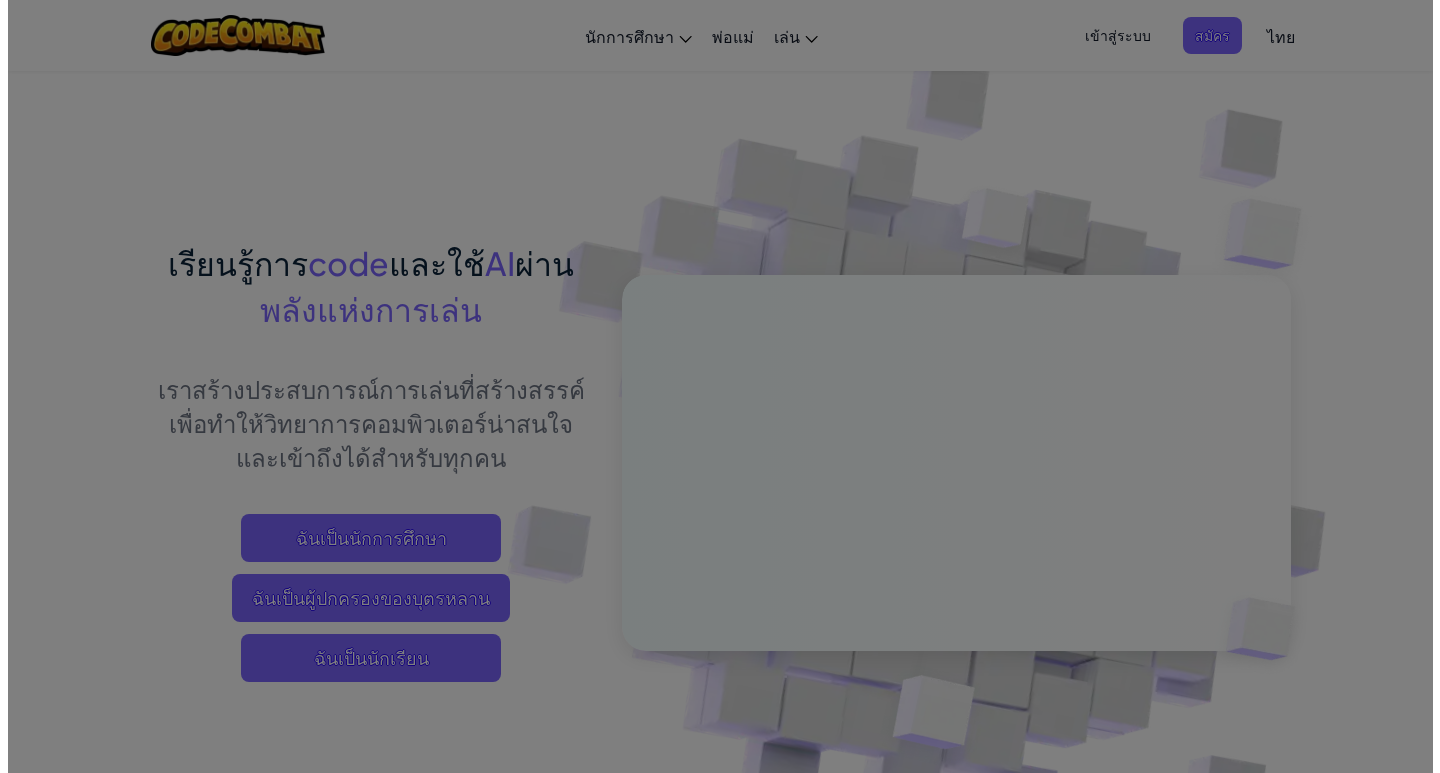 scroll, scrollTop: 0, scrollLeft: 0, axis: both 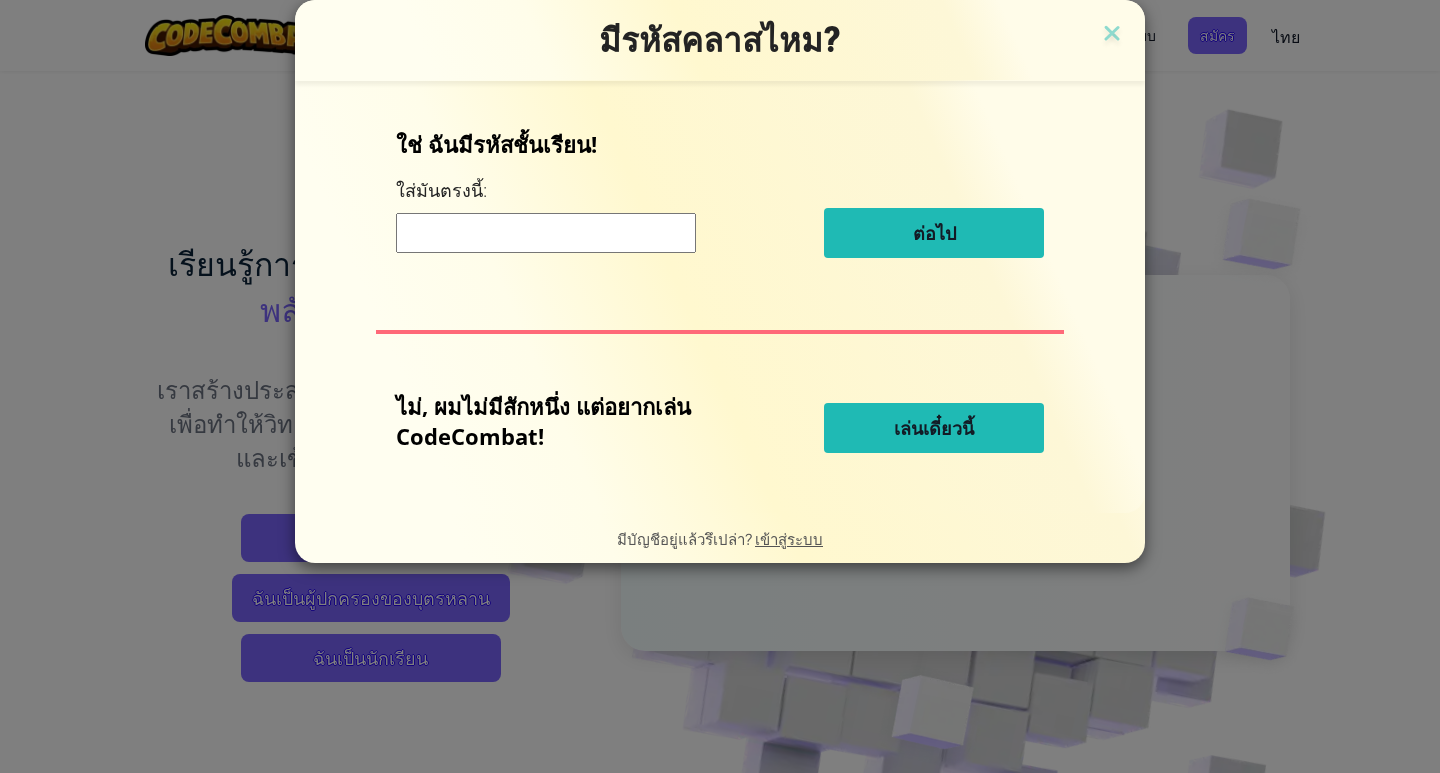 click on "เล่นเดี๋ยวนี้" at bounding box center [934, 428] 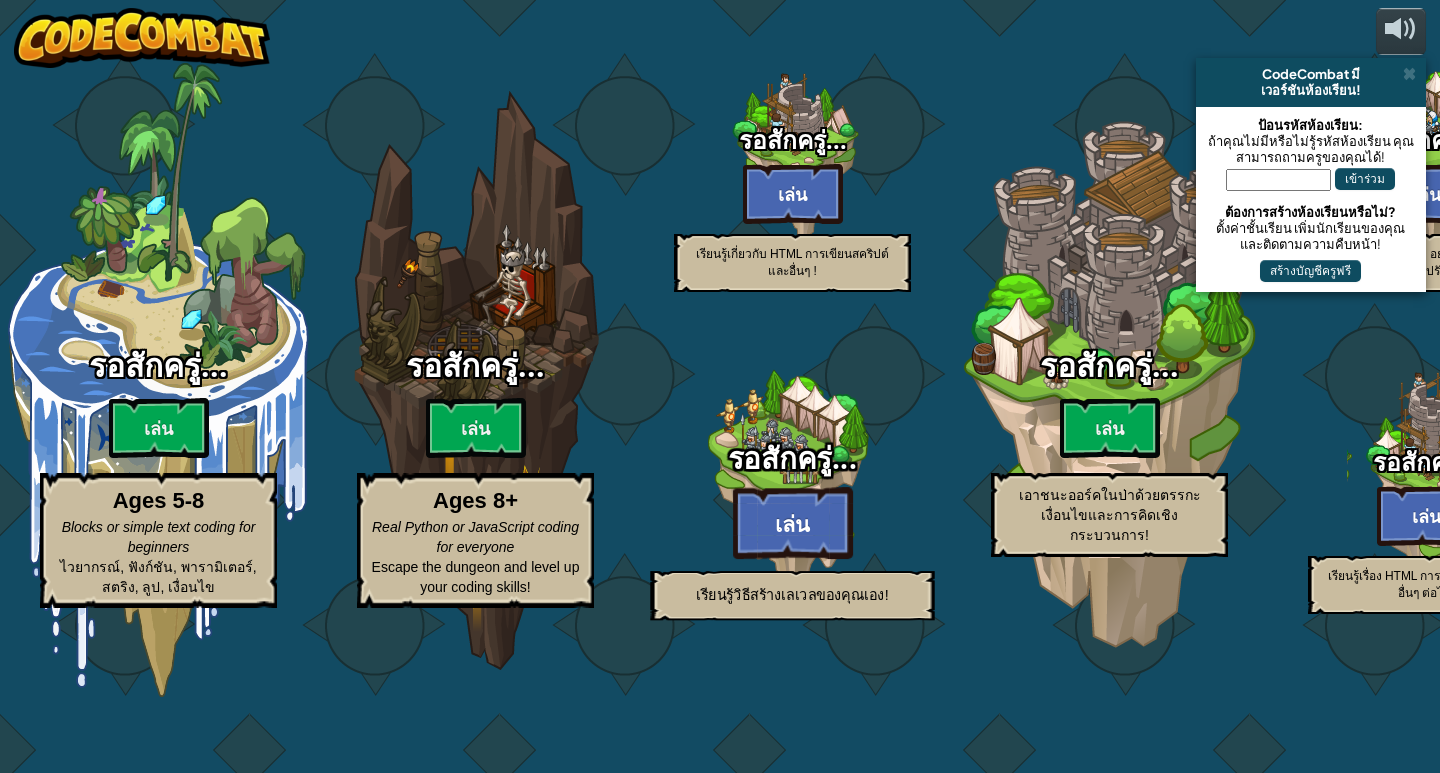 select on "th" 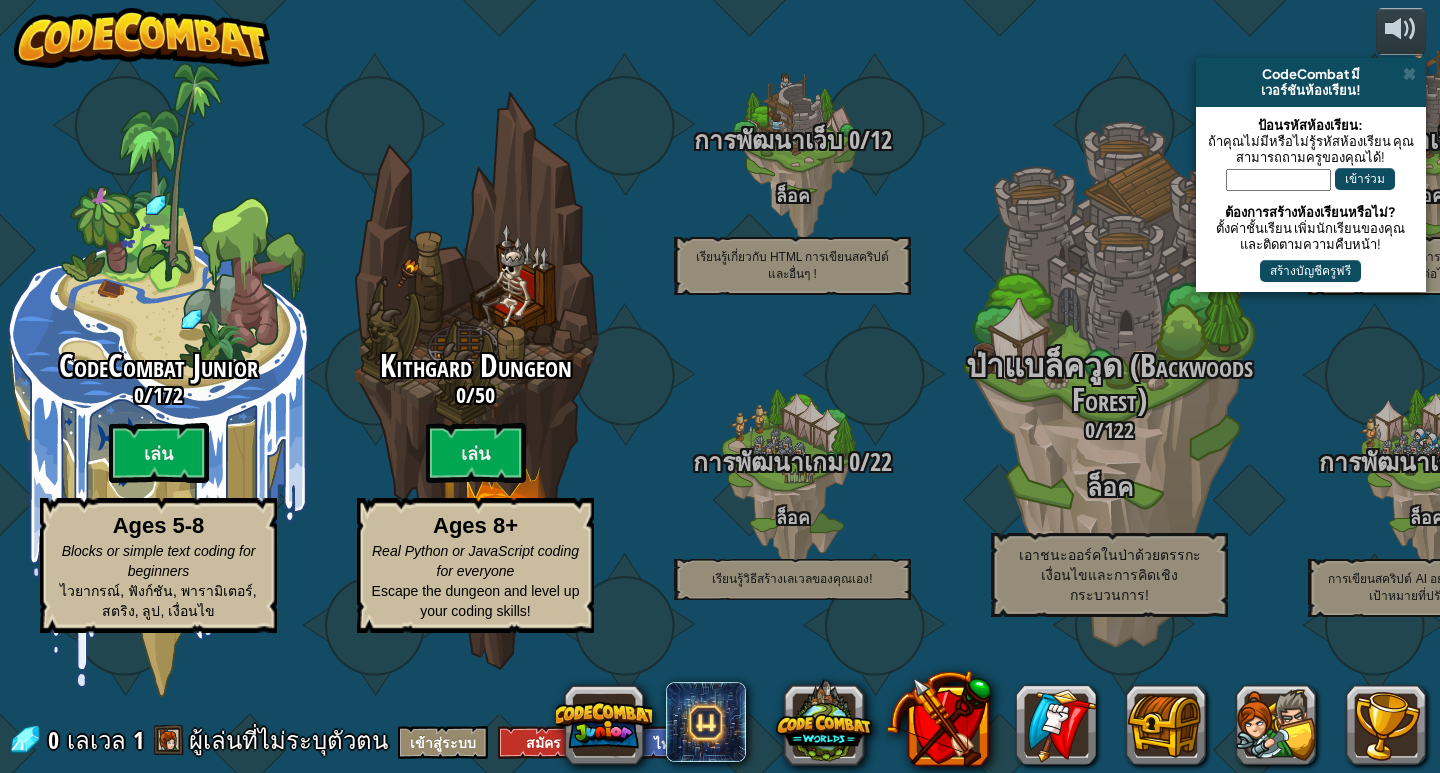 click on "เล่น" at bounding box center (476, 453) 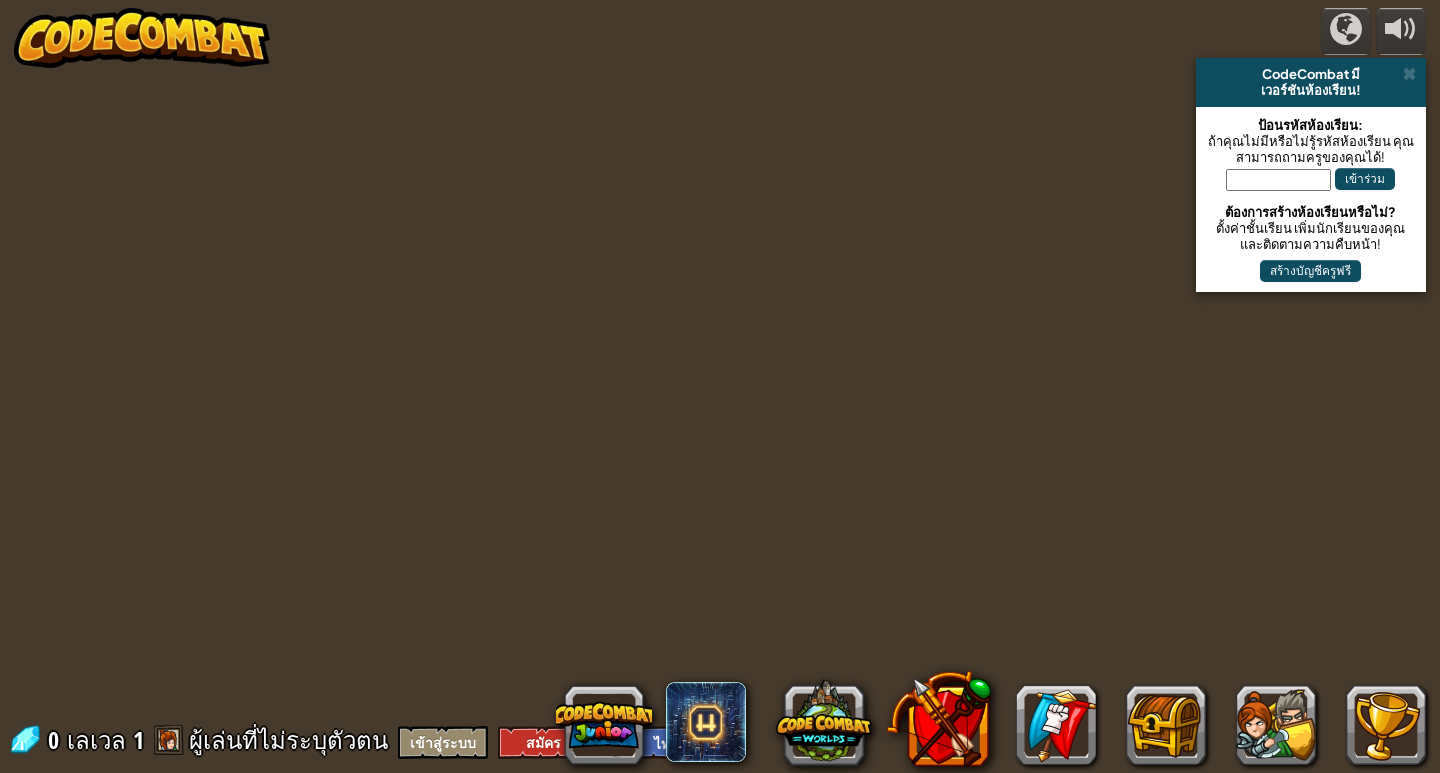 select on "th" 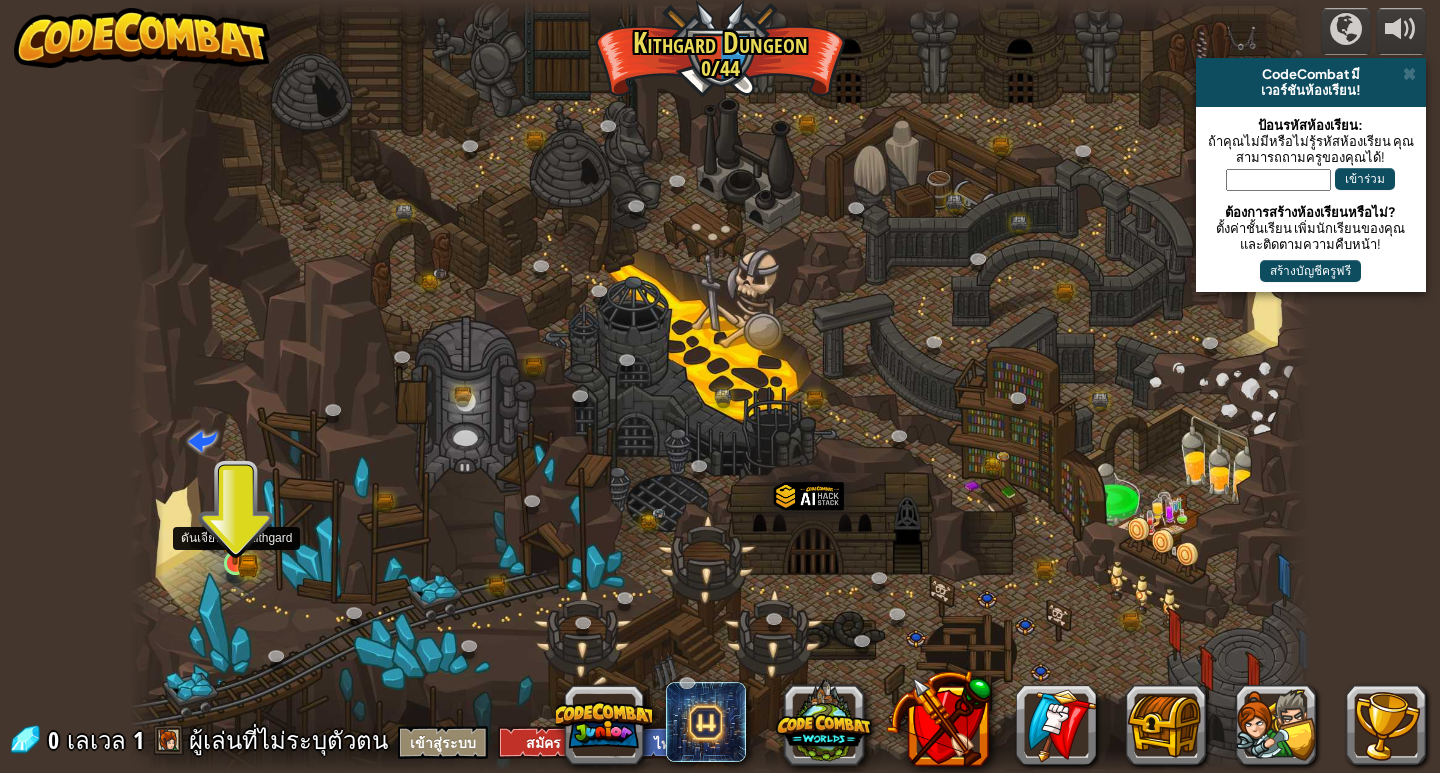 click at bounding box center [236, 533] 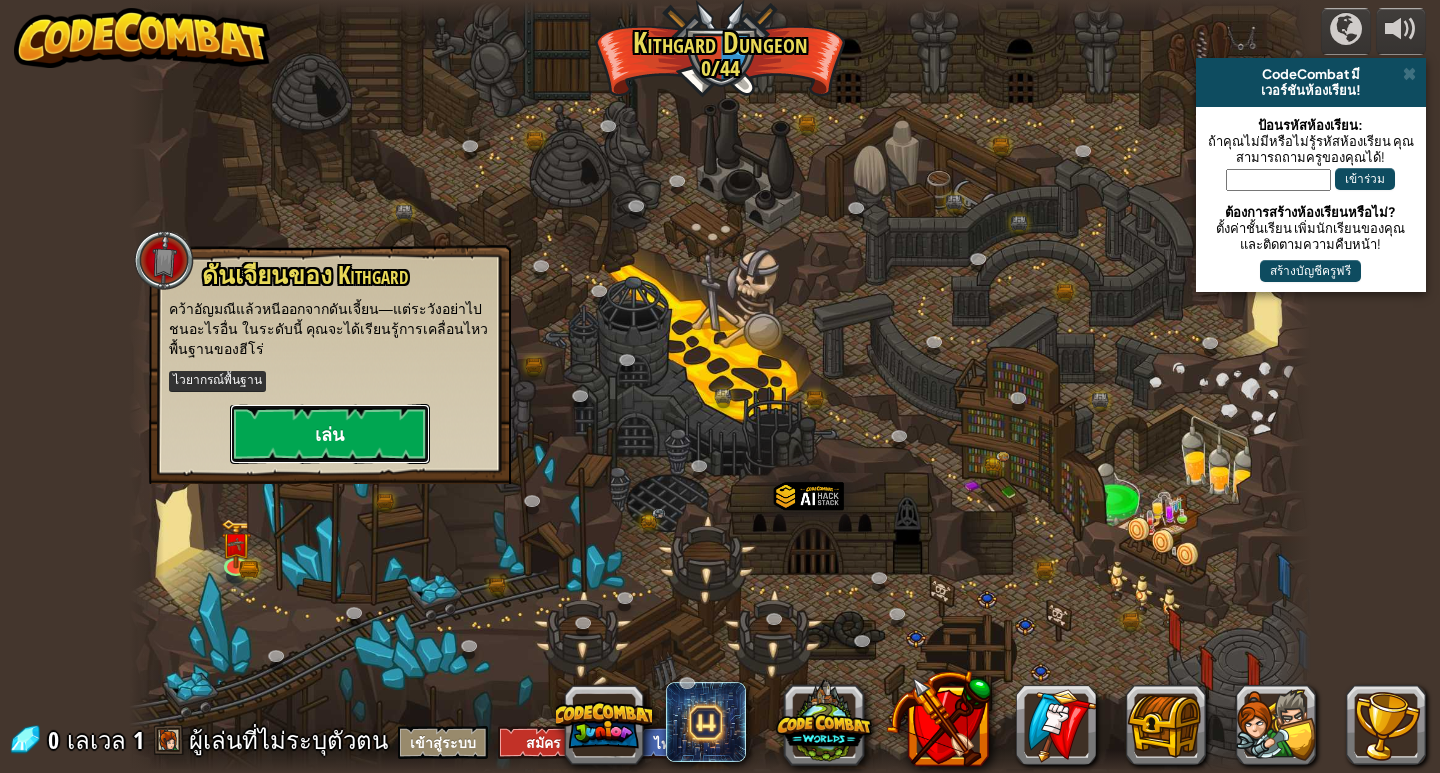 click on "เล่น" at bounding box center (330, 434) 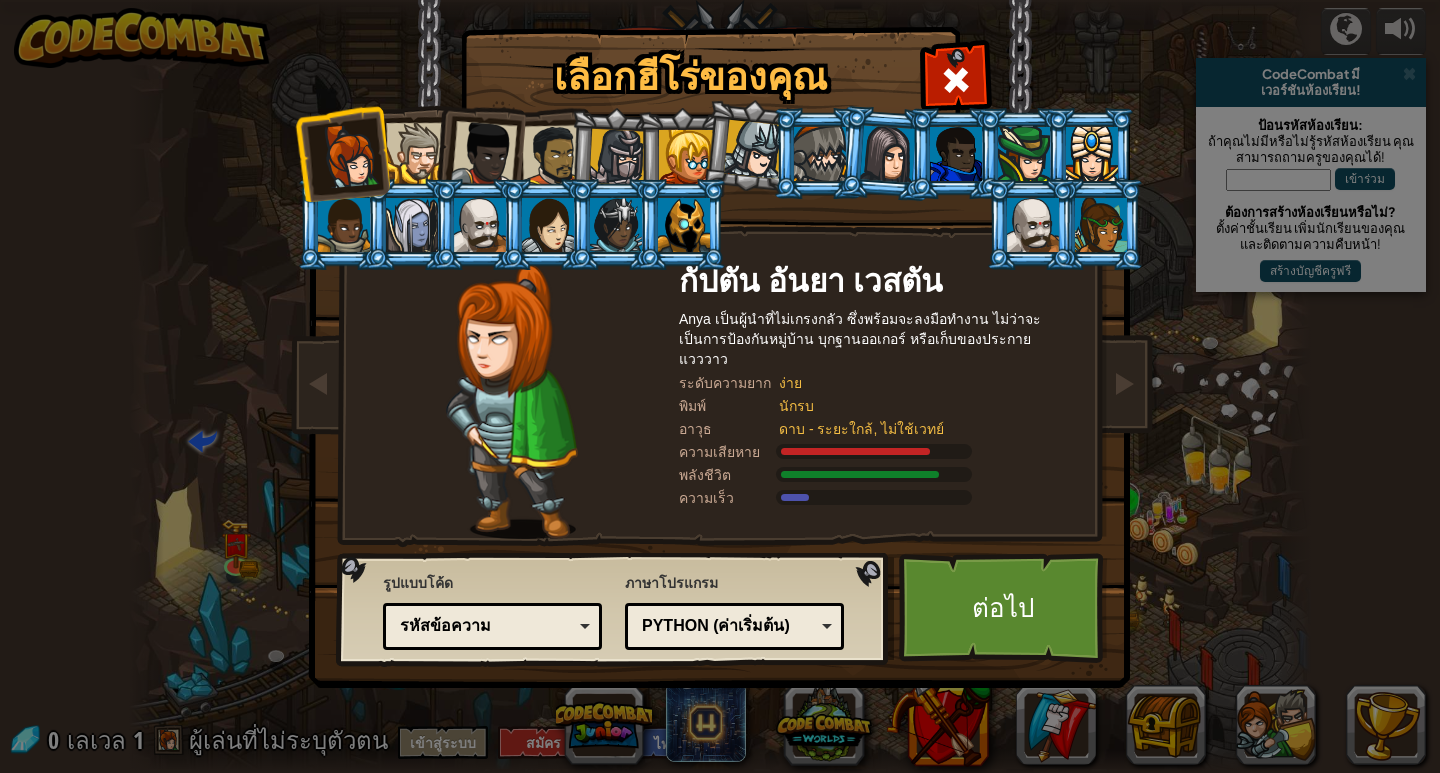 click at bounding box center (684, 225) 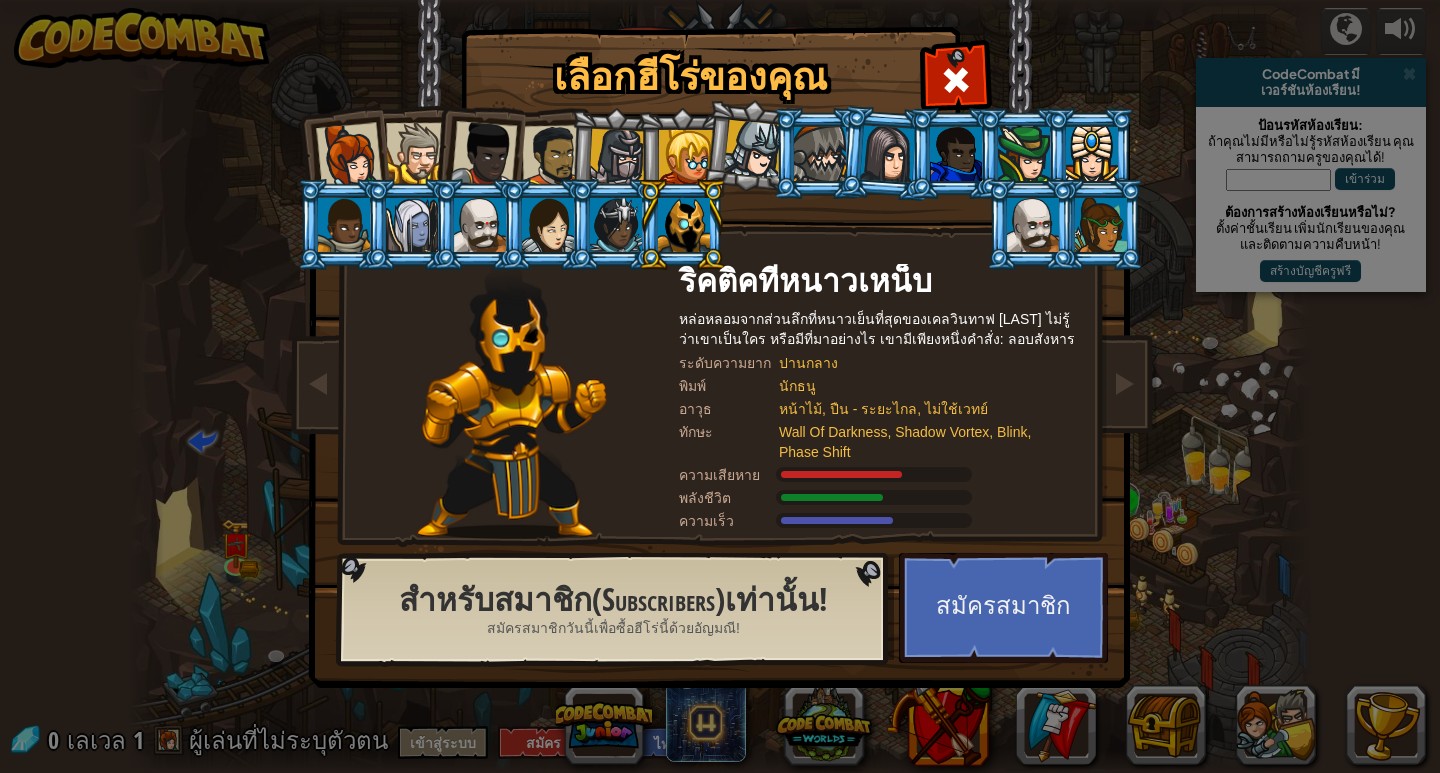 click at bounding box center [1033, 225] 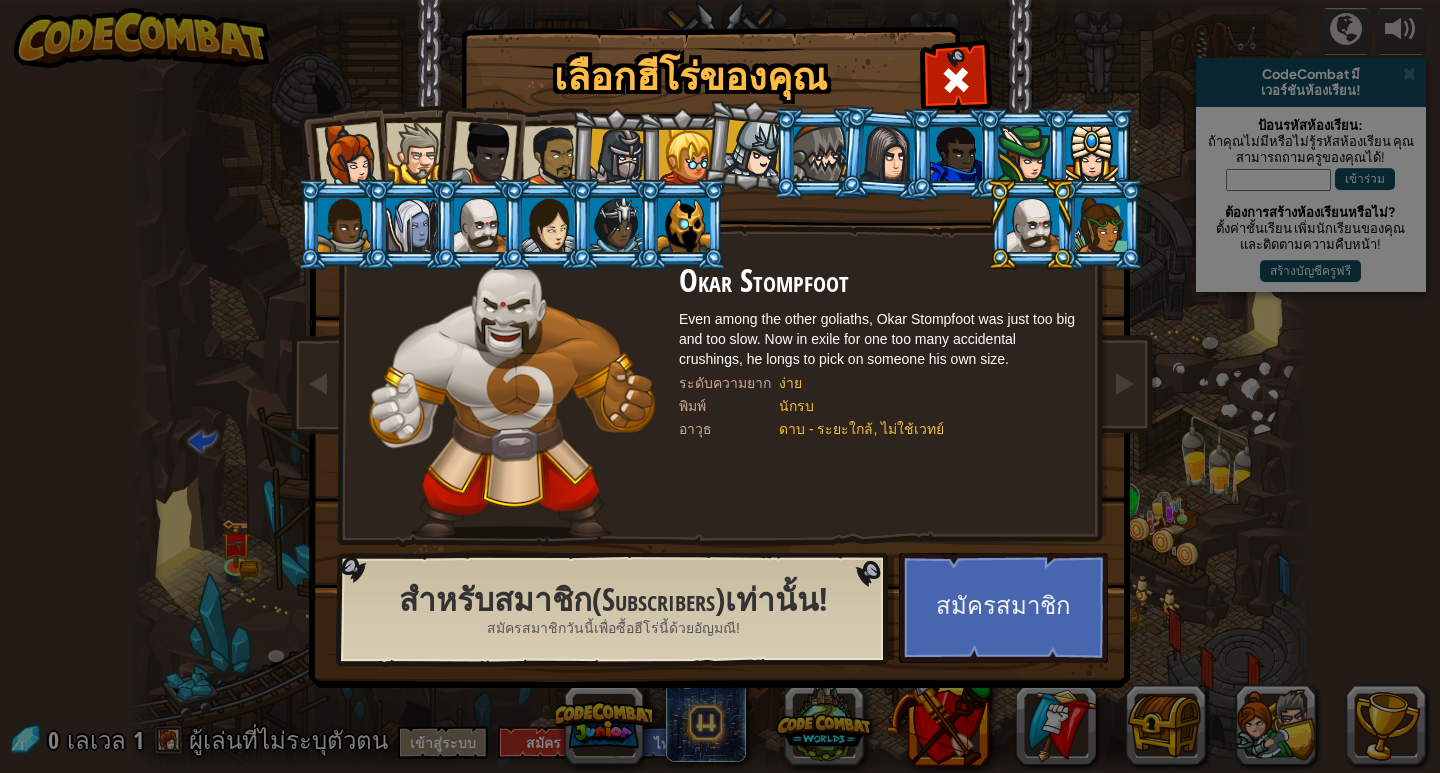 click at bounding box center (1092, 154) 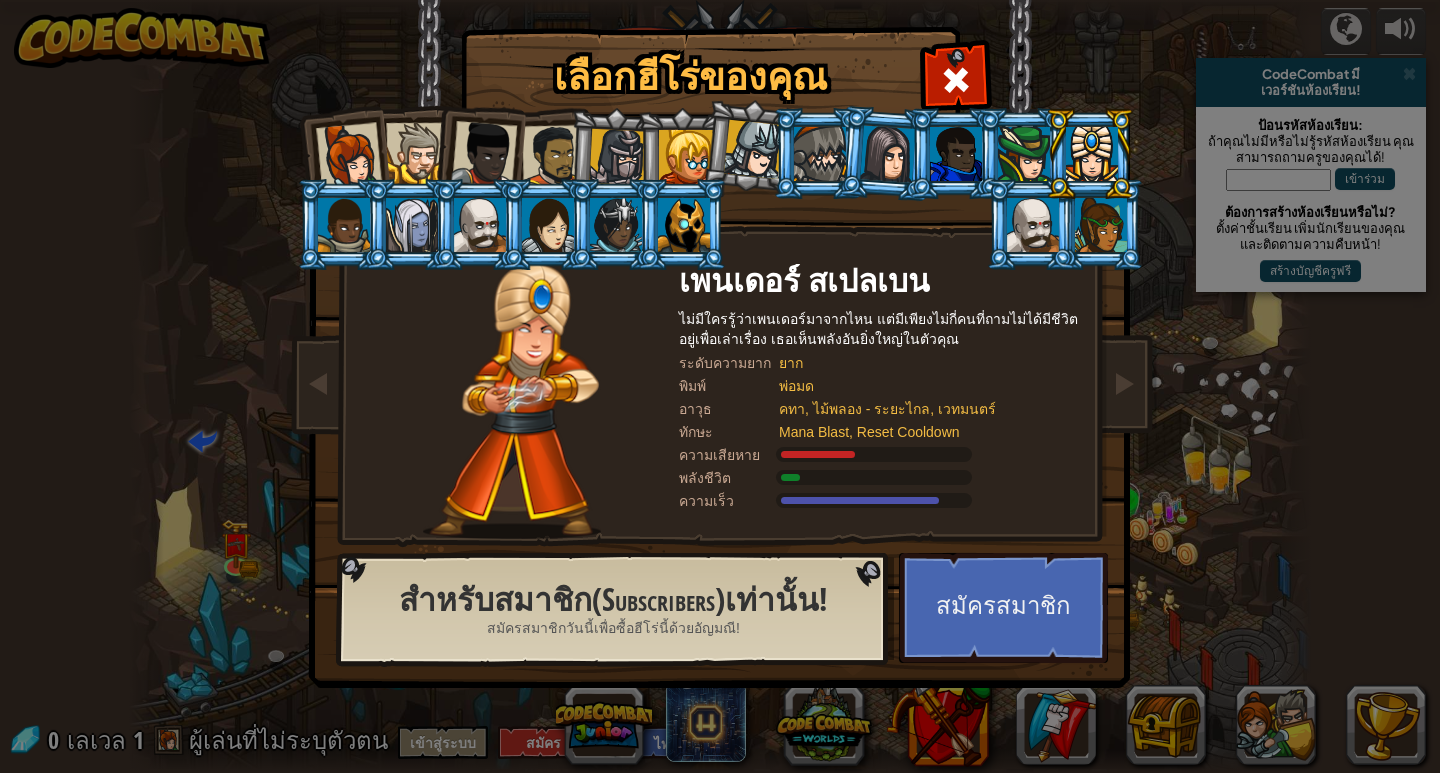 click at bounding box center [684, 225] 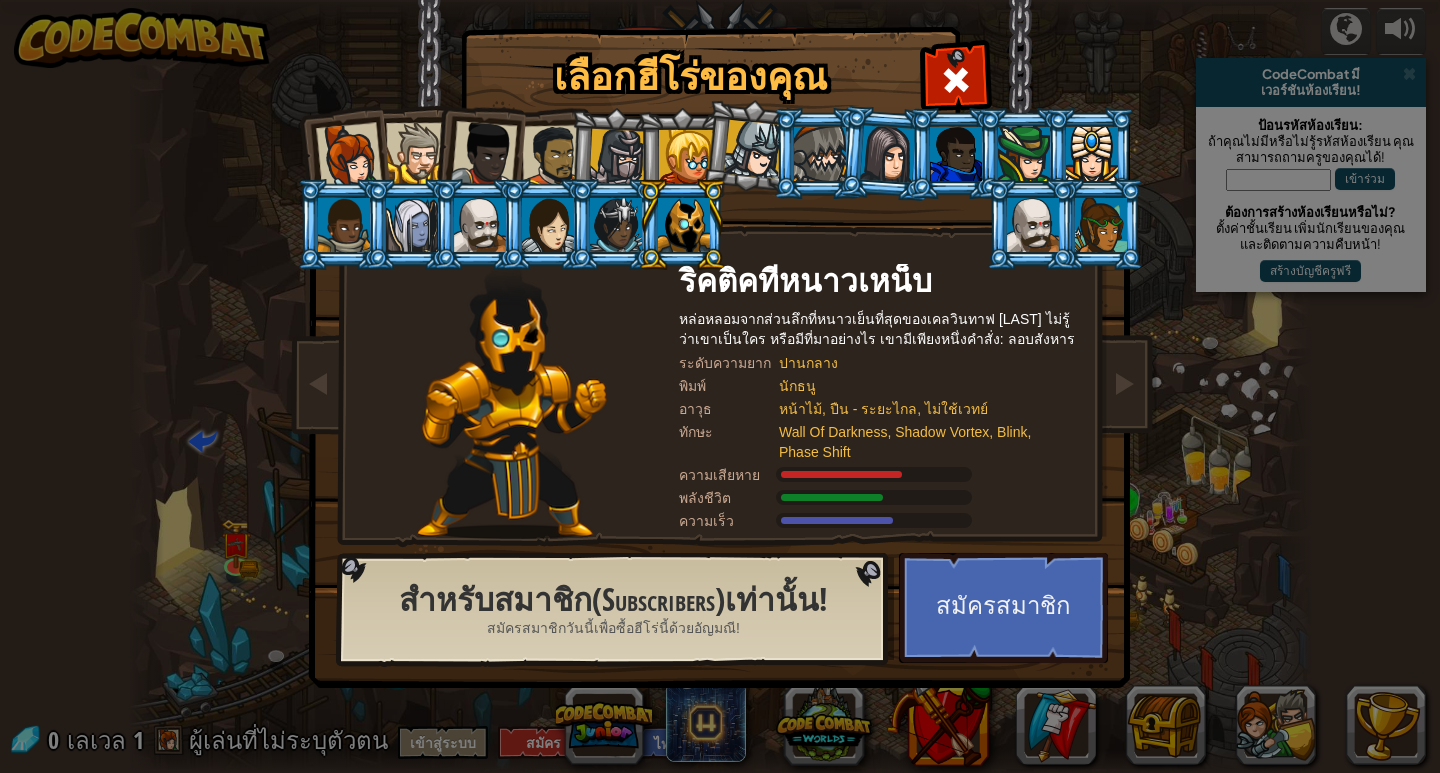 click at bounding box center (553, 156) 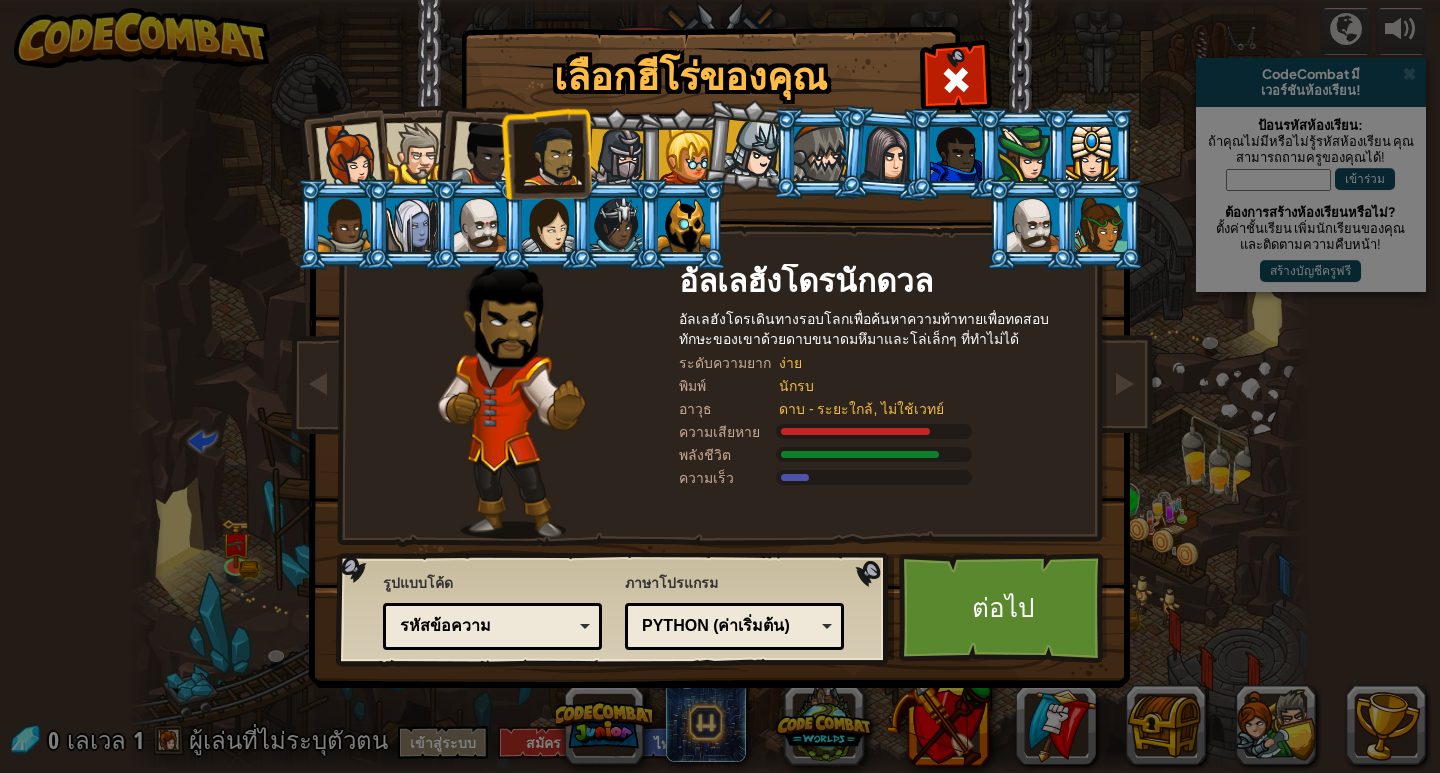 click at bounding box center [684, 225] 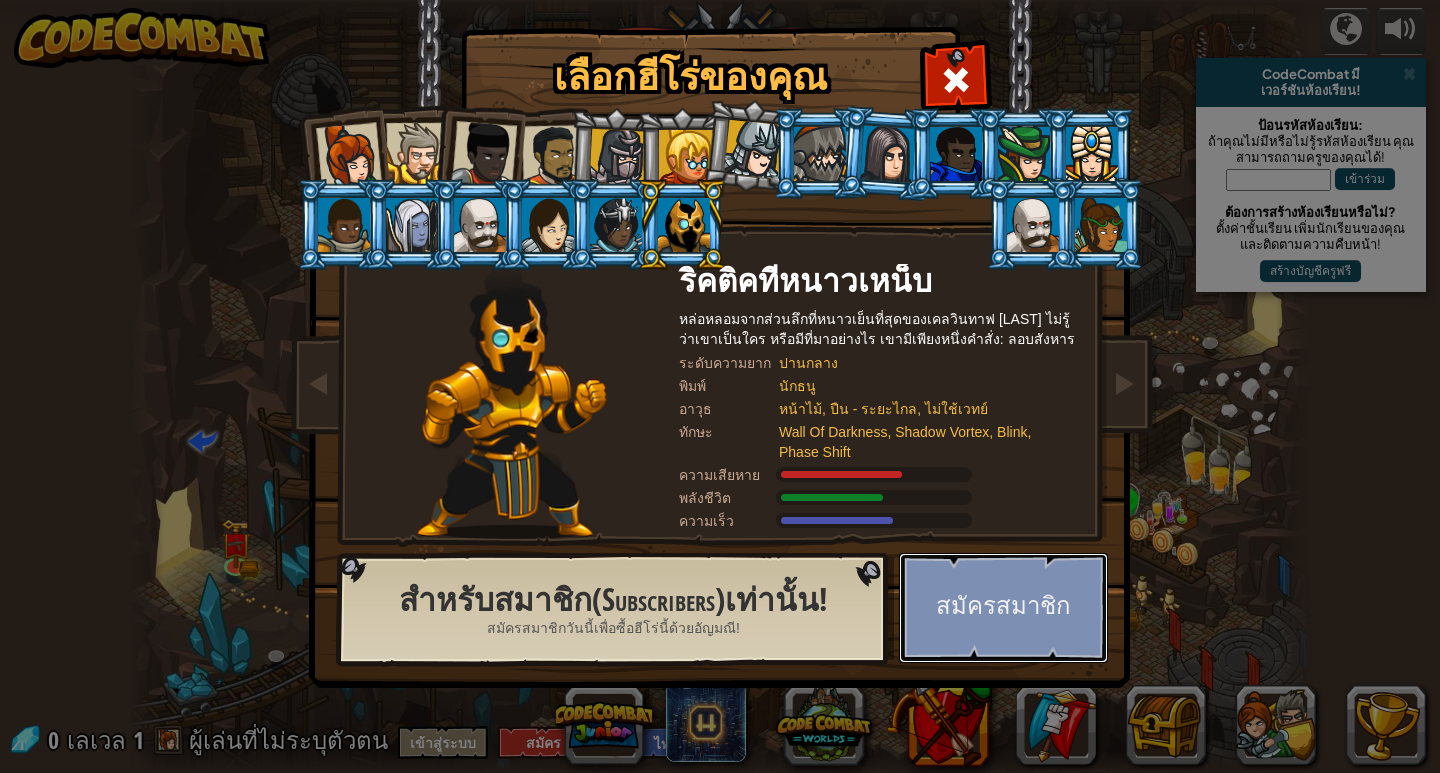 click on "สมัครสมาชิก" at bounding box center [1003, 608] 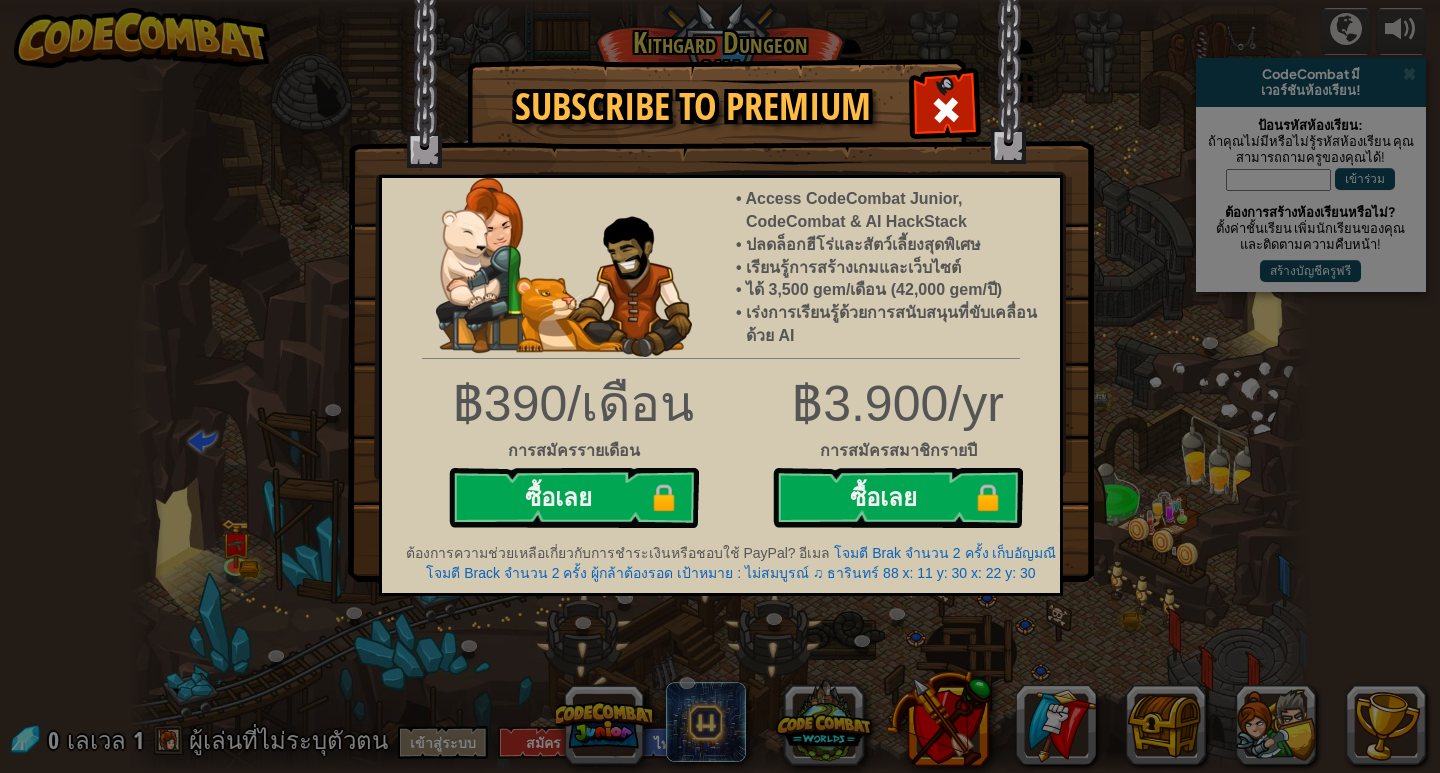 click at bounding box center [946, 110] 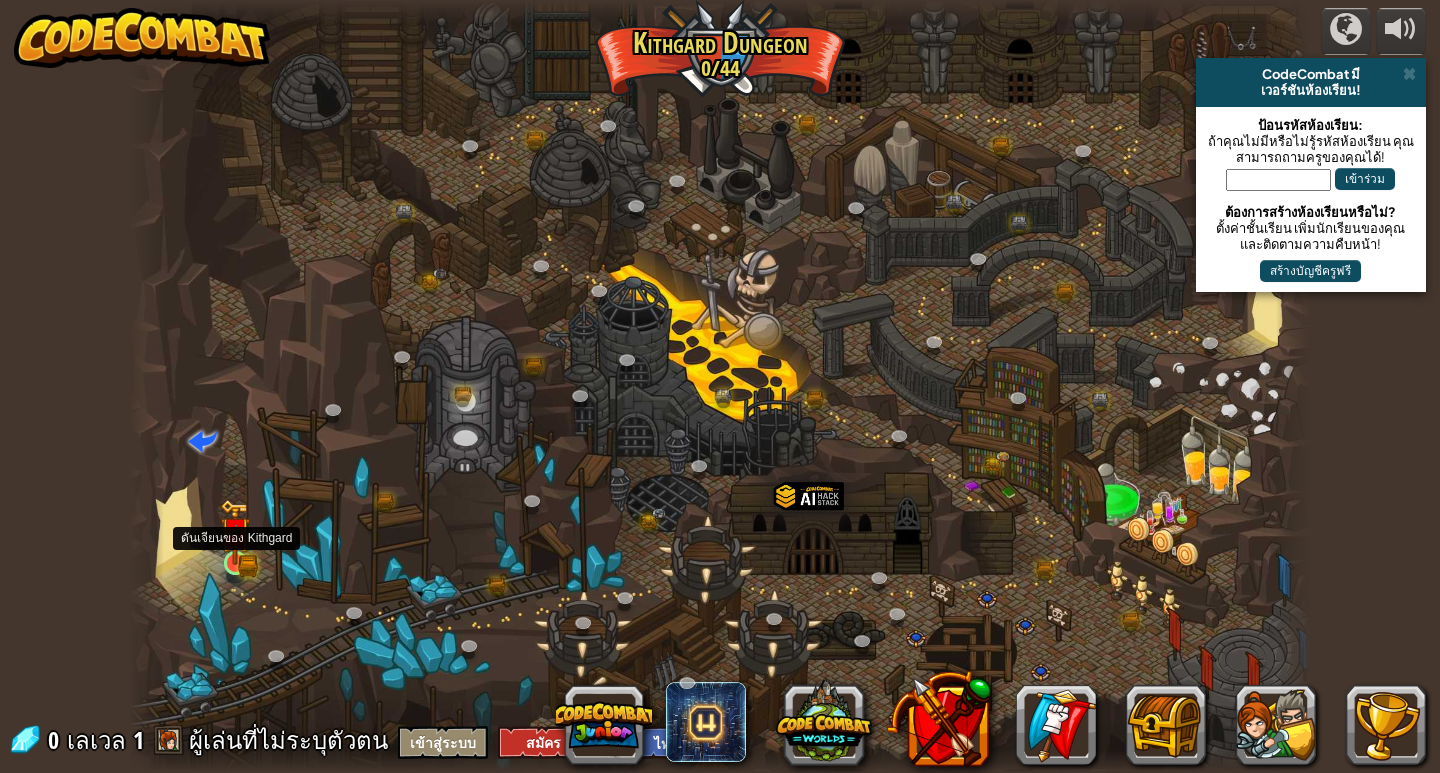 click at bounding box center (235, 532) 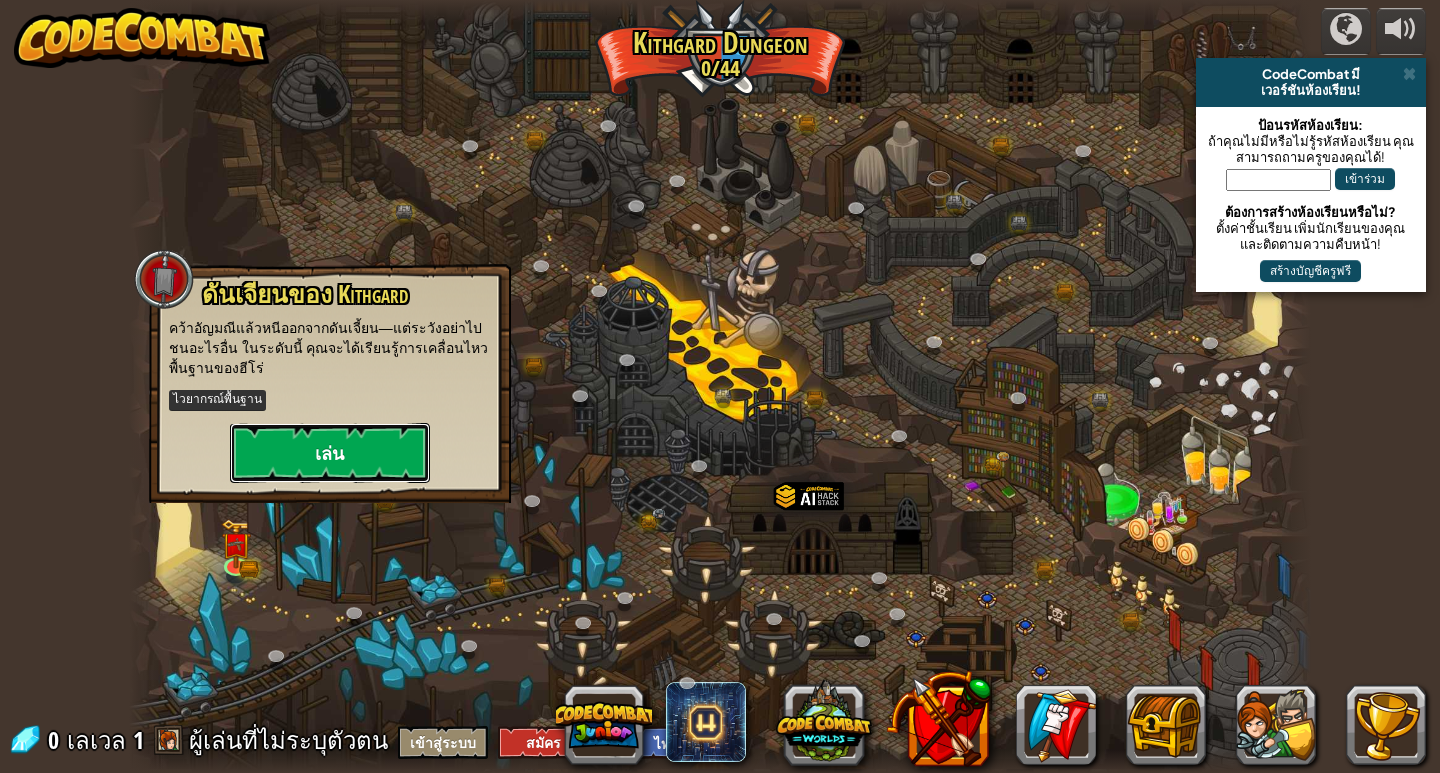 click on "เล่น" at bounding box center (330, 453) 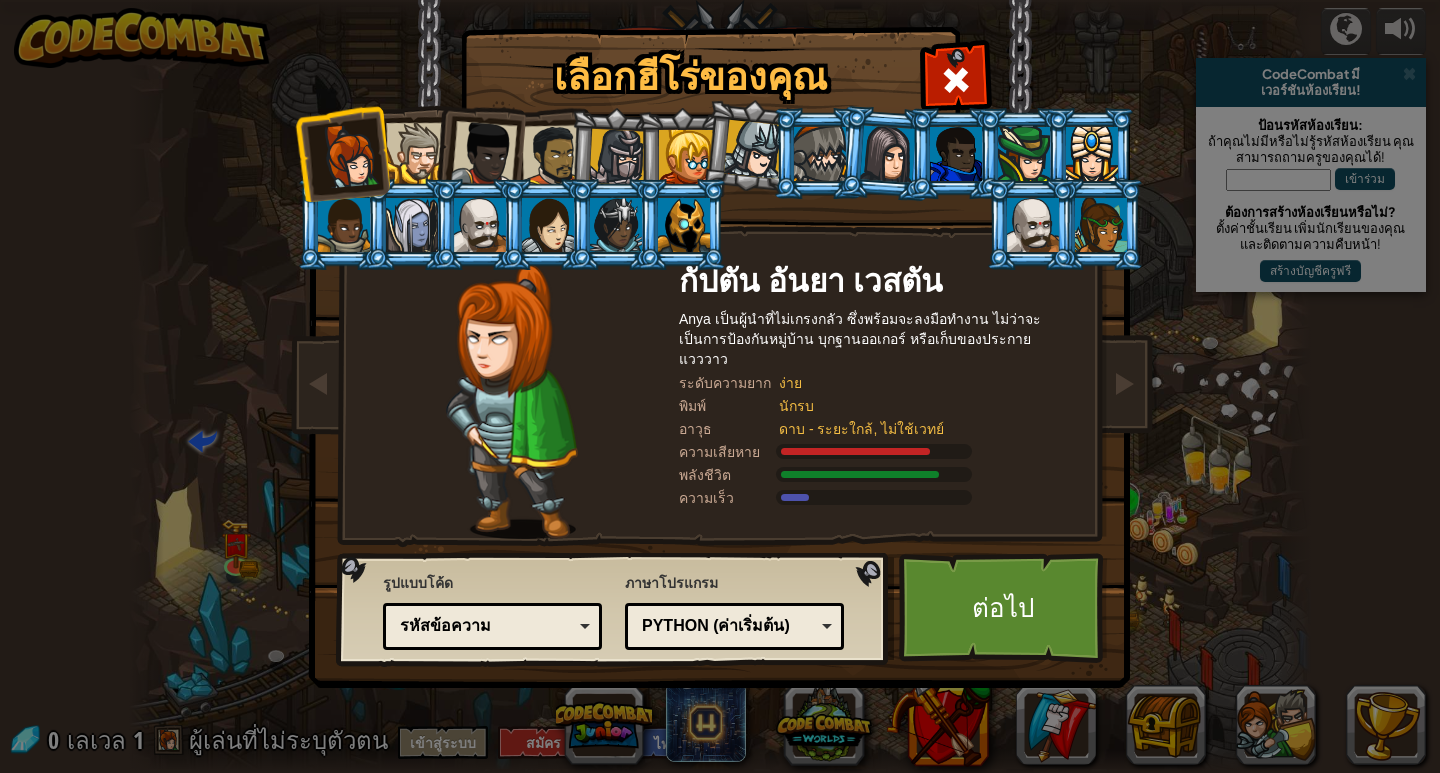 click at bounding box center [1092, 154] 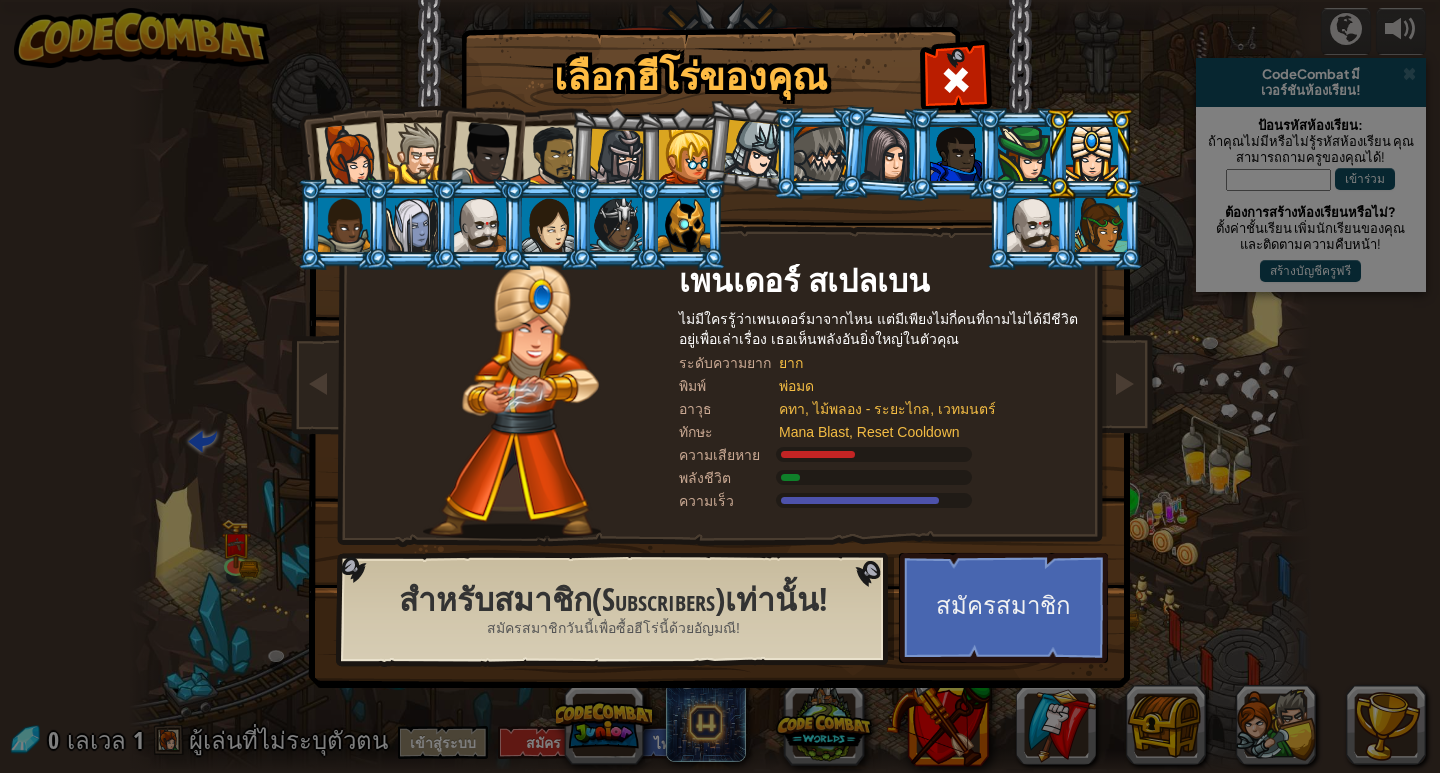 click at bounding box center (553, 156) 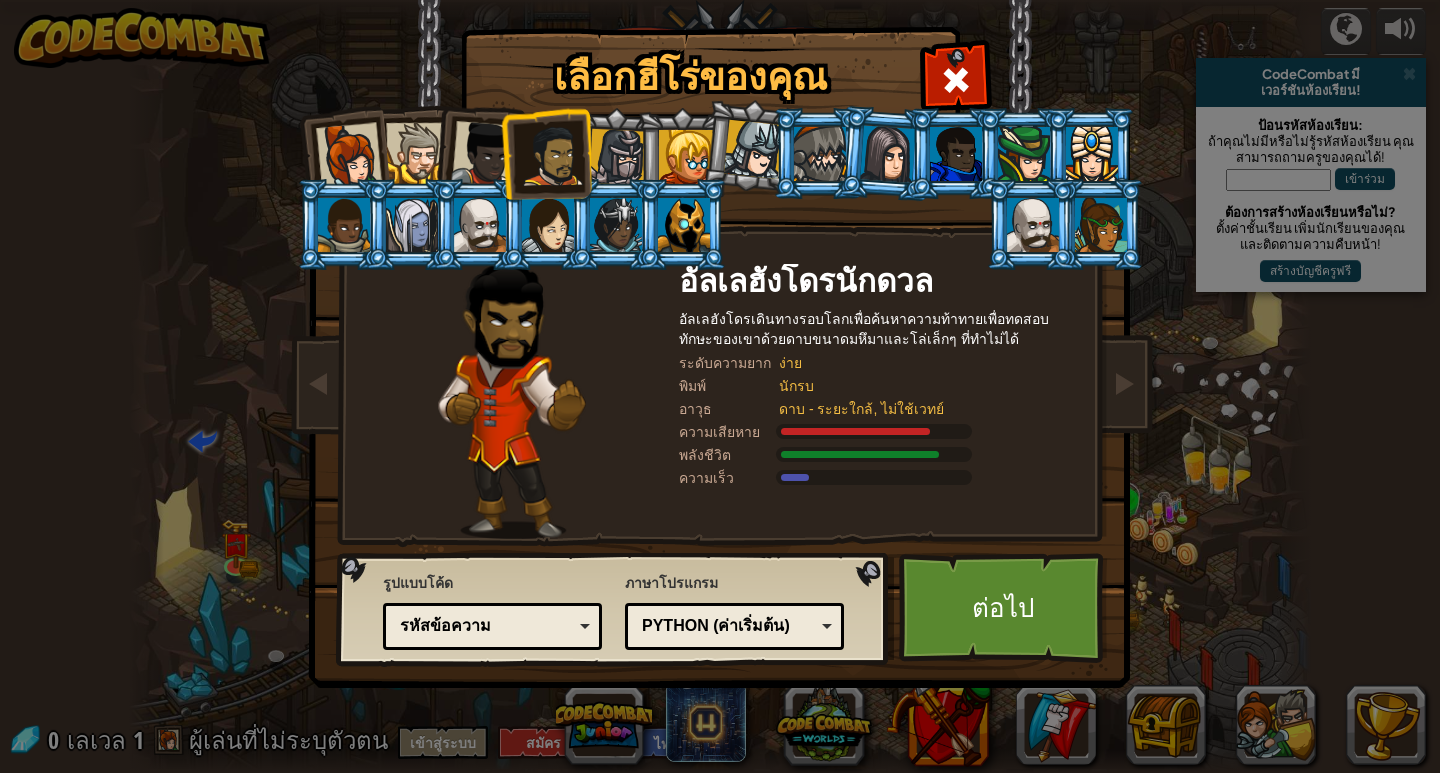 click at bounding box center [617, 157] 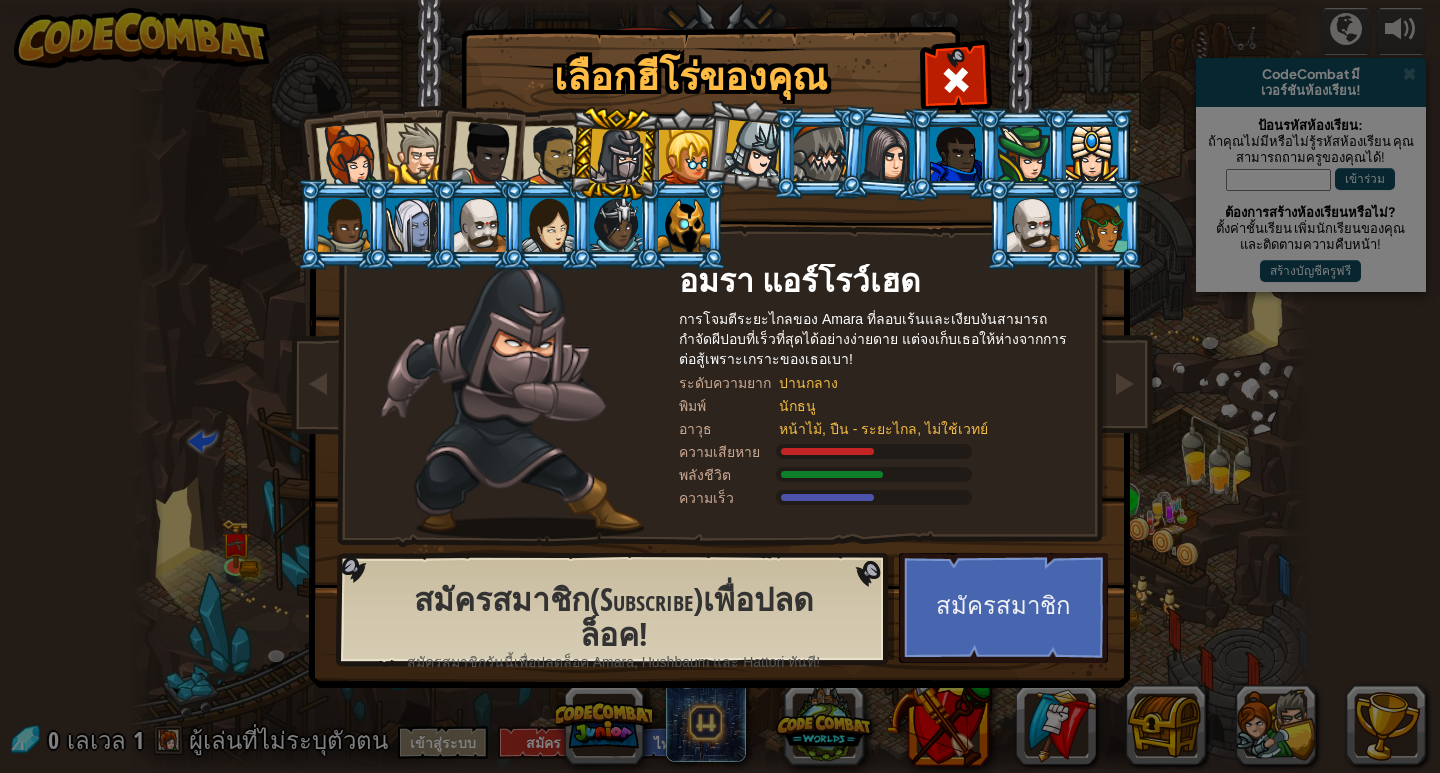 click at bounding box center (416, 153) 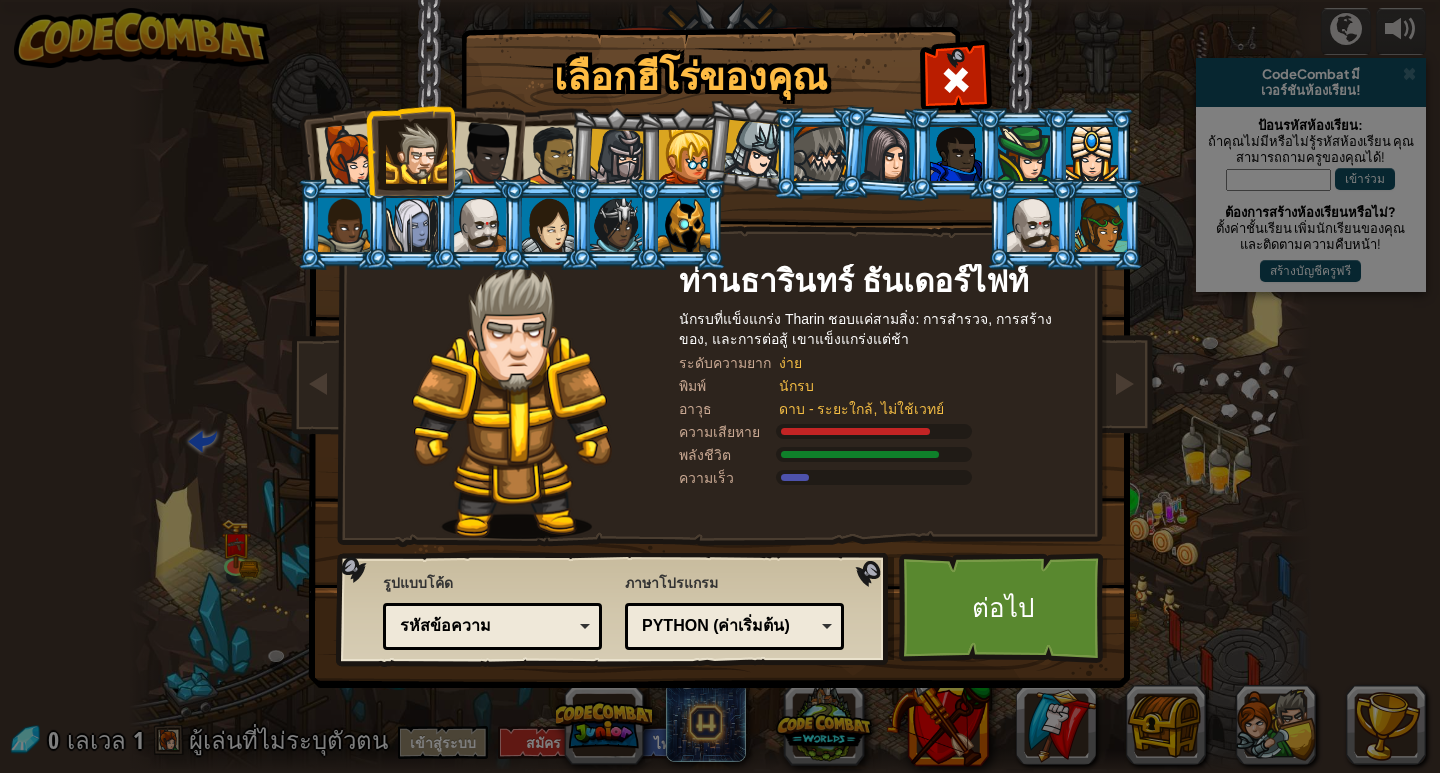 click at bounding box center [686, 157] 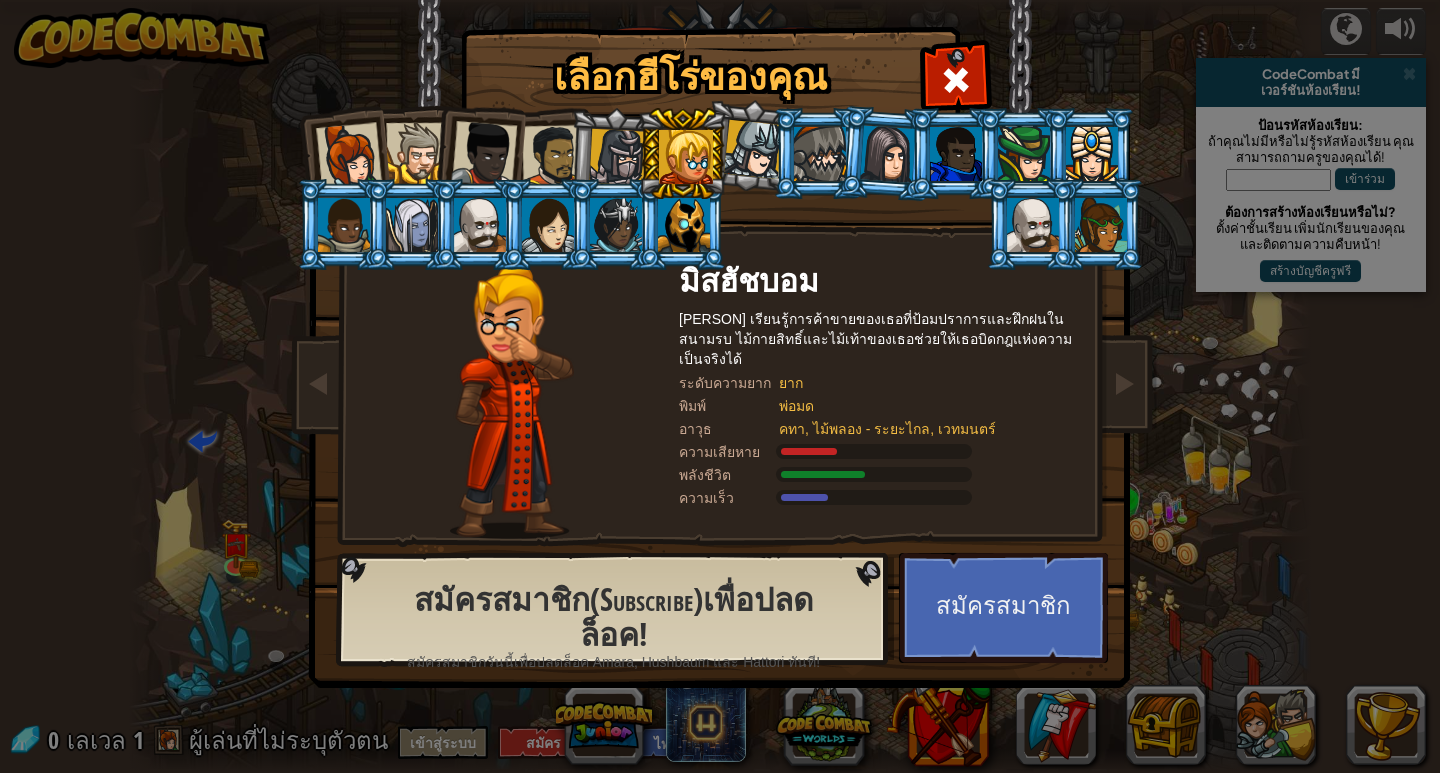 click at bounding box center [617, 157] 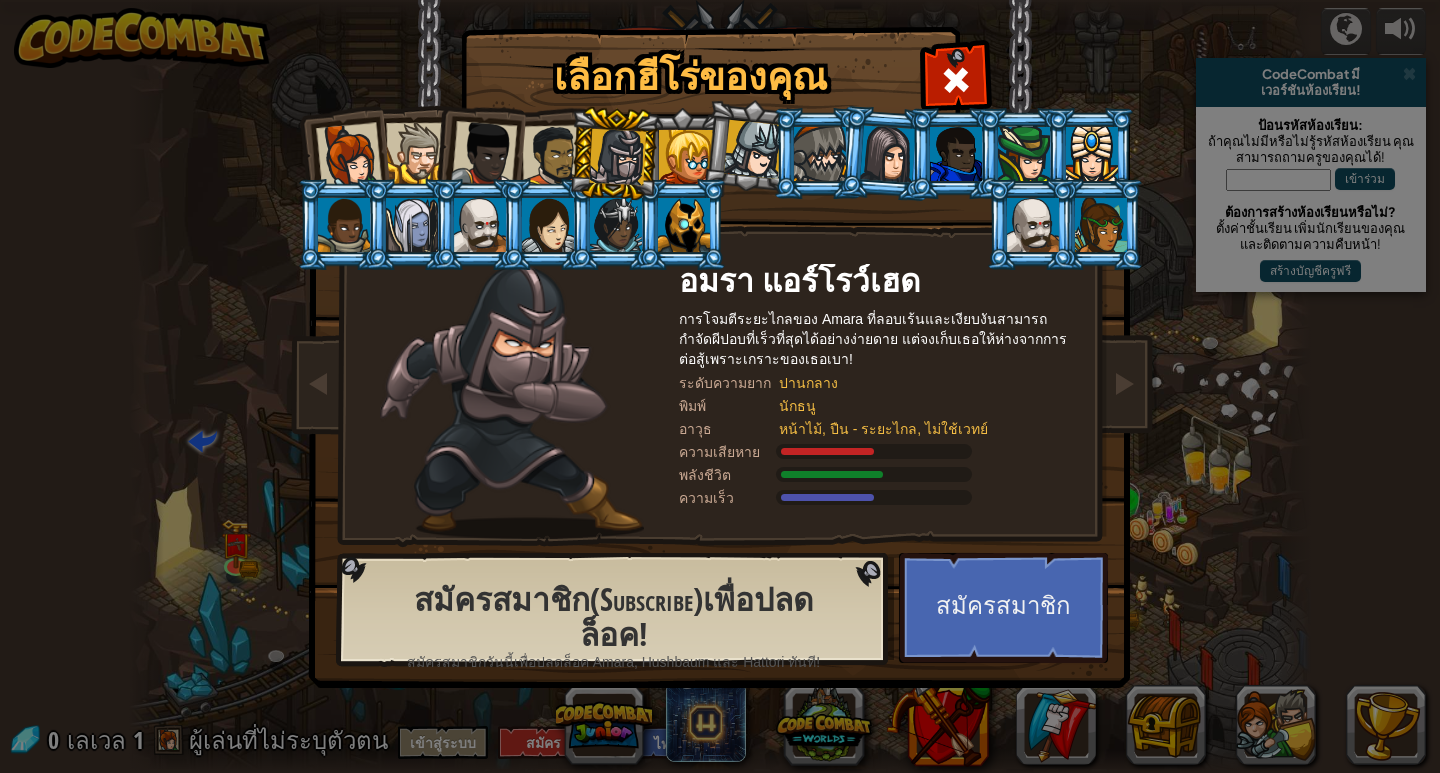 click at bounding box center [553, 156] 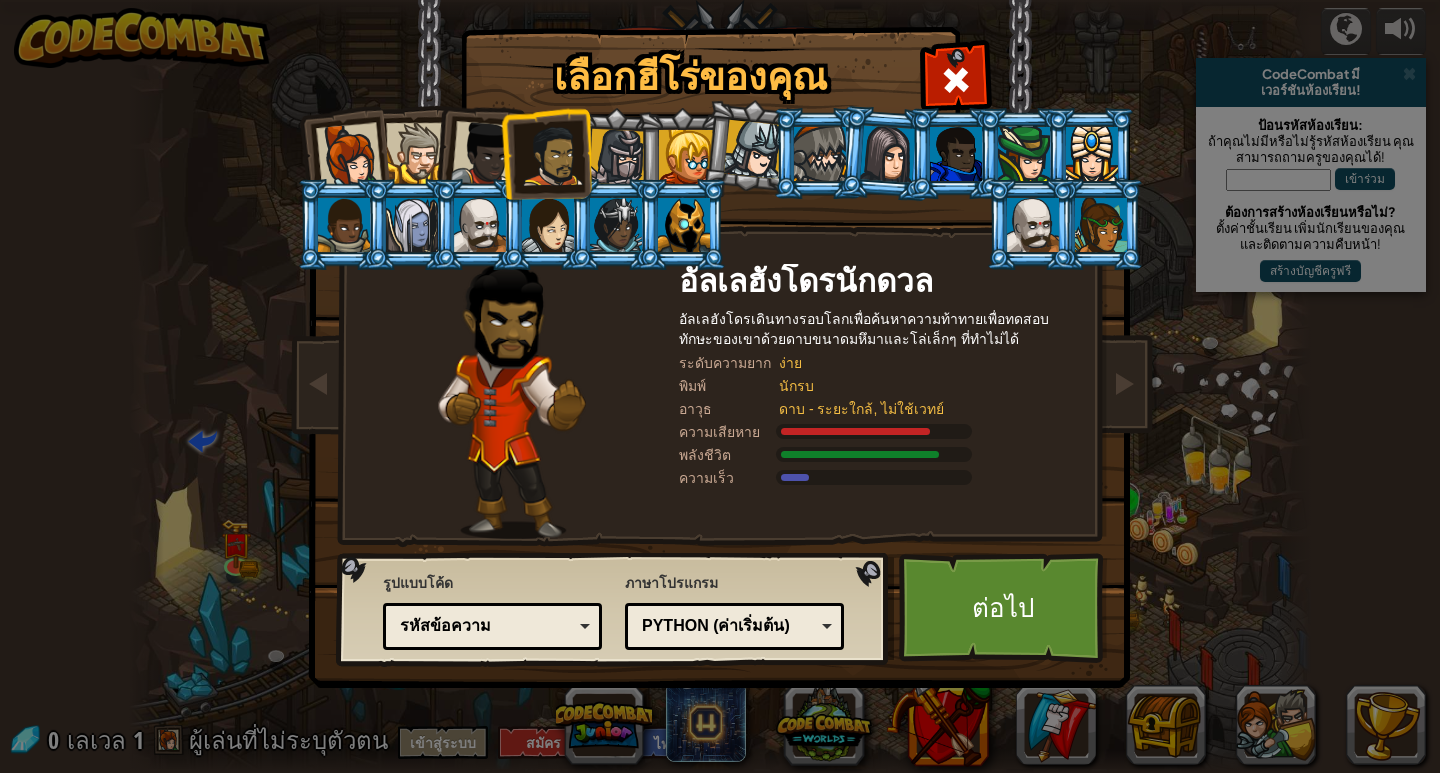 click at bounding box center (416, 153) 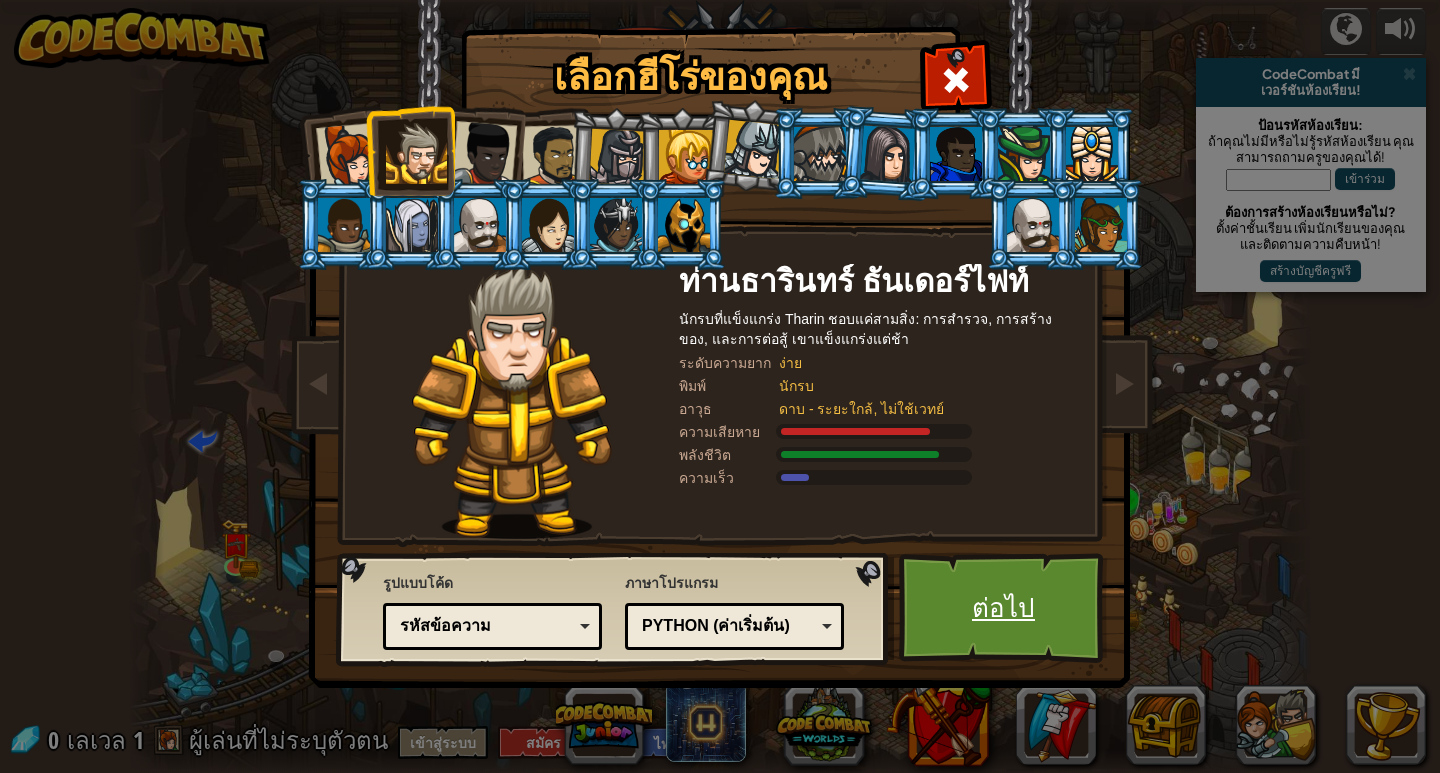 click on "ต่อไป" at bounding box center [1003, 608] 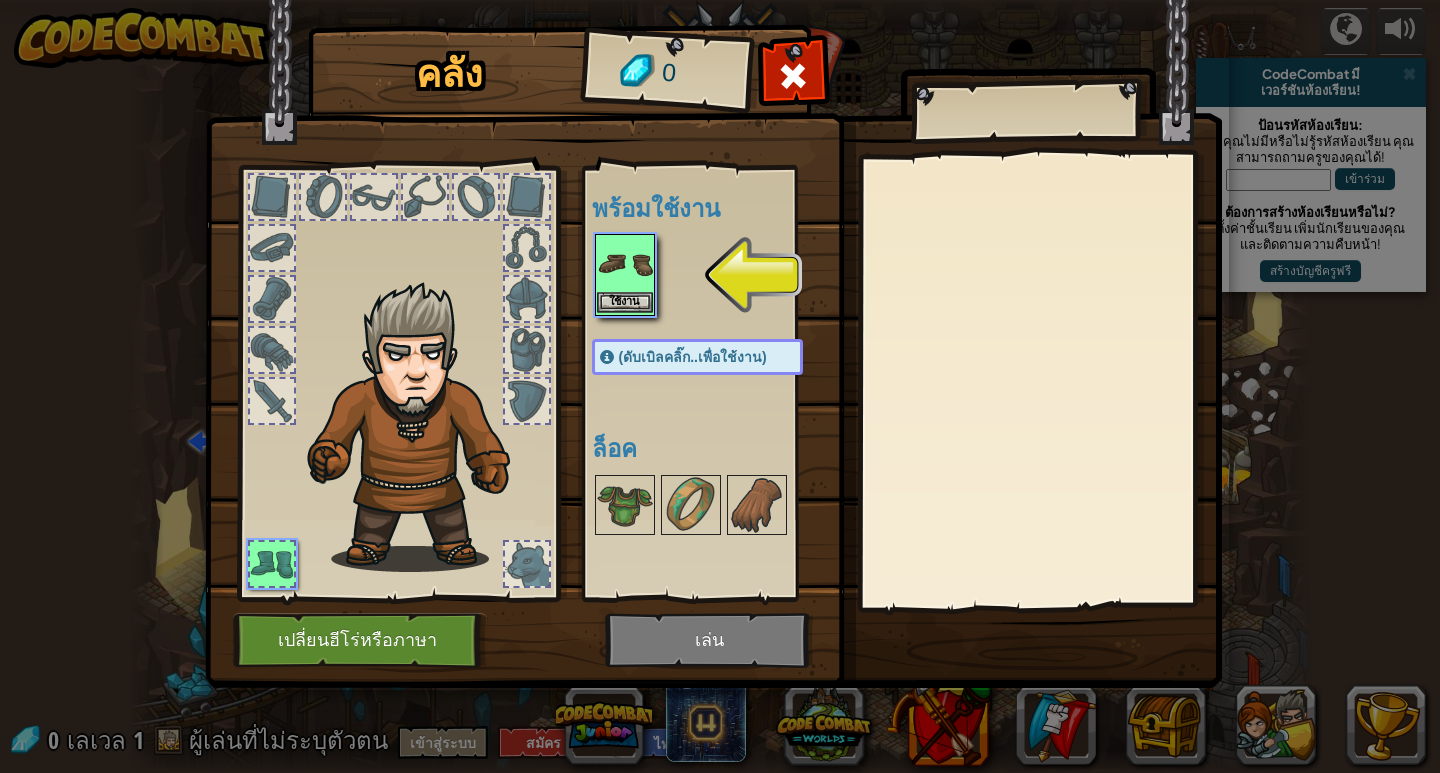click at bounding box center (625, 264) 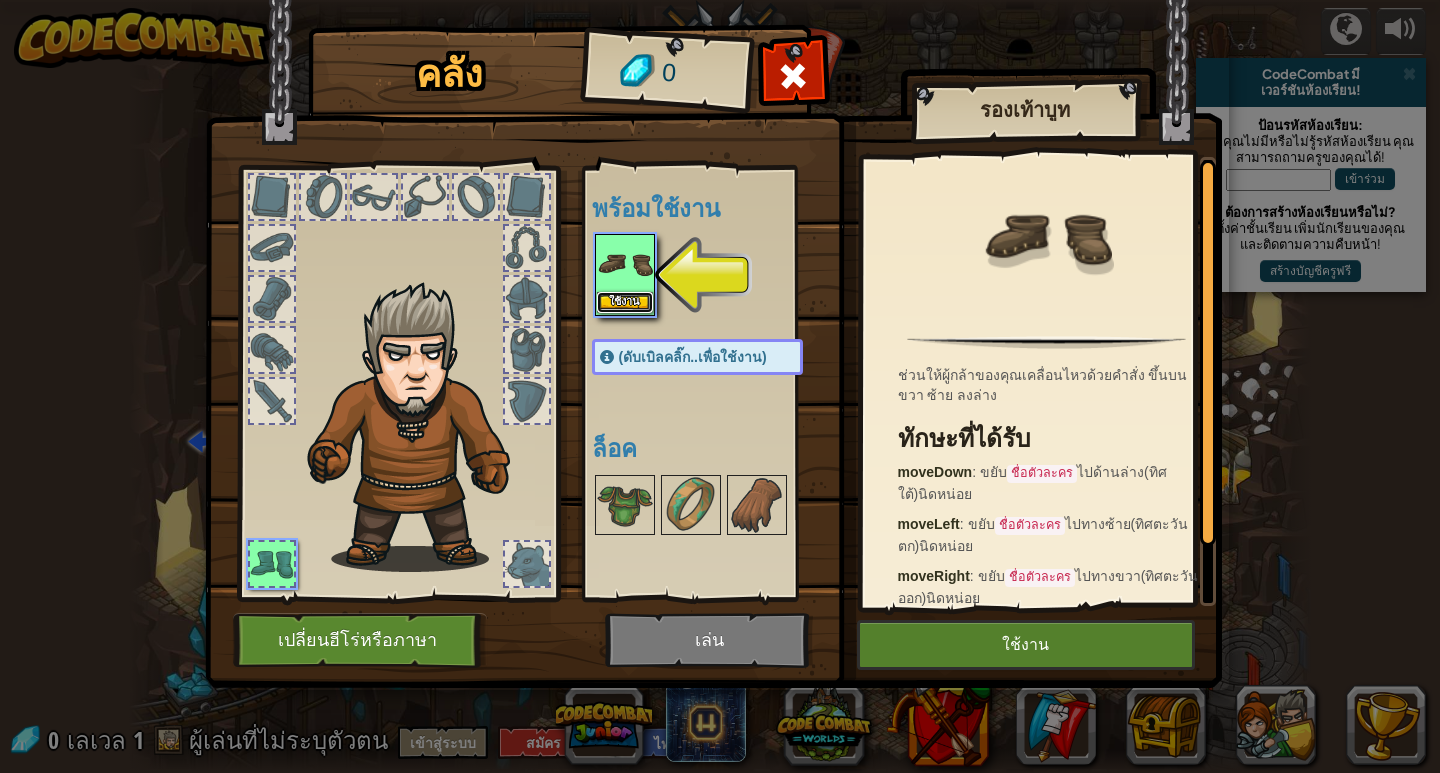 click on "ใช้งาน" at bounding box center (625, 302) 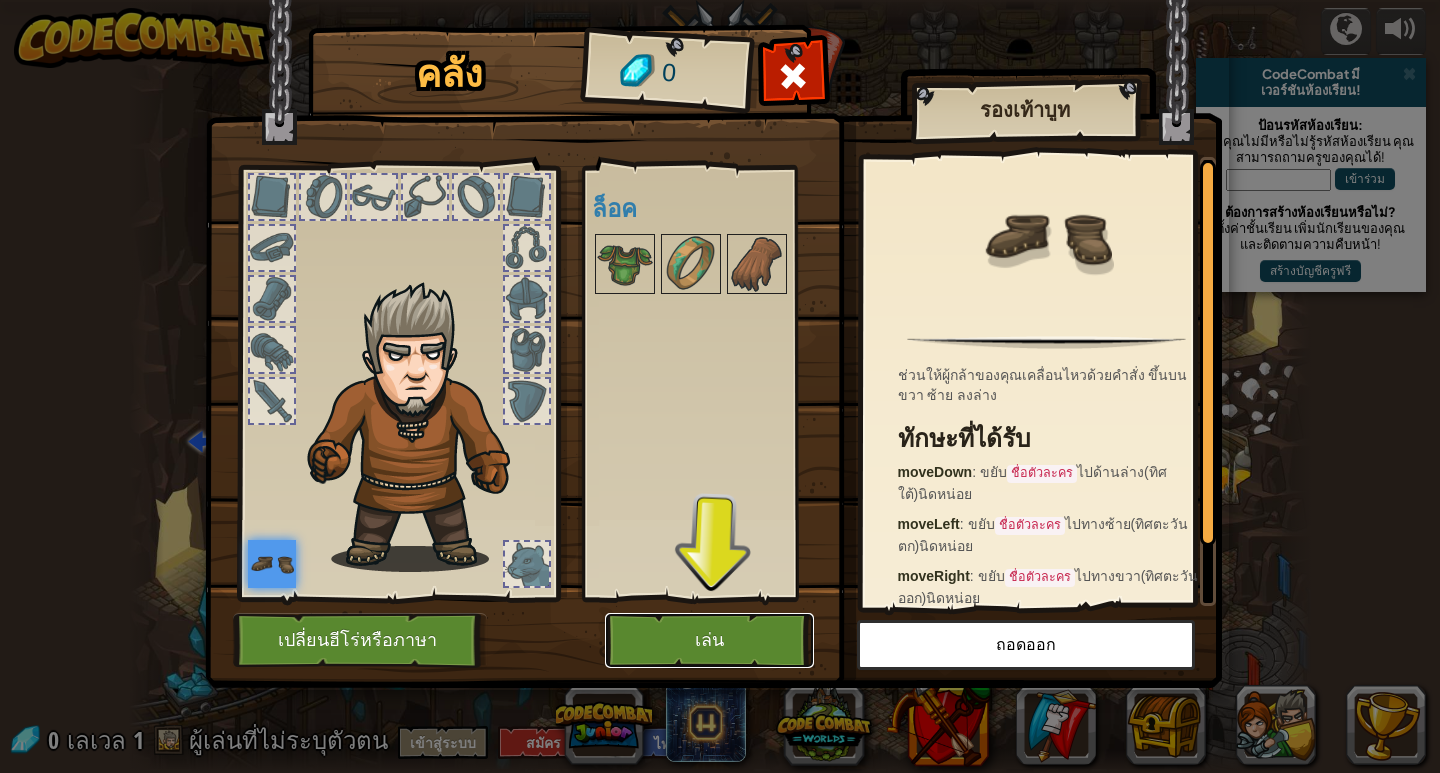 click on "เล่น" at bounding box center (709, 640) 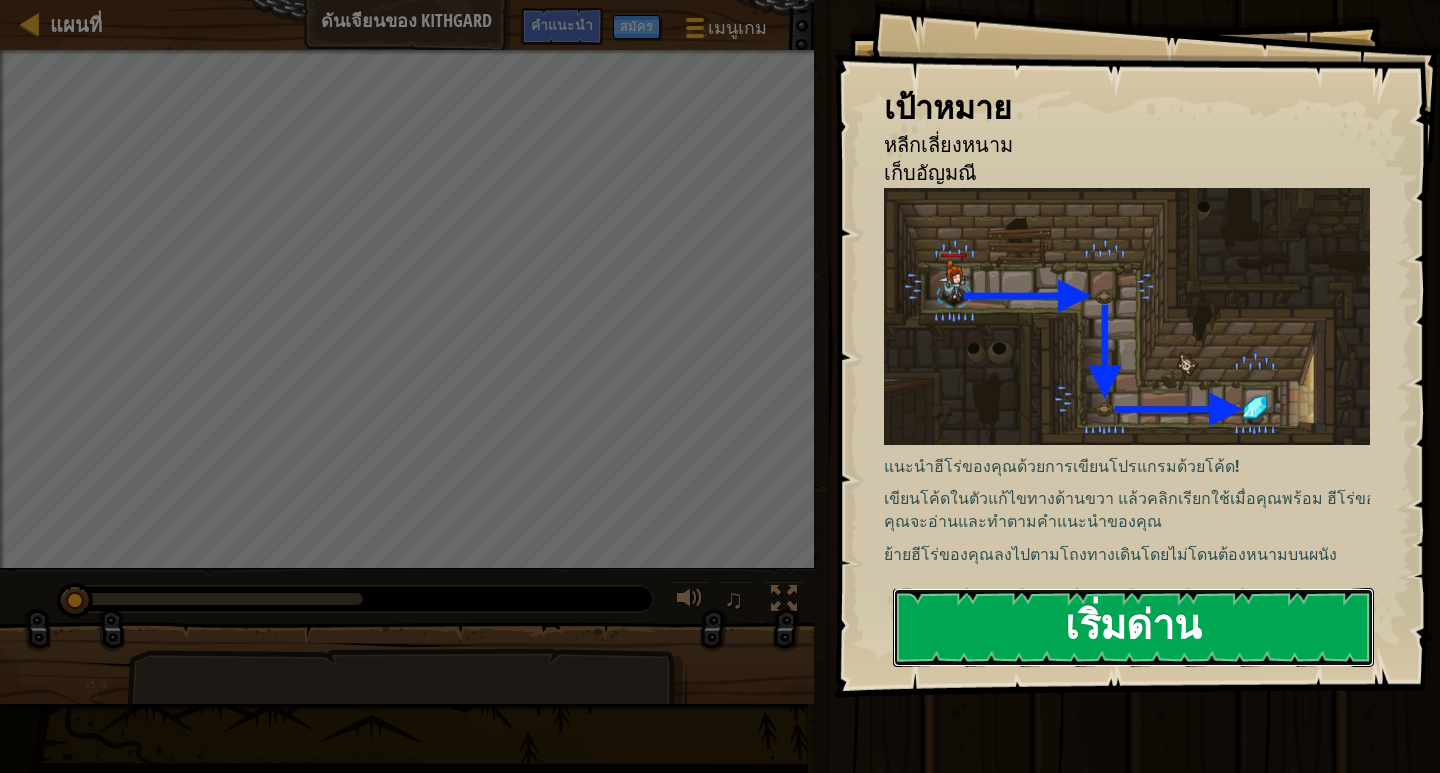 click on "เริ่มด่าน" at bounding box center [1133, 627] 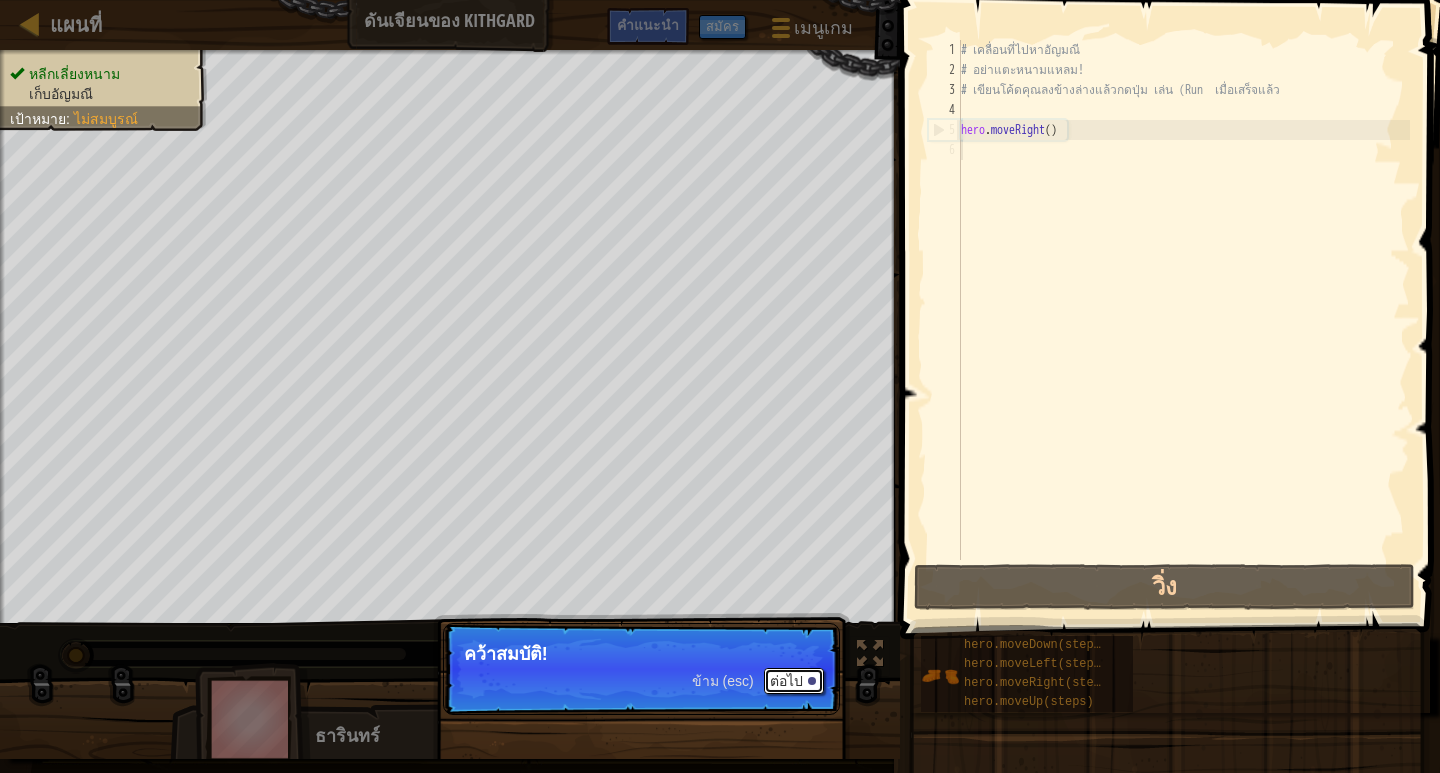 click on "ต่อไป" at bounding box center [794, 681] 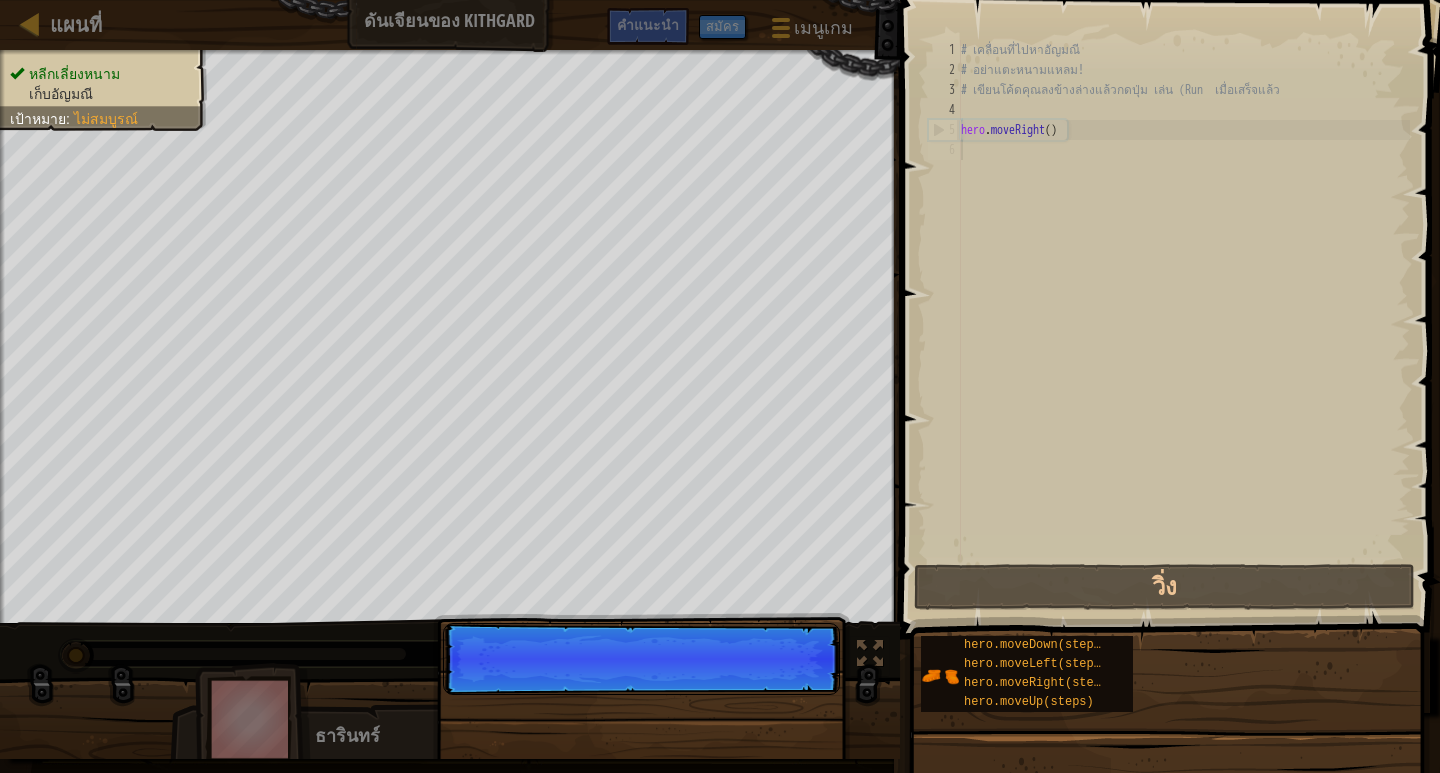 scroll, scrollTop: 9, scrollLeft: 0, axis: vertical 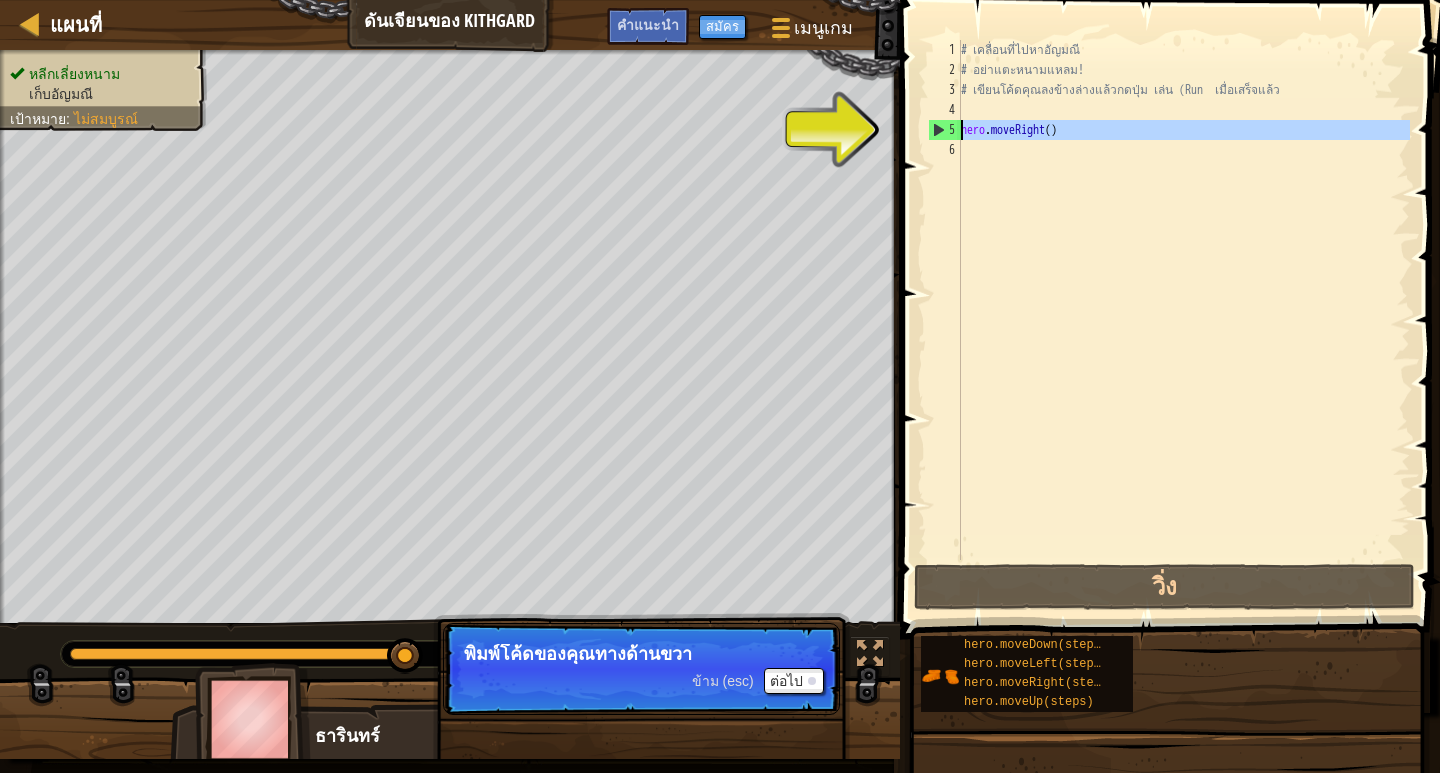 click on "5" at bounding box center (945, 130) 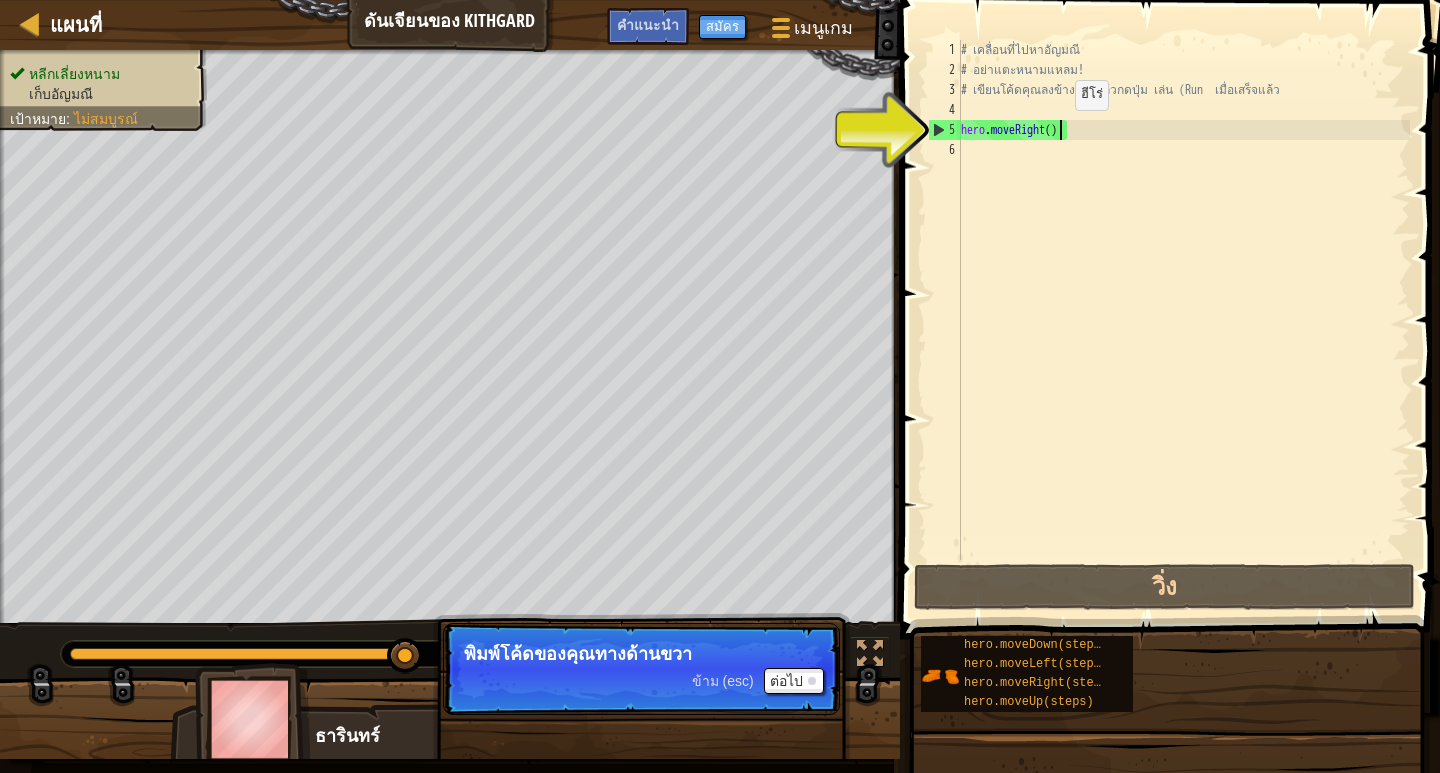 click on "# เคลื่อนที่ไปหาอัญมณี # อย่าแตะหนามแหลม! # เขียนโค้ดคุณลงข้างล่างแล้วกดปุ่ม เล่น (Run  เมื่อเสร็จแล้ว hero . moveRight ( )" at bounding box center (1183, 320) 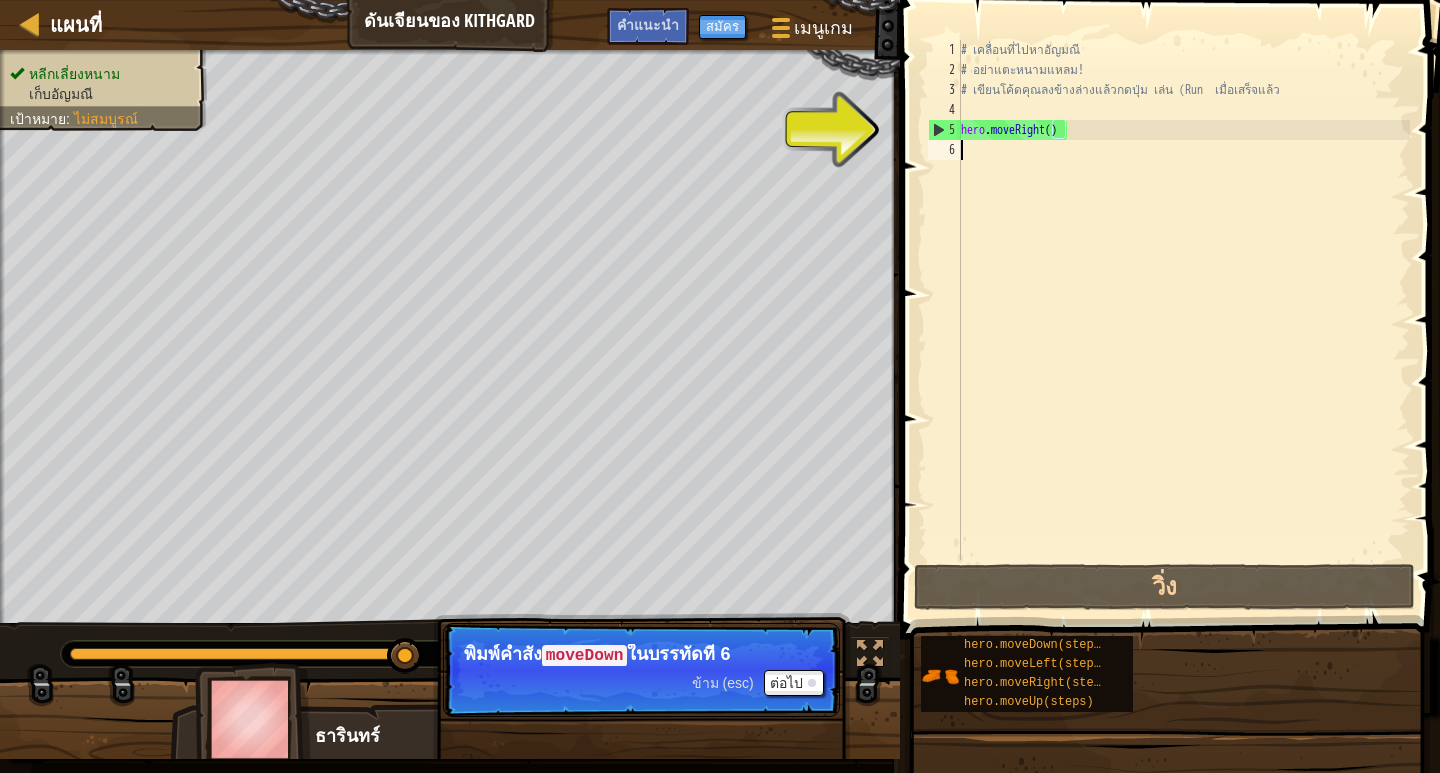 click on "# เคลื่อนที่ไปหาอัญมณี # อย่าแตะหนามแหลม! # เขียนโค้ดคุณลงข้างล่างแล้วกดปุ่ม เล่น (Run  เมื่อเสร็จแล้ว hero . moveRight ( )" at bounding box center [1183, 320] 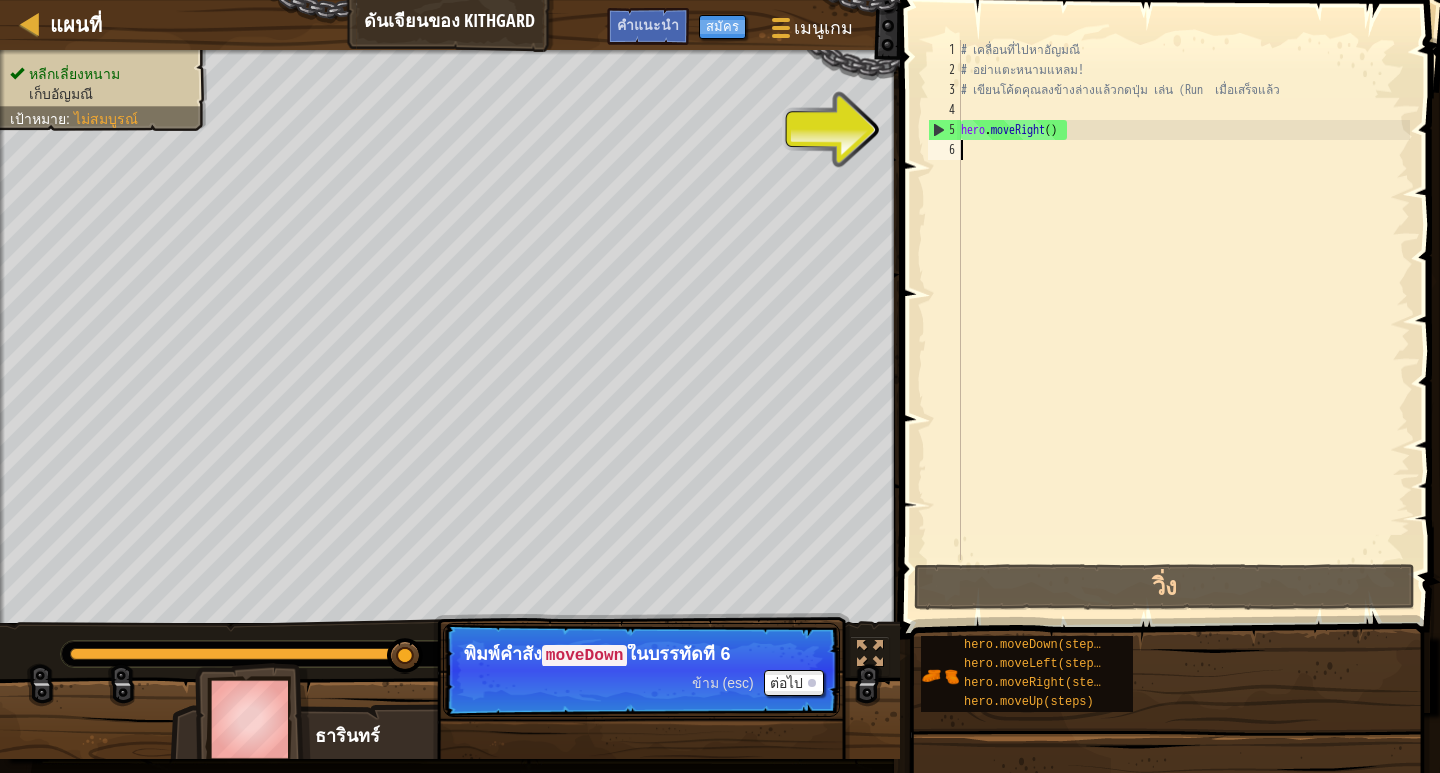 click on "# เคลื่อนที่ไปหาอัญมณี # อย่าแตะหนามแหลม! # เขียนโค้ดคุณลงข้างล่างแล้วกดปุ่ม เล่น (Run  เมื่อเสร็จแล้ว hero . moveRight ( )" at bounding box center [1183, 320] 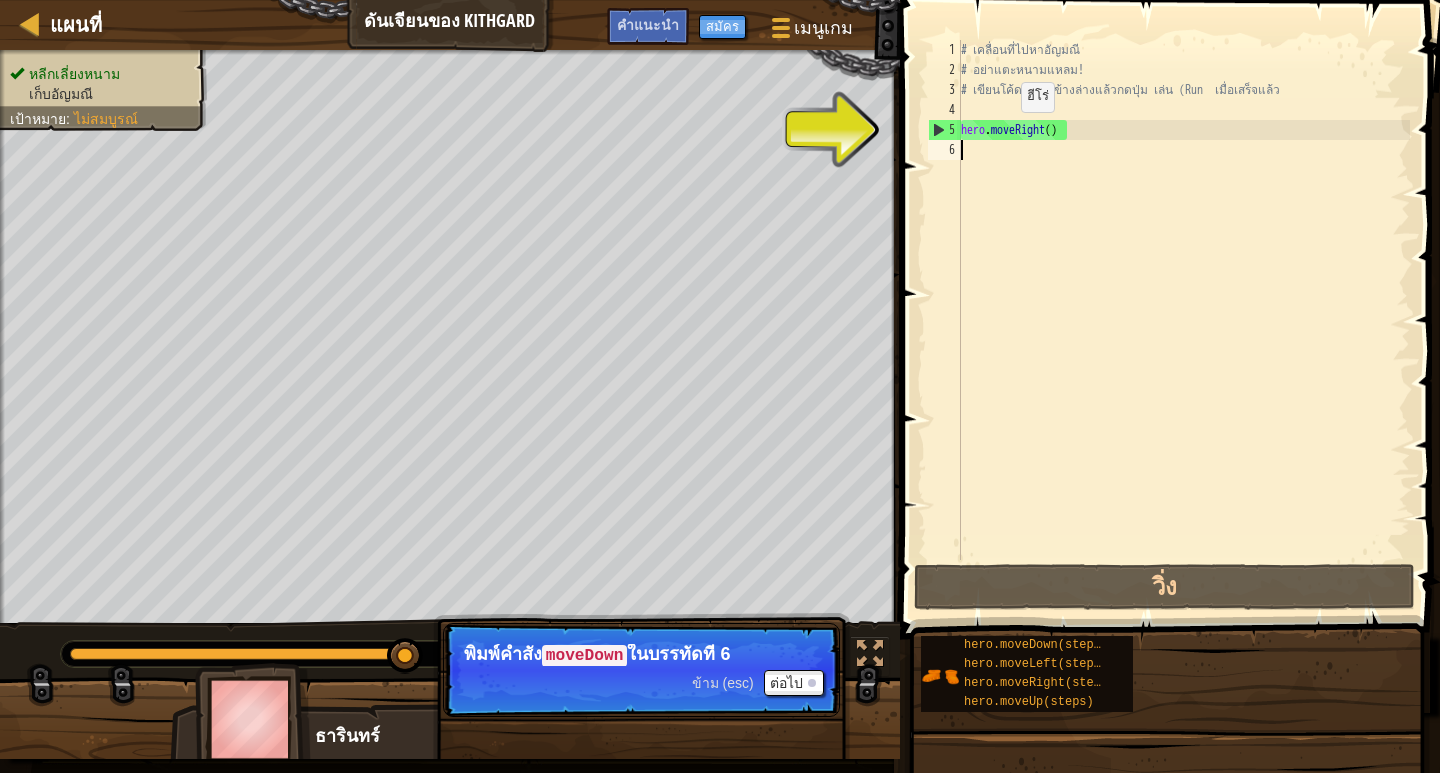 click on "# เคลื่อนที่ไปหาอัญมณี # อย่าแตะหนามแหลม! # เขียนโค้ดคุณลงข้างล่างแล้วกดปุ่ม เล่น (Run  เมื่อเสร็จแล้ว hero . moveRight ( )" at bounding box center (1183, 320) 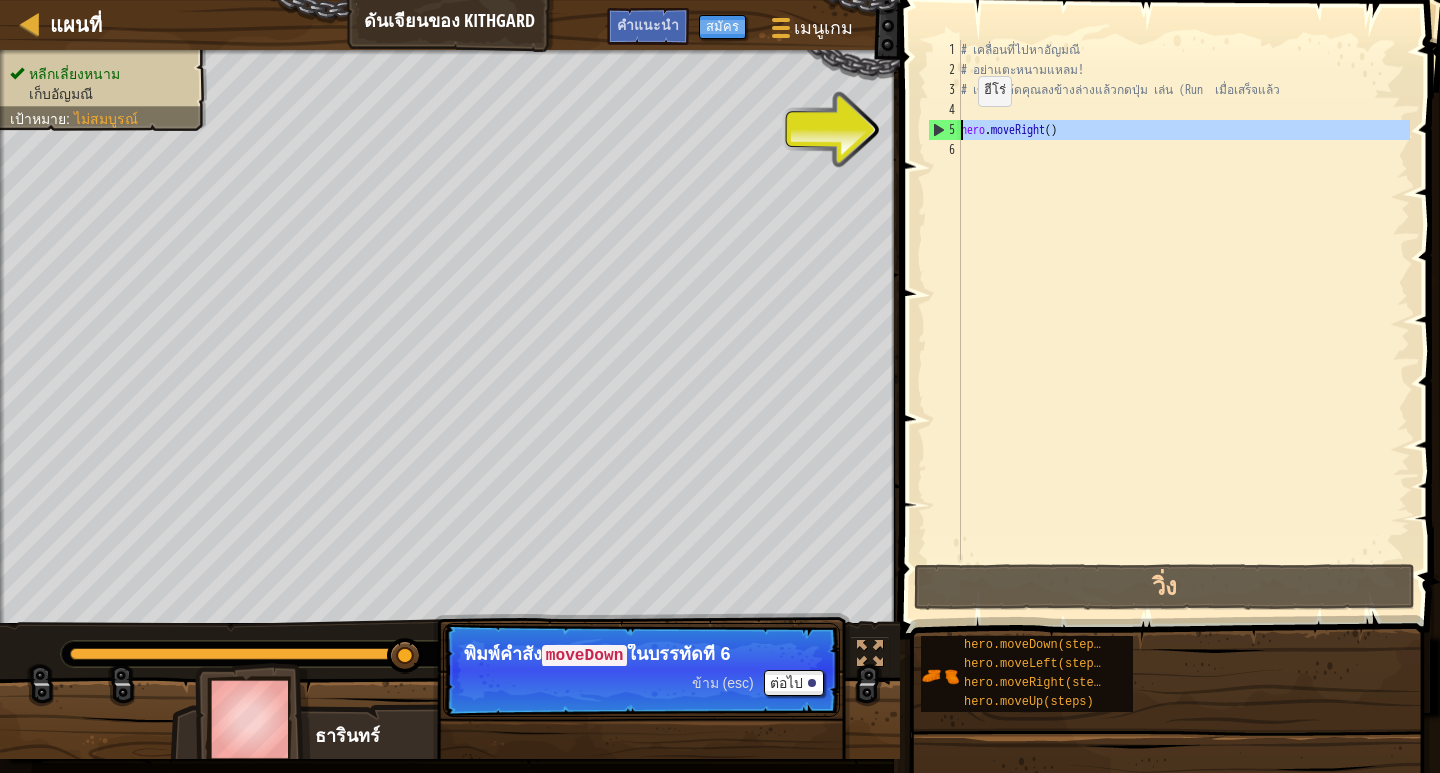 click on "5" at bounding box center [945, 130] 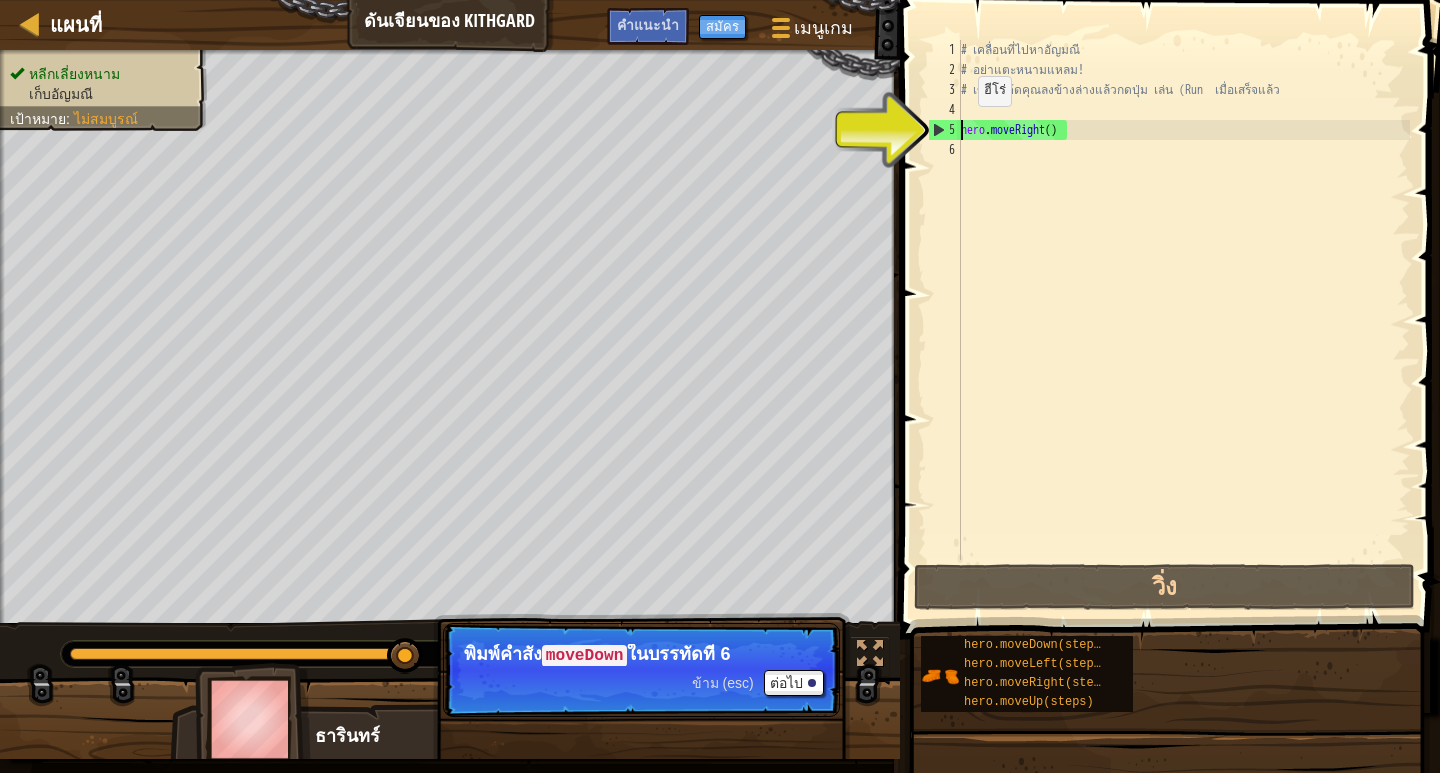 click on "5" at bounding box center [945, 130] 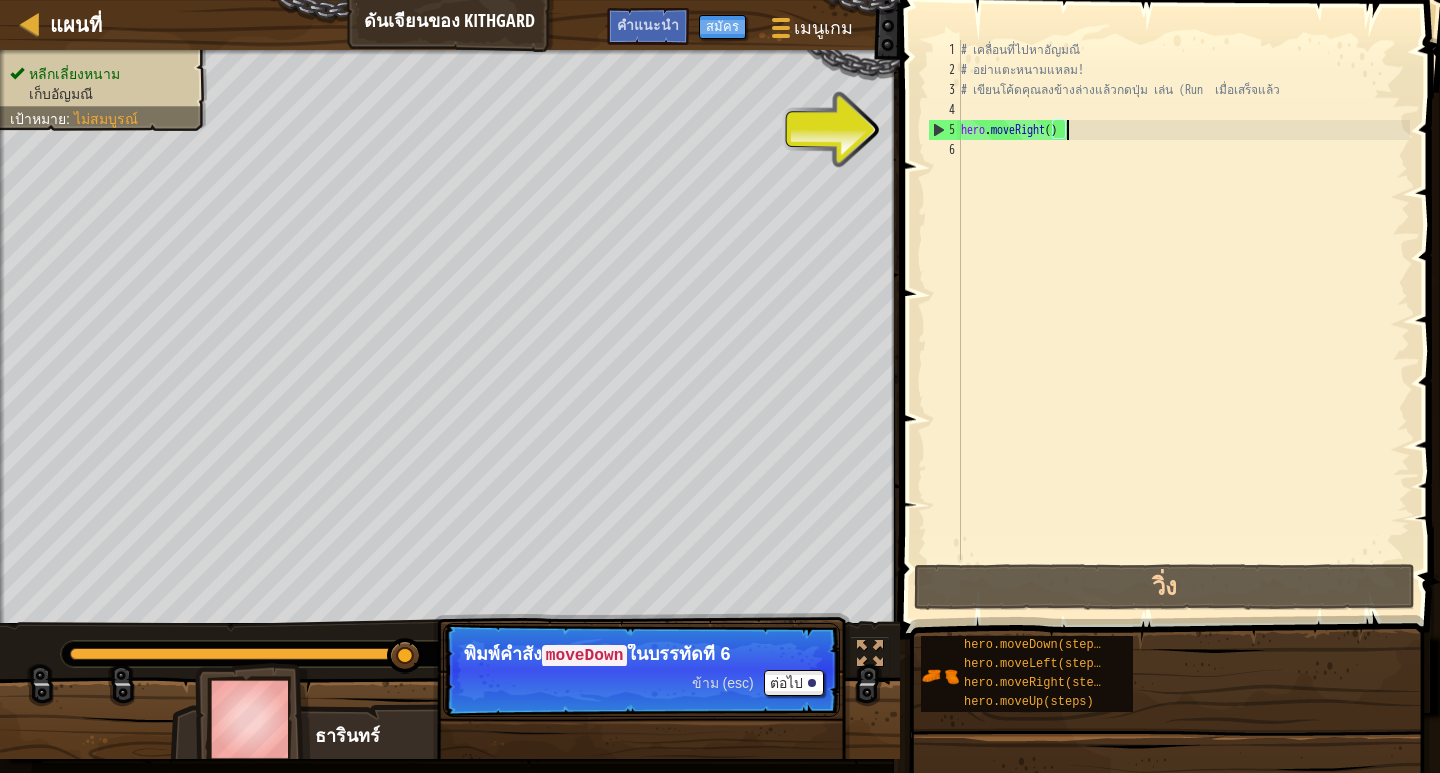 click on "# เคลื่อนที่ไปหาอัญมณี # อย่าแตะหนามแหลม! # เขียนโค้ดคุณลงข้างล่างแล้วกดปุ่ม เล่น (Run  เมื่อเสร็จแล้ว hero . moveRight ( )" at bounding box center (1183, 320) 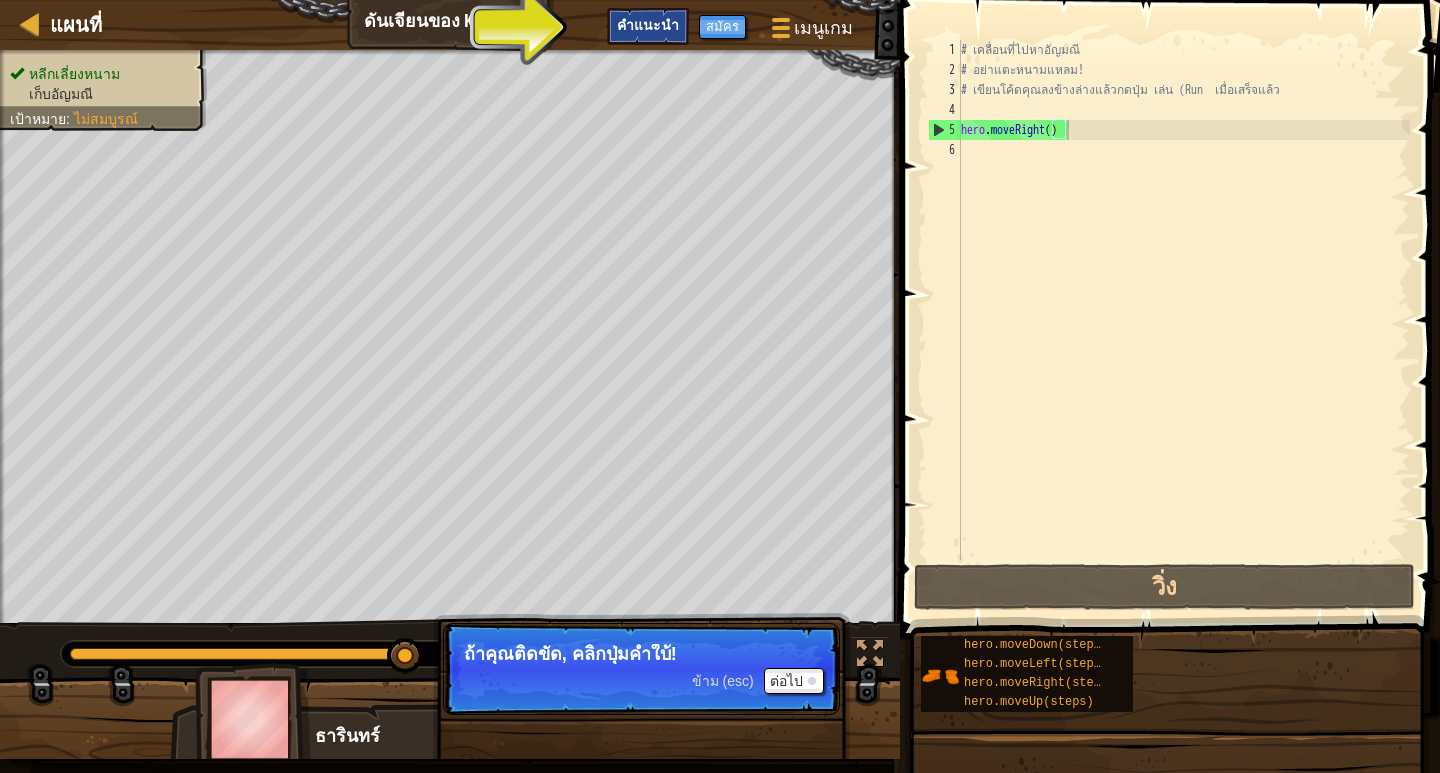 click on "คำแนะนำ" at bounding box center (648, 24) 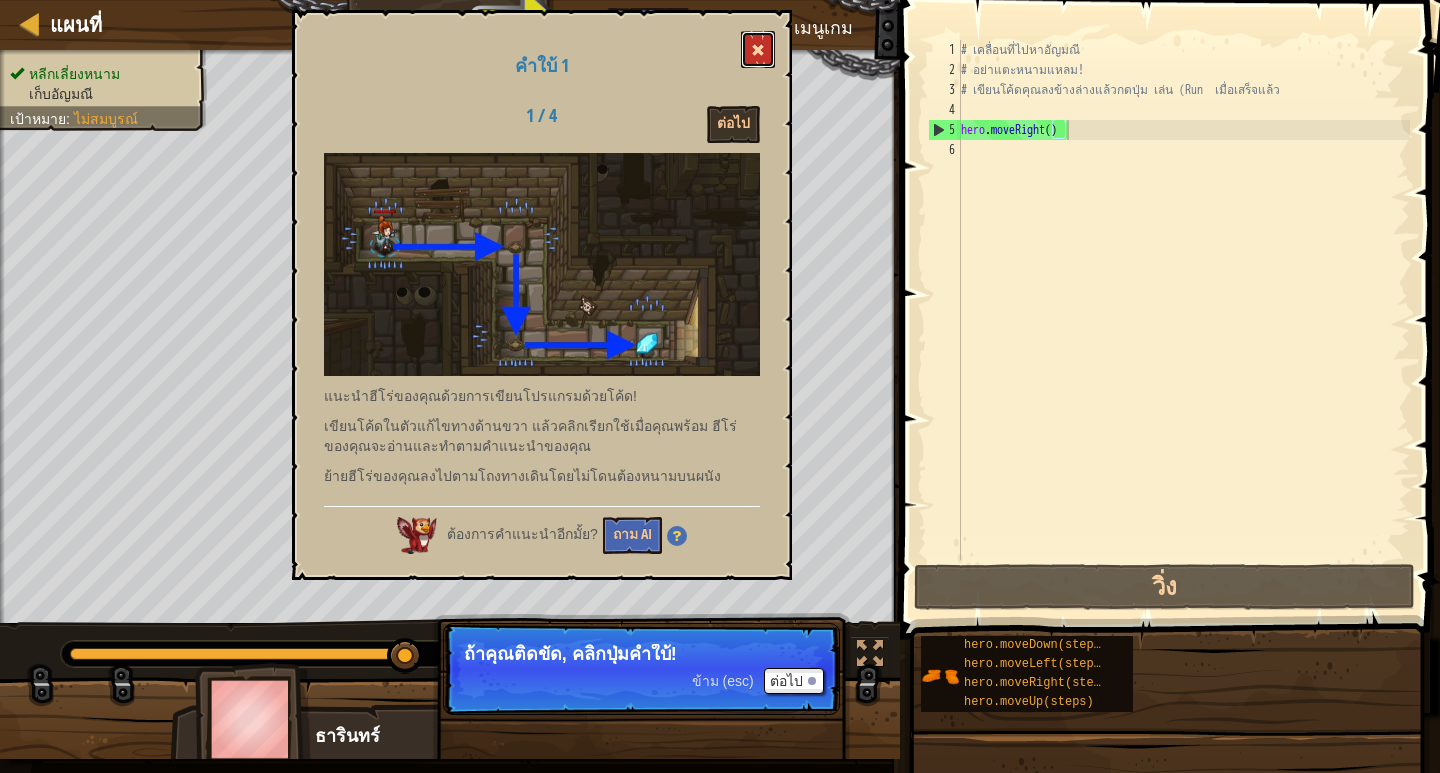 click at bounding box center [758, 49] 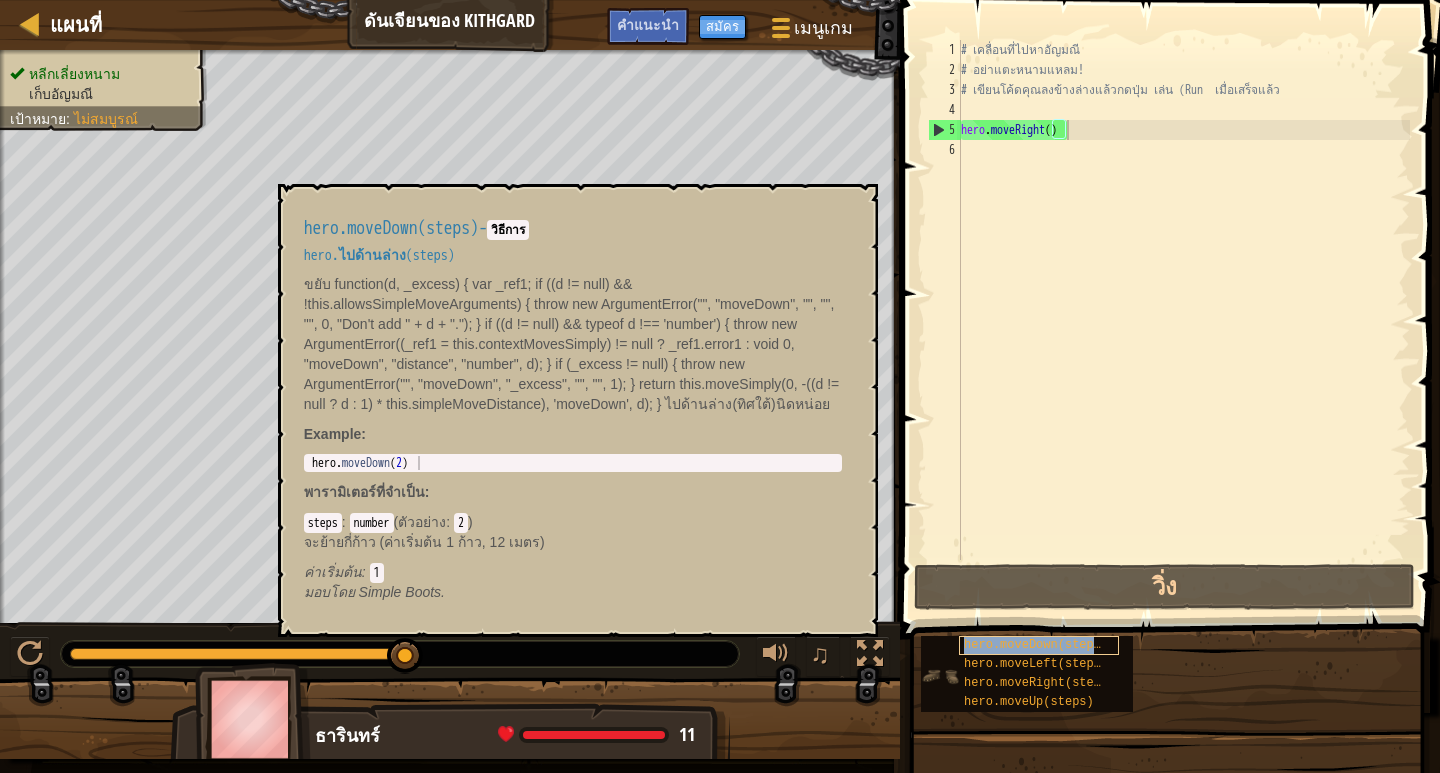 click on "hero.moveDown(steps)" at bounding box center (1036, 645) 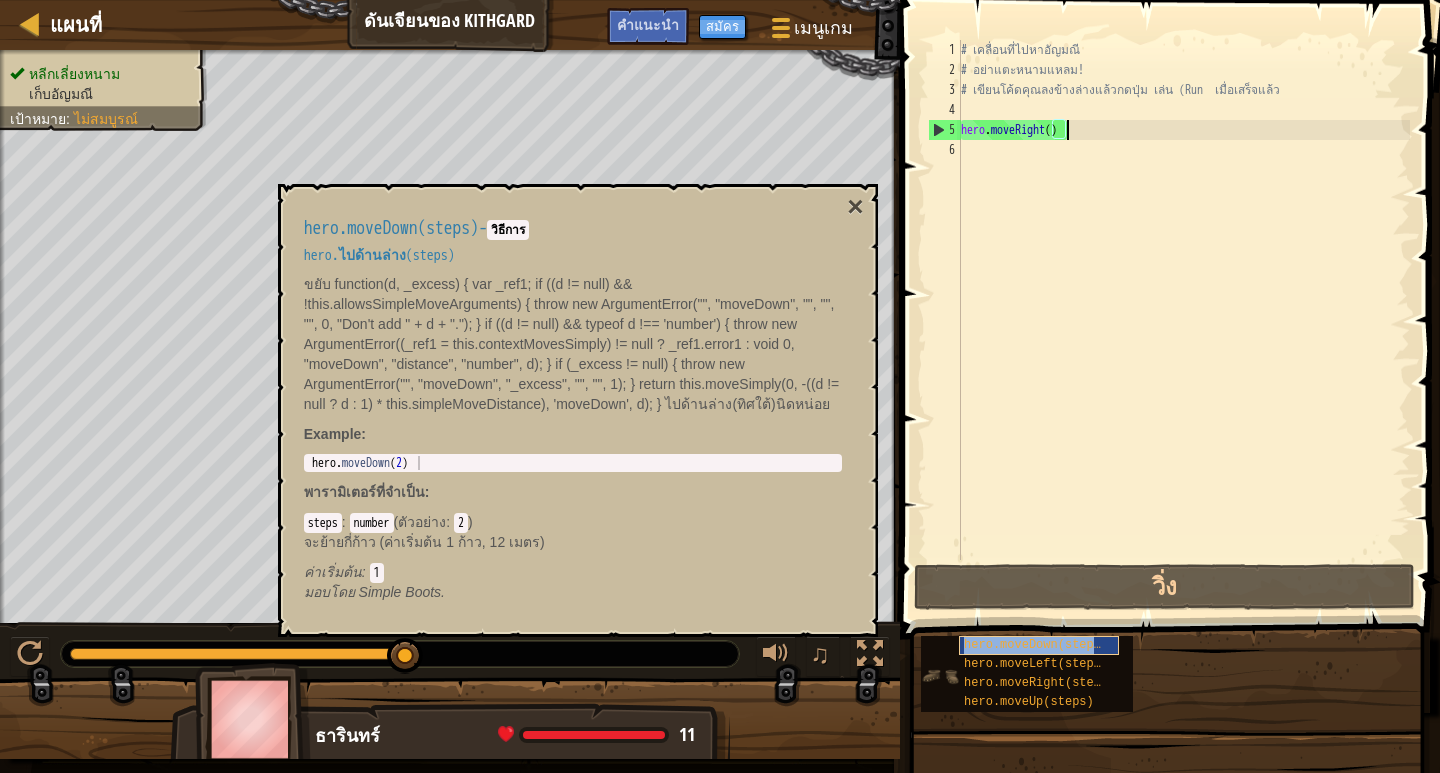 click on "hero.moveDown(steps)" at bounding box center [1036, 645] 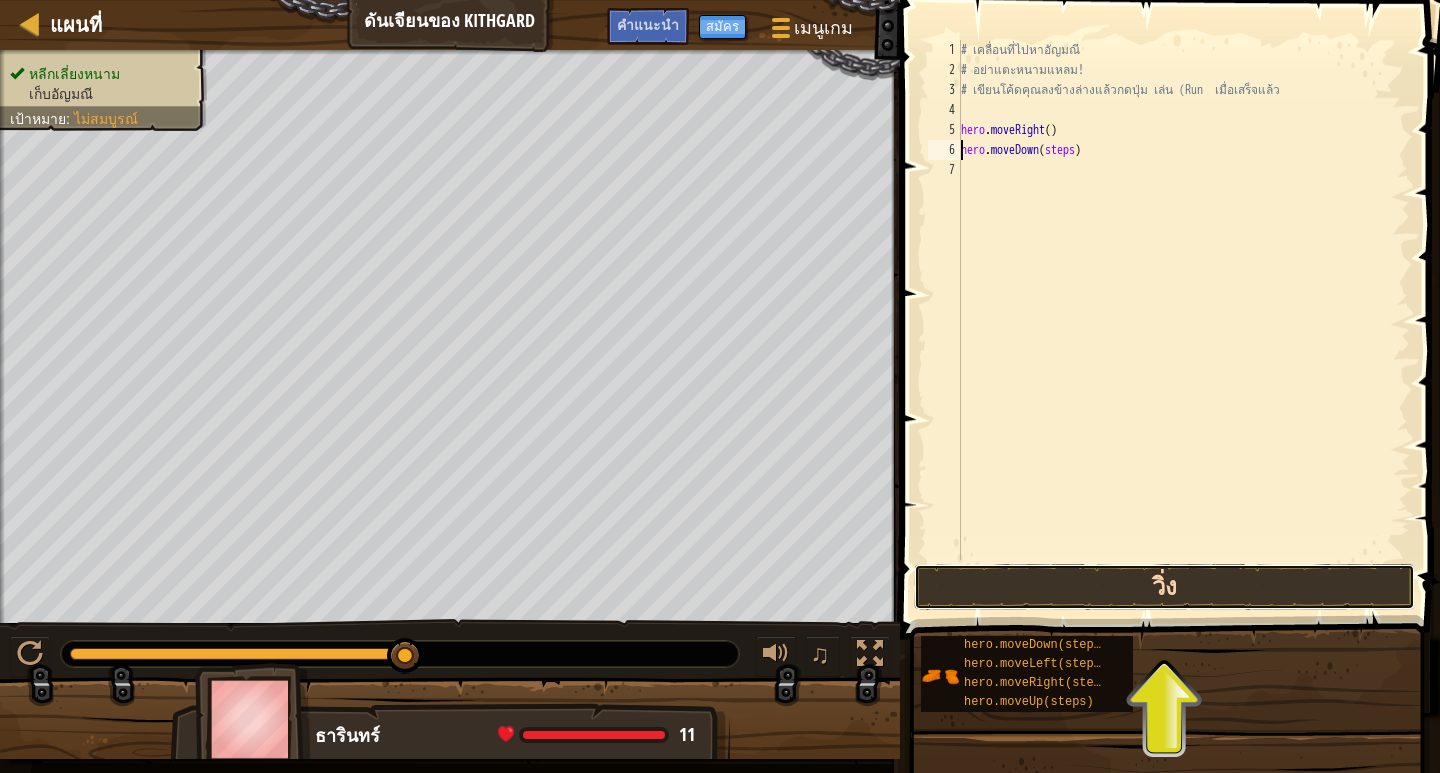 click on "วิ่ง" at bounding box center (1164, 587) 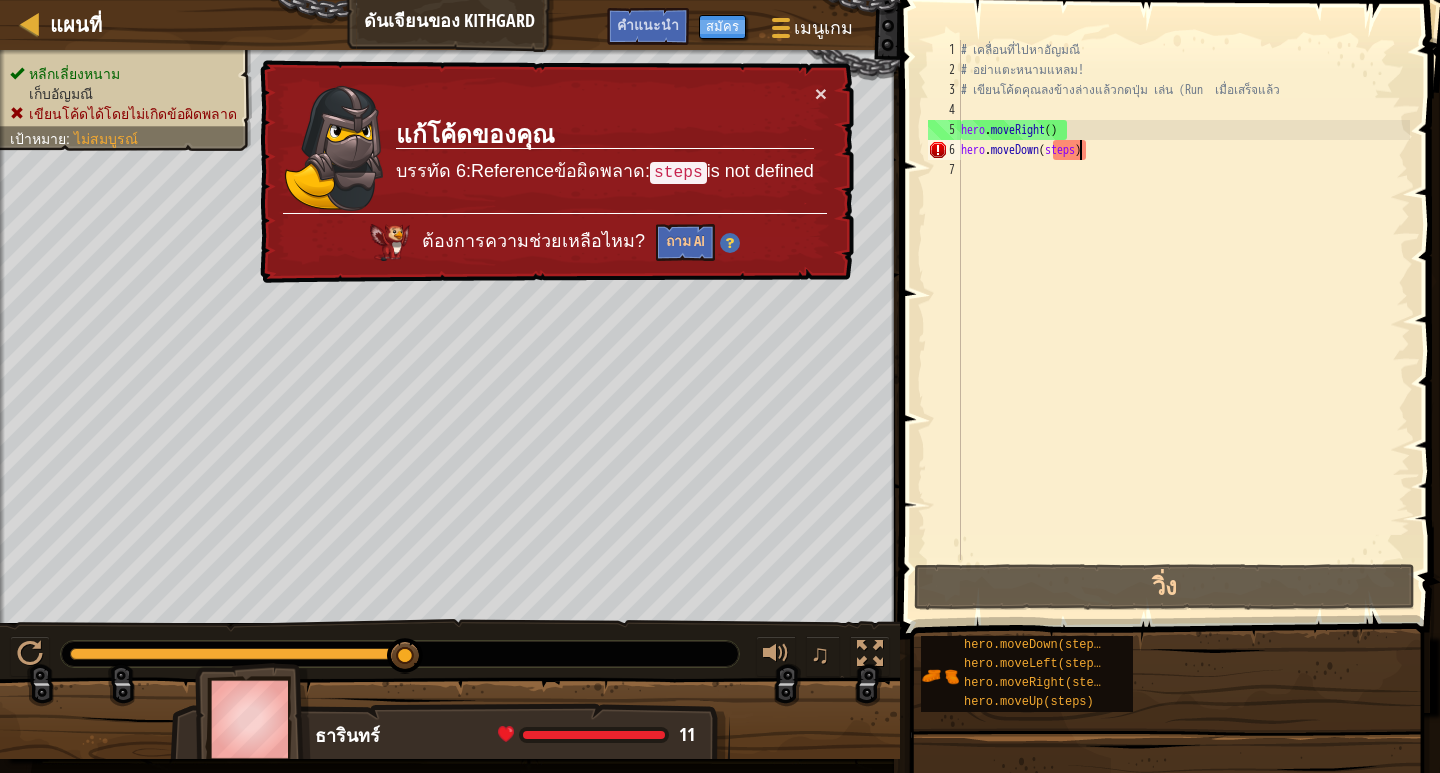 click on "# เคลื่อนที่ไปหาอัญมณี # อย่าแตะหนามแหลม! # เขียนโค้ดคุณลงข้างล่างแล้วกดปุ่ม เล่น (Run  เมื่อเสร็จแล้ว hero . moveRight ( ) hero . moveDown ( steps )" at bounding box center [1183, 320] 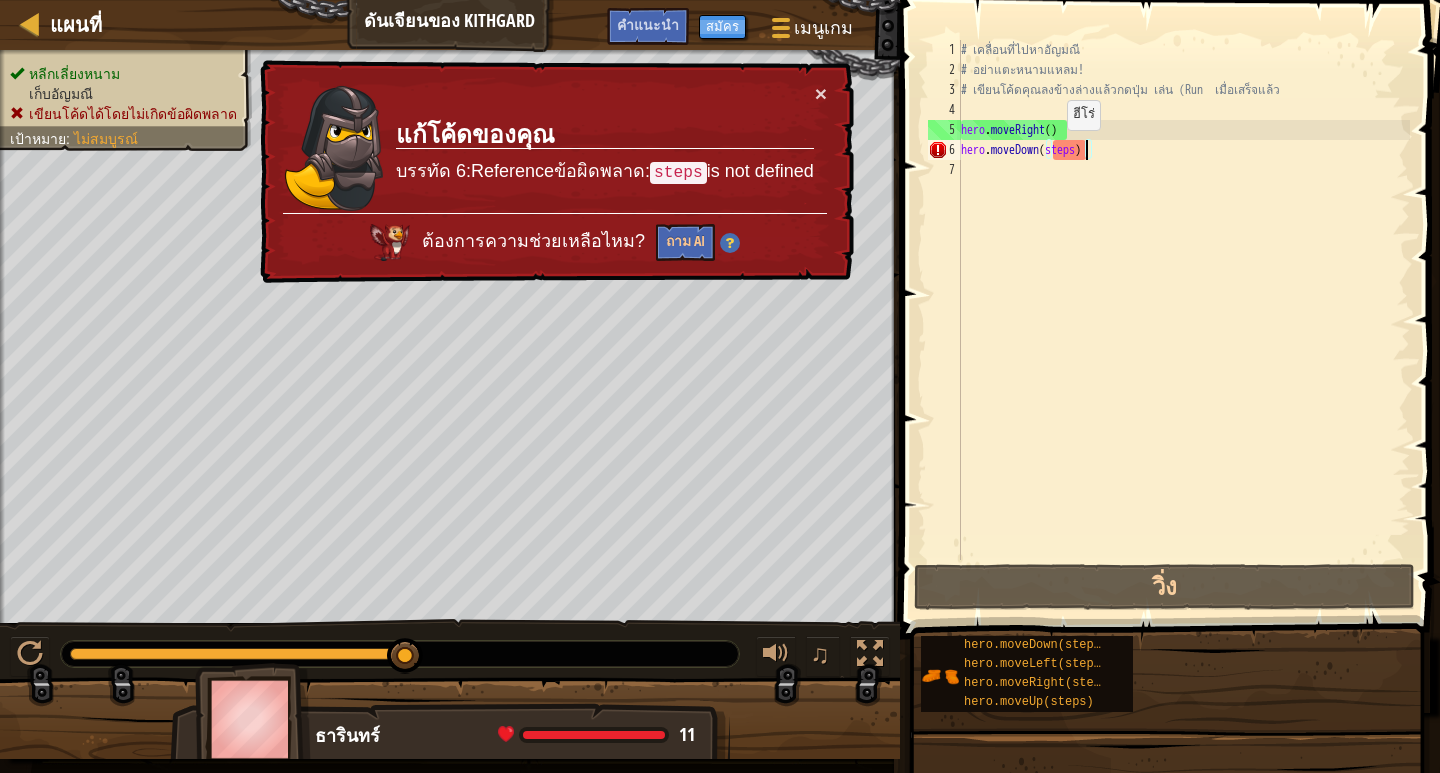 click on "# เคลื่อนที่ไปหาอัญมณี # อย่าแตะหนามแหลม! # เขียนโค้ดคุณลงข้างล่างแล้วกดปุ่ม เล่น (Run  เมื่อเสร็จแล้ว hero . moveRight ( ) hero . moveDown ( steps )" at bounding box center [1183, 320] 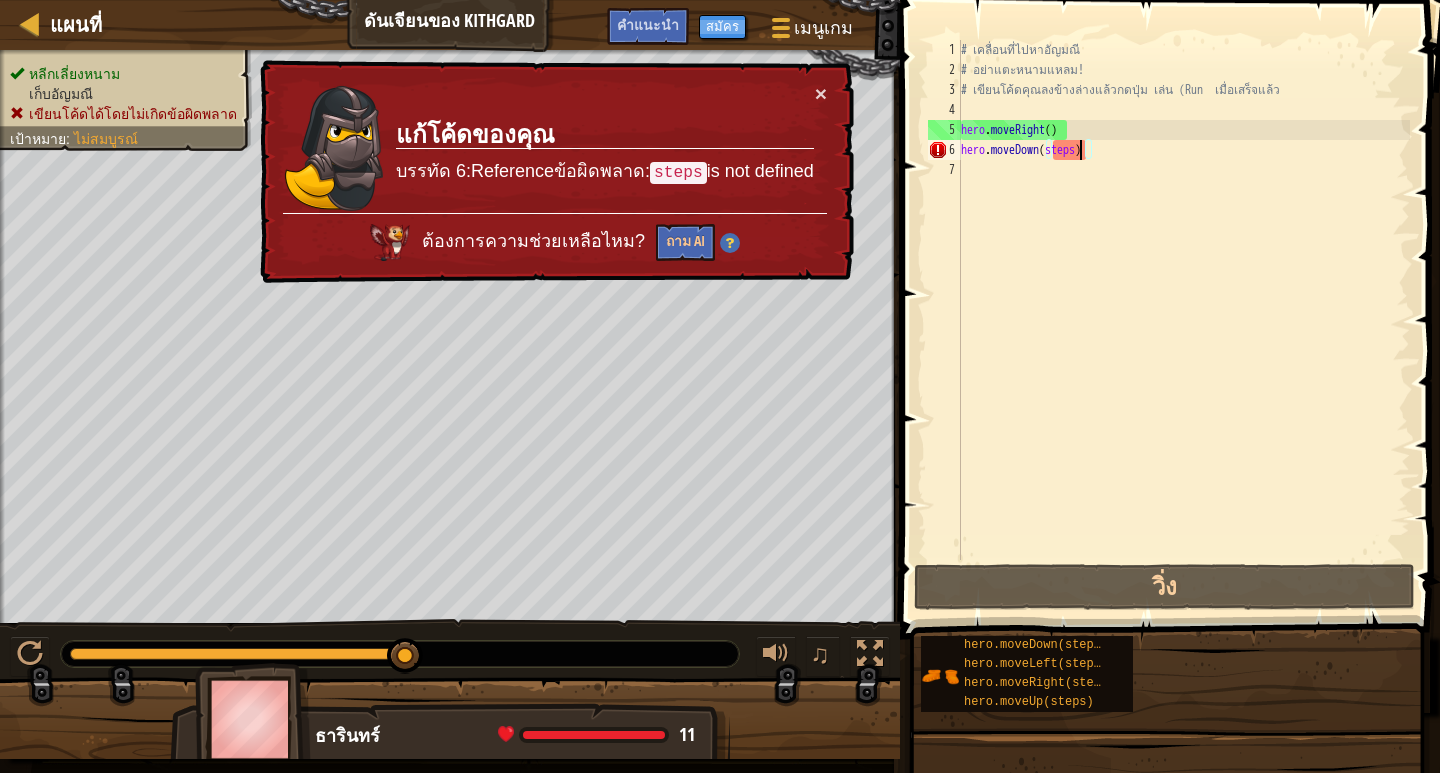 click on "# เคลื่อนที่ไปหาอัญมณี # อย่าแตะหนามแหลม! # เขียนโค้ดคุณลงข้างล่างแล้วกดปุ่ม เล่น (Run  เมื่อเสร็จแล้ว hero . moveRight ( ) hero . moveDown ( steps )" at bounding box center [1183, 320] 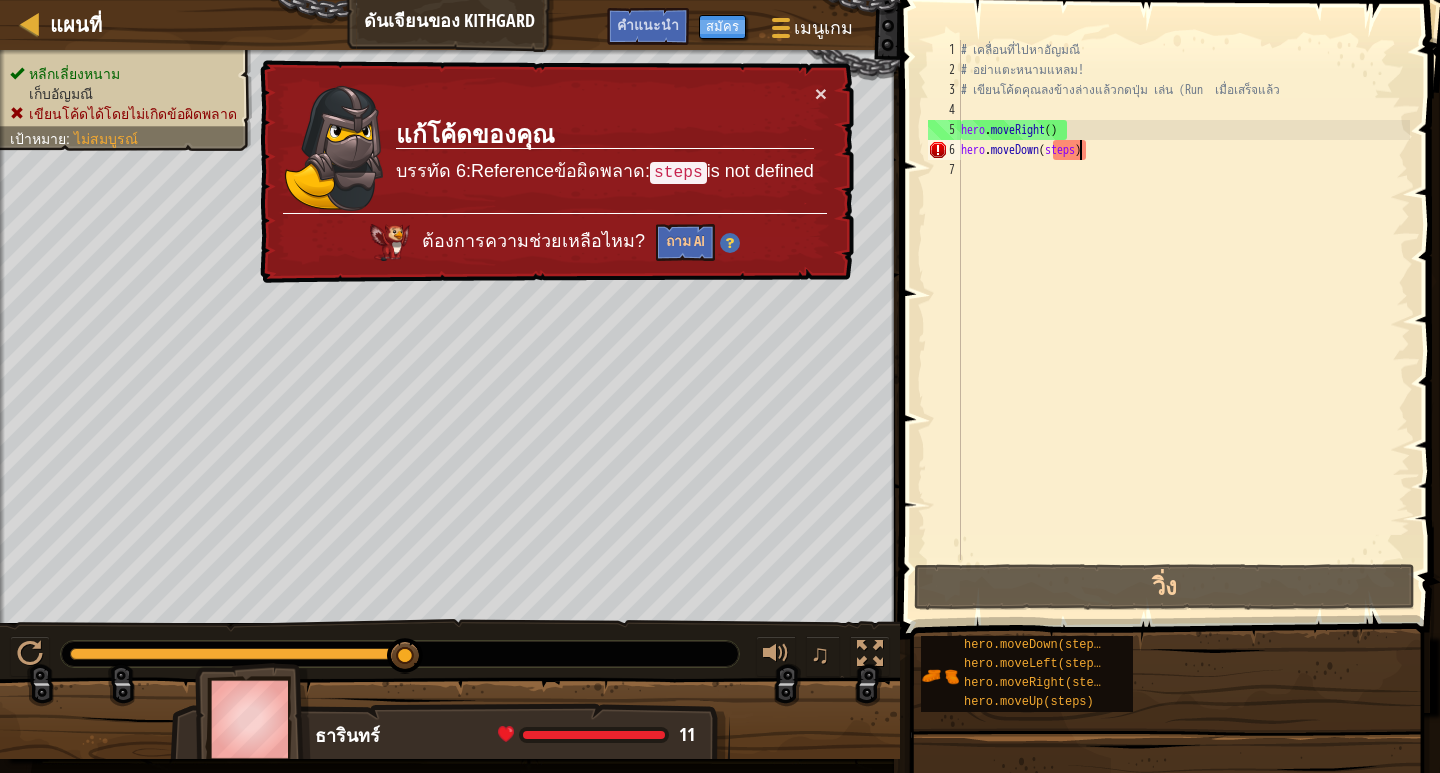 click on "# เคลื่อนที่ไปหาอัญมณี # อย่าแตะหนามแหลม! # เขียนโค้ดคุณลงข้างล่างแล้วกดปุ่ม เล่น (Run  เมื่อเสร็จแล้ว hero . moveRight ( ) hero . moveDown ( steps )" at bounding box center [1183, 320] 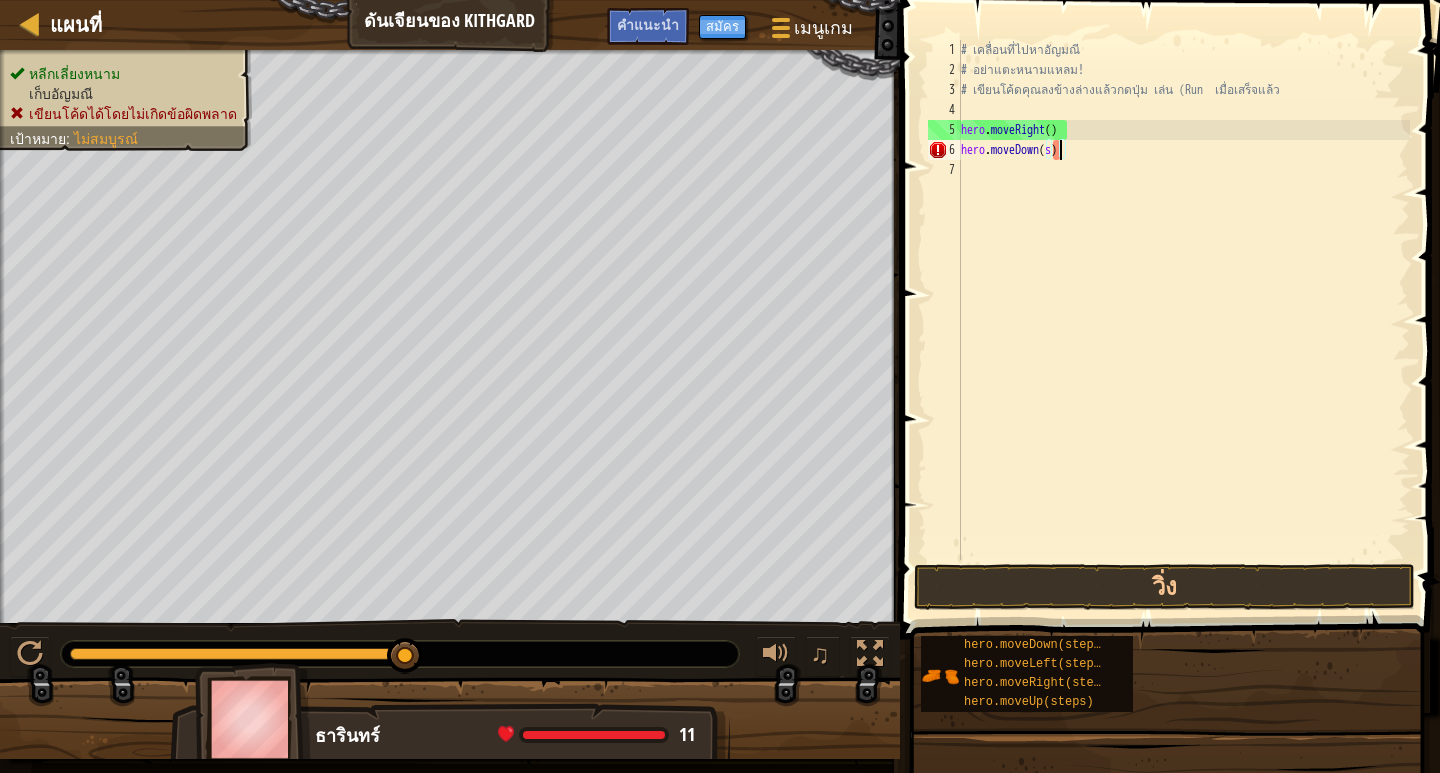 type on "hero.moveDown()" 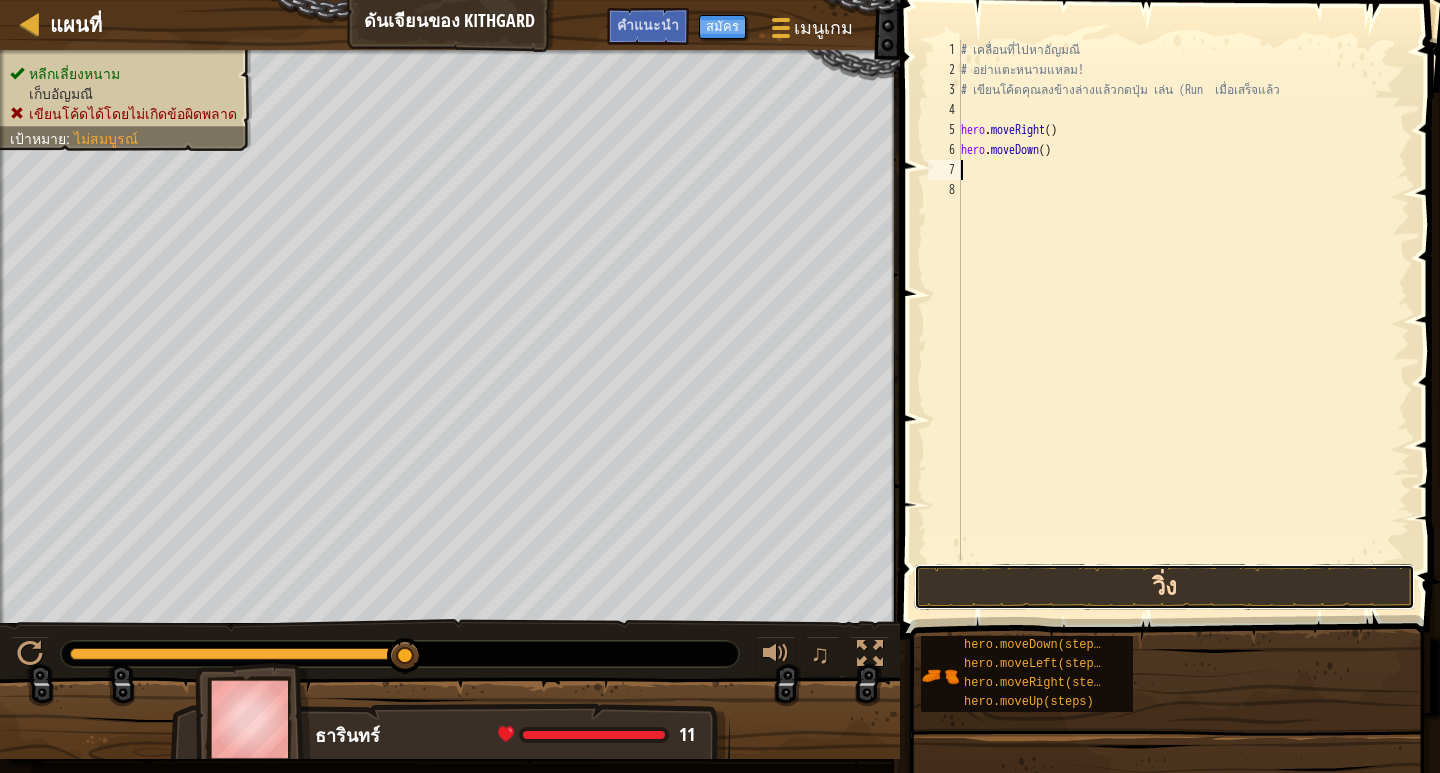 click on "วิ่ง" at bounding box center [1164, 587] 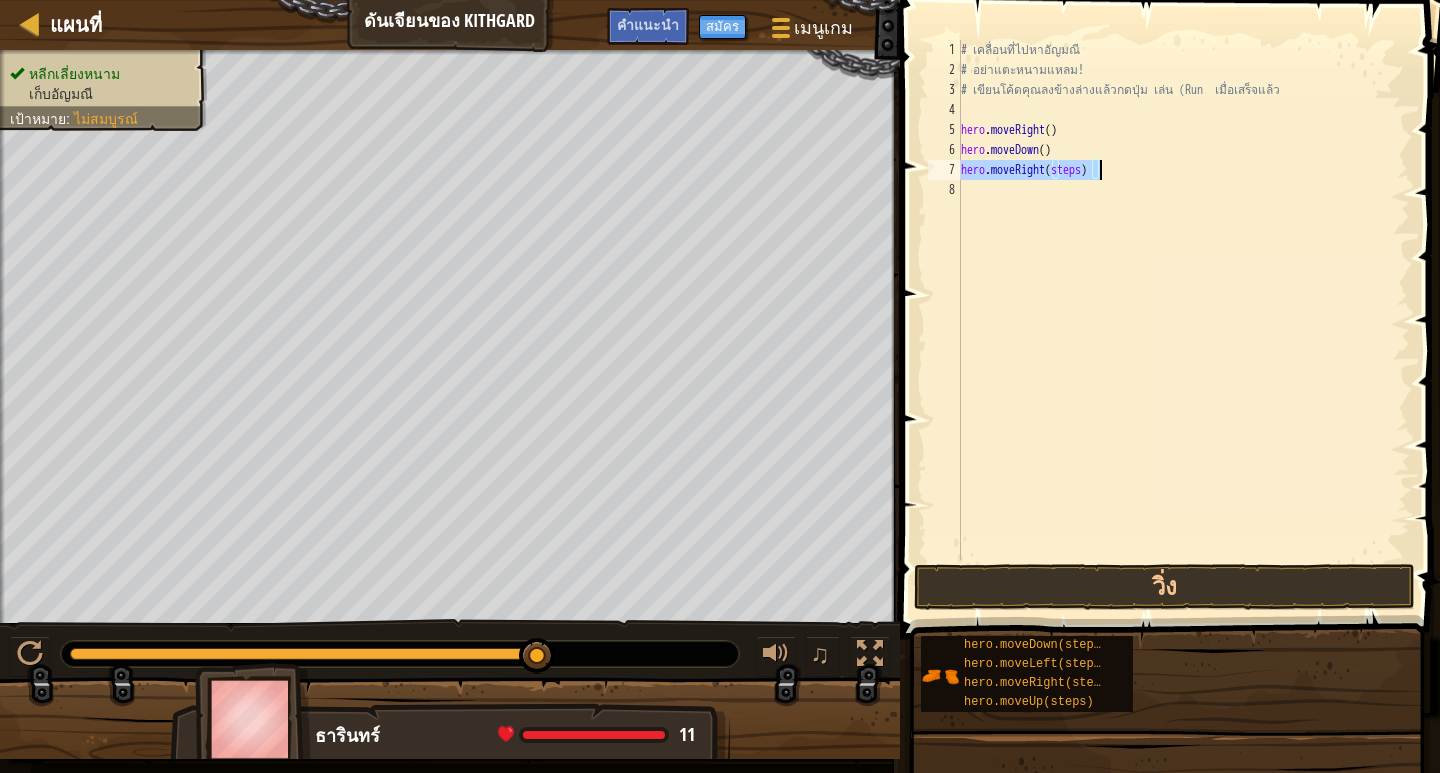 click on "# เคลื่อนที่ไปหาอัญมณี # อย่าแตะหนามแหลม! # เขียนโค้ดคุณลงข้างล่างแล้วกดปุ่ม เล่น (Run  เมื่อเสร็จแล้ว hero . moveRight ( ) hero . moveDown ( ) hero . moveRight ( steps )" at bounding box center (1183, 300) 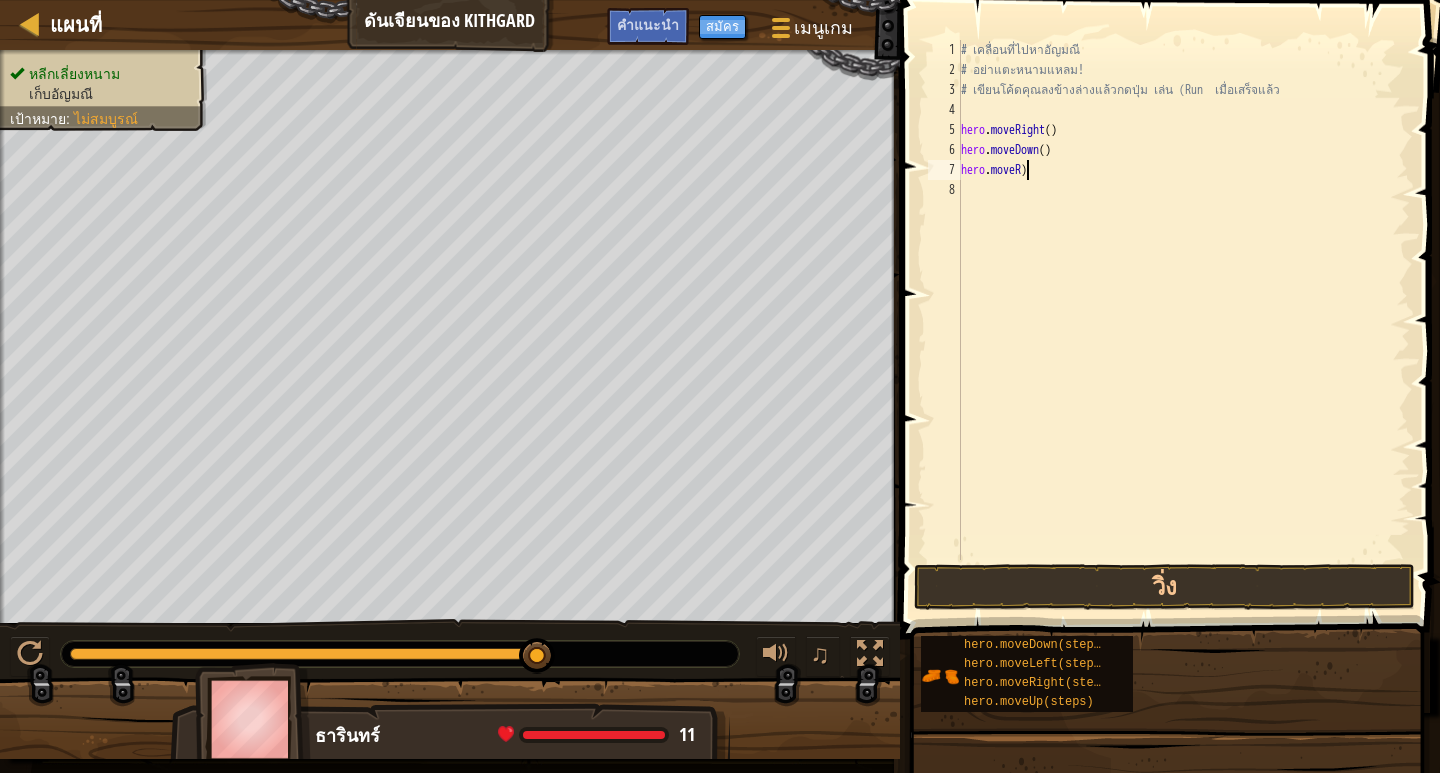type on "hero.mo)" 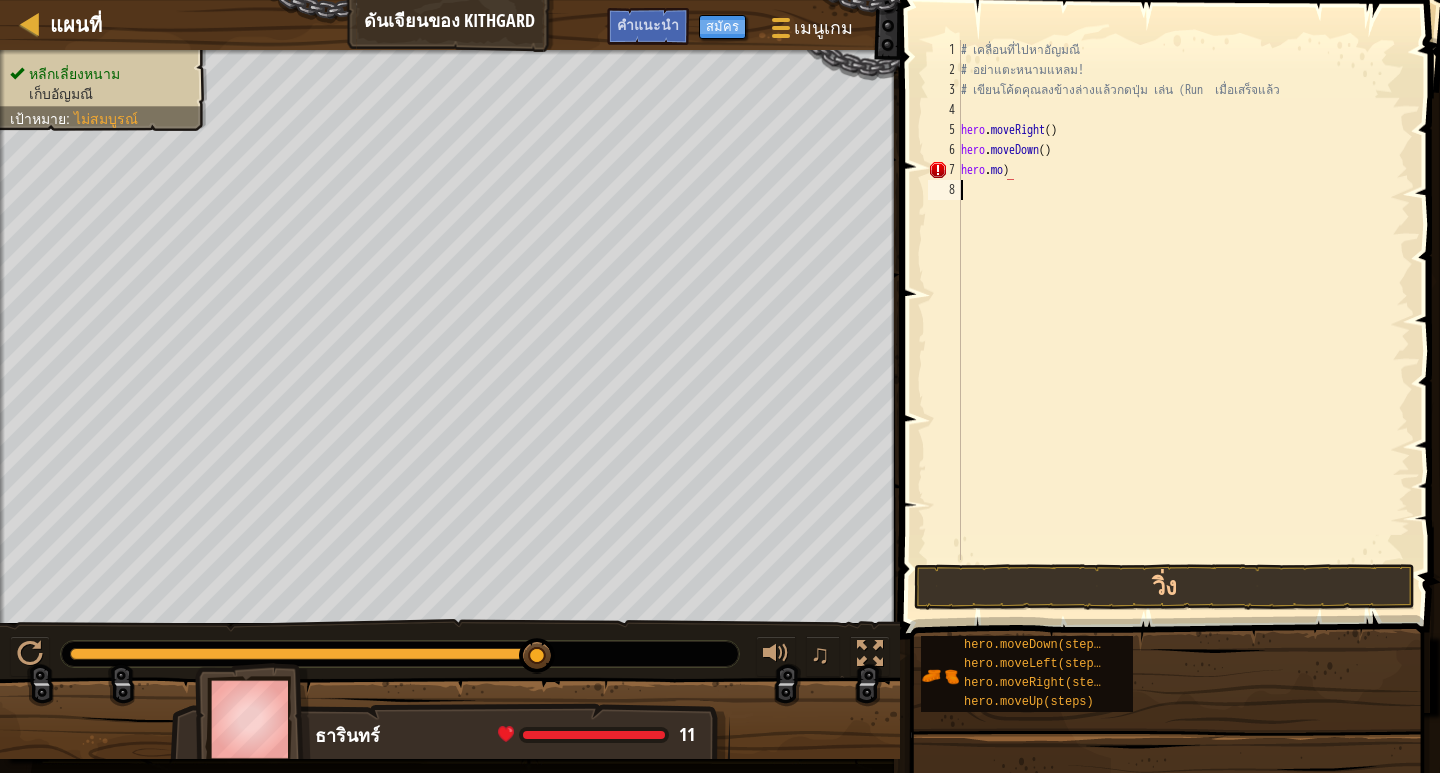 click on "# เคลื่อนที่ไปหาอัญมณี # อย่าแตะหนามแหลม! # เขียนโค้ดคุณลงข้างล่างแล้วกดปุ่ม เล่น (Run  เมื่อเสร็จแล้ว hero . moveRight ( ) hero . moveDown ( ) hero . mo )" at bounding box center (1183, 320) 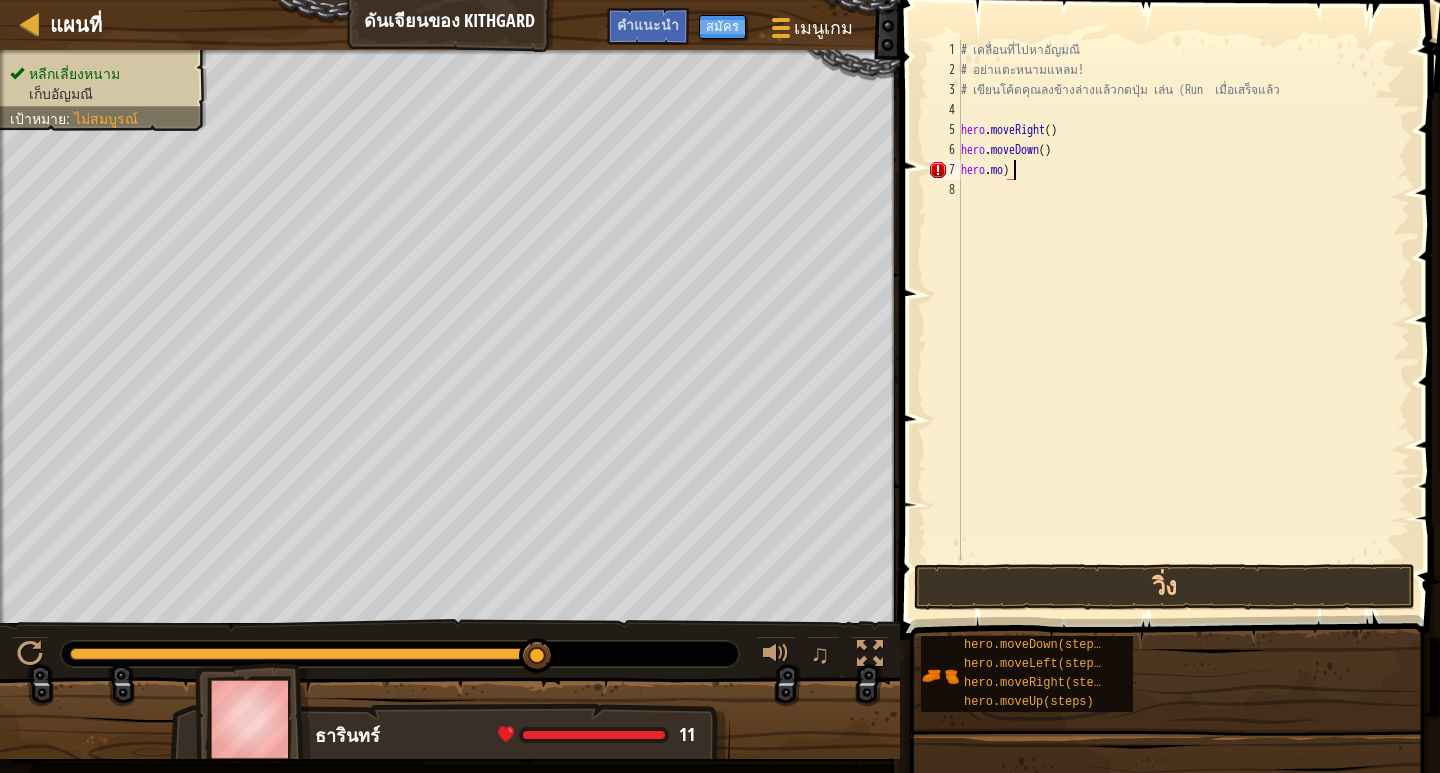 click on "# เคลื่อนที่ไปหาอัญมณี # อย่าแตะหนามแหลม! # เขียนโค้ดคุณลงข้างล่างแล้วกดปุ่ม เล่น (Run  เมื่อเสร็จแล้ว hero . moveRight ( ) hero . moveDown ( ) hero . mo )" at bounding box center (1183, 320) 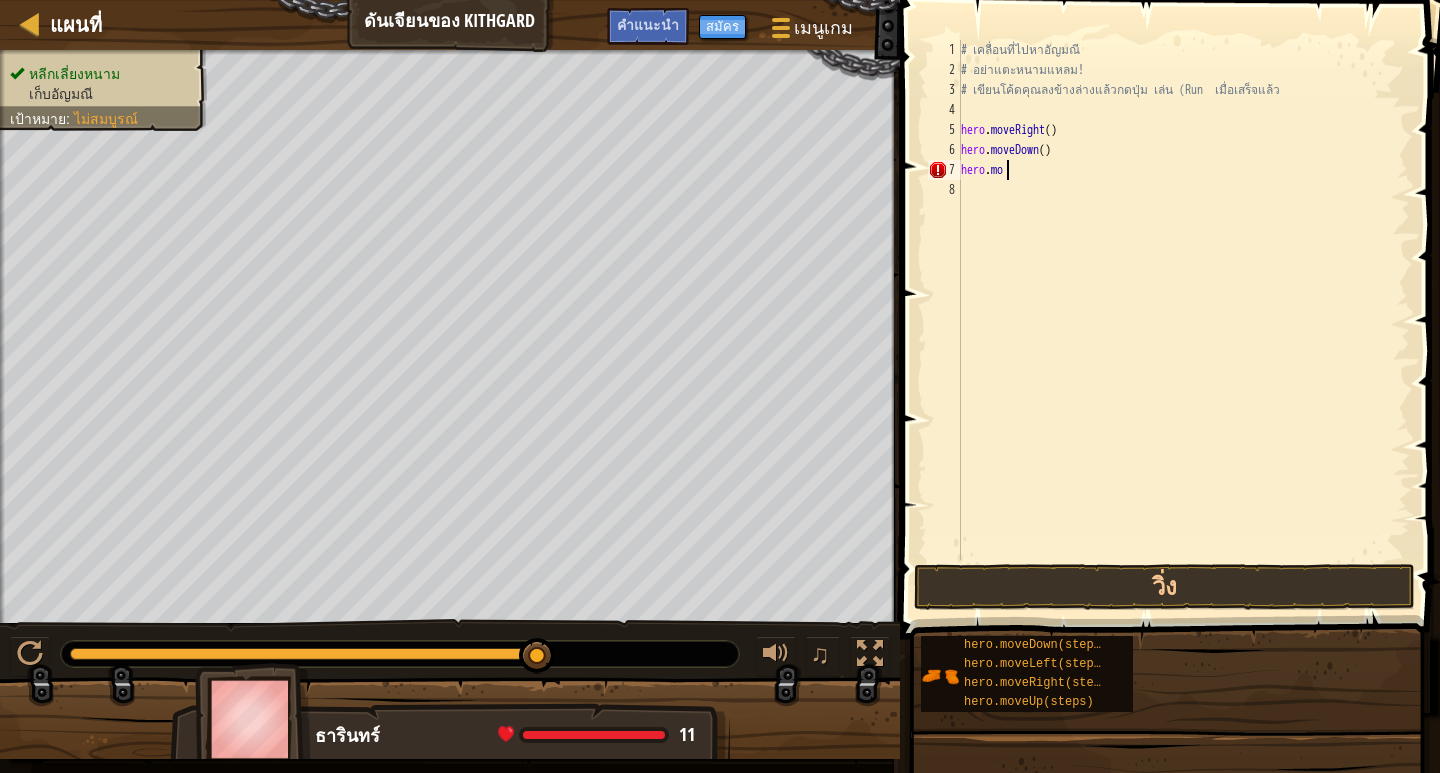 type on "h" 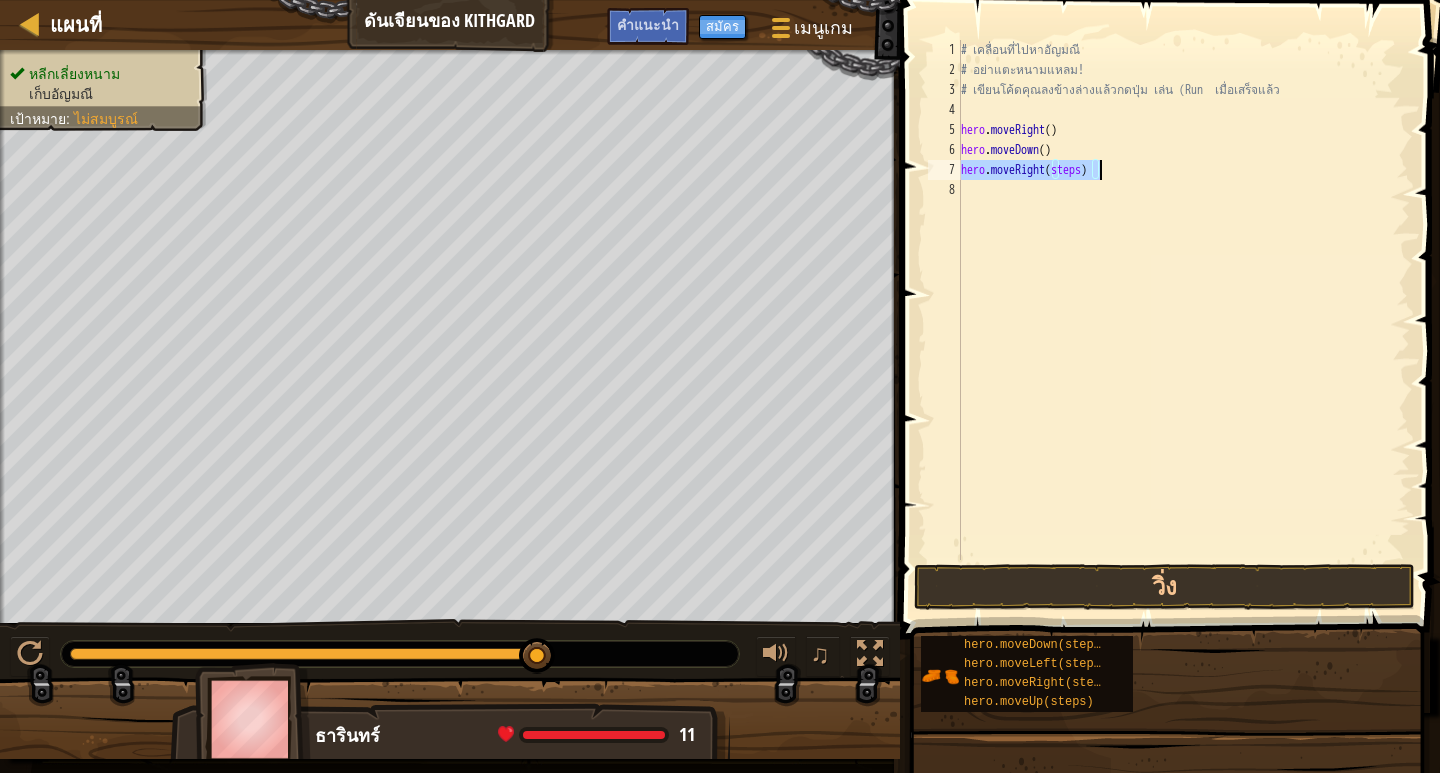 click on "# เคลื่อนที่ไปหาอัญมณี # อย่าแตะหนามแหลม! # เขียนโค้ดคุณลงข้างล่างแล้วกดปุ่ม เล่น (Run  เมื่อเสร็จแล้ว hero . moveRight ( ) hero . moveDown ( ) hero . moveRight ( steps )" at bounding box center [1183, 300] 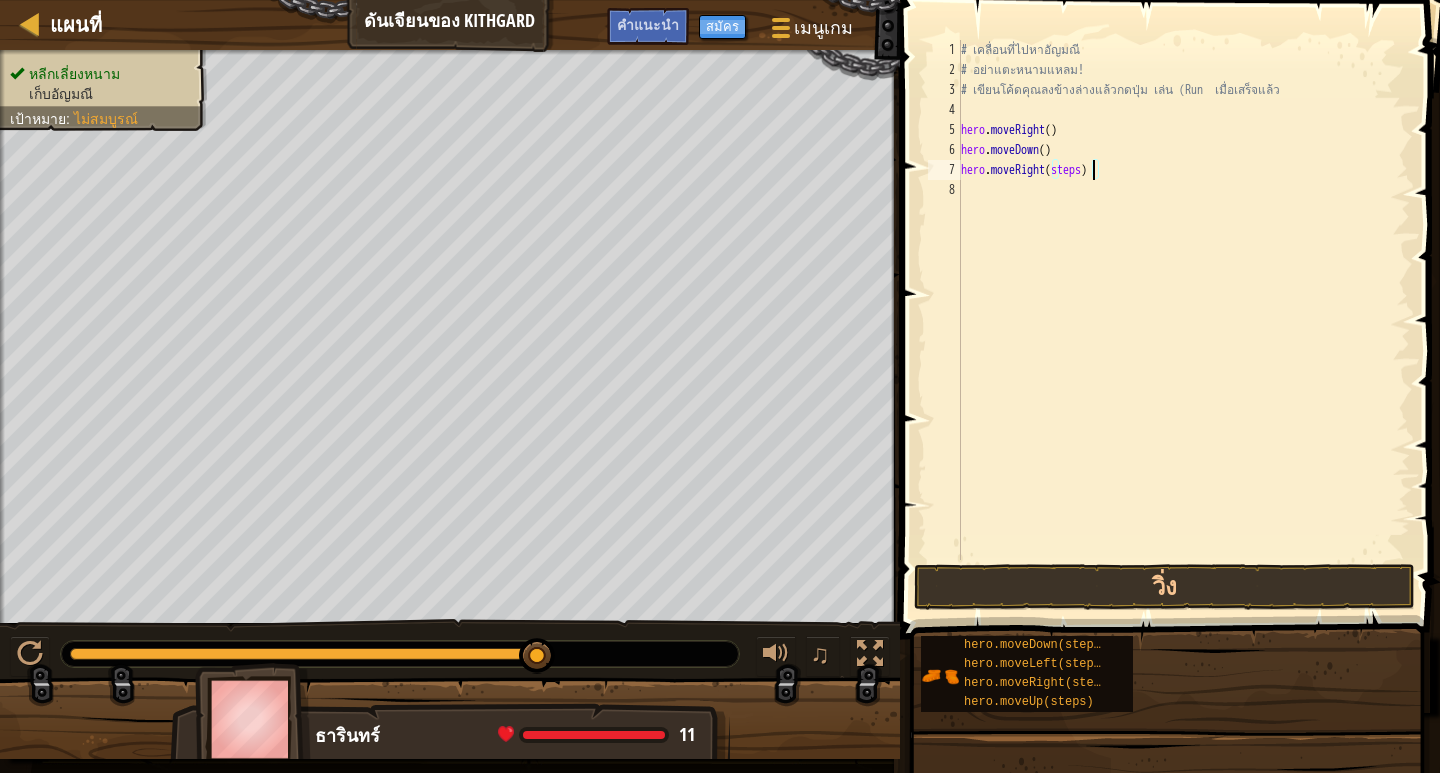 click on "# เคลื่อนที่ไปหาอัญมณี # อย่าแตะหนามแหลม! # เขียนโค้ดคุณลงข้างล่างแล้วกดปุ่ม เล่น (Run  เมื่อเสร็จแล้ว hero . moveRight ( ) hero . moveDown ( ) hero . moveRight ( steps )" at bounding box center (1183, 320) 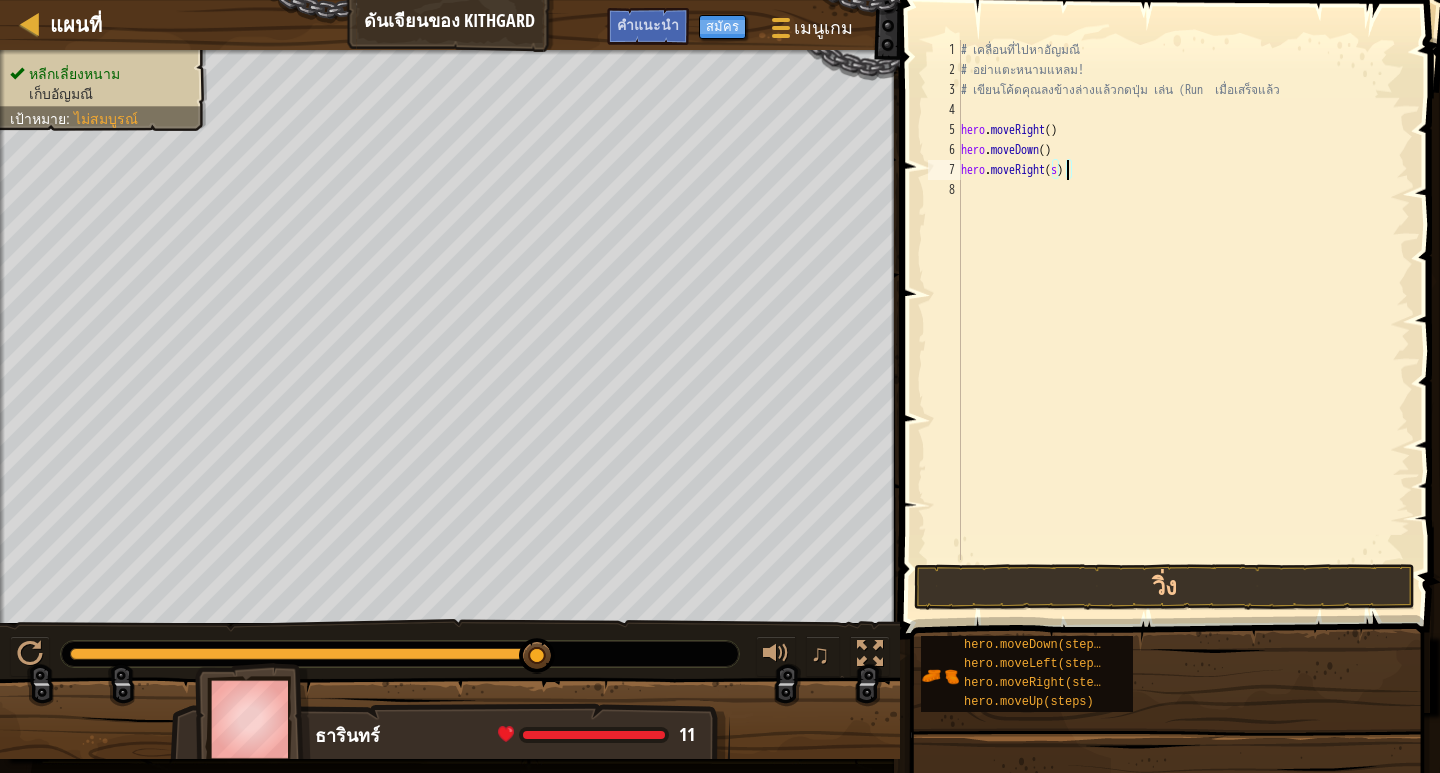 type on "hero.moveRight()" 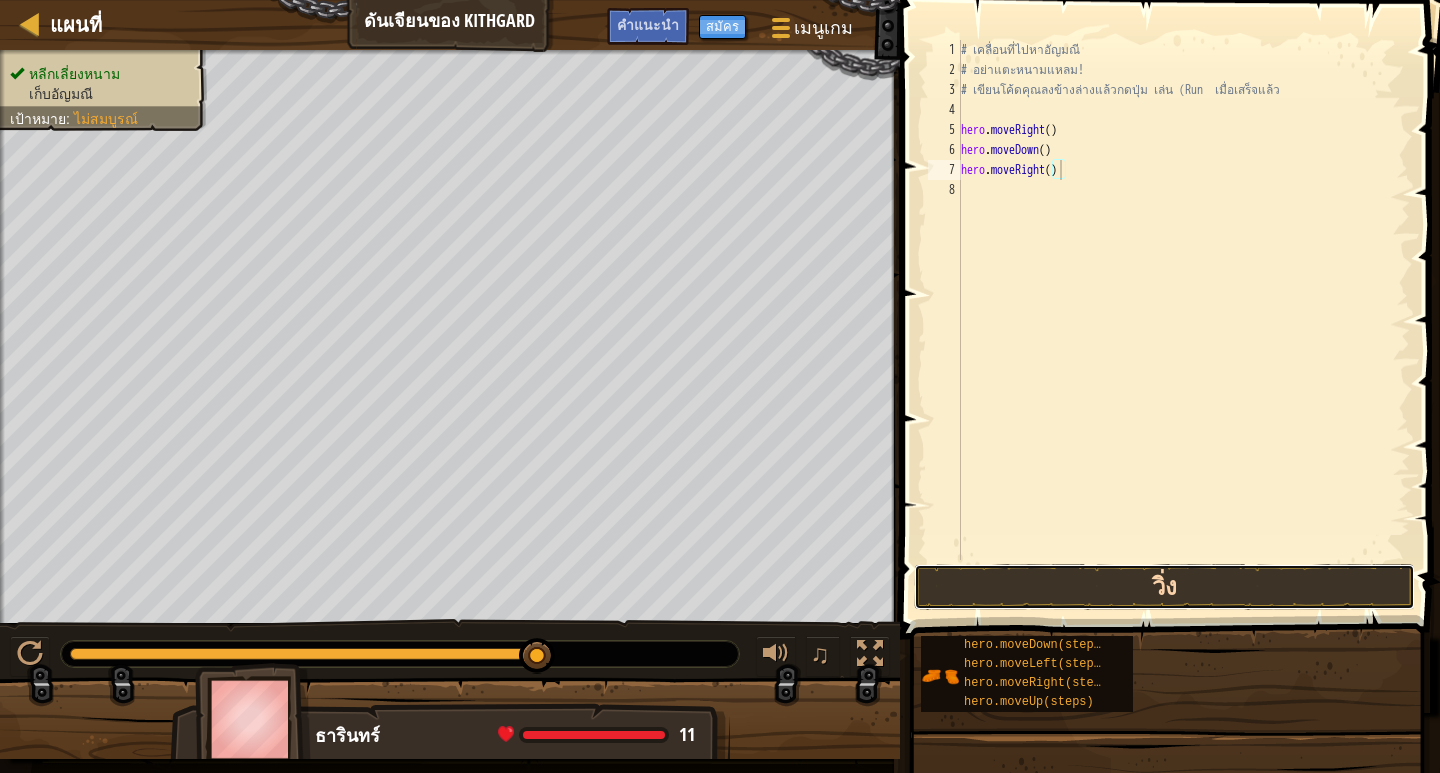 click on "วิ่ง" at bounding box center (1164, 587) 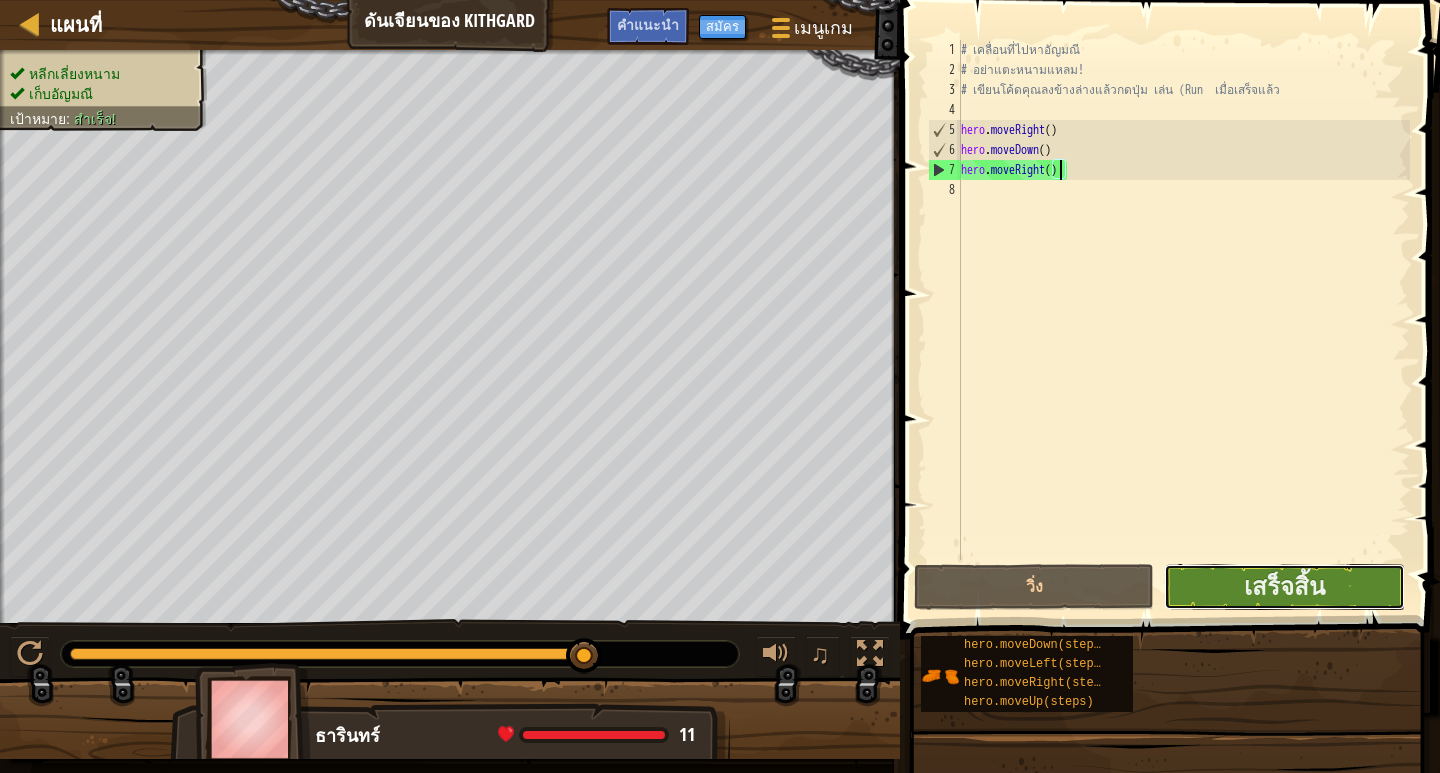 click on "เสร็จสิ้น" at bounding box center (1284, 587) 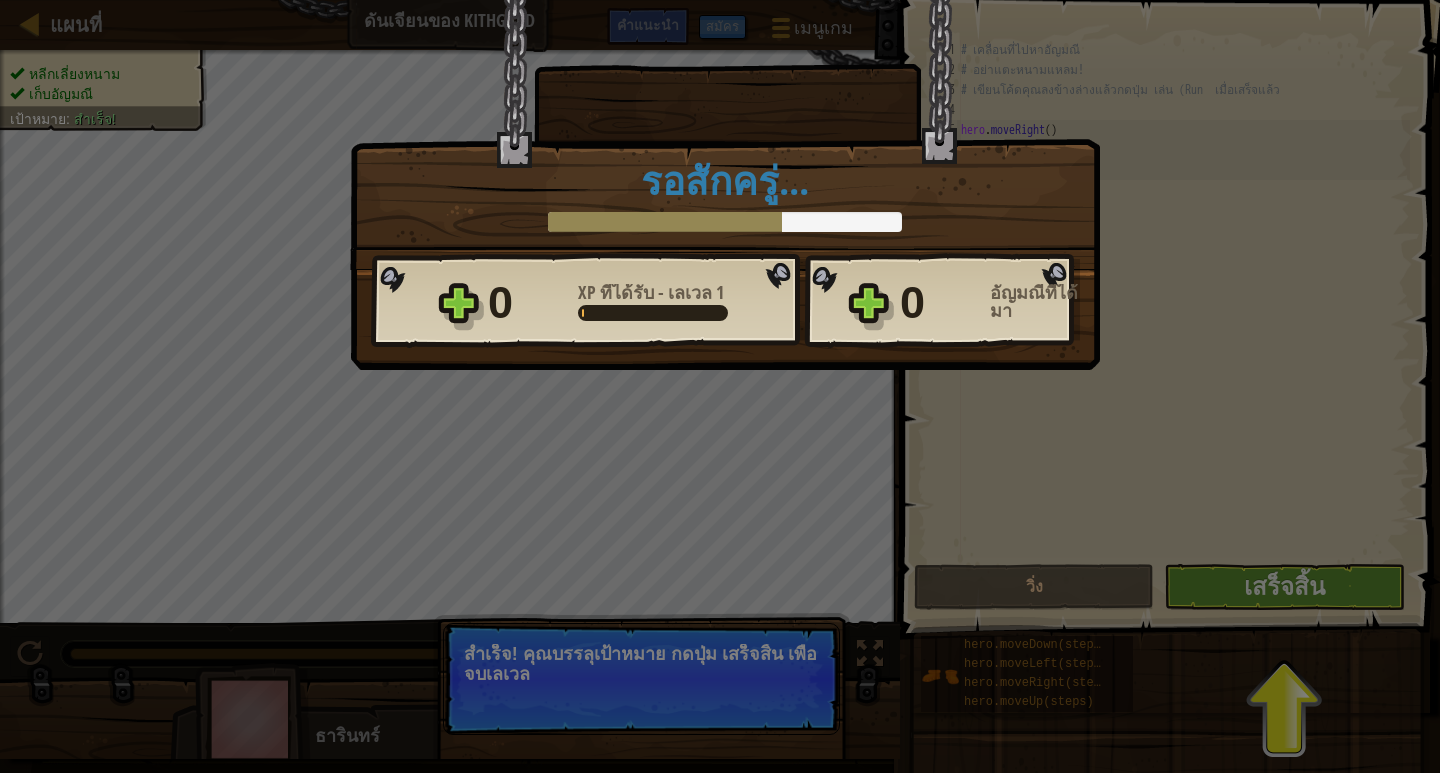 click on "ชนะ × ทำได้ดีมากฮีโร คุณกำลังสร้างความแข็งแกร่งเพื่อหนีจาก Kithgard ด่านนี้สนุกแค่ไหน? รอสักครู่... Reticulating Splines... รอสักครู่... 0 XP ที่ได้รับ - เลเวล 1 0 อัญมณีที่ได้มา อยากบันทึกโค้ดของคุณเหรอ? สร้างบัญชีฟรีเลย! สมัครสมาชิกเพื่ออัพเดท บันทึก ต่อไป" at bounding box center [720, 386] 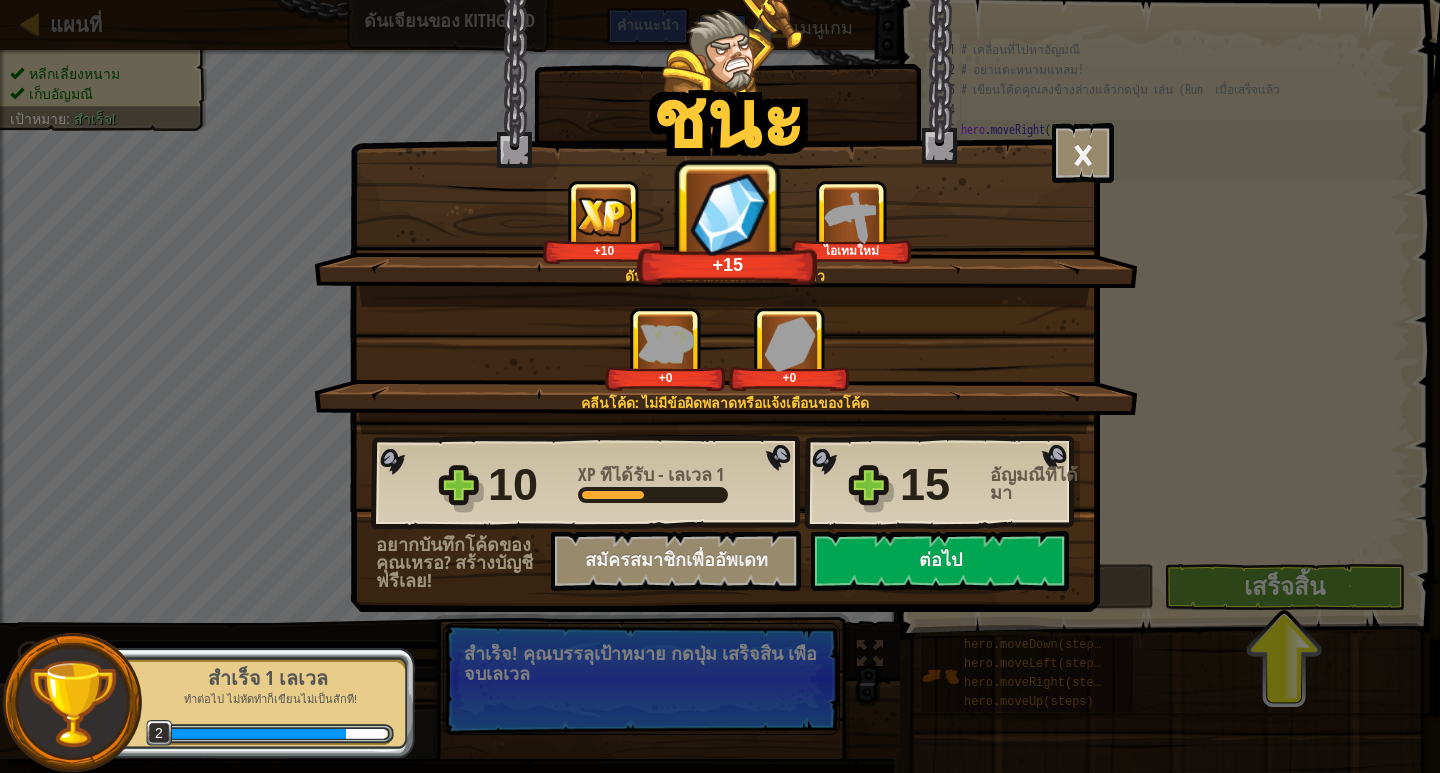 click on "ชนะ × ทำได้ดีมากฮีโร คุณกำลังสร้างความแข็งแกร่งเพื่อหนีจาก Kithgard ด่านนี้สนุกแค่ไหน? ดันเจียนของ Kithgard สำเร็จแล้ว +10 +15 ไอเทมใหม่ คลีนโค้ด: ไม่มีข้อผิดพลาดหรือแจ้งเตือนของโค้ด +0 +0 Reticulating Splines... 10 XP ที่ได้รับ - เลเวล 1 15 อัญมณีที่ได้มา อยากบันทึกโค้ดของคุณเหรอ? สร้างบัญชีฟรีเลย! สมัครสมาชิกเพื่ออัพเดท บันทึก ต่อไป" at bounding box center (720, 386) 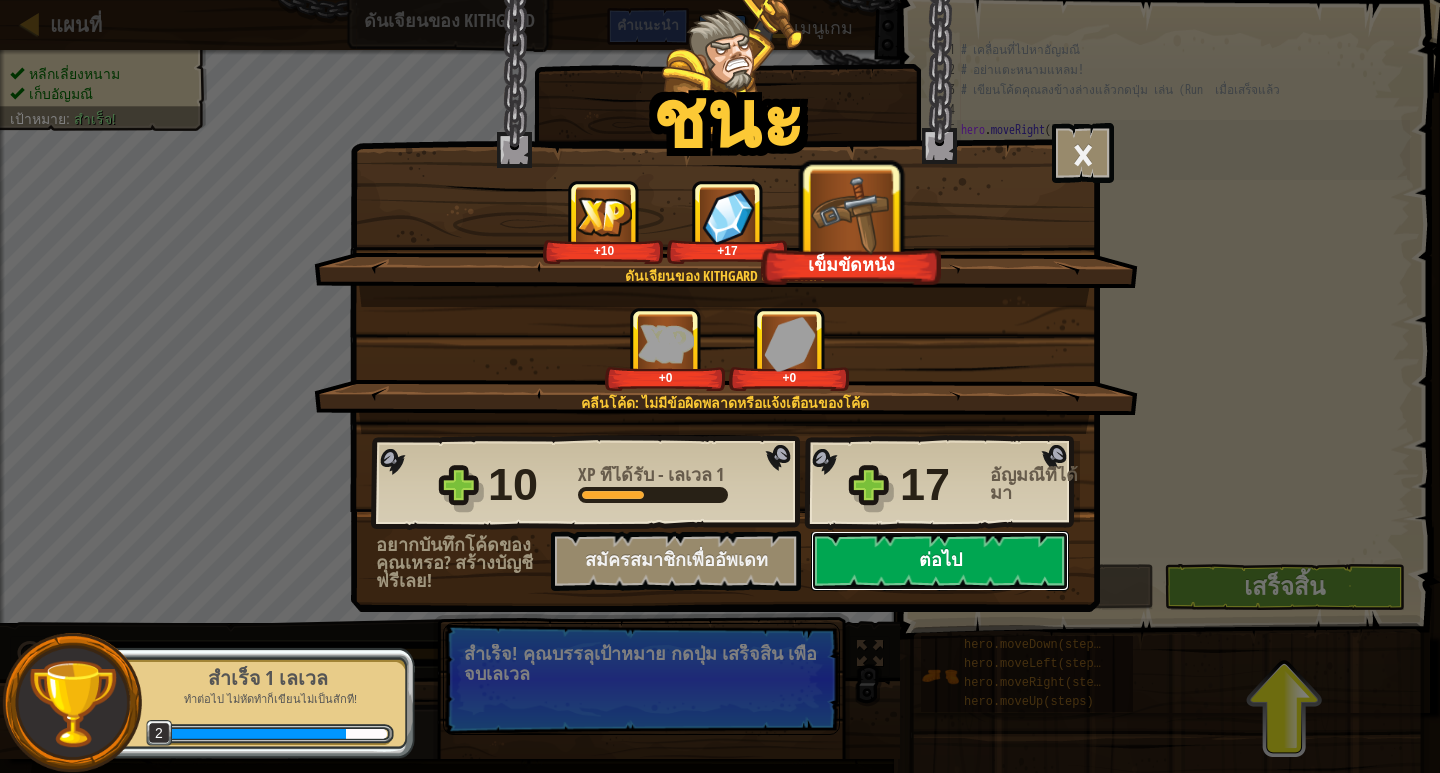 click on "ต่อไป" at bounding box center (940, 561) 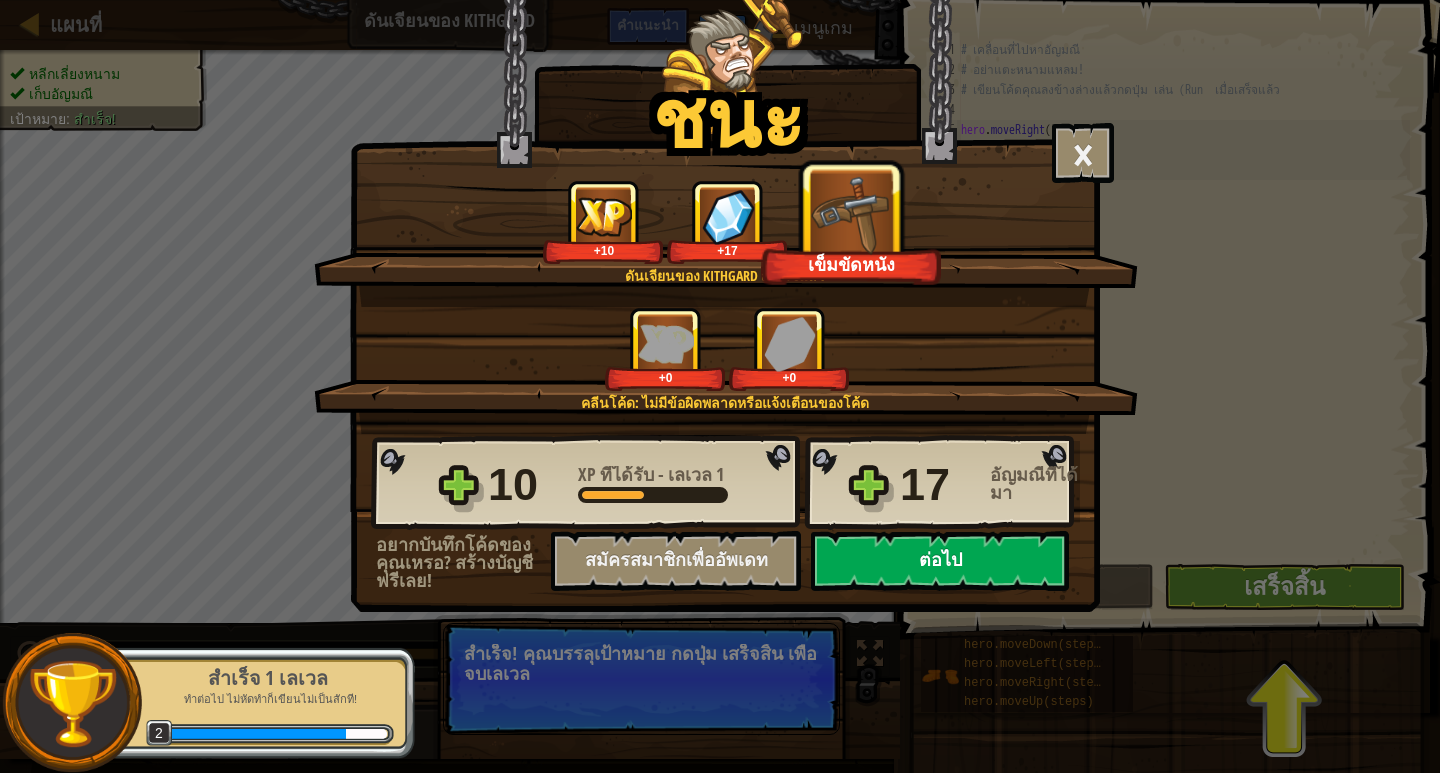 select on "th" 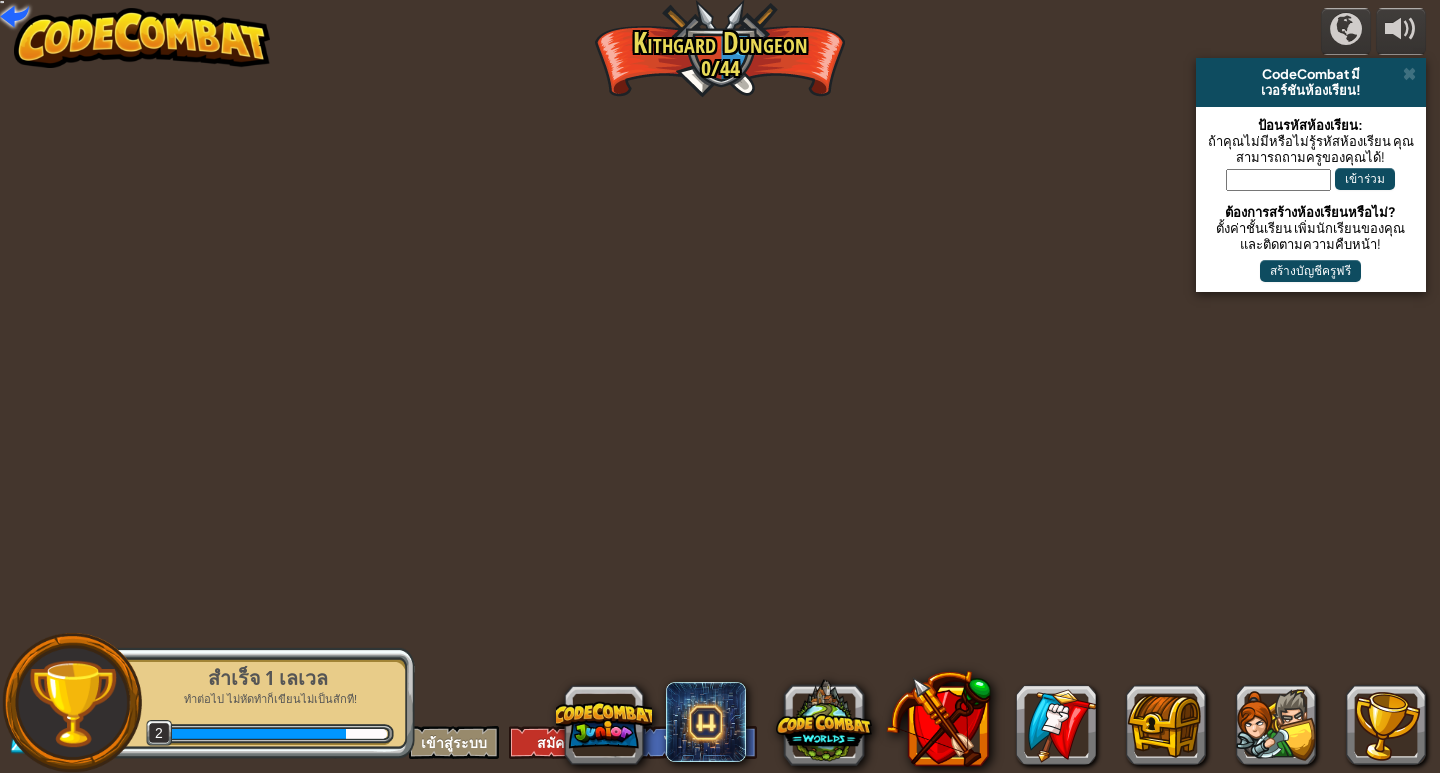select on "th" 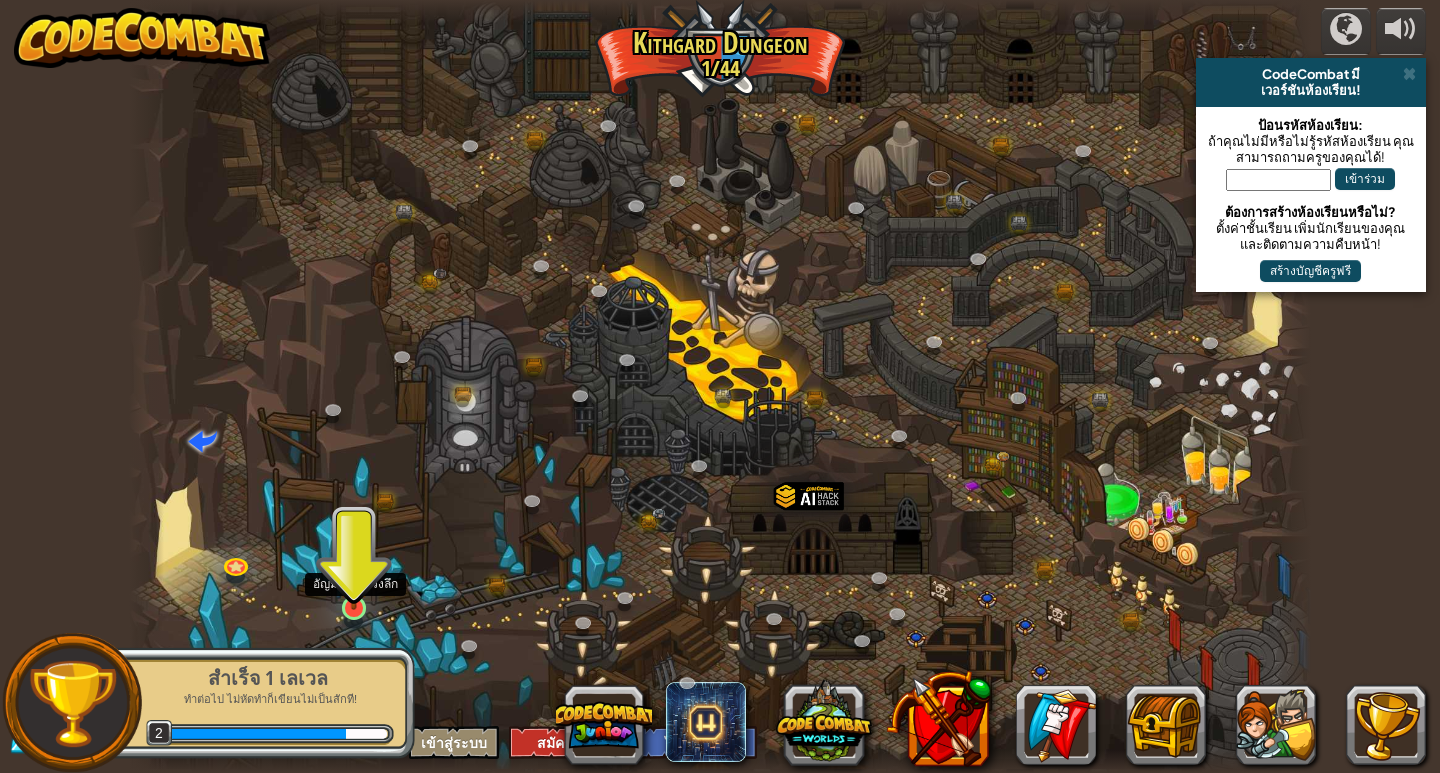 click at bounding box center (354, 576) 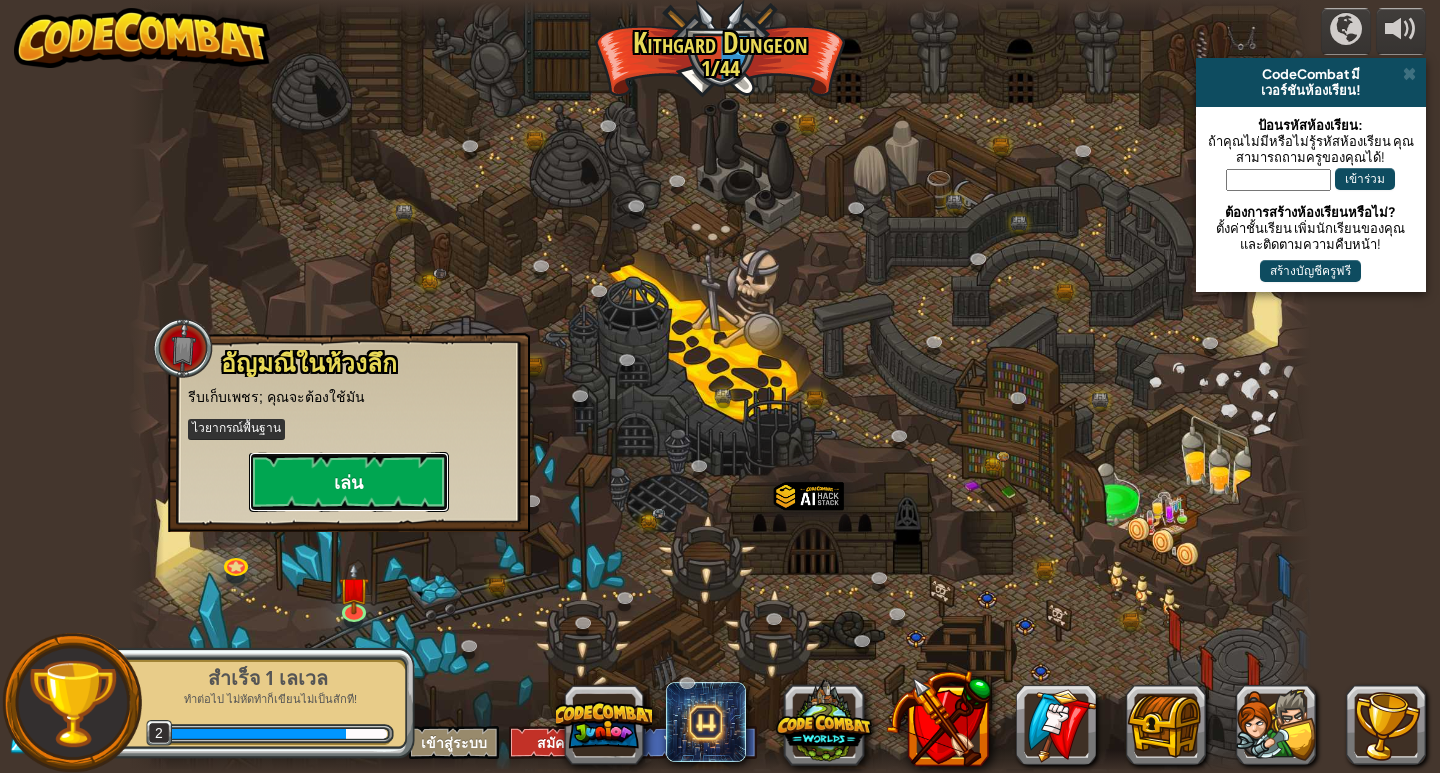 click on "เล่น" at bounding box center (349, 482) 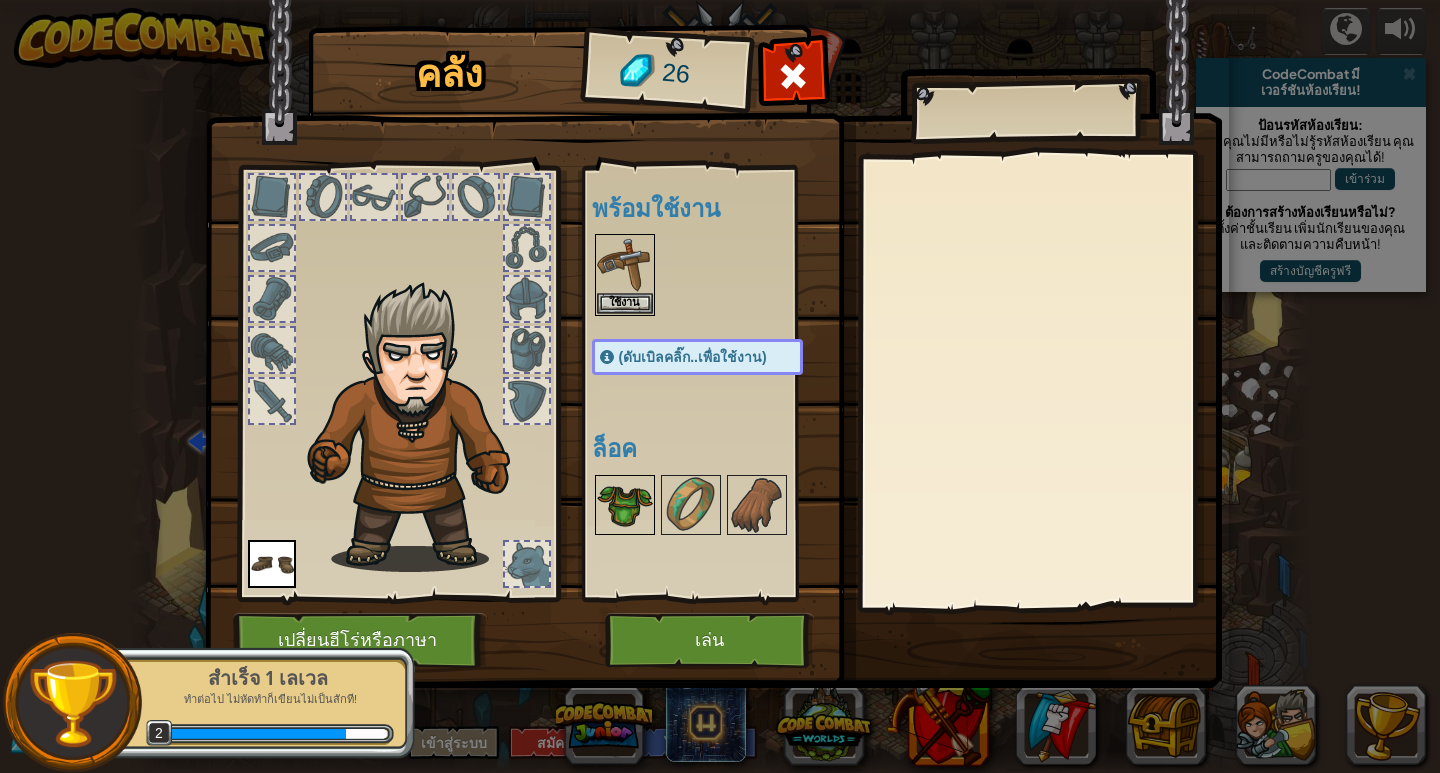 click at bounding box center (625, 505) 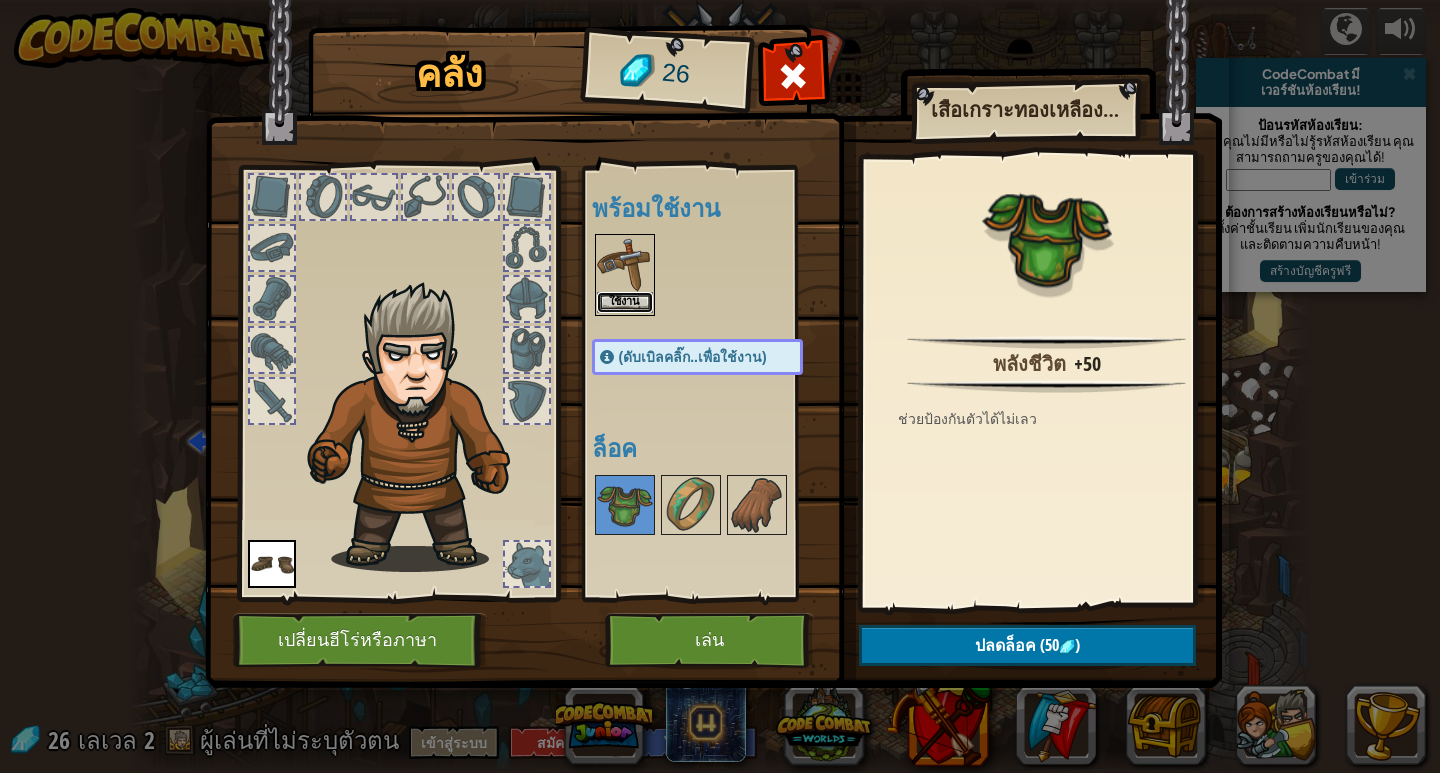 click on "ใช้งาน" at bounding box center [625, 302] 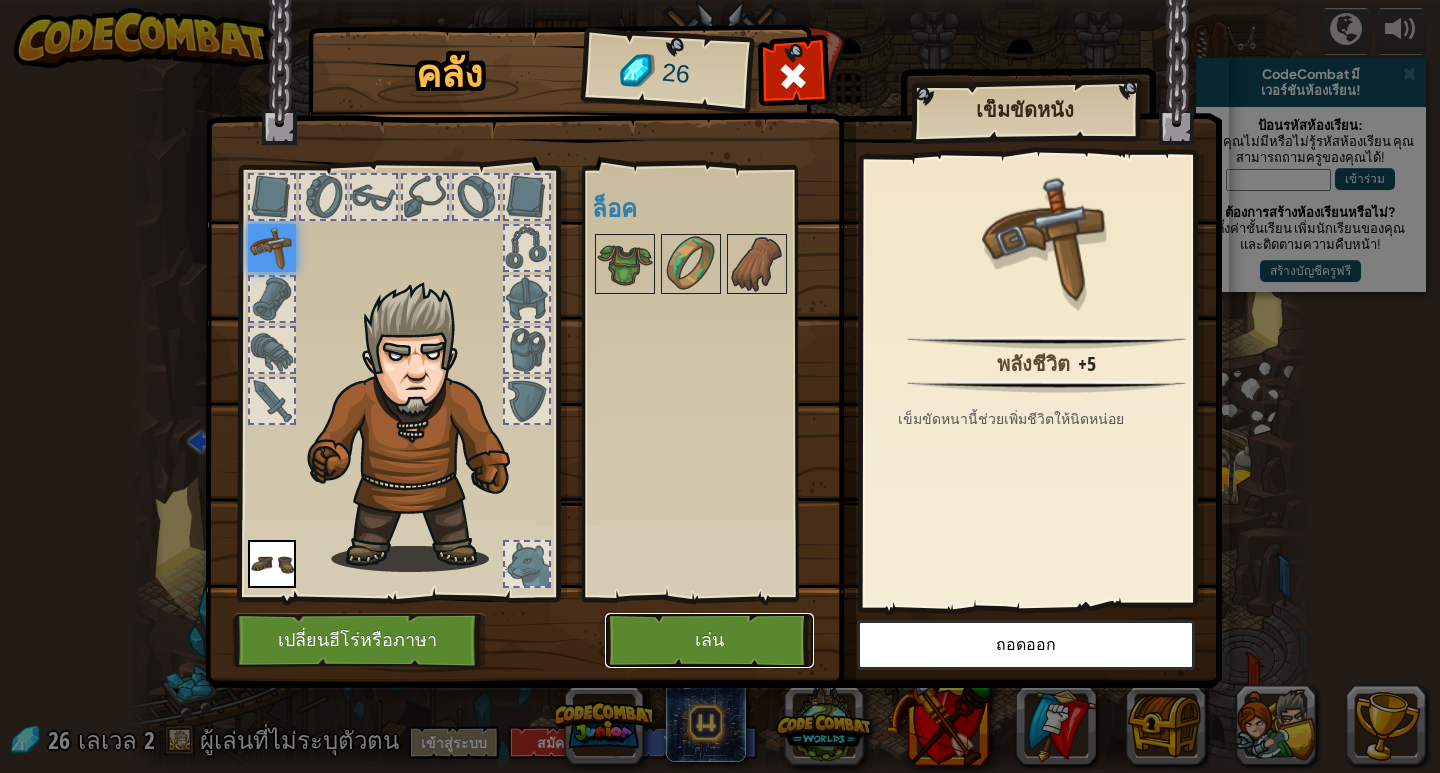 click on "เล่น" at bounding box center (709, 640) 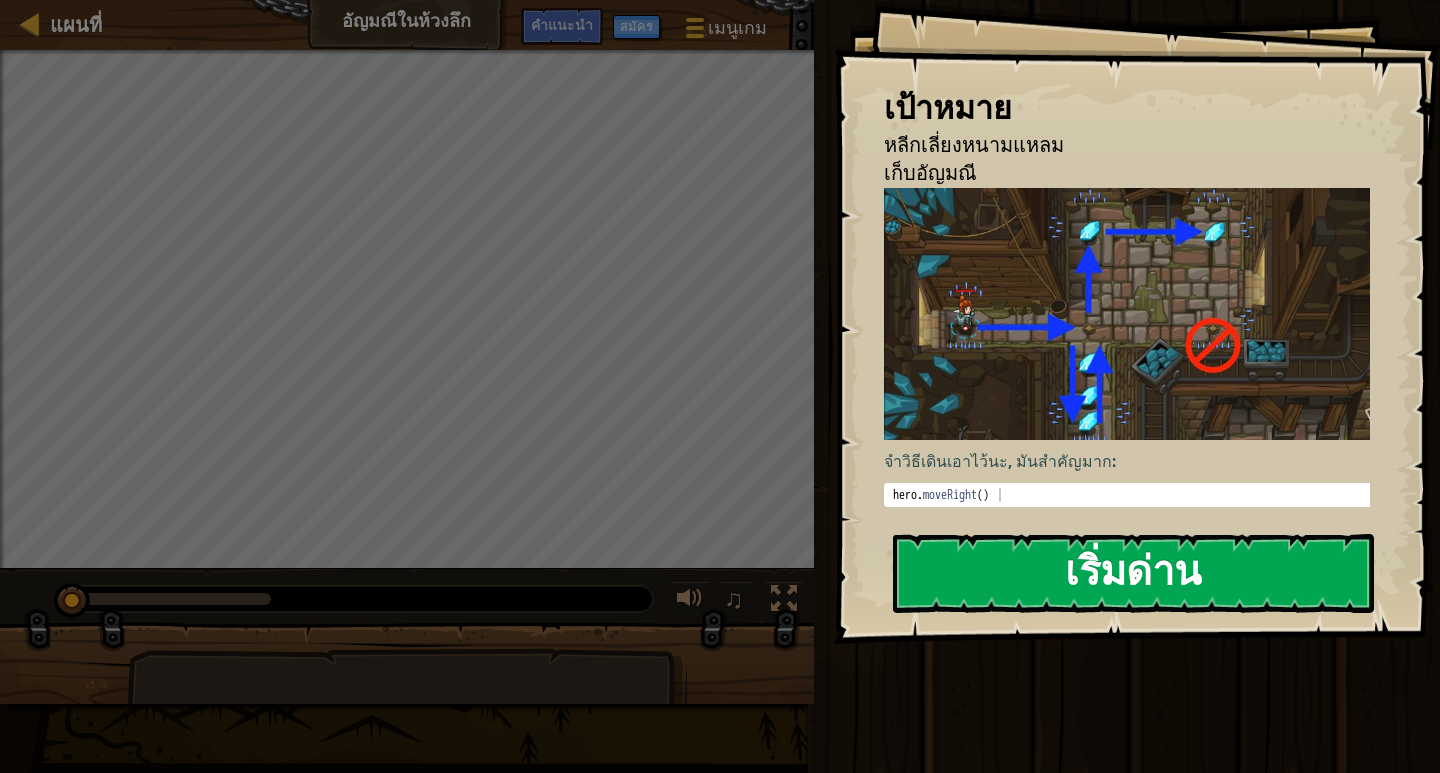 click on "เริ่มด่าน" at bounding box center (1133, 573) 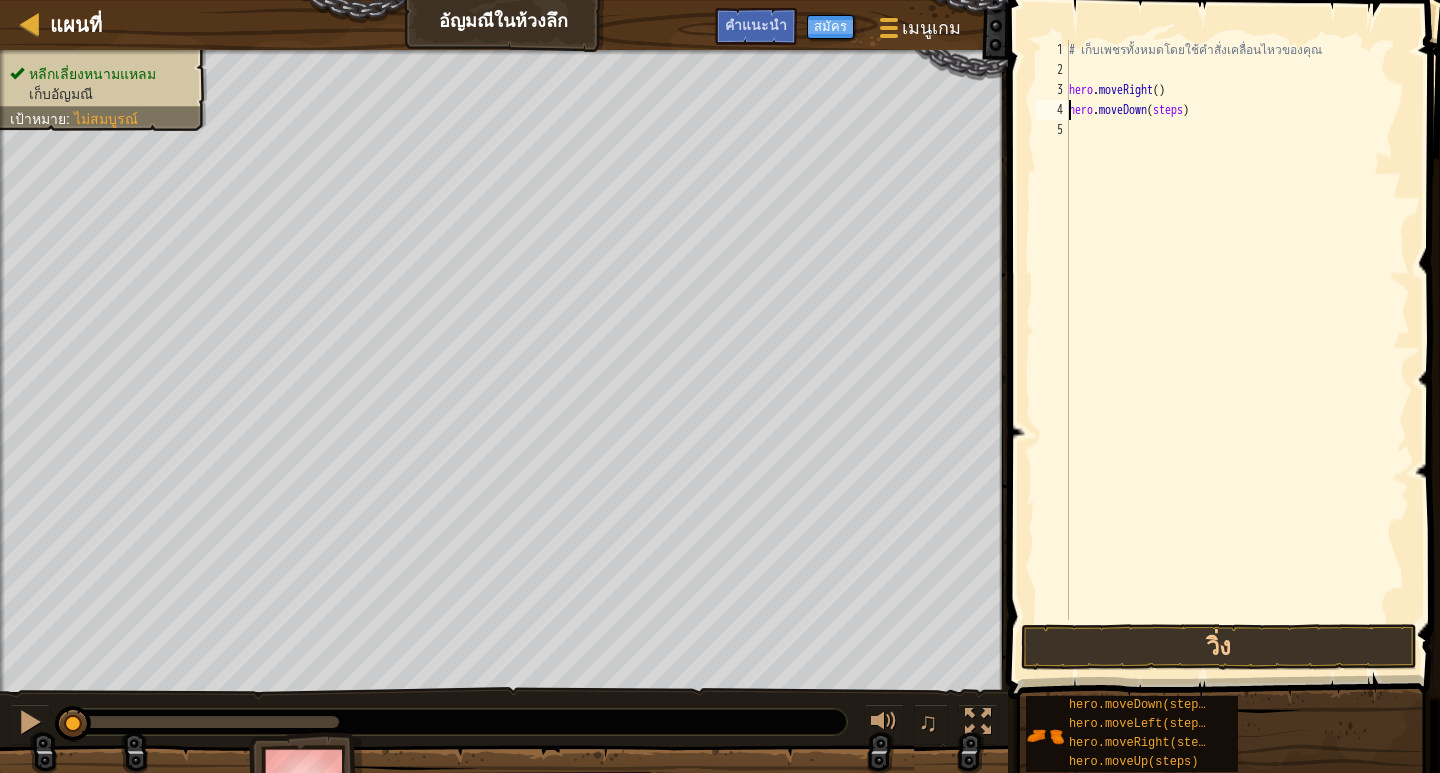 click on "# เก็บเพชรทั้งหมดโดยใช้คำสั่งเคลื่อนไหวของคุณ hero . moveRight ( ) hero . moveDown ( steps )" at bounding box center [1237, 350] 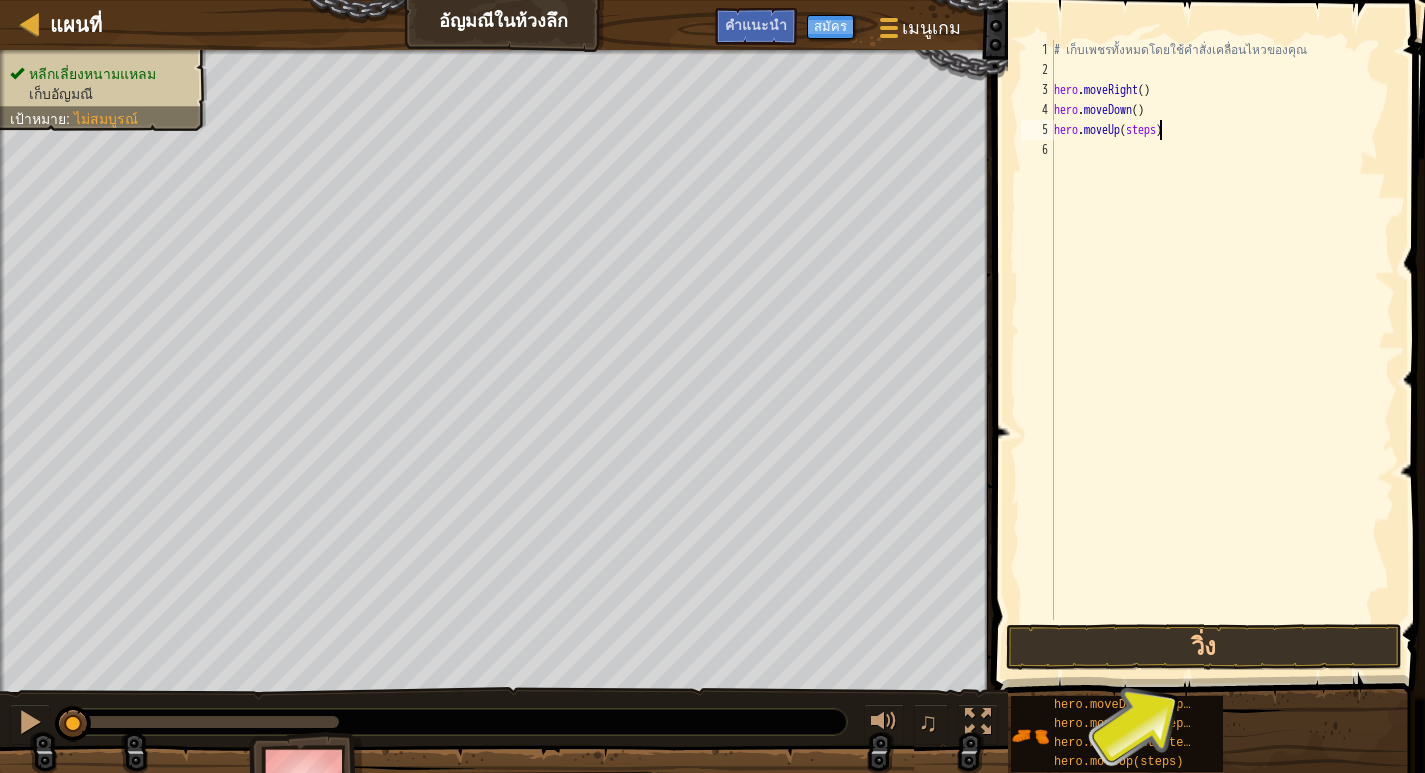 click on "# เก็บเพชรทั้งหมดโดยใช้คำสั่งเคลื่อนไหวของคุณ hero . moveRight ( ) hero . moveDown ( ) hero . moveUp ( steps )" at bounding box center (1222, 350) 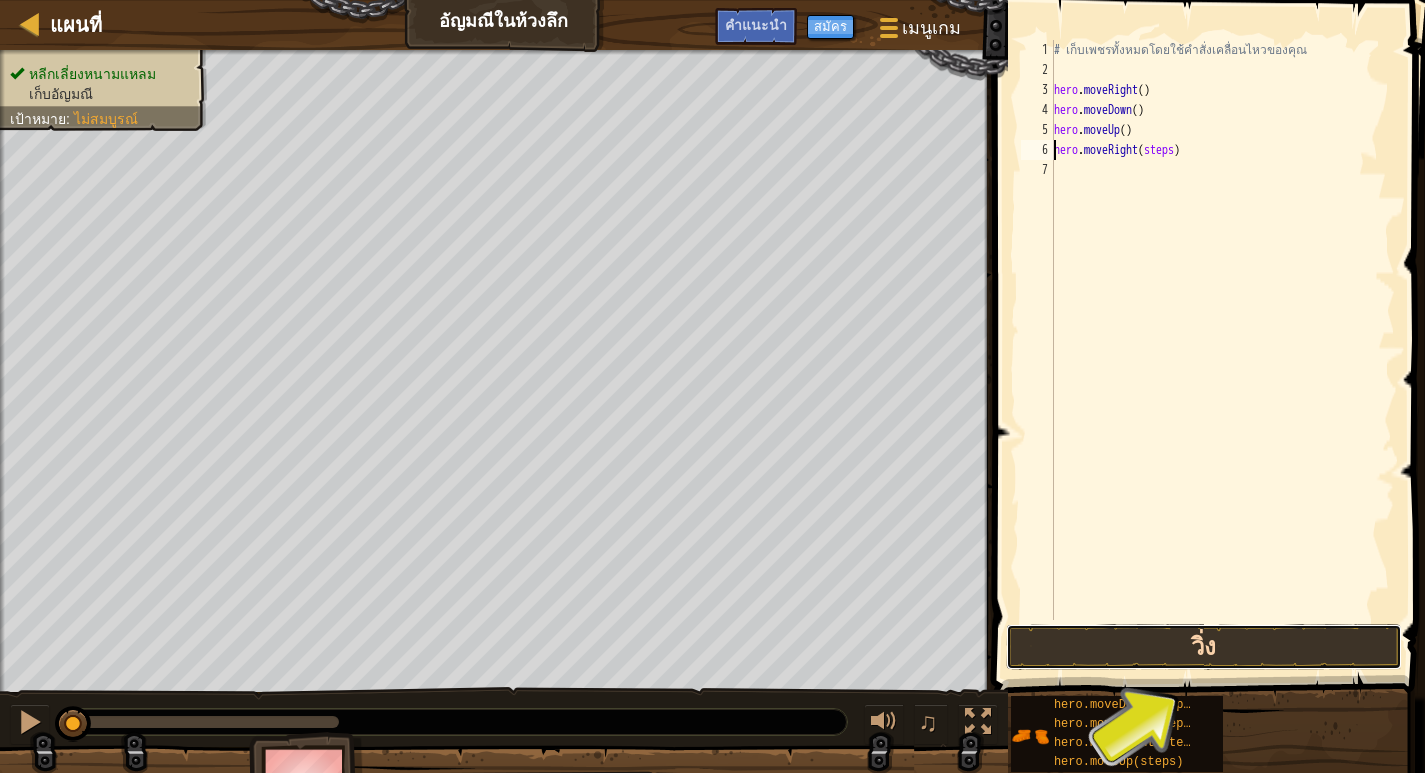 click on "วิ่ง" at bounding box center [1204, 647] 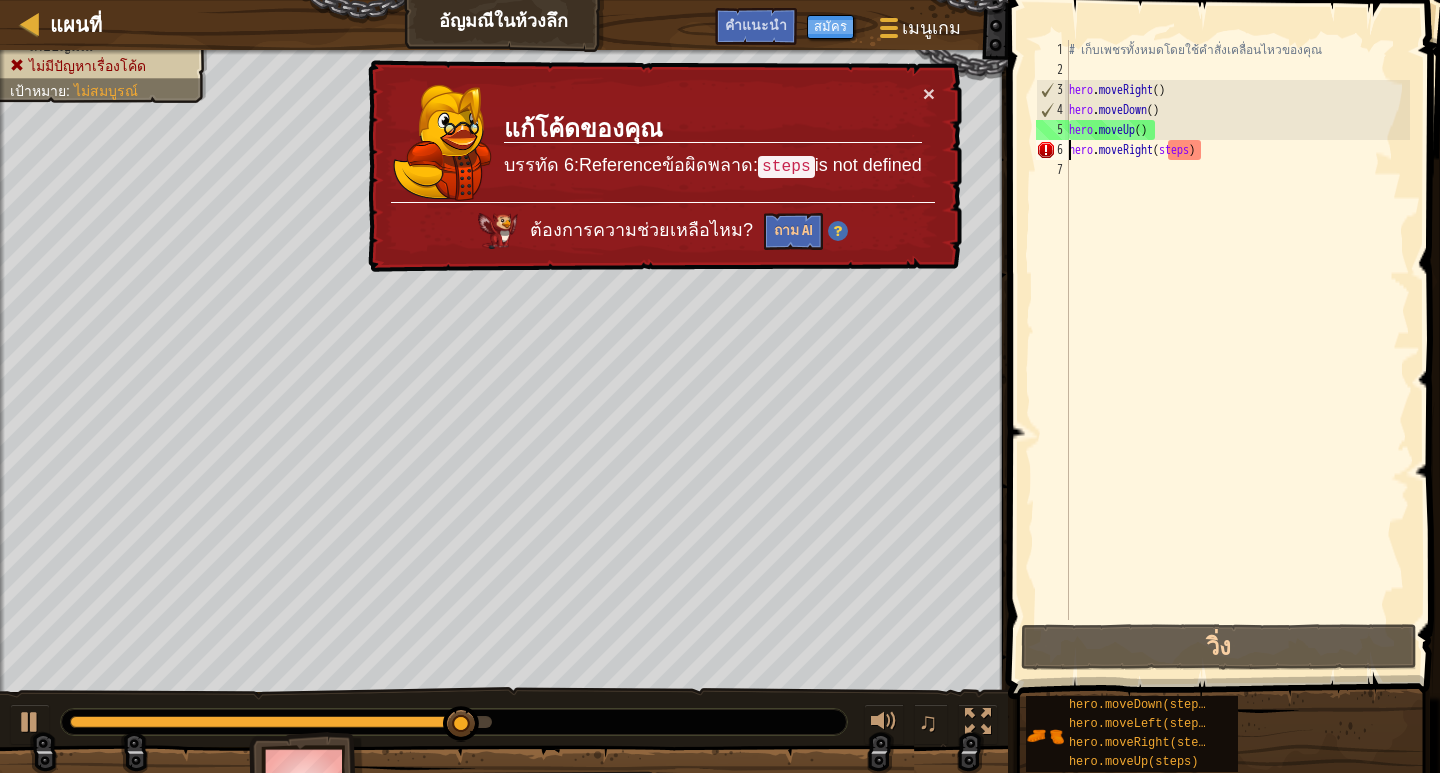 click on "# เก็บเพชรทั้งหมดโดยใช้คำสั่งเคลื่อนไหวของคุณ hero . moveRight ( ) hero . moveDown ( ) hero . moveUp ( ) hero . moveRight ( steps )" at bounding box center (1237, 350) 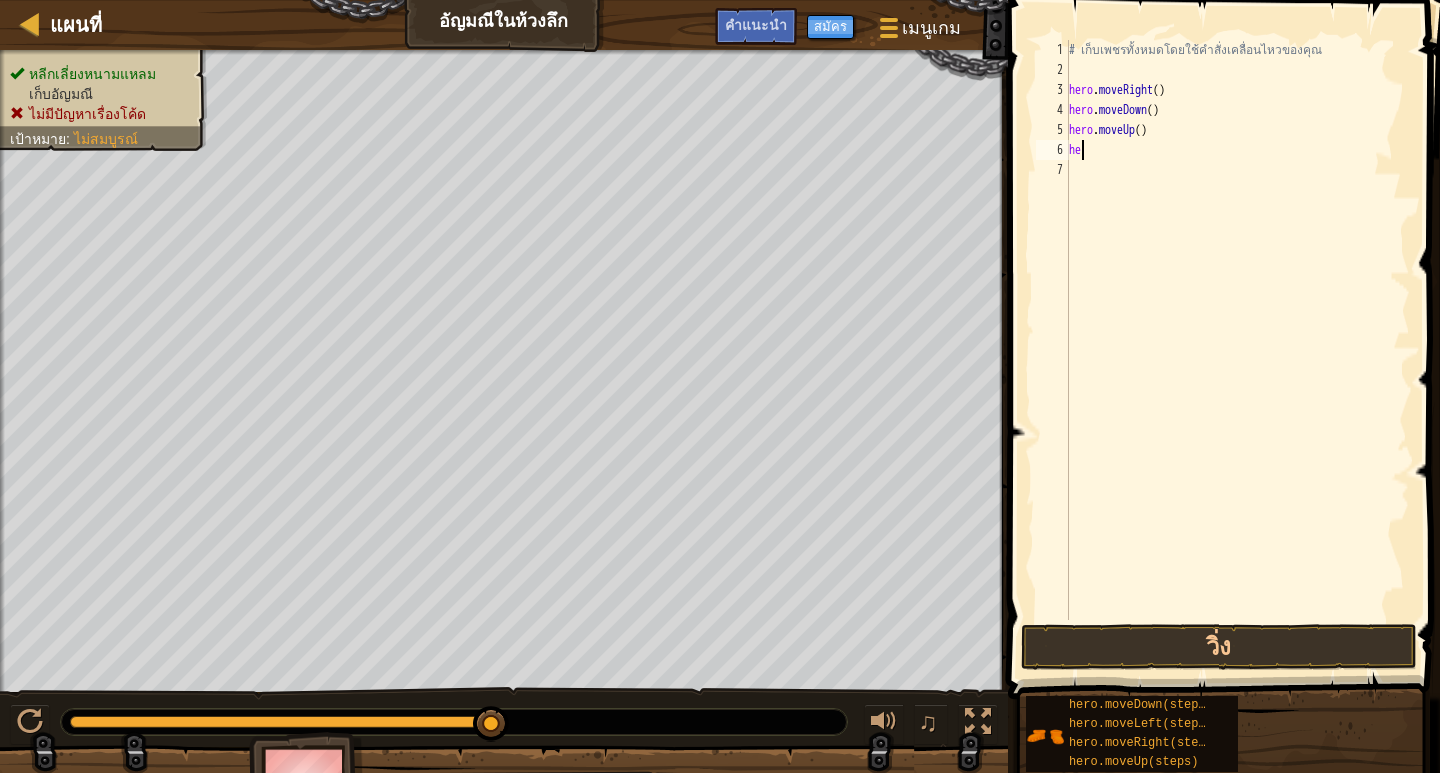 type on "h" 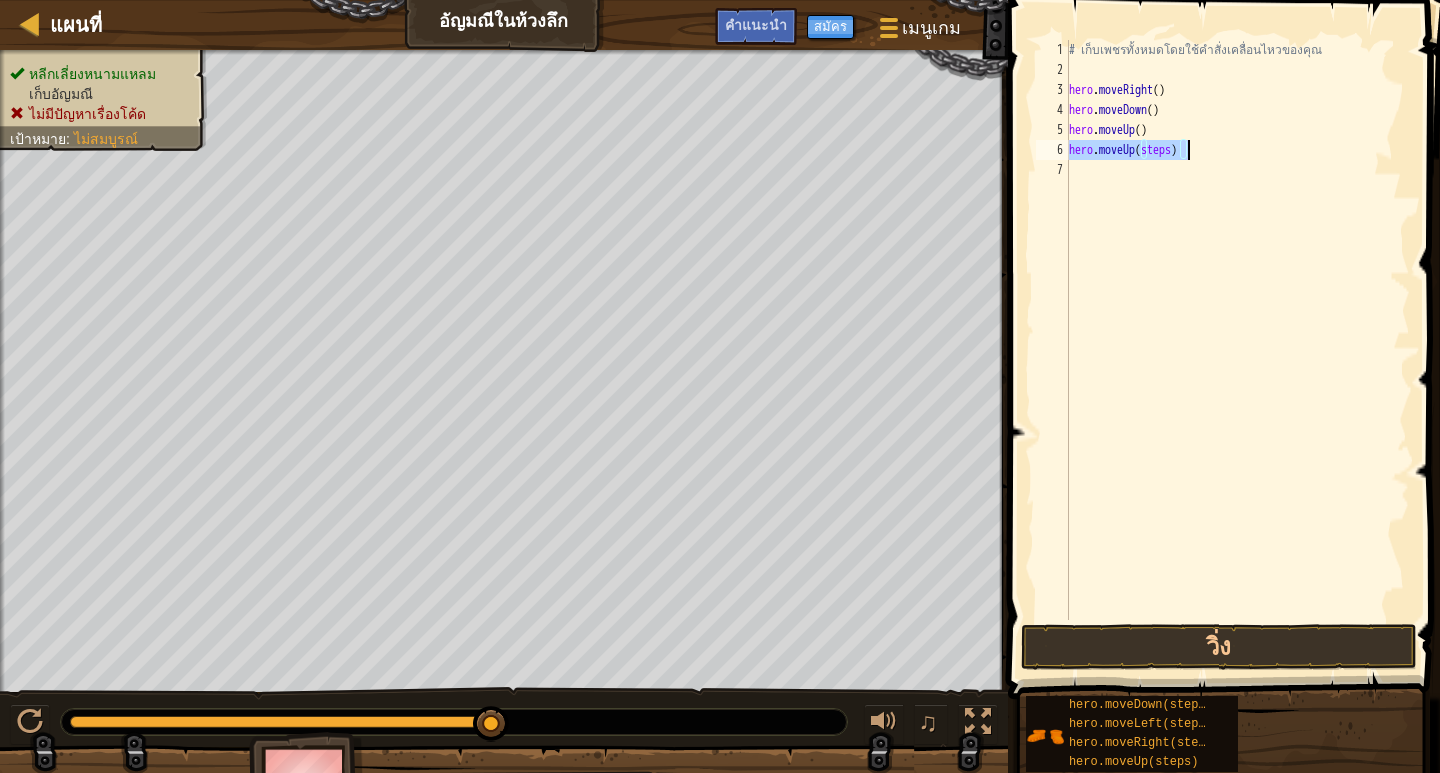 click on "# เก็บเพชรทั้งหมดโดยใช้คำสั่งเคลื่อนไหวของคุณ hero . moveRight ( ) hero . moveDown ( ) hero . moveUp ( ) hero . moveUp ( steps )" at bounding box center (1237, 330) 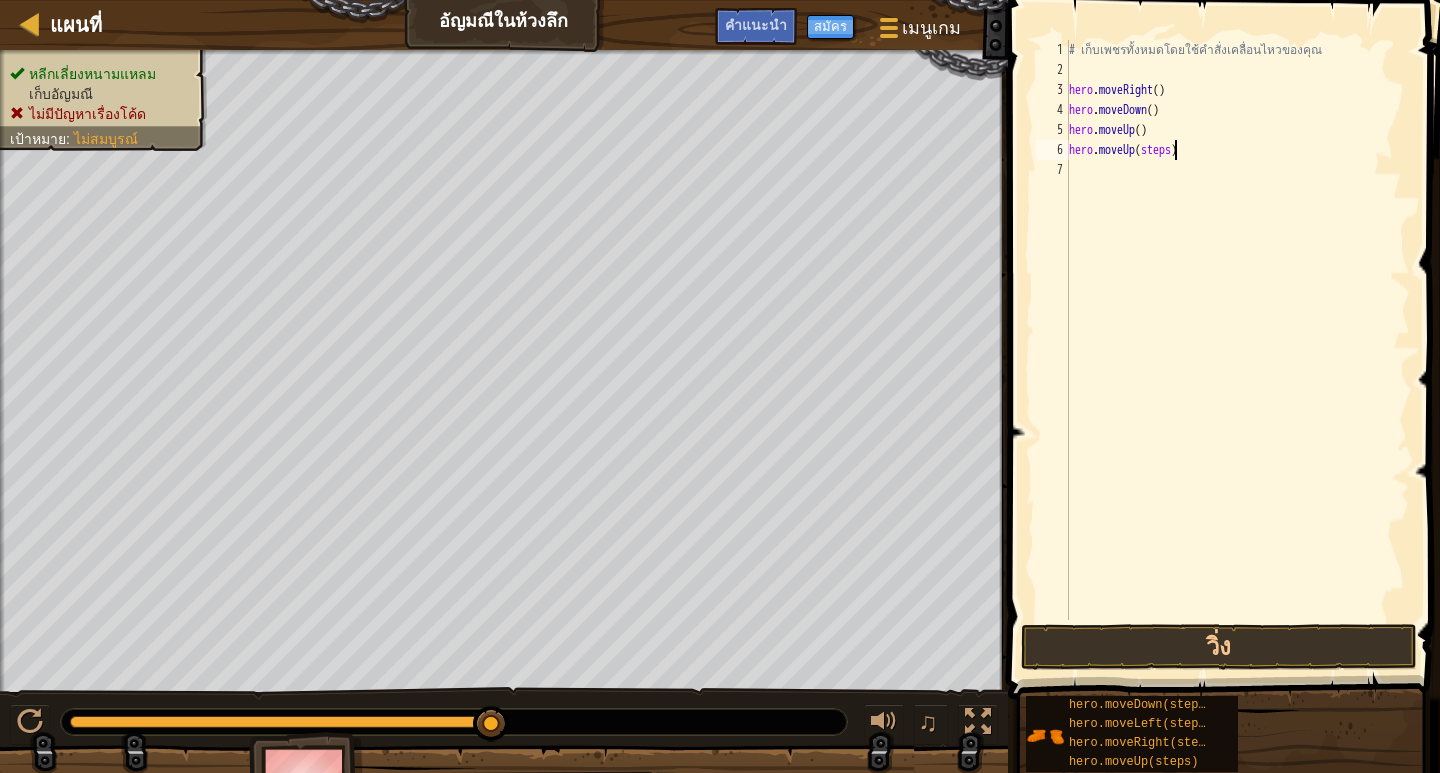 click on "# เก็บเพชรทั้งหมดโดยใช้คำสั่งเคลื่อนไหวของคุณ hero . moveRight ( ) hero . moveDown ( ) hero . moveUp ( ) hero . moveUp ( steps )" at bounding box center (1237, 350) 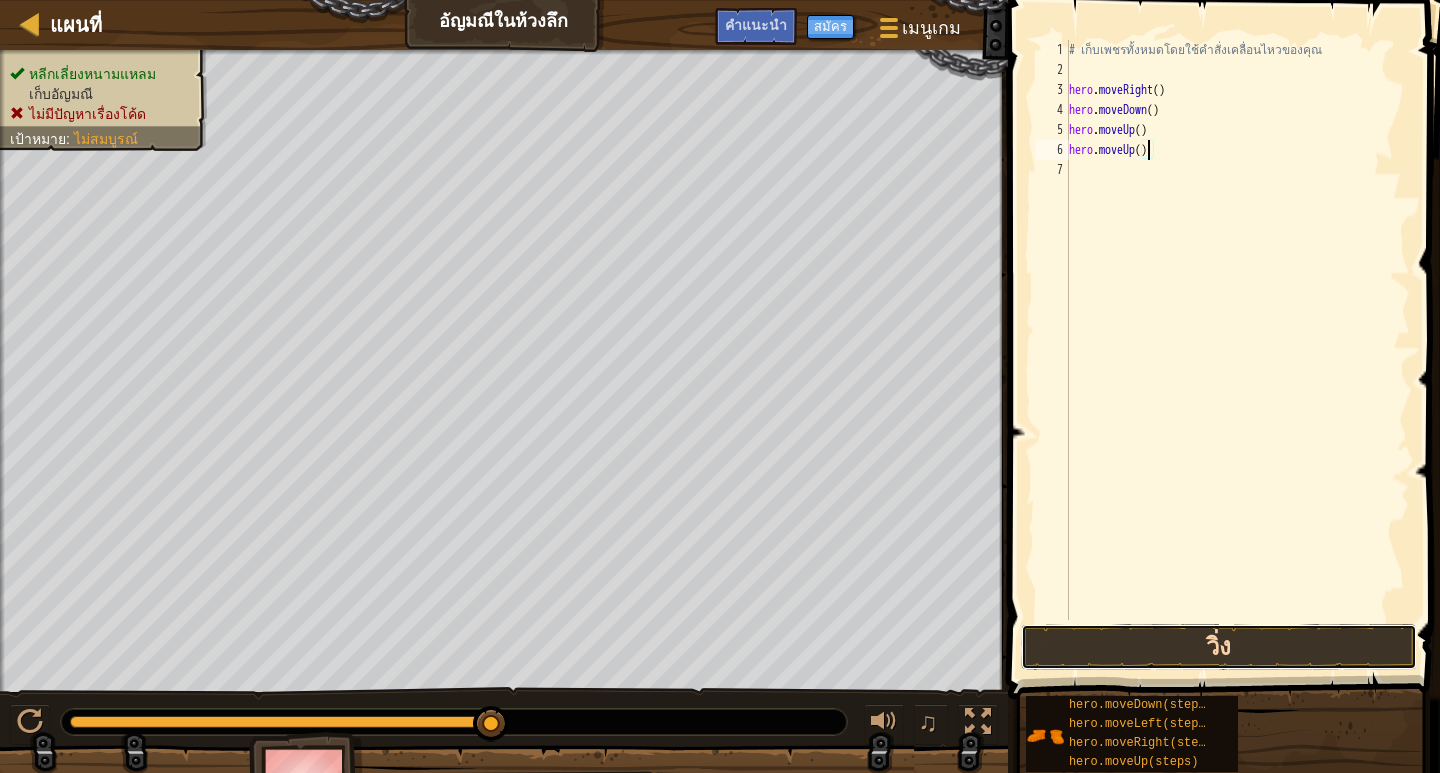 click on "วิ่ง" at bounding box center (1219, 647) 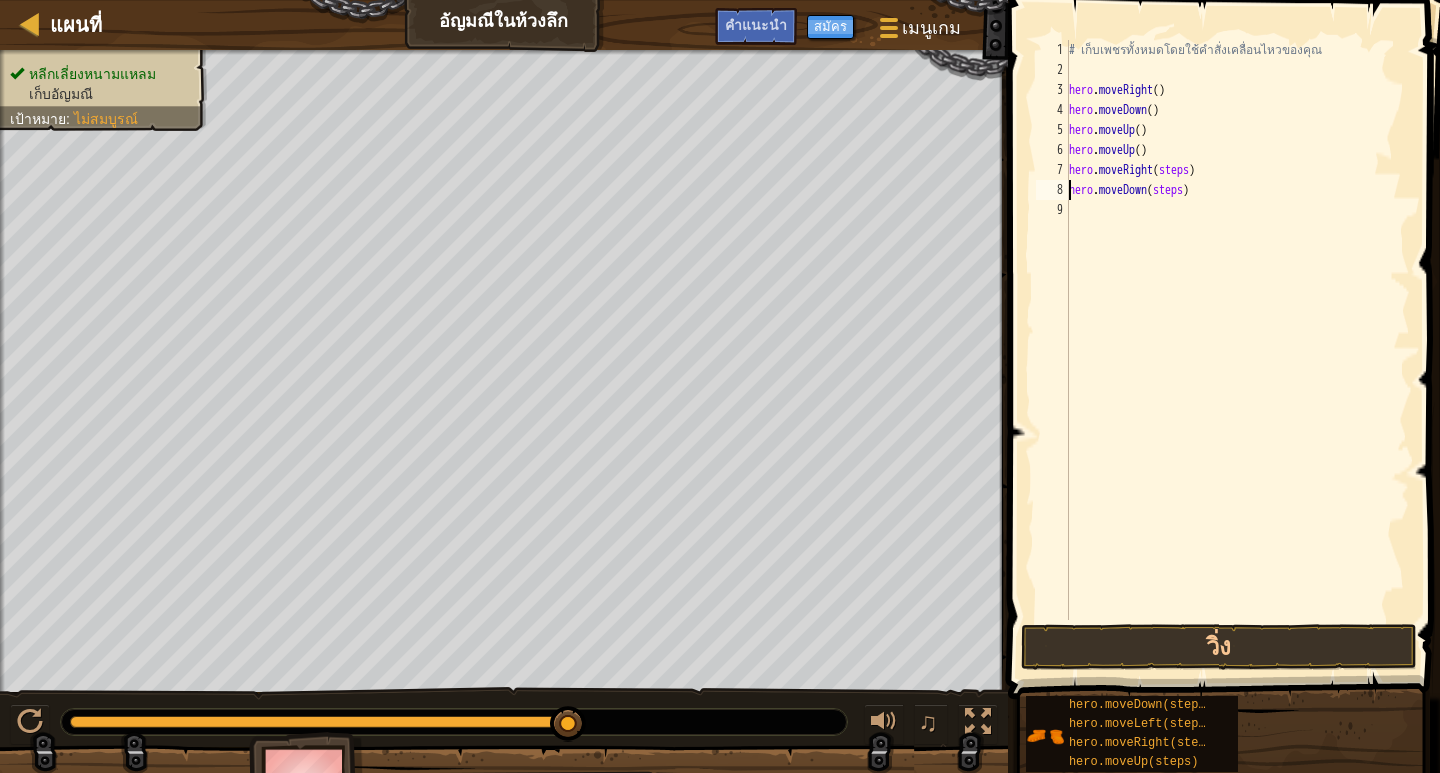 click on "# เก็บเพชรทั้งหมดโดยใช้คำสั่งเคลื่อนไหวของคุณ hero . moveRight ( ) hero . moveDown ( ) hero . moveUp ( ) hero . moveUp ( ) hero . moveRight ( steps ) hero . moveDown ( steps )" at bounding box center [1237, 350] 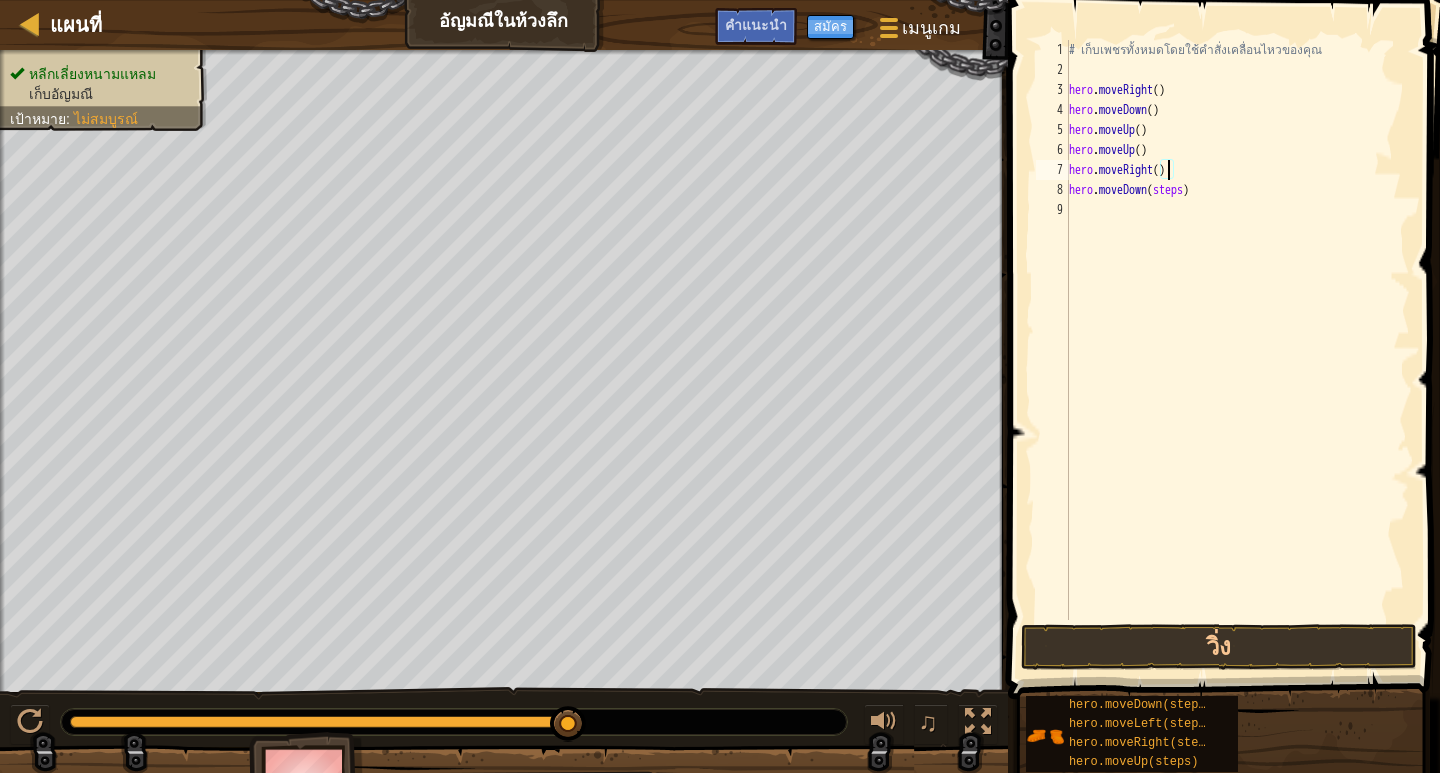 click on "# เก็บเพชรทั้งหมดโดยใช้คำสั่งเคลื่อนไหวของคุณ hero . moveRight ( ) hero . moveDown ( ) hero . moveUp ( ) hero . moveUp ( ) hero . moveRight ( ) hero . moveDown ( steps )" at bounding box center (1237, 350) 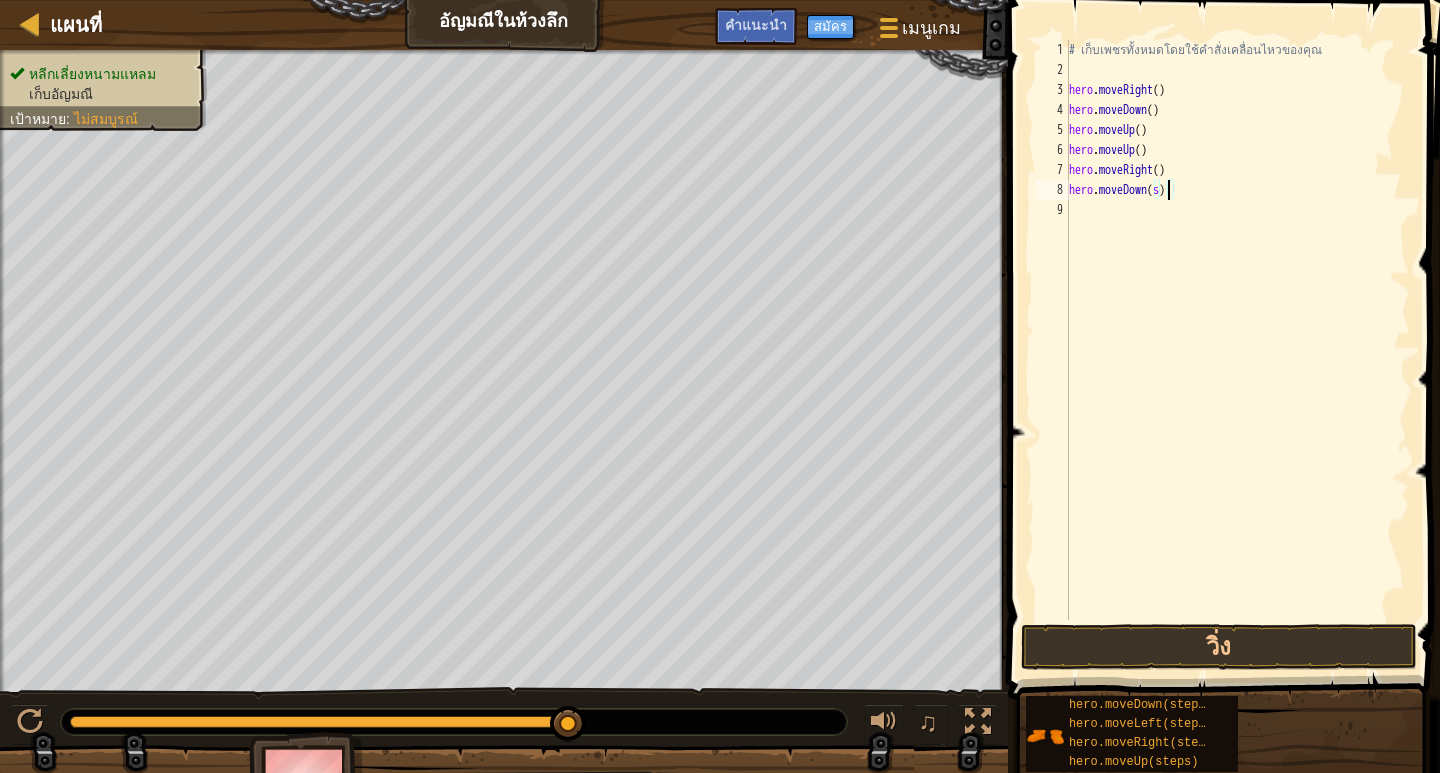 type on "hero.moveDown()" 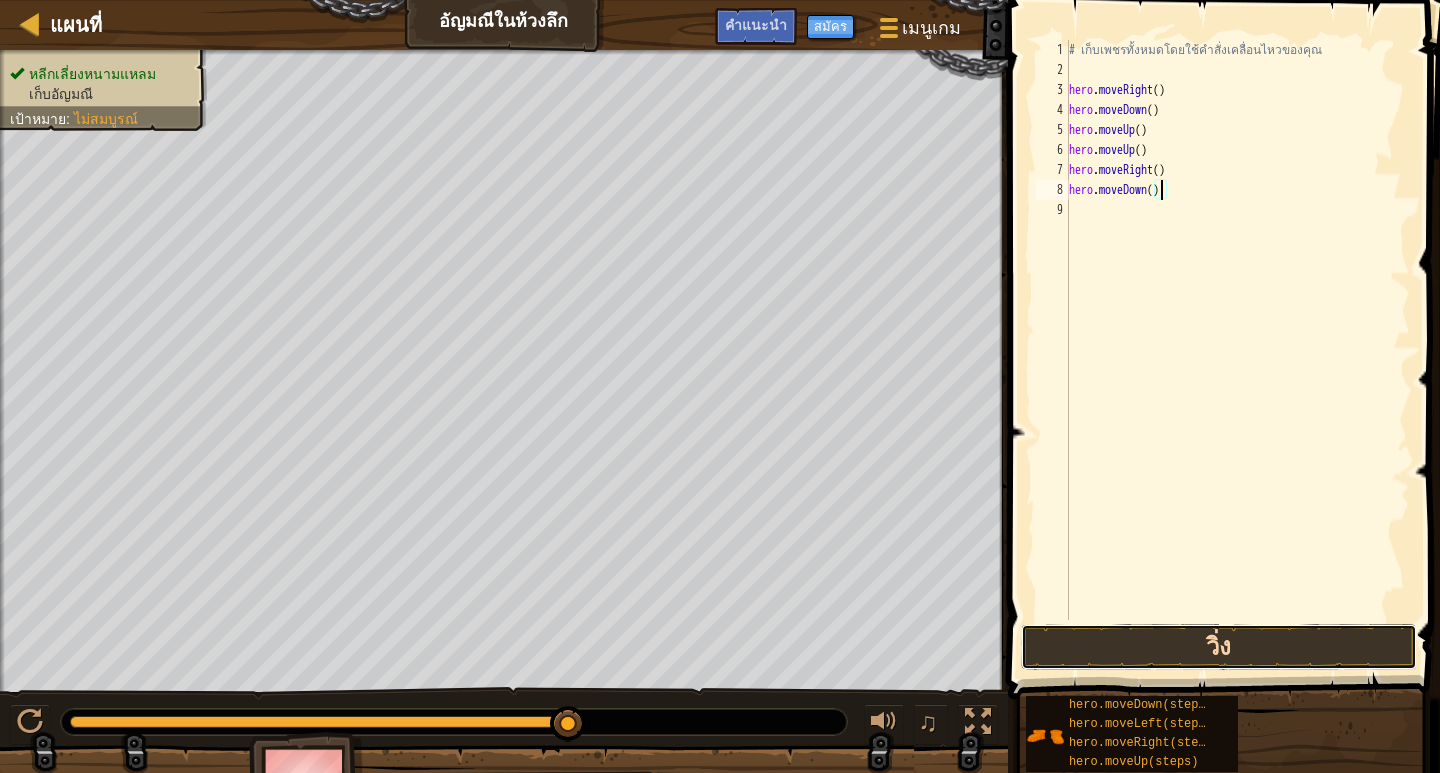 click on "วิ่ง" at bounding box center [1219, 647] 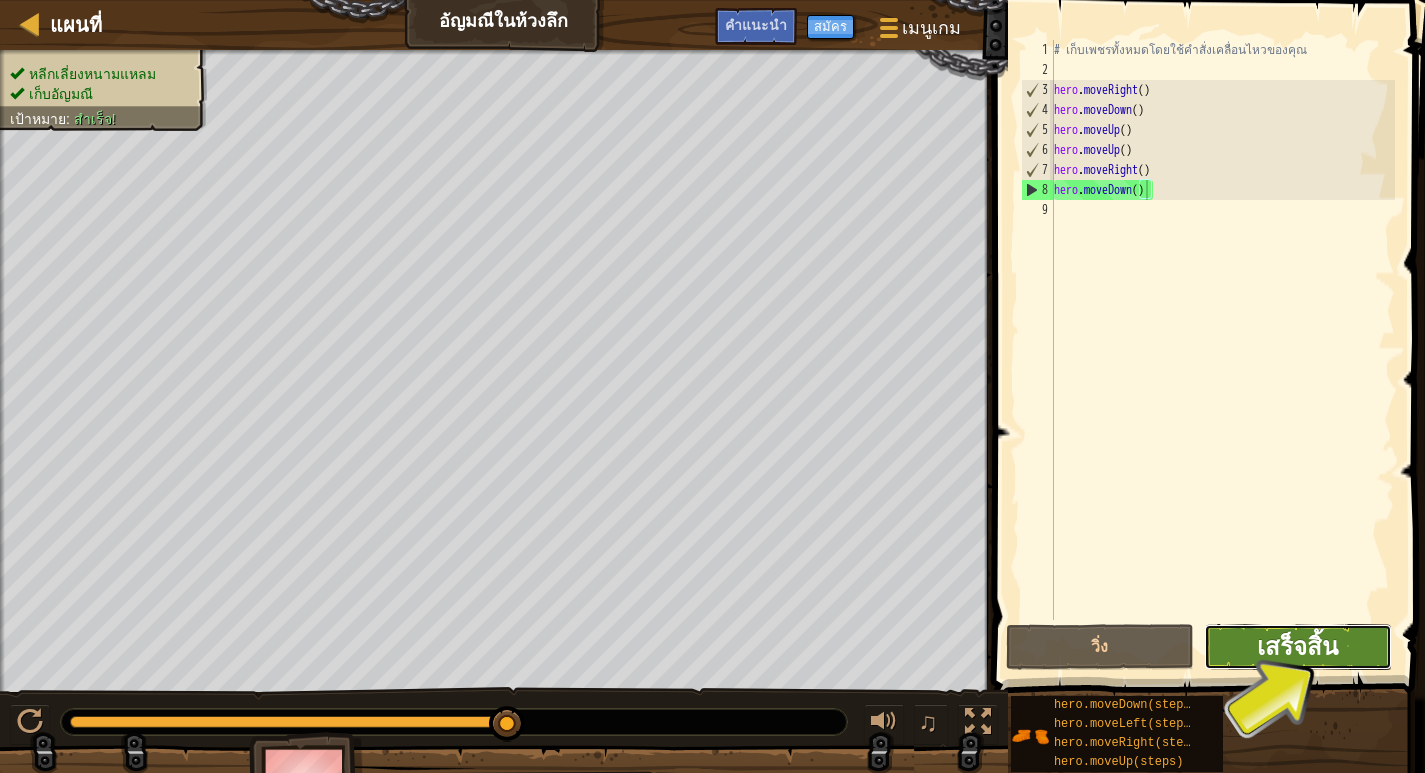 click on "เสร็จสิ้น" at bounding box center (1297, 646) 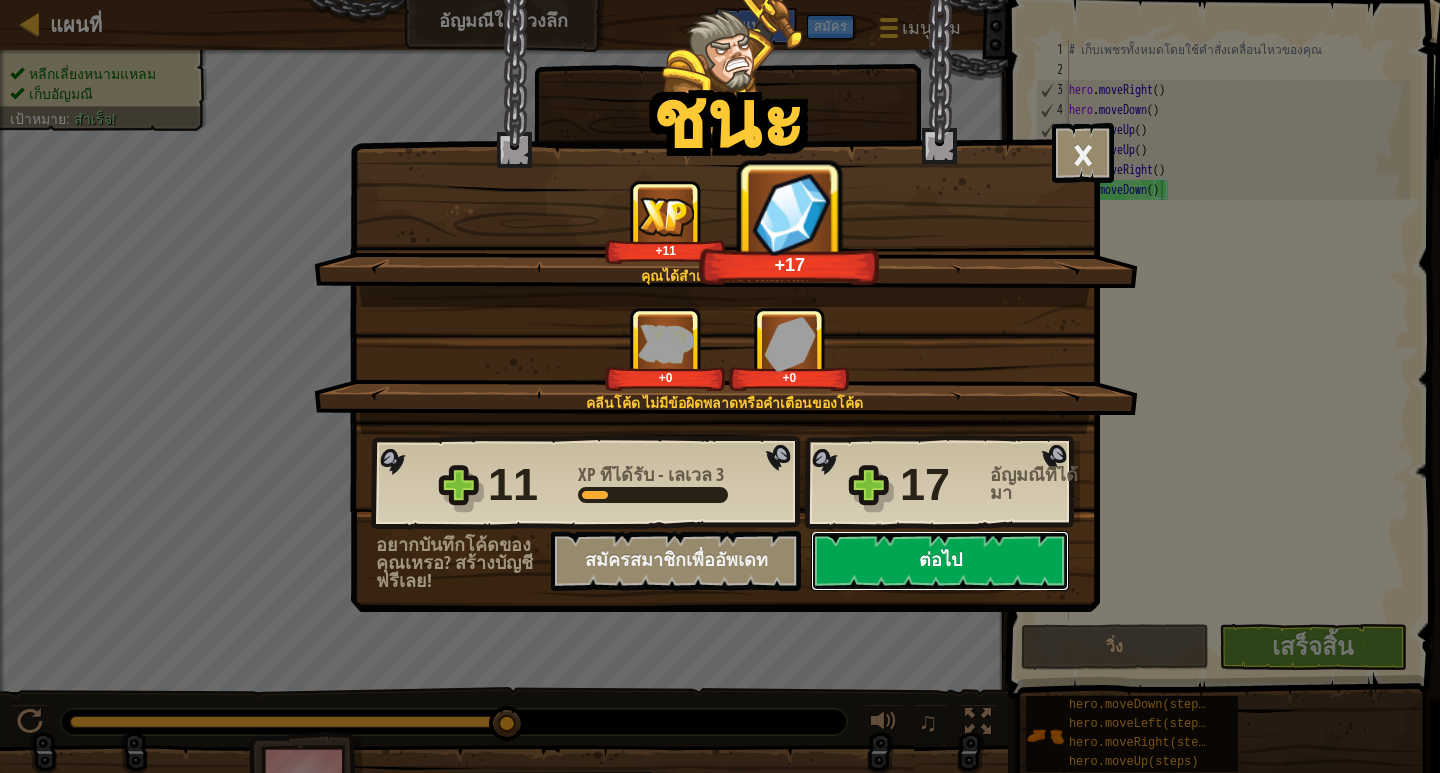 click on "ต่อไป" at bounding box center [940, 561] 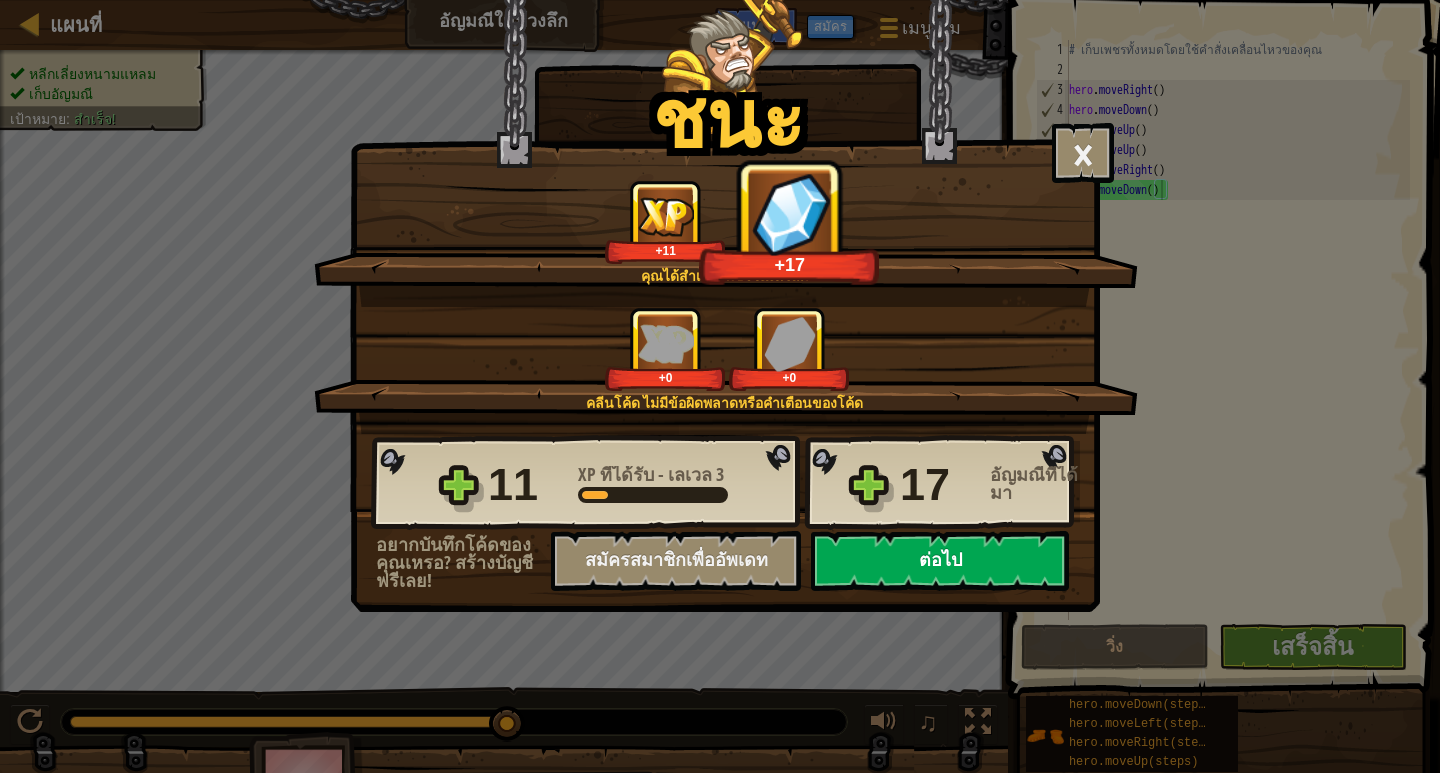 select on "th" 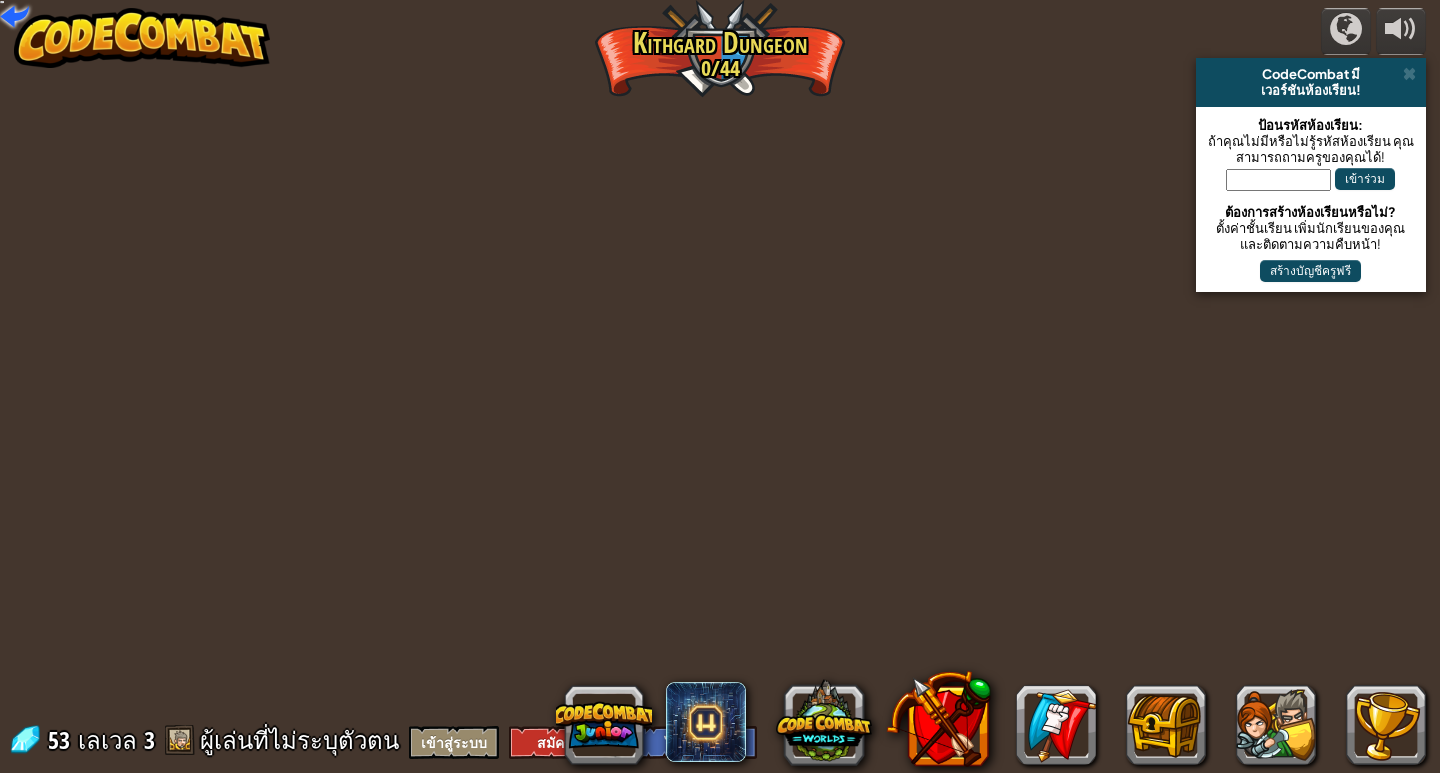 select on "th" 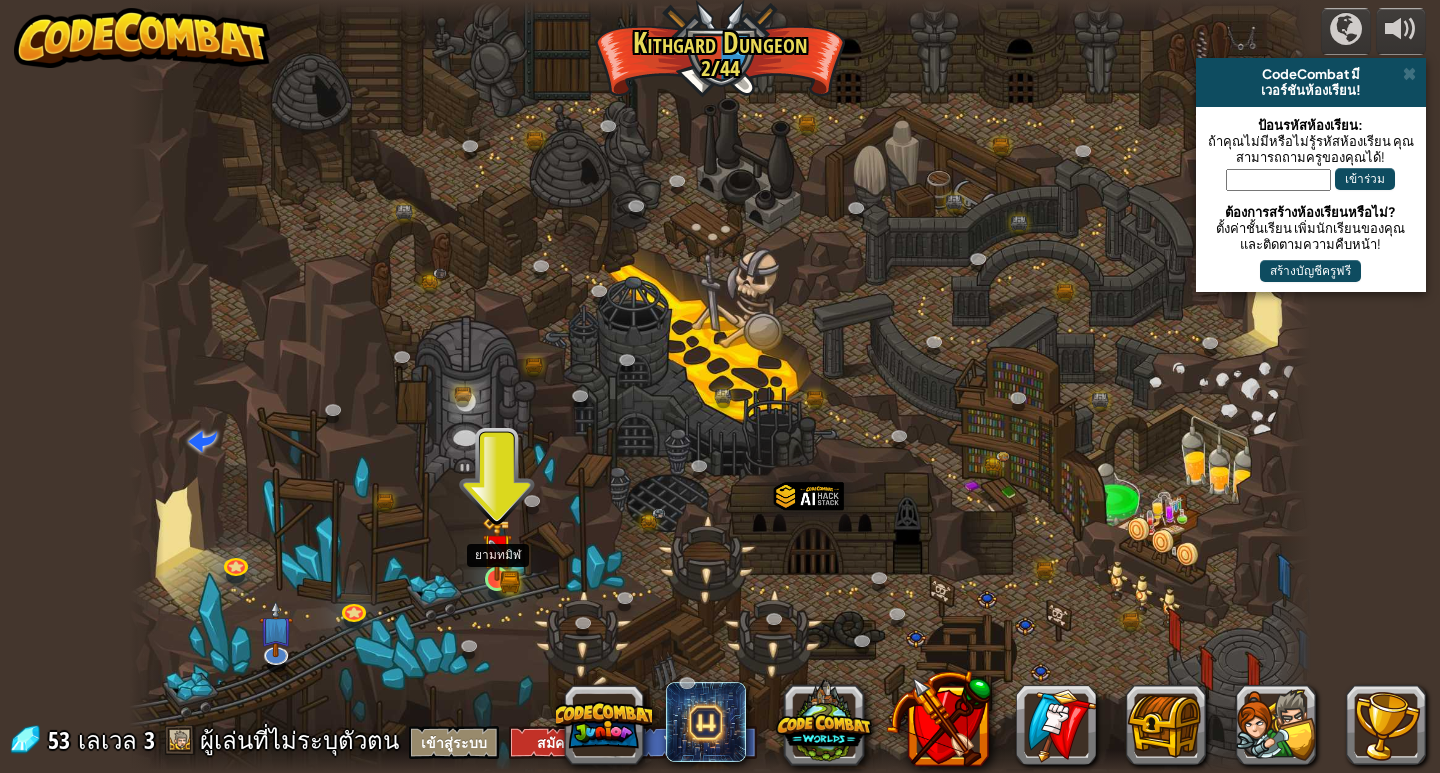 click at bounding box center (497, 549) 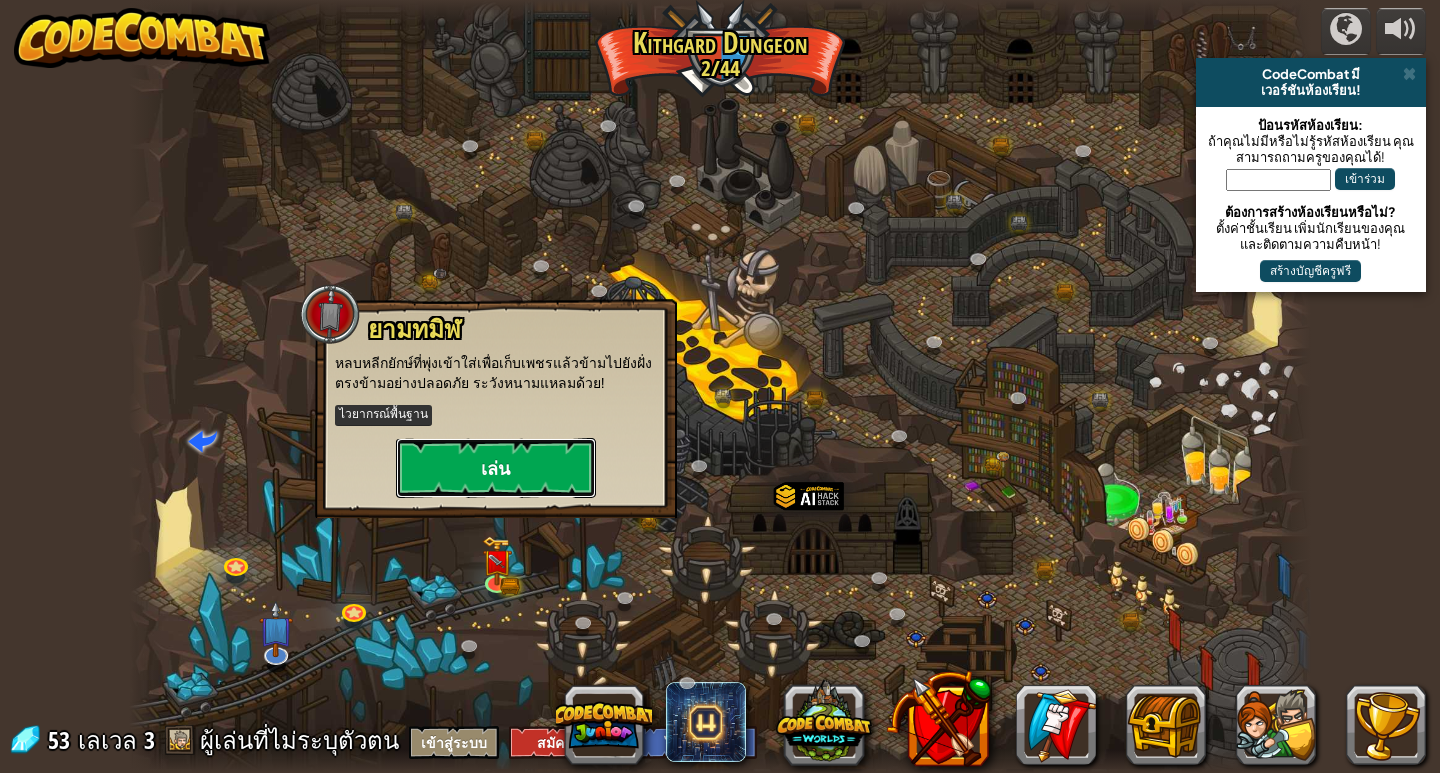 click on "เล่น" at bounding box center [496, 468] 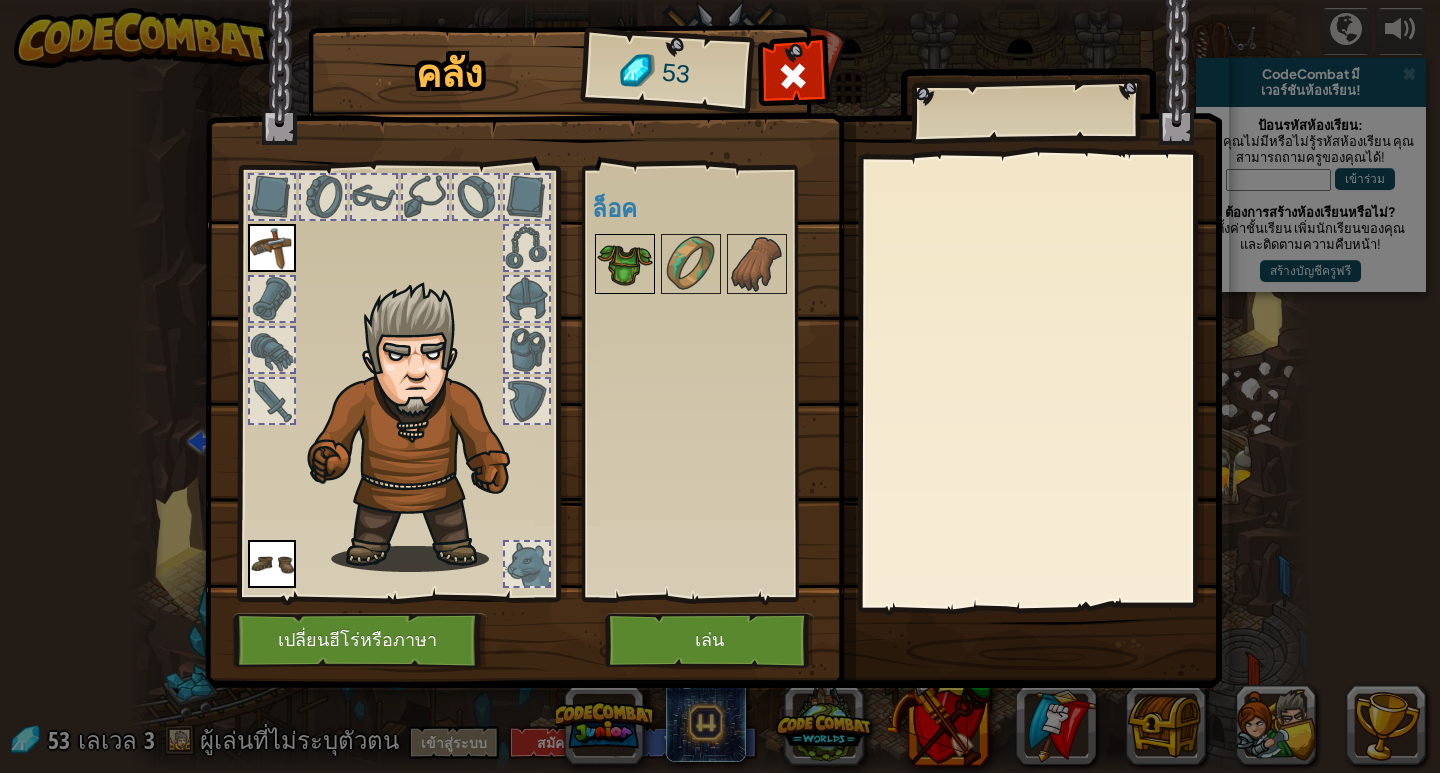 click at bounding box center [625, 264] 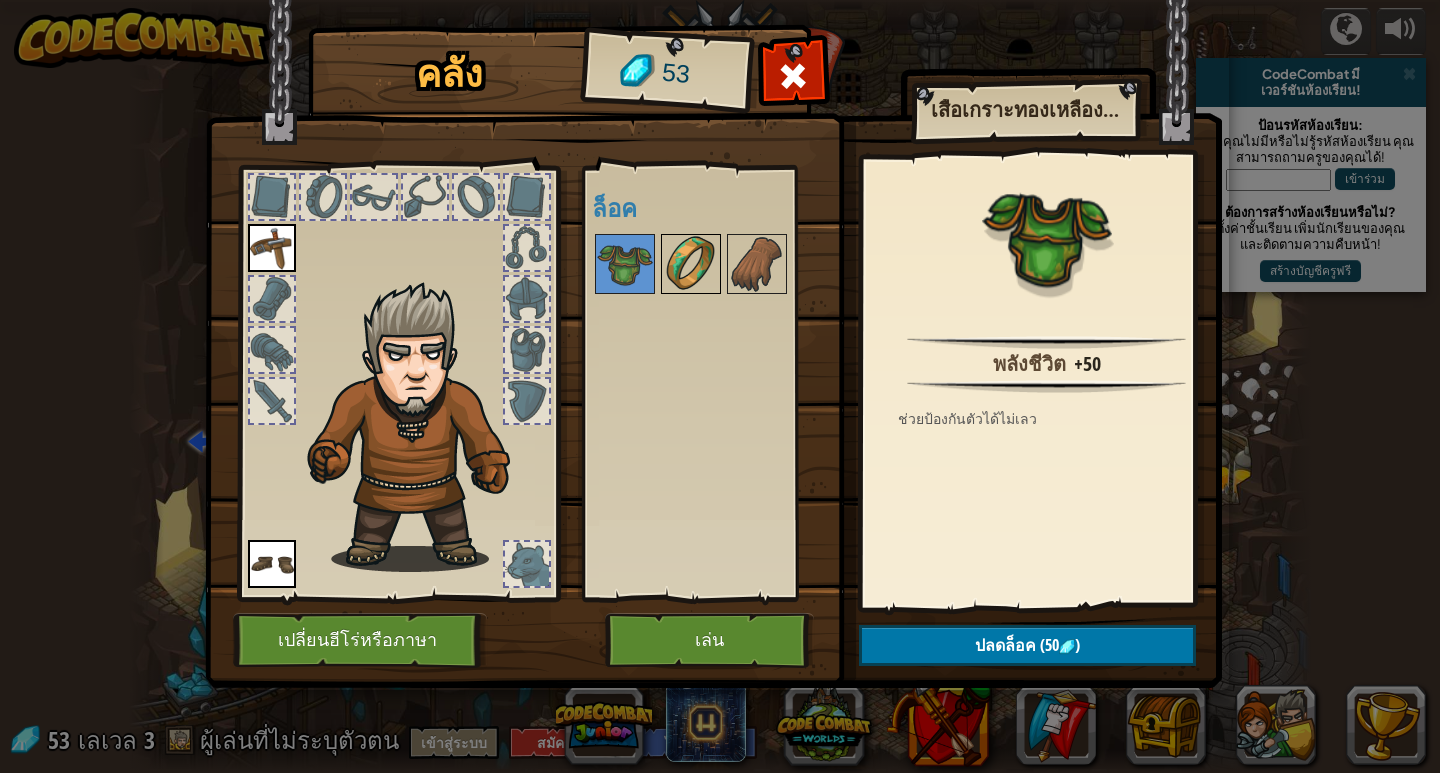 click at bounding box center [691, 264] 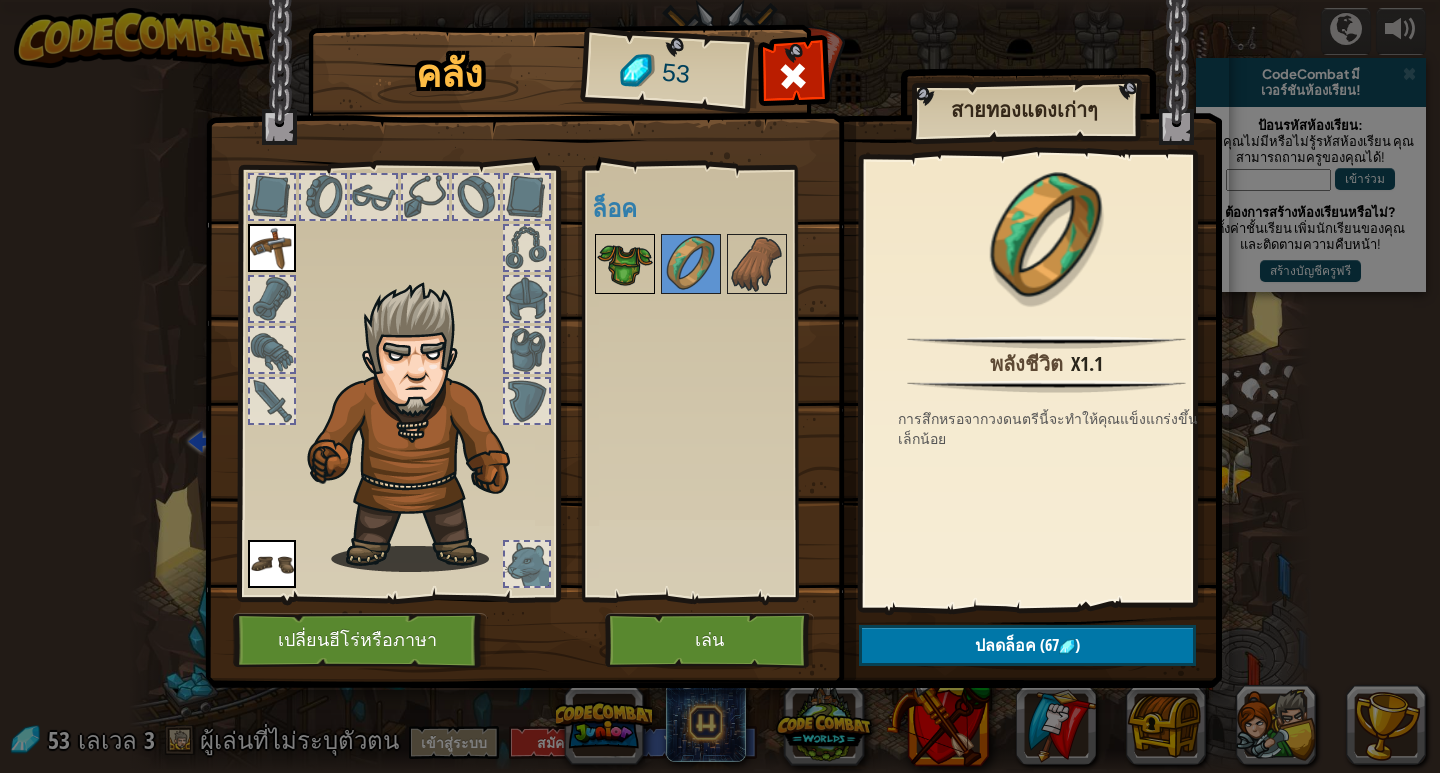 click at bounding box center (625, 264) 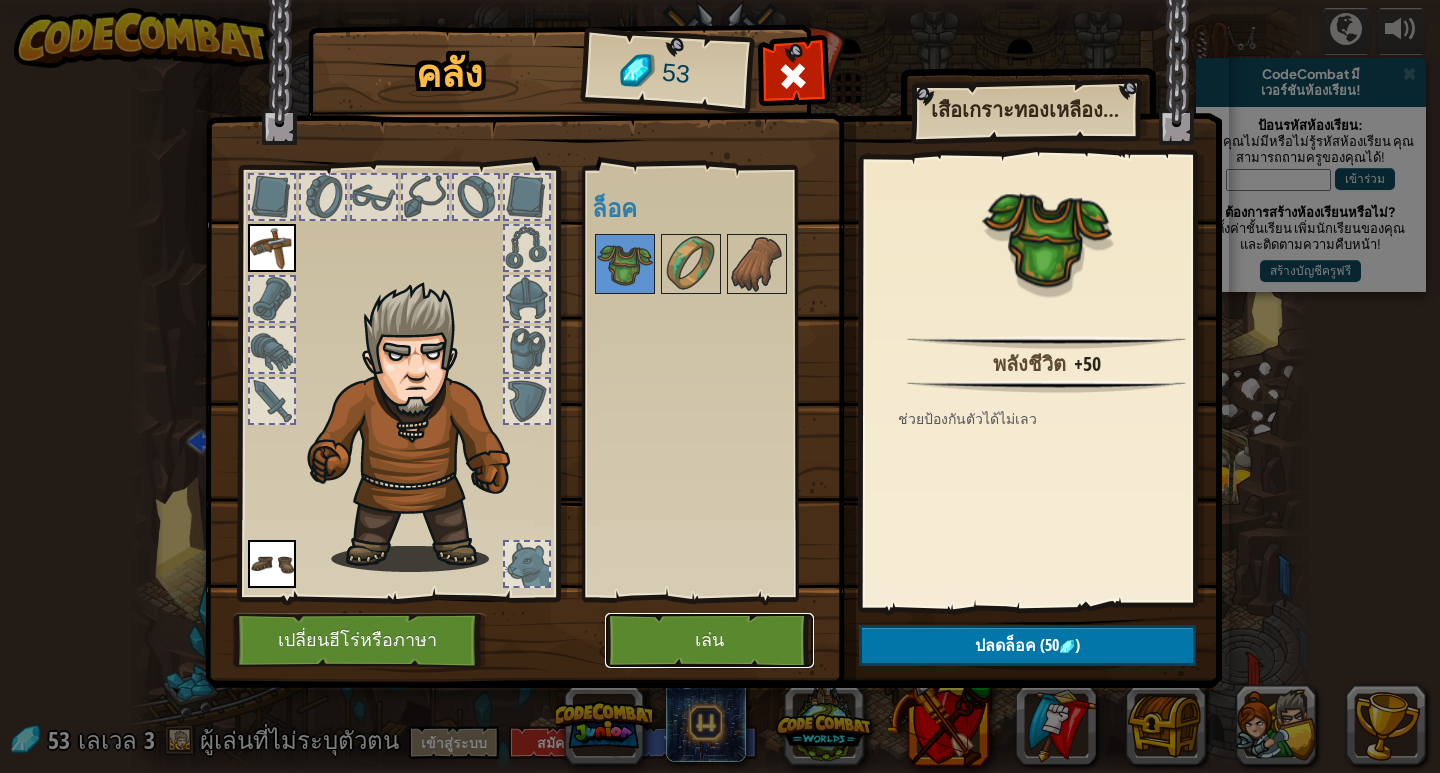 click on "เล่น" at bounding box center (709, 640) 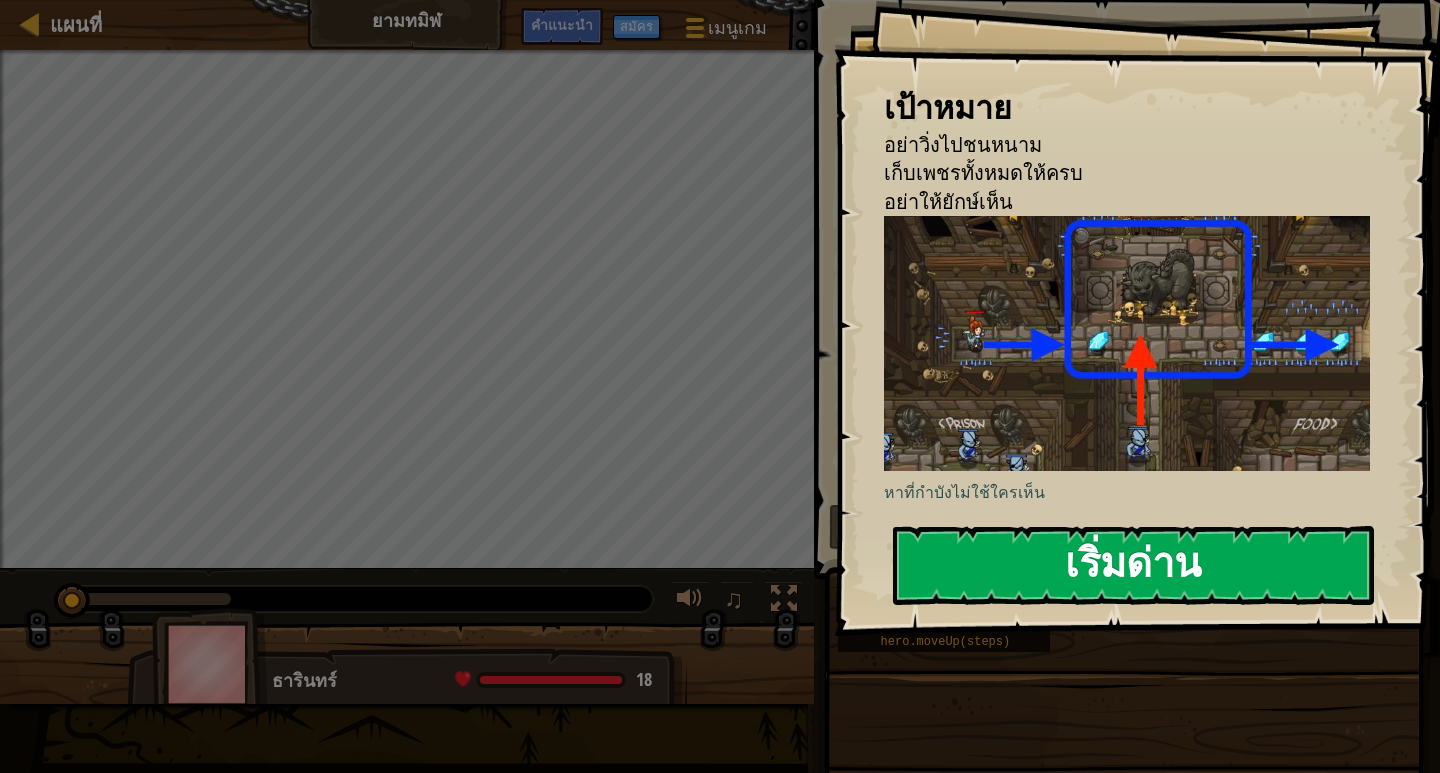 click on "เริ่มด่าน" at bounding box center (1133, 565) 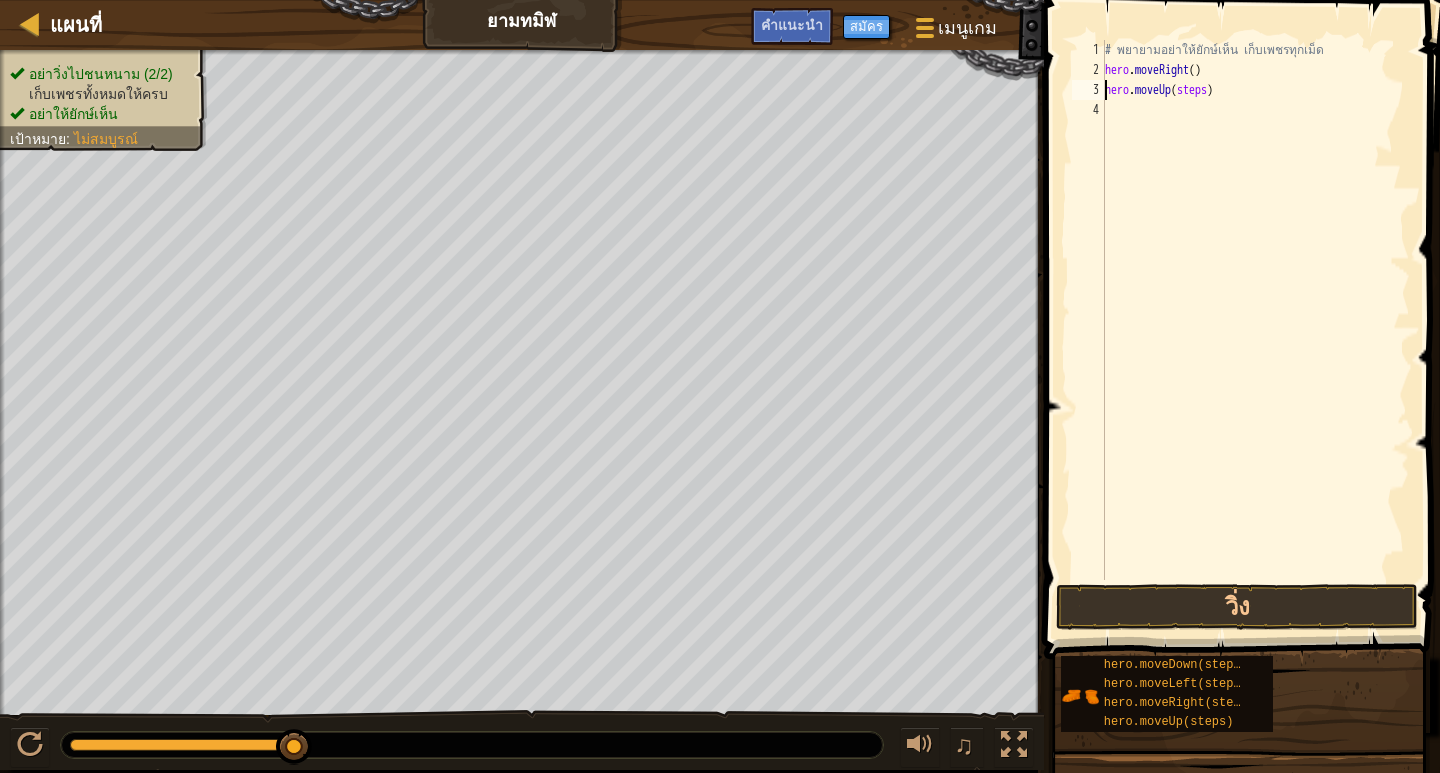 click on "# พยายามอย่าให้ยักษ์เห็น เก็บเพชรทุกเม็ด hero . moveRight ( ) hero . moveUp ( steps )" at bounding box center [1255, 330] 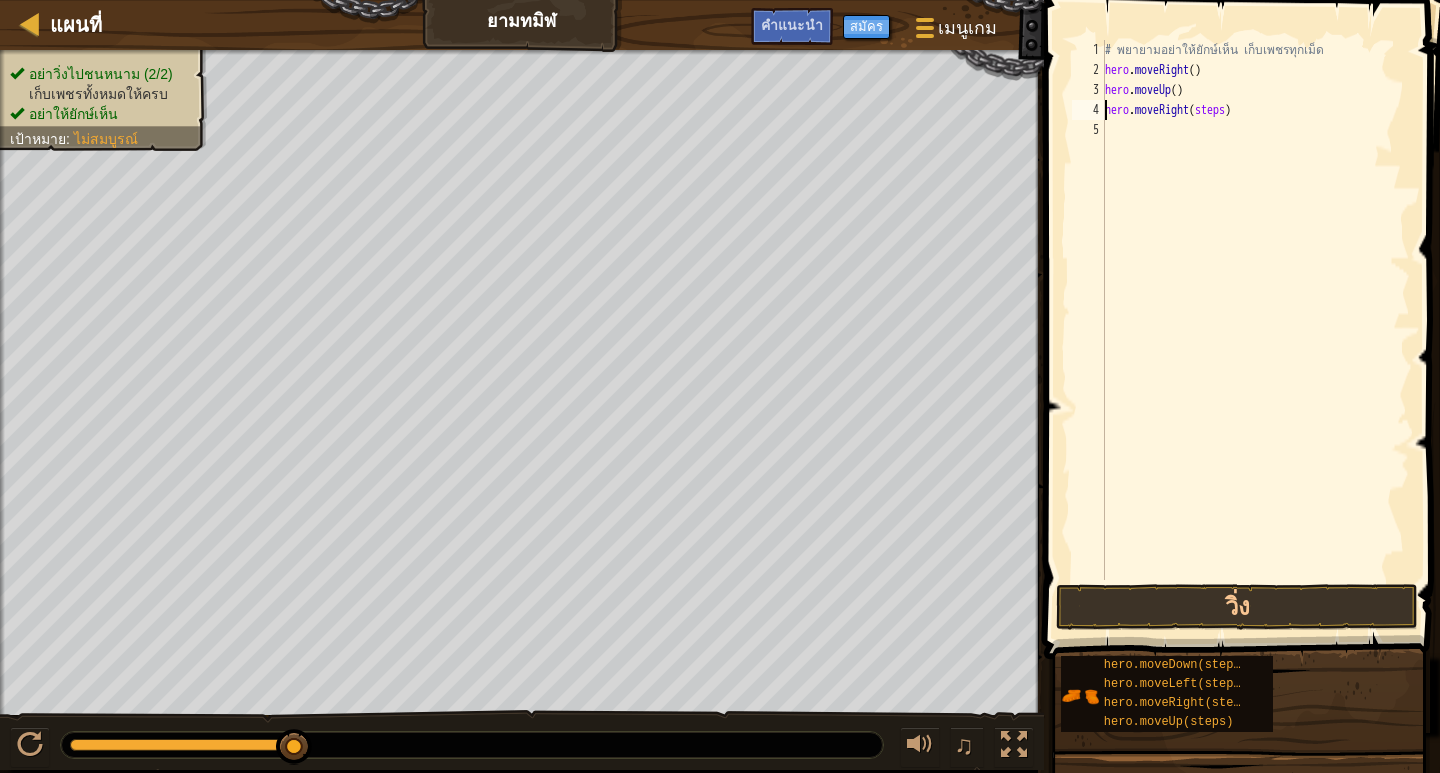 click on "# พยายามอย่าให้ยักษ์เห็น เก็บเพชรทุกเม็ด hero . moveRight ( ) hero . moveUp ( ) hero . moveRight ( steps )" at bounding box center [1255, 330] 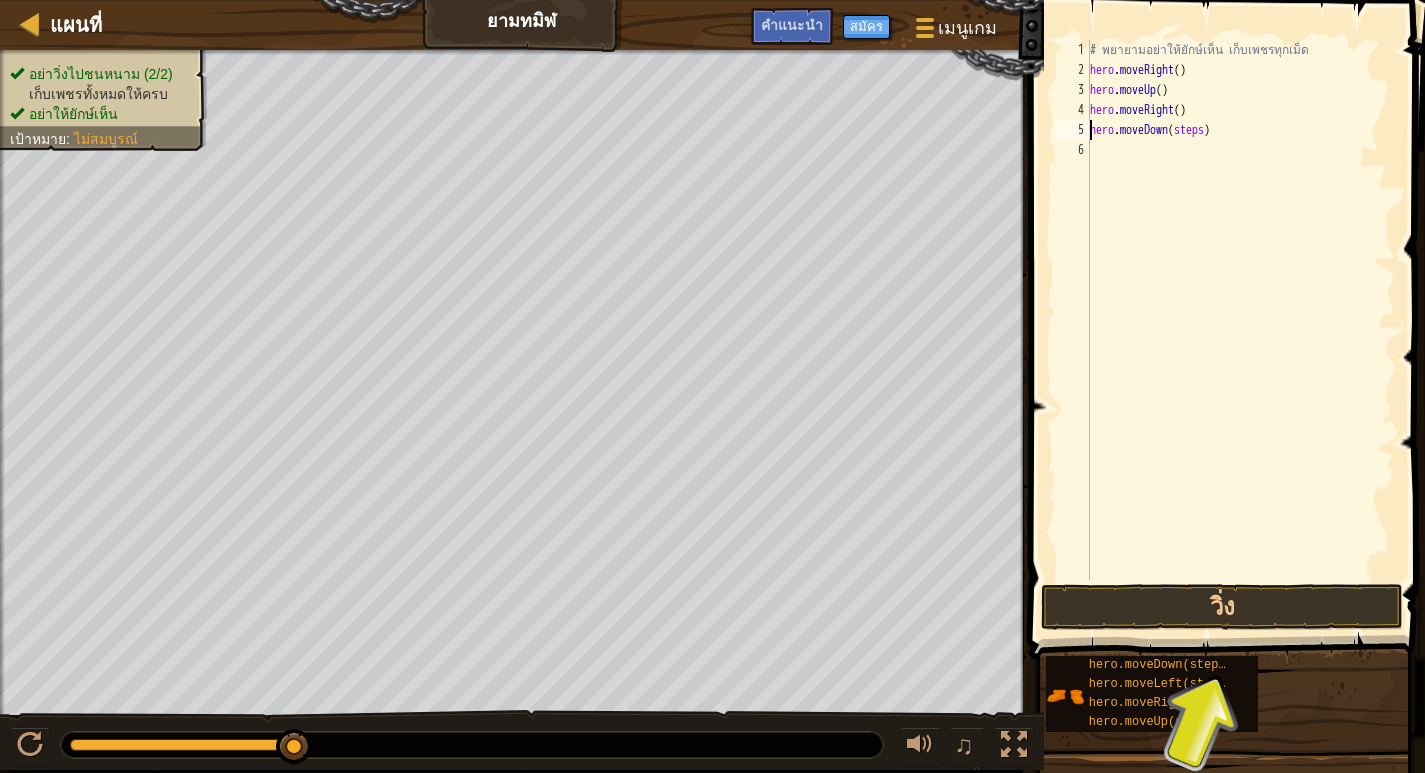 click on "# พยายามอย่าให้ยักษ์เห็น เก็บเพชรทุกเม็ด hero . moveRight ( ) hero . moveUp ( ) hero . moveRight ( ) hero . moveDown ( steps )" at bounding box center (1240, 330) 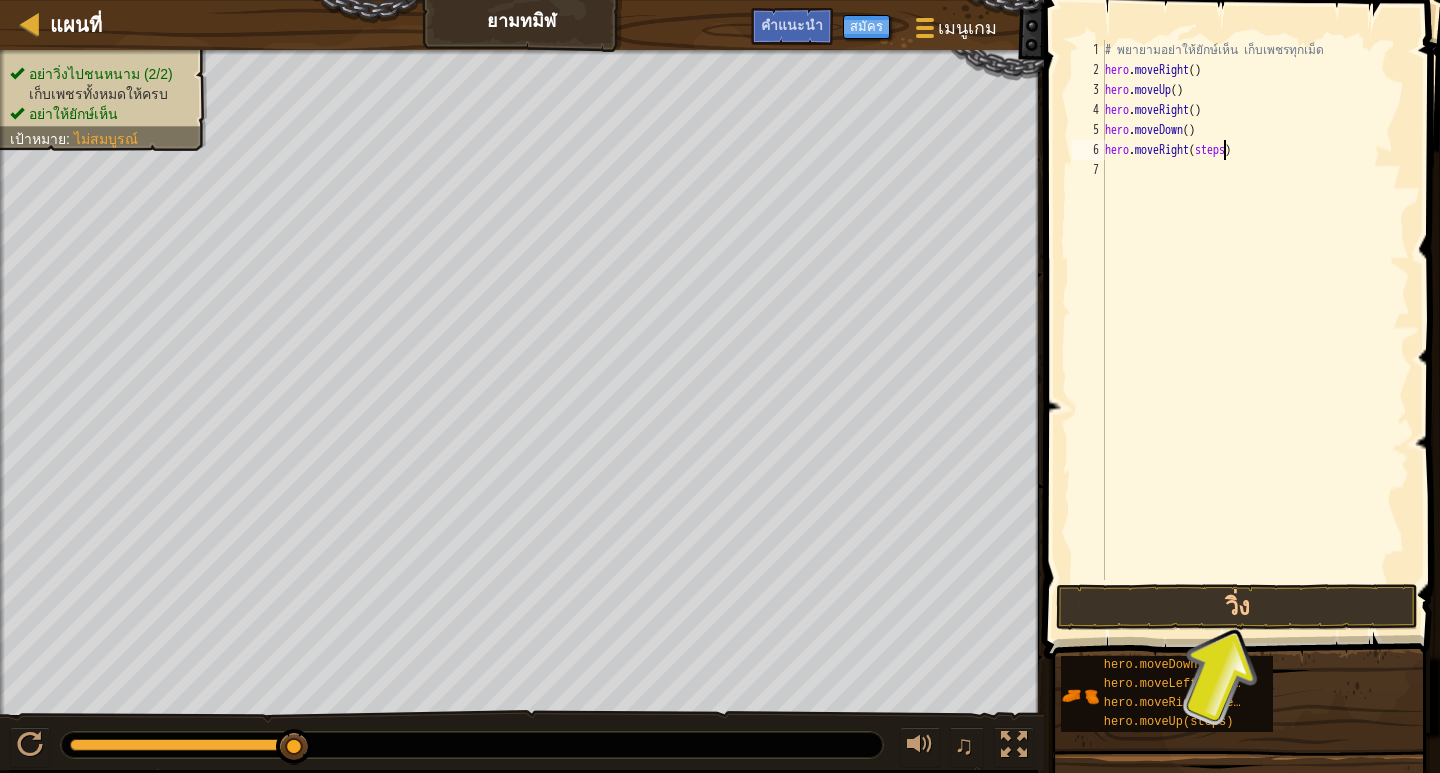 click on "# พยายามอย่าให้ยักษ์เห็น เก็บเพชรทุกเม็ด hero . moveRight ( ) hero . moveUp ( ) hero . moveRight ( ) hero . moveDown ( ) hero . moveRight ( steps )" at bounding box center [1255, 330] 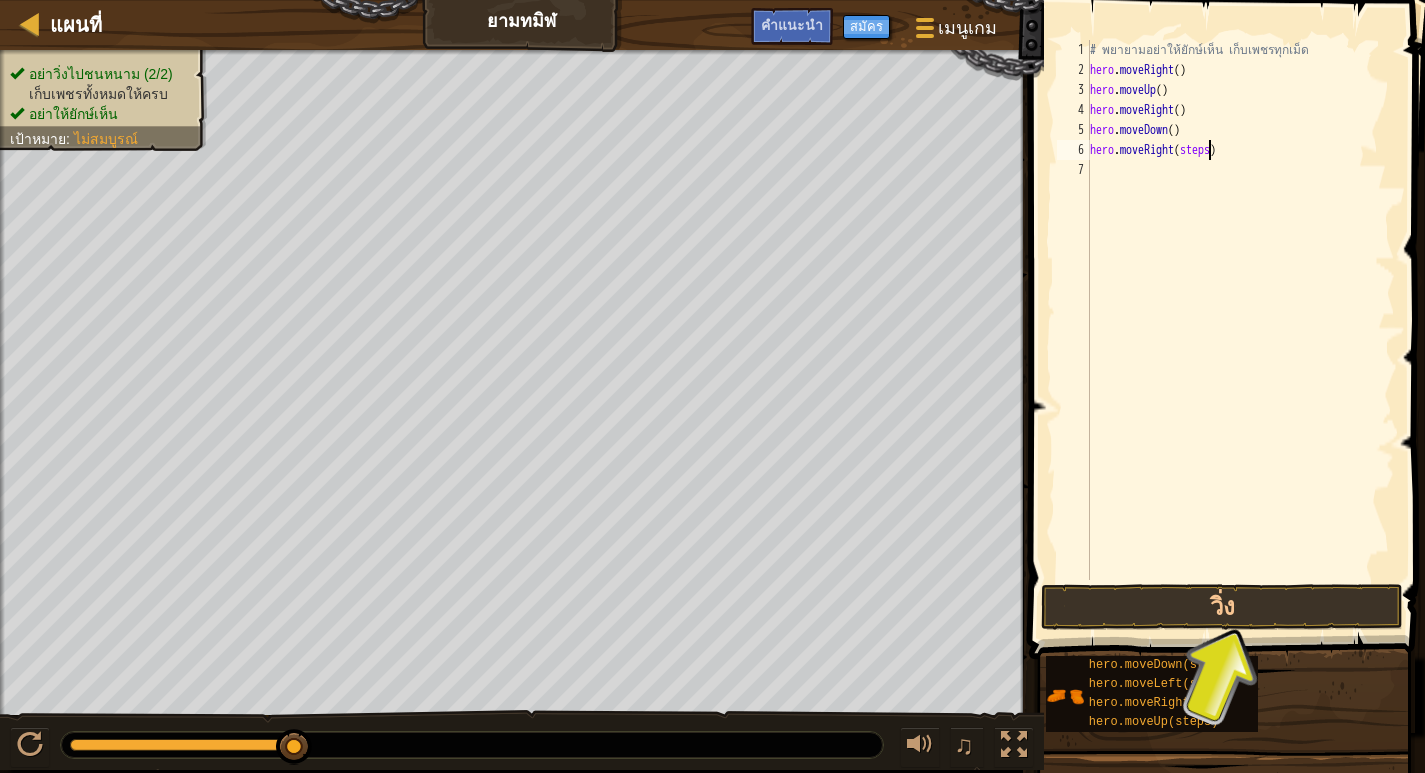 click on "# พยายามอย่าให้ยักษ์เห็น เก็บเพชรทุกเม็ด hero . moveRight ( ) hero . moveUp ( ) hero . moveRight ( ) hero . moveDown ( ) hero . moveRight ( steps )" at bounding box center (1240, 330) 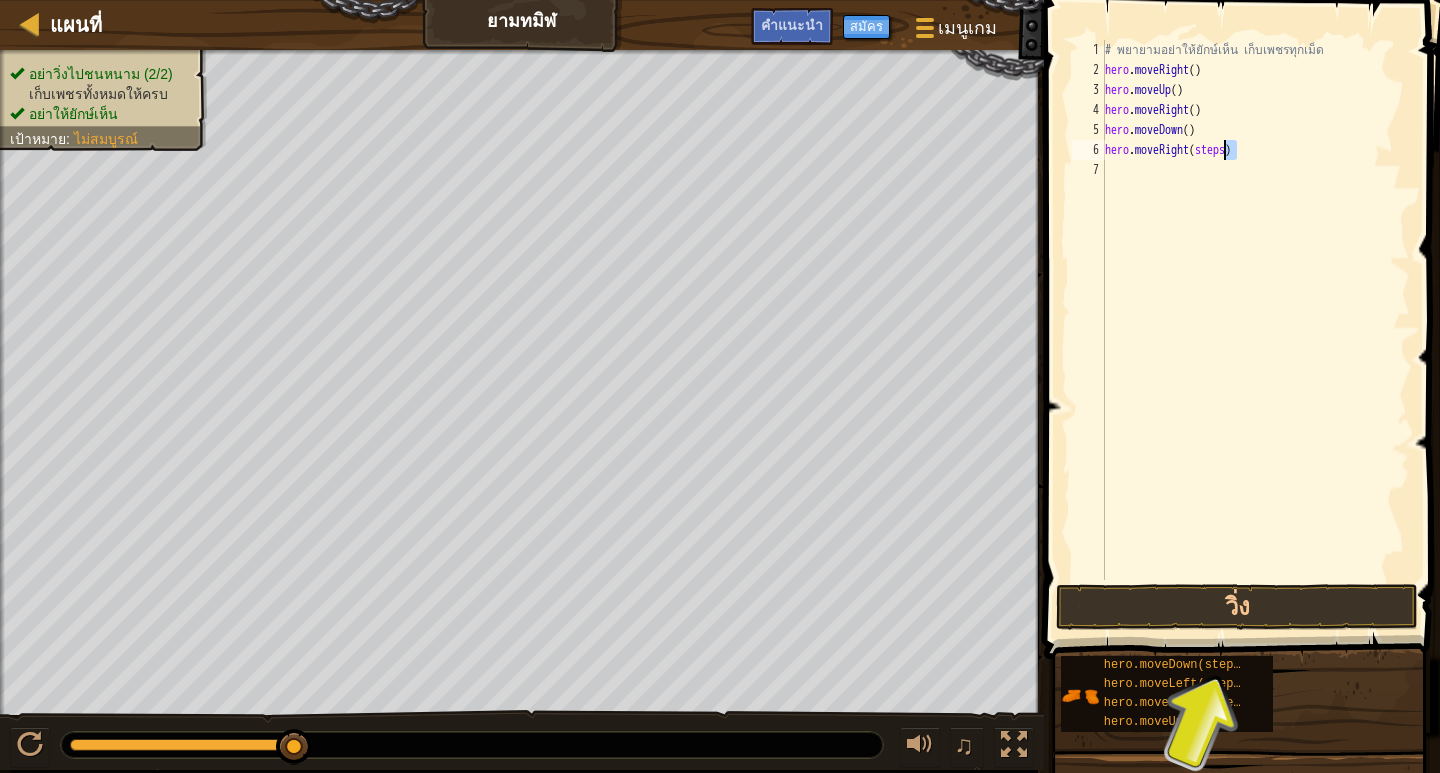click on "# พยายามอย่าให้ยักษ์เห็น เก็บเพชรทุกเม็ด hero . moveRight ( ) hero . moveUp ( ) hero . moveRight ( ) hero . moveDown ( ) hero . moveRight ( steps )" at bounding box center (1255, 310) 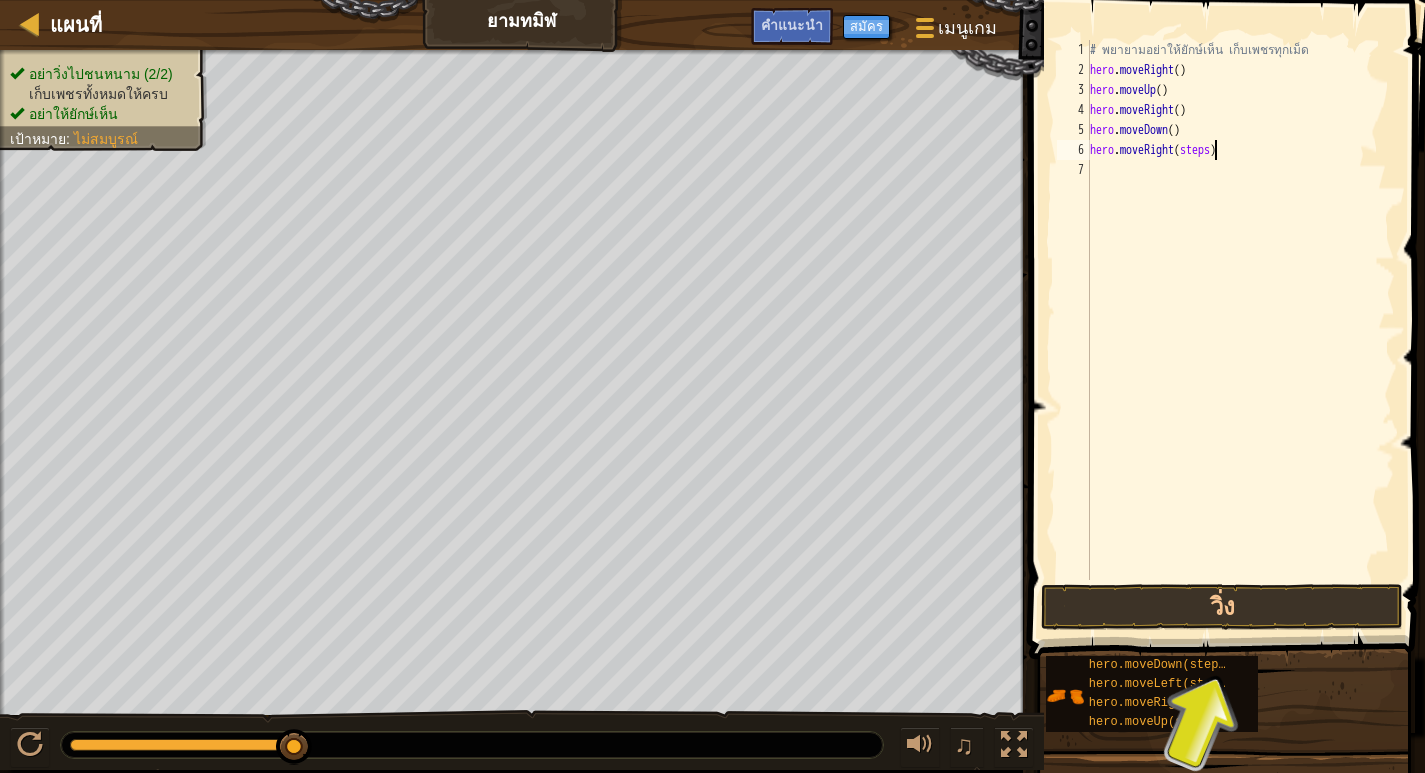 click on "# พยายามอย่าให้ยักษ์เห็น เก็บเพชรทุกเม็ด hero . moveRight ( ) hero . moveUp ( ) hero . moveRight ( ) hero . moveDown ( ) hero . moveRight ( steps )" at bounding box center [1240, 330] 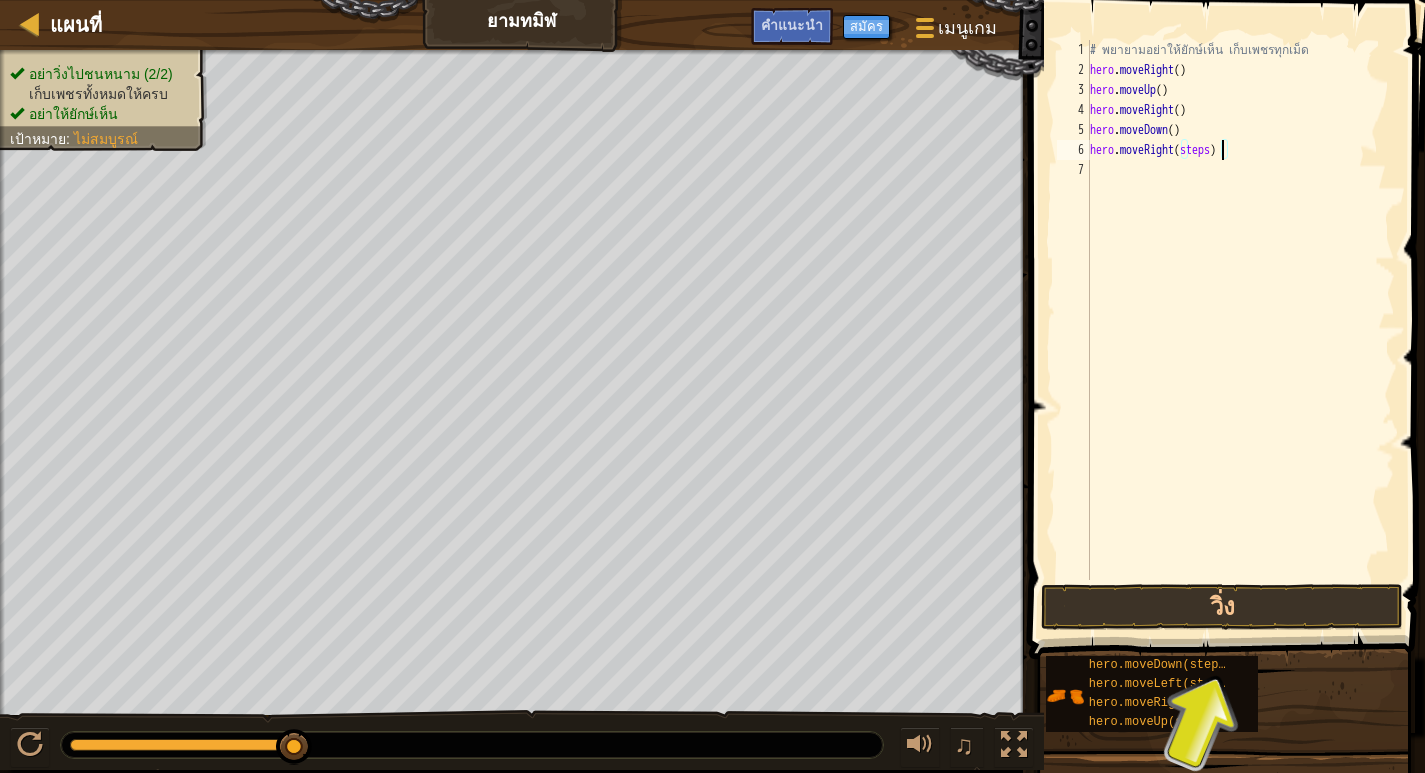 click on "# พยายามอย่าให้ยักษ์เห็น เก็บเพชรทุกเม็ด hero . moveRight ( ) hero . moveUp ( ) hero . moveRight ( ) hero . moveDown ( ) hero . moveRight ( steps )" at bounding box center [1240, 330] 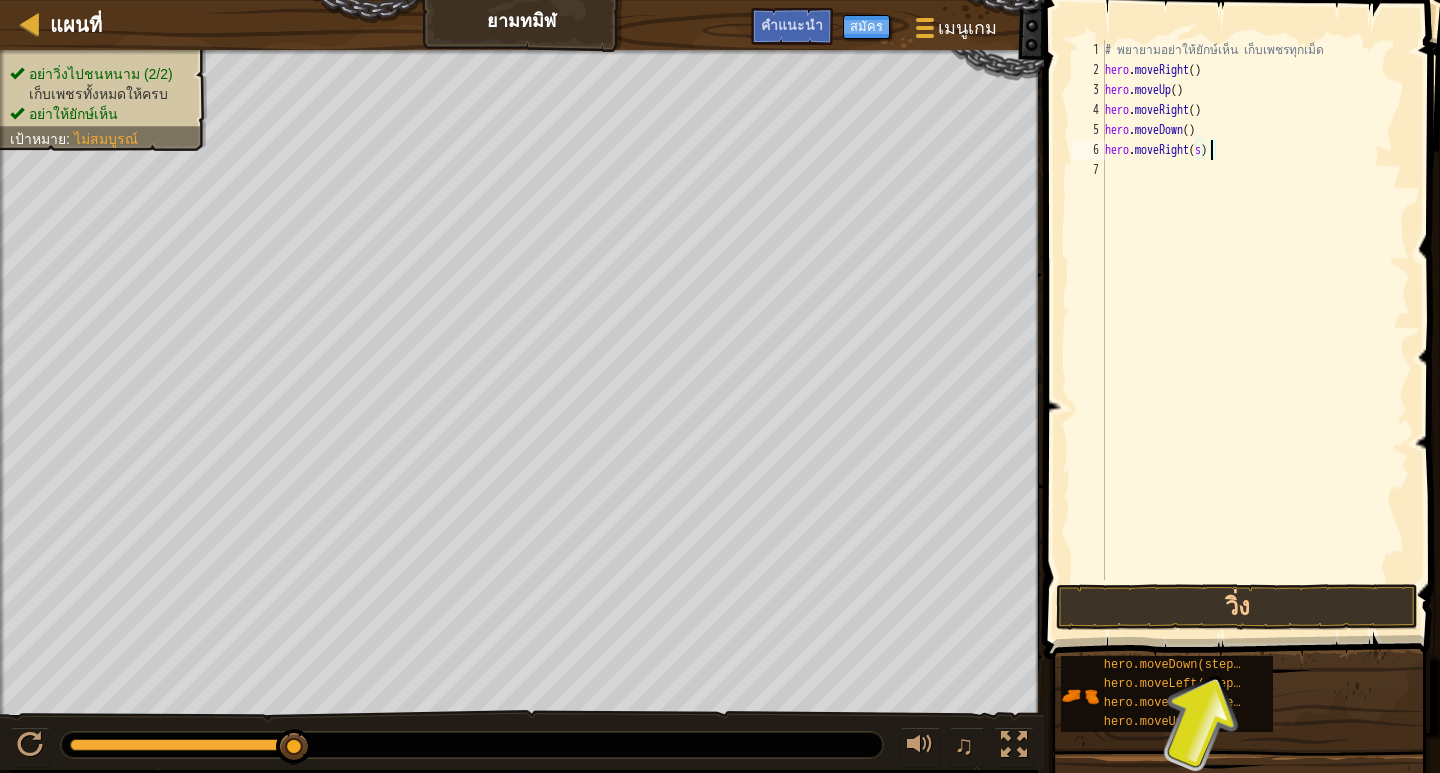 type on "hero.moveRight()" 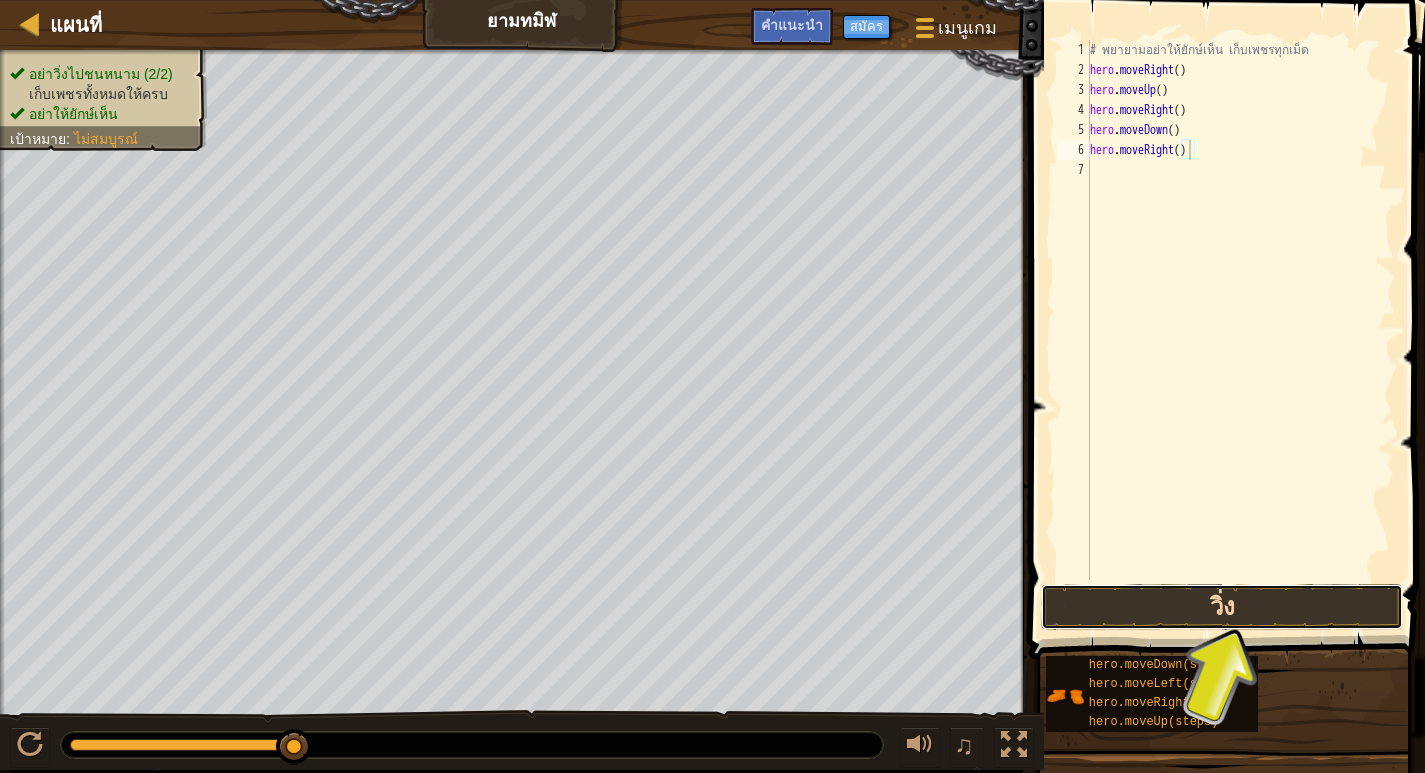 click on "วิ่ง" at bounding box center (1221, 607) 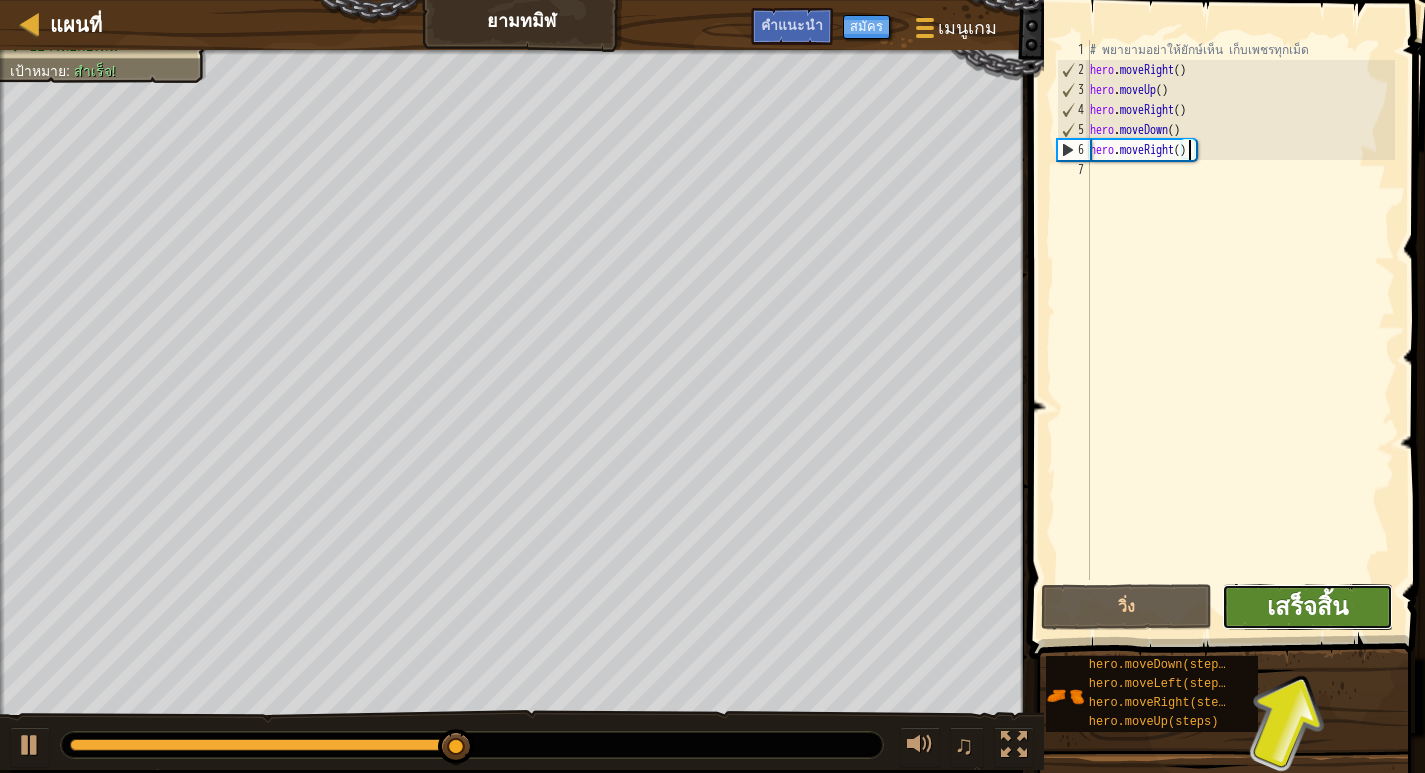 click on "เสร็จสิ้น" at bounding box center (1307, 606) 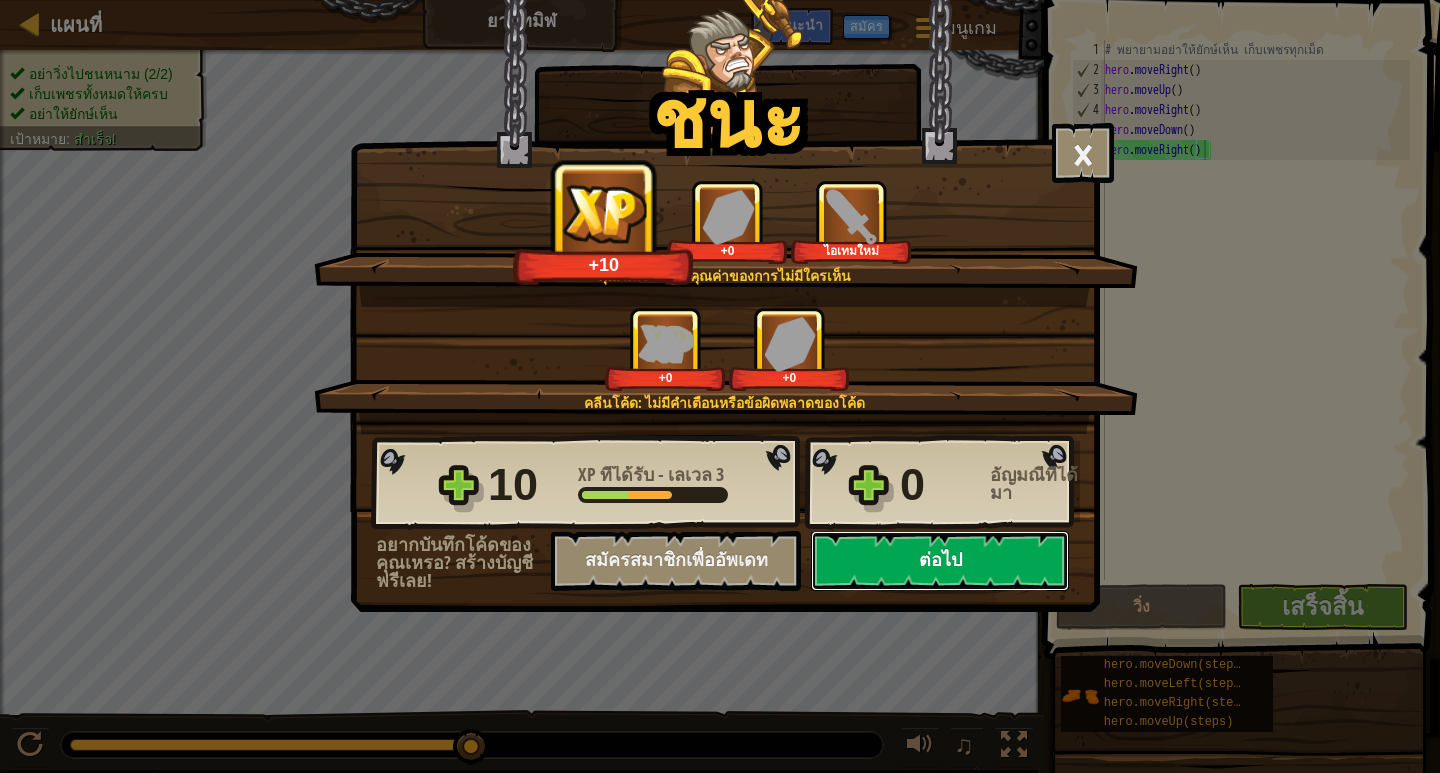click on "ต่อไป" at bounding box center [940, 561] 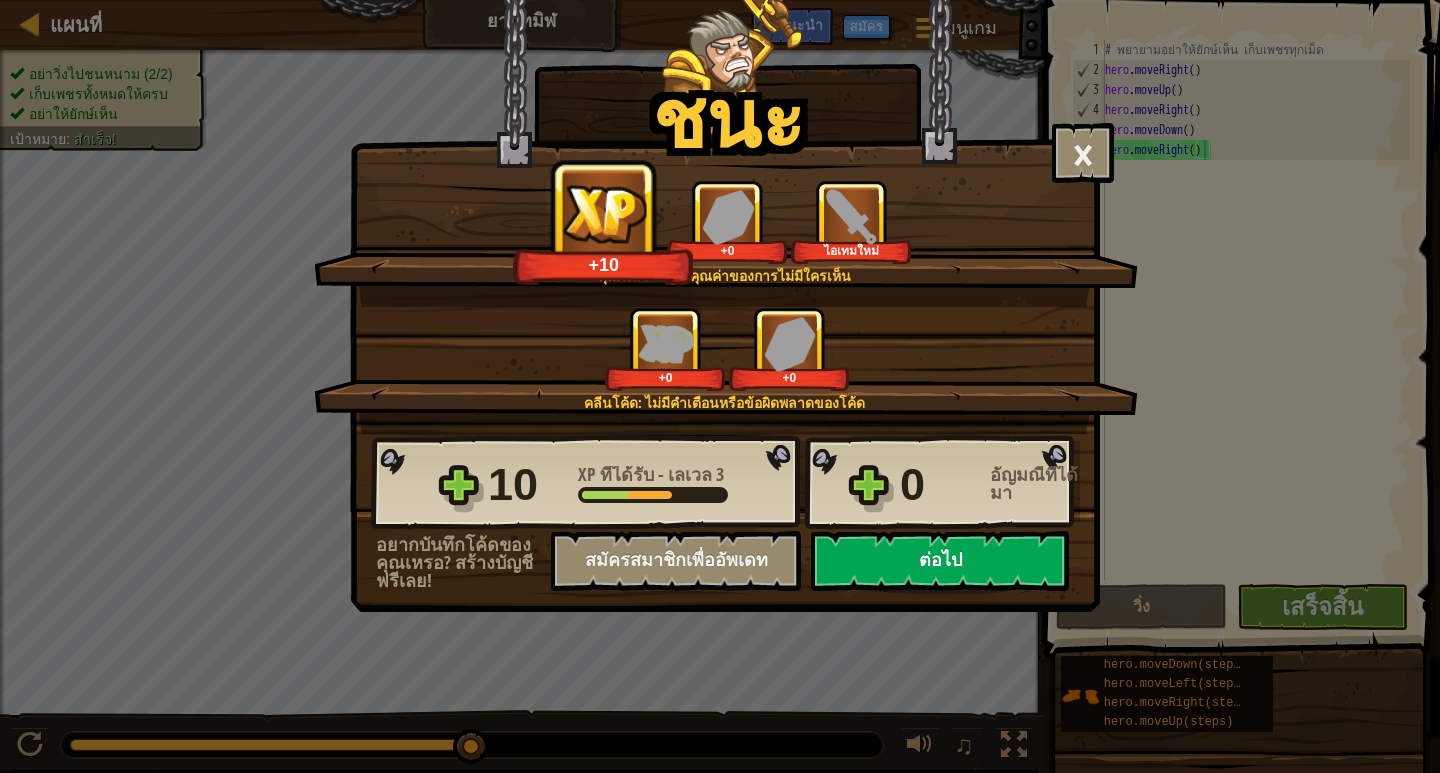 select on "th" 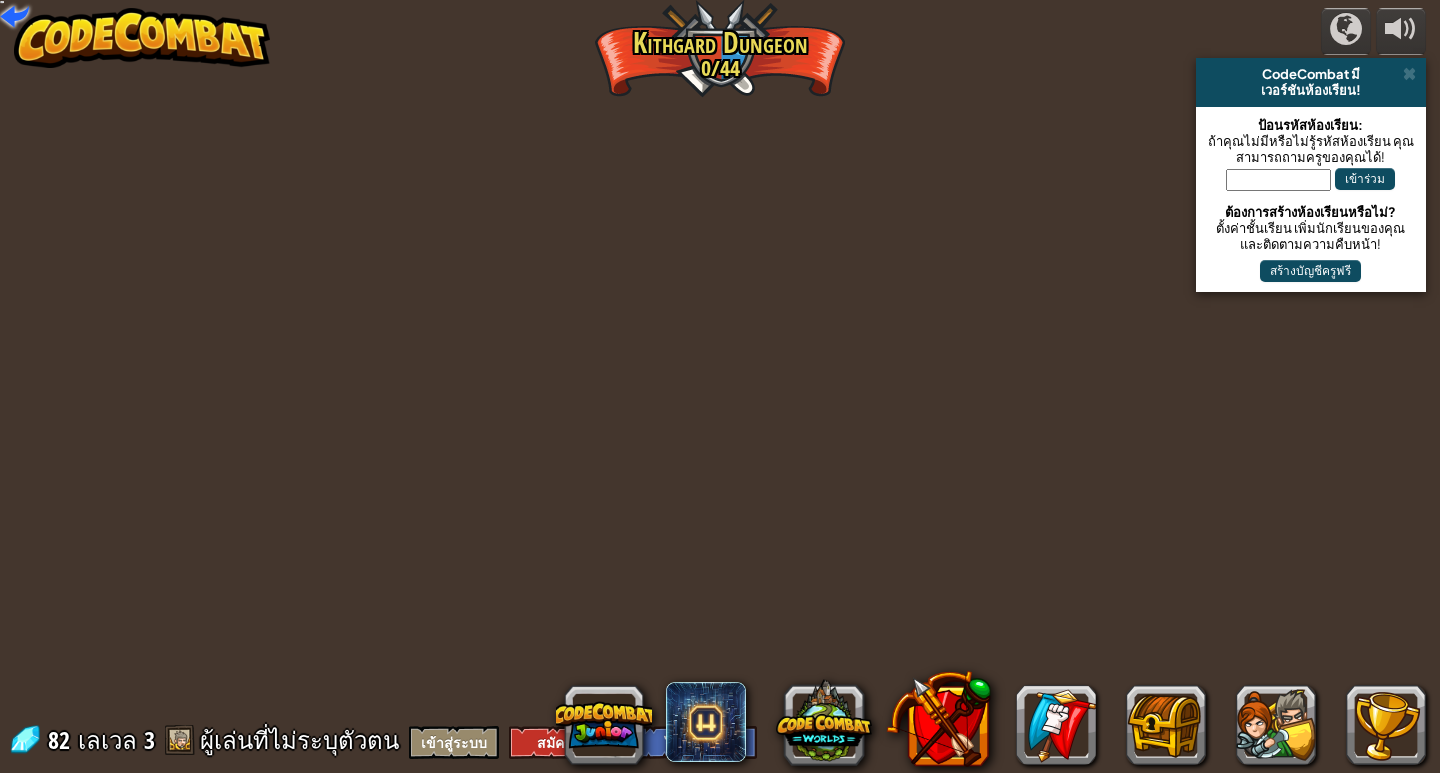 select on "th" 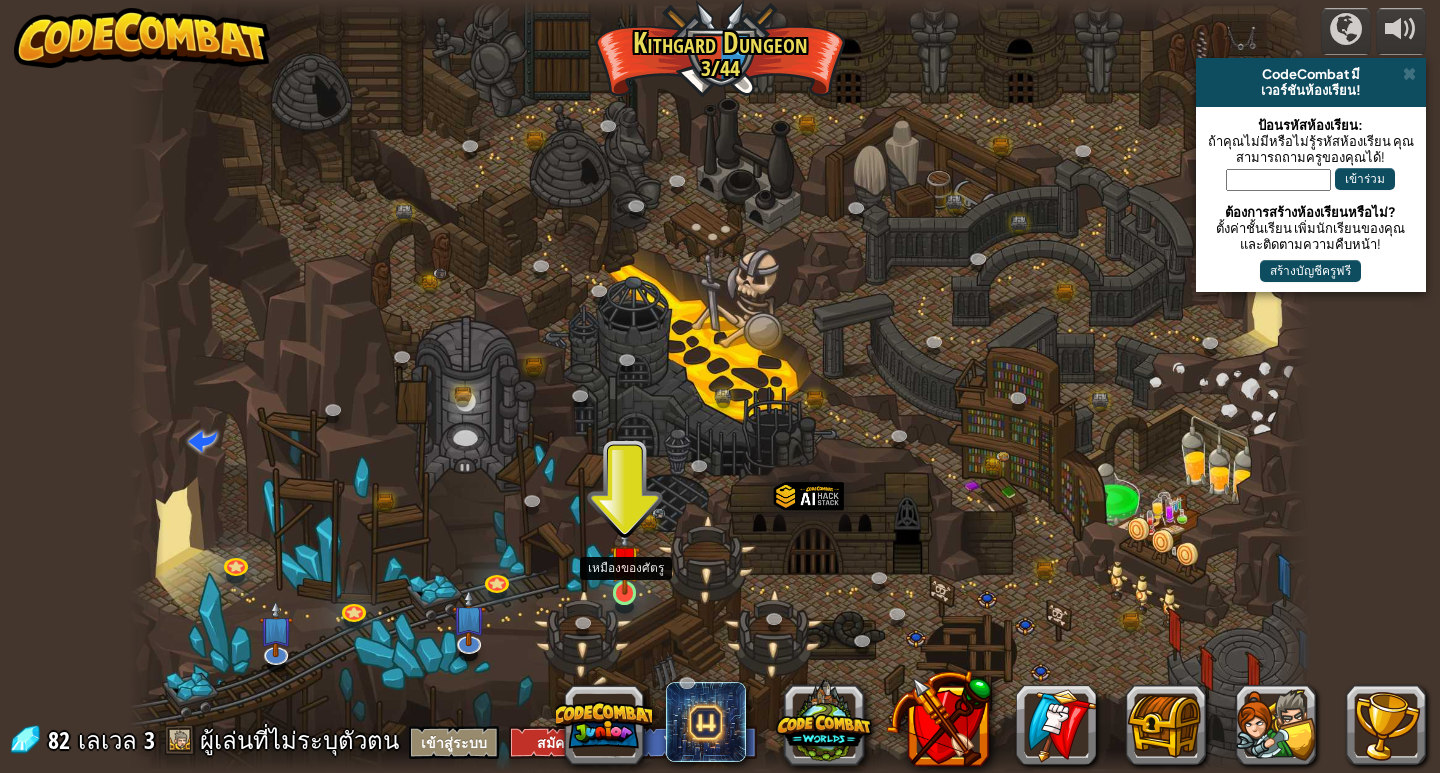 click at bounding box center (625, 560) 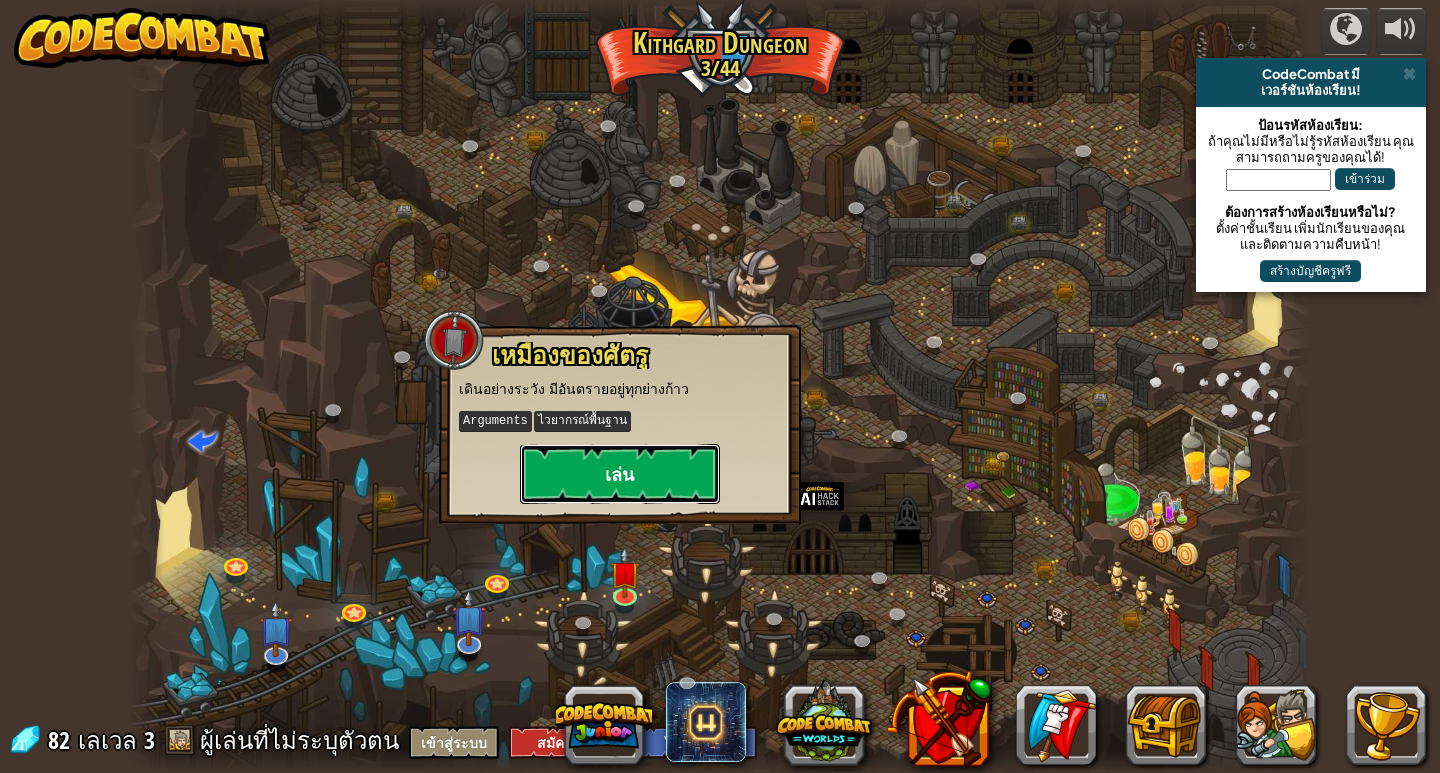 click on "เล่น" at bounding box center [620, 474] 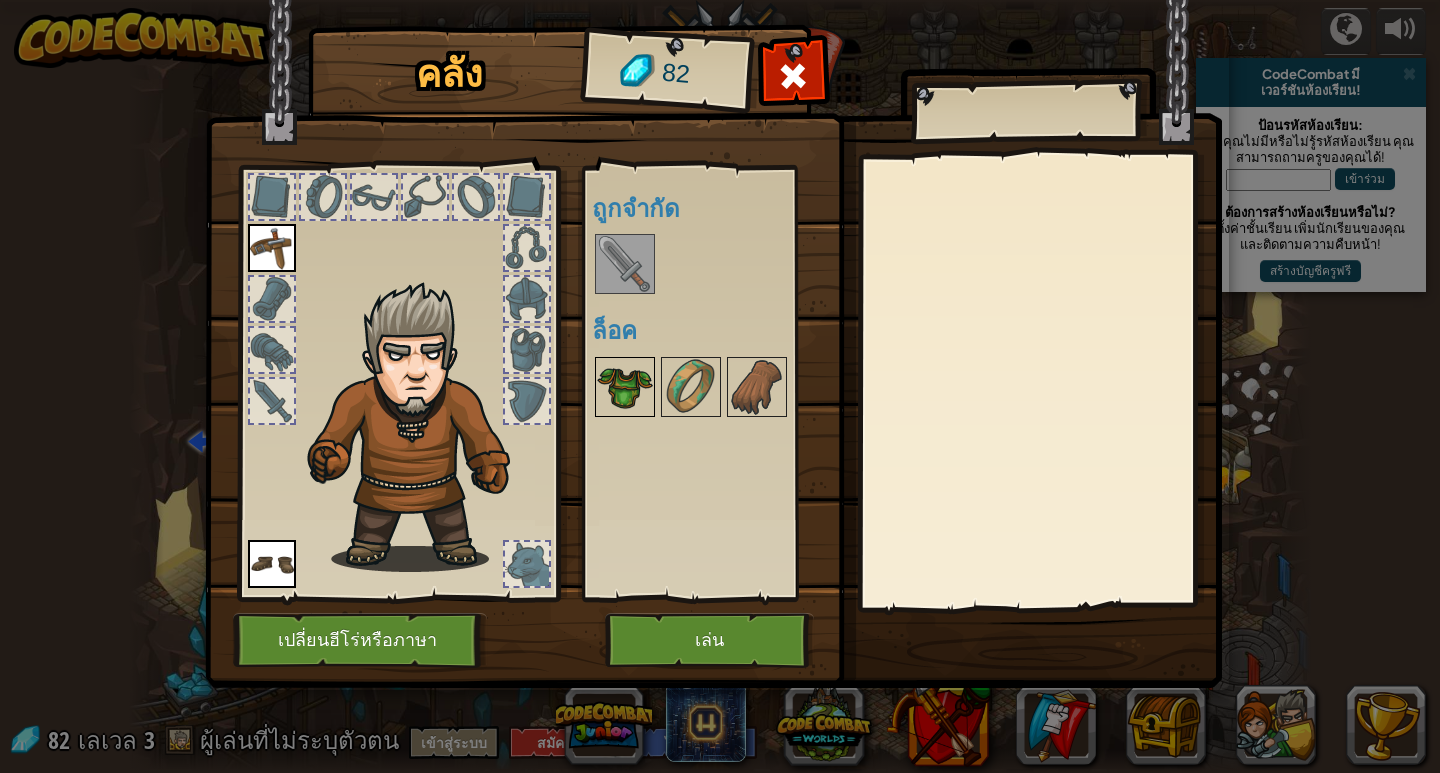 click at bounding box center [625, 387] 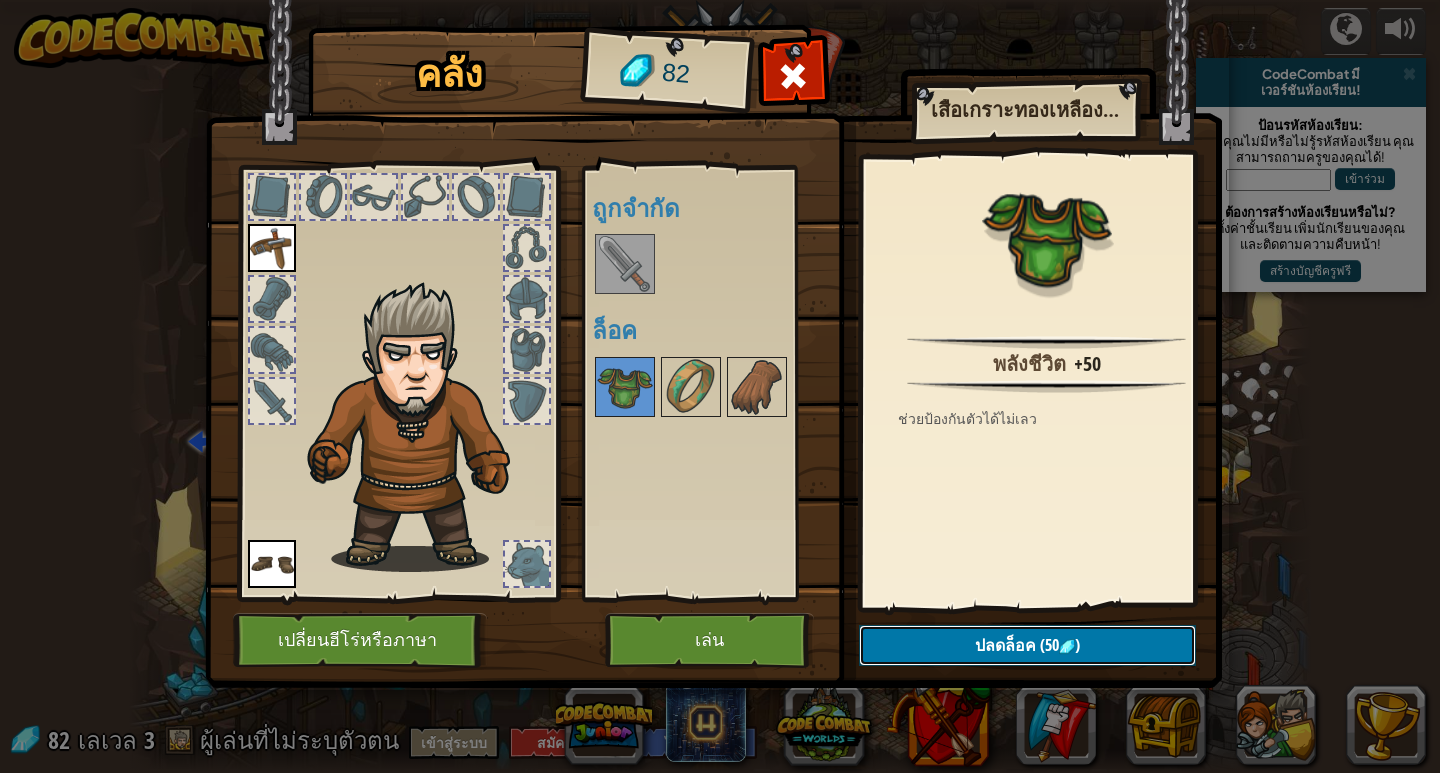click on "ปลดล็อค (50 )" at bounding box center (1027, 645) 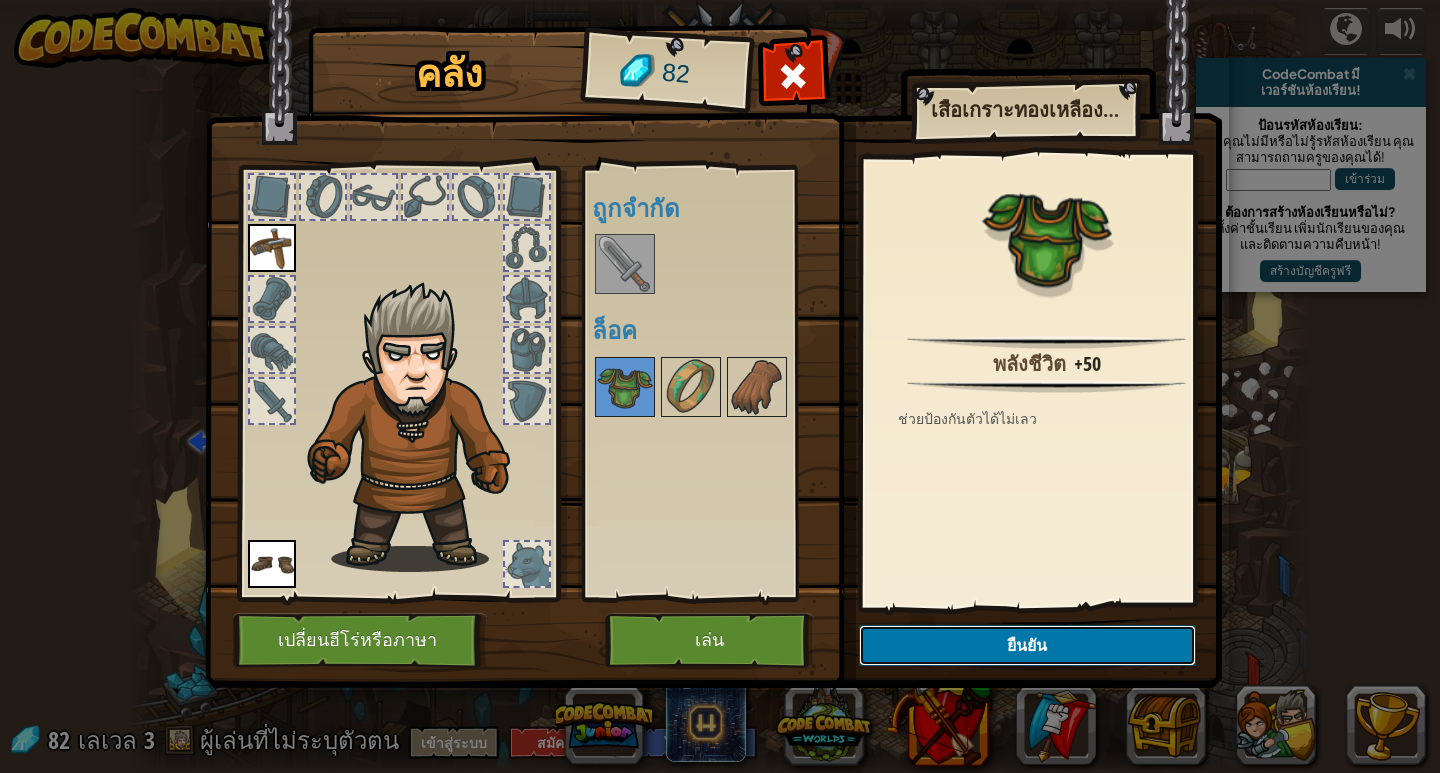 click on "ยืนยัน" at bounding box center (1027, 645) 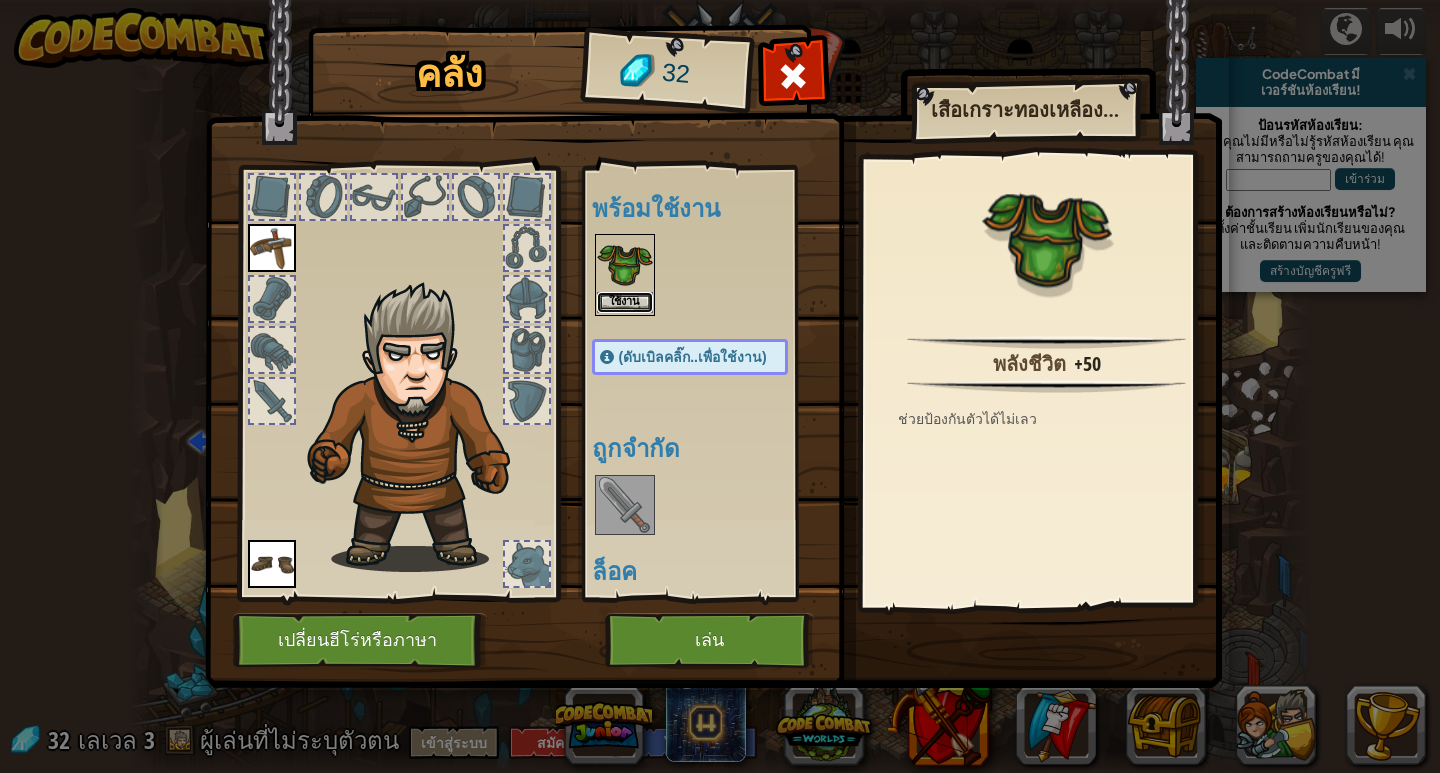click on "ใช้งาน" at bounding box center (625, 302) 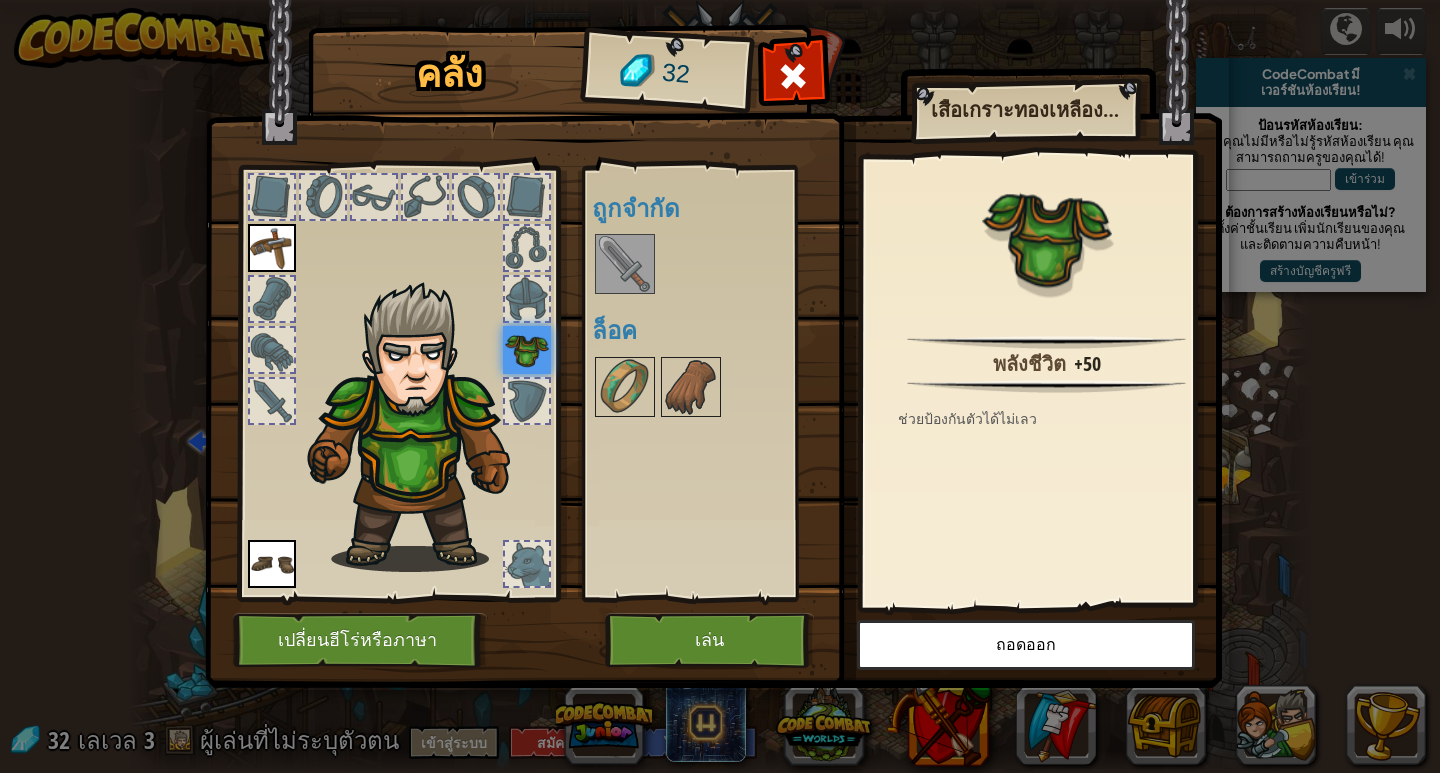 click at bounding box center [625, 264] 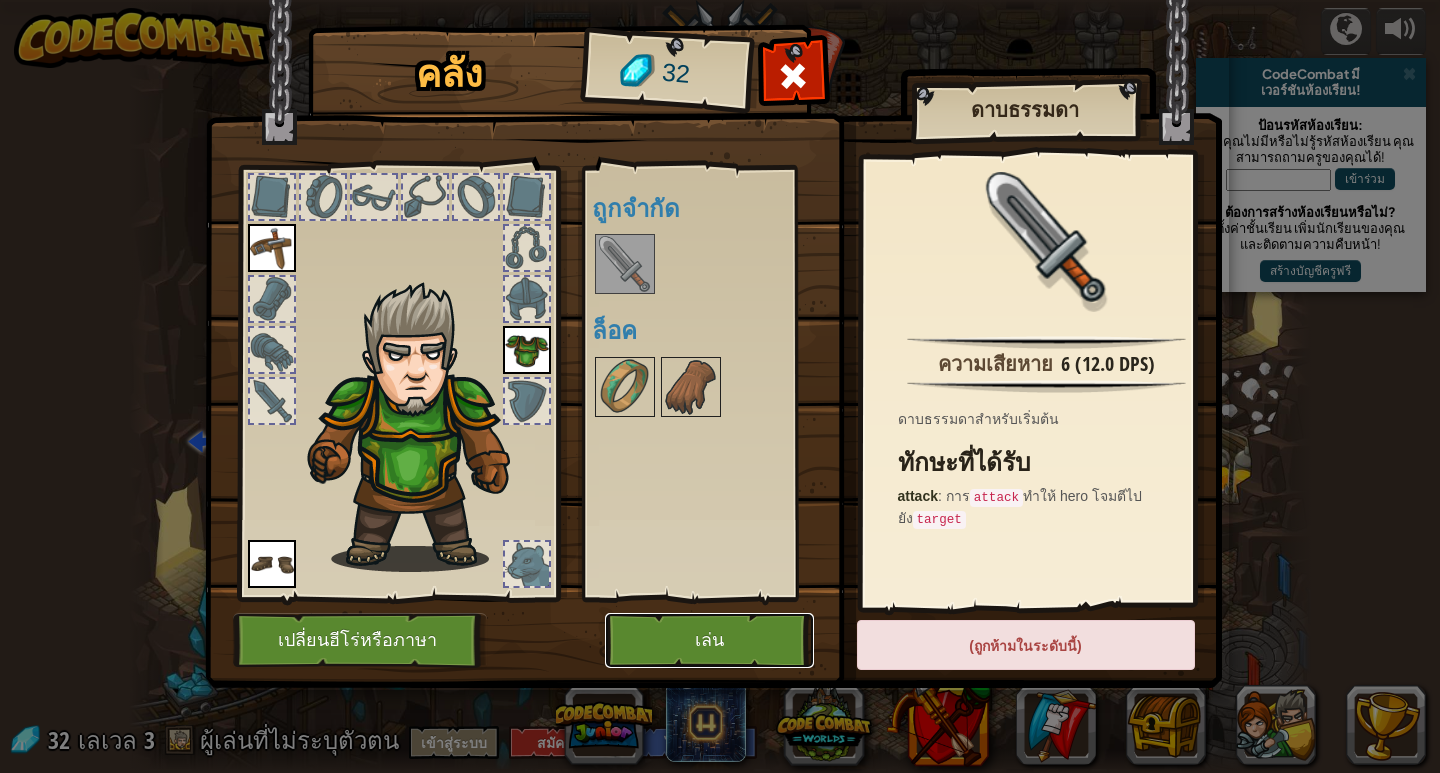 click on "เล่น" at bounding box center [709, 640] 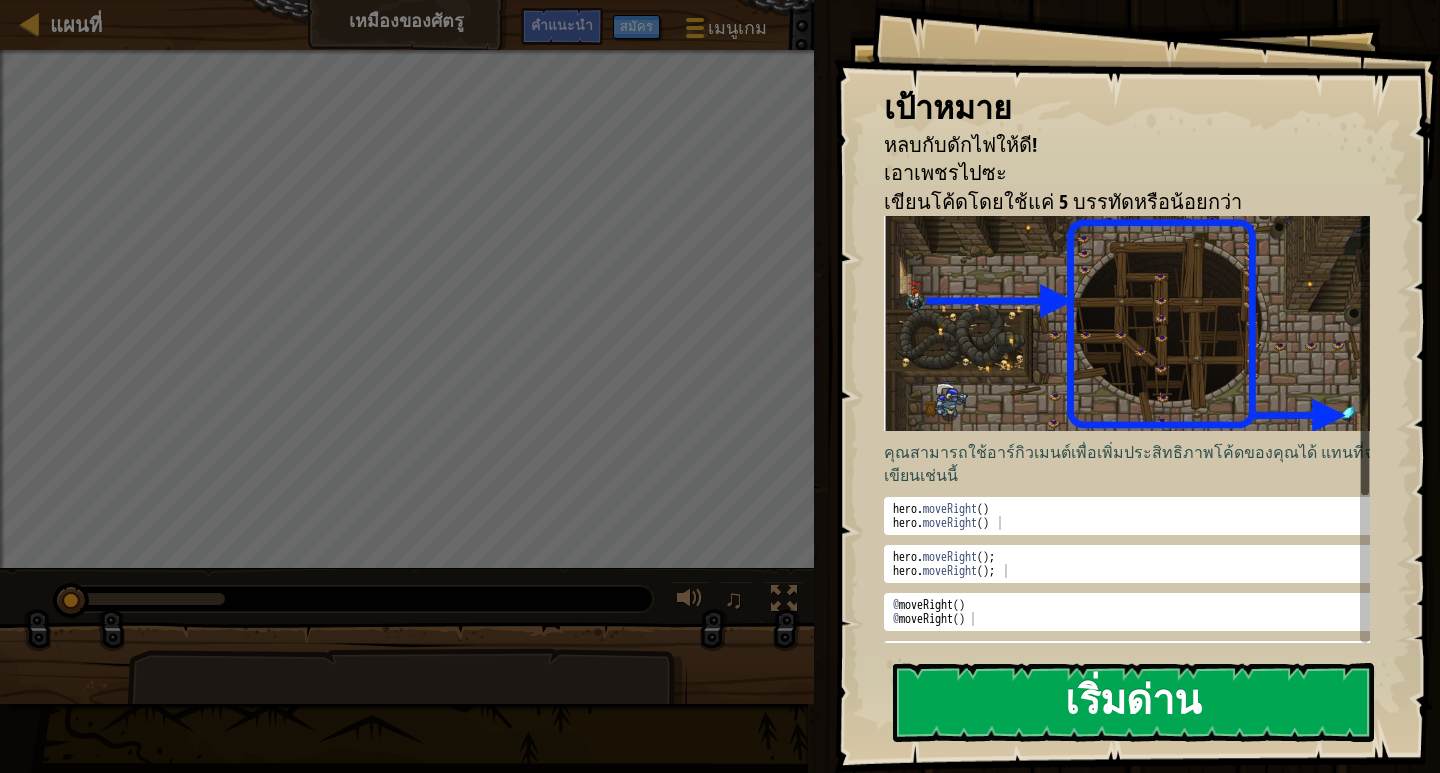 click at bounding box center (1134, 323) 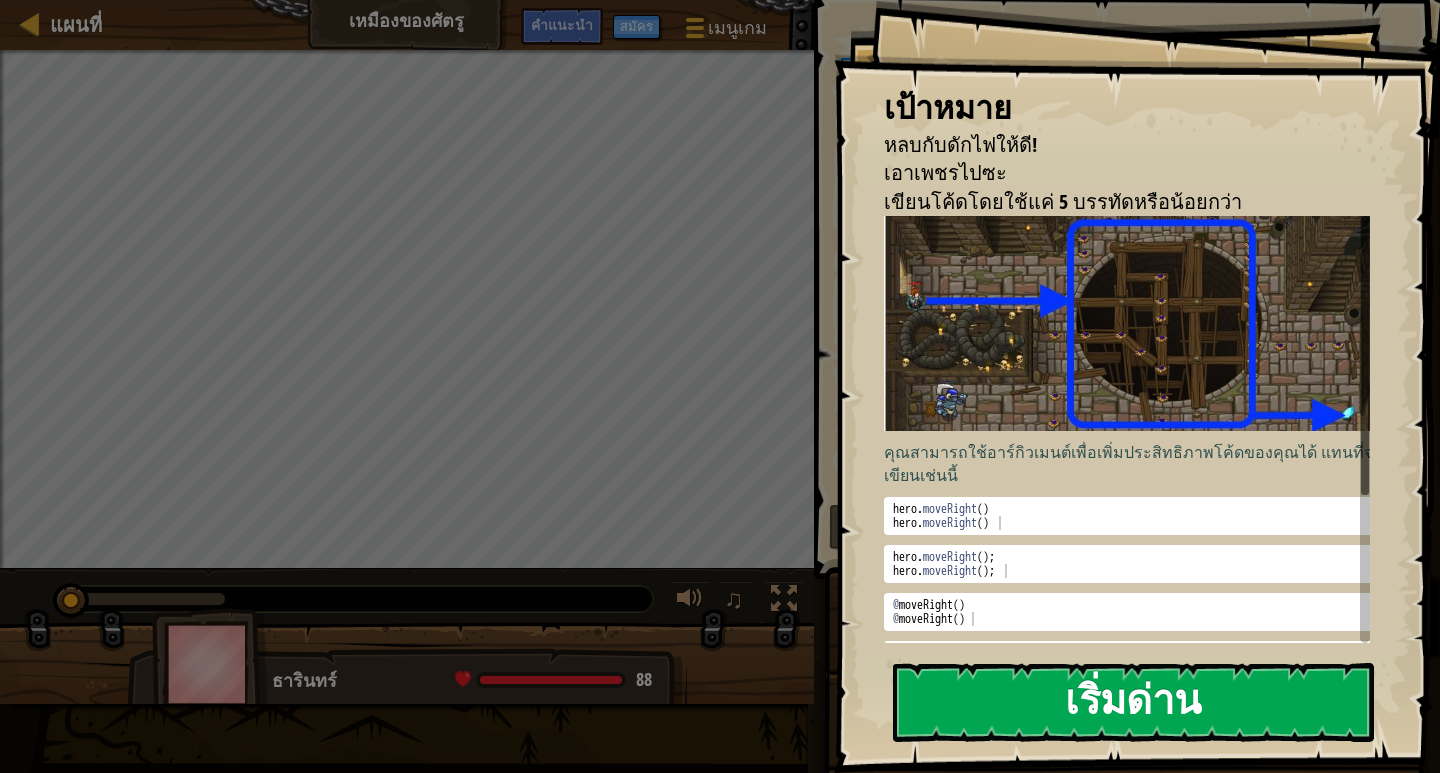 click on "เริ่มด่าน" at bounding box center (1133, 702) 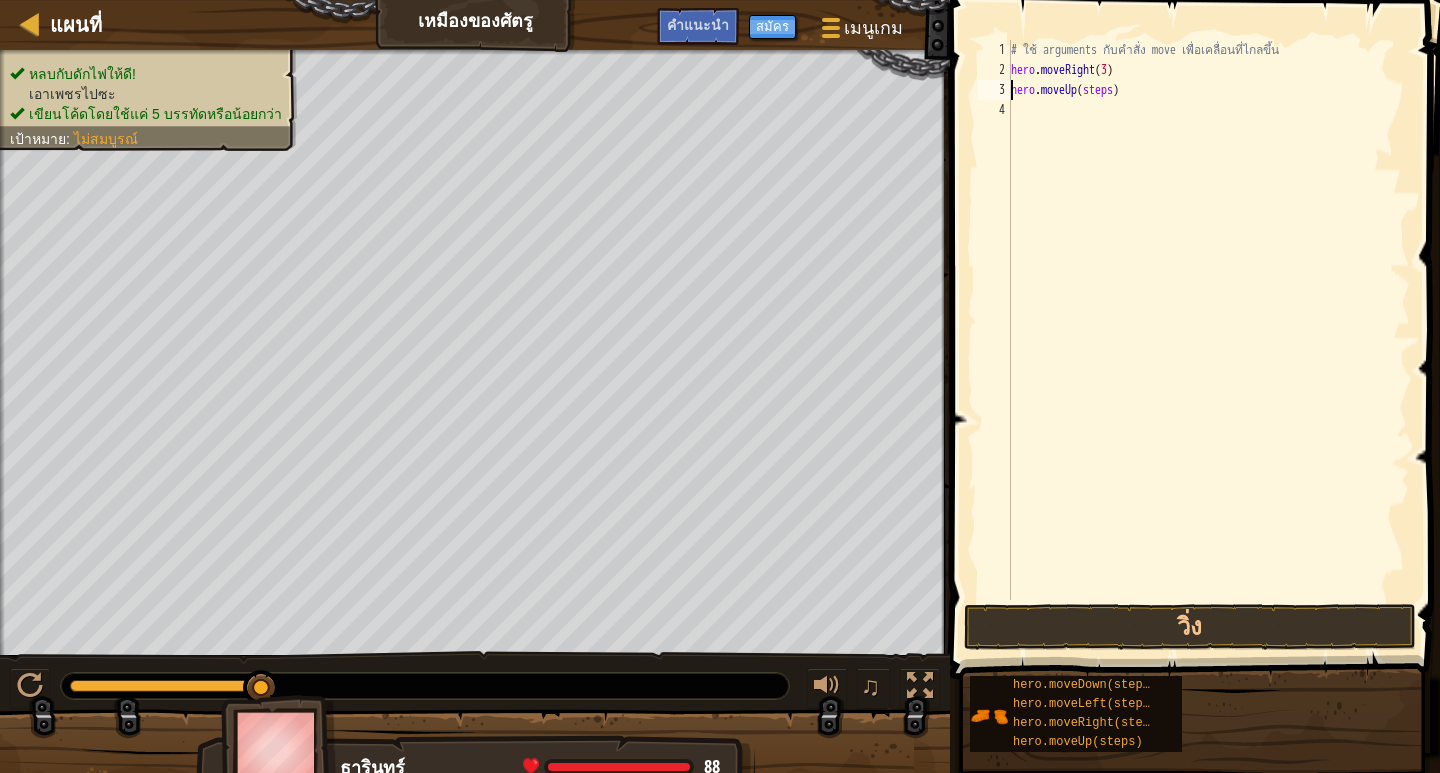click on "# ใช้ arguments กับคำสั่ง move เพื่อเคลื่อนที่ไกลขึ้น hero . moveRight ( 3 ) hero . moveUp ( steps )" at bounding box center [1208, 340] 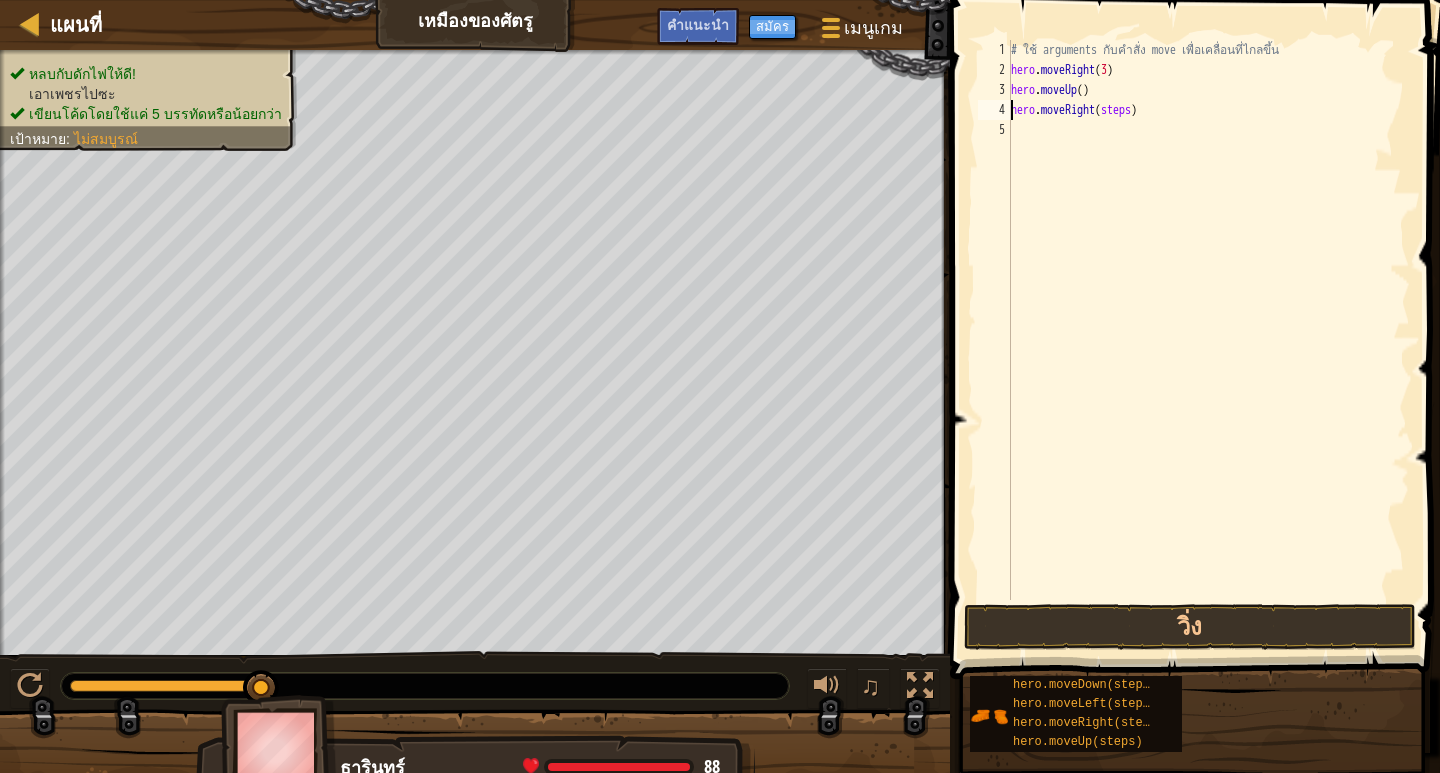 click on "# ใช้ arguments กับคำสั่ง move เพื่อเคลื่อนที่ไกลขึ้น hero . moveRight ( 3 ) hero . moveUp ( ) hero . moveRight ( steps )" at bounding box center [1208, 340] 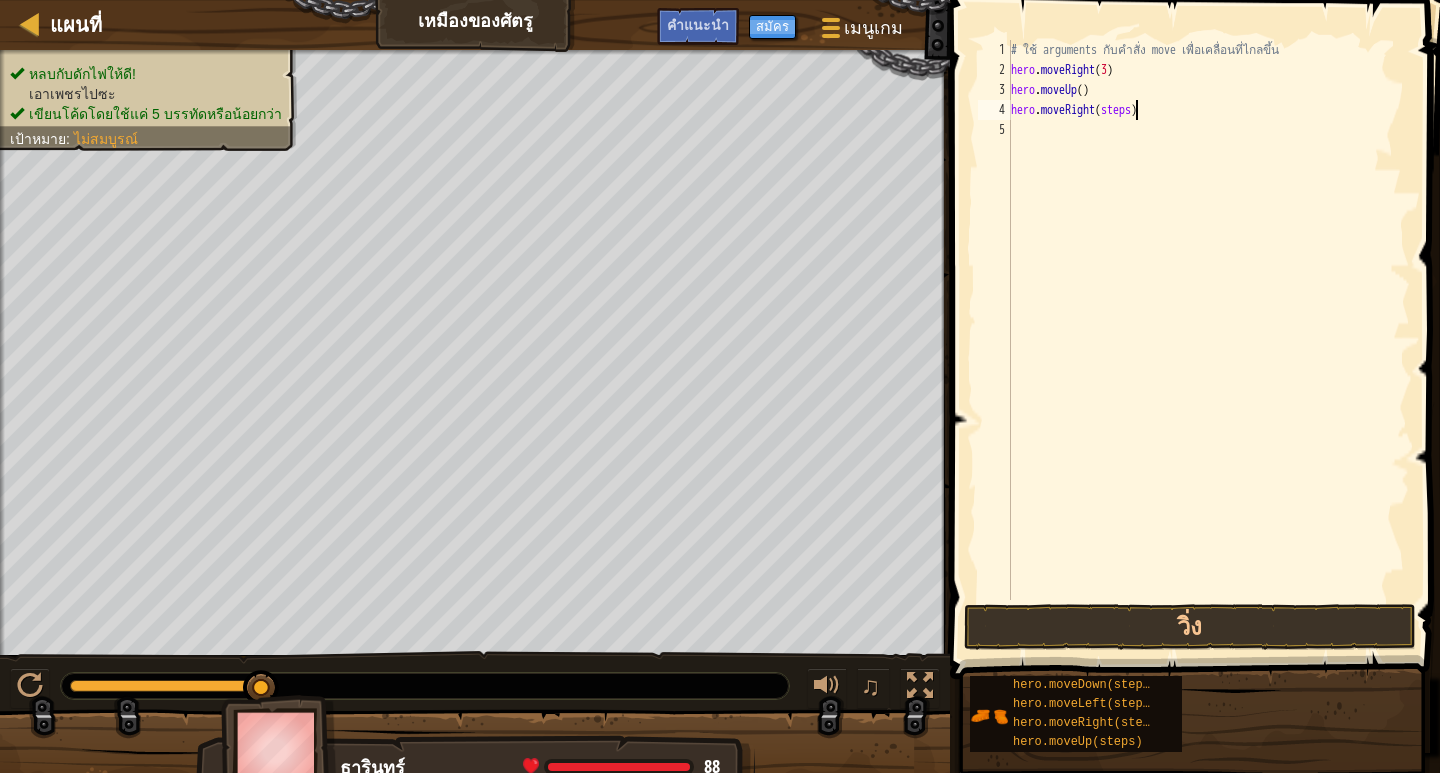 click on "# ใช้ arguments กับคำสั่ง move เพื่อเคลื่อนที่ไกลขึ้น hero . moveRight ( 3 ) hero . moveUp ( ) hero . moveRight ( steps )" at bounding box center [1208, 340] 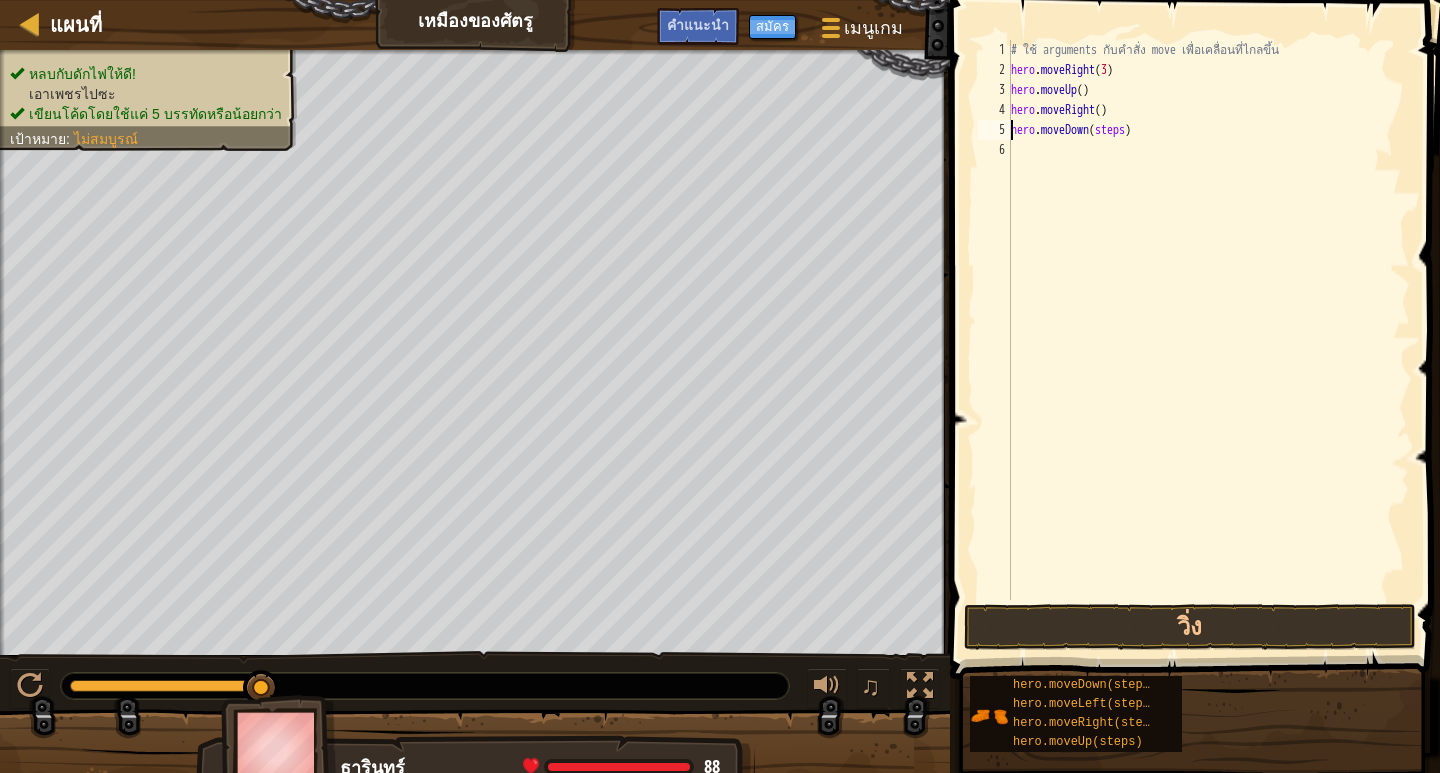 click on "# ใช้ arguments กับคำสั่ง move เพื่อเคลื่อนที่ไกลขึ้น hero . moveRight ( 3 ) hero . moveUp ( ) hero . moveRight ( ) hero . moveDown ( ) hero . moveDown ( steps ) hero . moveDown ( )" at bounding box center (1208, 340) 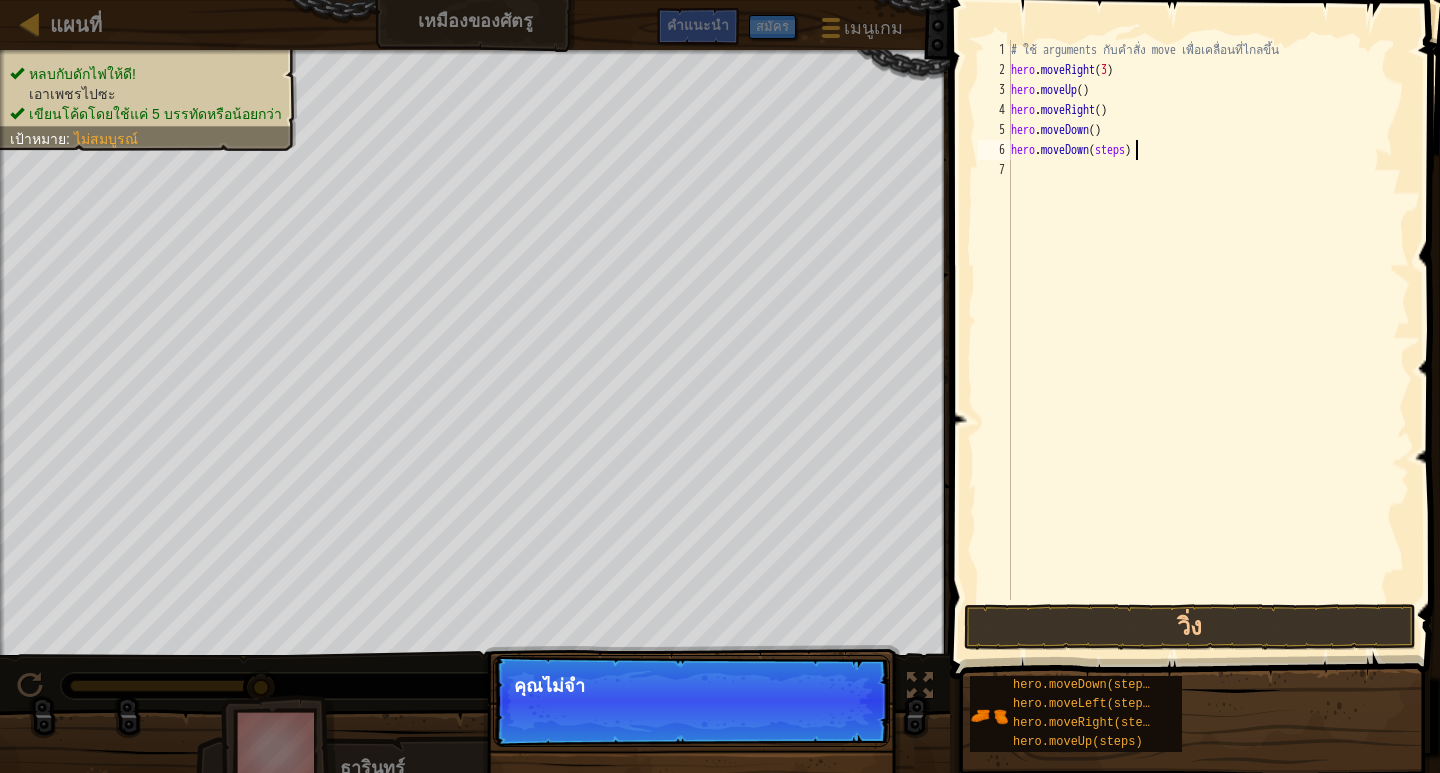 click on "# ใช้ arguments กับคำสั่ง move เพื่อเคลื่อนที่ไกลขึ้น hero . moveRight ( 3 ) hero . moveUp ( ) hero . moveRight ( ) hero . moveDown ( ) hero . moveDown ( steps )" at bounding box center [1208, 340] 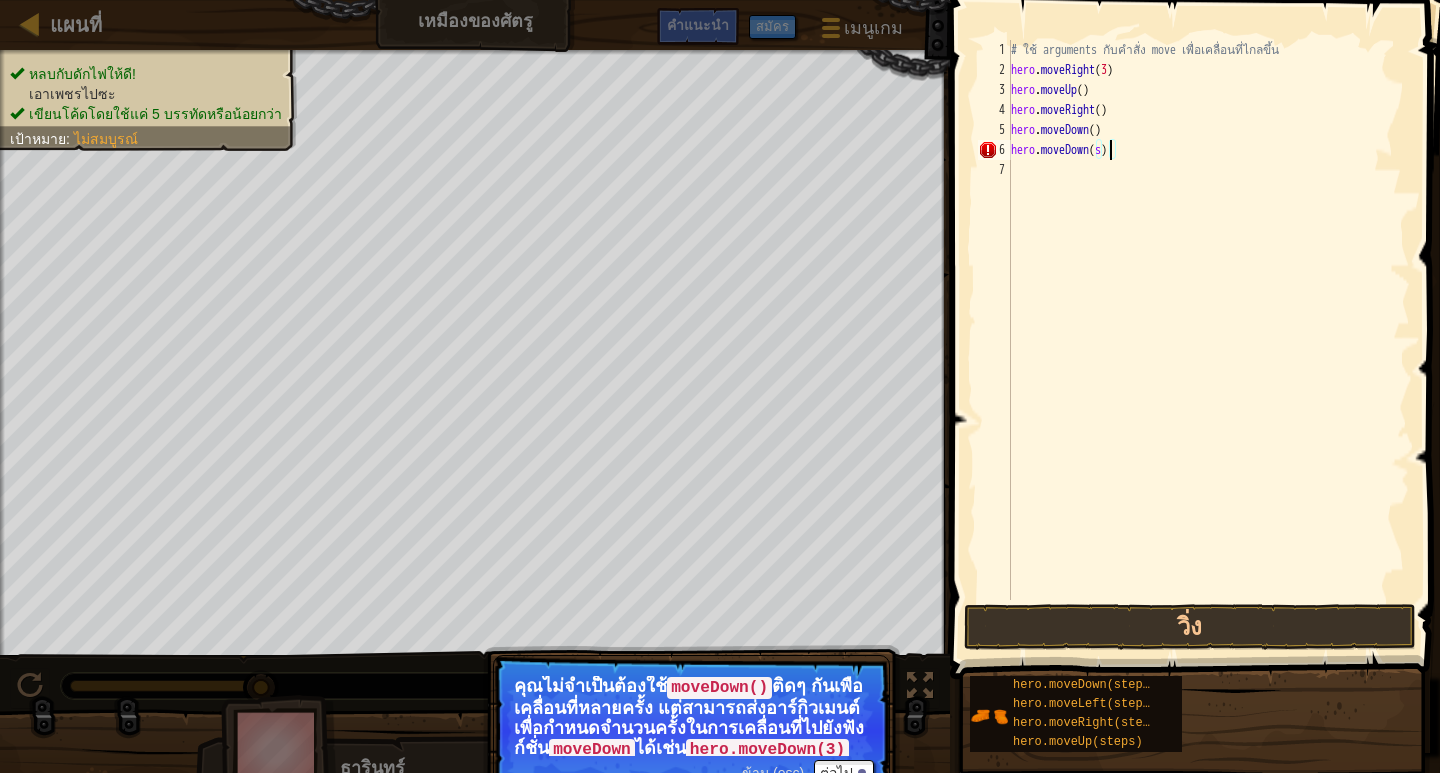 scroll, scrollTop: 9, scrollLeft: 7, axis: both 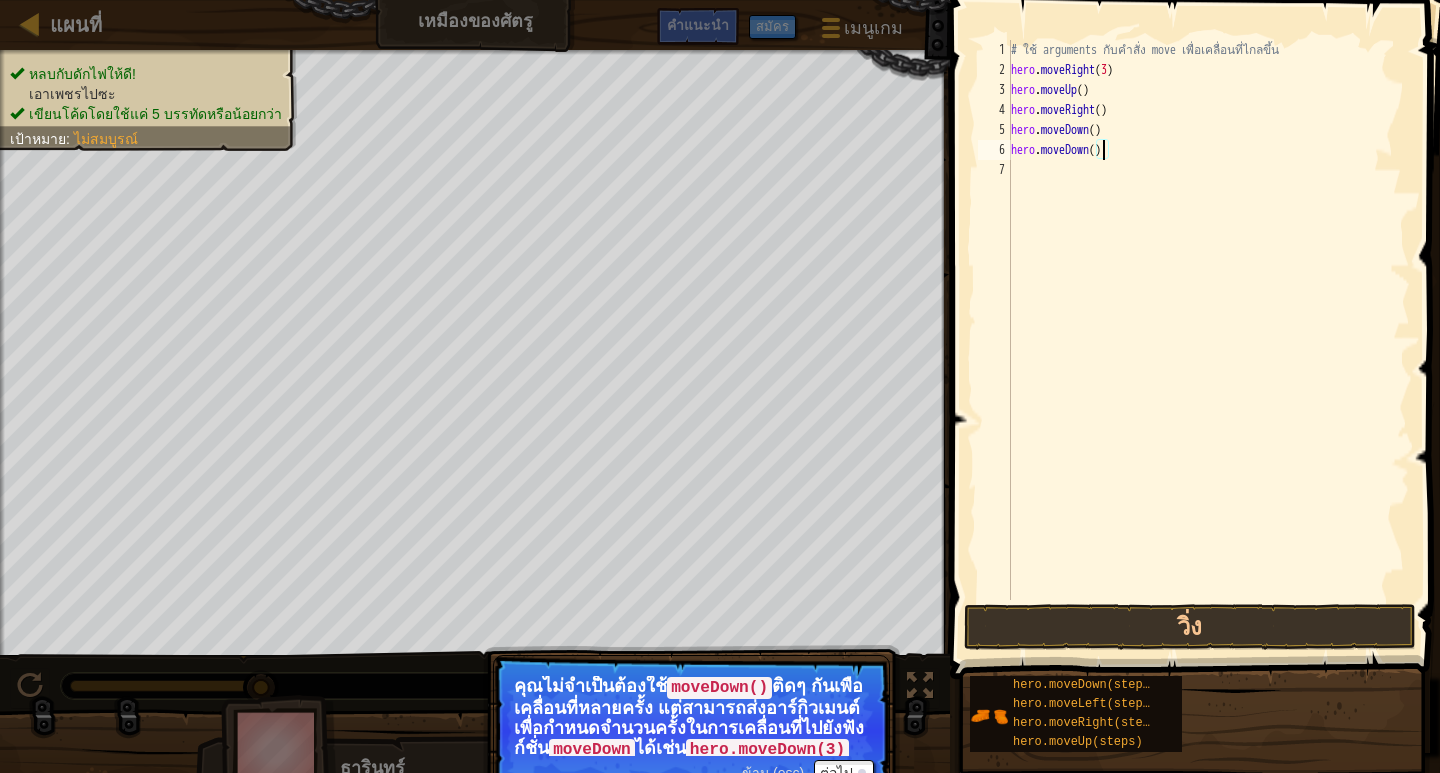 click on "# ใช้ arguments กับคำสั่ง move เพื่อเคลื่อนที่ไกลขึ้น hero . moveRight ( 3 ) hero . moveUp ( ) hero . moveRight ( ) hero . moveDown ( ) hero . moveDown ( )" at bounding box center [1208, 340] 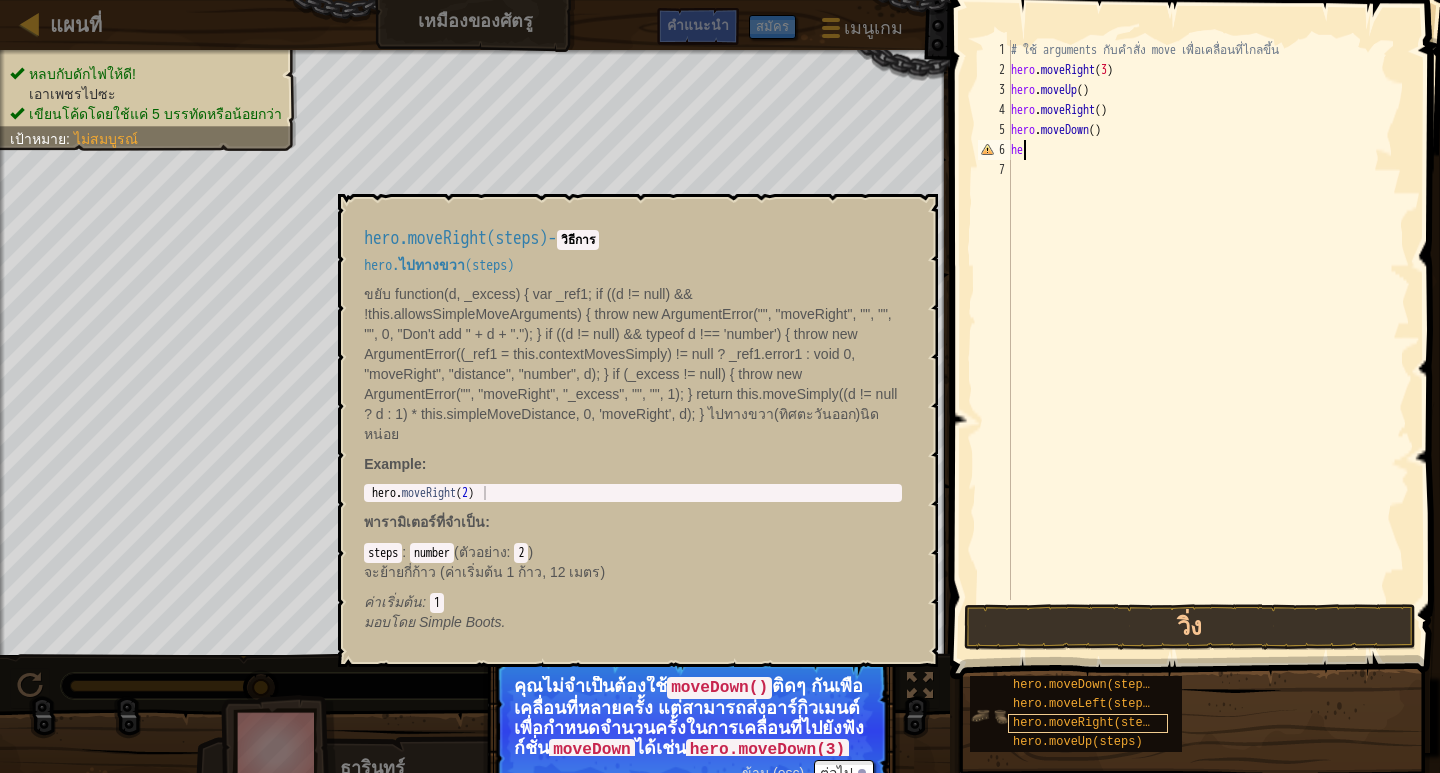 scroll, scrollTop: 9, scrollLeft: 0, axis: vertical 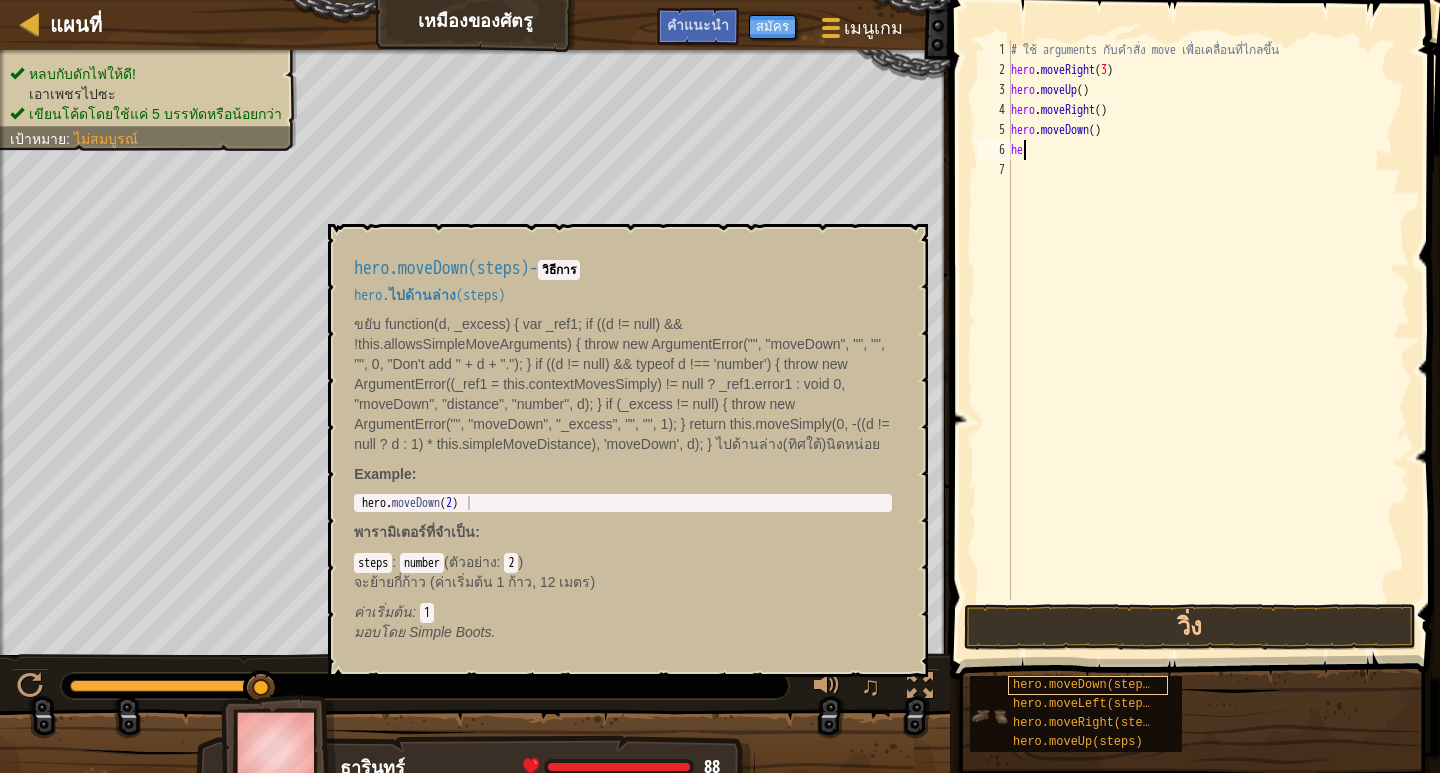 type on "h" 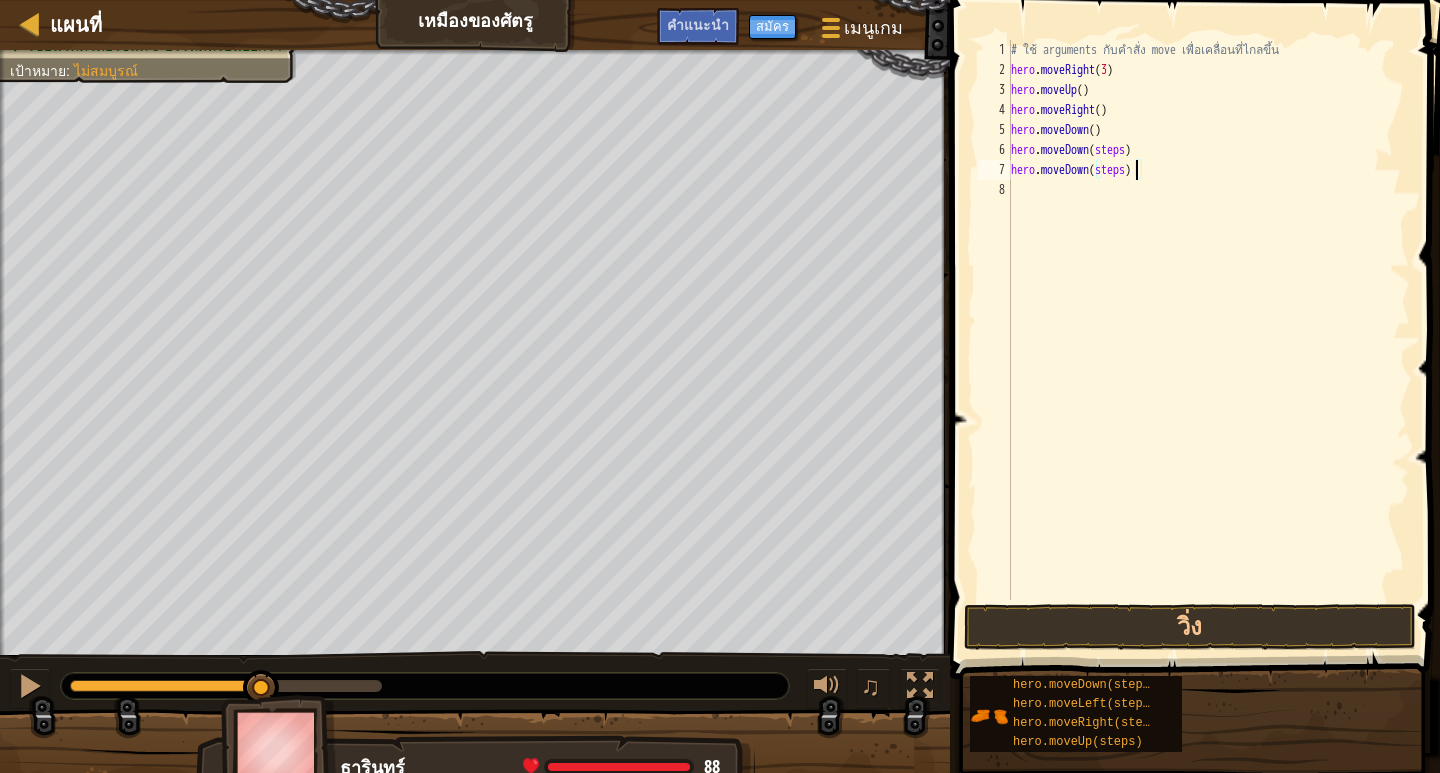 click on "# ใช้ arguments กับคำสั่ง move เพื่อเคลื่อนที่ไกลขึ้น hero . moveRight ( 3 ) hero . moveUp ( ) hero . moveRight ( ) hero . moveDown ( ) hero . moveDown ( steps ) hero . moveDown ( steps )" at bounding box center (1208, 340) 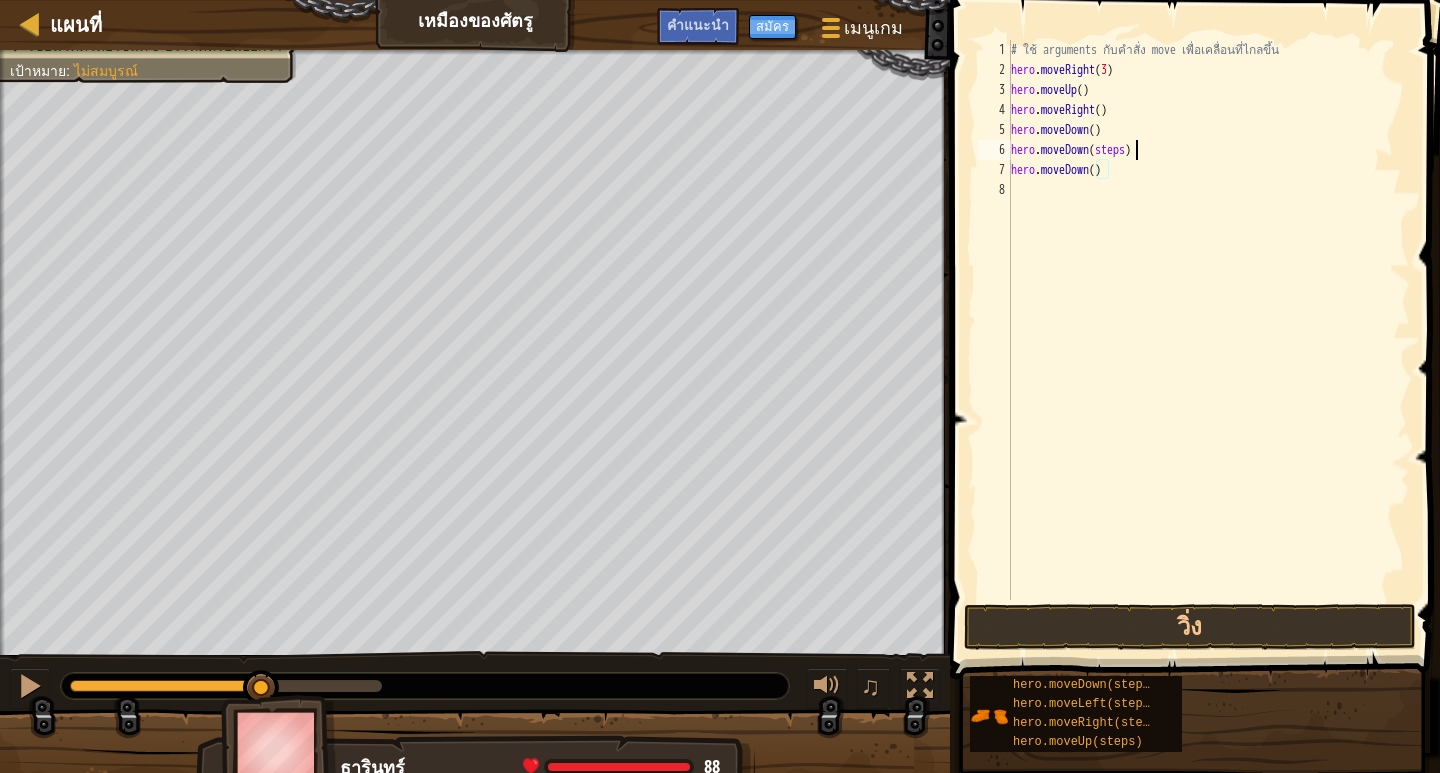click on "# ใช้ arguments กับคำสั่ง move เพื่อเคลื่อนที่ไกลขึ้น hero . moveRight ( 3 ) hero . moveUp ( ) hero . moveRight ( ) hero . moveDown ( ) hero . moveDown ( steps ) hero . moveDown ( )" at bounding box center [1208, 340] 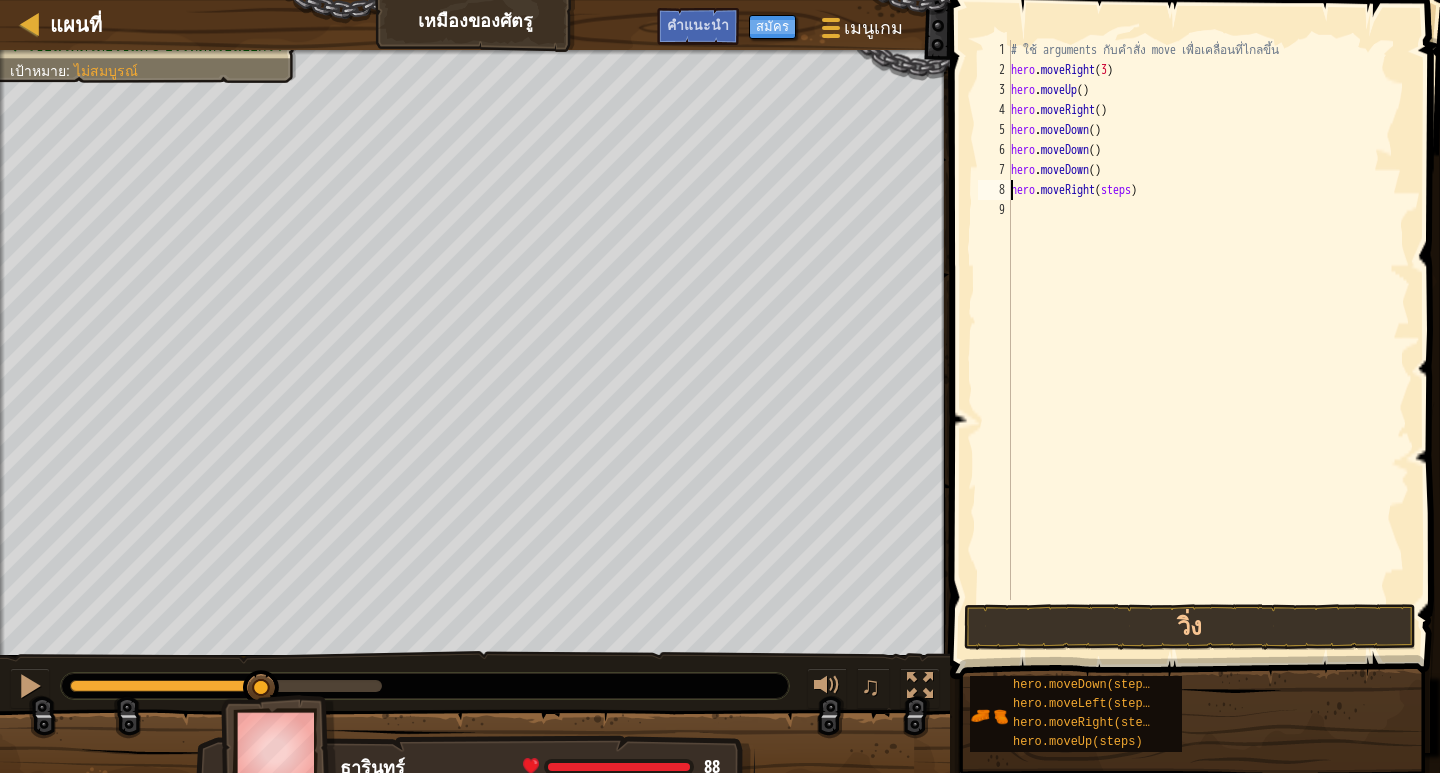 click on "# ใช้ arguments กับคำสั่ง move เพื่อเคลื่อนที่ไกลขึ้น hero . moveRight ( 3 ) hero . moveUp ( ) hero . moveRight ( ) hero . moveDown ( ) hero . moveDown ( ) hero . moveDown ( ) hero . moveRight ( steps )" at bounding box center (1208, 340) 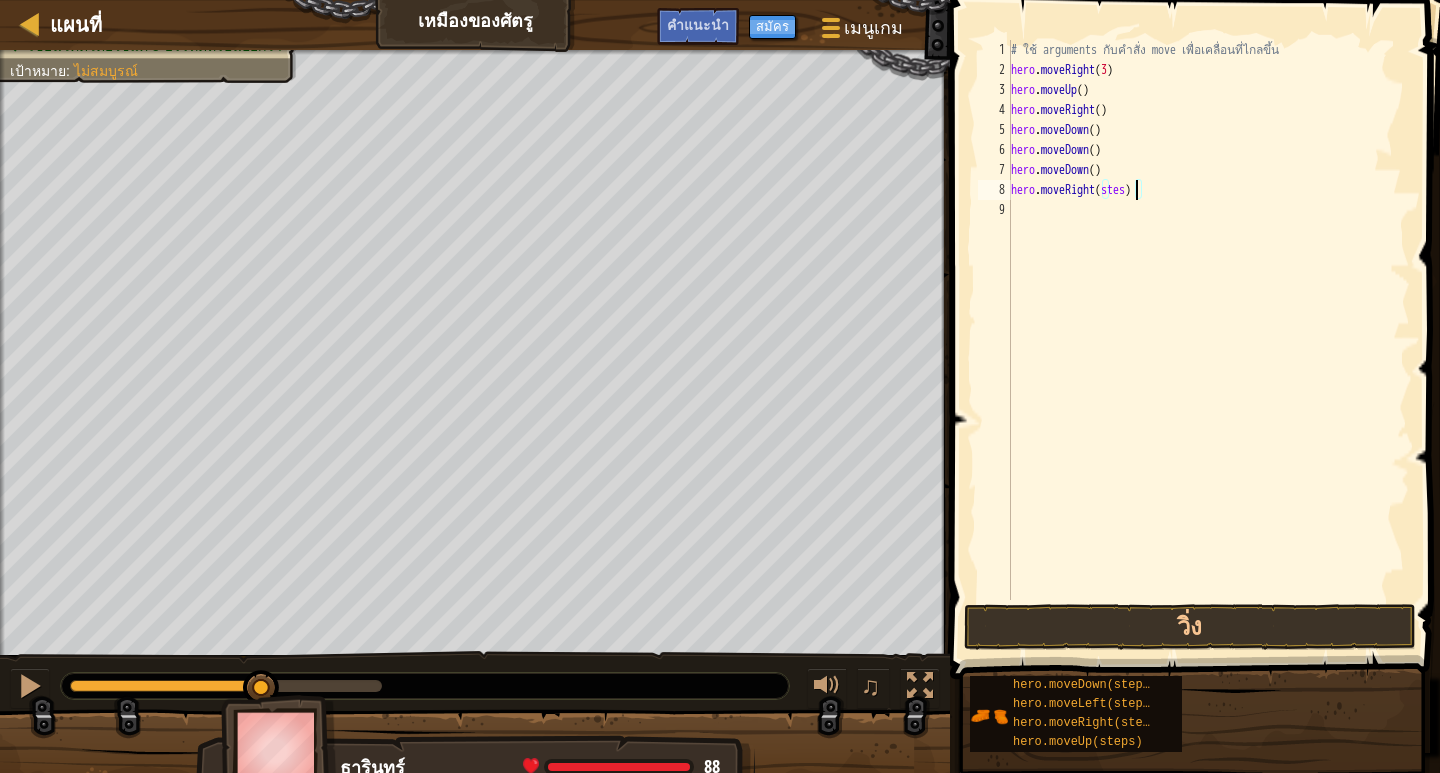 click on "# ใช้ arguments กับคำสั่ง move เพื่อเคลื่อนที่ไกลขึ้น hero . moveRight ( 3 ) hero . moveUp ( ) hero . moveRight ( ) hero . moveDown ( ) hero . moveDown ( ) hero . moveDown ( ) hero . moveRight ( stes )" at bounding box center [1208, 340] 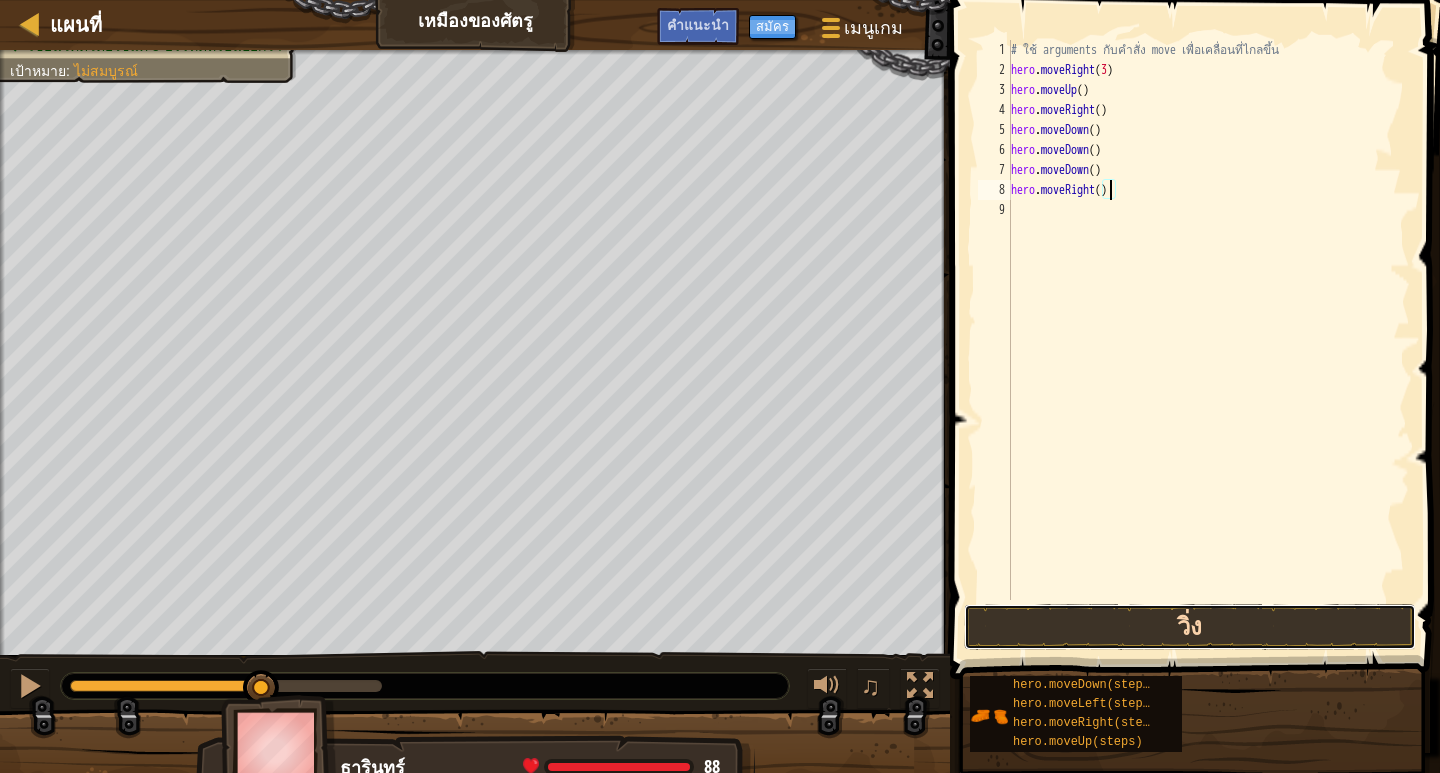 click on "วิ่ง" at bounding box center (1190, 627) 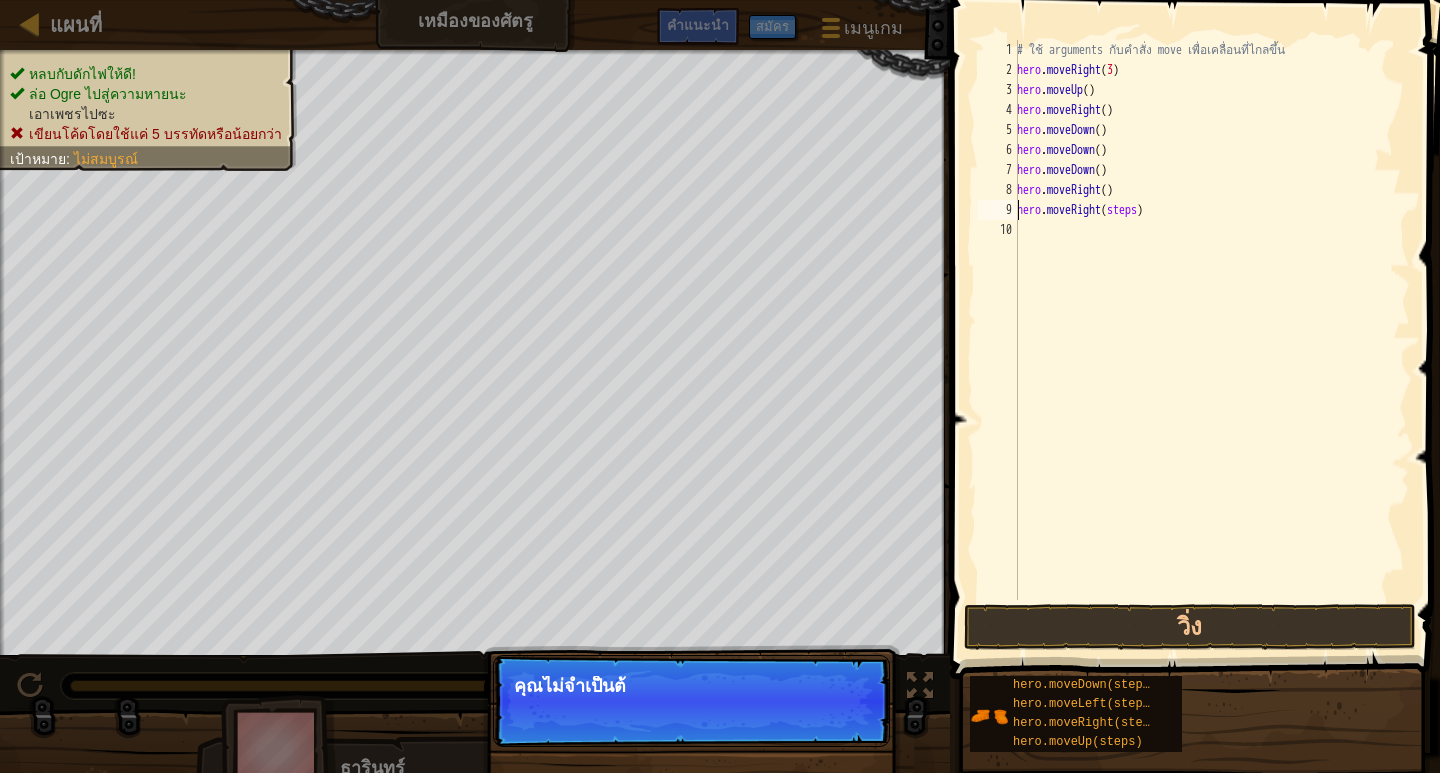 click on "# ใช้ arguments กับคำสั่ง move เพื่อเคลื่อนที่ไกลขึ้น hero . moveRight ( 3 ) hero . moveUp ( ) hero . moveRight ( ) hero . moveDown ( ) hero . moveDown ( ) hero . moveDown ( ) hero . moveRight ( ) hero . moveRight ( steps )" at bounding box center [1211, 340] 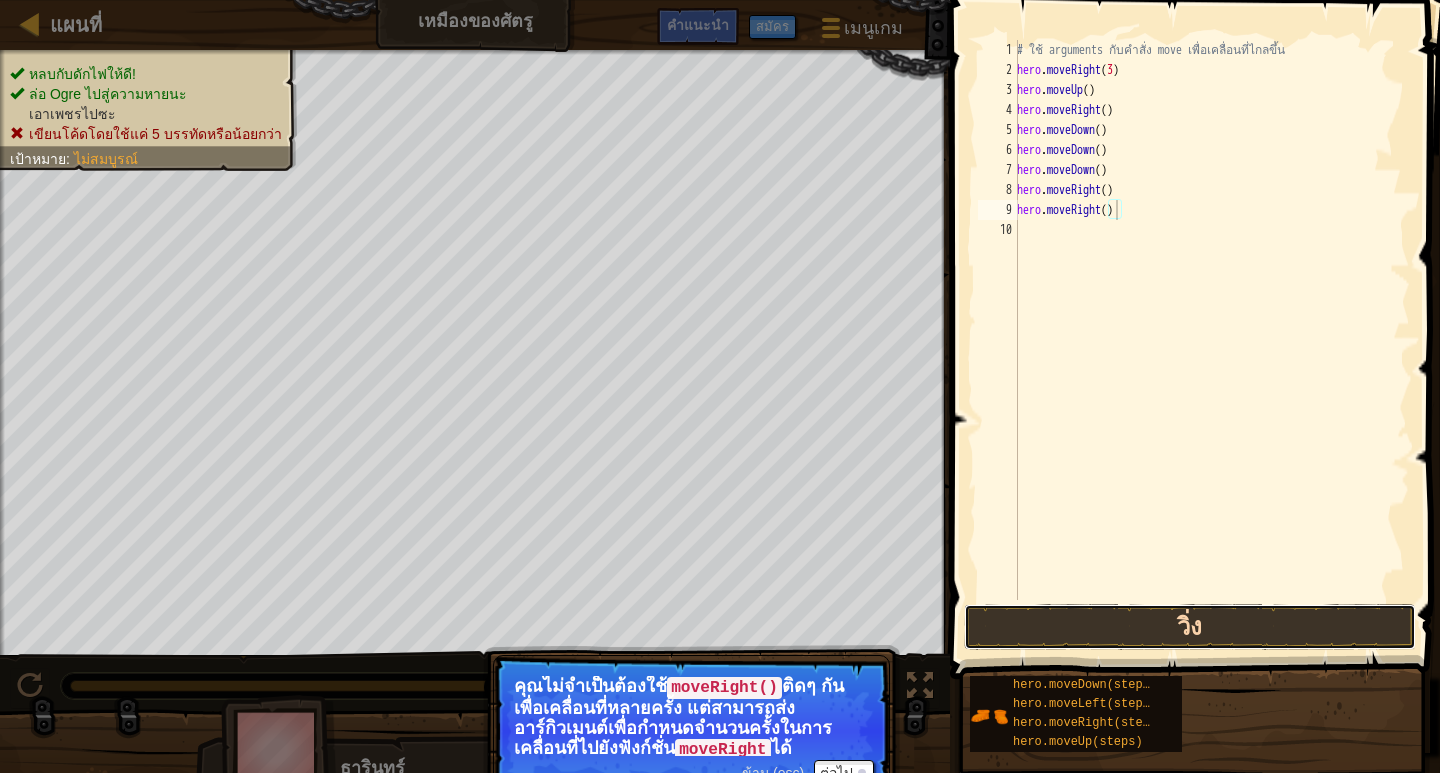 click on "วิ่ง" at bounding box center [1190, 627] 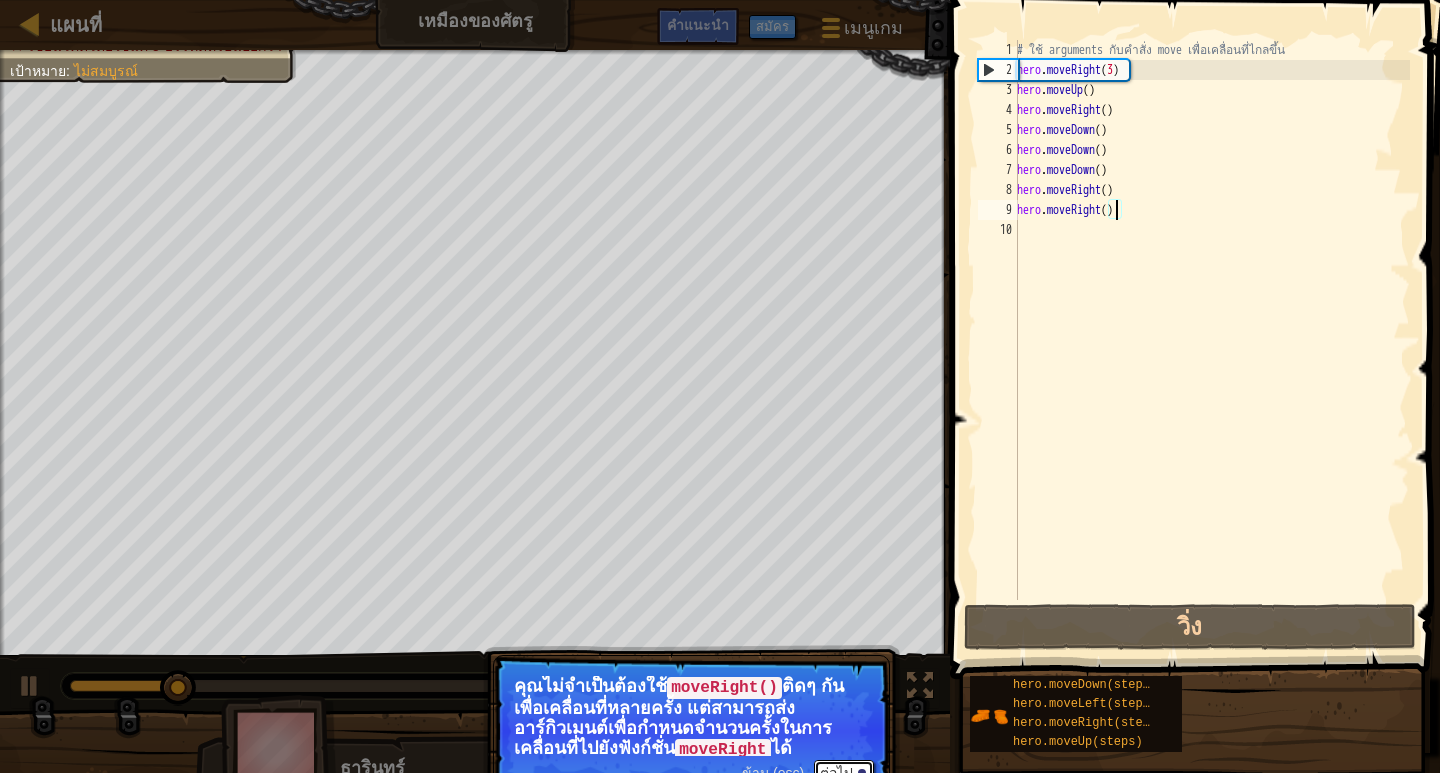 click on "ต่อไป" at bounding box center [844, 773] 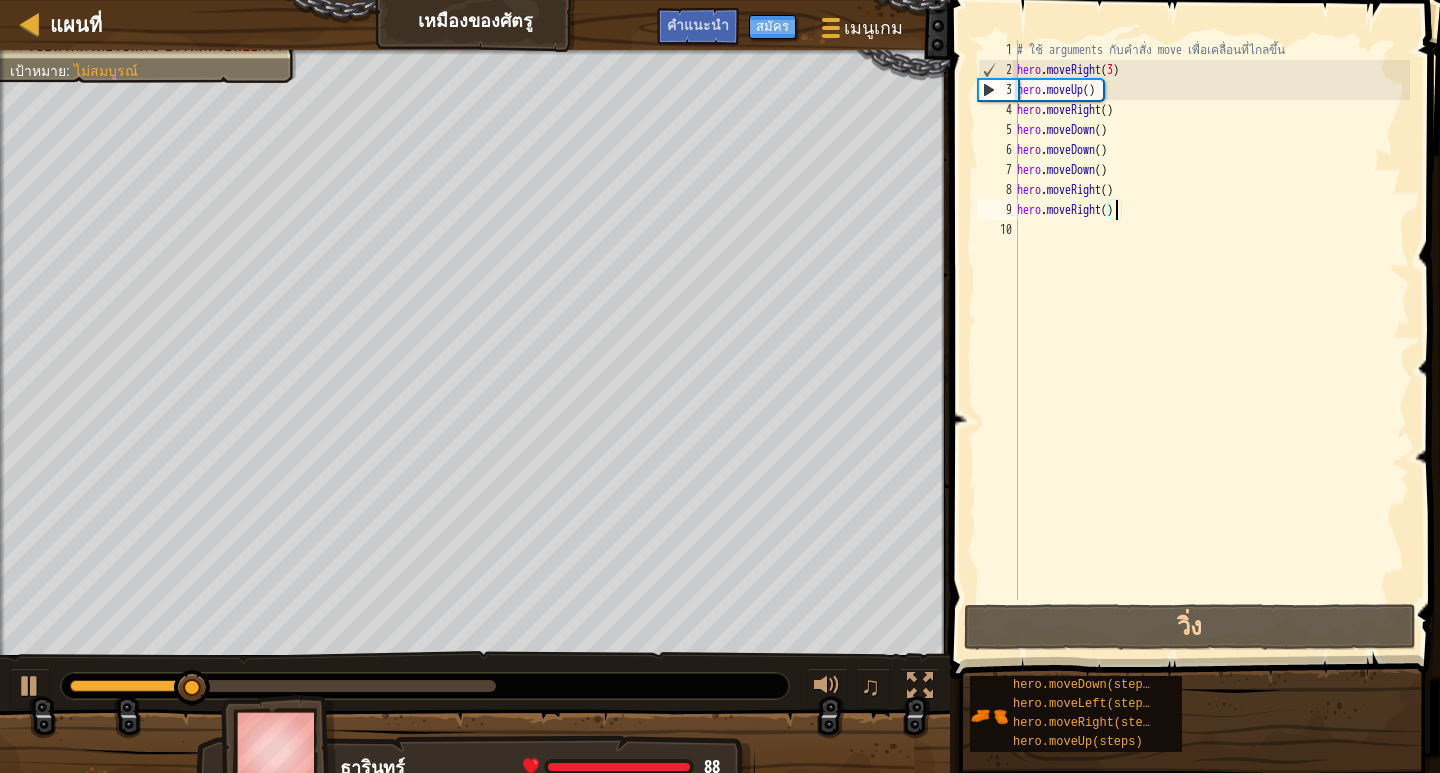 scroll, scrollTop: 9, scrollLeft: 8, axis: both 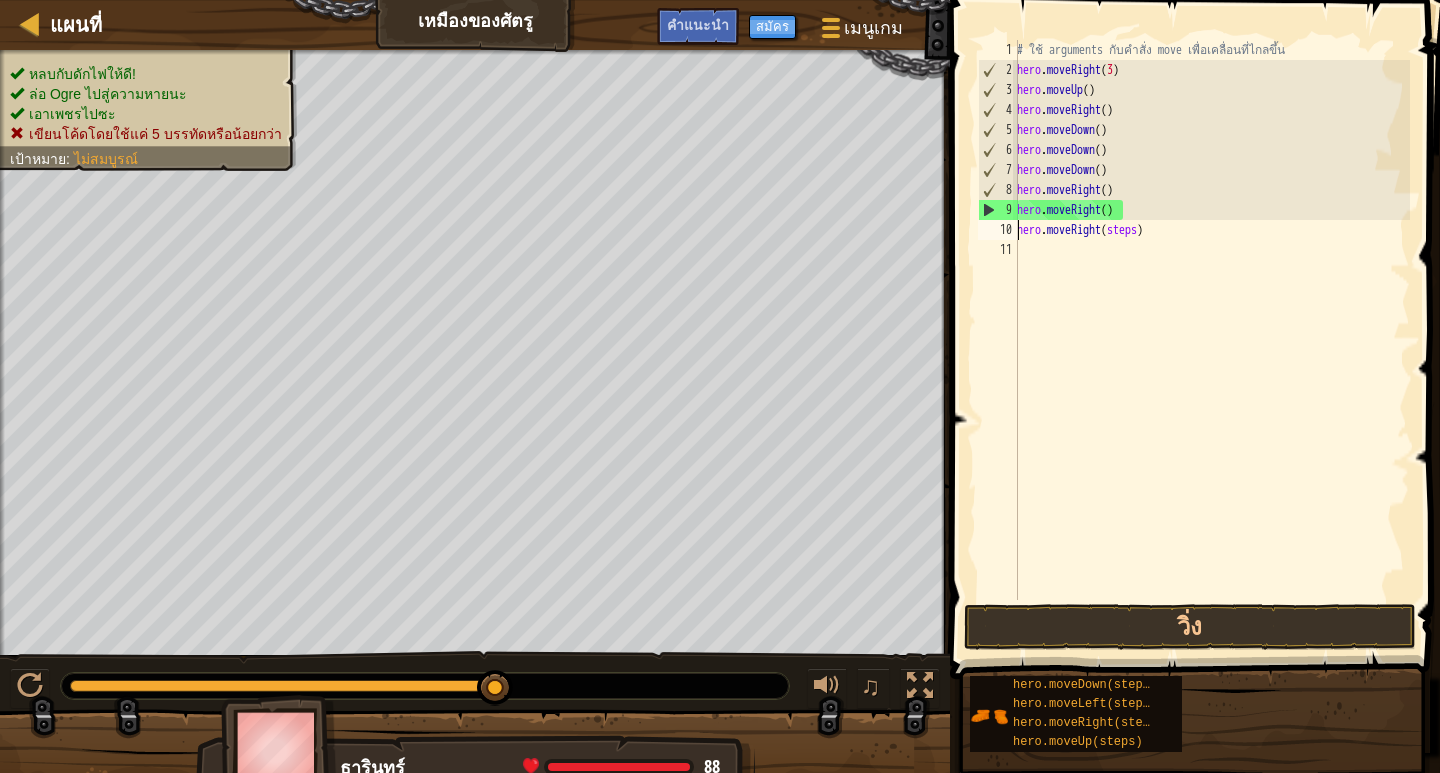 click on "# ใช้ arguments กับคำสั่ง move เพื่อเคลื่อนที่ไกลขึ้น hero . moveRight ( 3 ) hero . moveUp ( ) hero . moveRight ( ) hero . moveDown ( ) hero . moveDown ( ) hero . moveDown ( ) hero . moveRight ( ) hero . moveRight ( ) hero . moveRight ( steps )" at bounding box center [1211, 340] 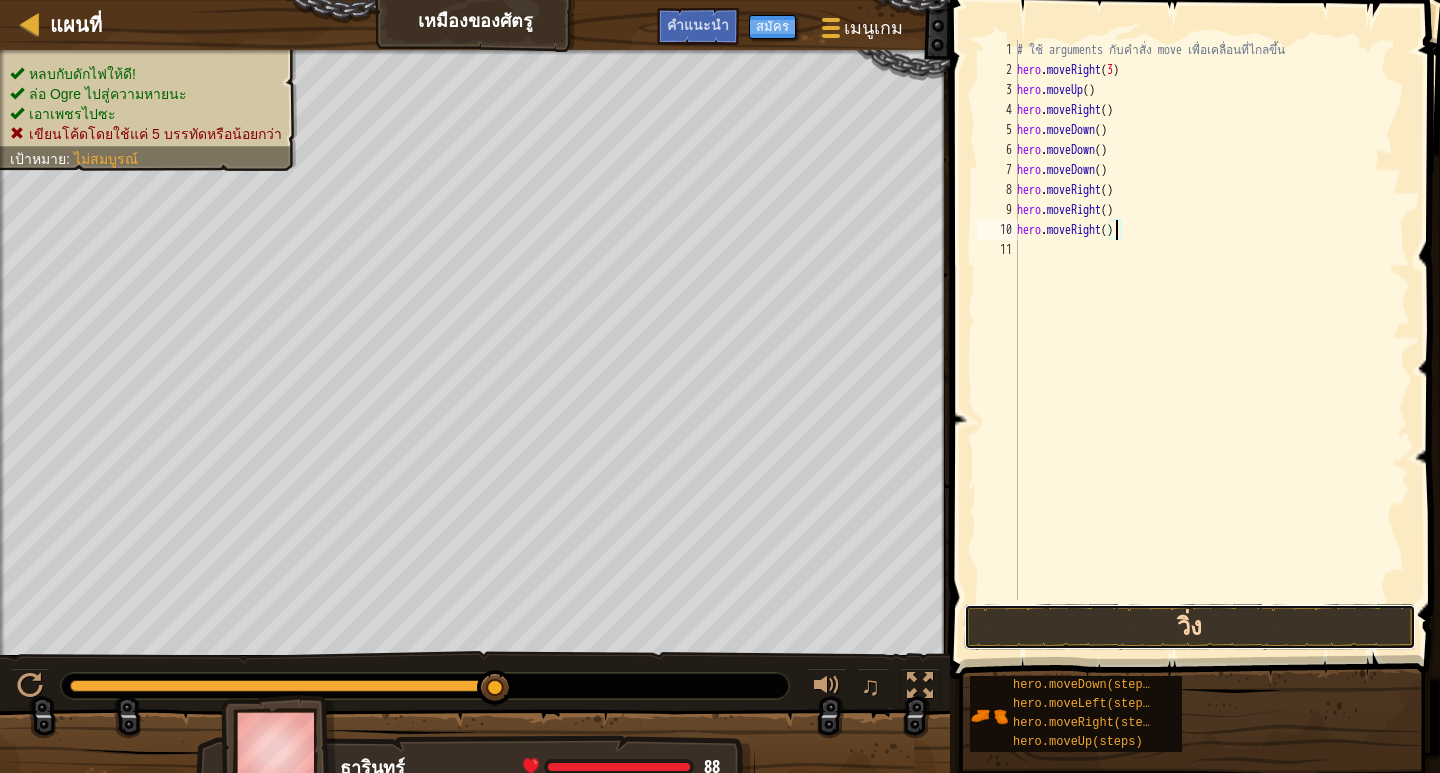 click on "วิ่ง" at bounding box center [1190, 627] 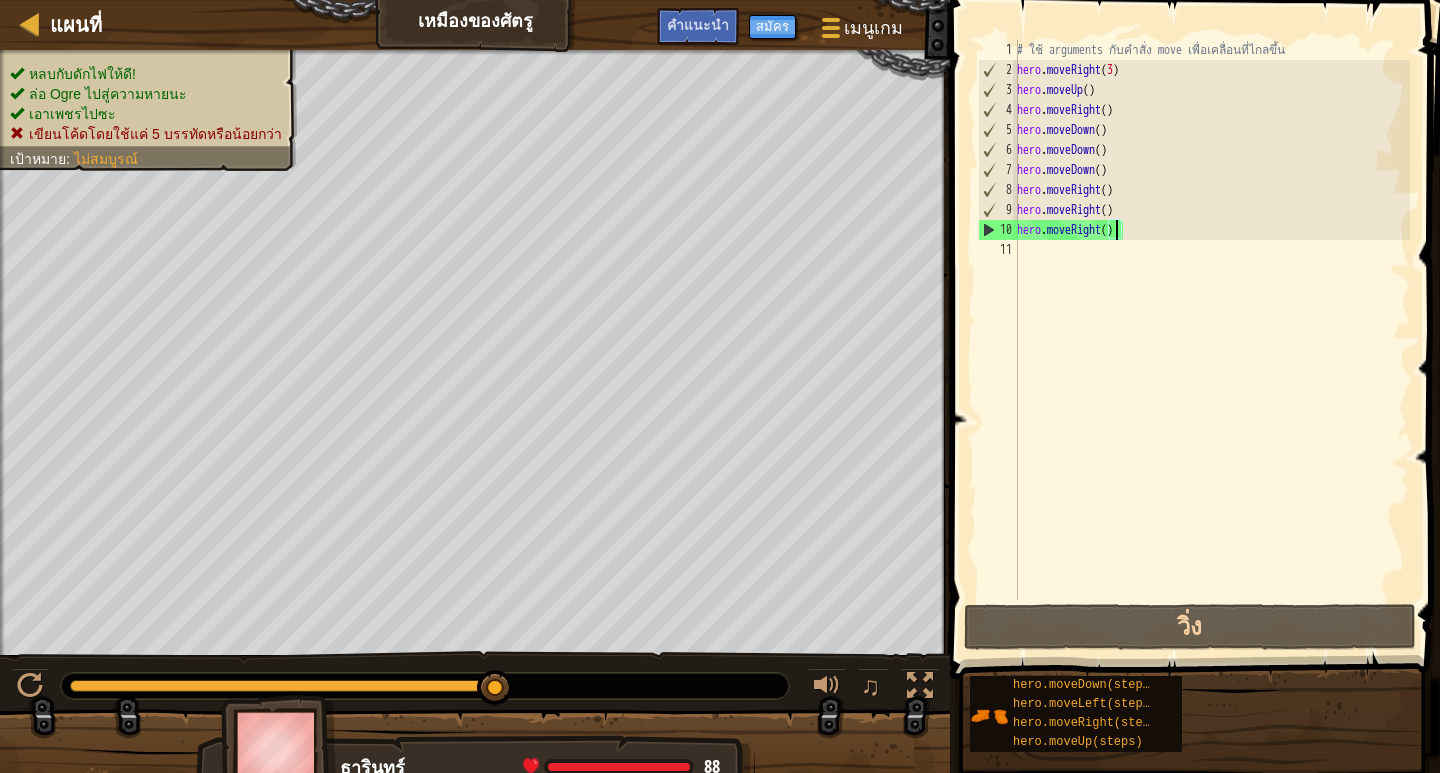 click on "# ใช้ arguments กับคำสั่ง move เพื่อเคลื่อนที่ไกลขึ้น hero . moveRight ( 3 ) hero . moveUp ( ) hero . moveRight ( ) hero . moveDown ( ) hero . moveDown ( ) hero . moveDown ( ) hero . moveRight ( ) hero . moveRight ( ) hero . moveRight ( )" at bounding box center [1211, 340] 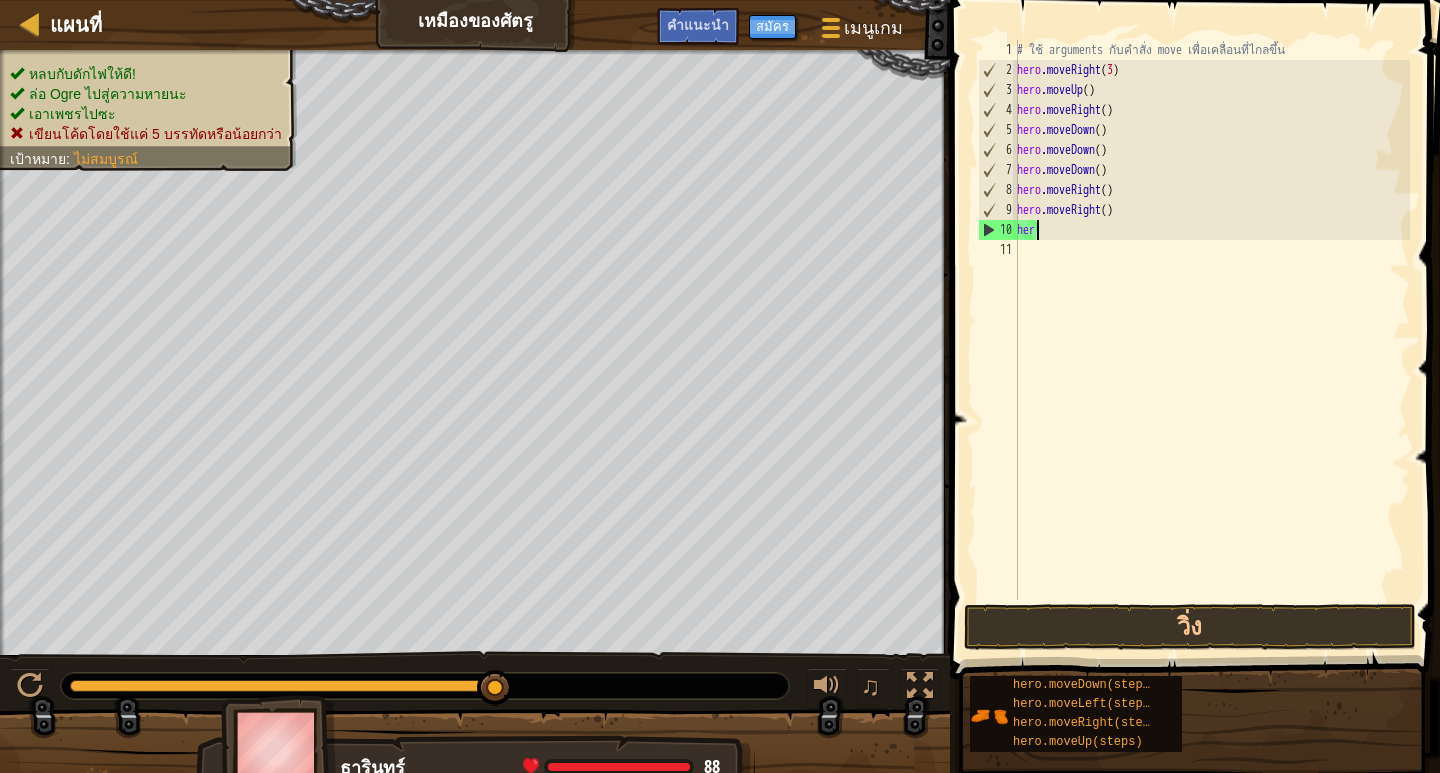 scroll, scrollTop: 9, scrollLeft: 0, axis: vertical 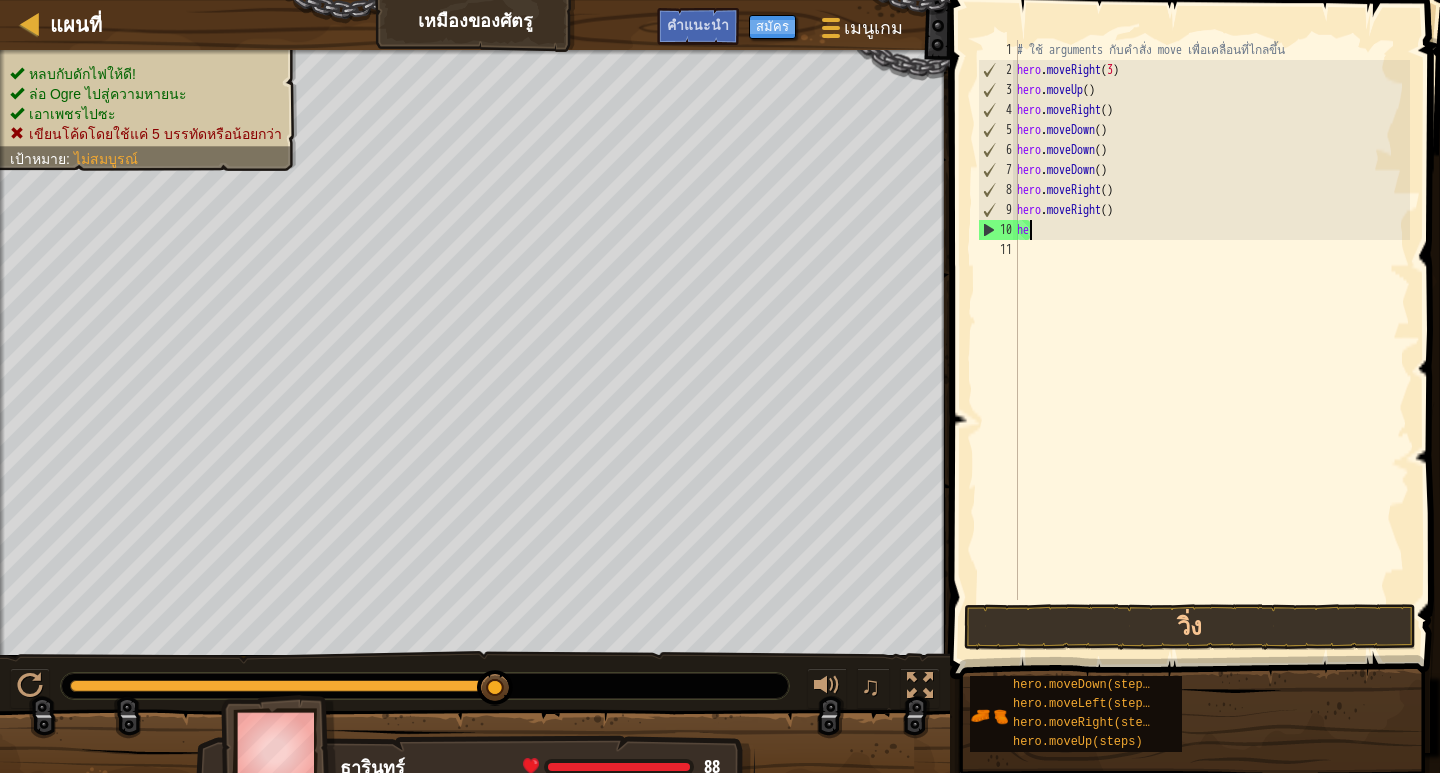 type on "h" 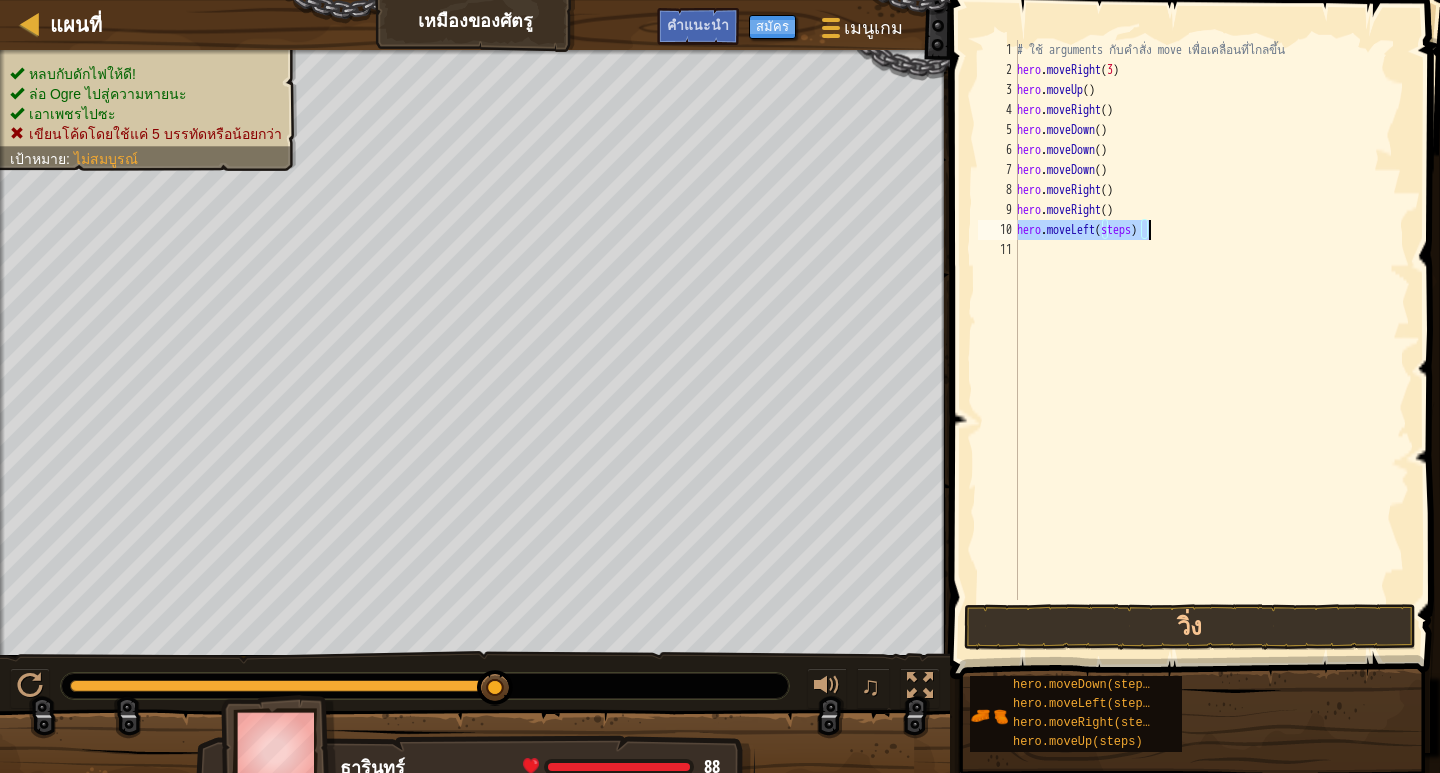 click on "# ใช้ arguments กับคำสั่ง move เพื่อเคลื่อนที่ไกลขึ้น hero . moveRight ( 3 ) hero . moveUp ( ) hero . moveRight ( ) hero . moveDown ( ) hero . moveDown ( ) hero . moveDown ( ) hero . moveRight ( ) hero . moveRight ( ) hero . moveLeft ( steps )" at bounding box center [1211, 320] 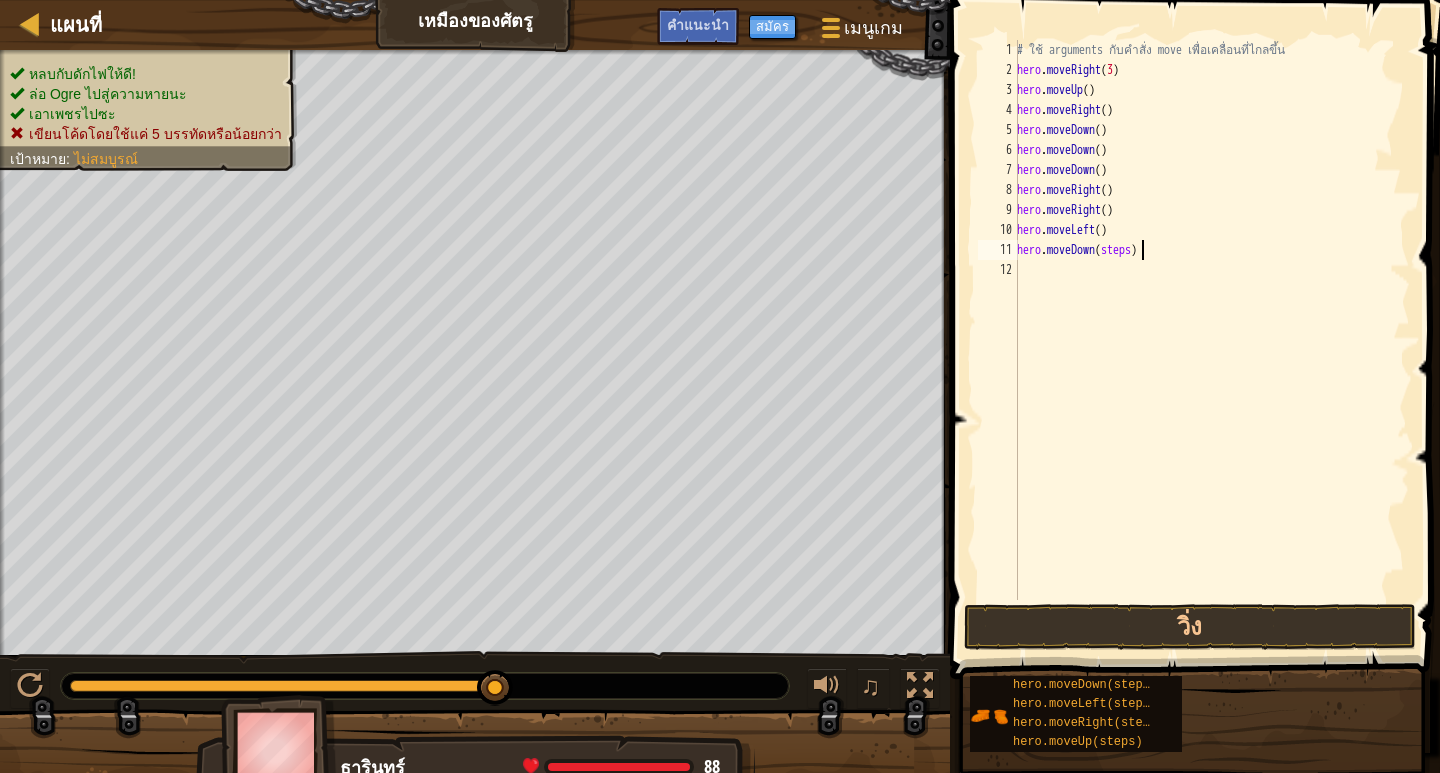 click on "# ใช้ arguments กับคำสั่ง move เพื่อเคลื่อนที่ไกลขึ้น hero . moveRight ( 3 ) hero . moveUp ( ) hero . moveRight ( ) hero . moveDown ( ) hero . moveDown ( ) hero . moveDown ( ) hero . moveRight ( ) hero . moveRight ( ) hero . moveLeft ( ) hero . moveDown ( steps )" at bounding box center (1211, 340) 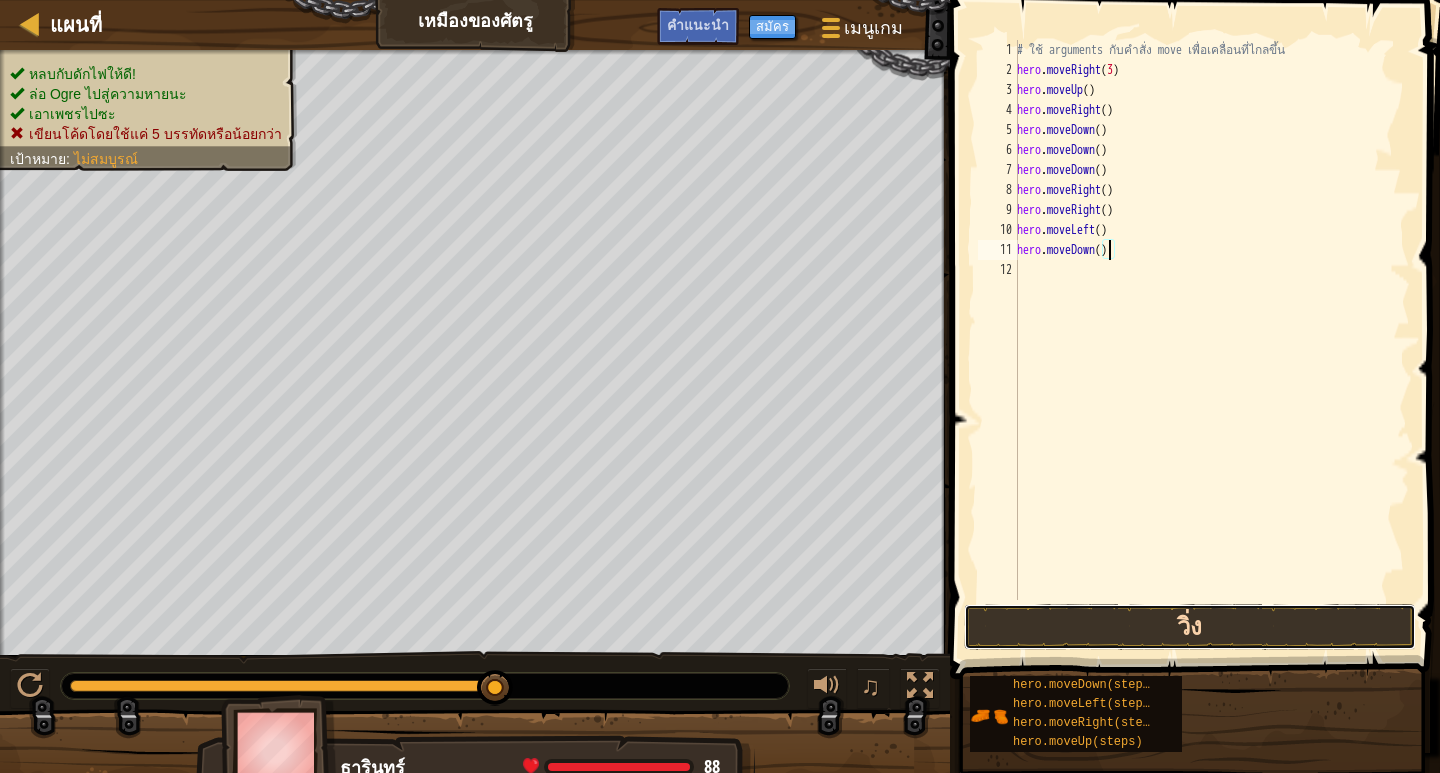 click on "วิ่ง" at bounding box center (1190, 627) 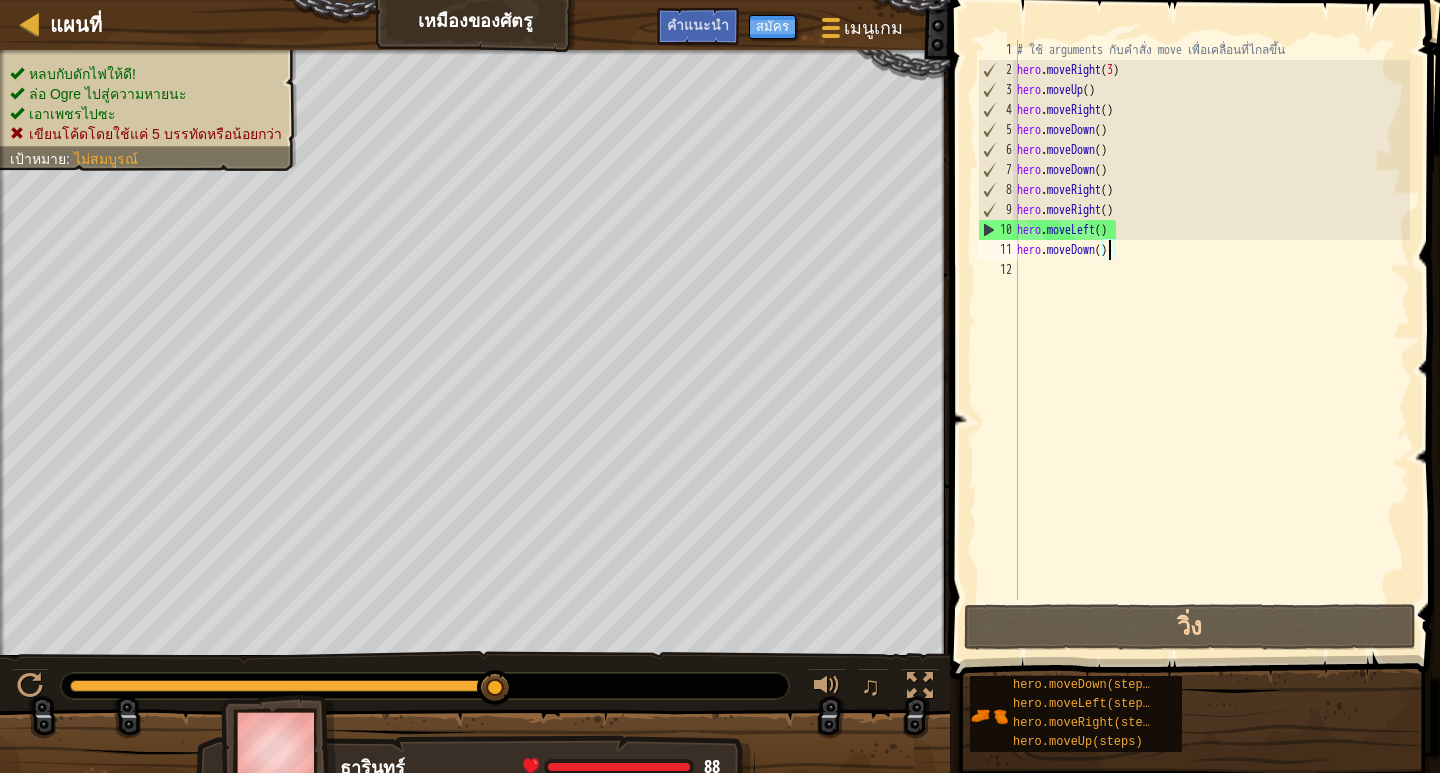 click on "# ใช้ arguments กับคำสั่ง move เพื่อเคลื่อนที่ไกลขึ้น hero . moveRight ( 3 ) hero . moveUp ( ) hero . moveRight ( ) hero . moveDown ( ) hero . moveDown ( ) hero . moveDown ( ) hero . moveRight ( ) hero . moveRight ( ) hero . moveLeft ( ) hero . moveDown ( )" at bounding box center (1211, 340) 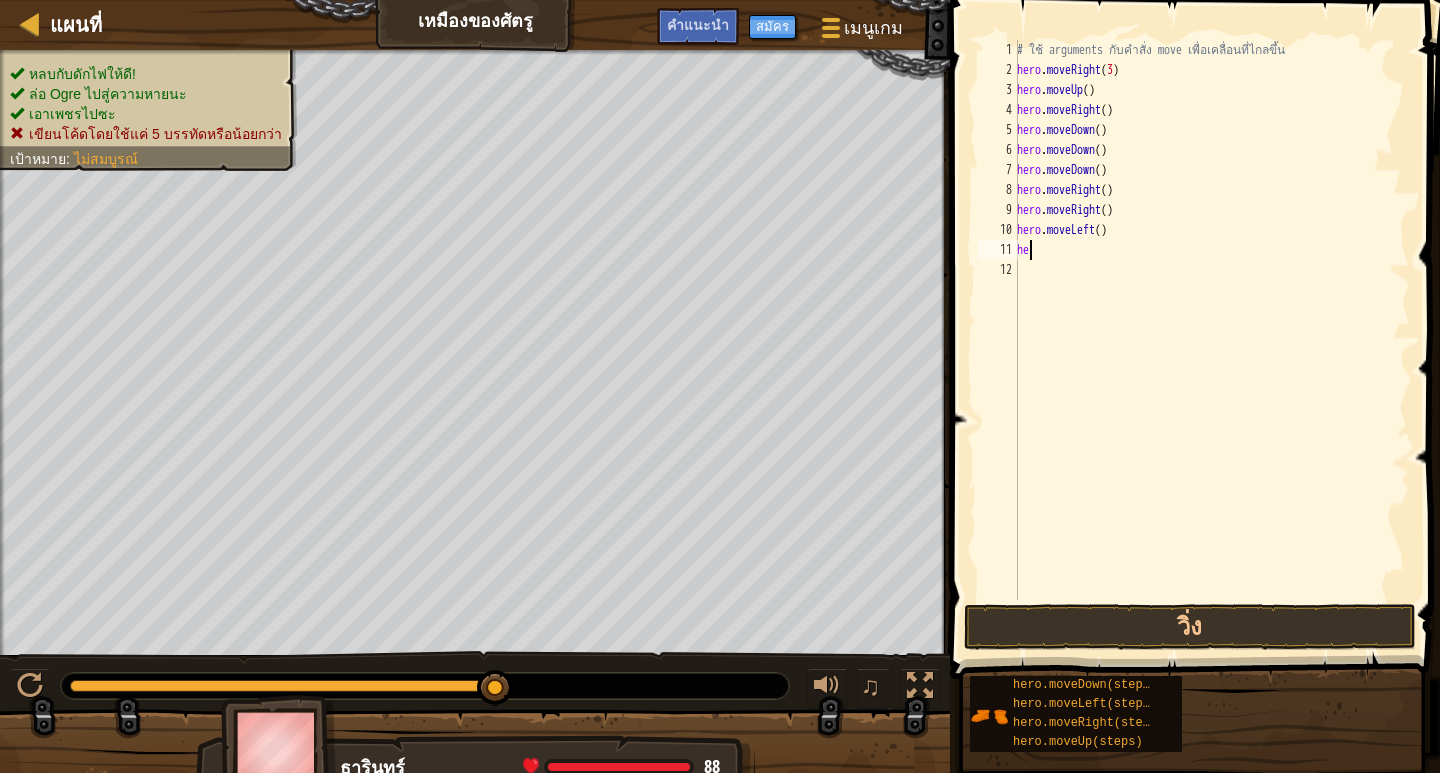 type on "h" 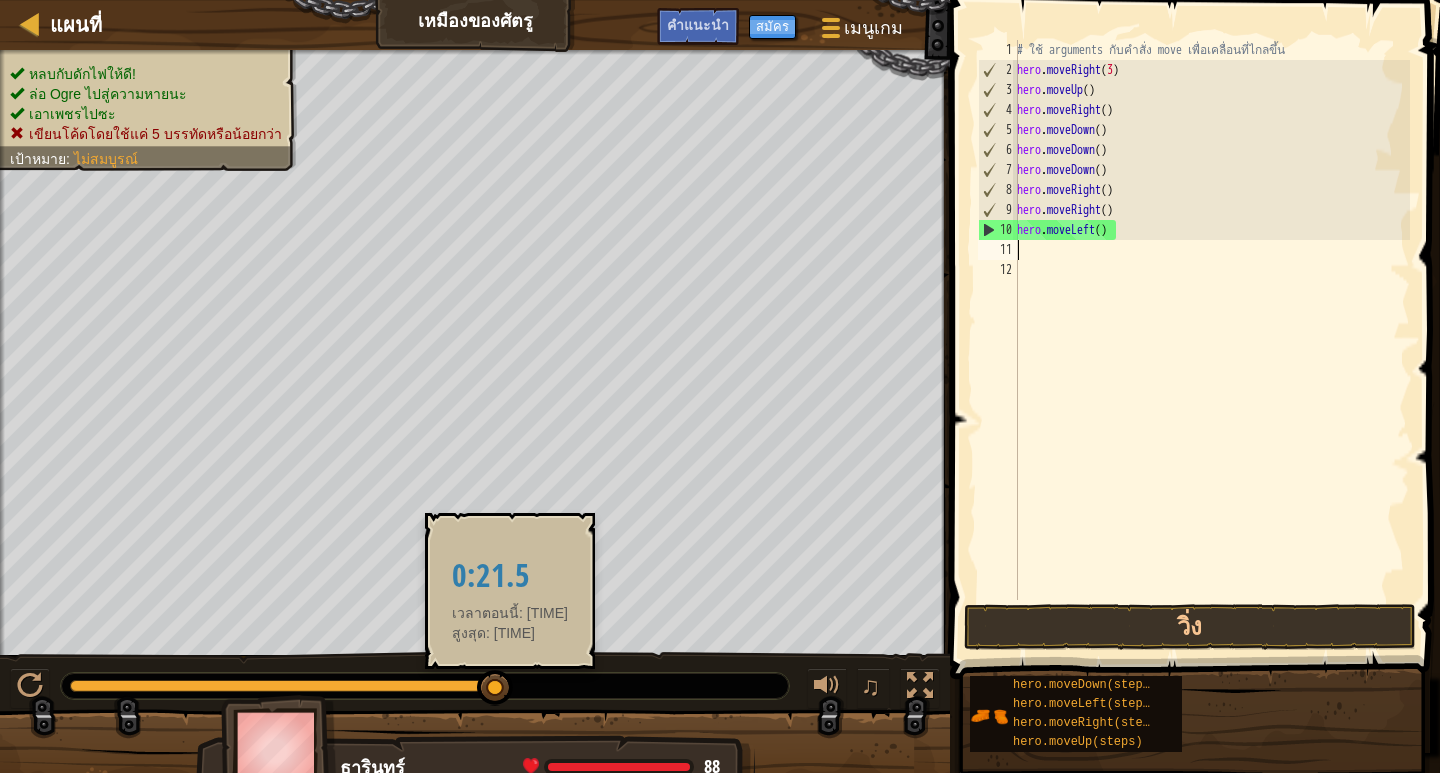 drag, startPoint x: 491, startPoint y: 690, endPoint x: 506, endPoint y: 692, distance: 15.132746 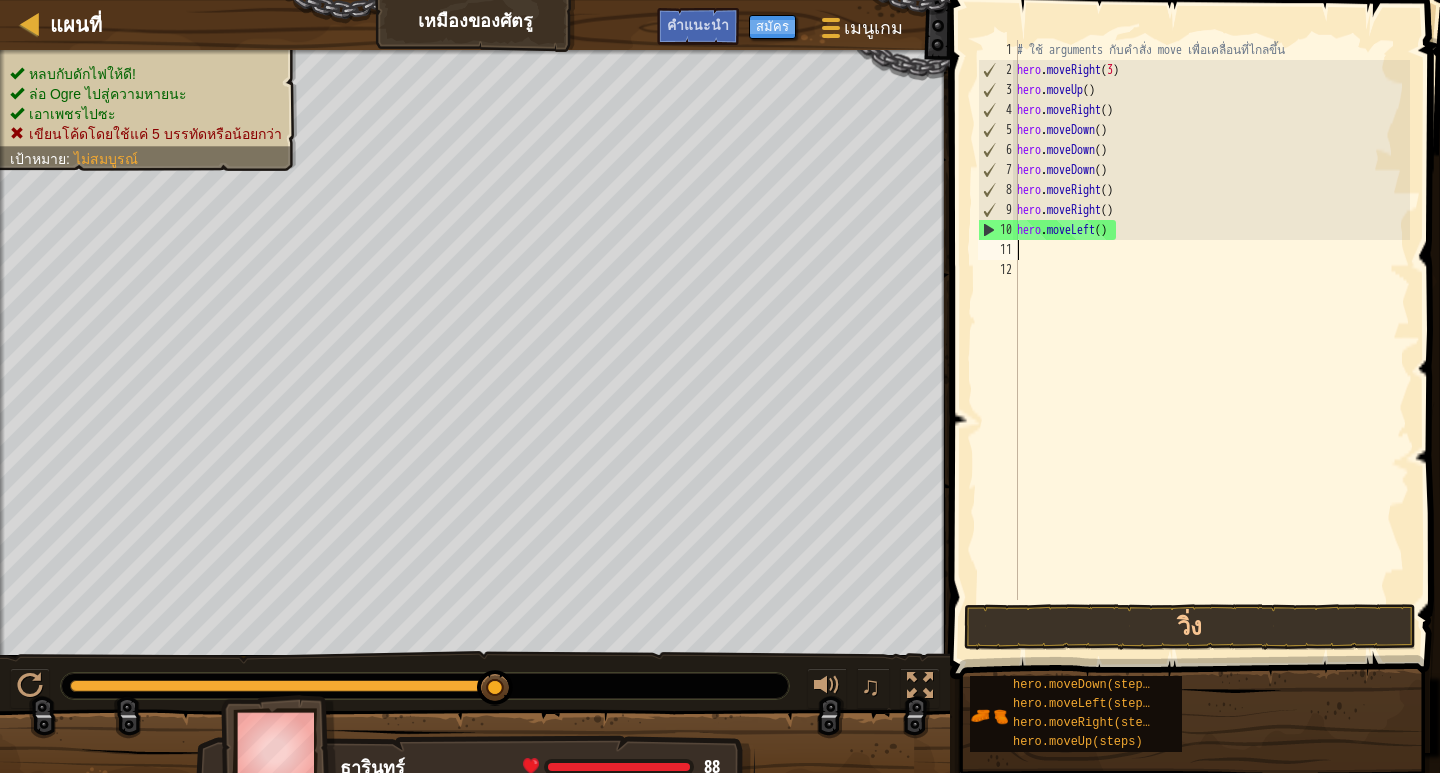 drag, startPoint x: 494, startPoint y: 691, endPoint x: 529, endPoint y: 691, distance: 35 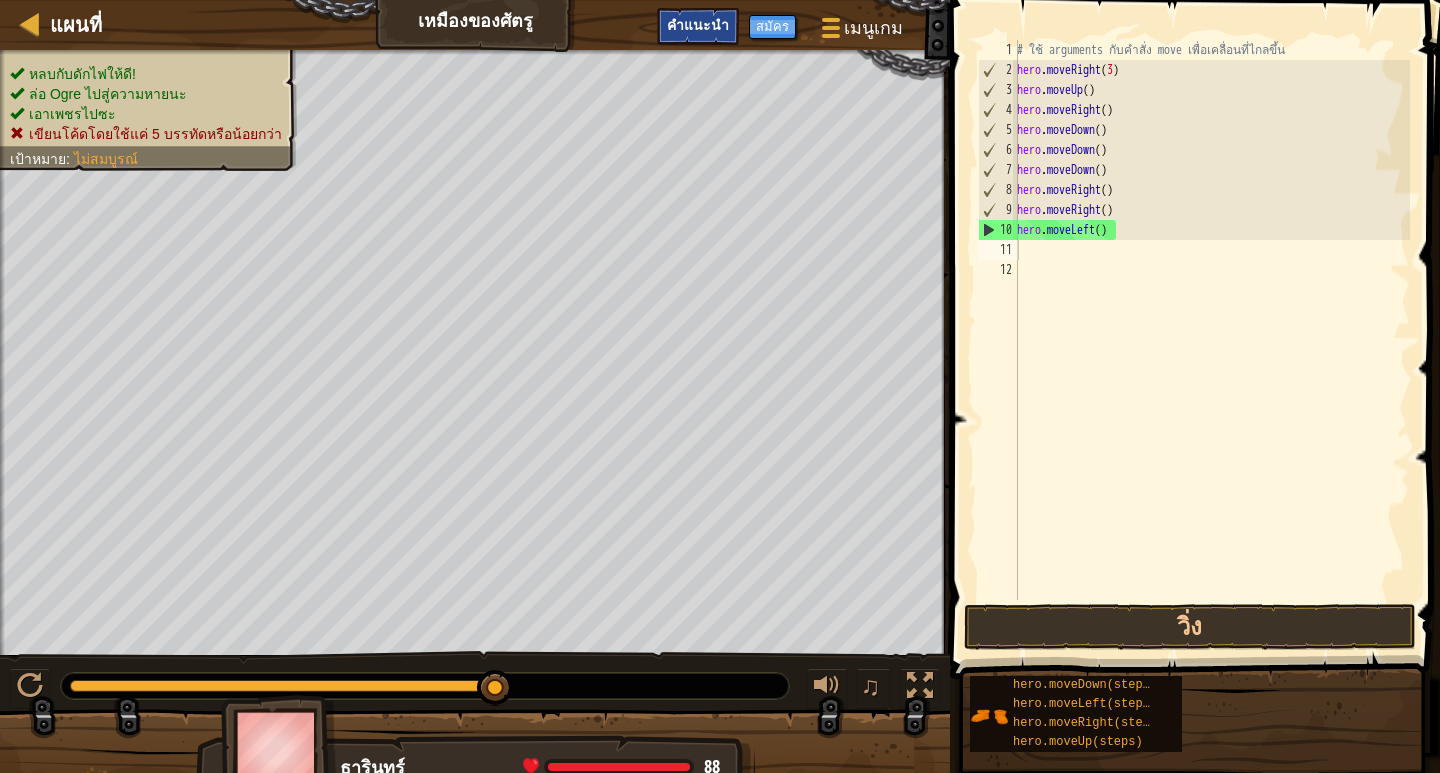 click on "คำแนะนำ" at bounding box center (698, 24) 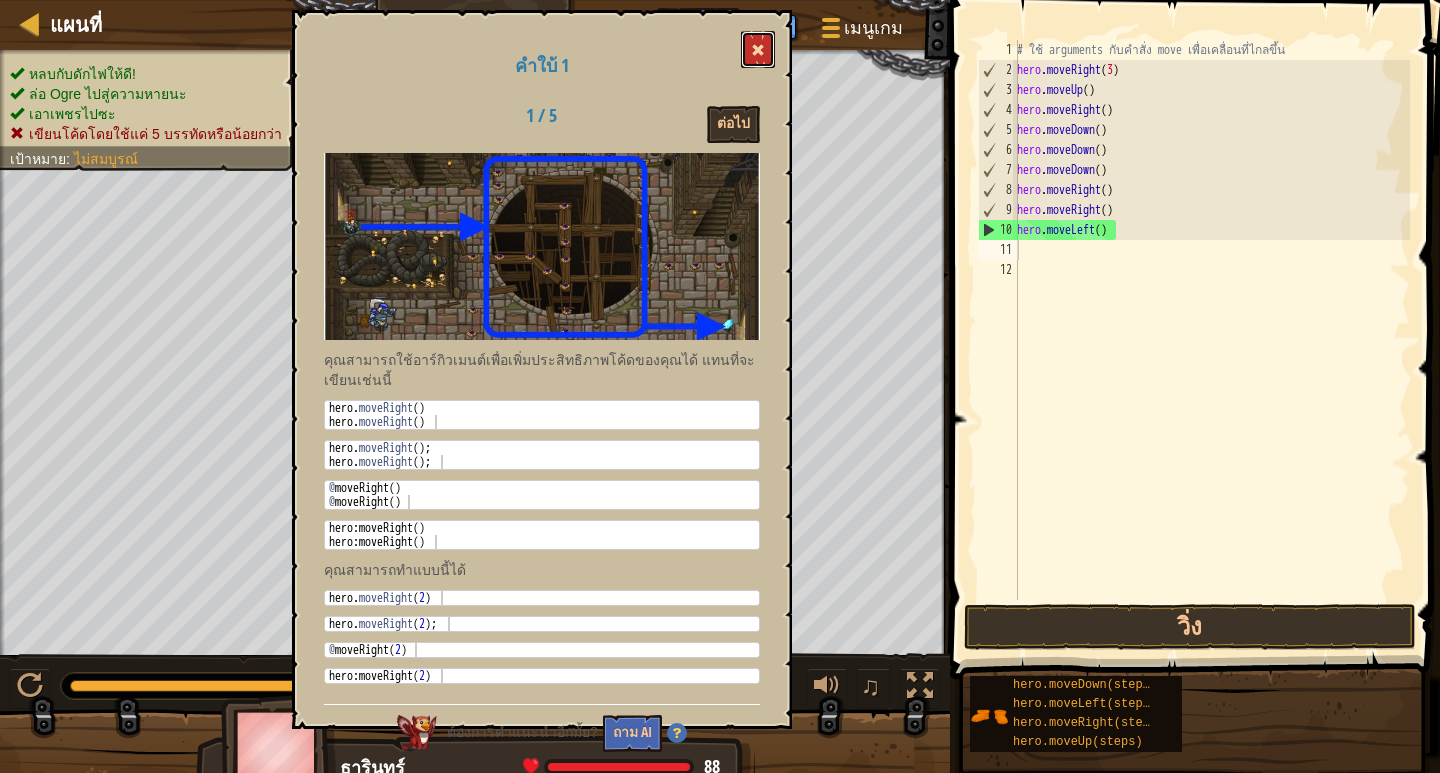 click at bounding box center (758, 49) 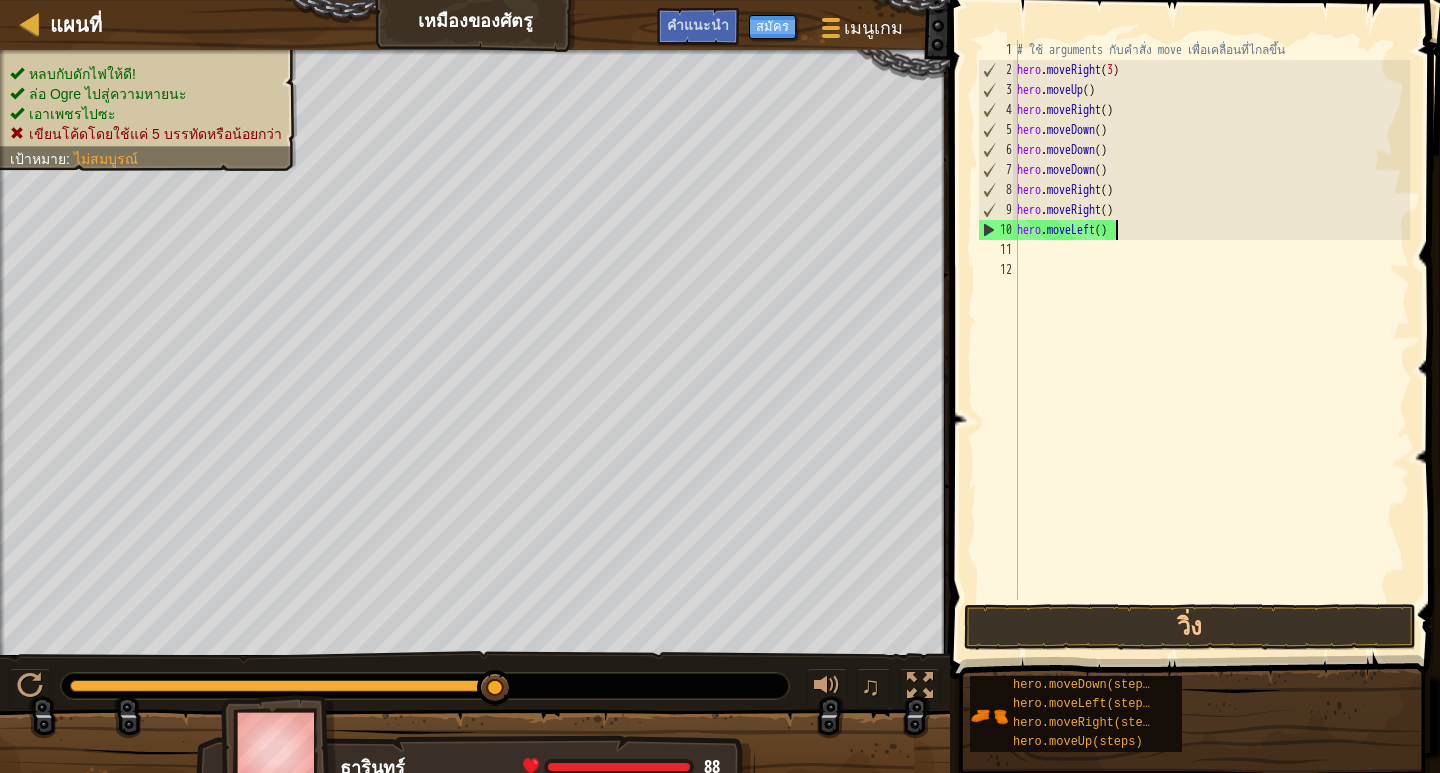 click on "# ใช้ arguments กับคำสั่ง move เพื่อเคลื่อนที่ไกลขึ้น hero . moveRight ( 3 ) hero . moveUp ( ) hero . moveRight ( ) hero . moveDown ( ) hero . moveDown ( ) hero . moveDown ( ) hero . moveRight ( ) hero . moveRight ( ) hero . moveLeft ( )" at bounding box center (1211, 340) 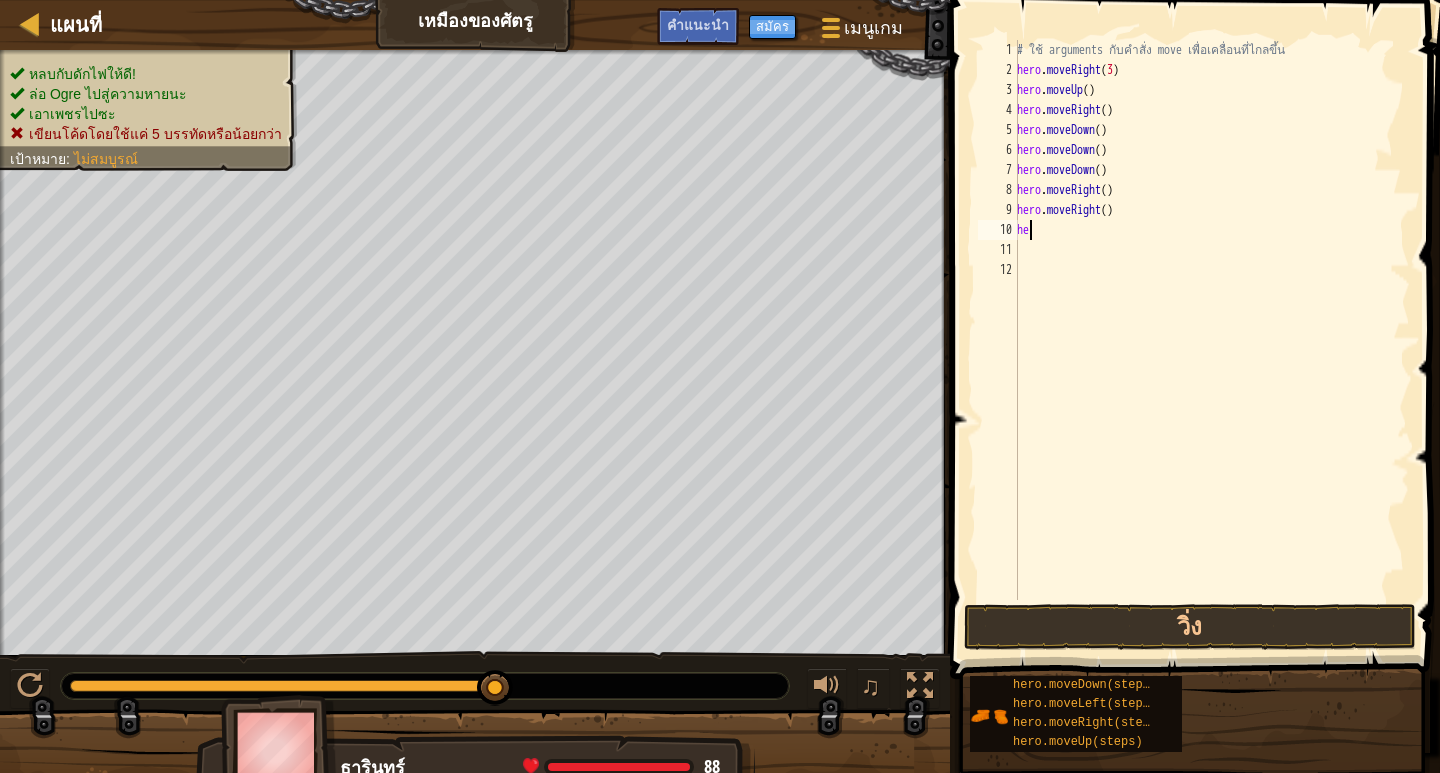 type on "h" 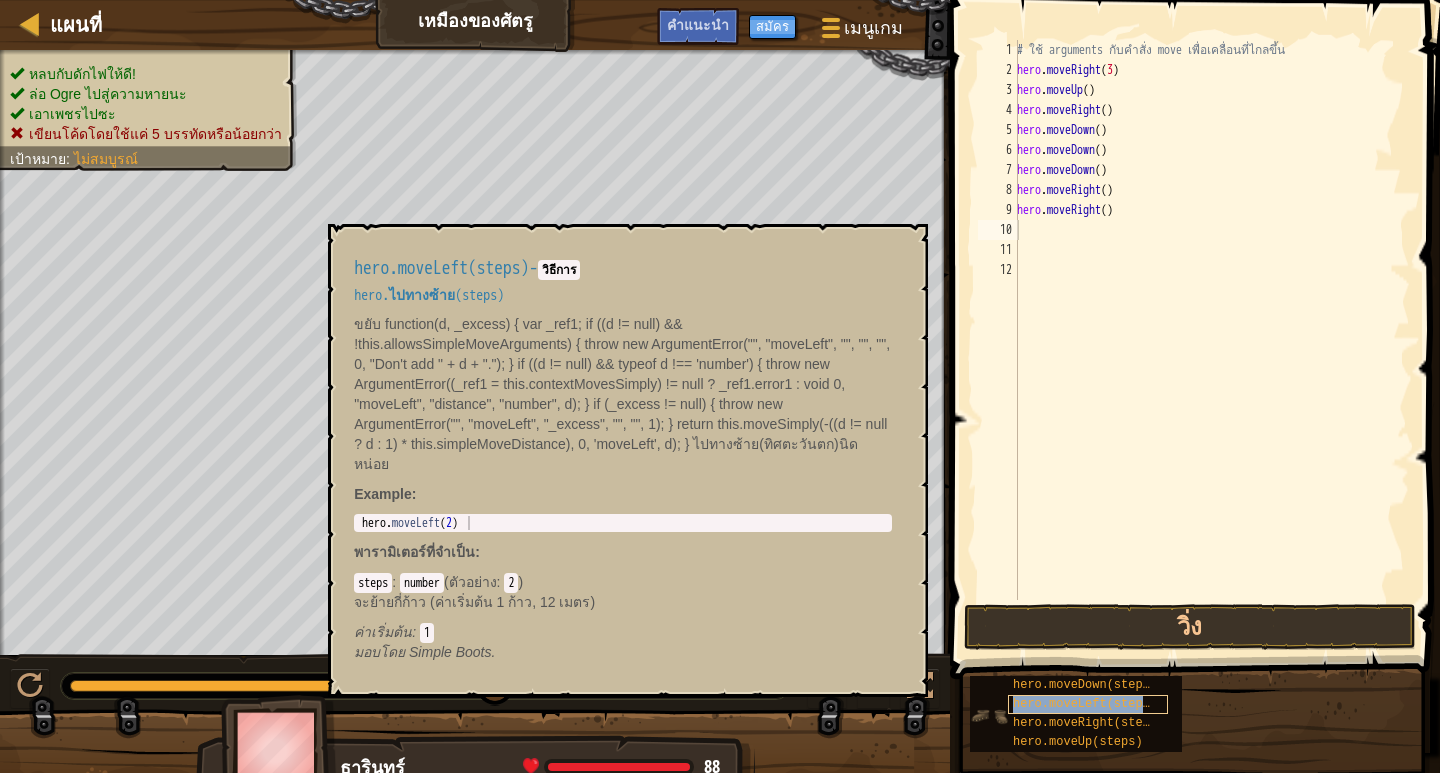 type on "hero.moveLeft(steps)" 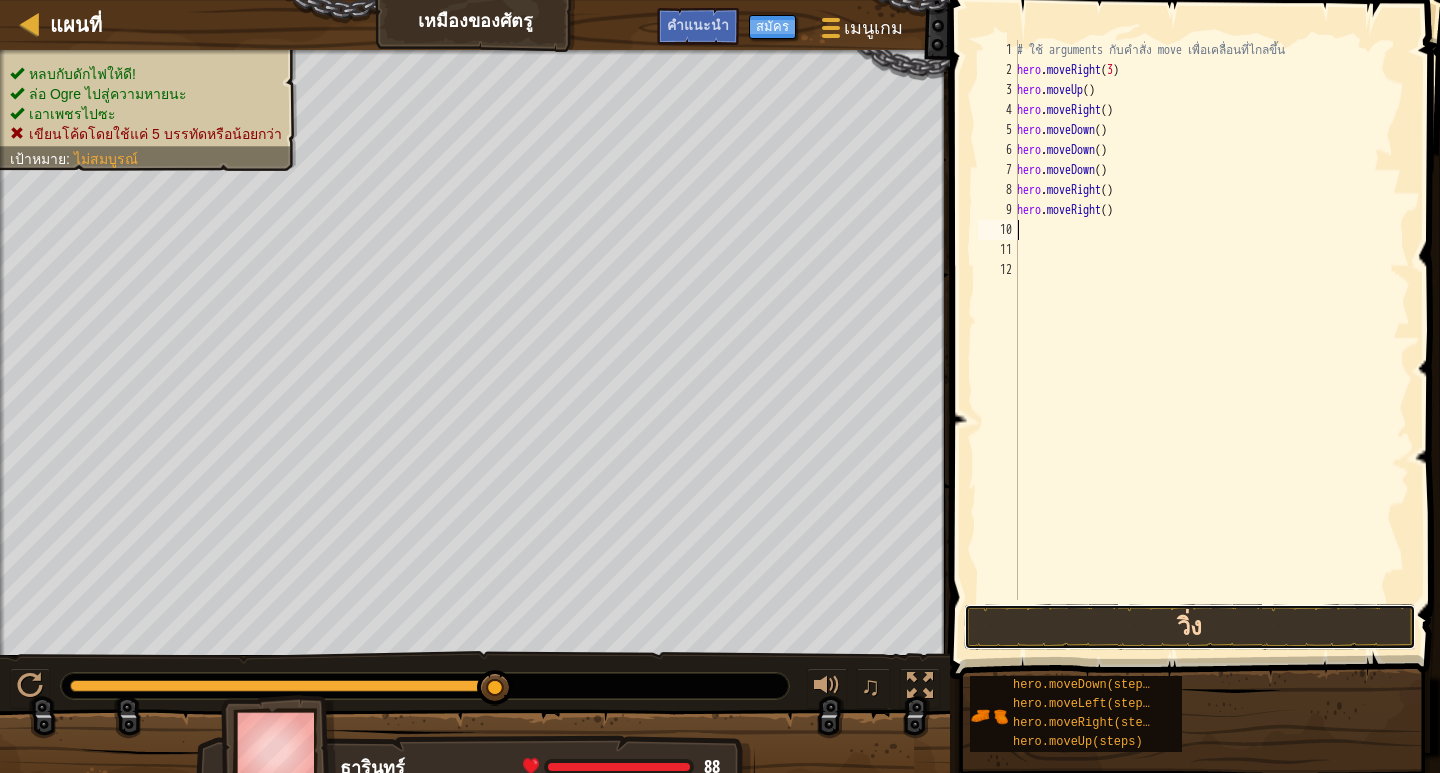 click on "วิ่ง" at bounding box center (1190, 627) 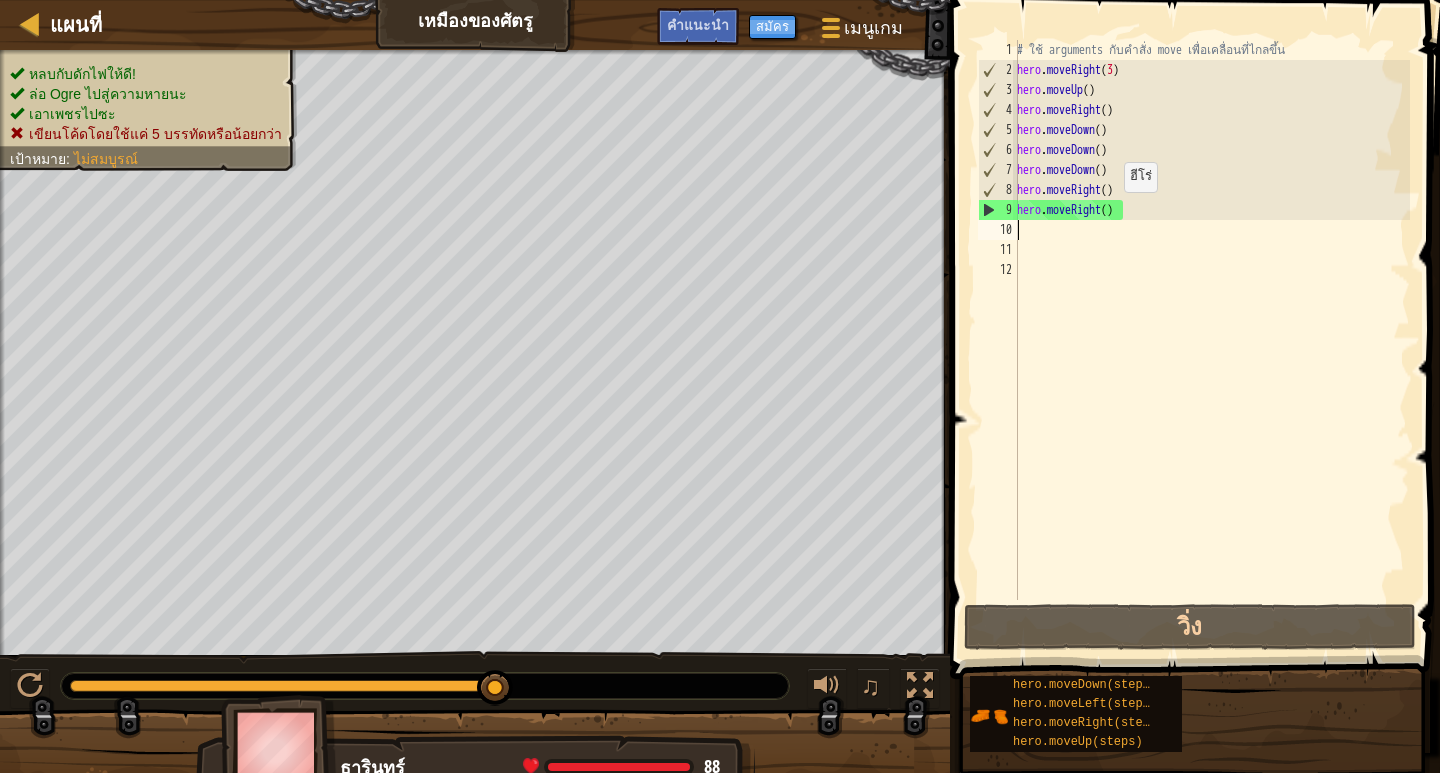 click on "# ใช้ arguments กับคำสั่ง move เพื่อเคลื่อนที่ไกลขึ้น hero . moveRight ( 3 ) hero . moveUp ( ) hero . moveRight ( ) hero . moveDown ( ) hero . moveDown ( ) hero . moveDown ( ) hero . moveRight ( ) hero . moveRight ( )" at bounding box center (1211, 340) 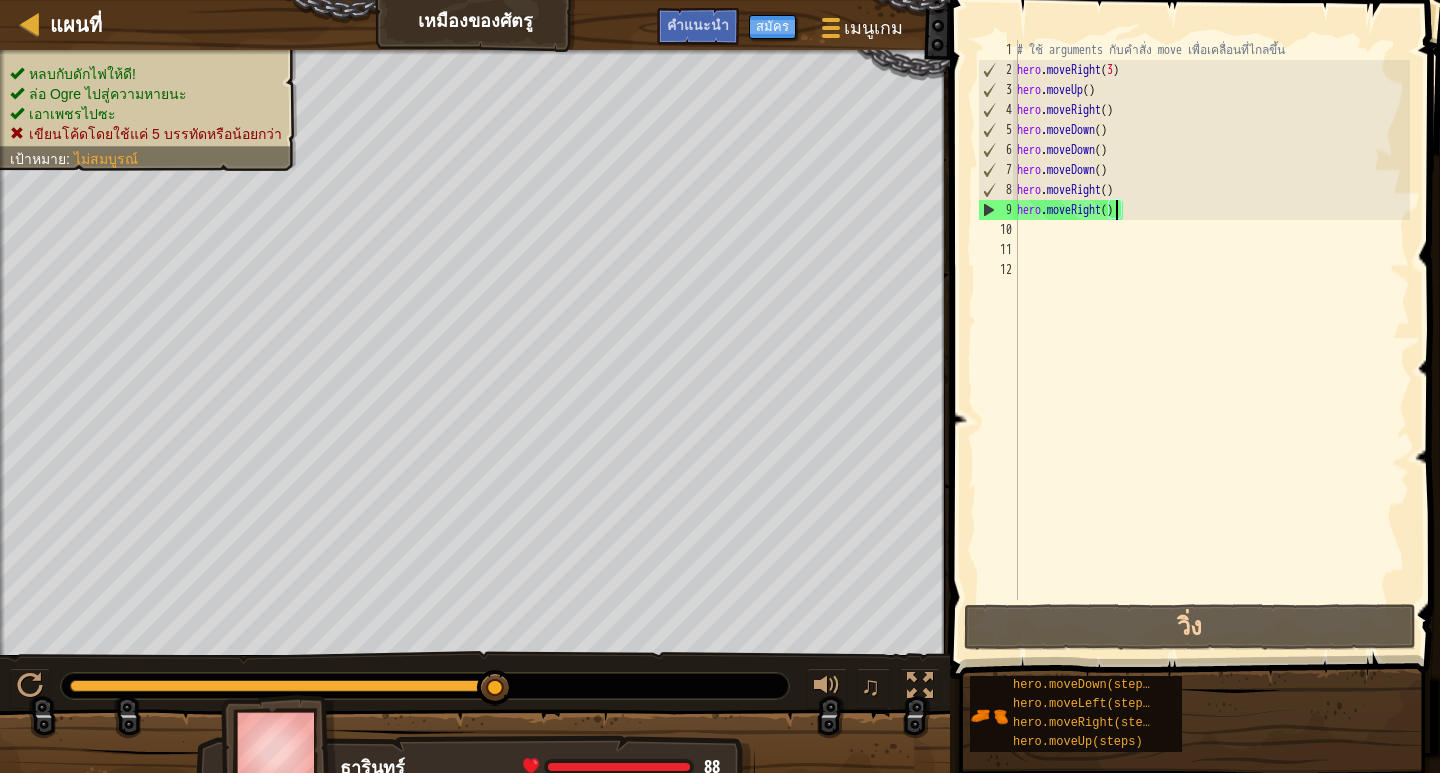 type on "hero.moveRight(2)" 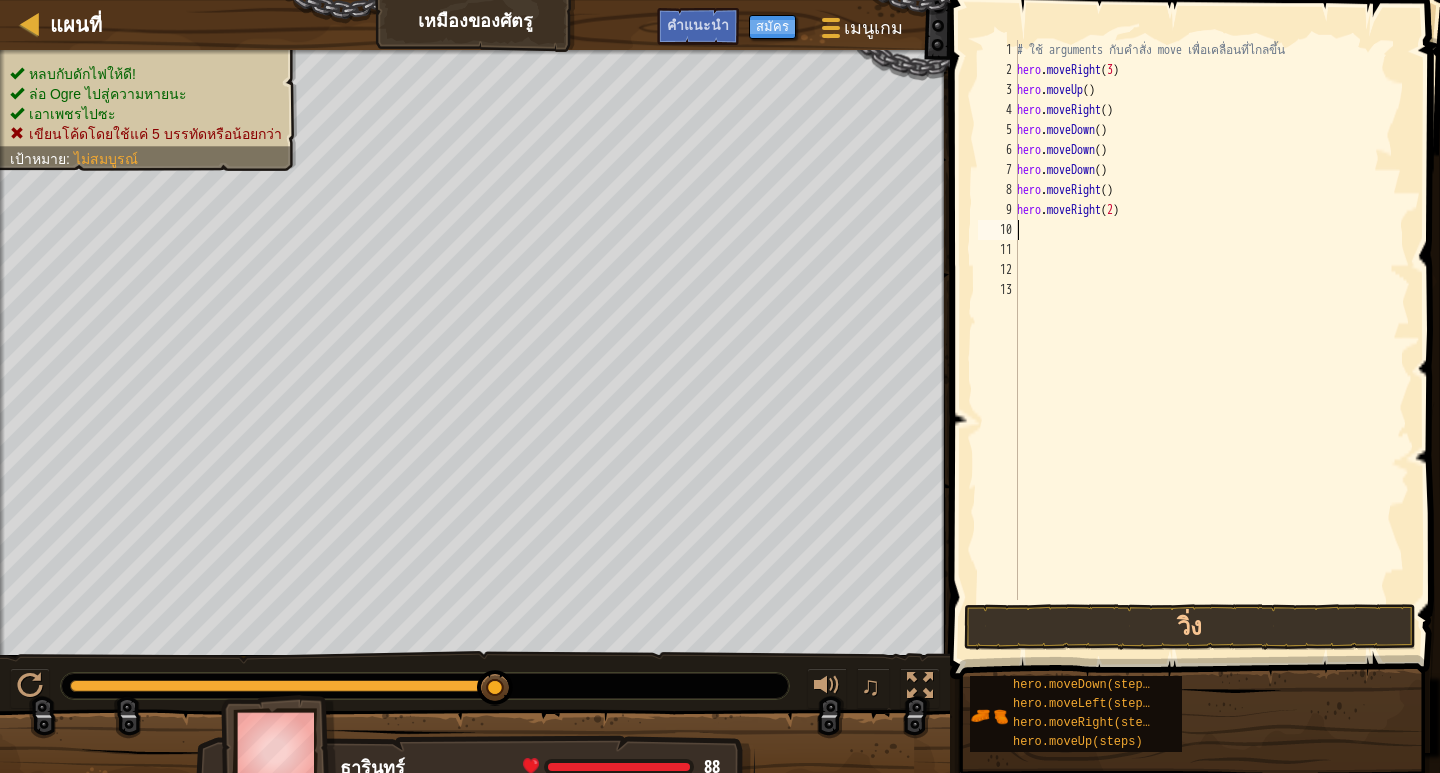 scroll, scrollTop: 9, scrollLeft: 0, axis: vertical 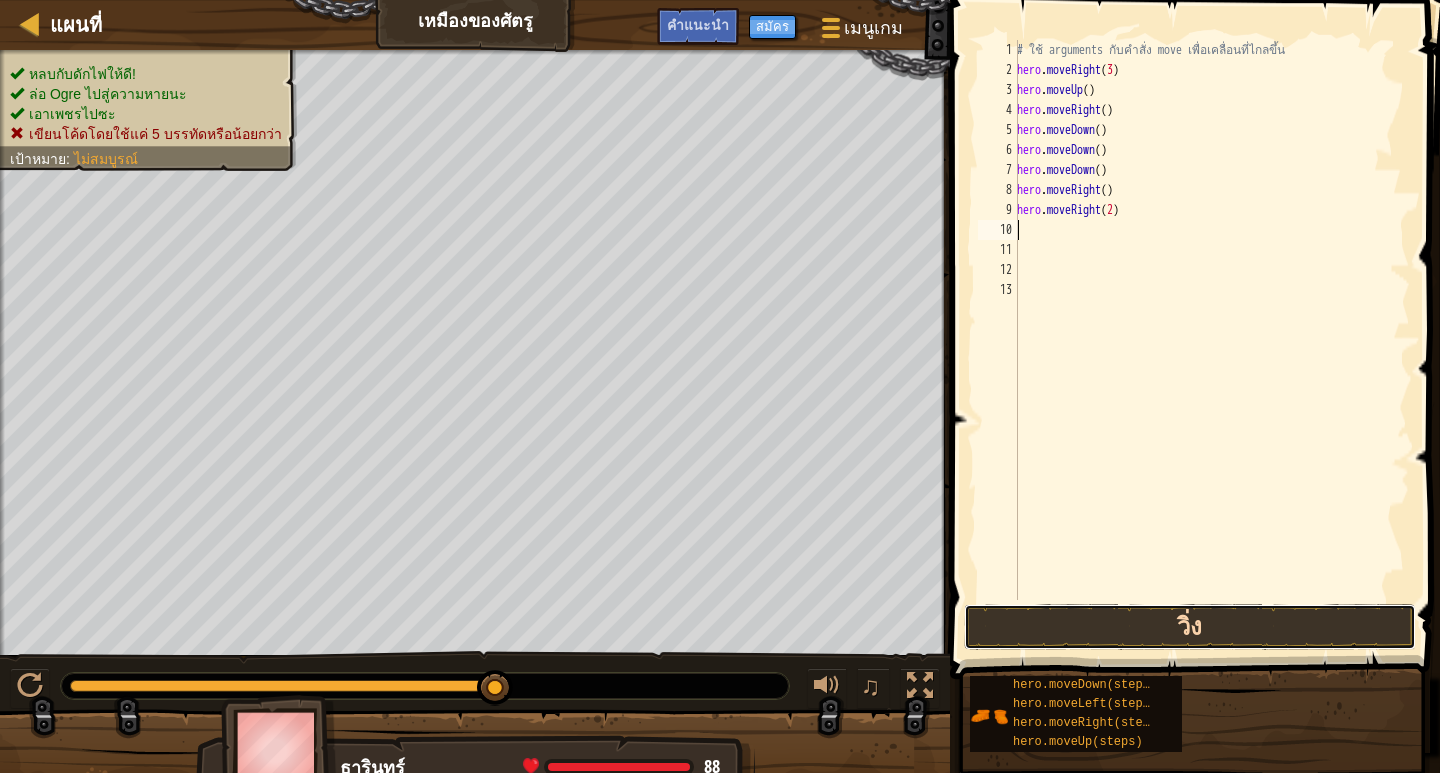 click on "วิ่ง" at bounding box center (1190, 627) 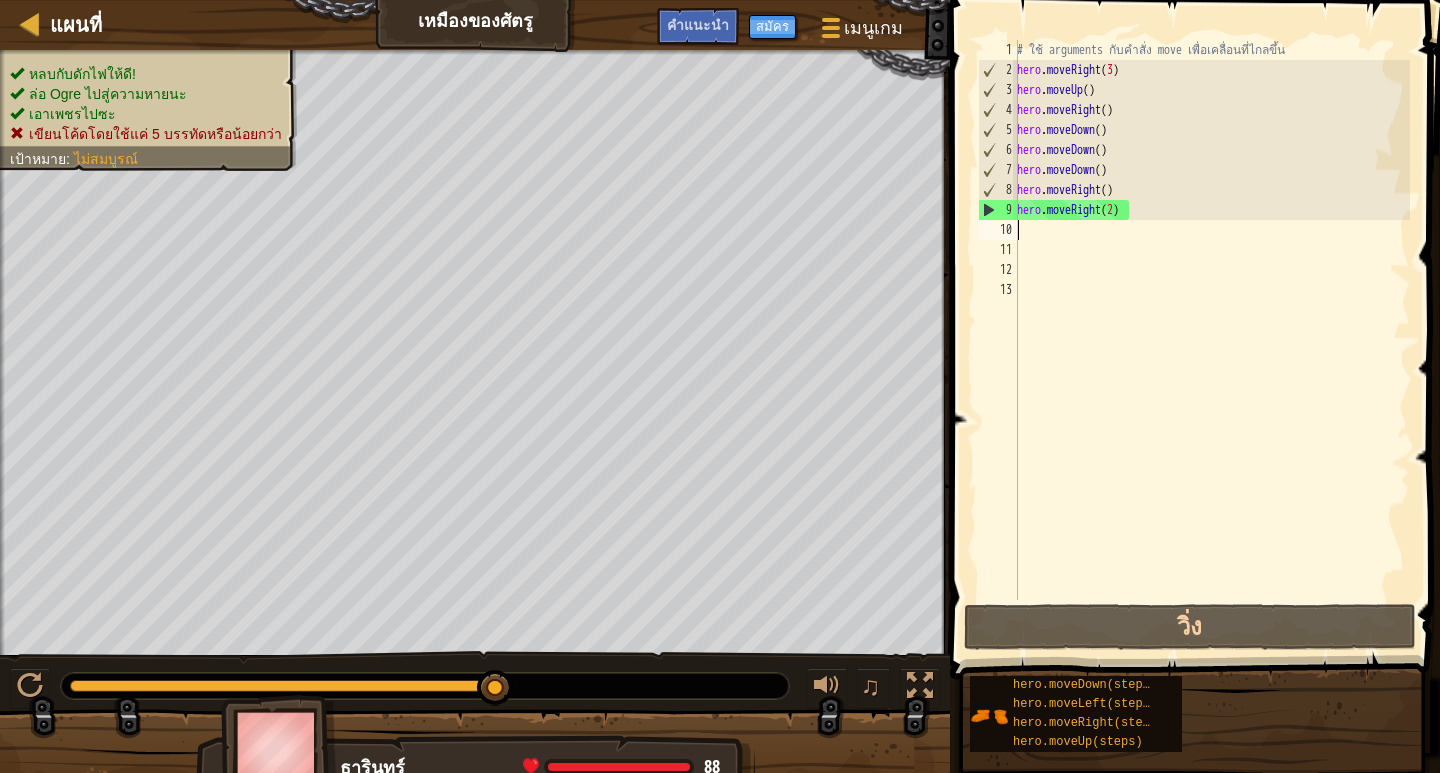 drag, startPoint x: 501, startPoint y: 689, endPoint x: 982, endPoint y: 795, distance: 492.54138 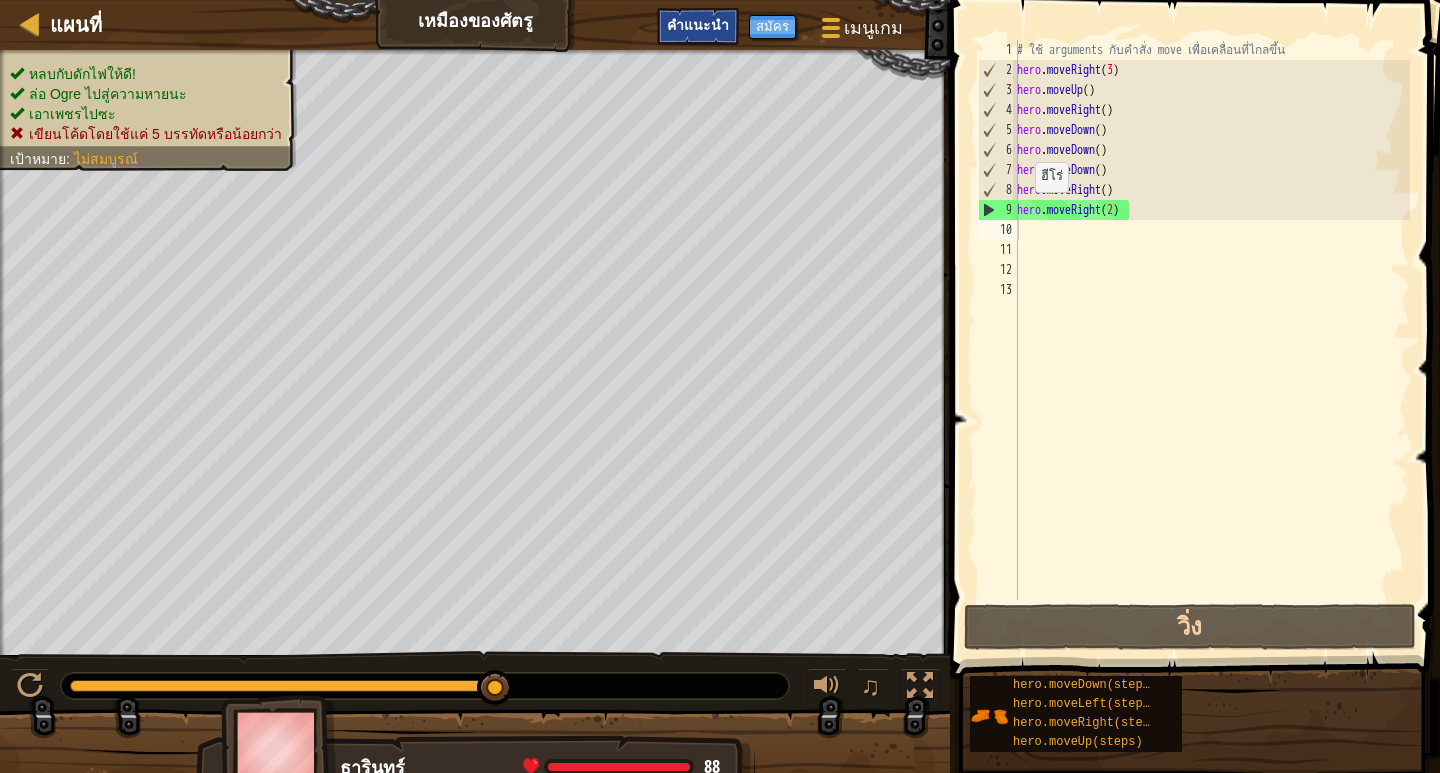 click on "คำแนะนำ" at bounding box center [698, 24] 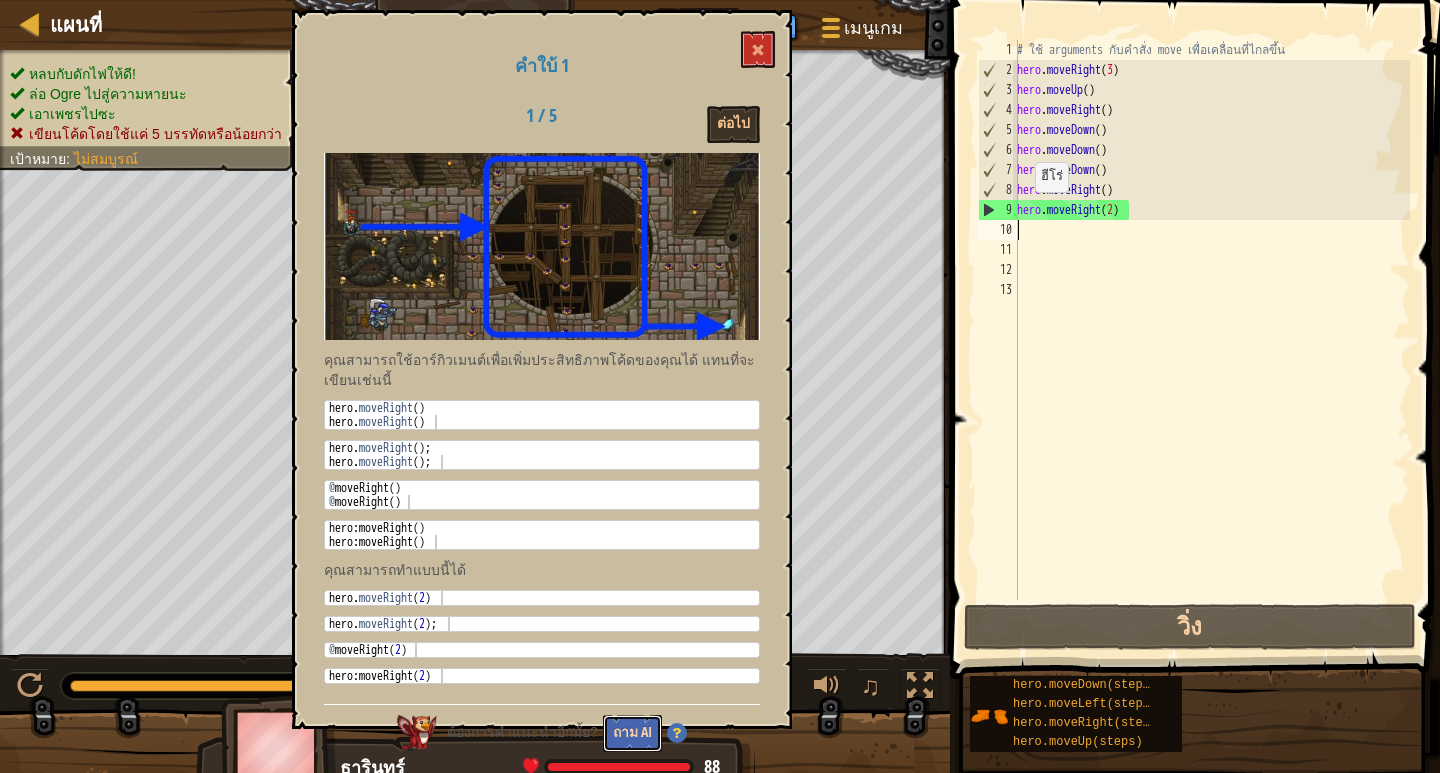 click on "ถาม AI" at bounding box center (632, 733) 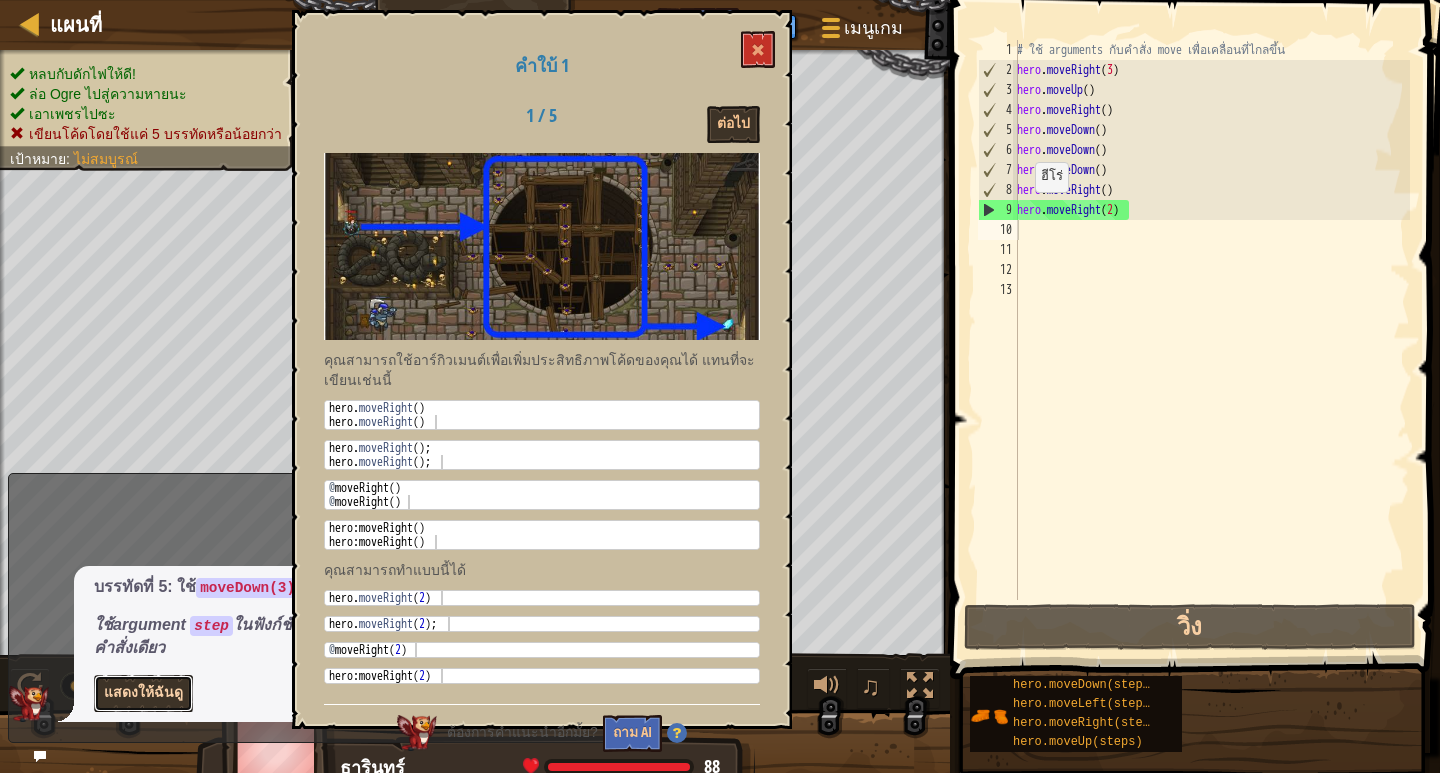 click on "แสดงให้ฉันดู" at bounding box center [143, 693] 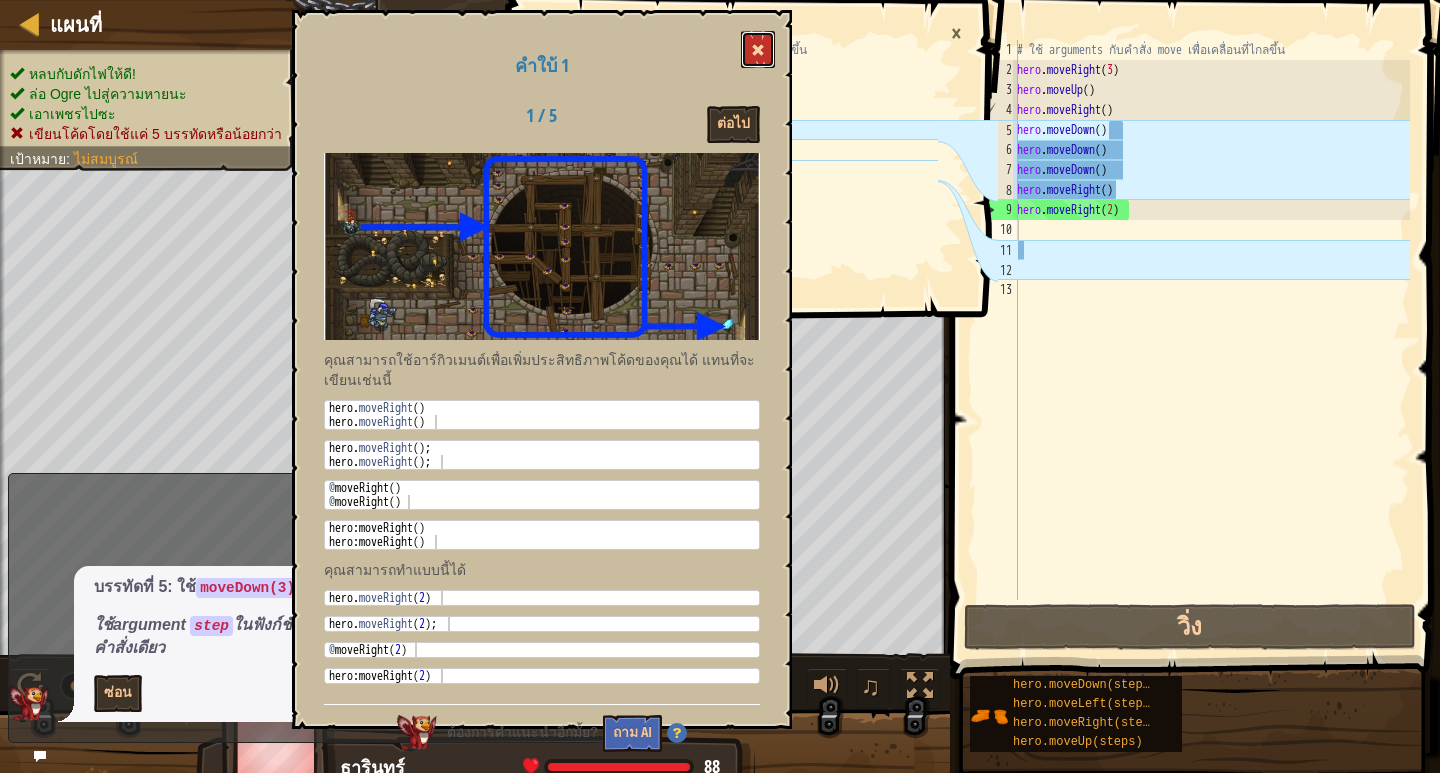 click at bounding box center (758, 50) 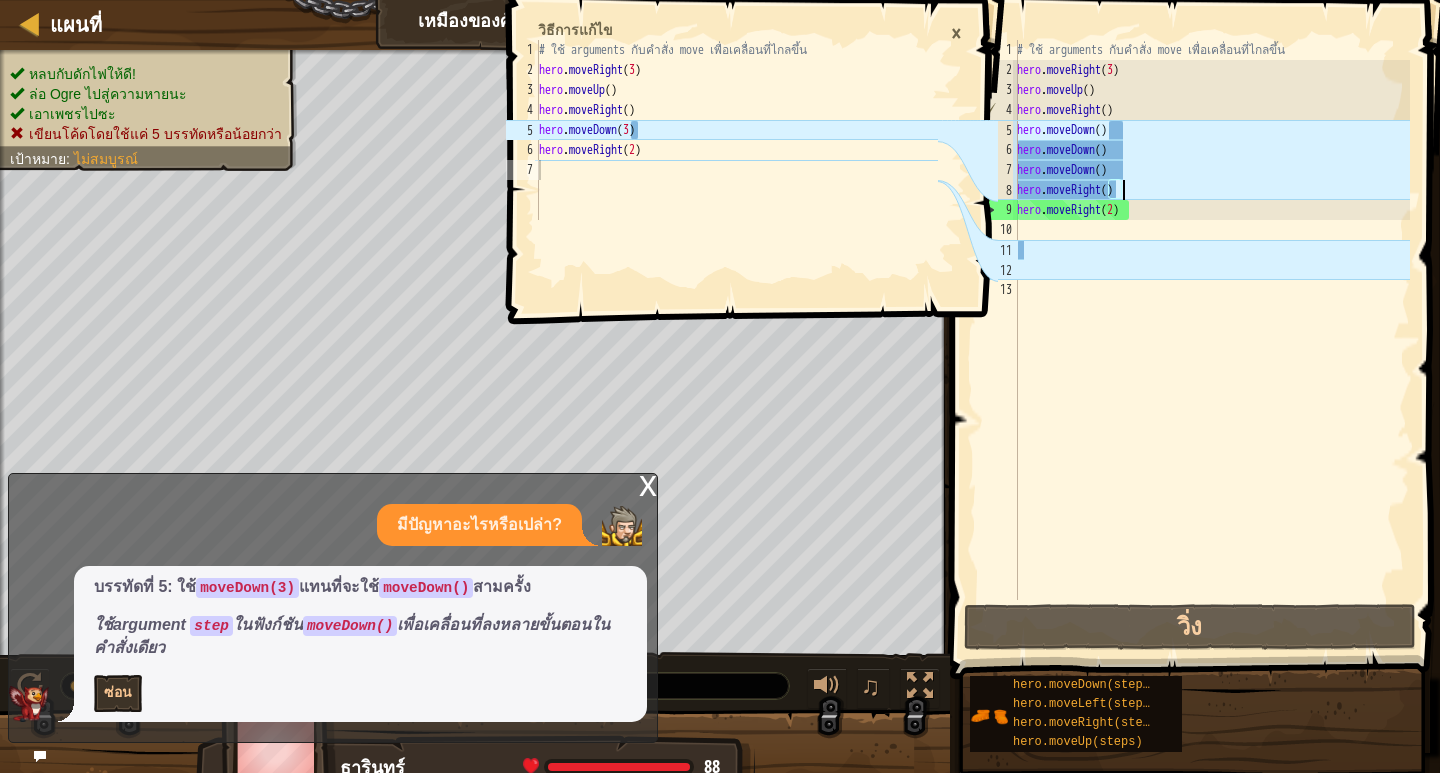 click on "# ใช้ arguments กับคำสั่ง move เพื่อเคลื่อนที่ไกลขึ้น hero . moveRight ( 3 ) hero . moveUp ( ) hero . moveRight ( ) hero . moveDown ( ) hero . moveDown ( ) hero . moveDown ( ) hero . moveRight ( ) hero . moveRight ( 2 )" at bounding box center [1211, 340] 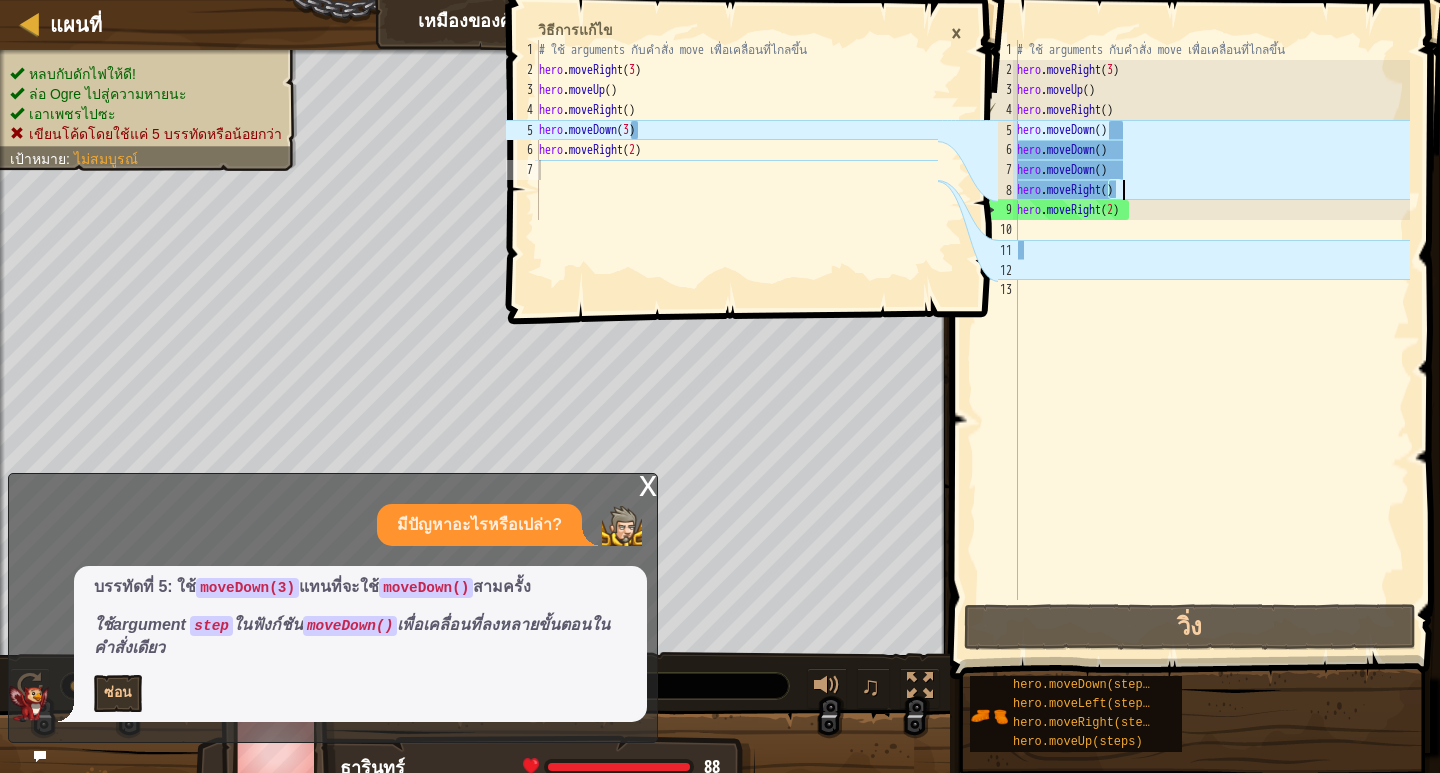 click on "# ใช้ arguments กับคำสั่ง move เพื่อเคลื่อนที่ไกลขึ้น hero . moveRight ( 3 ) hero . moveUp ( ) hero . moveRight ( ) hero . moveDown ( ) hero . moveDown ( ) hero . moveDown ( ) hero . moveRight ( ) hero . moveRight ( 2 )" at bounding box center [1211, 340] 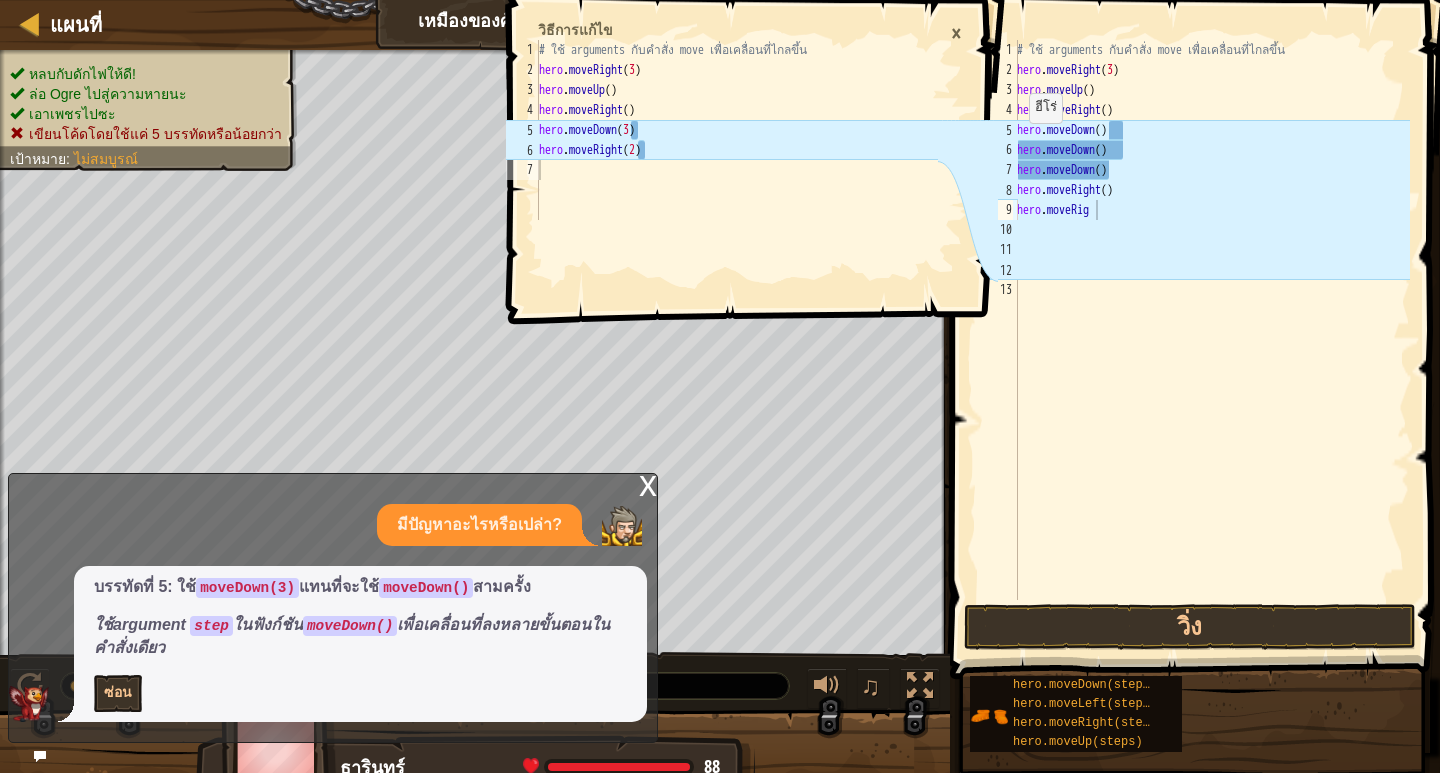 click on "×" at bounding box center (956, 33) 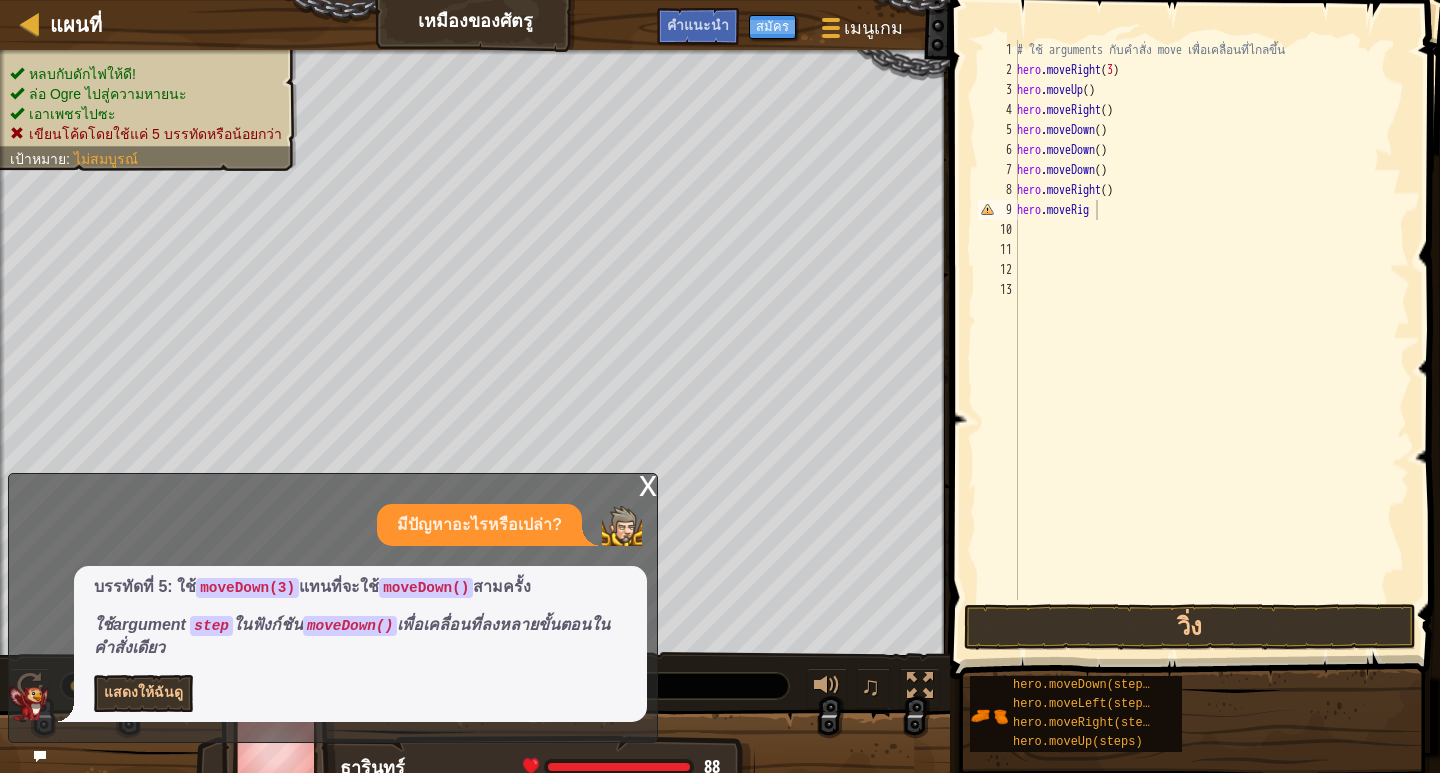 click on "# ใช้ arguments กับคำสั่ง move เพื่อเคลื่อนที่ไกลขึ้น hero . moveRight ( 3 ) hero . moveUp ( ) hero . moveRight ( ) hero . moveDown ( ) hero . moveDown ( ) hero . moveDown ( ) hero . moveRight ( ) hero . moveRig" at bounding box center [1211, 340] 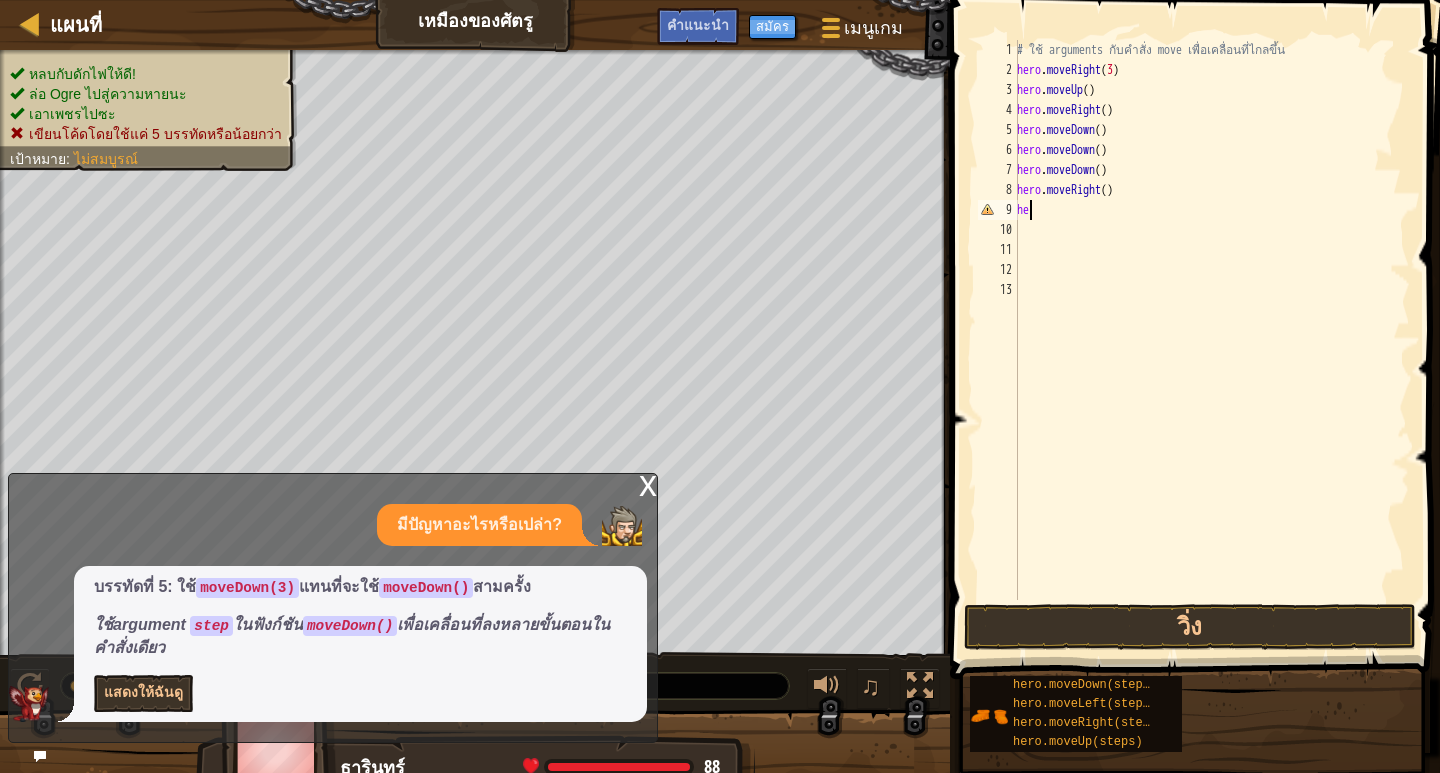 type on "h" 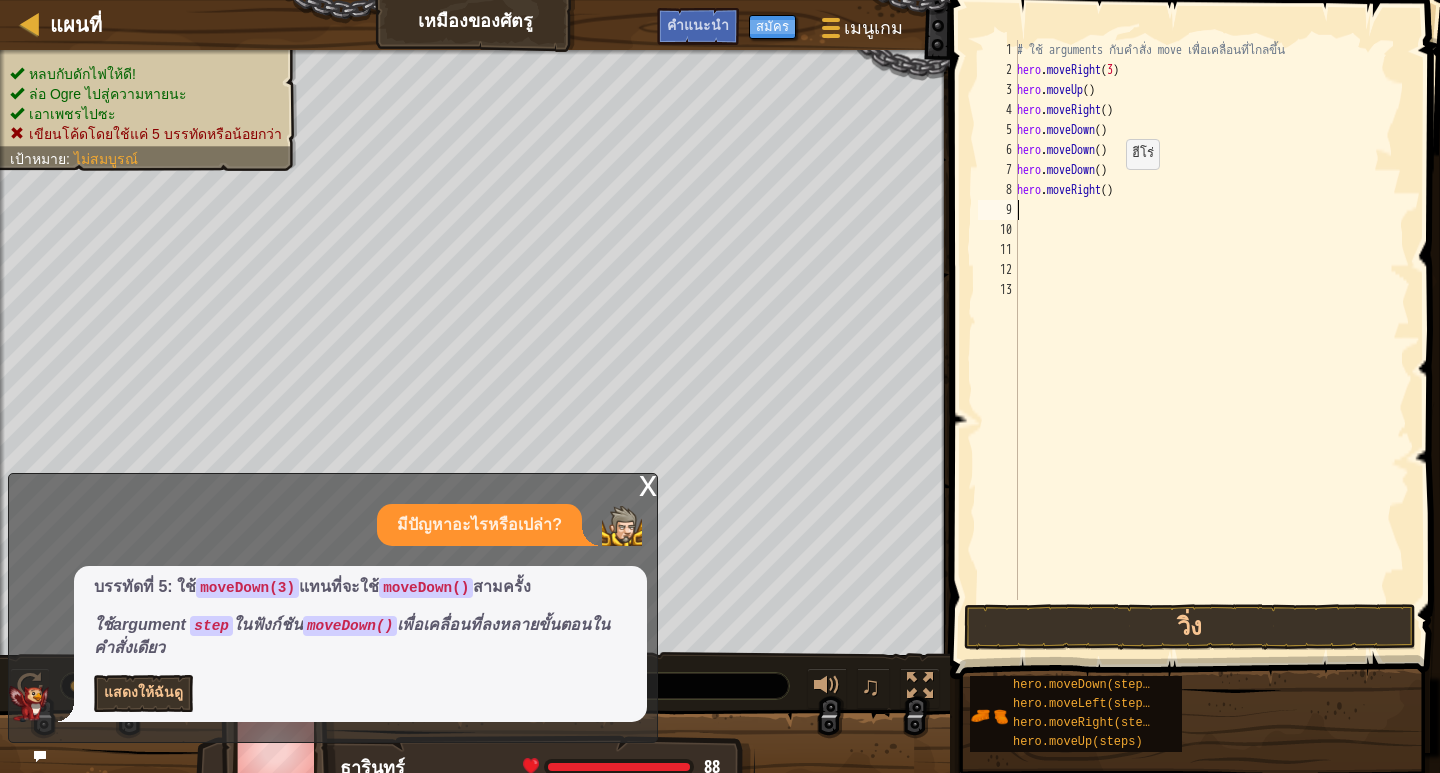 click on "# ใช้ arguments กับคำสั่ง move เพื่อเคลื่อนที่ไกลขึ้น hero . moveRight ( 3 ) hero . moveUp ( ) hero . moveRight ( ) hero . moveDown ( ) hero . moveDown ( ) hero . moveDown ( ) hero . moveRight ( )" at bounding box center [1211, 340] 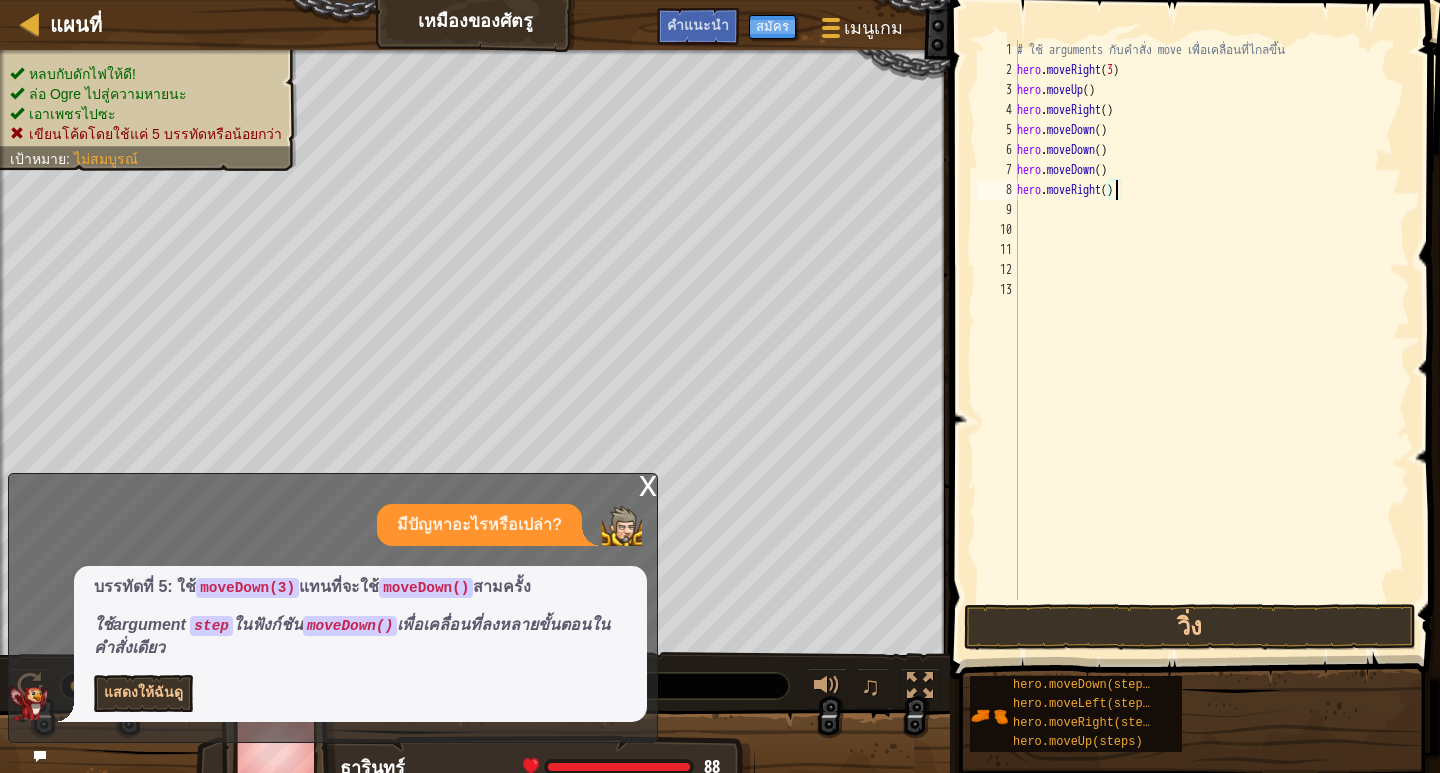 scroll, scrollTop: 9, scrollLeft: 8, axis: both 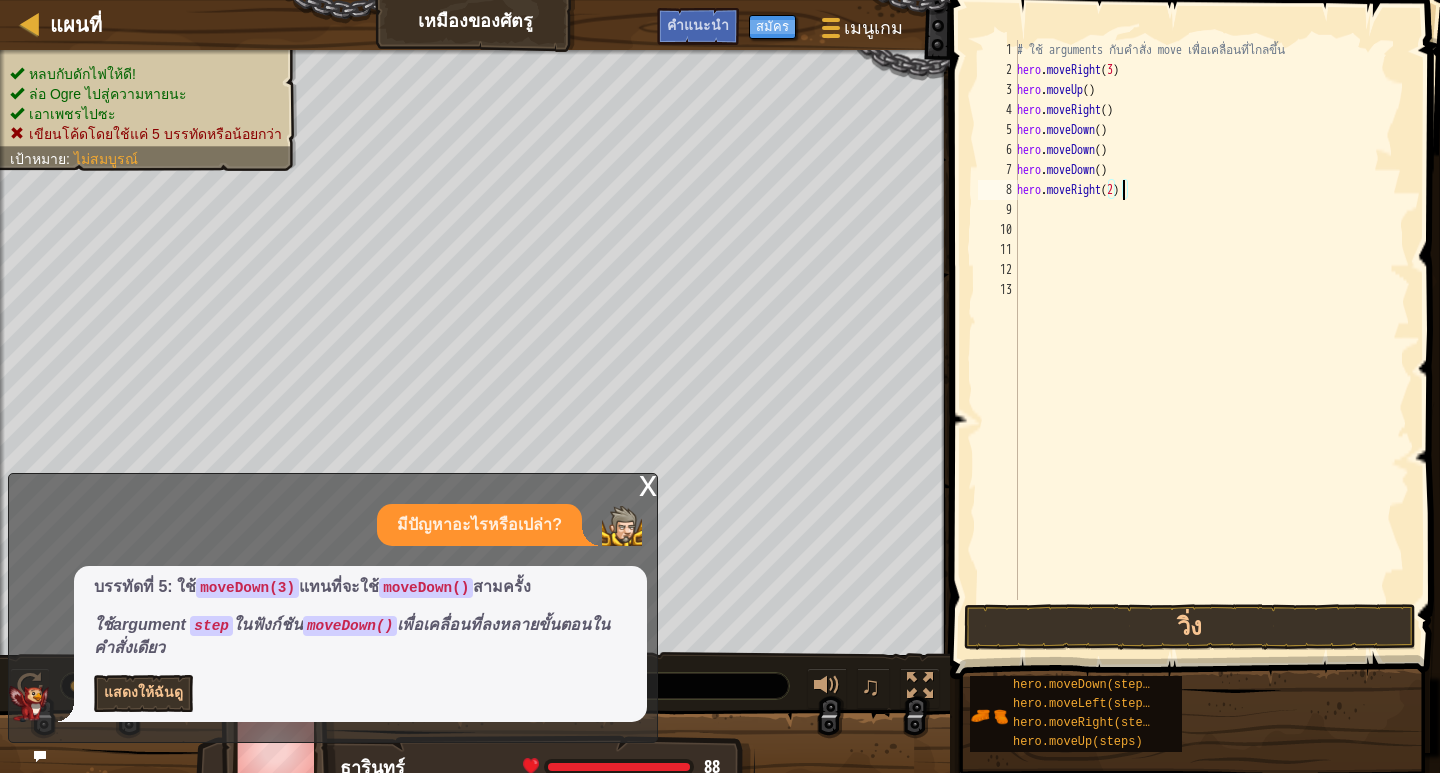 click on "# ใช้ arguments กับคำสั่ง move เพื่อเคลื่อนที่ไกลขึ้น hero . moveRight ( 3 ) hero . moveUp ( ) hero . moveRight ( ) hero . moveDown ( ) hero . moveDown ( ) hero . moveDown ( ) hero . moveRight ( 2 )" at bounding box center (1211, 340) 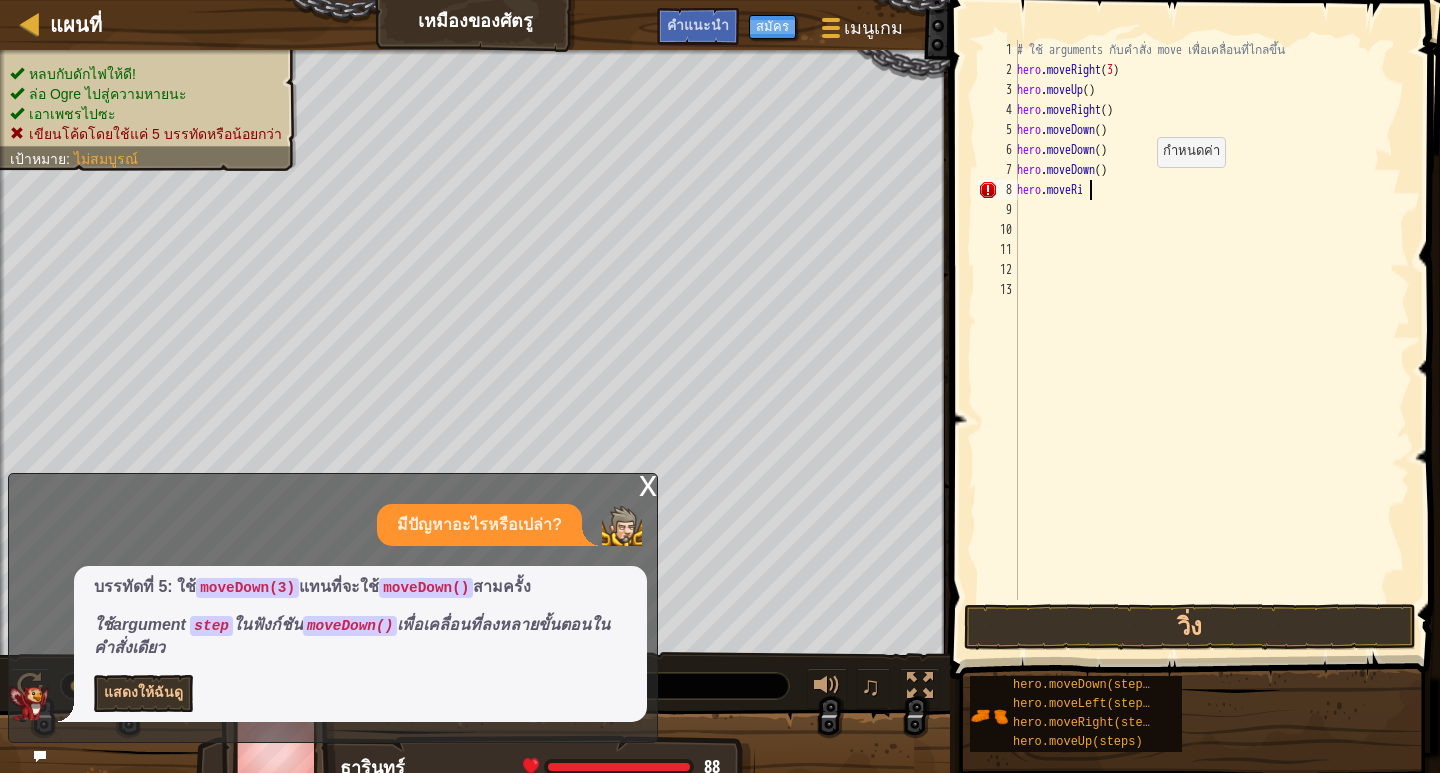 scroll, scrollTop: 9, scrollLeft: 2, axis: both 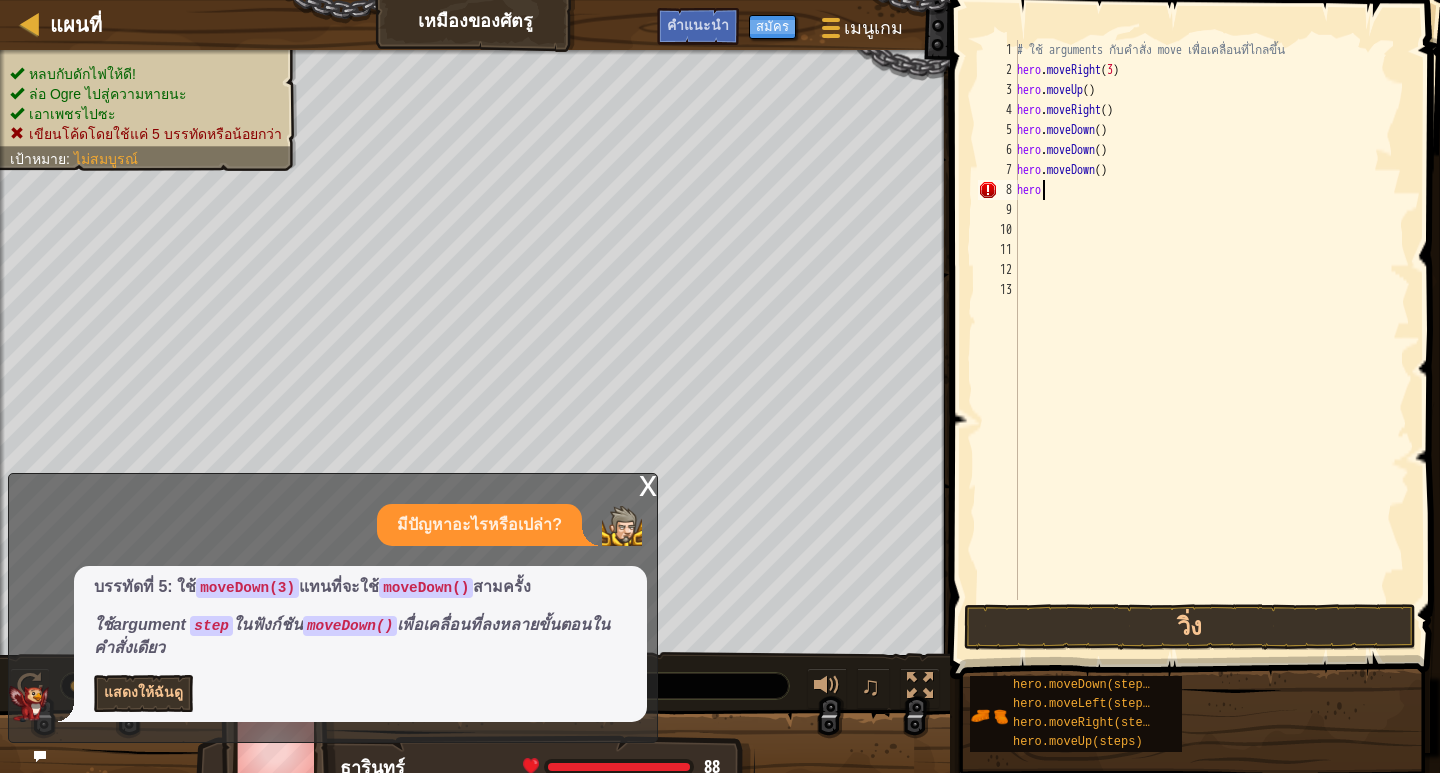 type on "h" 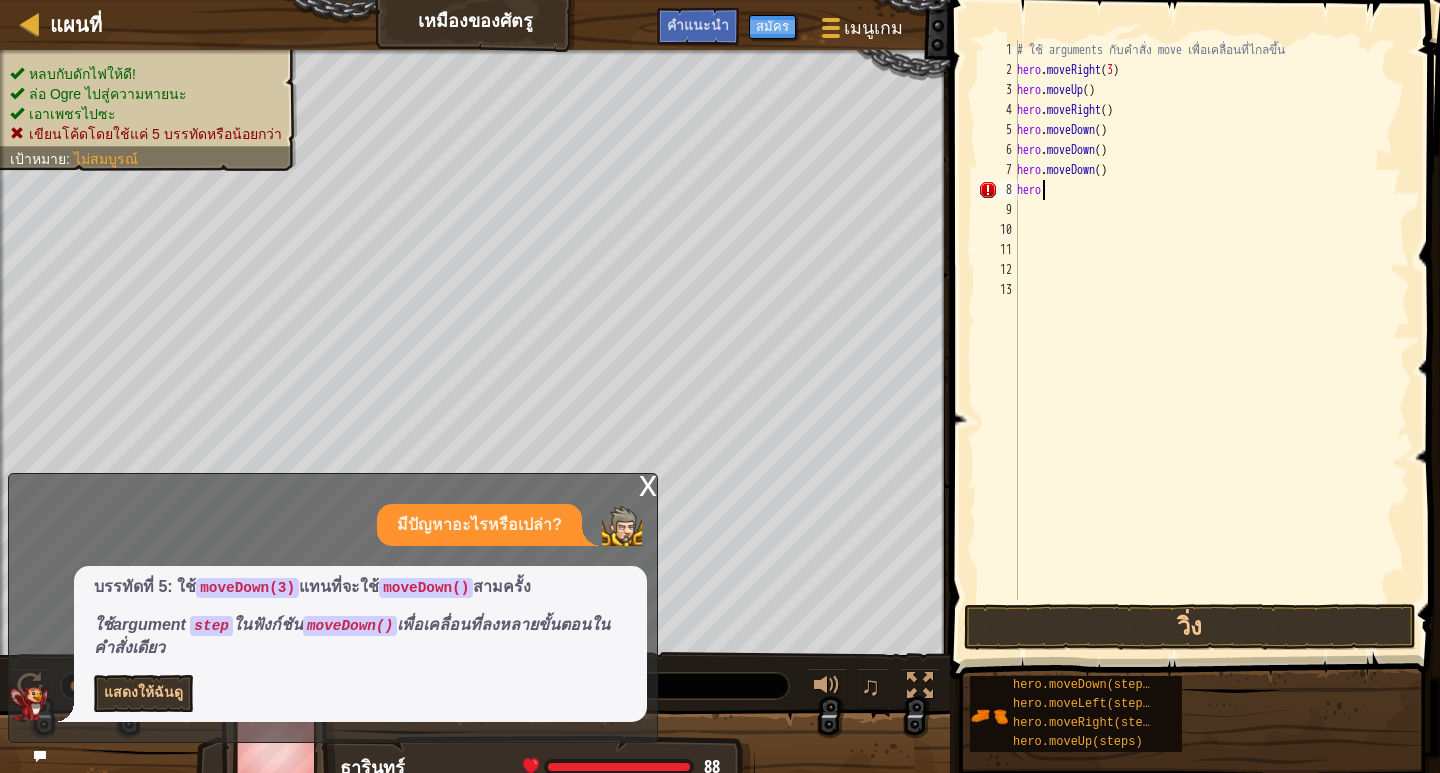 scroll, scrollTop: 9, scrollLeft: 0, axis: vertical 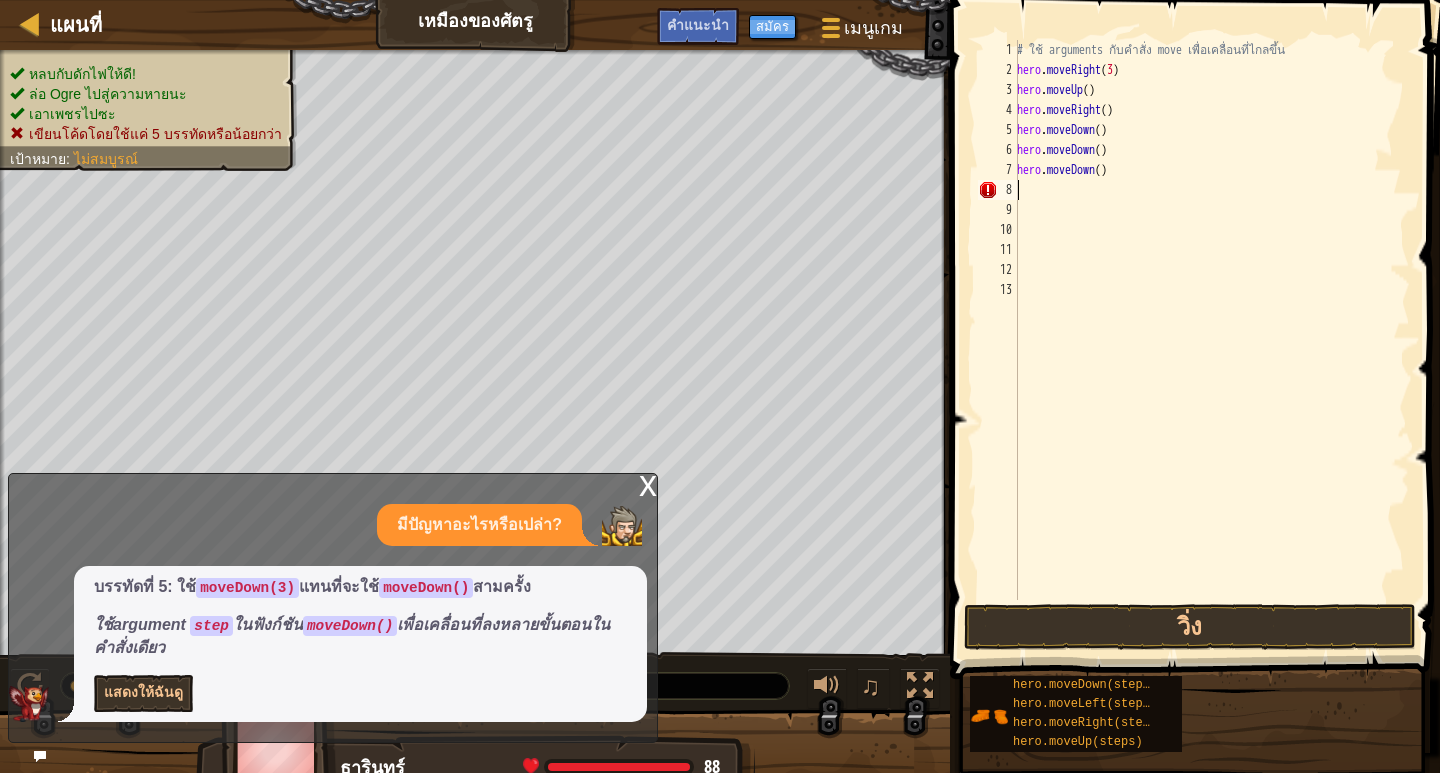 click on "# ใช้ arguments กับคำสั่ง move เพื่อเคลื่อนที่ไกลขึ้น hero . moveRight ( 3 ) hero . moveUp ( ) hero . moveRight ( ) hero . moveDown ( ) hero . moveDown ( ) hero . moveDown ( )" at bounding box center (1211, 340) 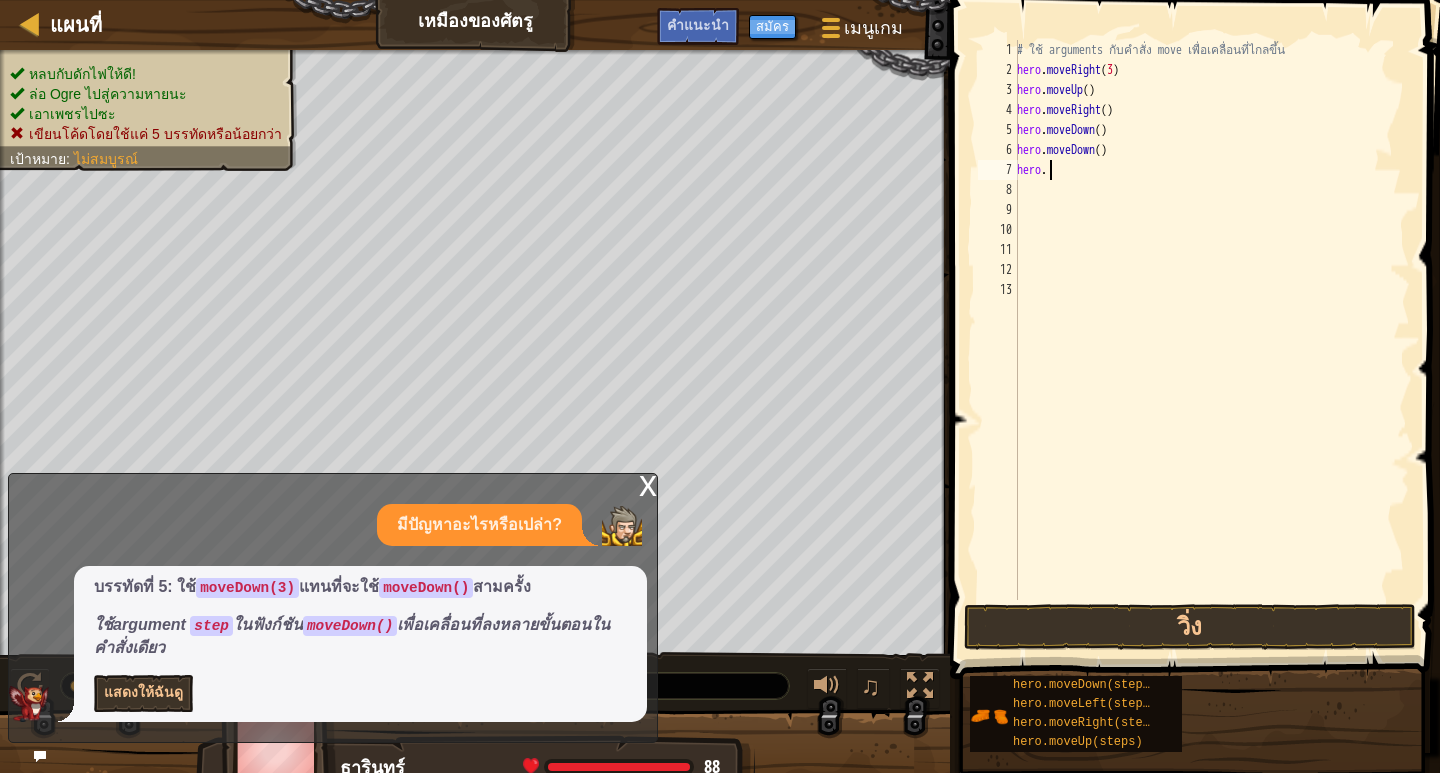 type on "h" 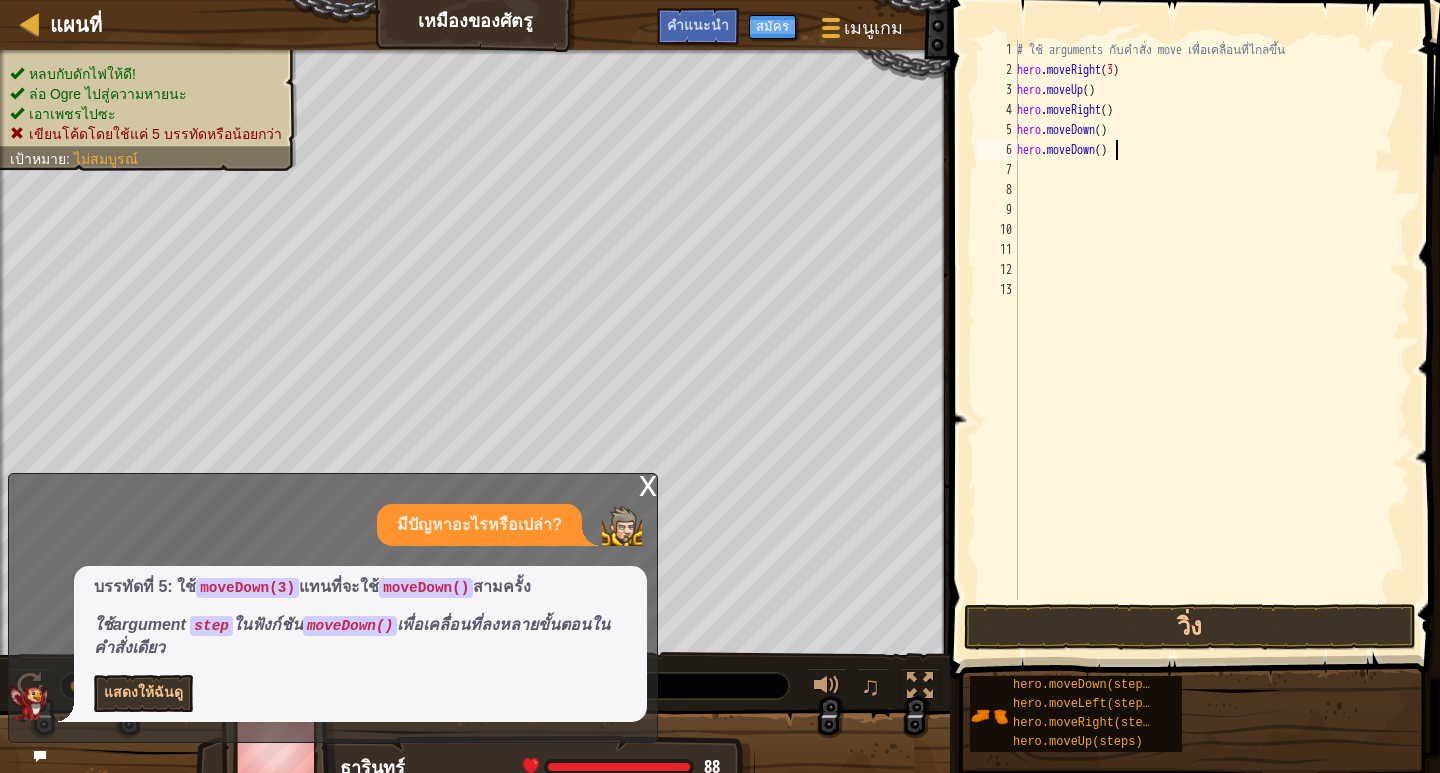click on "# ใช้ arguments กับคำสั่ง move เพื่อเคลื่อนที่ไกลขึ้น hero . moveRight ( 3 ) hero . moveUp ( ) hero . moveRight ( ) hero . moveDown ( ) hero . moveDown ( )" at bounding box center [1211, 340] 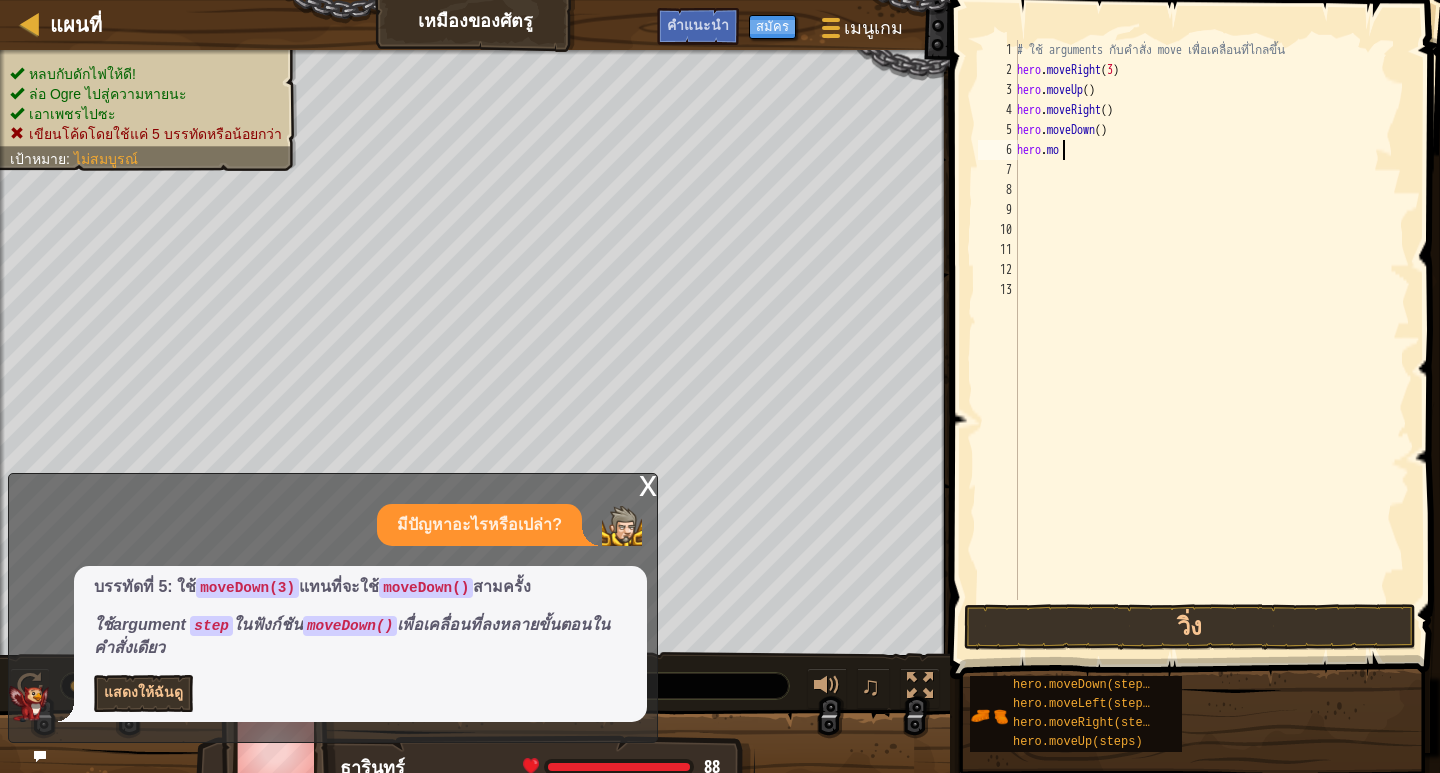 type on "h" 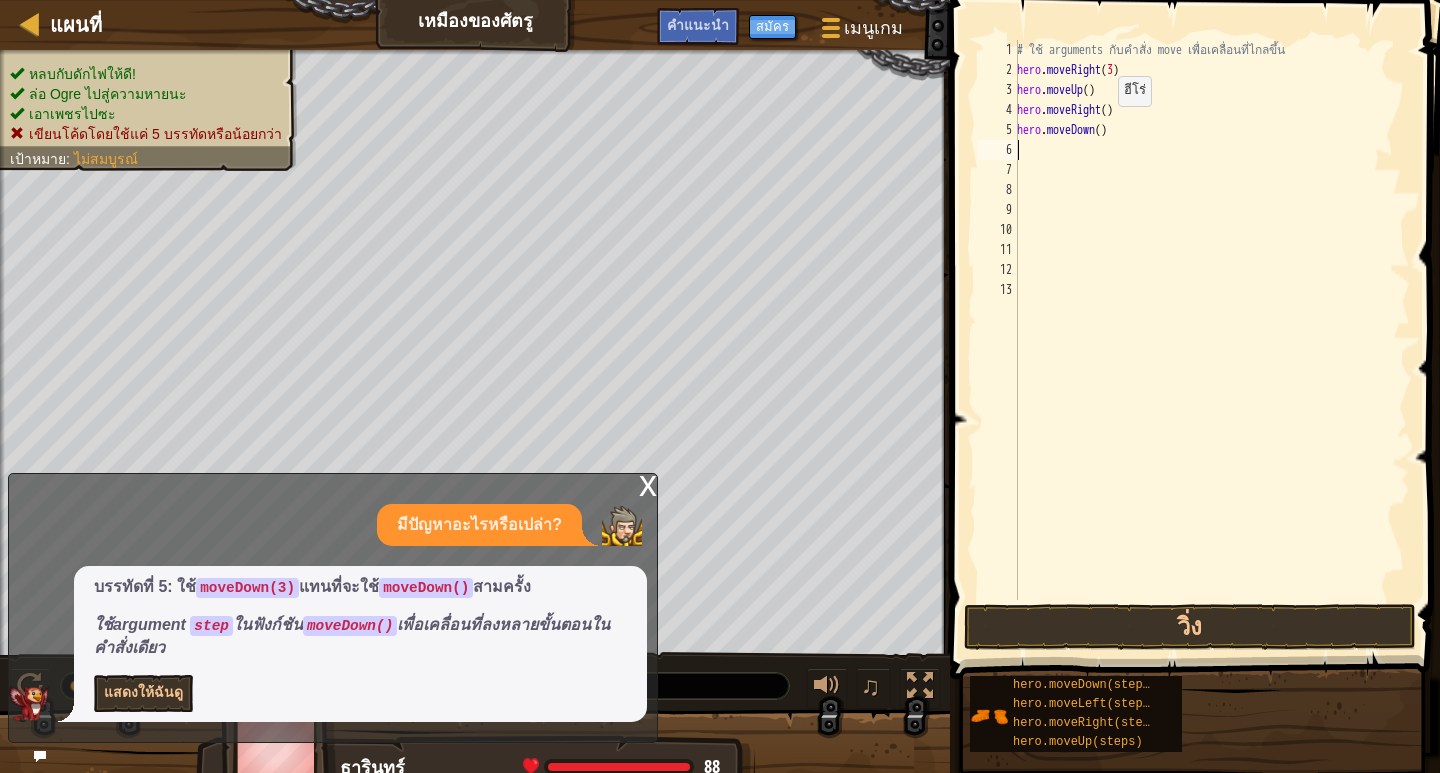 click on "# ใช้ arguments กับคำสั่ง move เพื่อเคลื่อนที่ไกลขึ้น hero . moveRight ( 3 ) hero . moveUp ( ) hero . moveRight ( ) hero . moveDown ( )" at bounding box center (1211, 340) 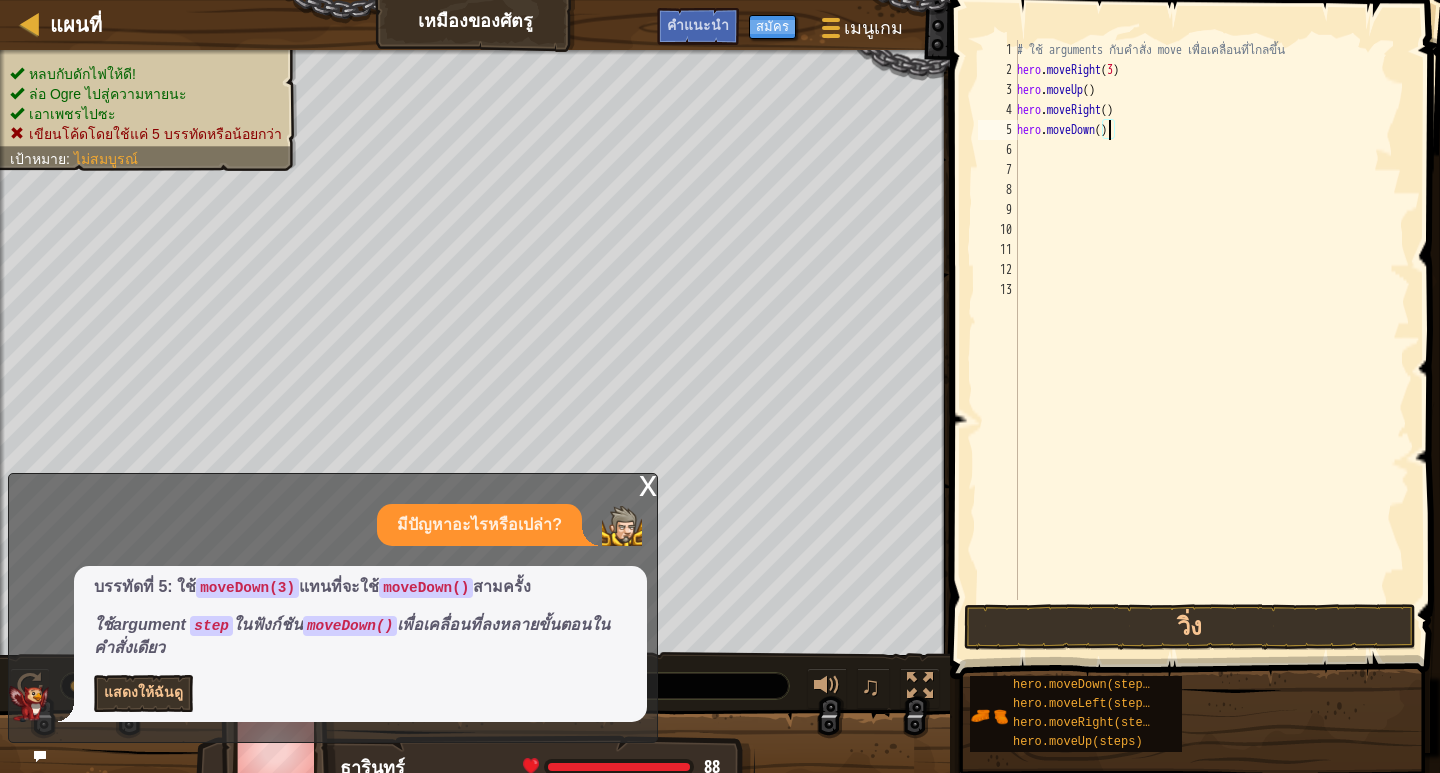 scroll, scrollTop: 9, scrollLeft: 8, axis: both 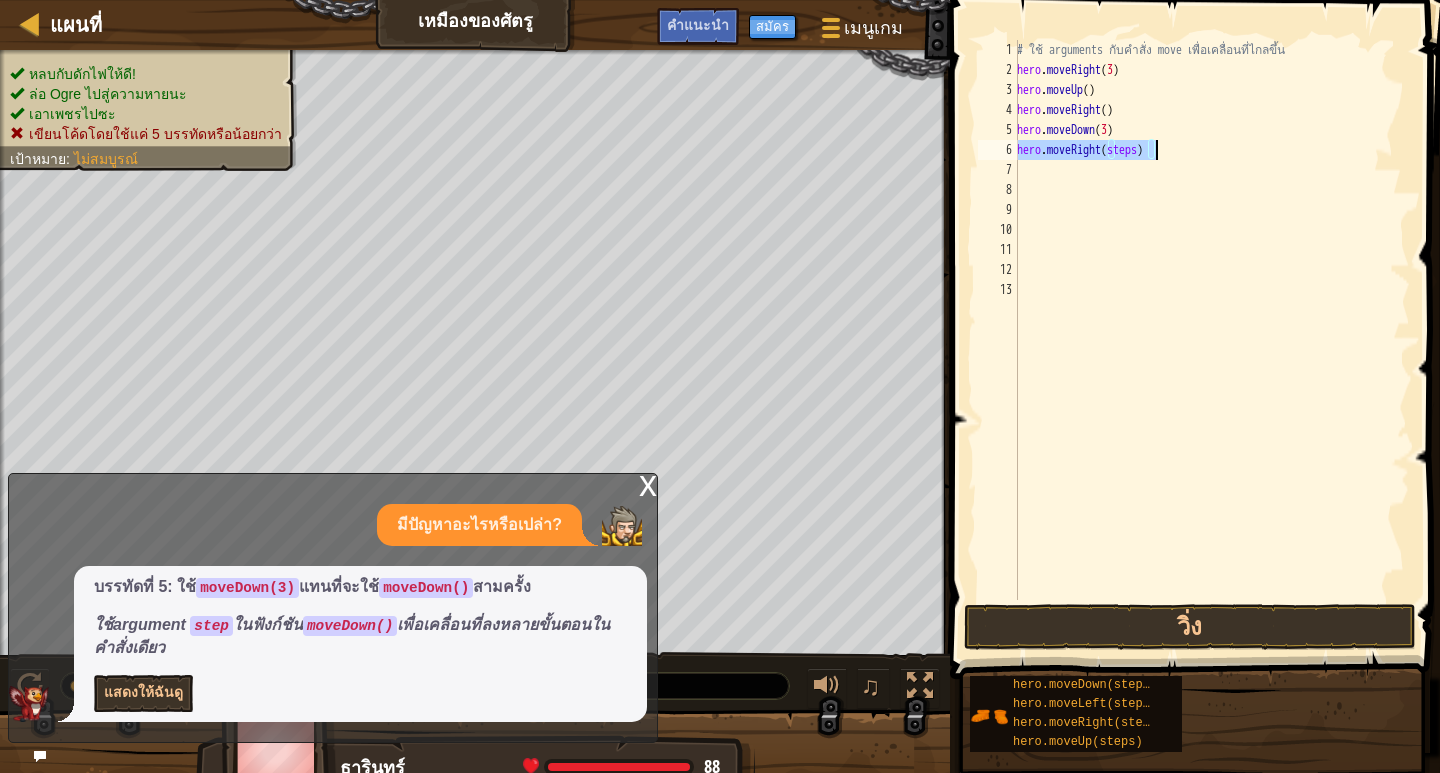 click on "# ใช้ arguments กับคำสั่ง move เพื่อเคลื่อนที่ไกลขึ้น hero . moveRight ( 3 ) hero . moveUp ( ) hero . moveRight ( ) hero . moveDown ( 3 ) hero . moveRight ( steps )" at bounding box center (1211, 320) 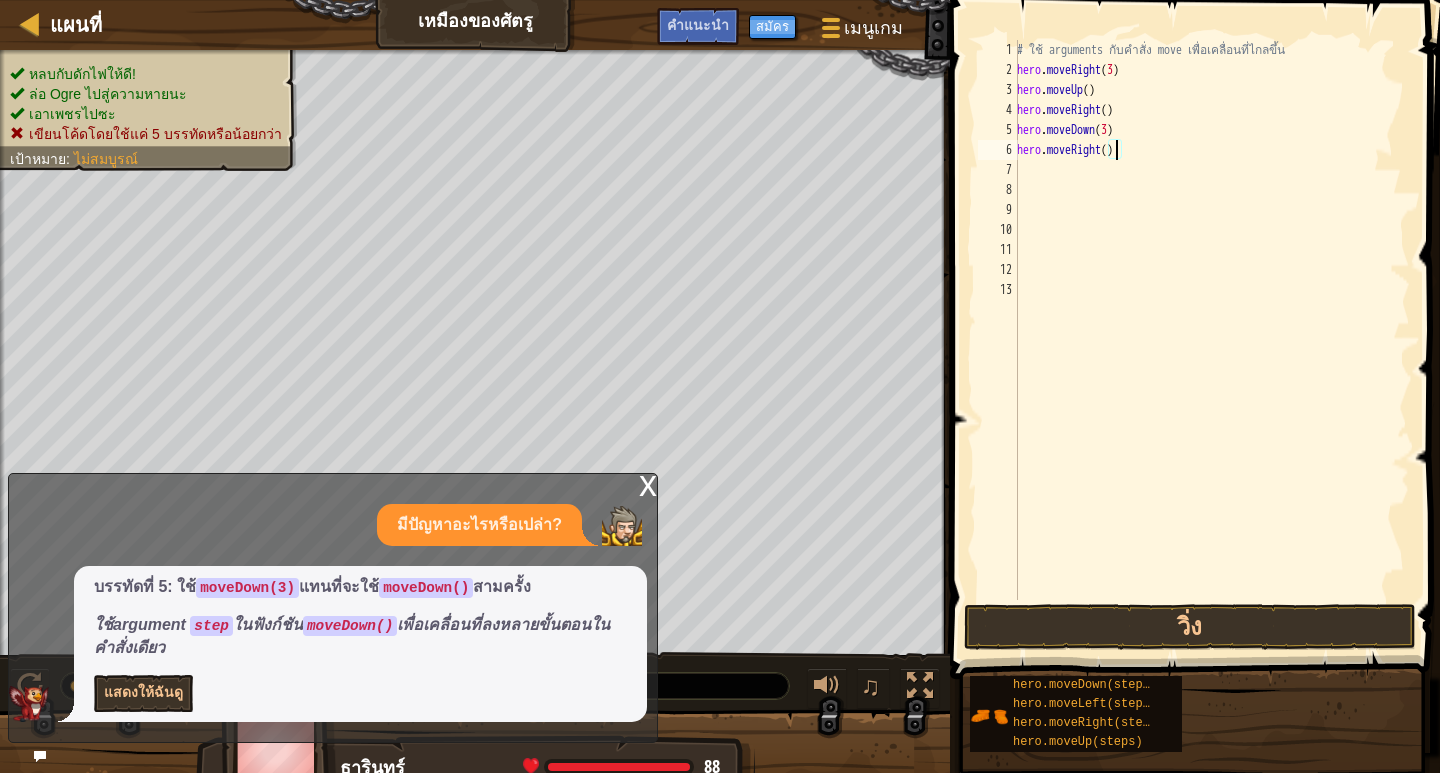 type on "hero.moveRight(2)" 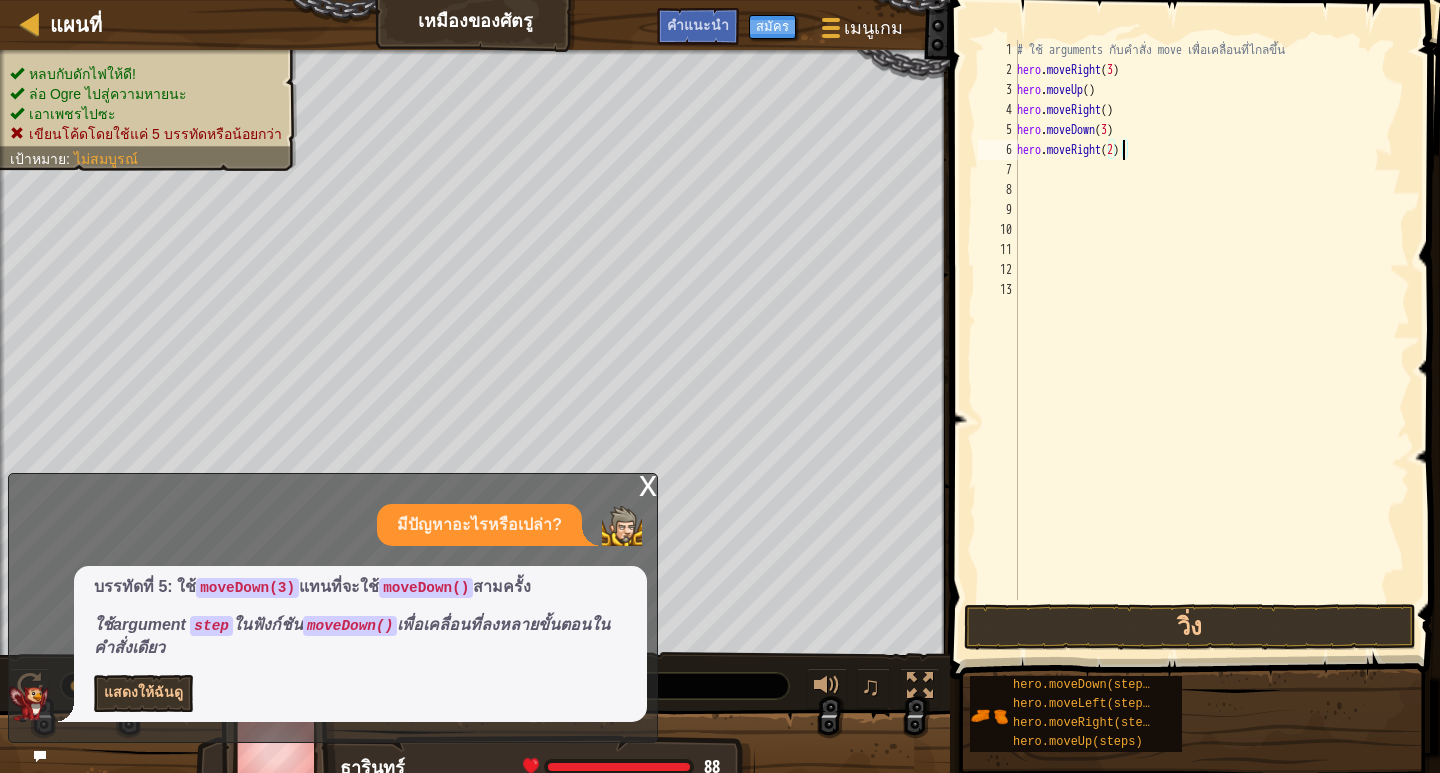 scroll, scrollTop: 9, scrollLeft: 0, axis: vertical 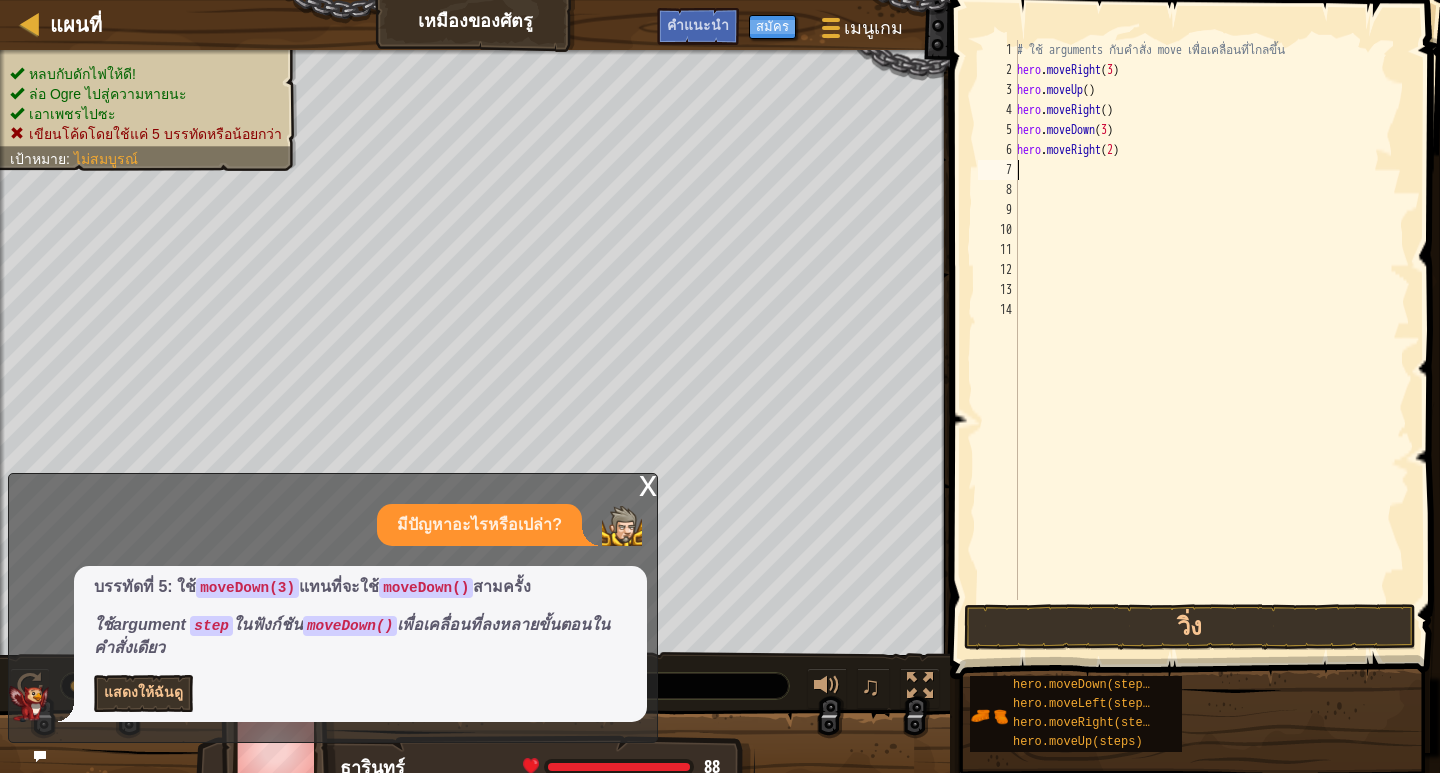type 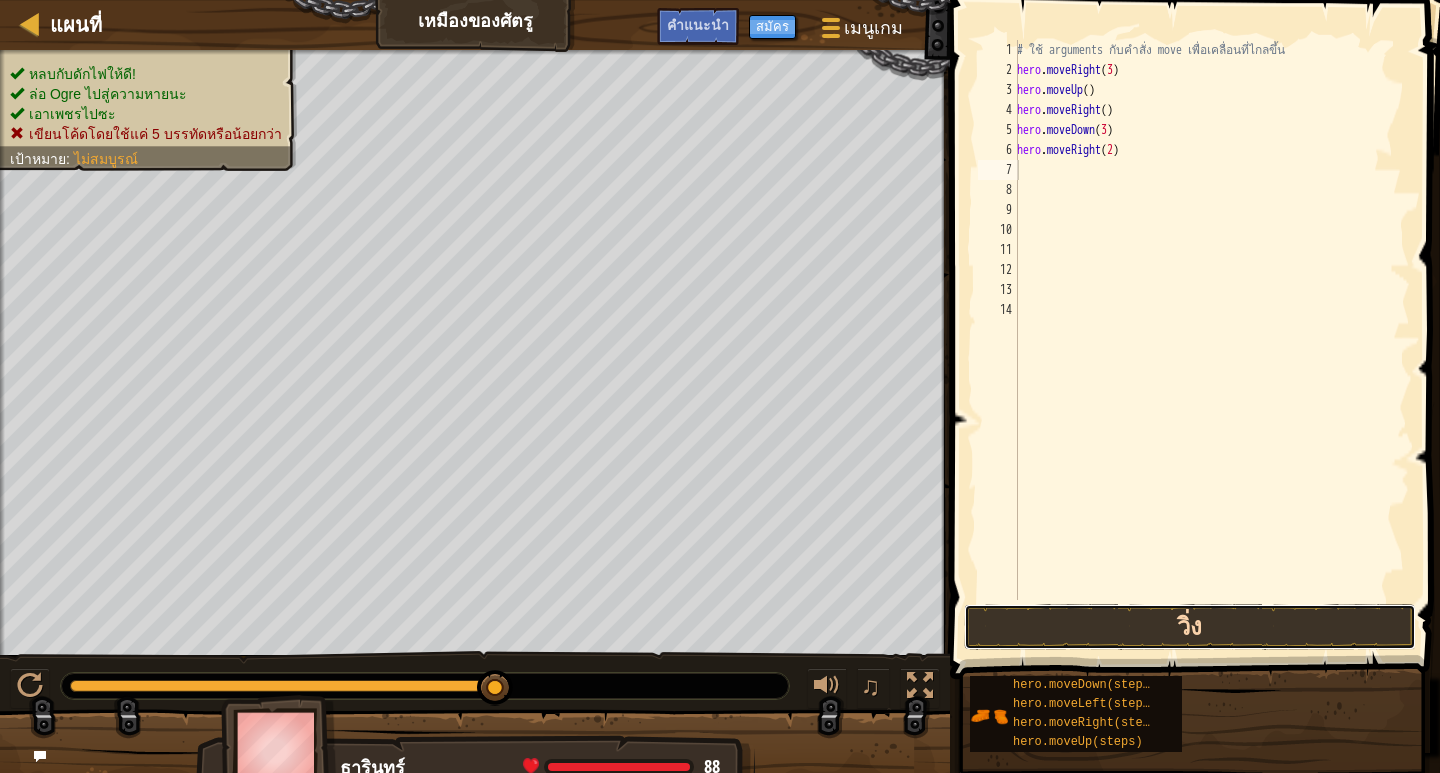 click on "วิ่ง" at bounding box center (1190, 627) 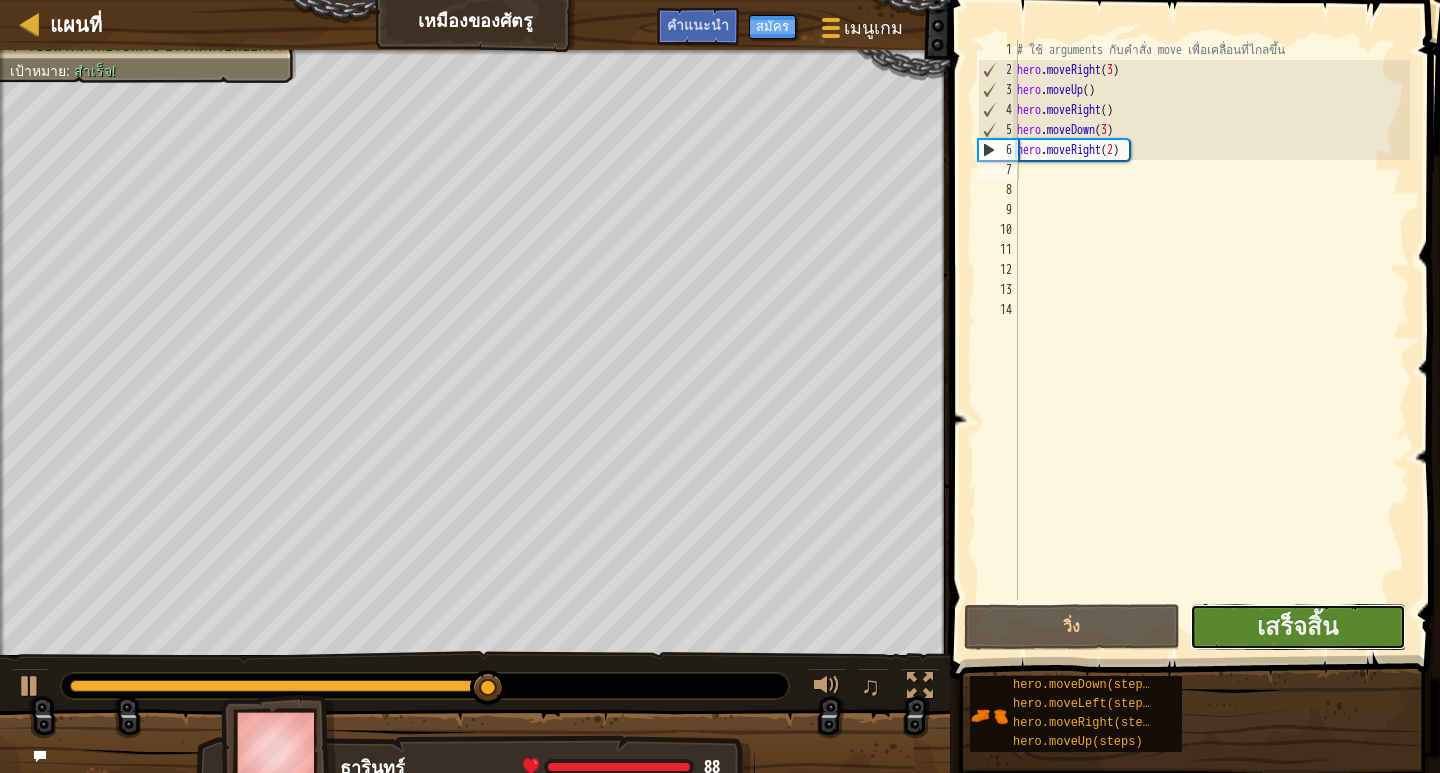 click on "เสร็จสิ้น" at bounding box center (1298, 627) 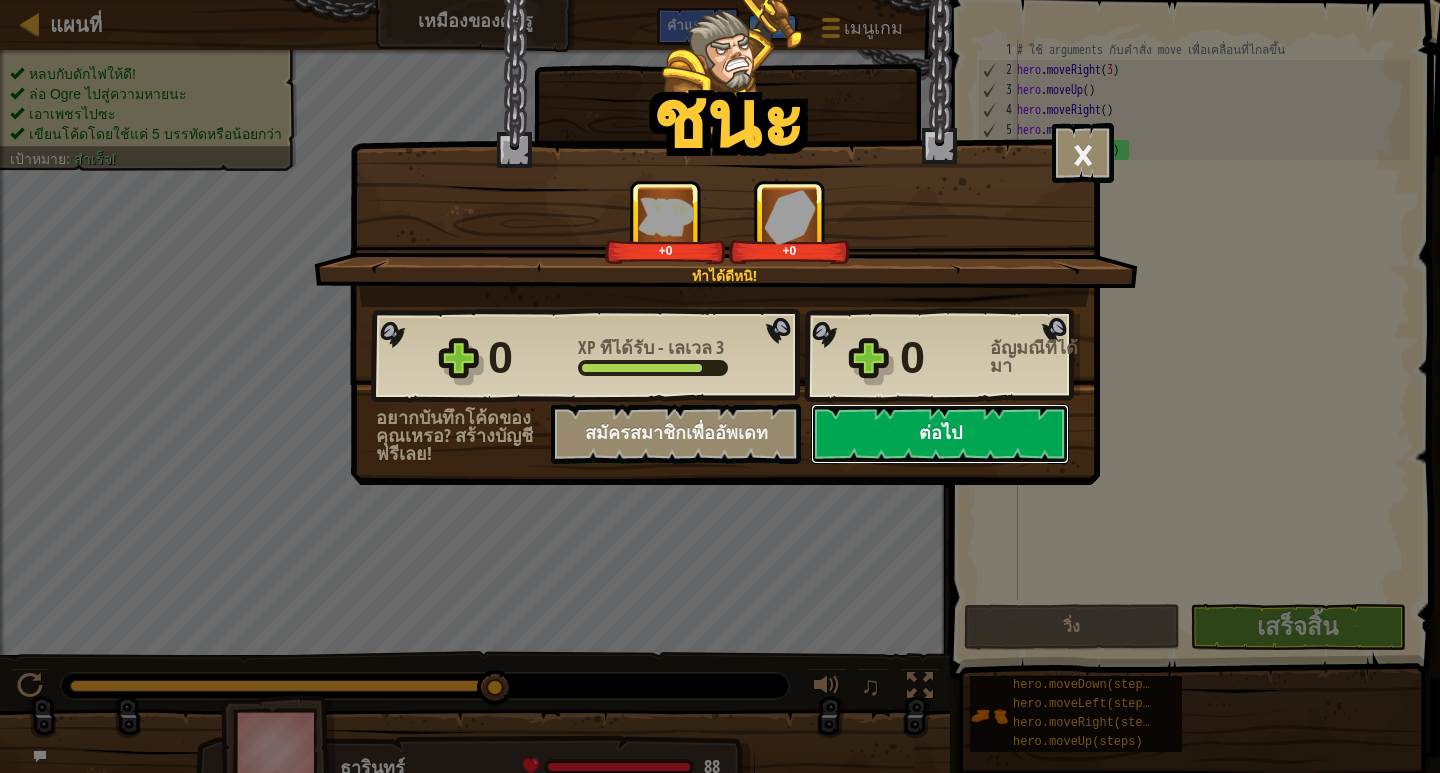 click on "ต่อไป" at bounding box center [940, 434] 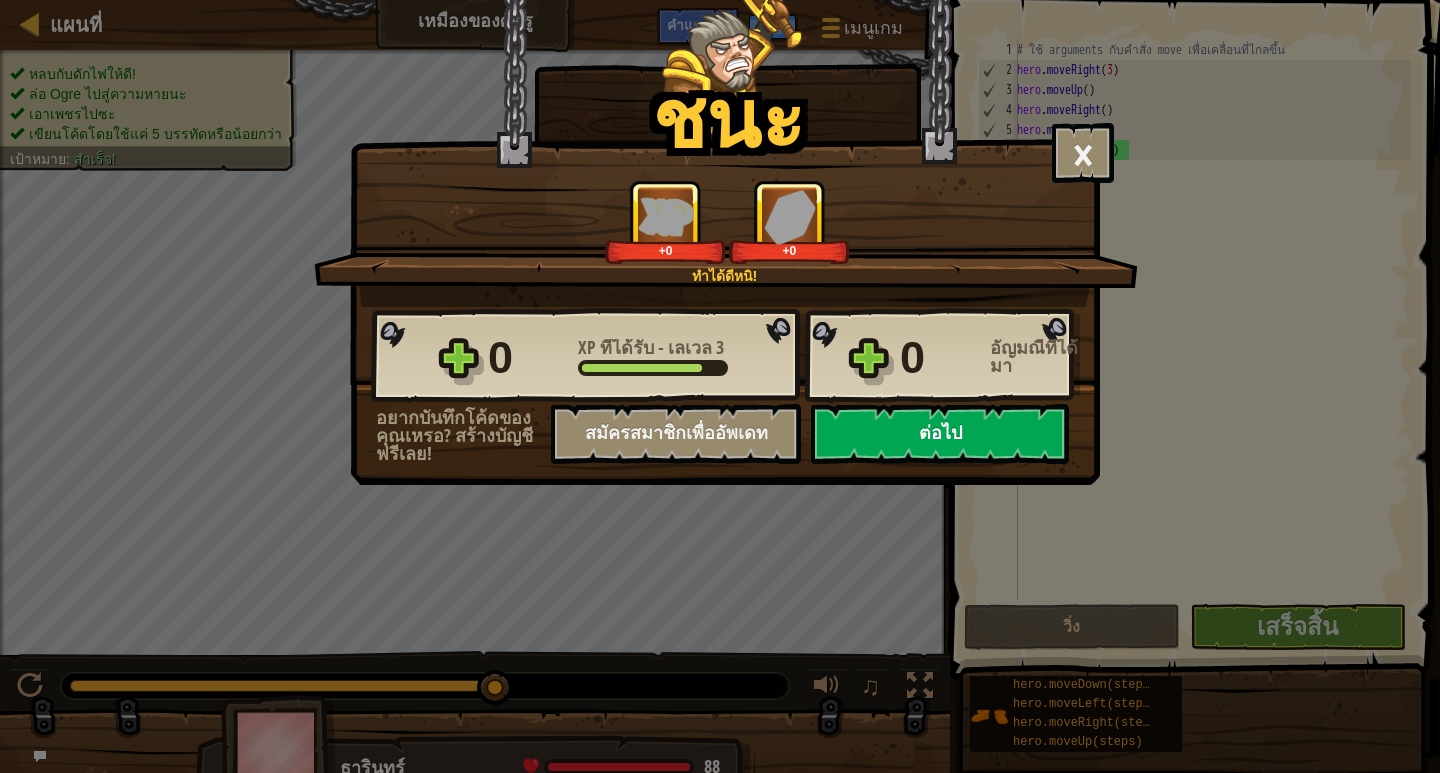 select on "th" 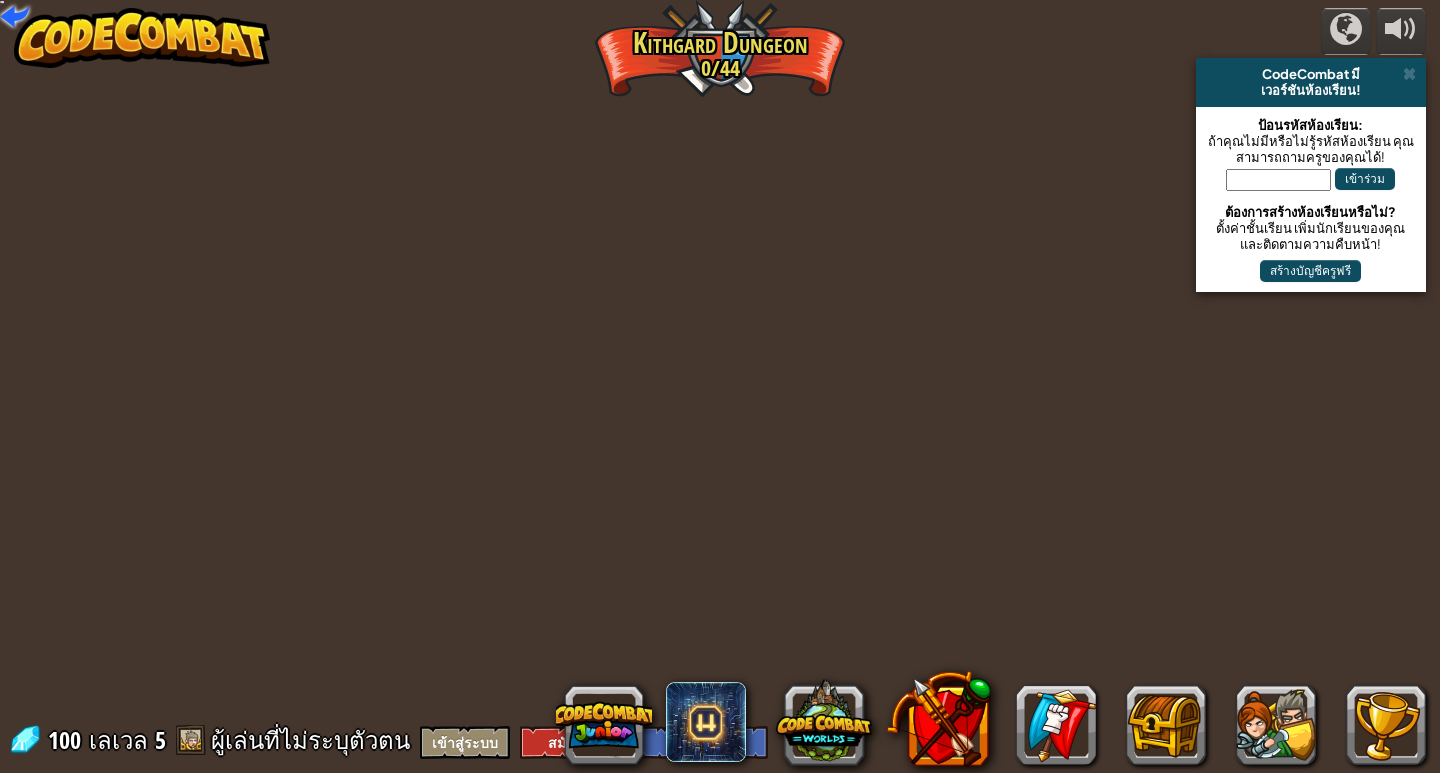 select on "th" 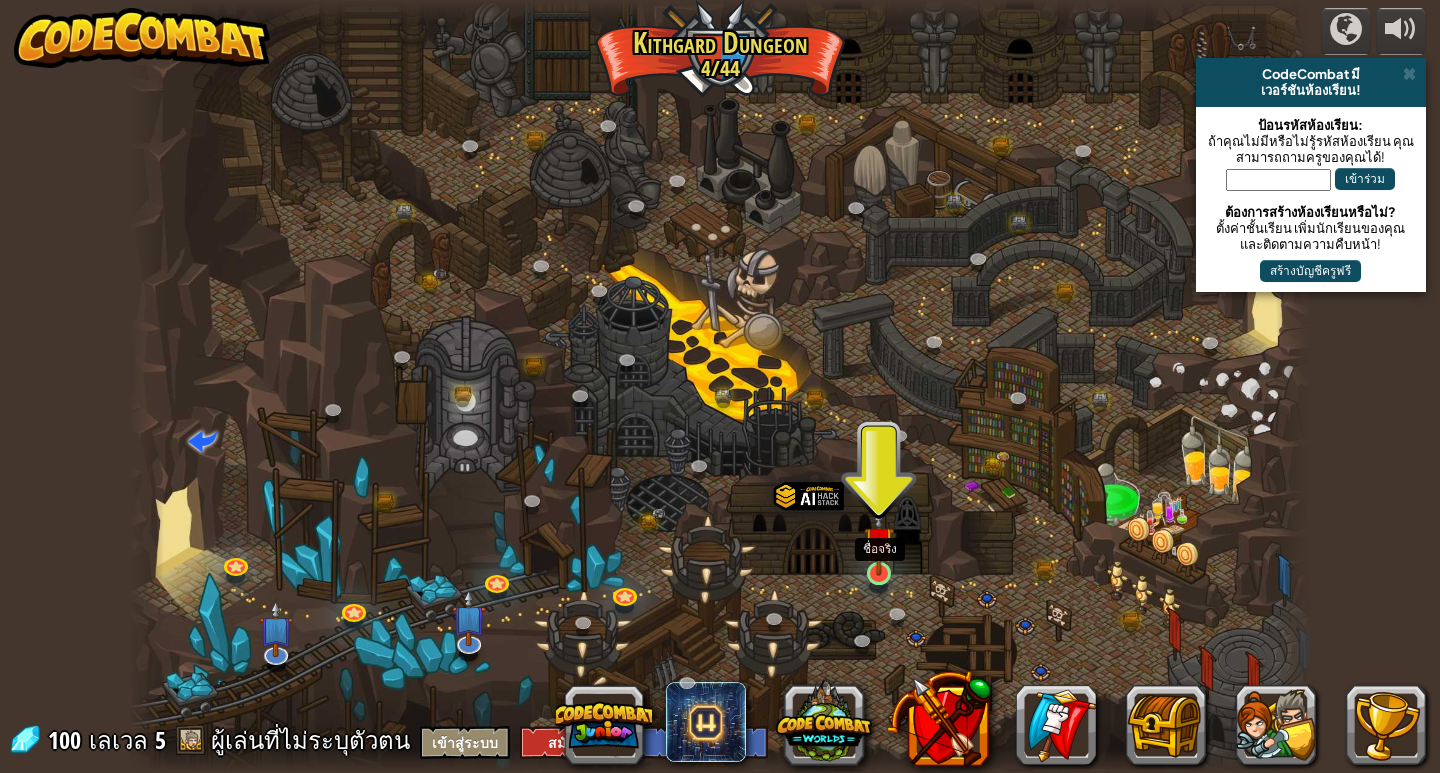 click at bounding box center [879, 541] 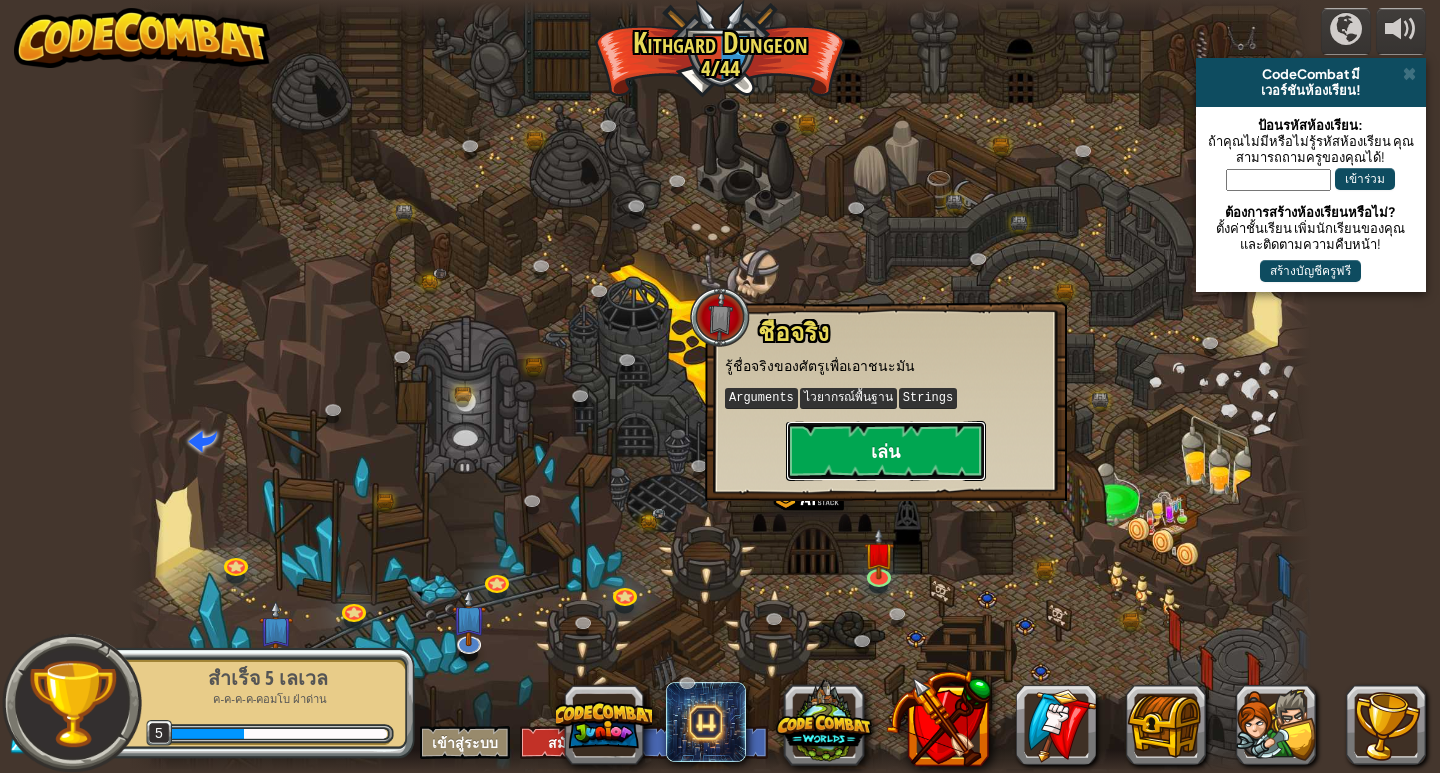 click on "เล่น" at bounding box center (886, 451) 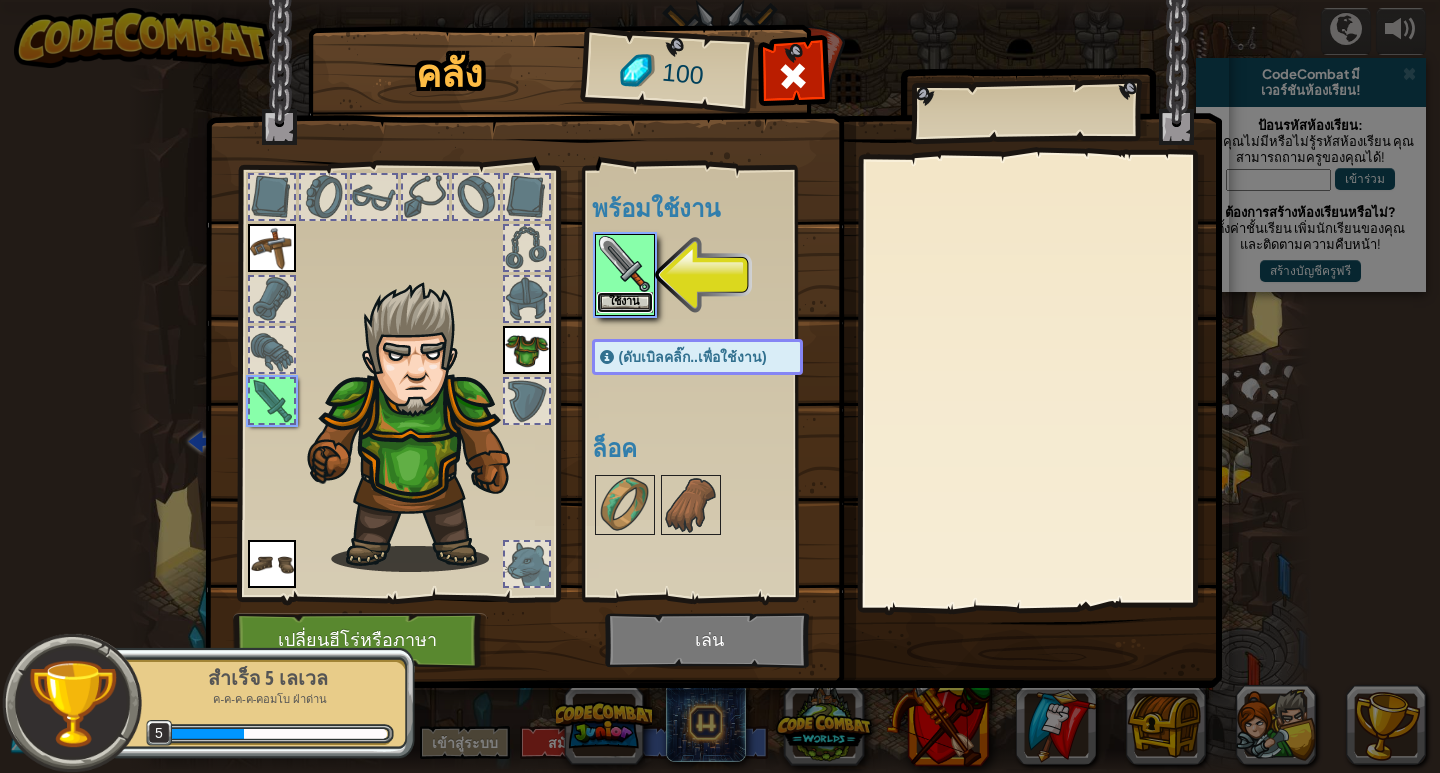 click on "ใช้งาน" at bounding box center (625, 302) 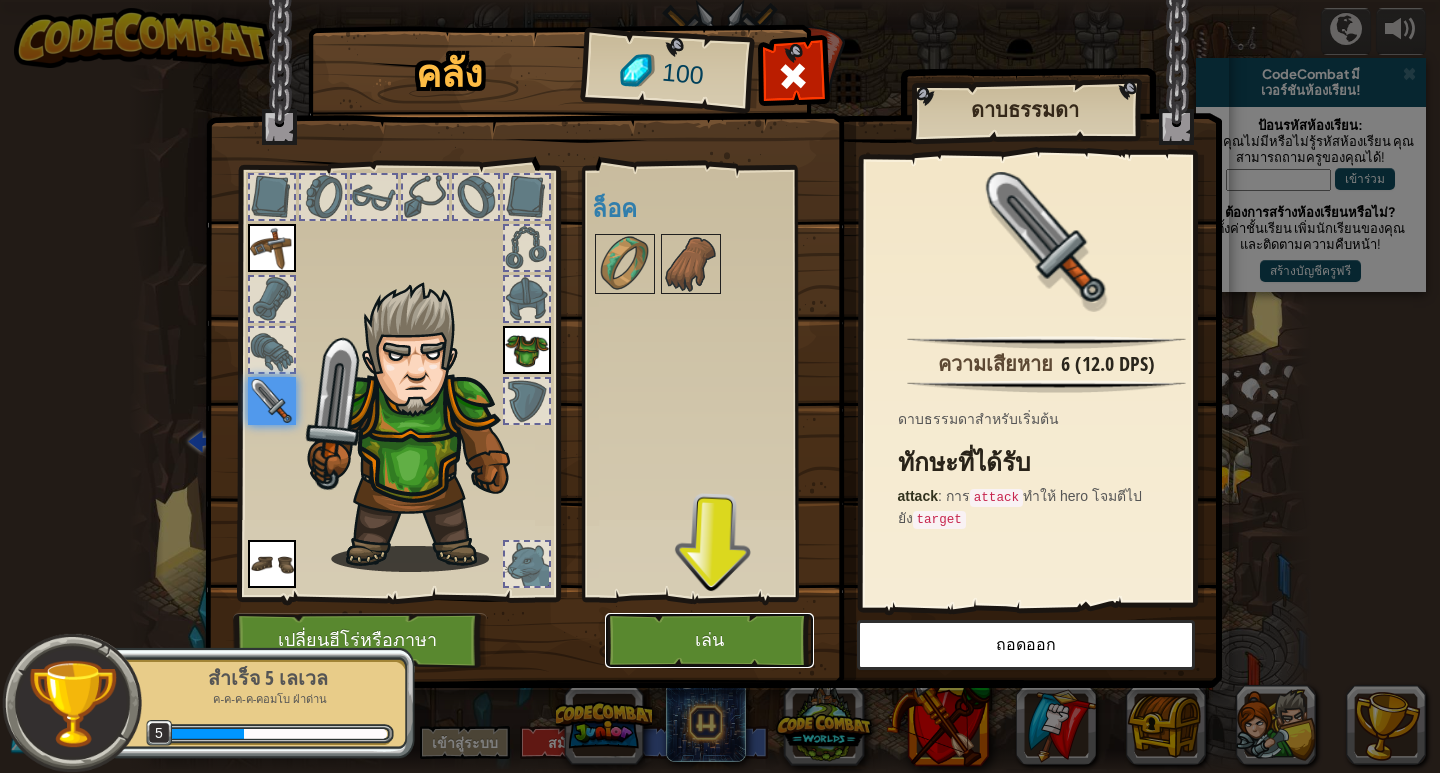 click on "เล่น" at bounding box center [709, 640] 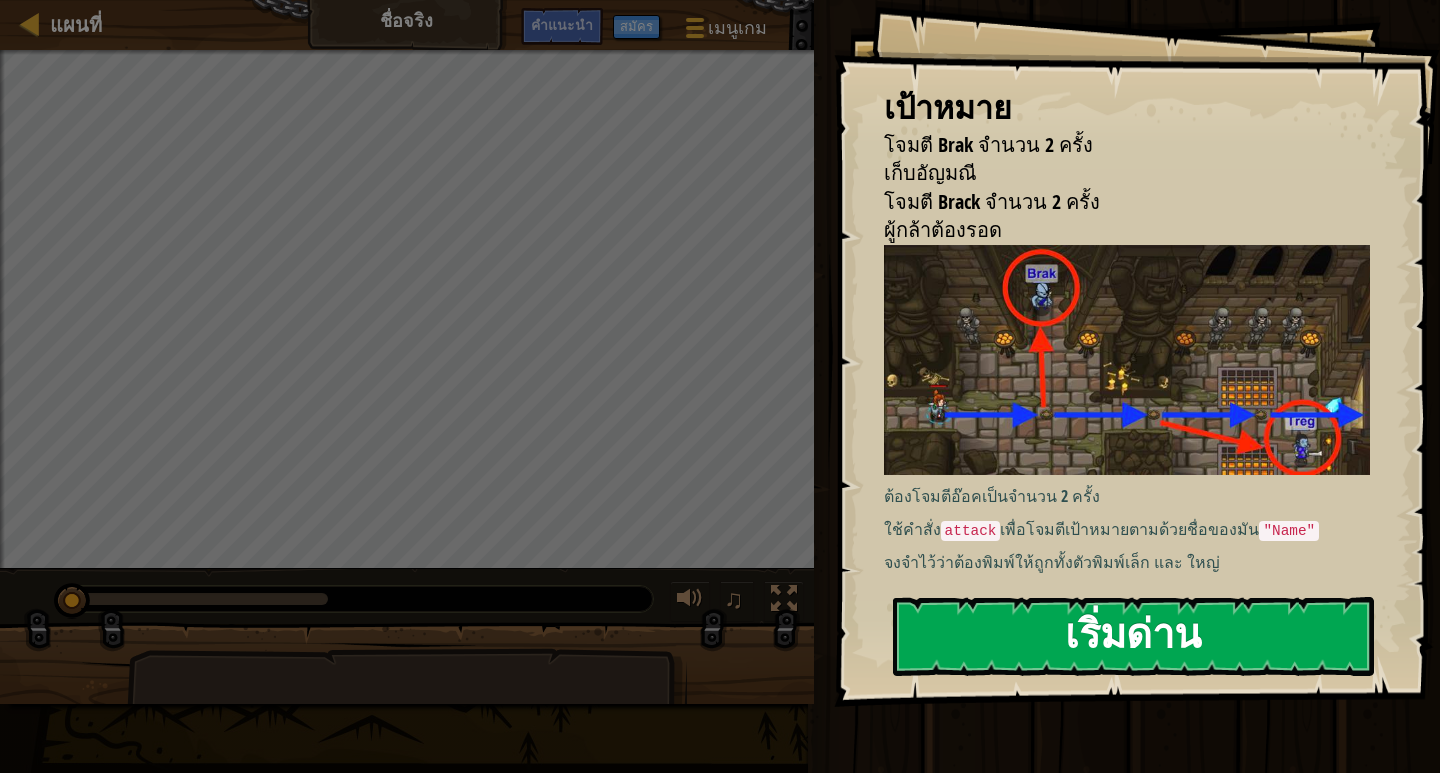 click on "เริ่มด่าน" at bounding box center (1133, 636) 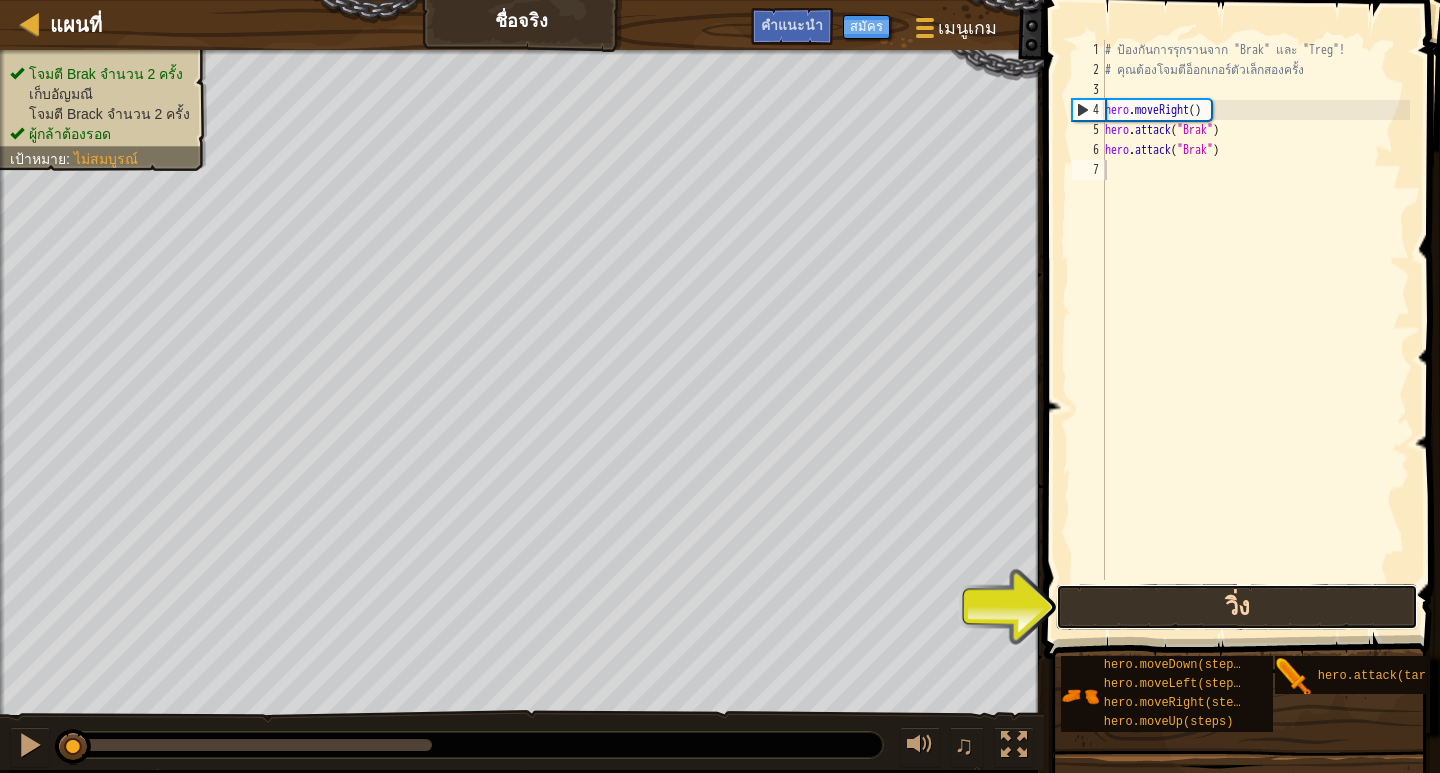 click on "วิ่ง" at bounding box center (1236, 607) 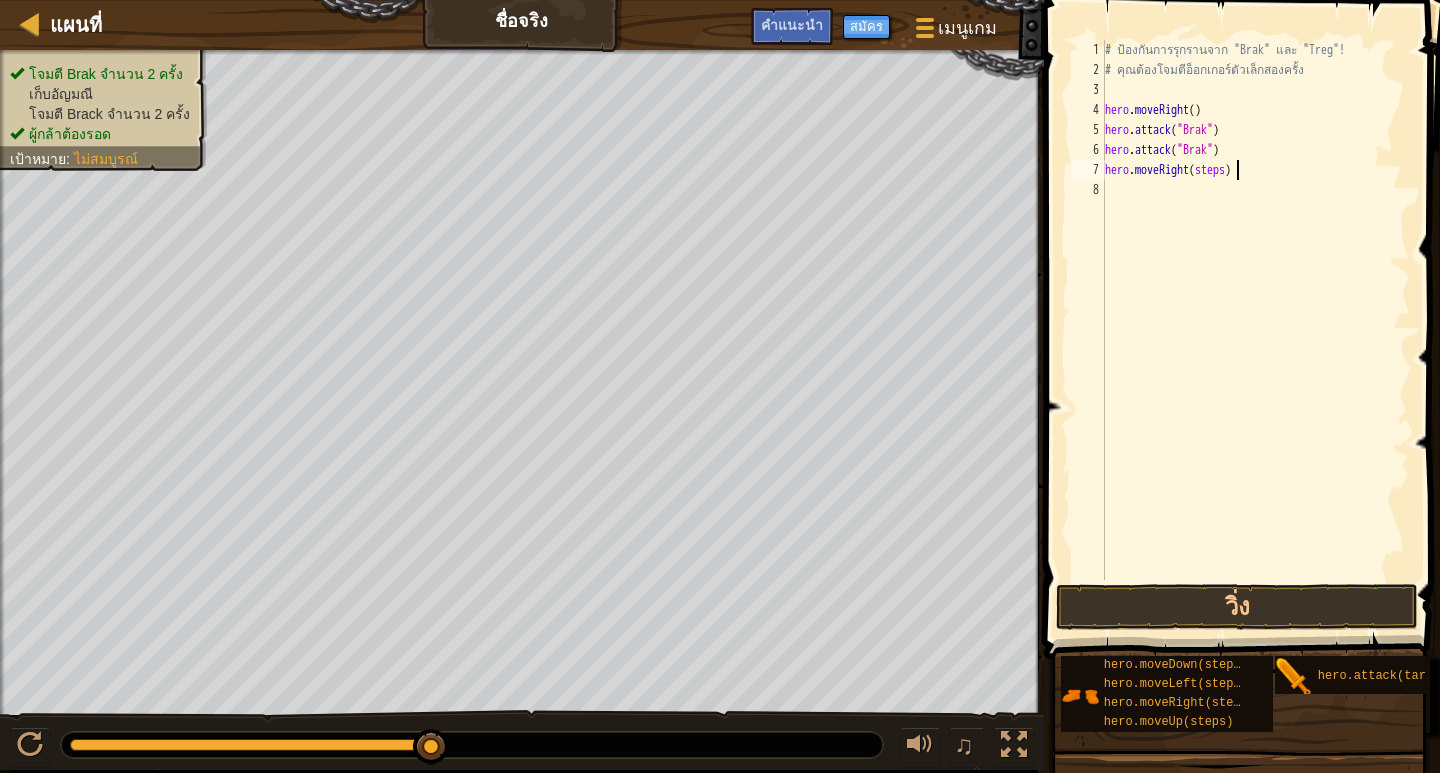 click on "# ป้องกันการรุกรานจาก "Brak" และ "Treg"! # คุณต้องโจมตีอ็อกเกอร์ตัวเล็กสองครั้ง hero . moveRight ( ) hero . attack ( "Brak" ) hero . attack ( "Brak" ) hero . moveRight ( ) hero . attack ( "Brak" ) hero . attack ( "Brak" ) hero . moveRight ( steps )" at bounding box center [1255, 330] 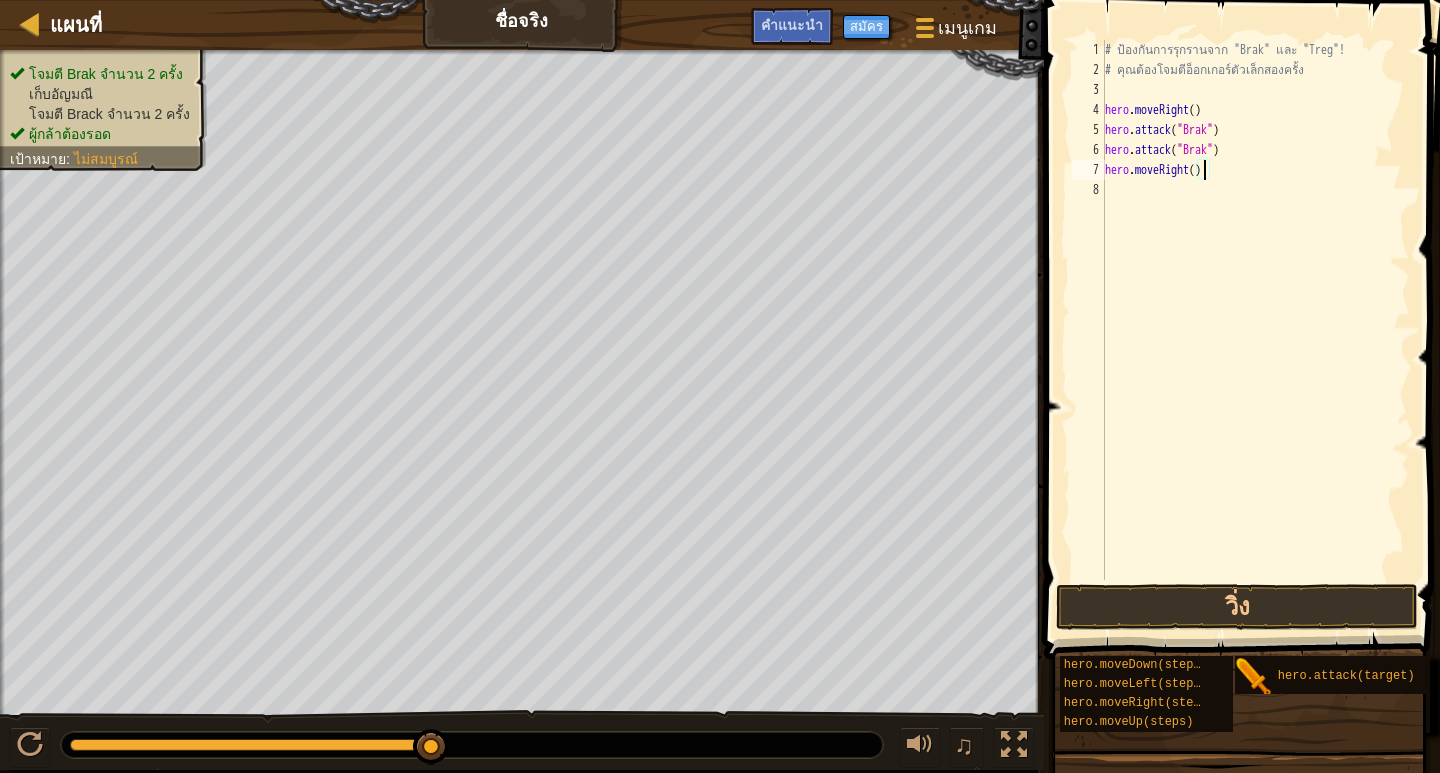 scroll, scrollTop: 0, scrollLeft: 76, axis: horizontal 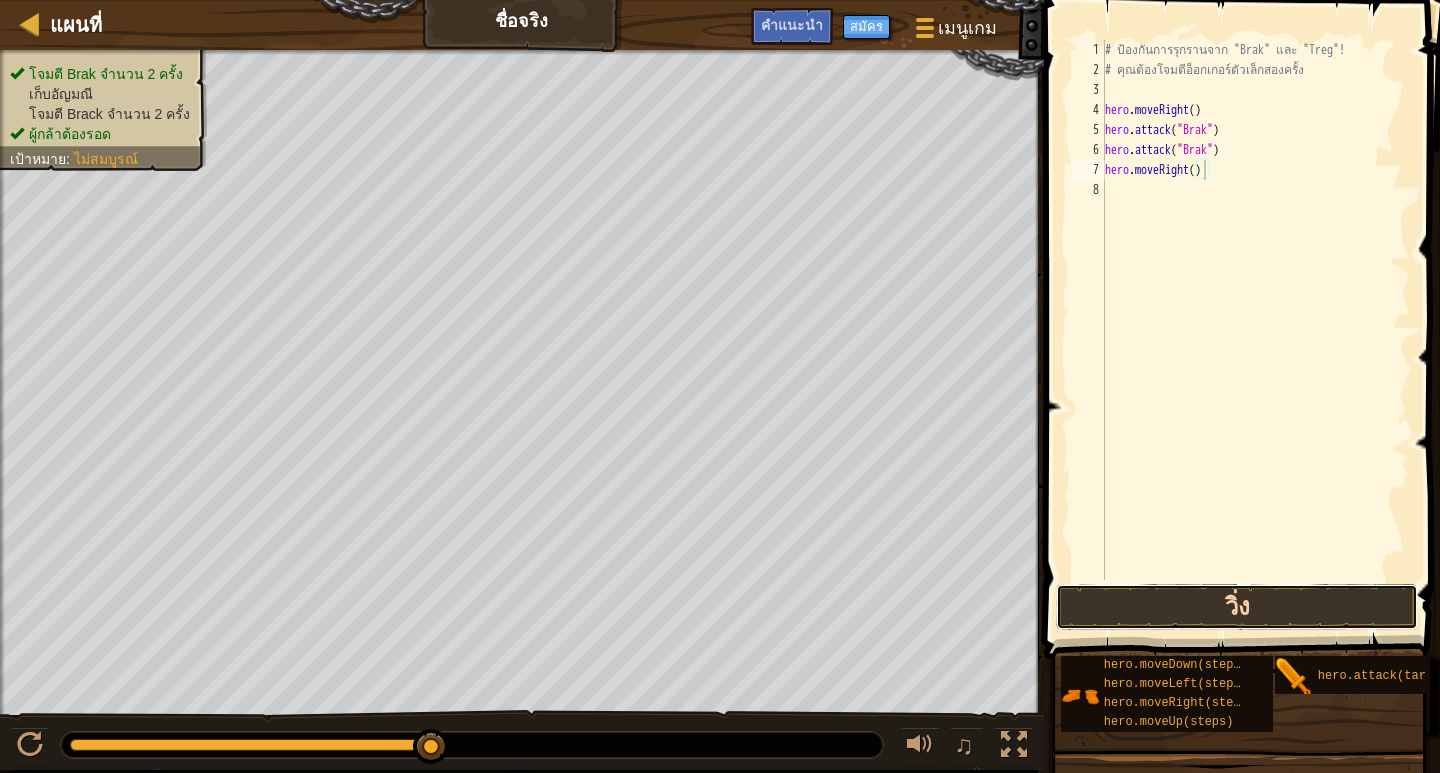 click on "วิ่ง" at bounding box center (1236, 607) 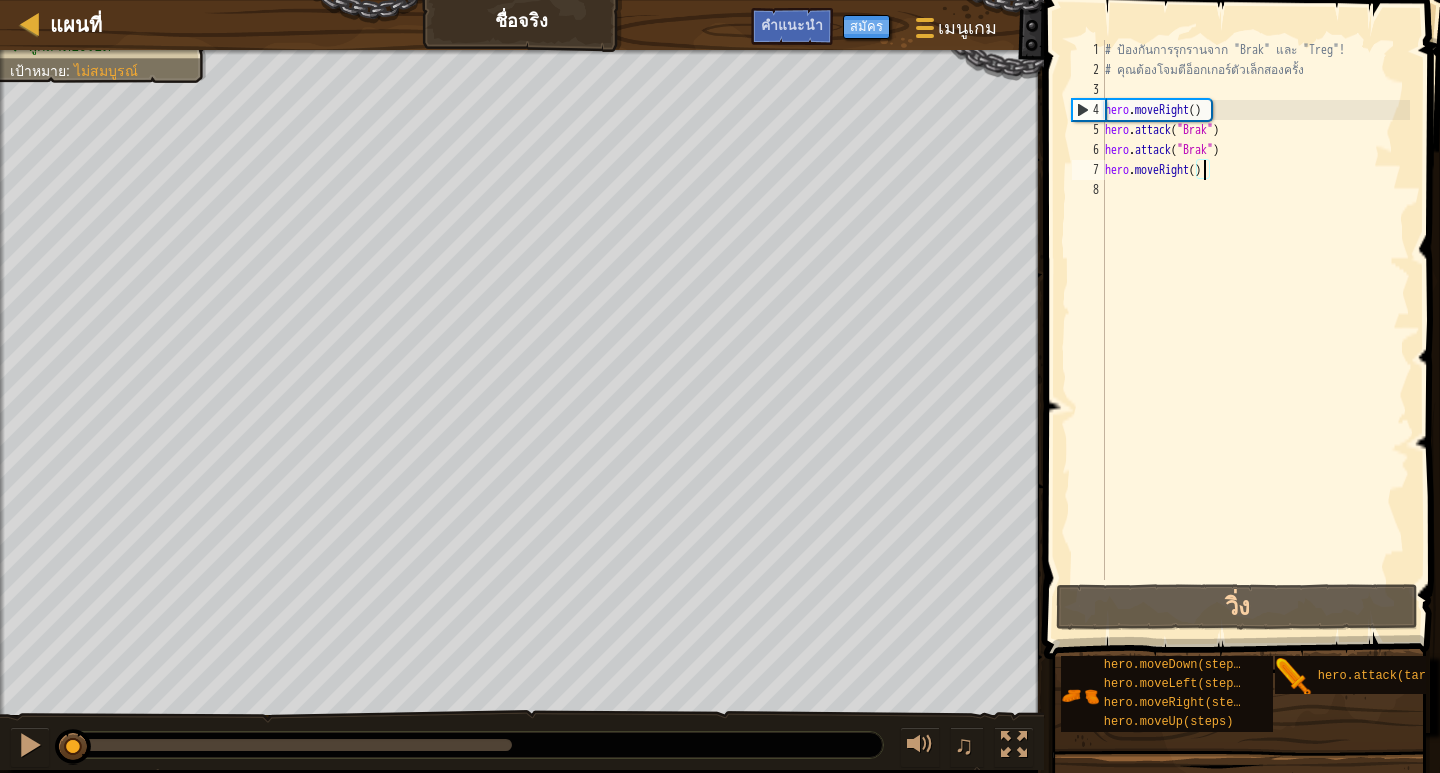 drag, startPoint x: 425, startPoint y: 744, endPoint x: 0, endPoint y: 700, distance: 427.27158 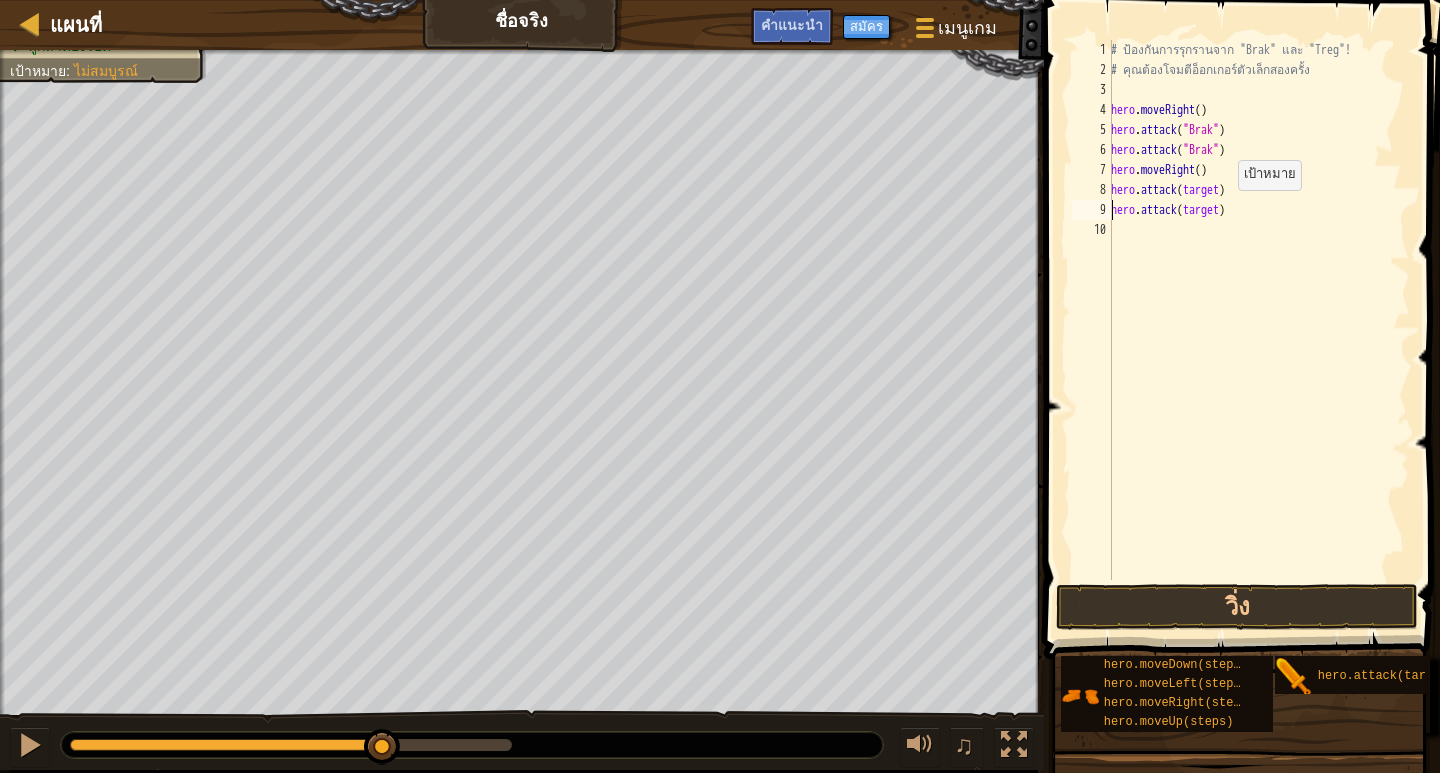 click on "# ป้องกันการรุกรานจาก "Brak" และ "Treg"! # คุณต้องโจมตีอ็อกเกอร์ตัวเล็กสองครั้ง hero . moveRight ( ) hero . attack ( "Brak" ) hero . attack ( "Brak" ) hero . moveRight ( ) hero . attack ( target ) hero . attack ( target )" at bounding box center (1258, 330) 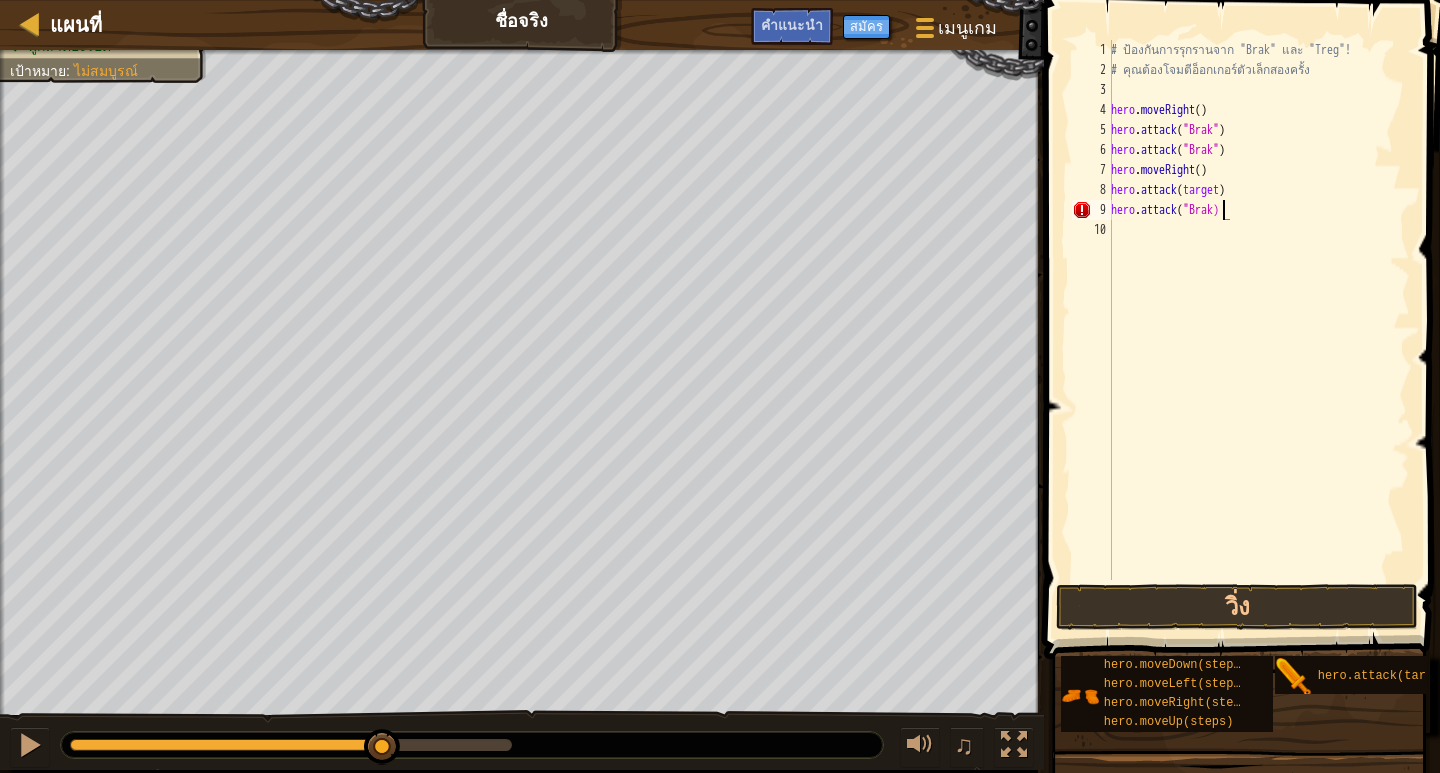 scroll, scrollTop: 9, scrollLeft: 9, axis: both 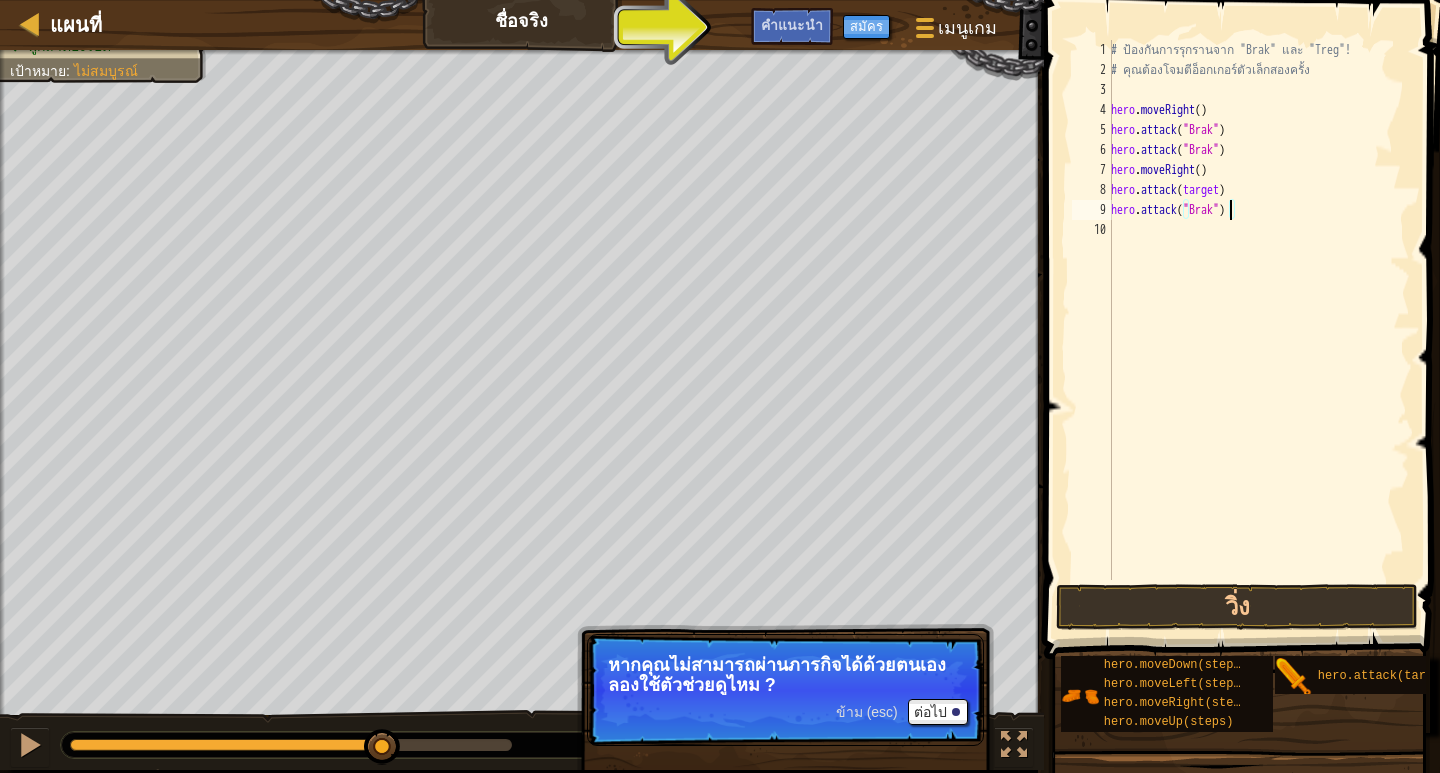 click on "# ป้องกันการรุกรานจาก "Brak" และ "Treg"! # คุณต้องโจมตีอ็อกเกอร์ตัวเล็กสองครั้ง hero . moveRight ( ) hero . attack ( "Brak" ) hero . attack ( "Brak" ) hero . moveRight ( ) hero . attack ( target ) hero . attack ( "Brak" )" at bounding box center [1258, 330] 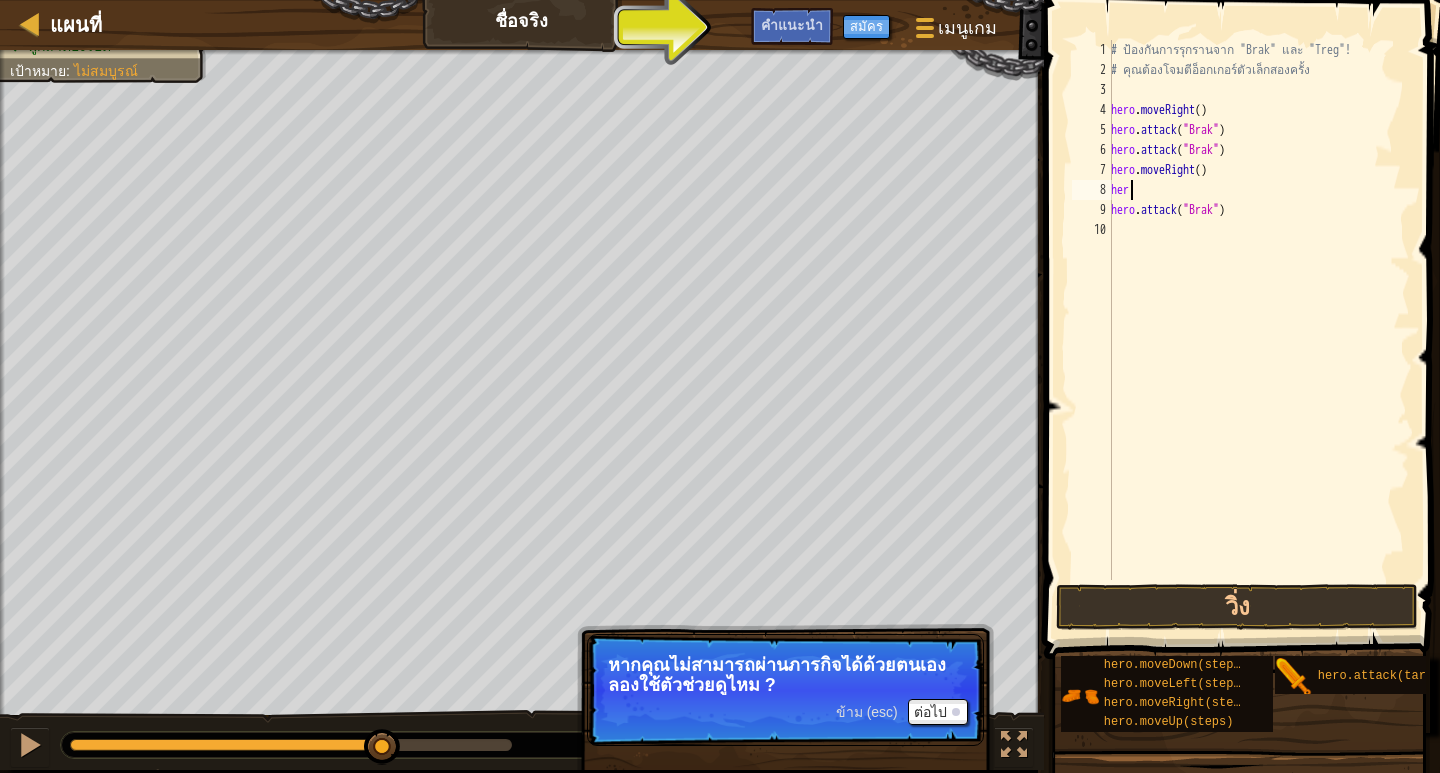 scroll, scrollTop: 9, scrollLeft: 1, axis: both 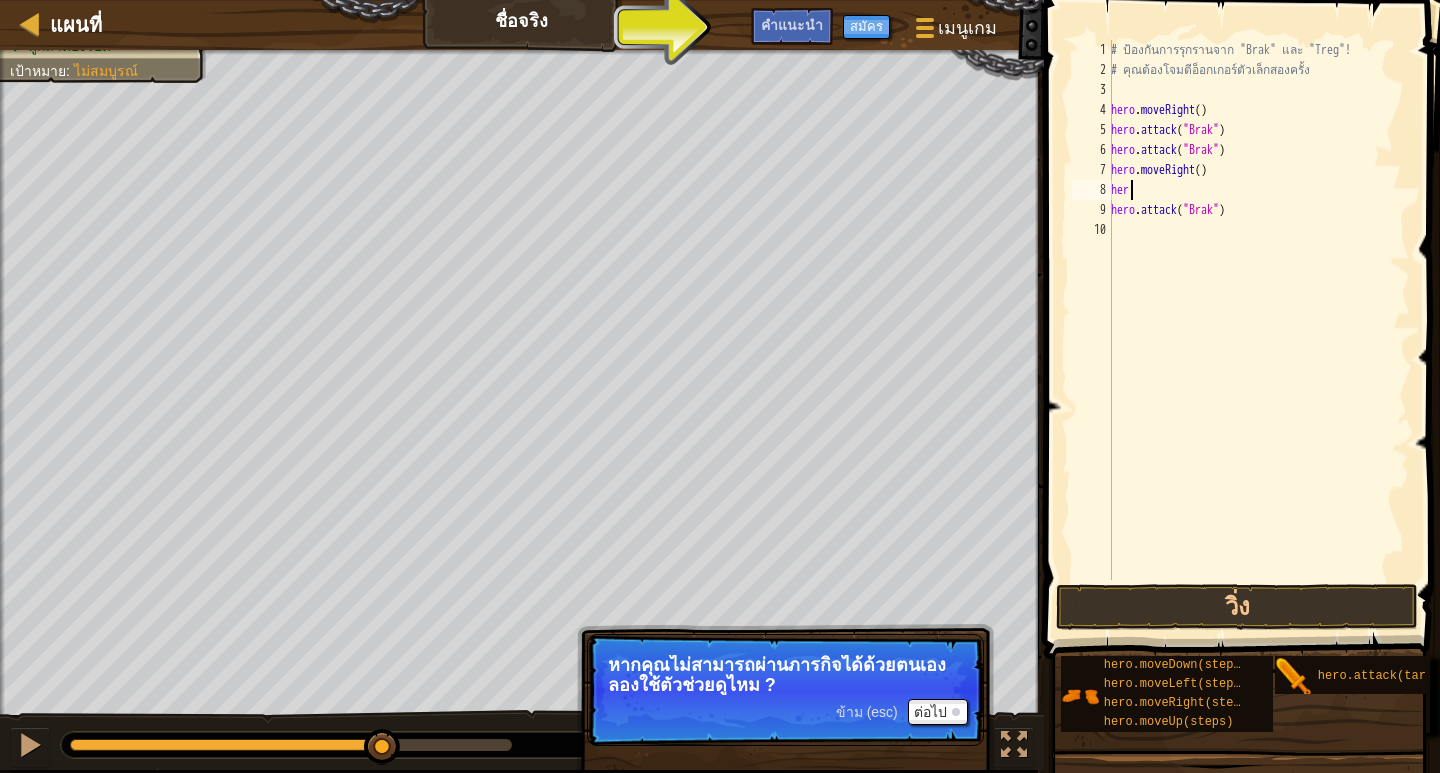type on "h" 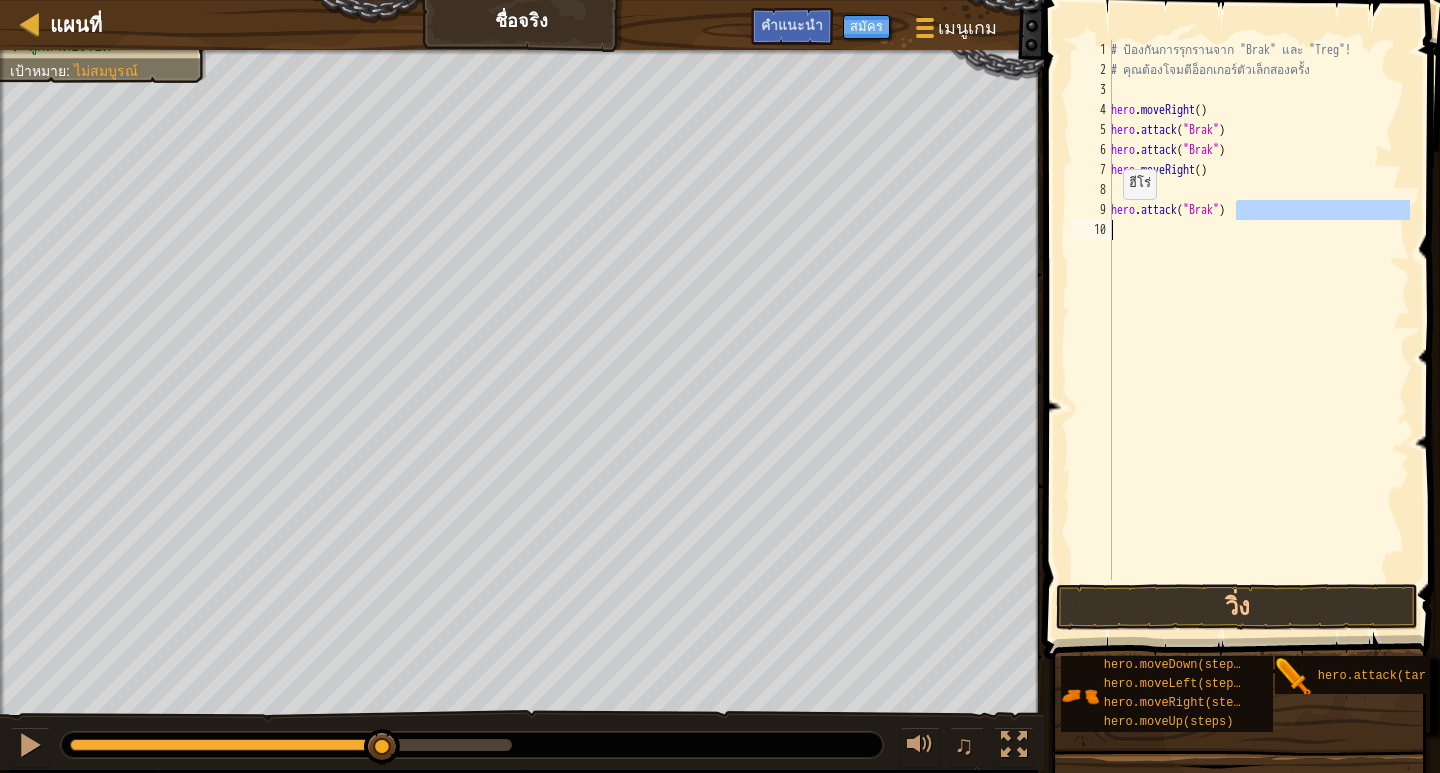 drag, startPoint x: 1238, startPoint y: 212, endPoint x: 1109, endPoint y: 220, distance: 129.24782 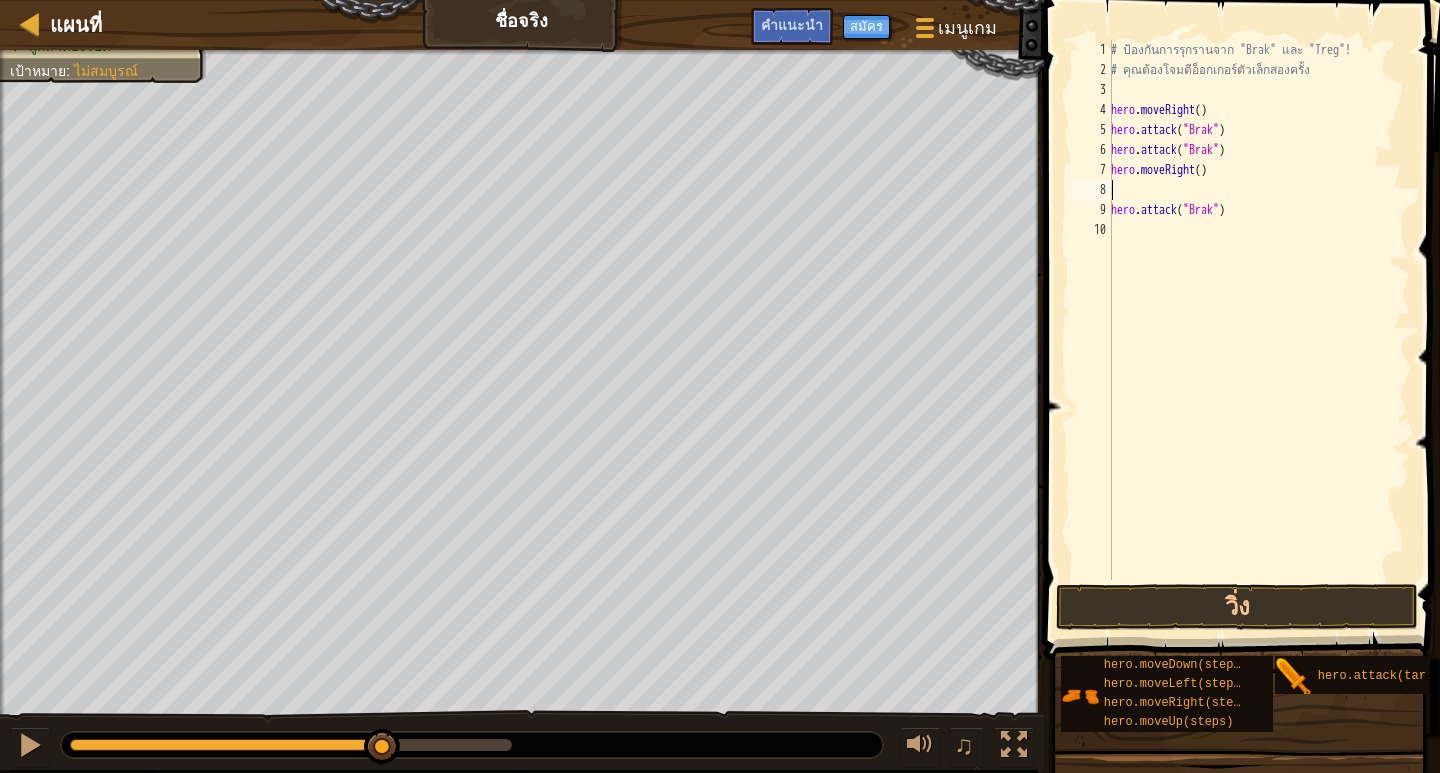 drag, startPoint x: 1132, startPoint y: 182, endPoint x: 1130, endPoint y: 218, distance: 36.05551 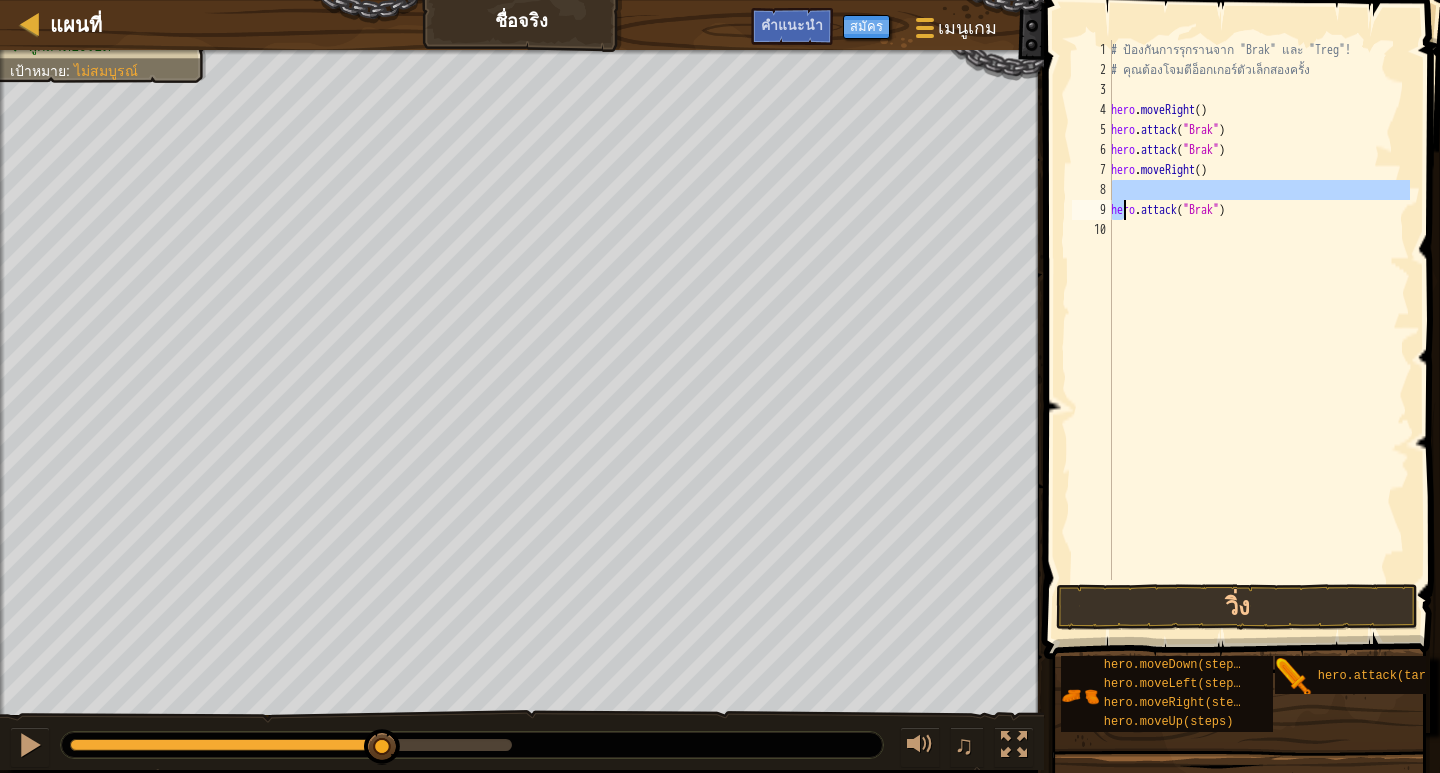 click on "# ป้องกันการรุกรานจาก "Brak" และ "Treg"! # คุณต้องโจมตีอ็อกเกอร์ตัวเล็กสองครั้ง hero . moveRight ( ) hero . attack ( "Brak" ) hero . attack ( "Brak" ) hero . moveRight ( ) hero . attack ( "Brak" )" at bounding box center (1258, 310) 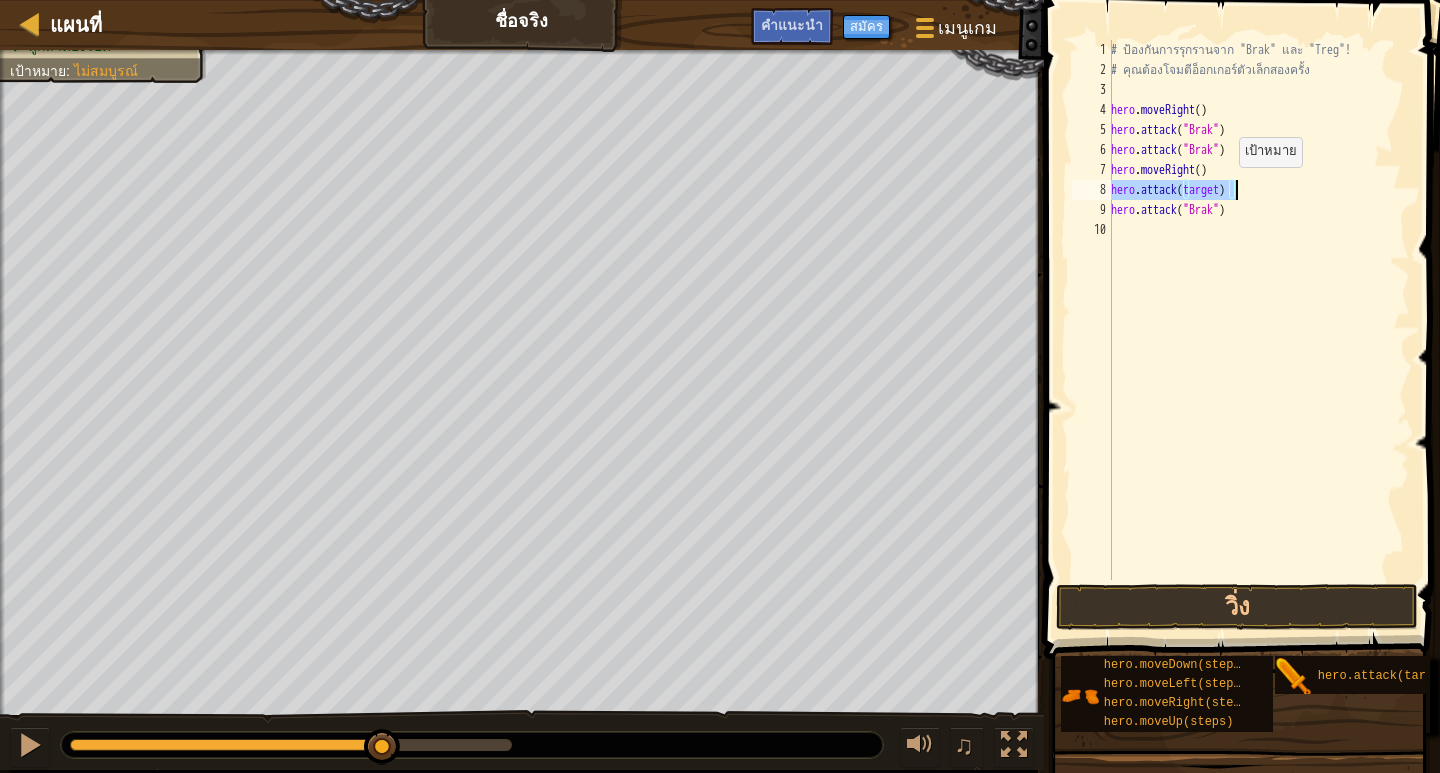 click on "# ป้องกันการรุกรานจาก "Brak" และ "Treg"! # คุณต้องโจมตีอ็อกเกอร์ตัวเล็กสองครั้ง hero . moveRight ( ) hero . attack ( "Brak" ) hero . attack ( "Brak" ) hero . moveRight ( ) hero . attack ( target ) hero . attack ( "Brak" )" at bounding box center (1258, 310) 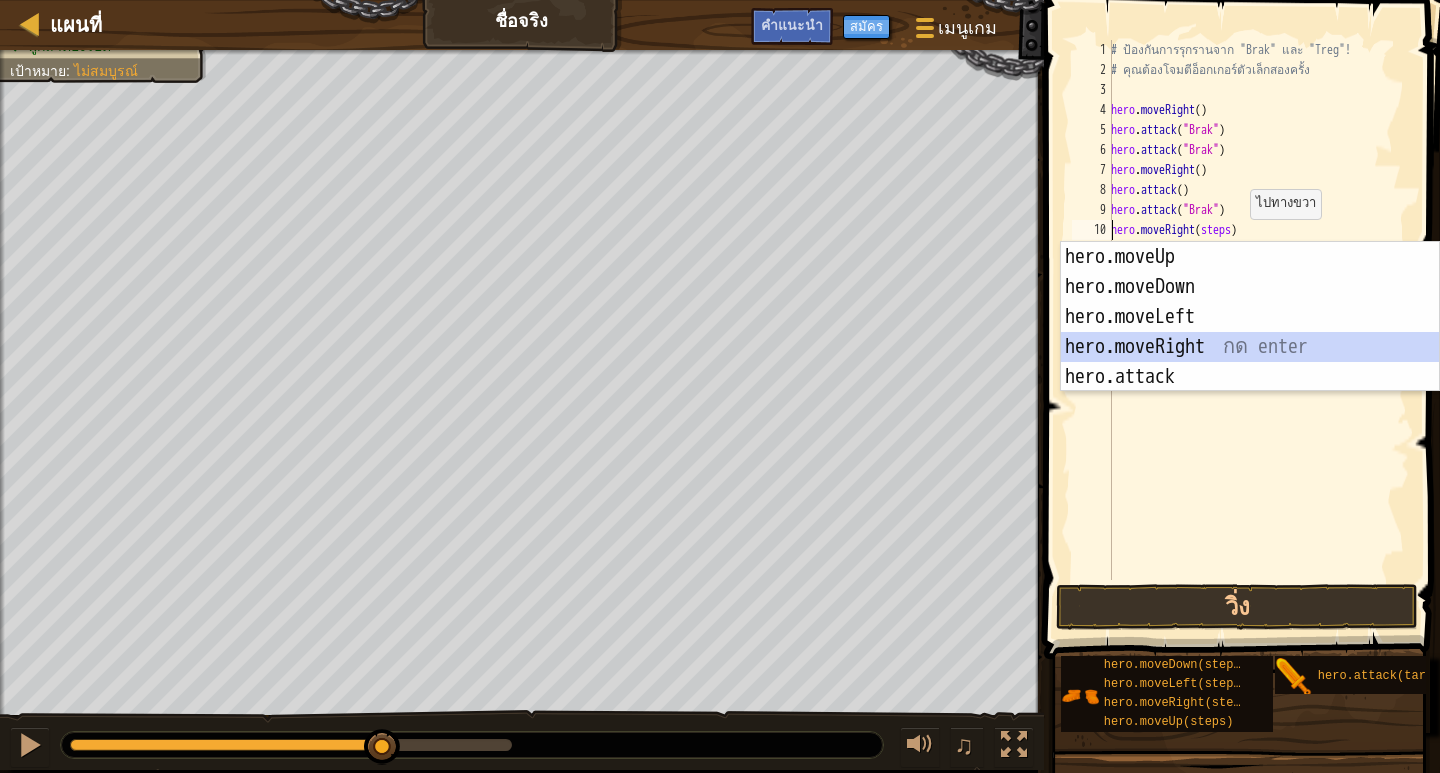 click on "hero.moveUp กด enter hero.moveDown กด enter hero.moveLeft กด enter hero.moveRight กด enter hero.attack กด enter" at bounding box center (1250, 347) 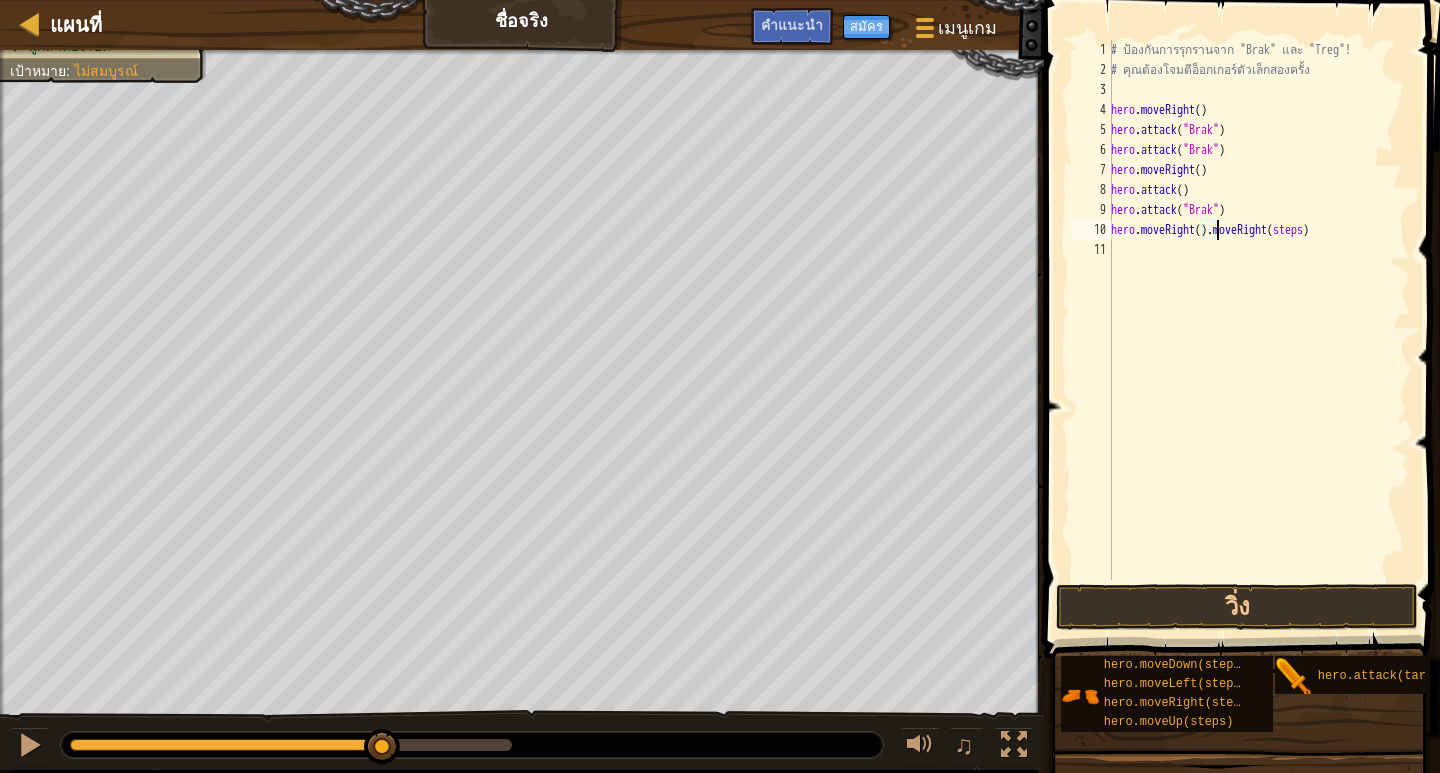 click on "# ป้องกันการรุกรานจาก "Brak" และ "Treg"! # คุณต้องโจมตีอ็อกเกอร์ตัวเล็กสองครั้ง hero . moveRight ( ) hero . attack ( "Brak" ) hero . attack ( "Brak" ) hero . moveRight ( ) hero . attack ( ) hero . attack ( "Brak" ) hero . moveRight ( ) . moveRight ( steps )" at bounding box center [1258, 330] 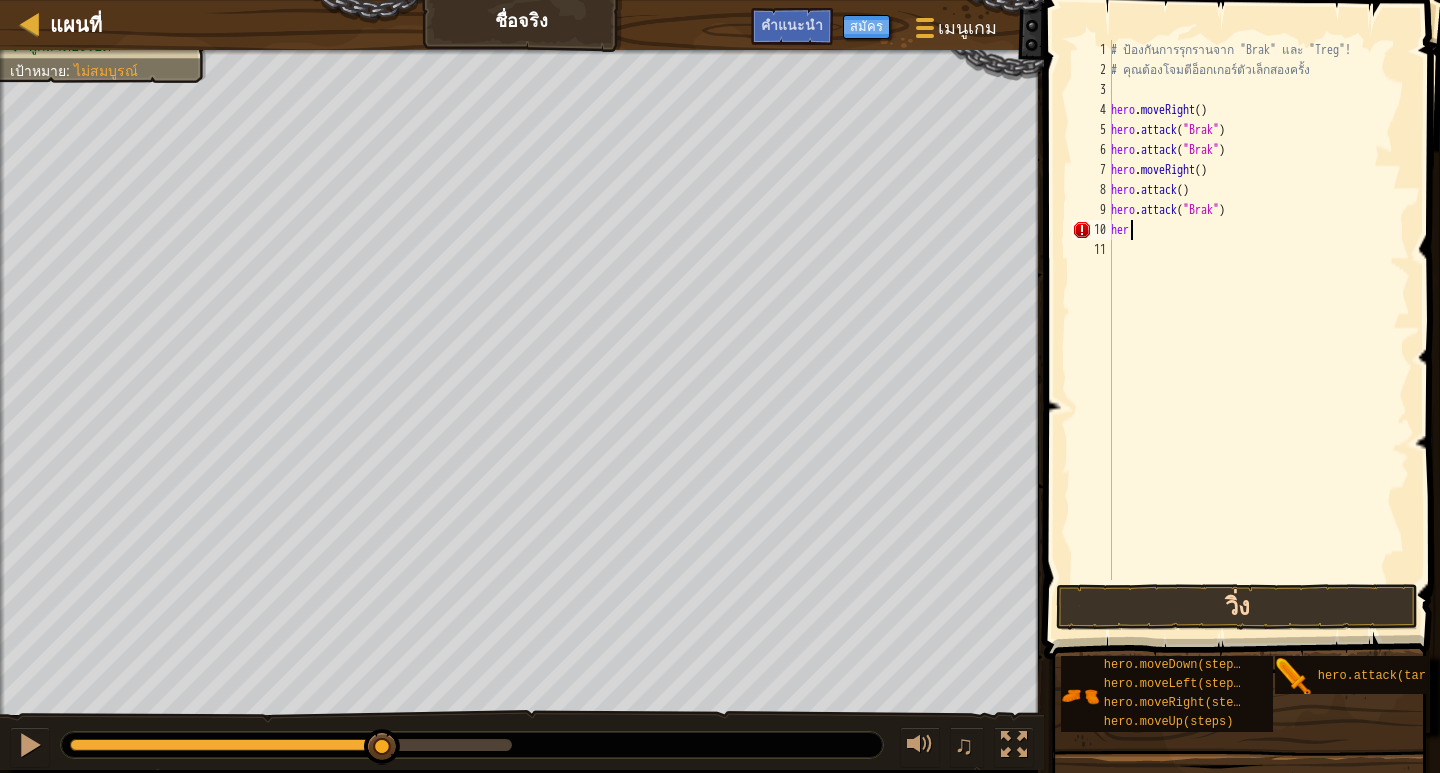 type on "h" 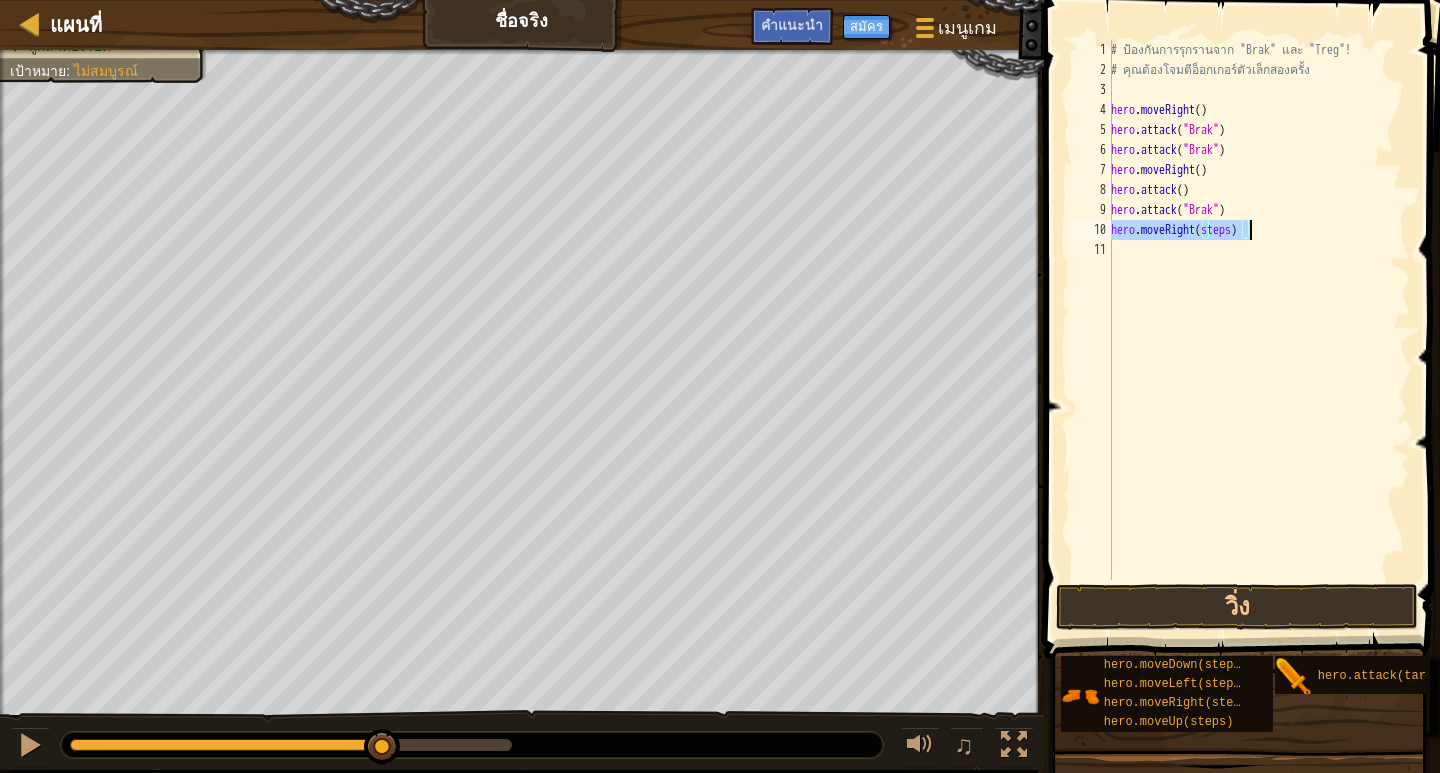 click on "# ป้องกันการรุกรานจาก "Brak" และ "Treg"! # คุณต้องโจมตีอ็อกเกอร์ตัวเล็กสองครั้ง hero . moveRight ( ) hero . attack ( "Brak" ) hero . attack ( "Brak" ) hero . moveRight ( ) hero . attack ( ) hero . attack ( "Brak" ) hero . moveRight ( steps )" at bounding box center (1258, 310) 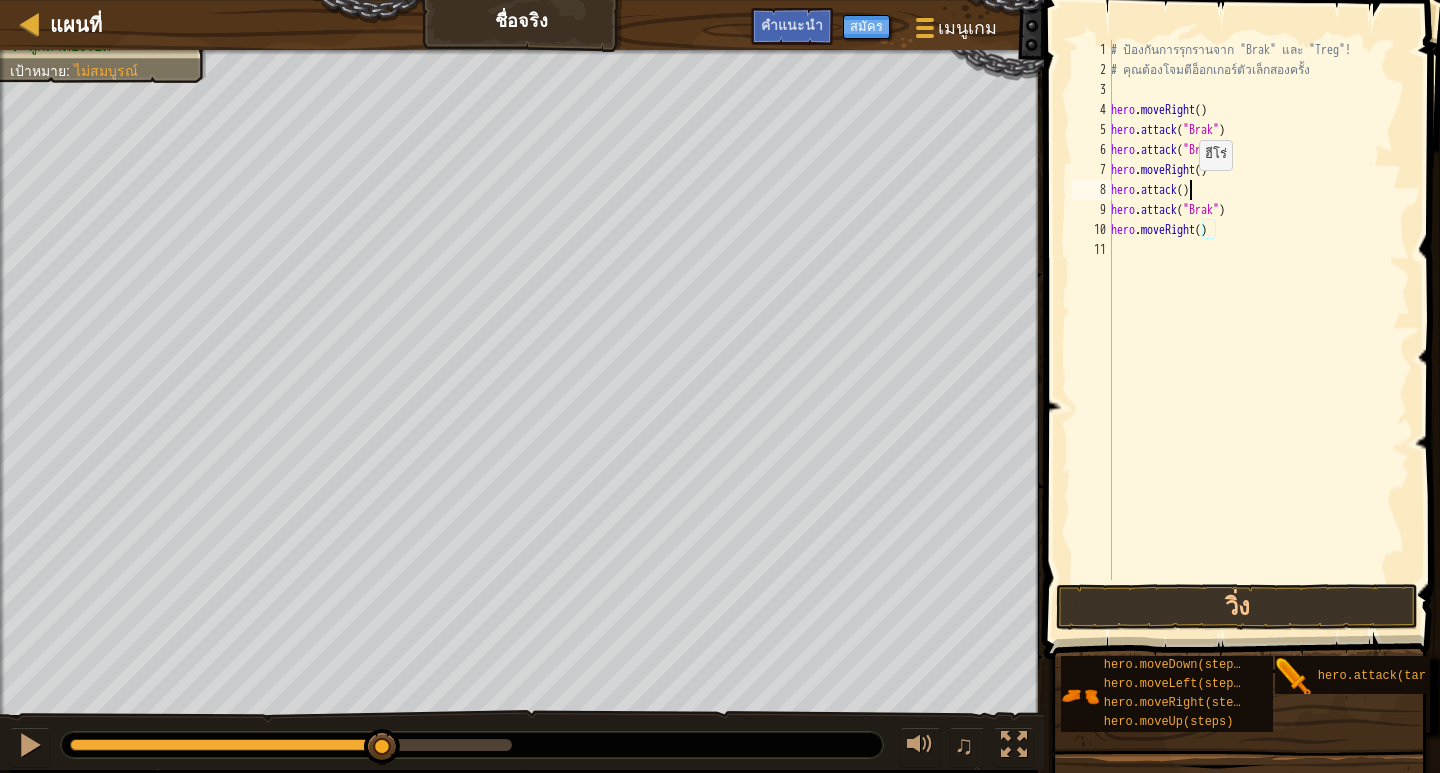 click on "# ป้องกันการรุกรานจาก "Brak" และ "Treg"! # คุณต้องโจมตีอ็อกเกอร์ตัวเล็กสองครั้ง hero . moveRight ( ) hero . attack ( "Brak" ) hero . attack ( "Brak" ) hero . moveRight ( ) hero . attack ( ) hero . attack ( "Brak" ) hero . moveRight ( )" at bounding box center (1258, 330) 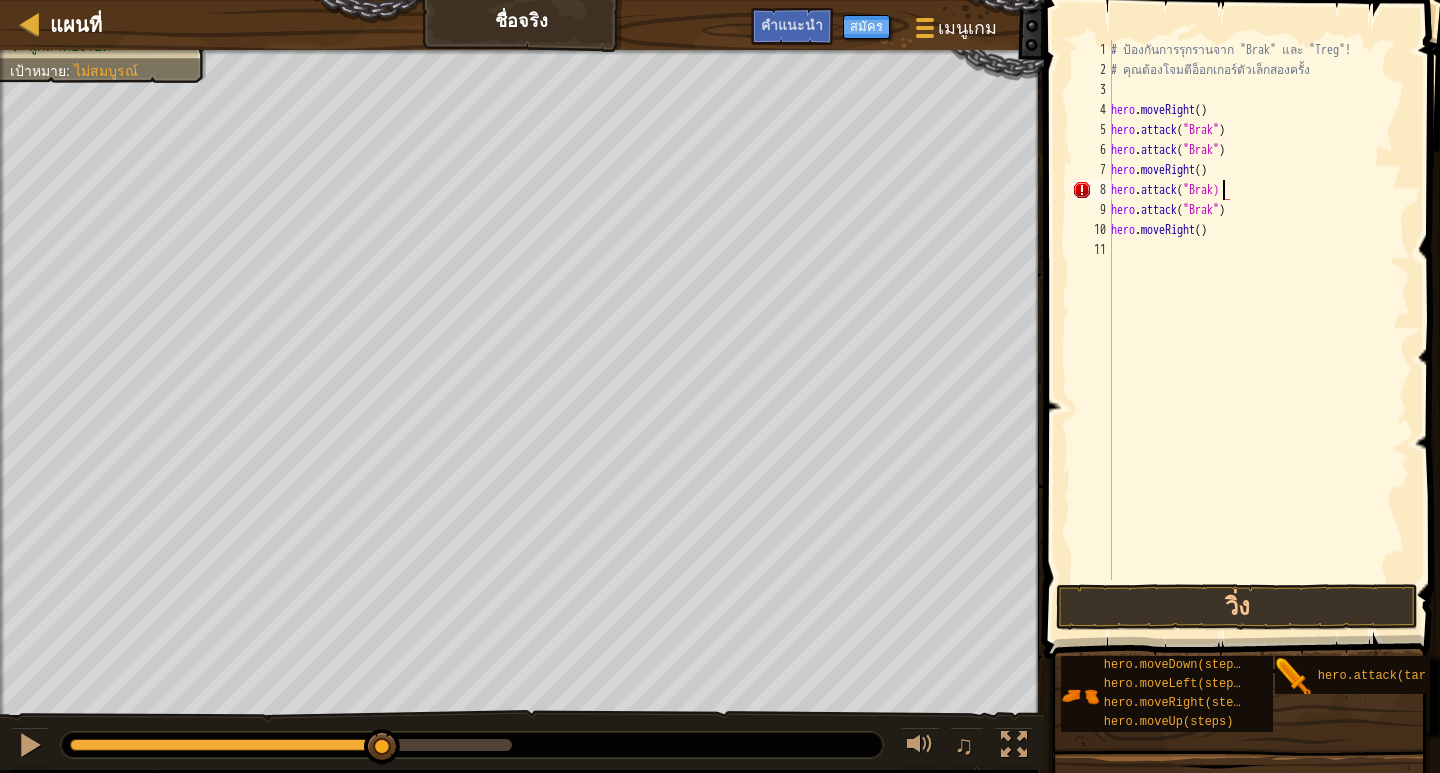 scroll, scrollTop: 9, scrollLeft: 9, axis: both 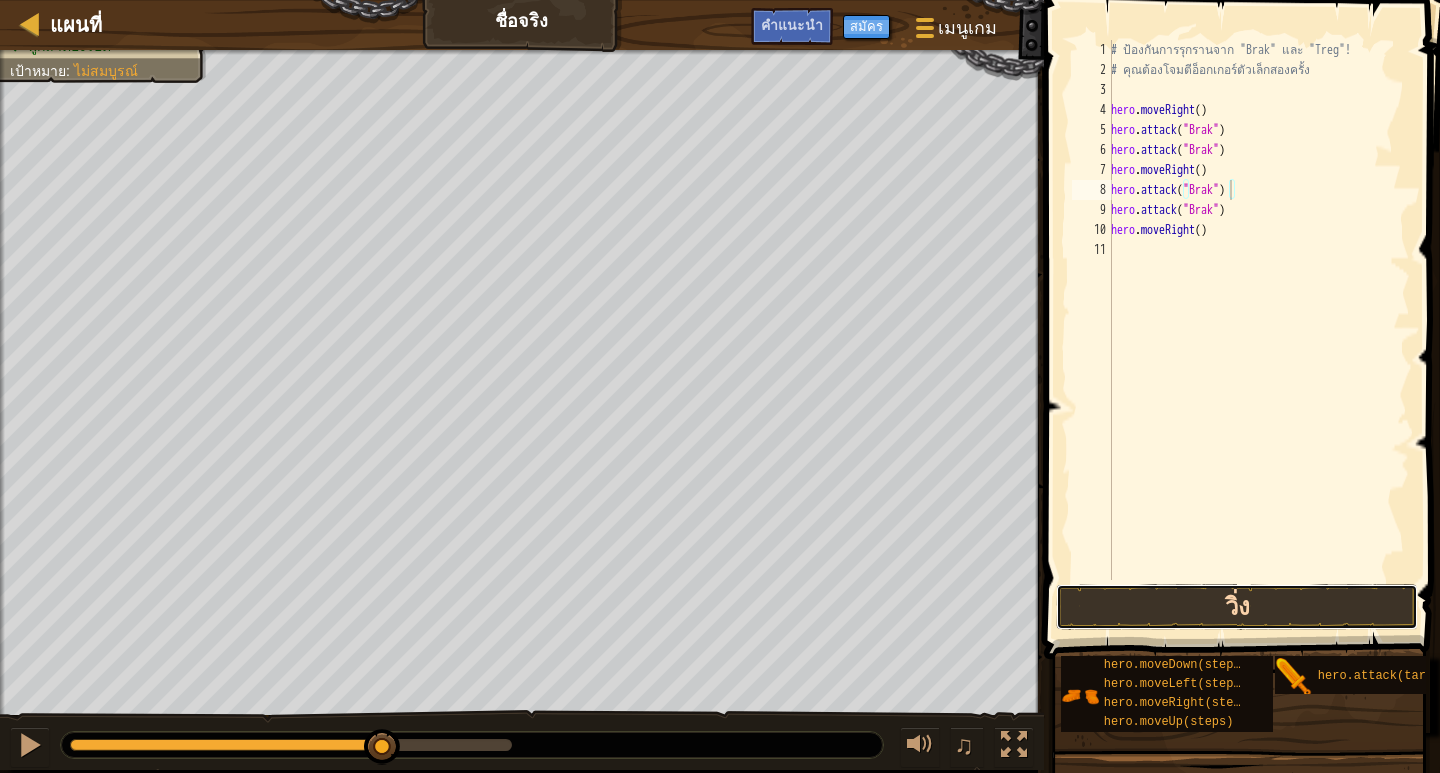 click on "วิ่ง" at bounding box center [1236, 607] 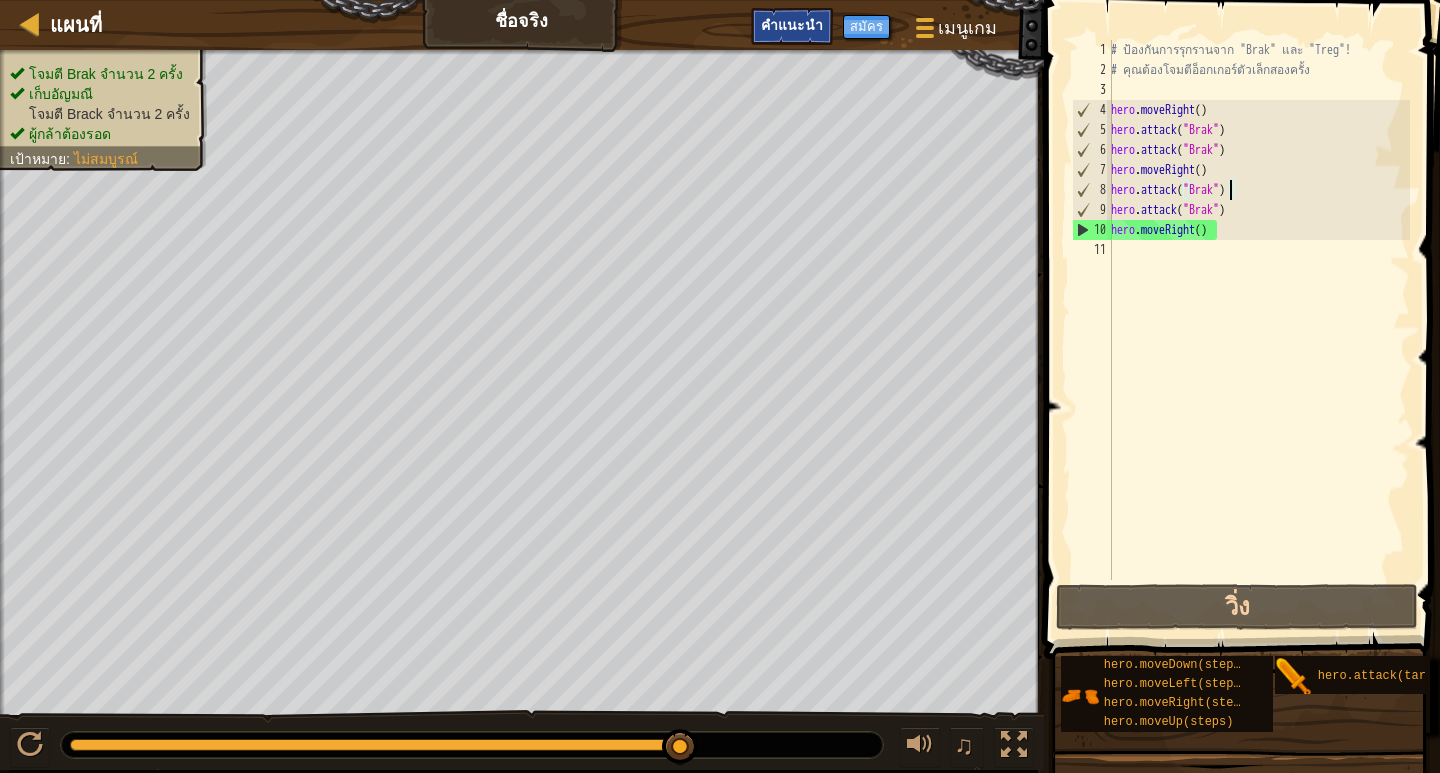 click on "คำแนะนำ" at bounding box center [792, 26] 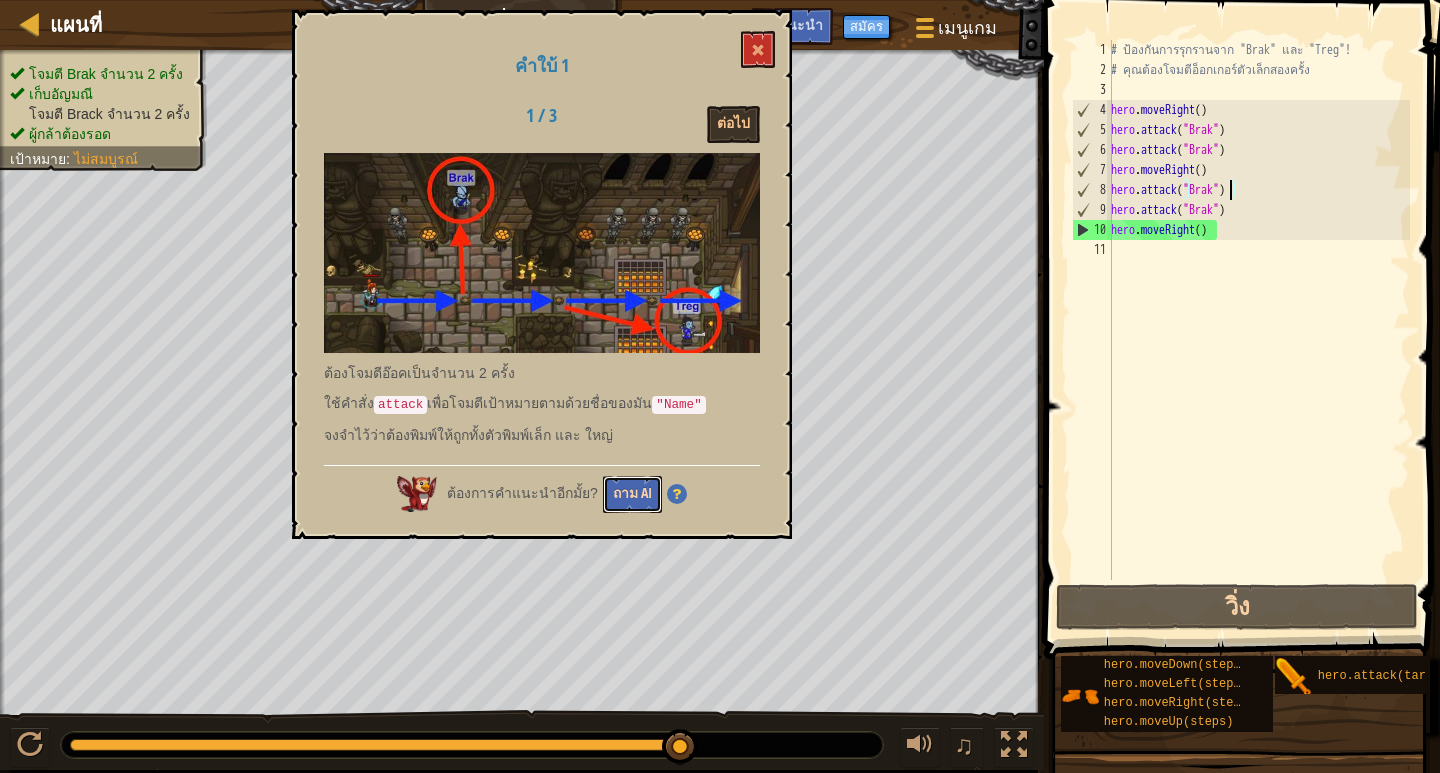 click on "ถาม AI" at bounding box center (632, 494) 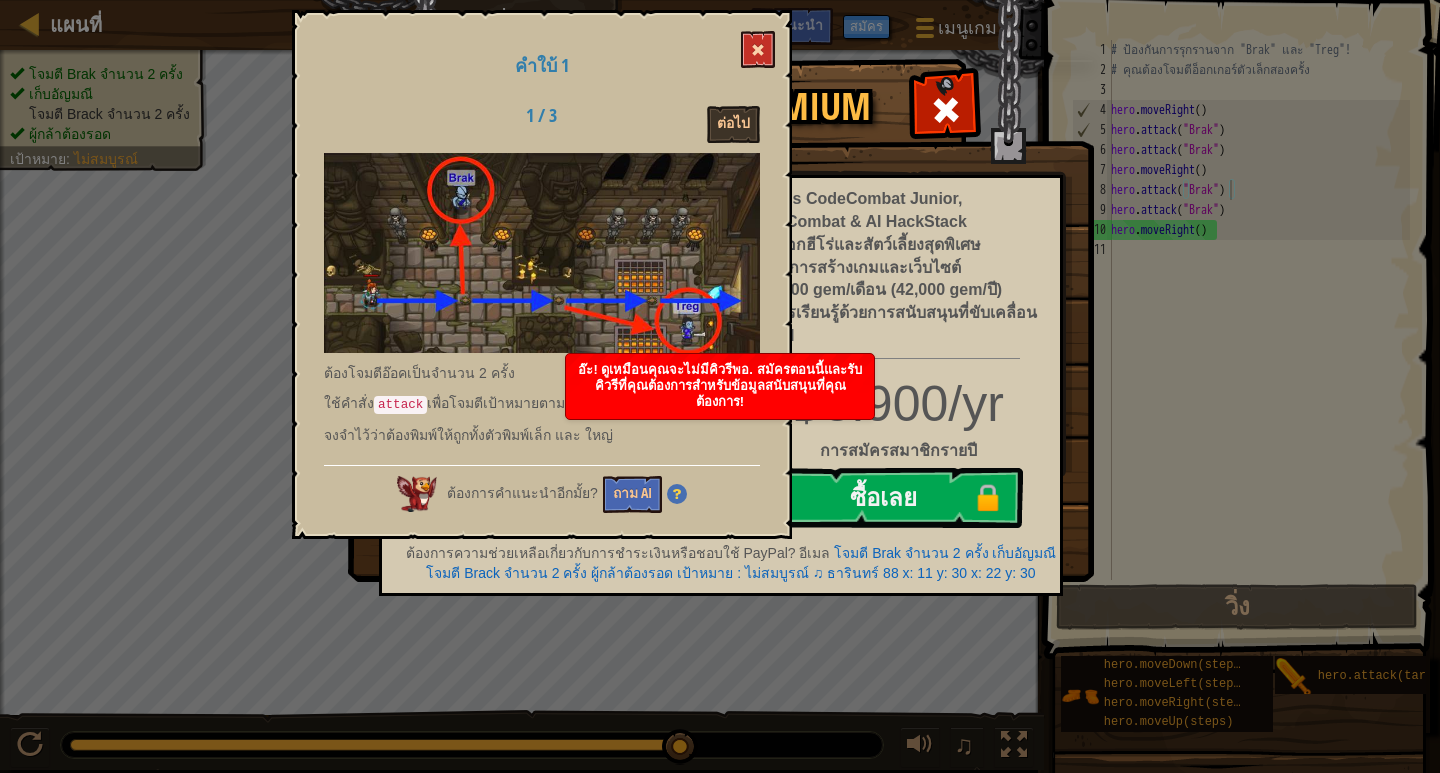 click at bounding box center (758, 49) 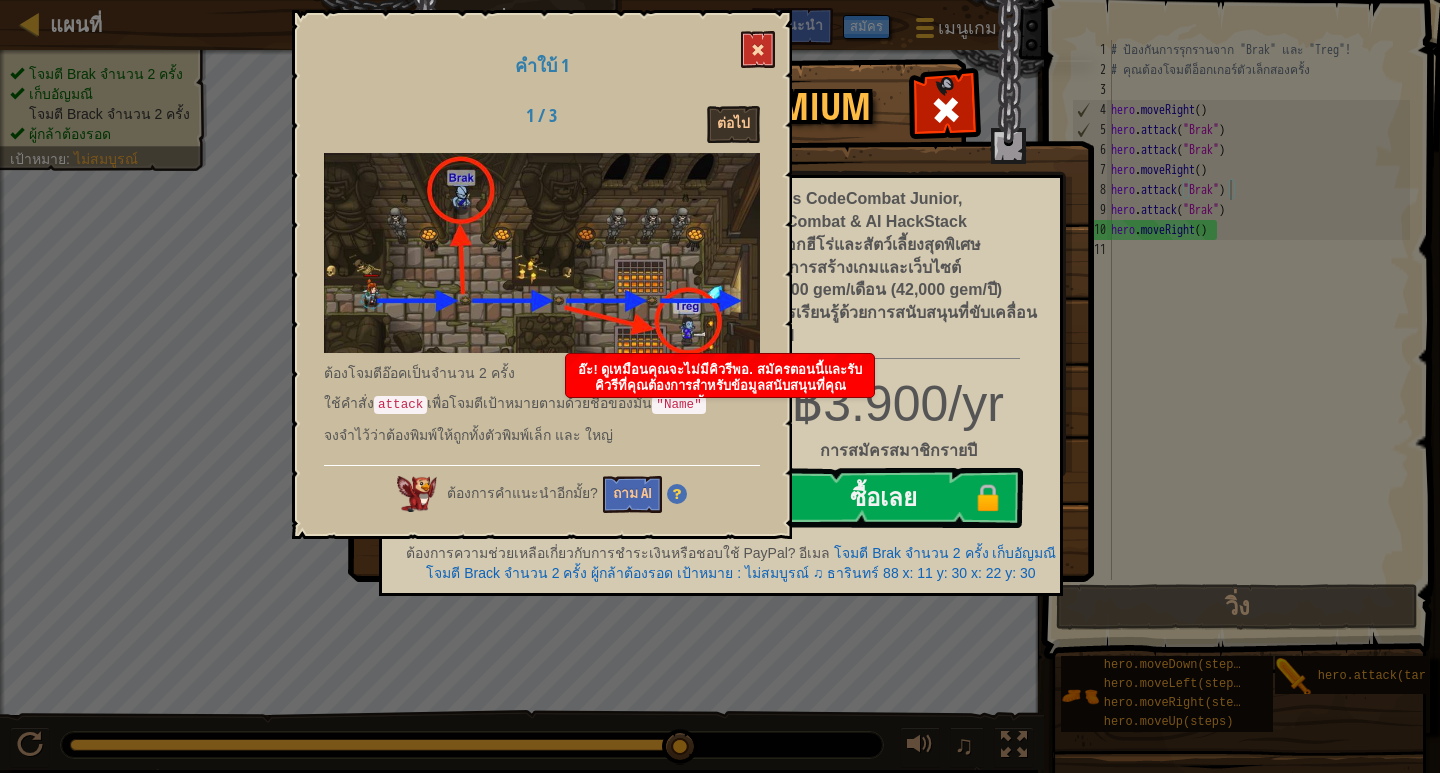 click at bounding box center [758, 50] 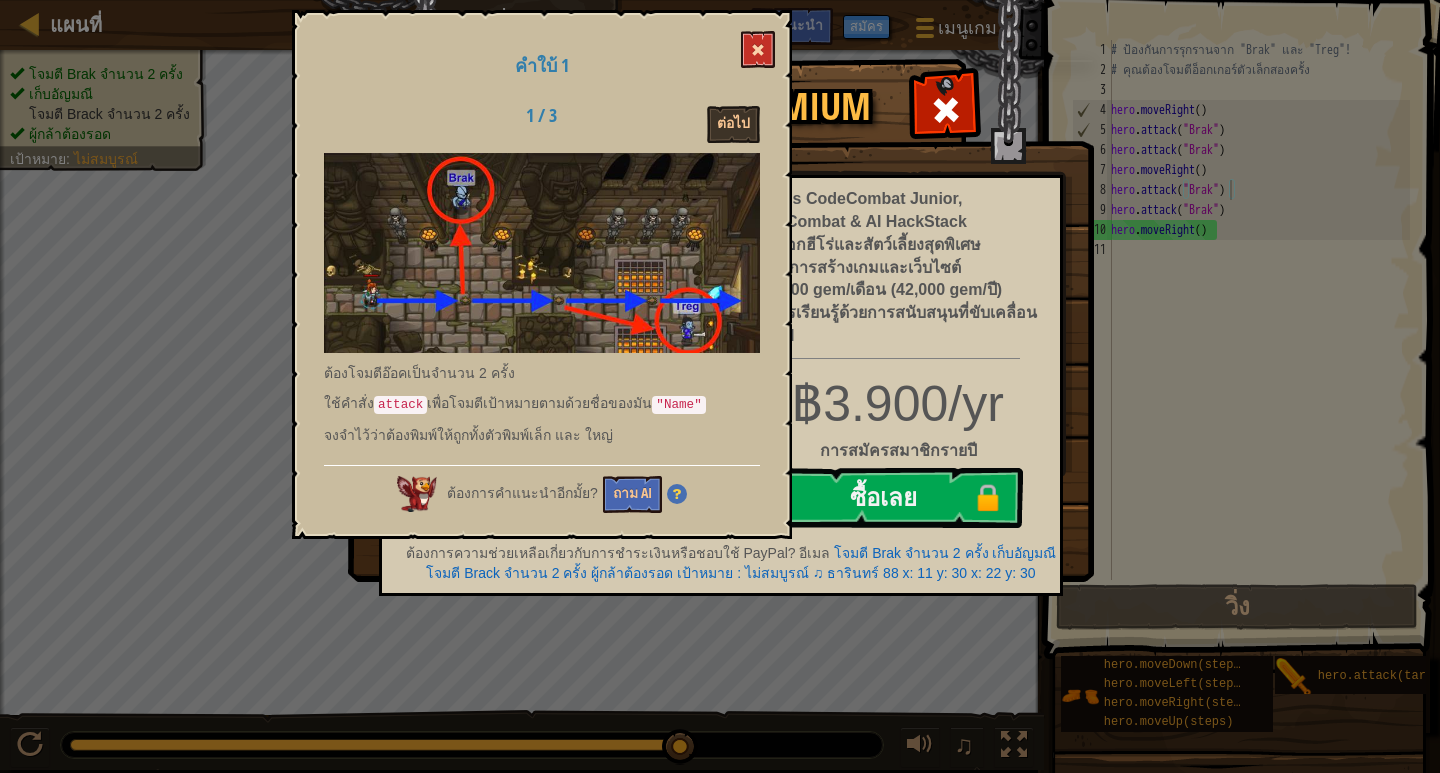 click at bounding box center (758, 50) 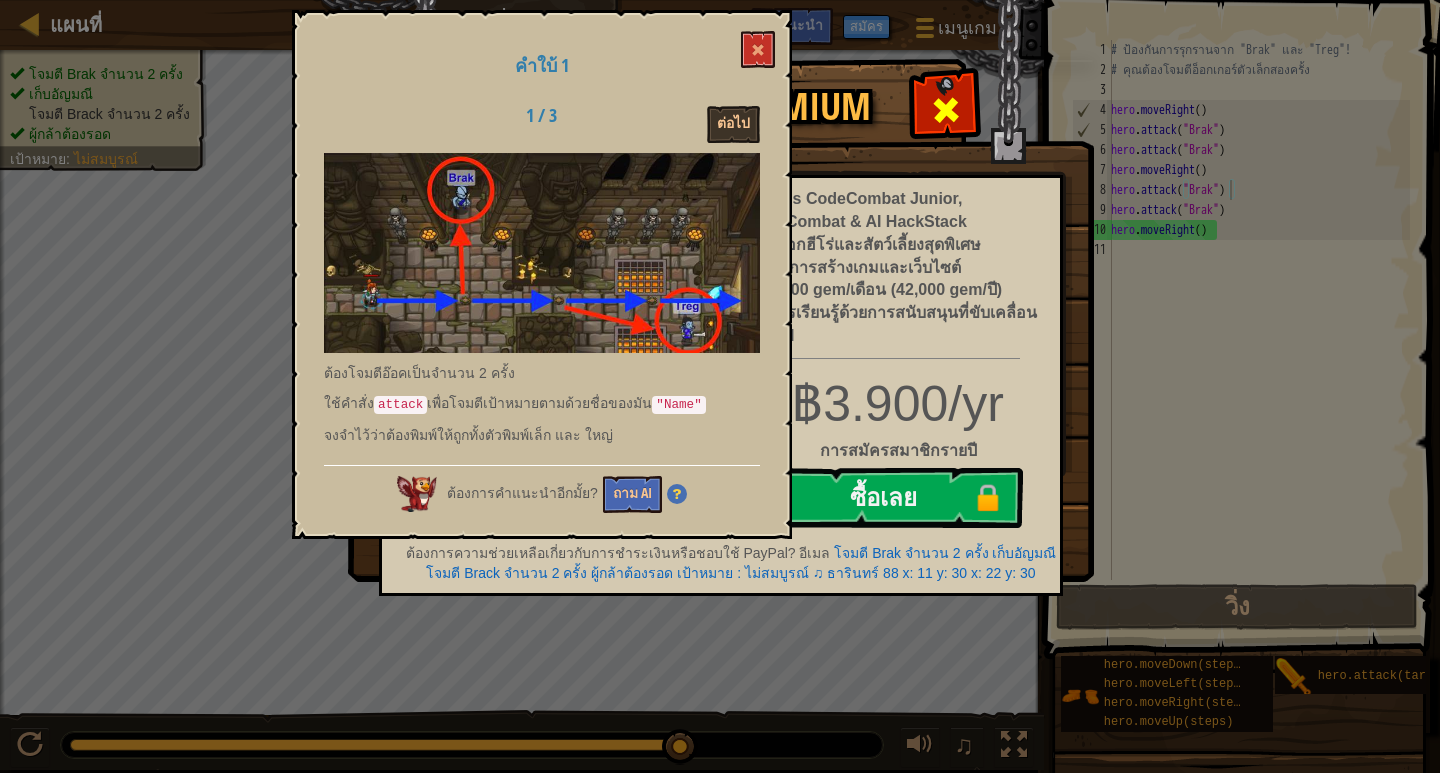 click at bounding box center (946, 110) 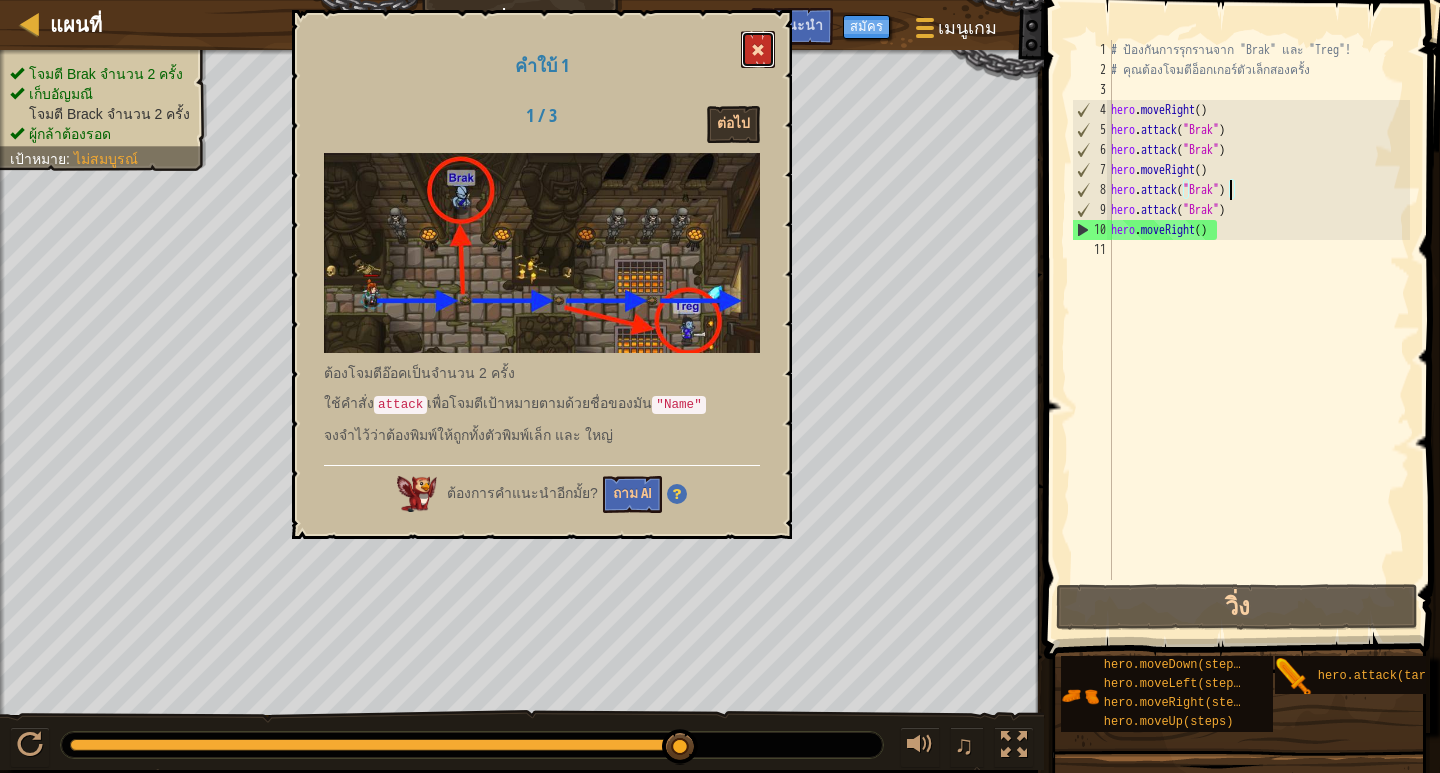 click at bounding box center (758, 49) 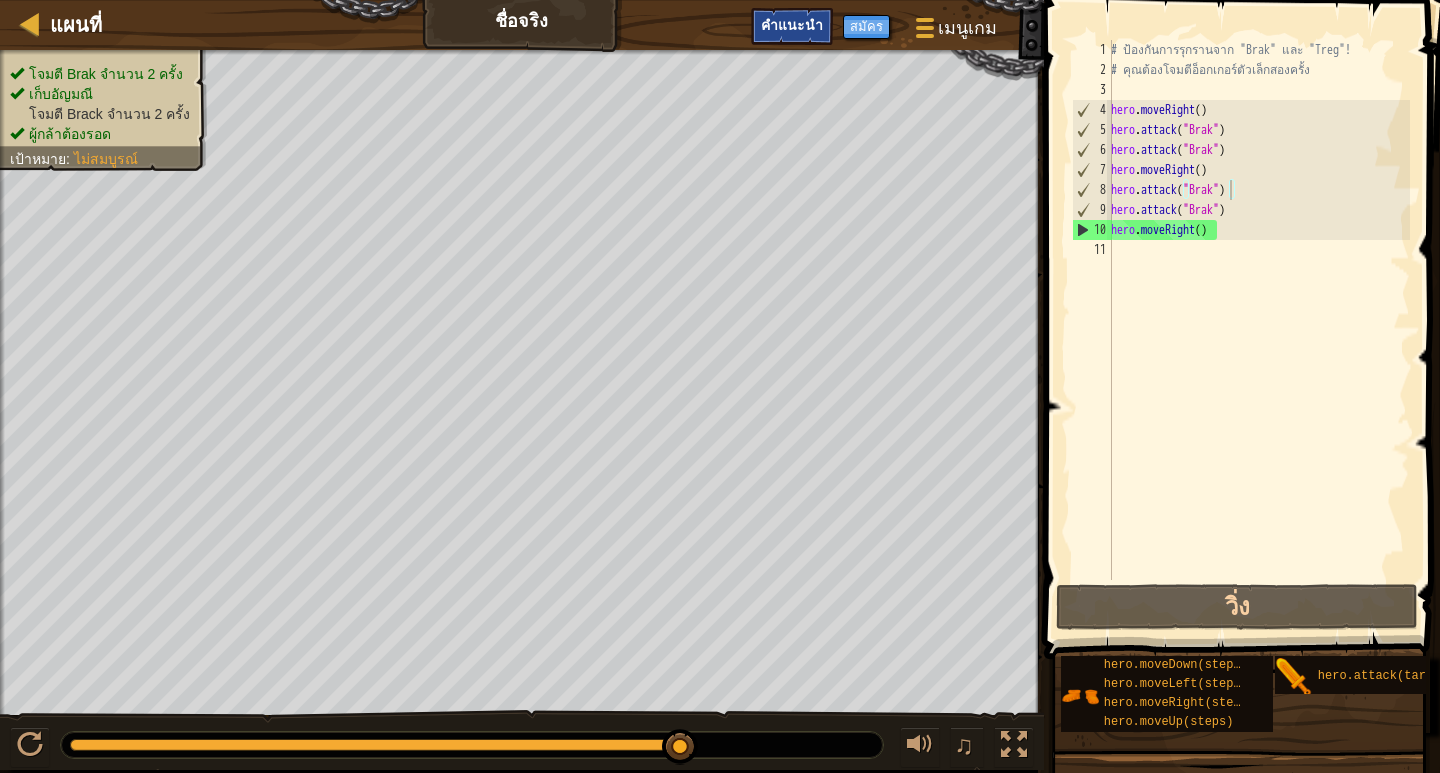 click on "คำแนะนำ" at bounding box center (792, 24) 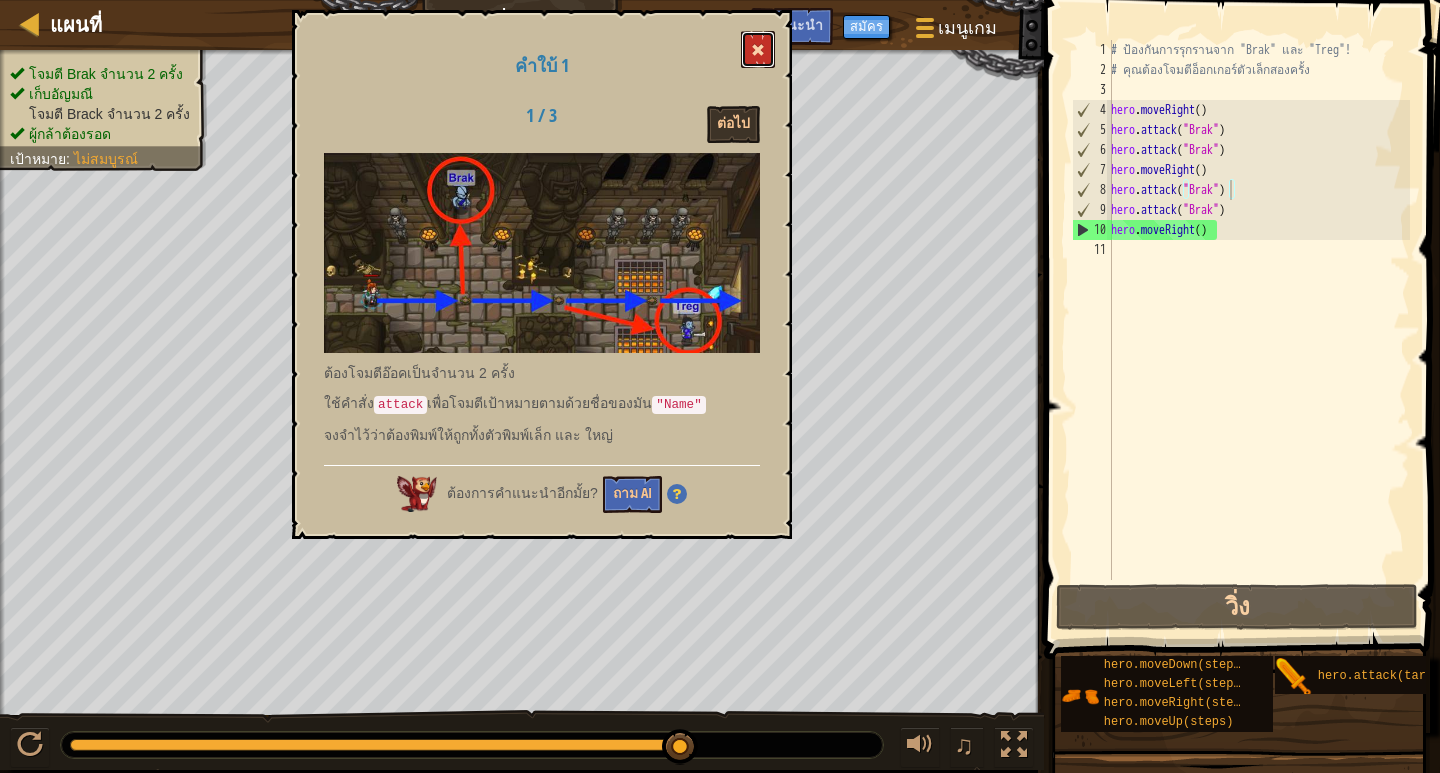 click at bounding box center [758, 50] 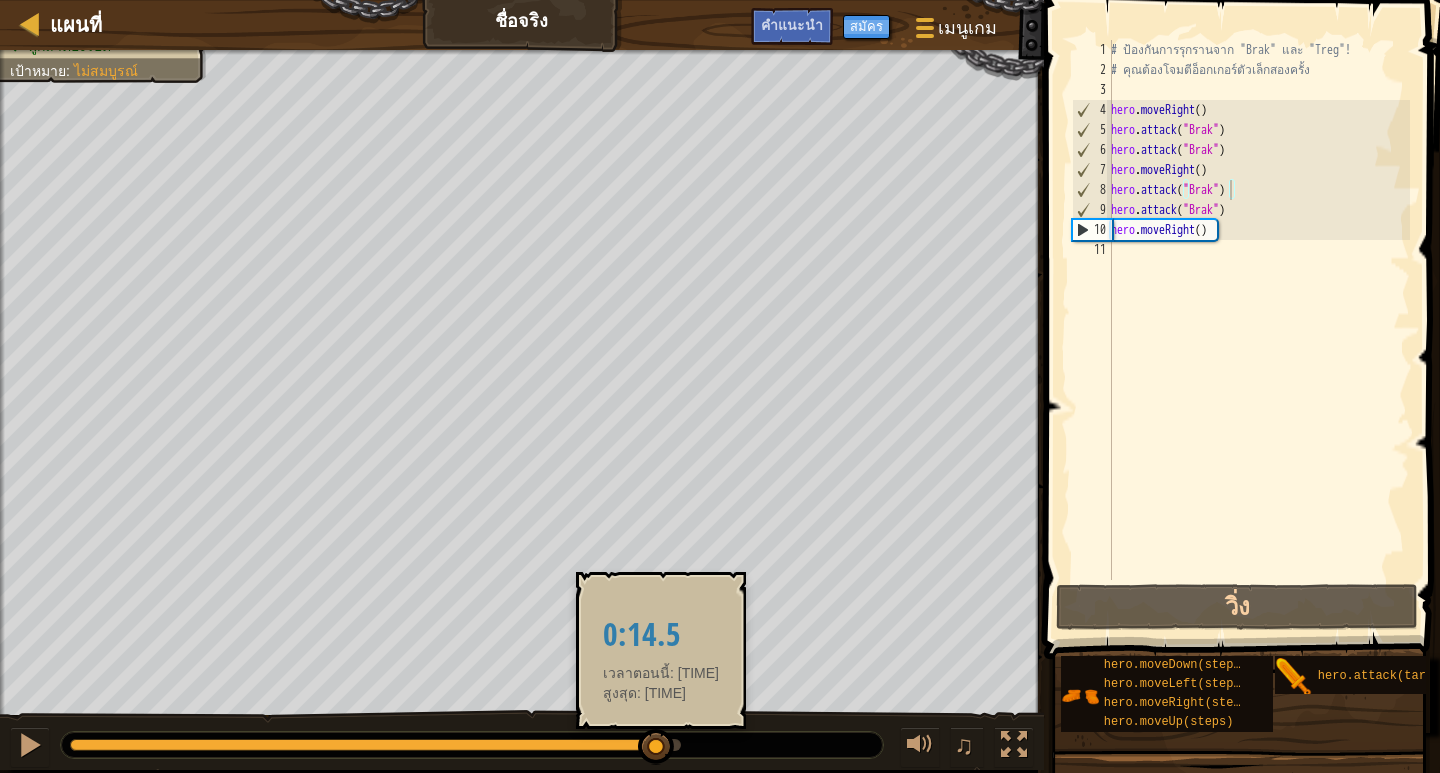 click at bounding box center [363, 745] 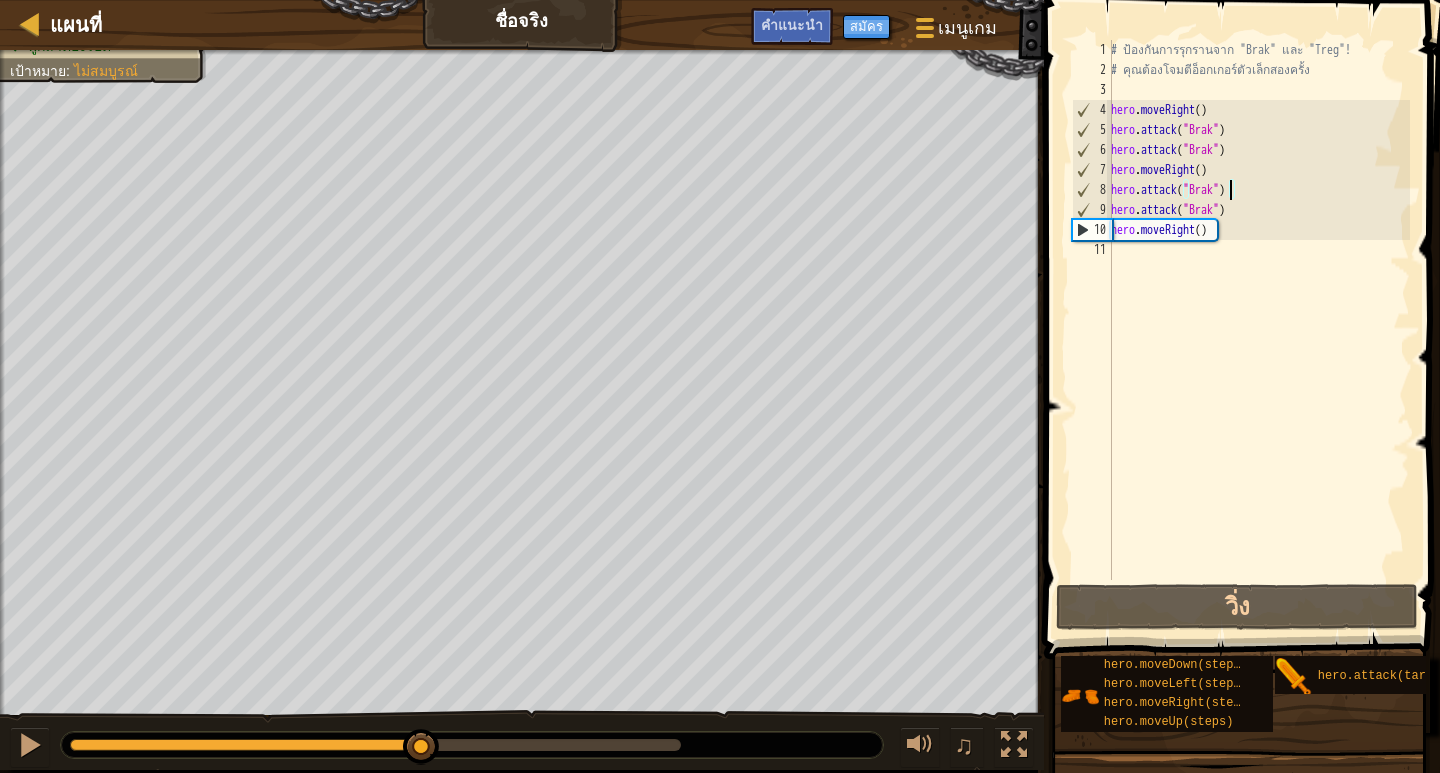 click at bounding box center (246, 745) 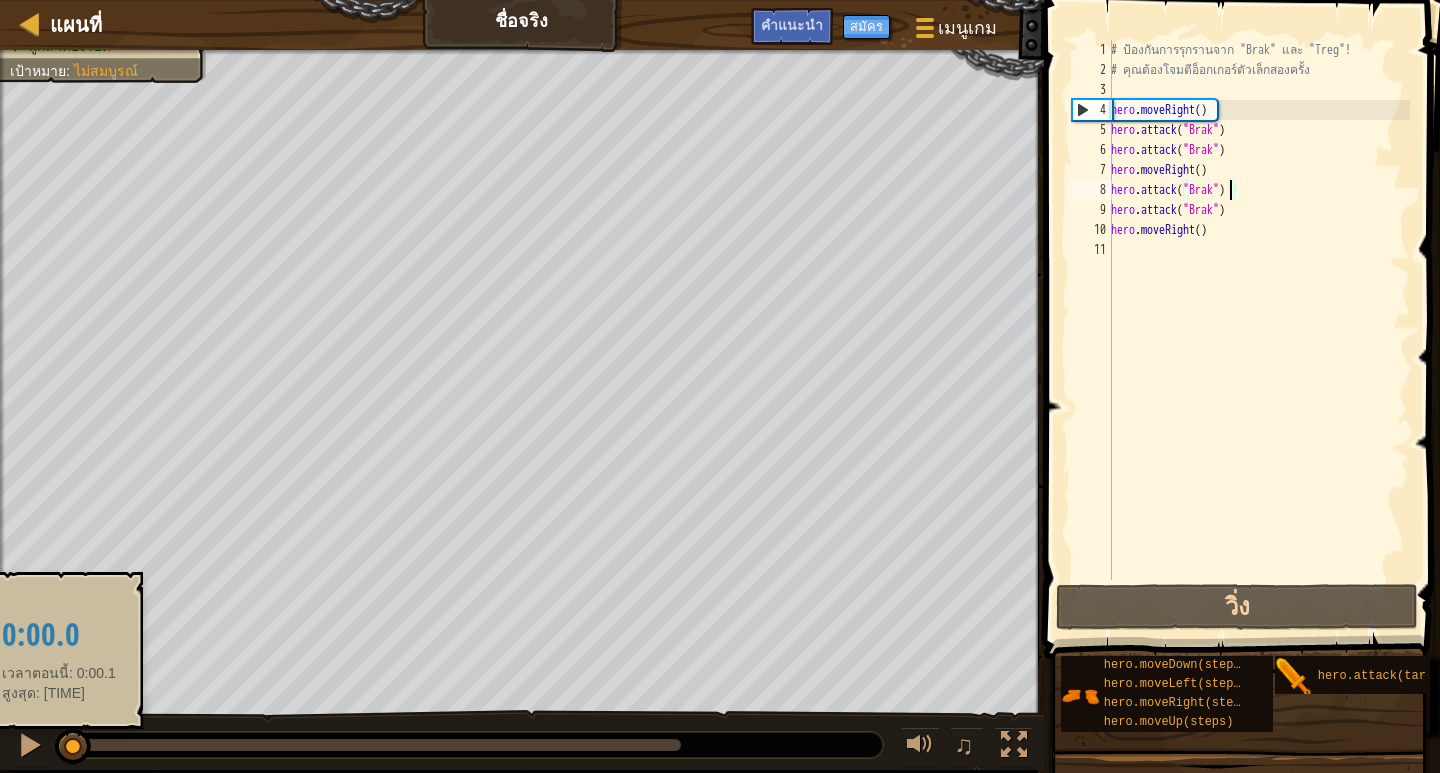 drag, startPoint x: 411, startPoint y: 743, endPoint x: 56, endPoint y: 749, distance: 355.0507 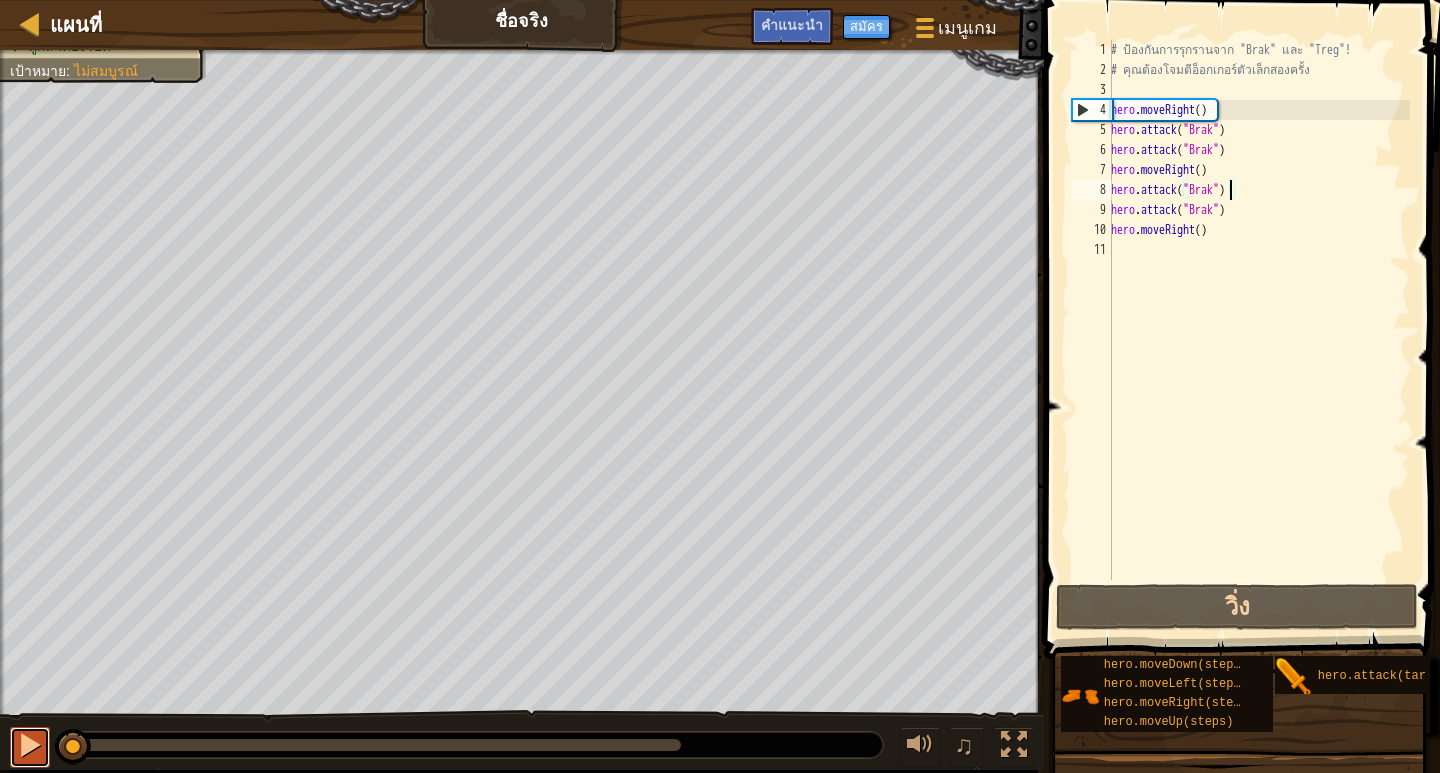 click at bounding box center (30, 745) 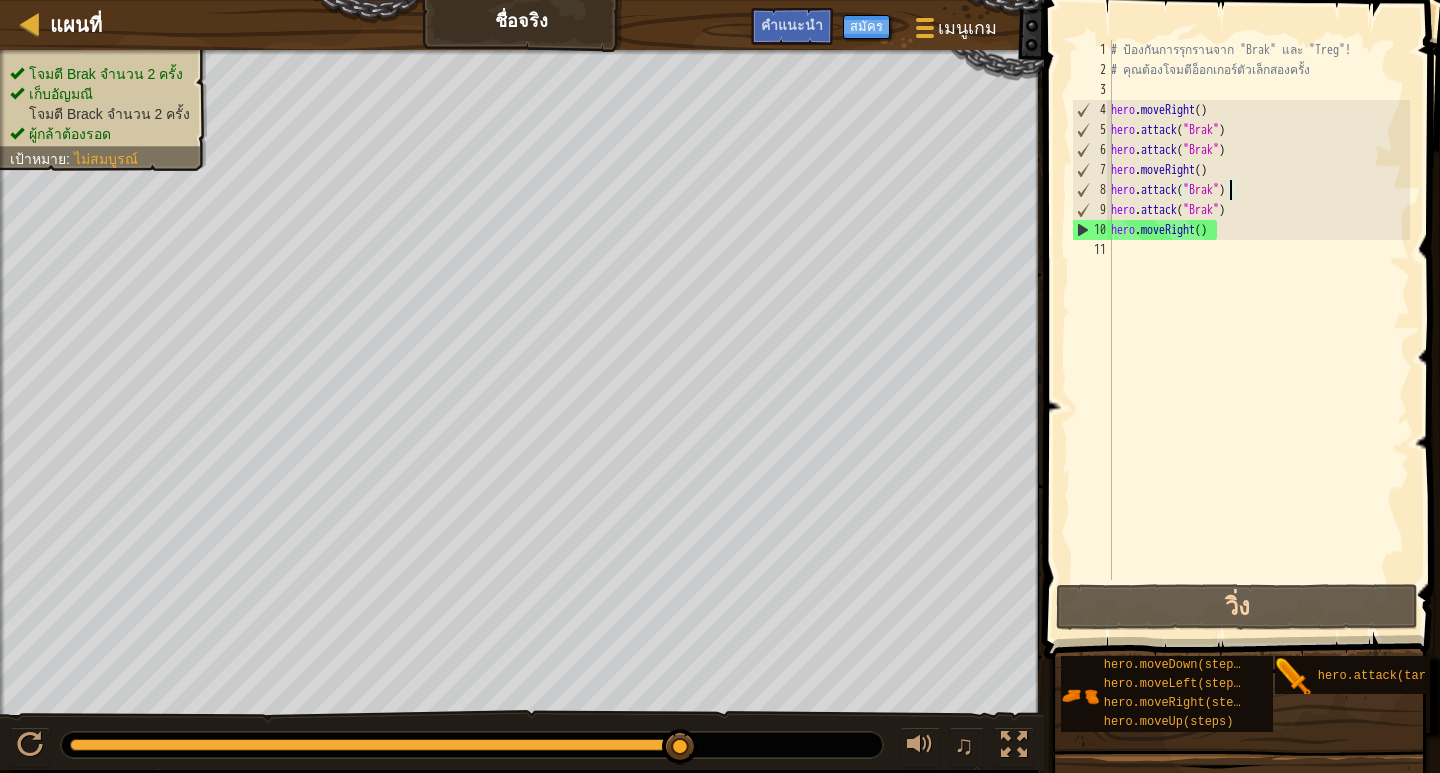 click on "# ป้องกันการรุกรานจาก "Brak" และ "Treg"! # คุณต้องโจมตีอ็อกเกอร์ตัวเล็กสองครั้ง hero . moveRight ( ) hero . attack ( "Brak" ) hero . attack ( "Brak" ) hero . moveRight ( ) hero . attack ( "Brak" ) hero . attack ( "Brak" ) hero . moveRight ( )" at bounding box center [1258, 330] 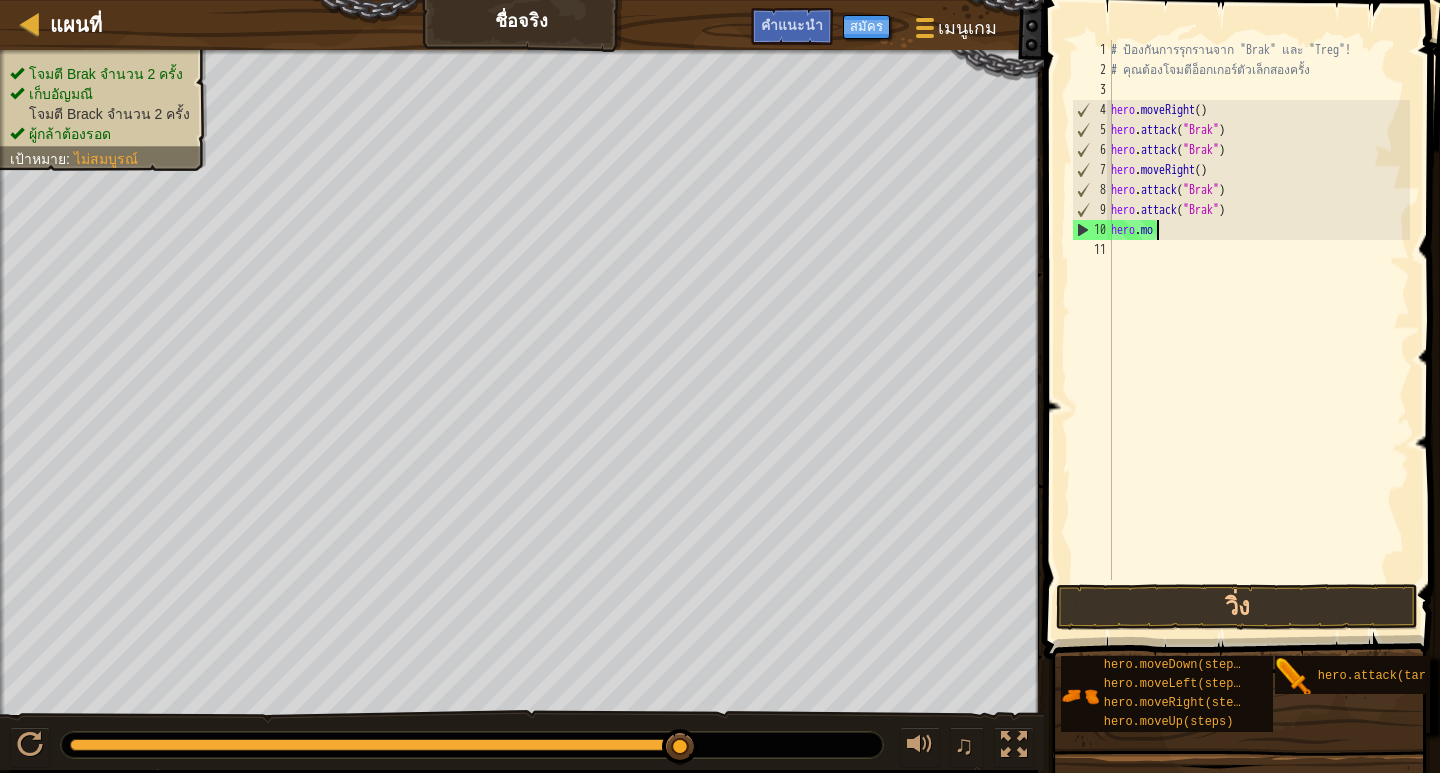 scroll, scrollTop: 9, scrollLeft: 1, axis: both 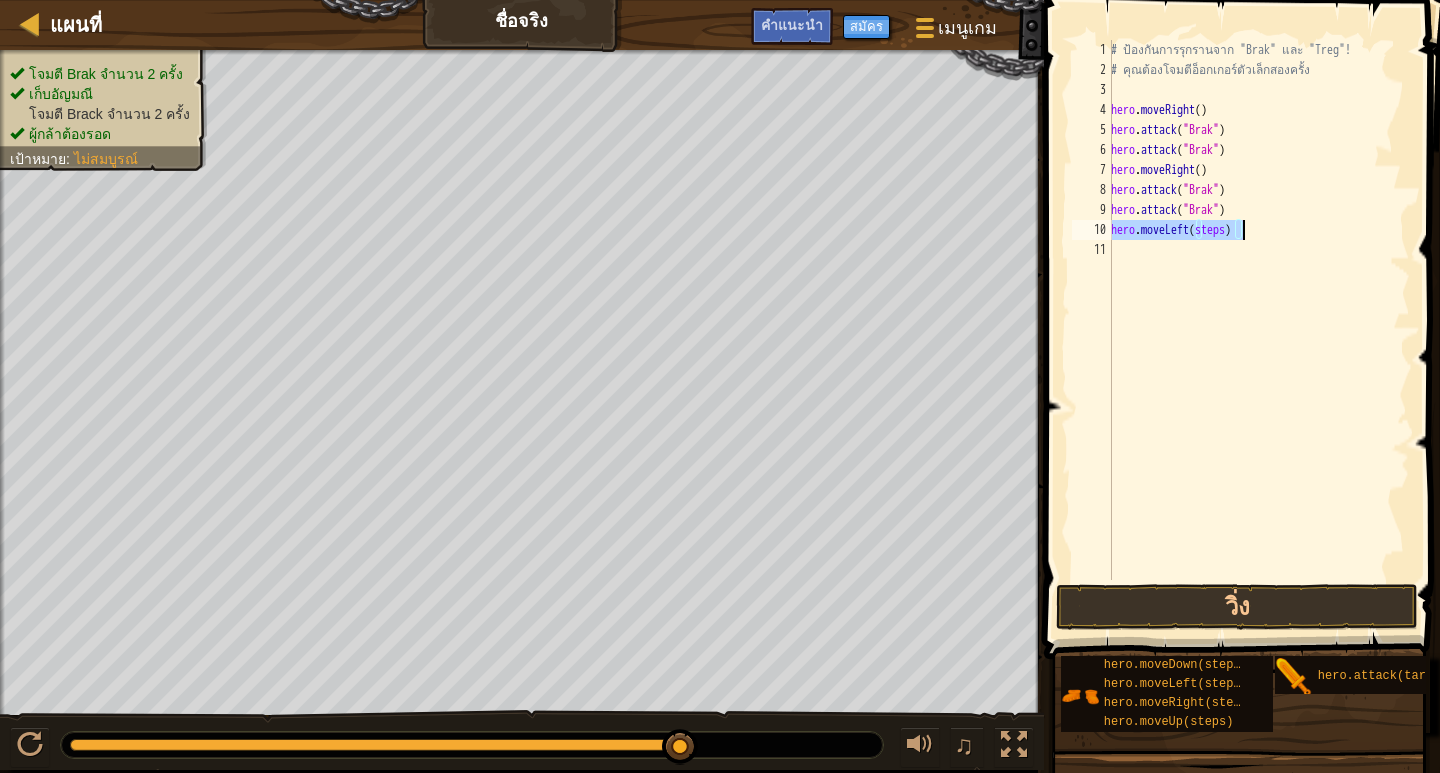 click on "# ป้องกันการรุกรานจาก "Brak" และ "Treg"! # คุณต้องโจมตีอ็อกเกอร์ตัวเล็กสองครั้ง hero . moveRight ( ) hero . attack ( "Brak" ) hero . attack ( "Brak" ) hero . moveRight ( ) hero . attack ( "Brak" ) hero . attack ( "Brak" ) hero . moveLeft ( steps )" at bounding box center (1258, 310) 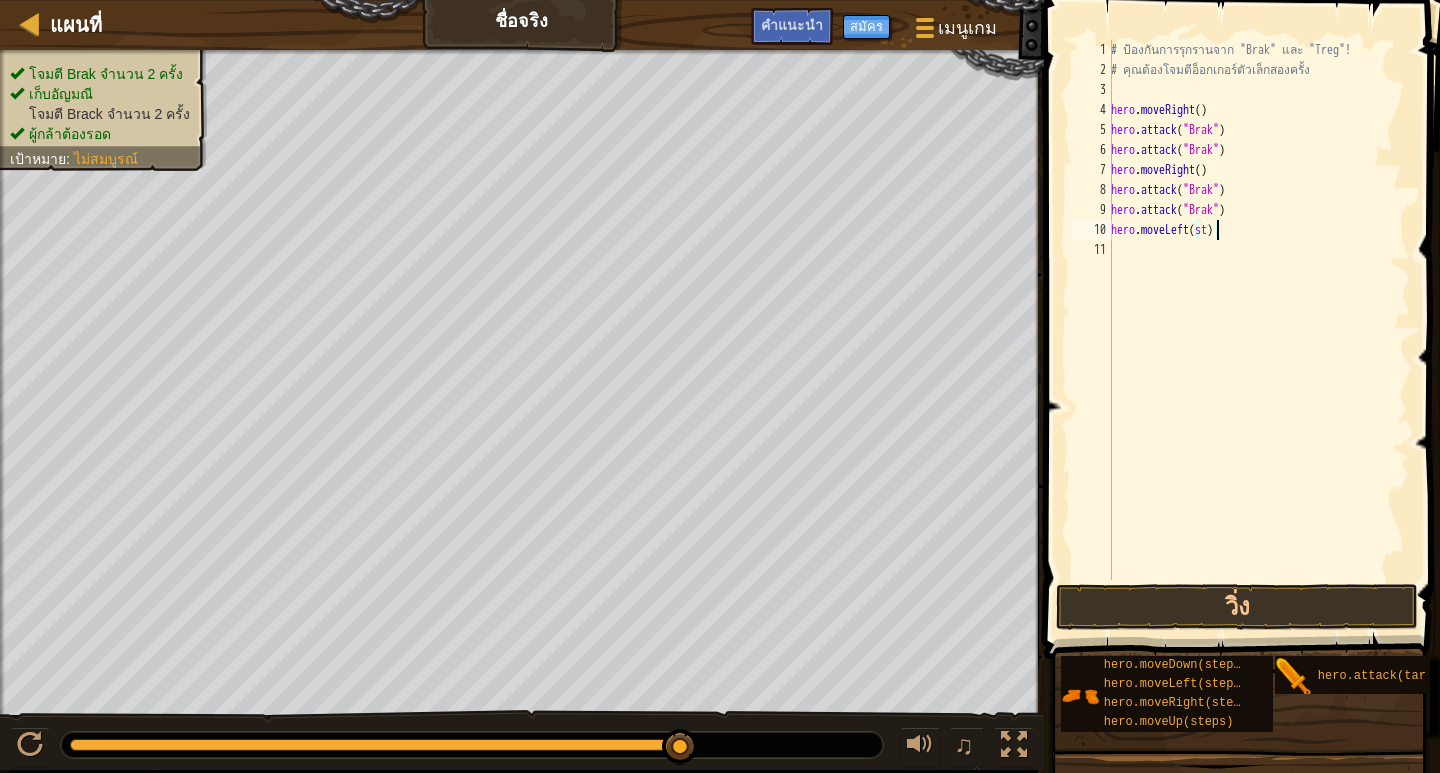 type on "hero.moveLeft()" 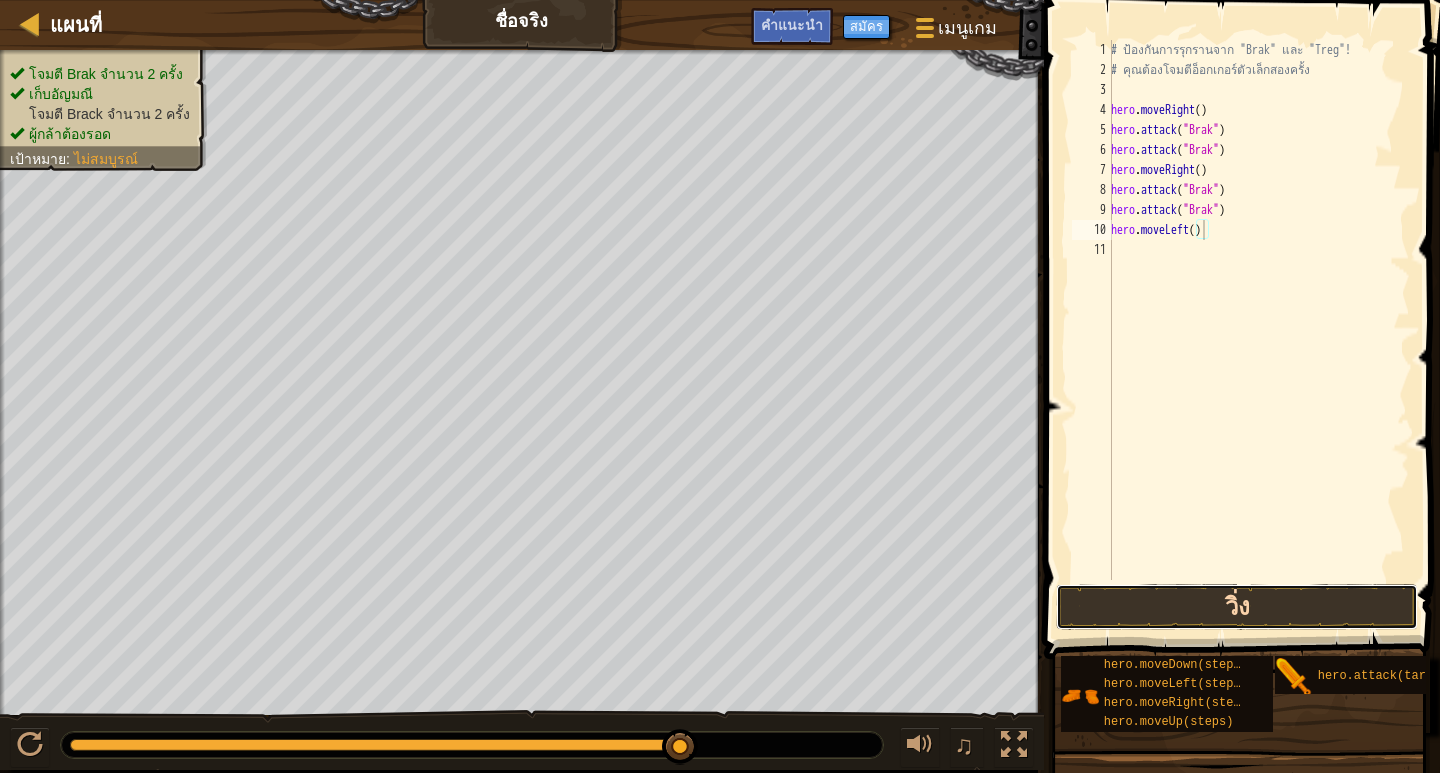 click on "วิ่ง" at bounding box center [1236, 607] 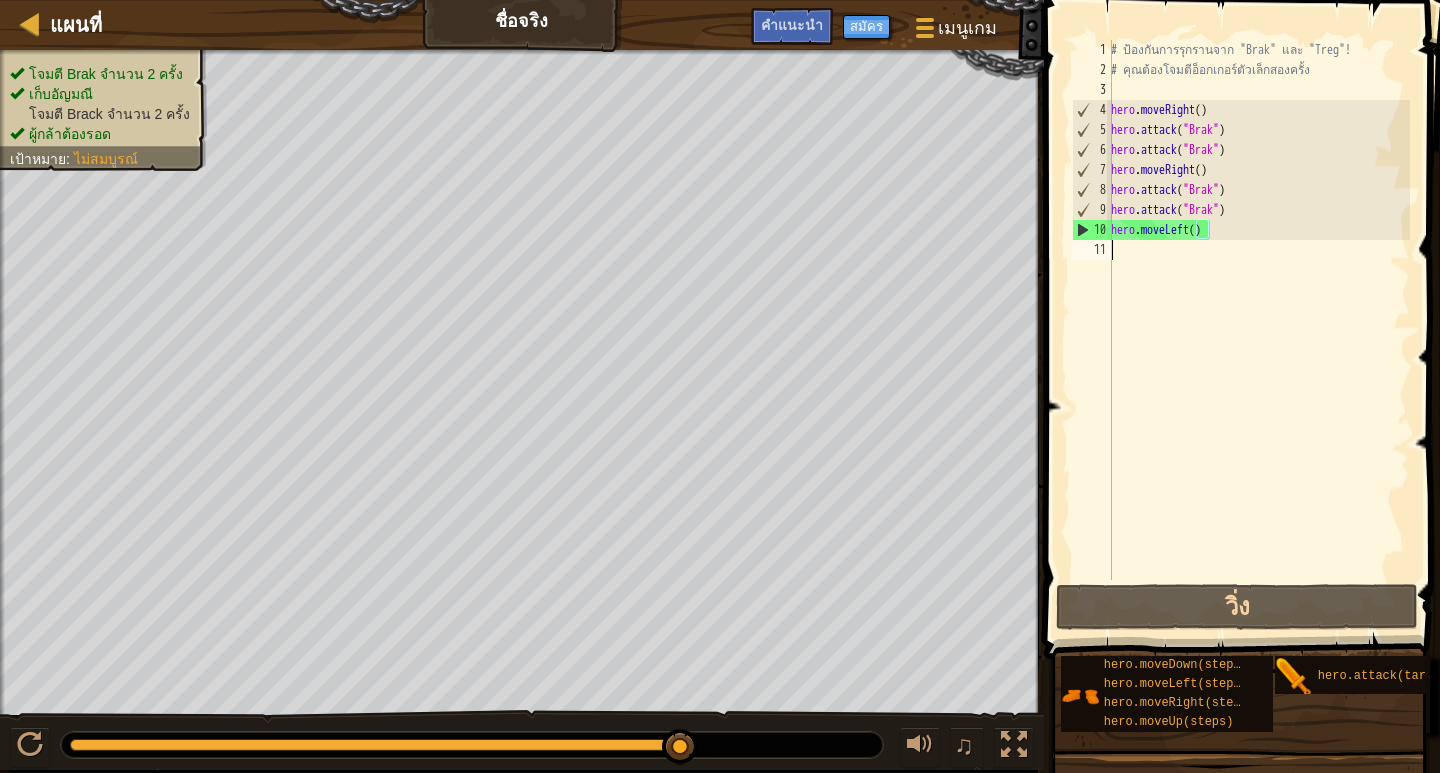 click on "# ป้องกันการรุกรานจาก "Brak" และ "Treg"! # คุณต้องโจมตีอ็อกเกอร์ตัวเล็กสองครั้ง hero . moveRight ( ) hero . attack ( "Brak" ) hero . attack ( "Brak" ) hero . moveRight ( ) hero . attack ( "Brak" ) hero . attack ( "Brak" ) hero . moveLeft ( )" at bounding box center (1258, 330) 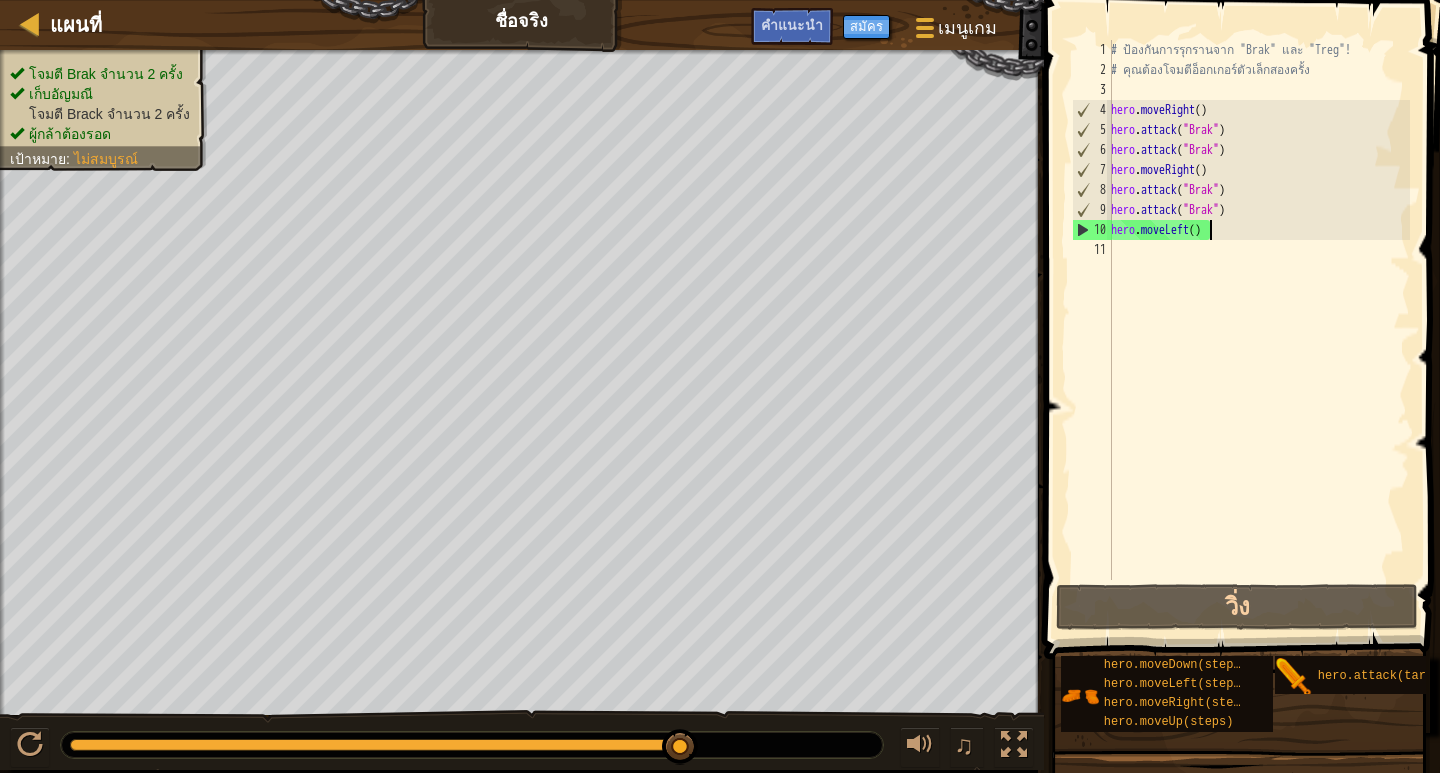 click on "# ป้องกันการรุกรานจาก "Brak" และ "Treg"! # คุณต้องโจมตีอ็อกเกอร์ตัวเล็กสองครั้ง hero . moveRight ( ) hero . attack ( "Brak" ) hero . attack ( "Brak" ) hero . moveRight ( ) hero . attack ( "Brak" ) hero . attack ( "Brak" ) hero . moveLeft ( )" at bounding box center (1258, 330) 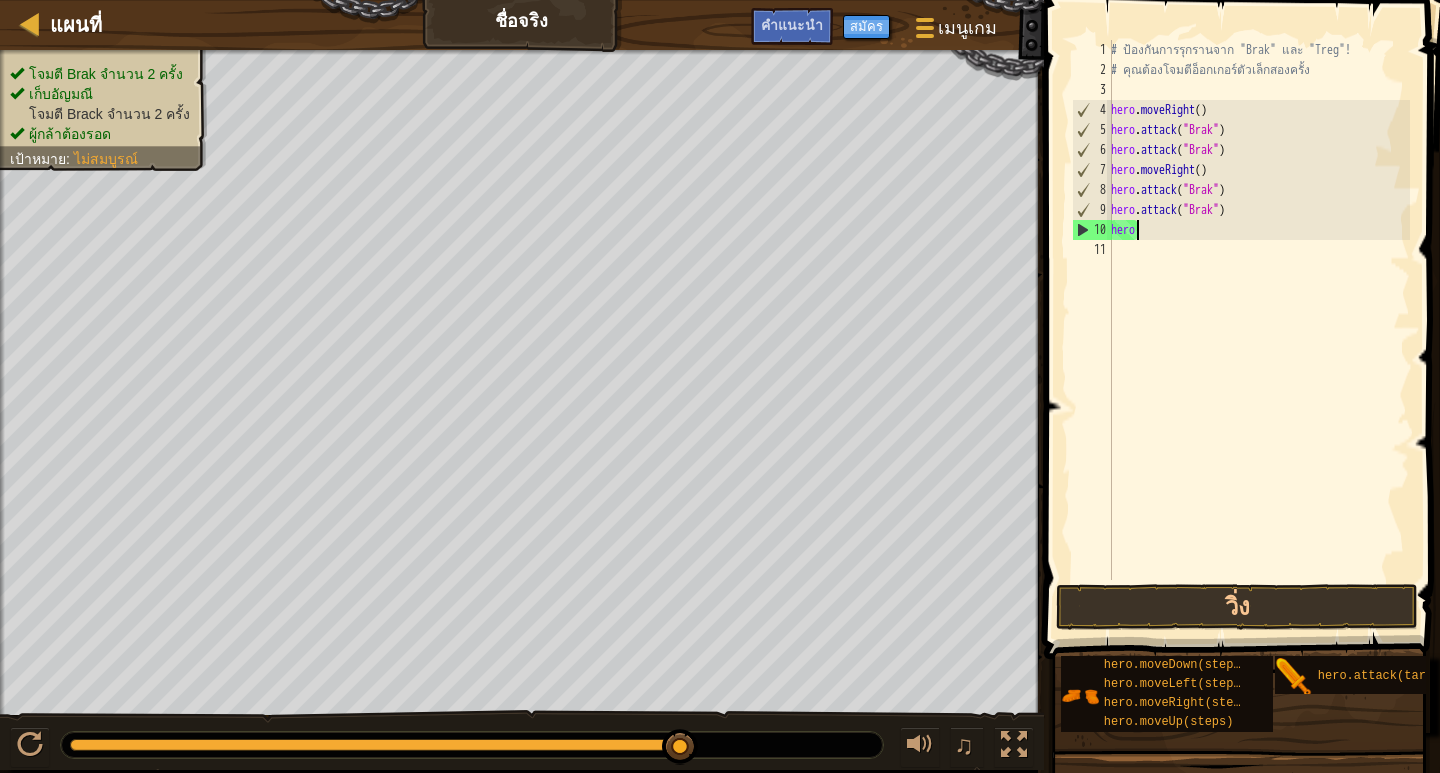 type on "h" 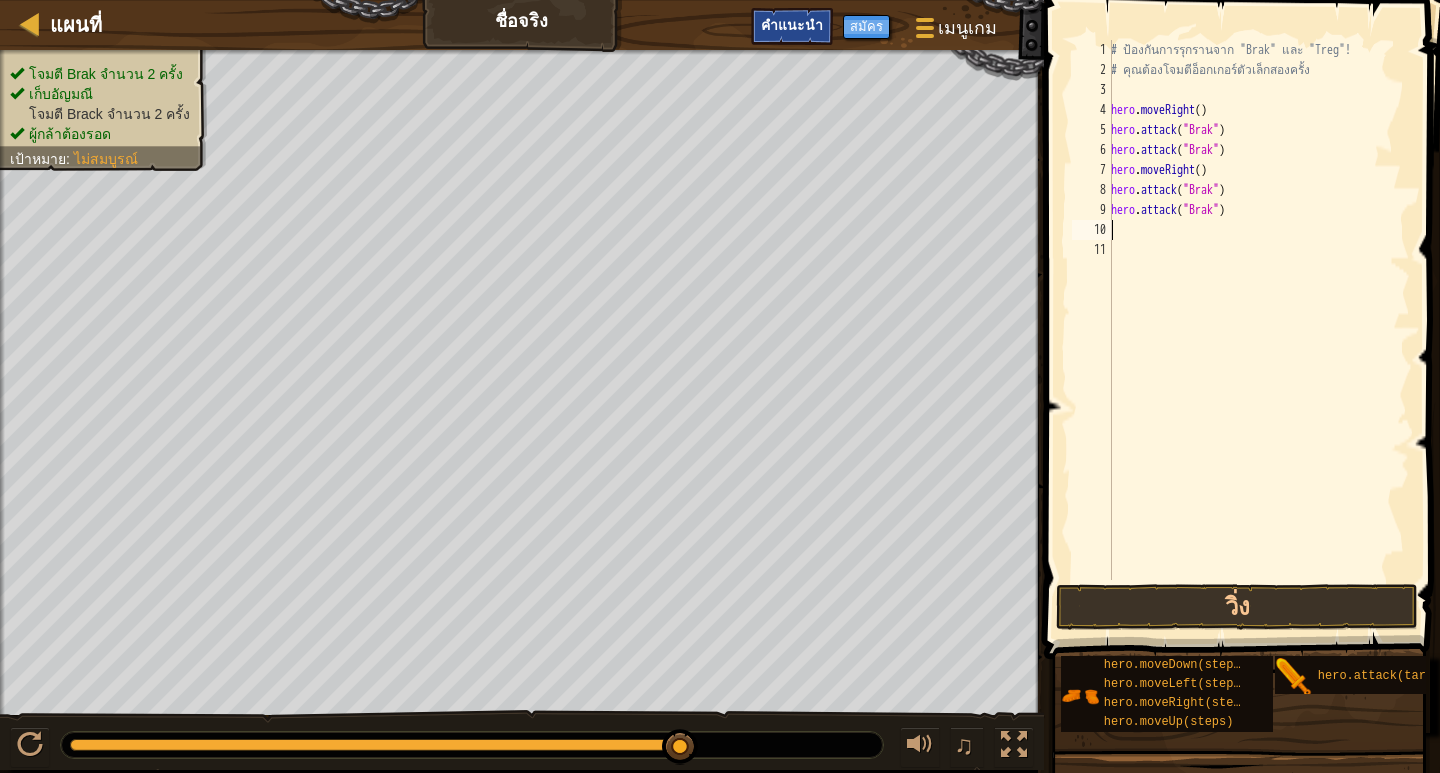 click on "คำแนะนำ" at bounding box center (792, 24) 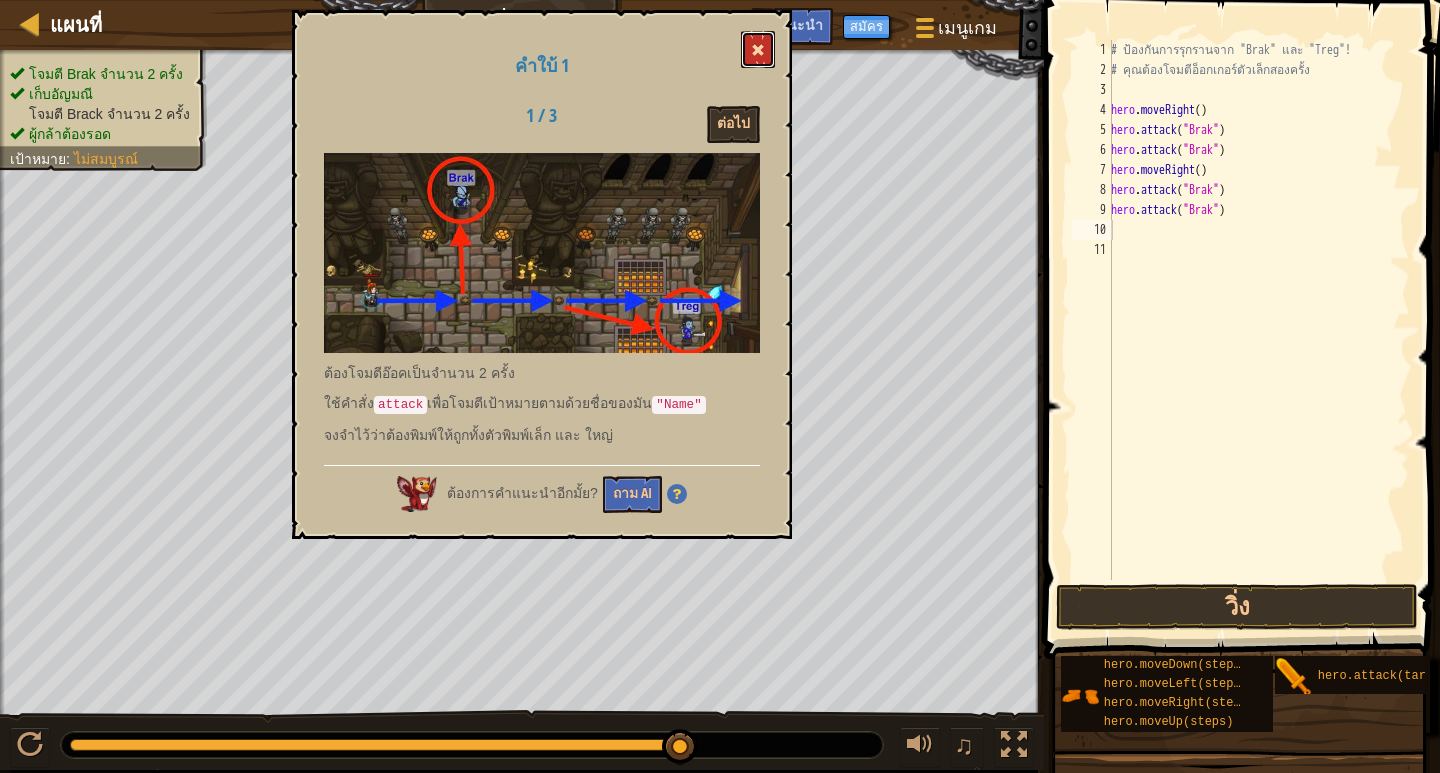 click at bounding box center (758, 49) 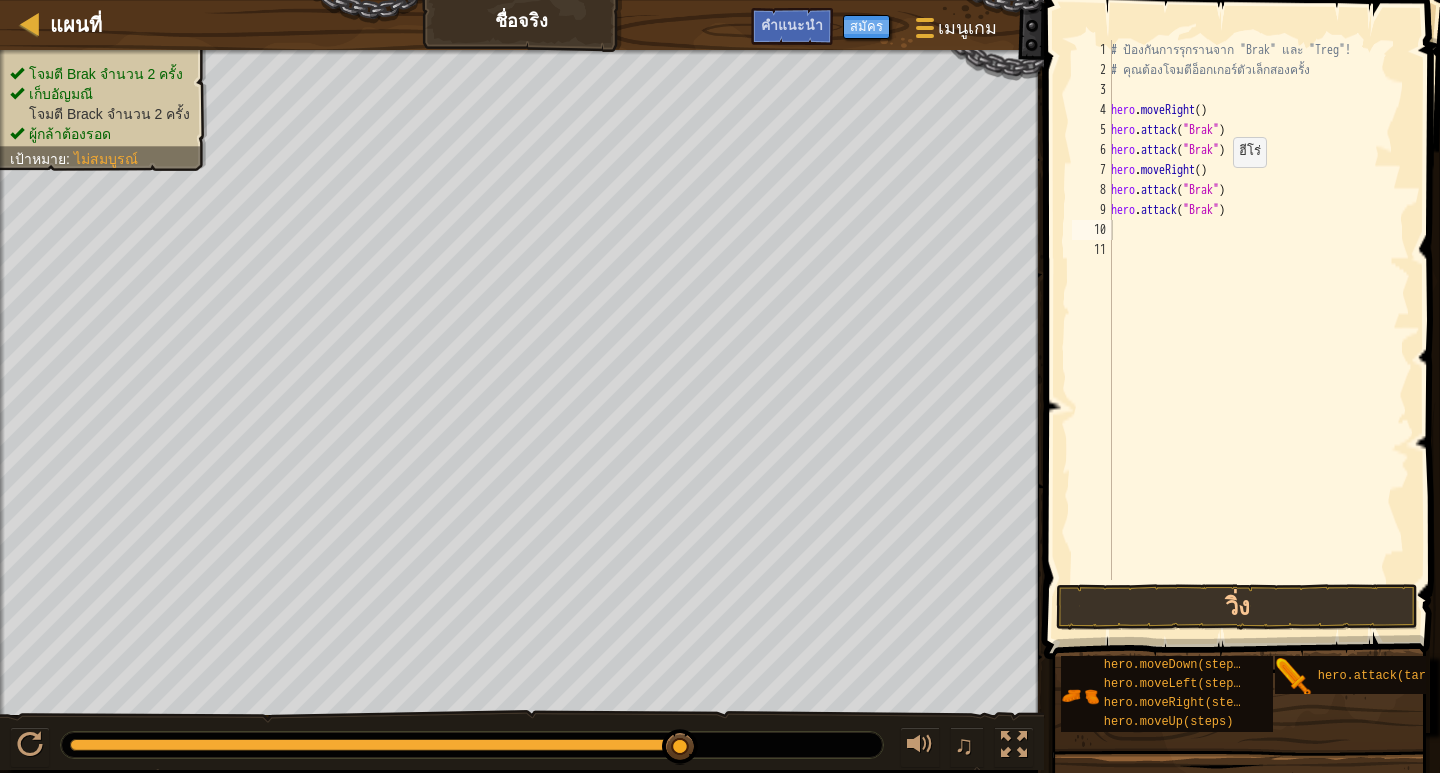 click on "# ป้องกันการรุกรานจาก "Brak" และ "Treg"! # คุณต้องโจมตีอ็อกเกอร์ตัวเล็กสองครั้ง hero . moveRight ( ) hero . attack ( "Brak" ) hero . attack ( "Brak" ) hero . moveRight ( ) hero . attack ( "Brak" ) hero . attack ( "Brak" )" at bounding box center [1258, 330] 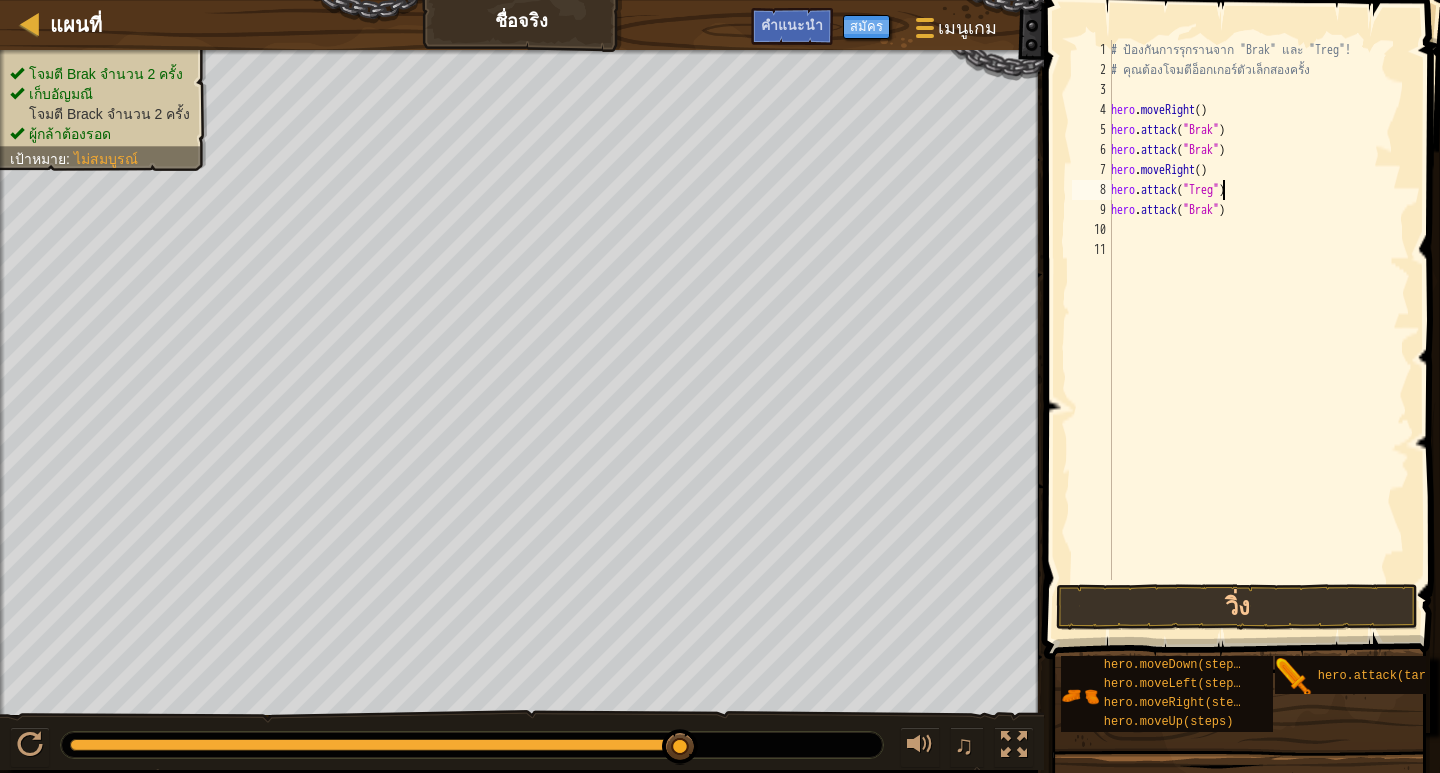 scroll, scrollTop: 9, scrollLeft: 9, axis: both 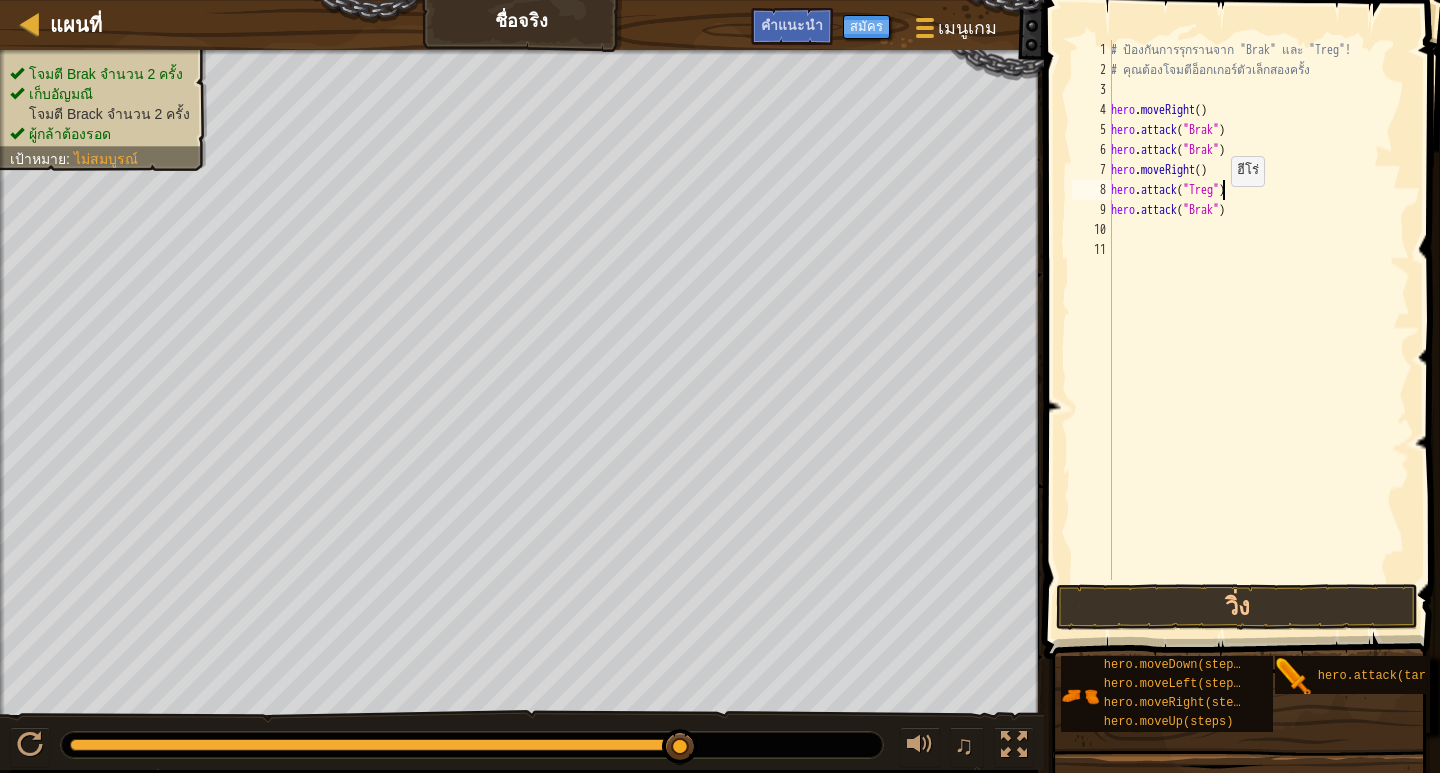 click on "# ป้องกันการรุกรานจาก "Brak" และ "Treg"! # คุณต้องโจมตีอ็อกเกอร์ตัวเล็กสองครั้ง hero . moveRight ( ) hero . attack ( "Brak" ) hero . attack ( "Brak" ) hero . moveRight ( ) hero . attack ( "Treg" ) hero . attack ( "Brak" )" at bounding box center (1258, 330) 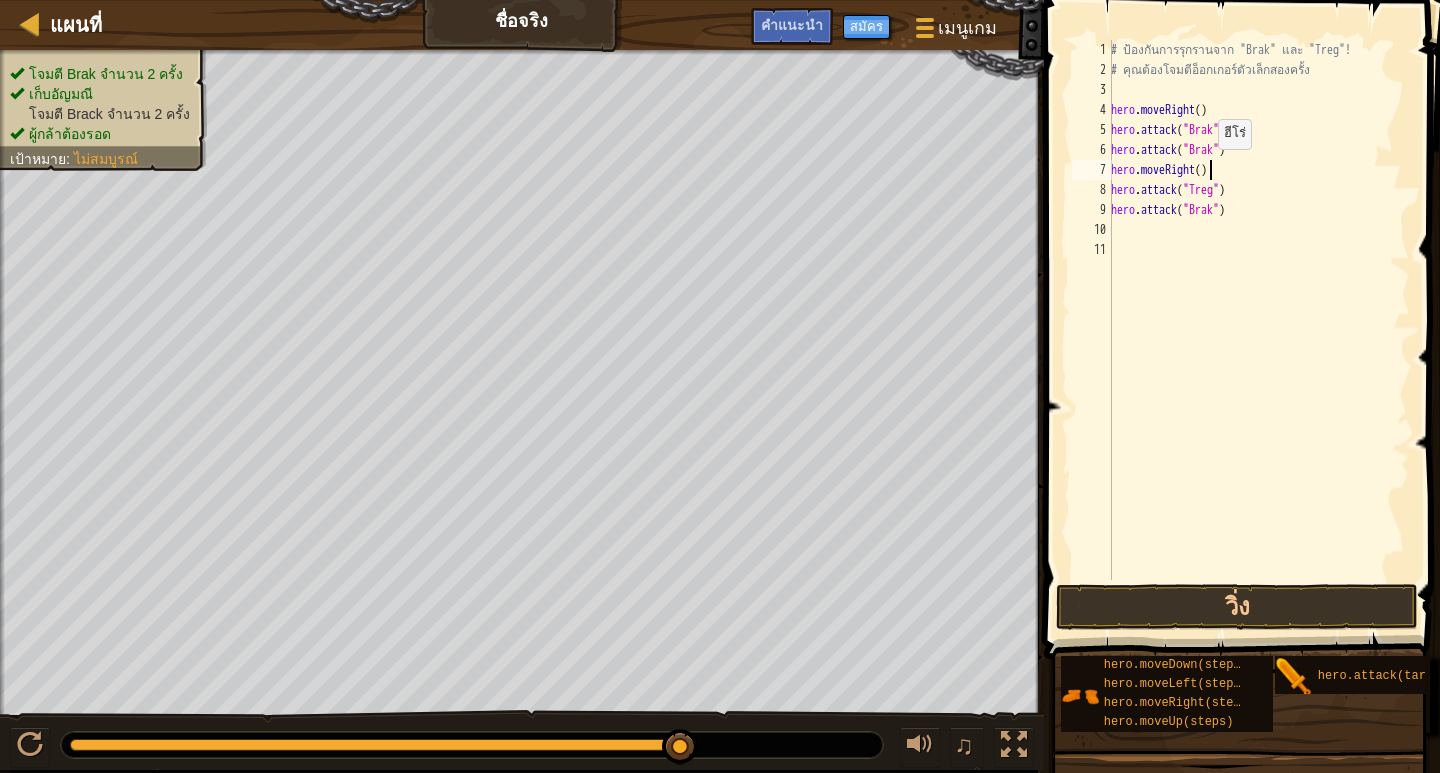 click on "# ป้องกันการรุกรานจาก "Brak" และ "Treg"! # คุณต้องโจมตีอ็อกเกอร์ตัวเล็กสองครั้ง hero . moveRight ( ) hero . attack ( "Brak" ) hero . attack ( "Brak" ) hero . moveRight ( ) hero . attack ( "Treg" ) hero . attack ( "Brak" )" at bounding box center [1258, 330] 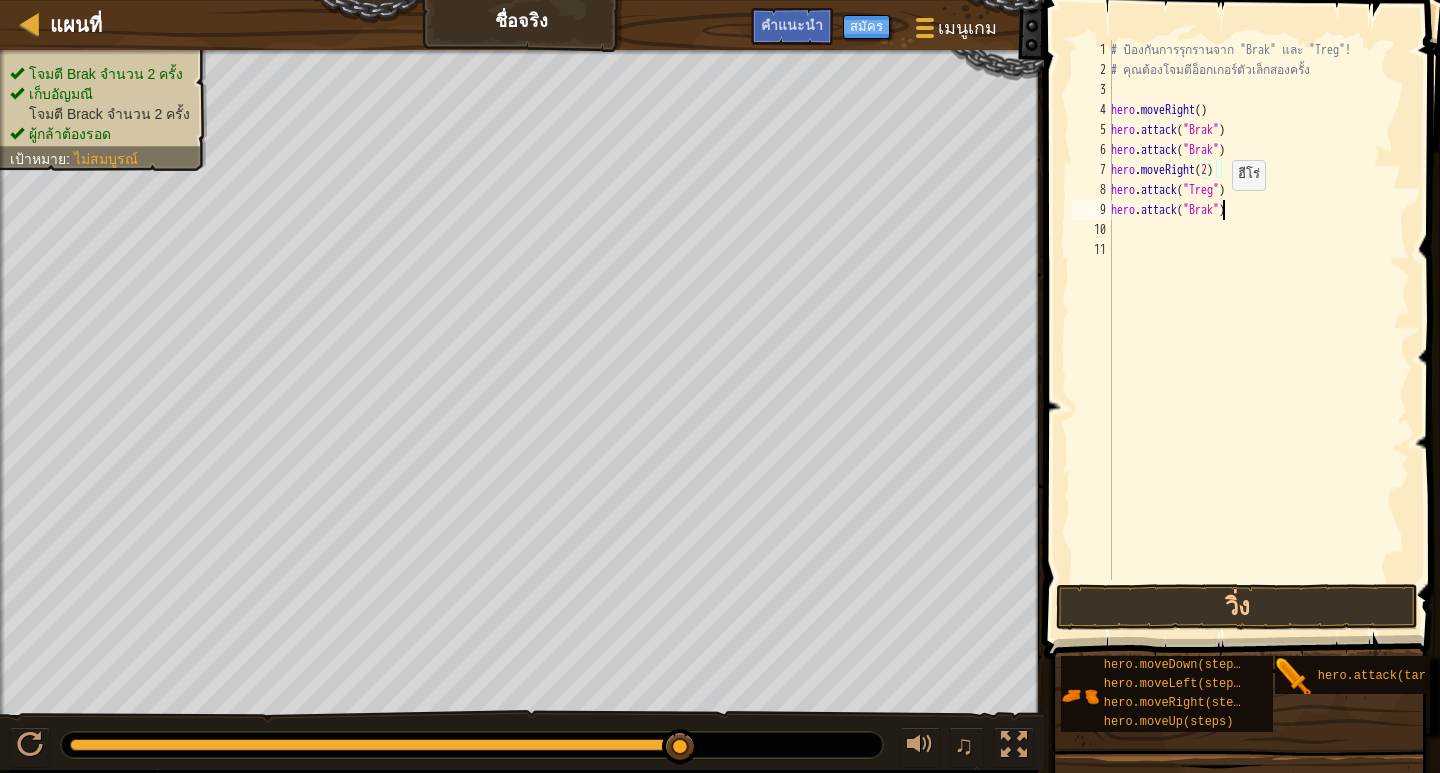 click on "# ป้องกันการรุกรานจาก "Brak" และ "Treg"! # คุณต้องโจมตีอ็อกเกอร์ตัวเล็กสองครั้ง hero . moveRight ( ) hero . attack ( "Brak" ) hero . attack ( "Brak" ) hero . moveRight ( 2 ) hero . attack ( "Treg" ) hero . attack ( "Brak" )" at bounding box center (1258, 330) 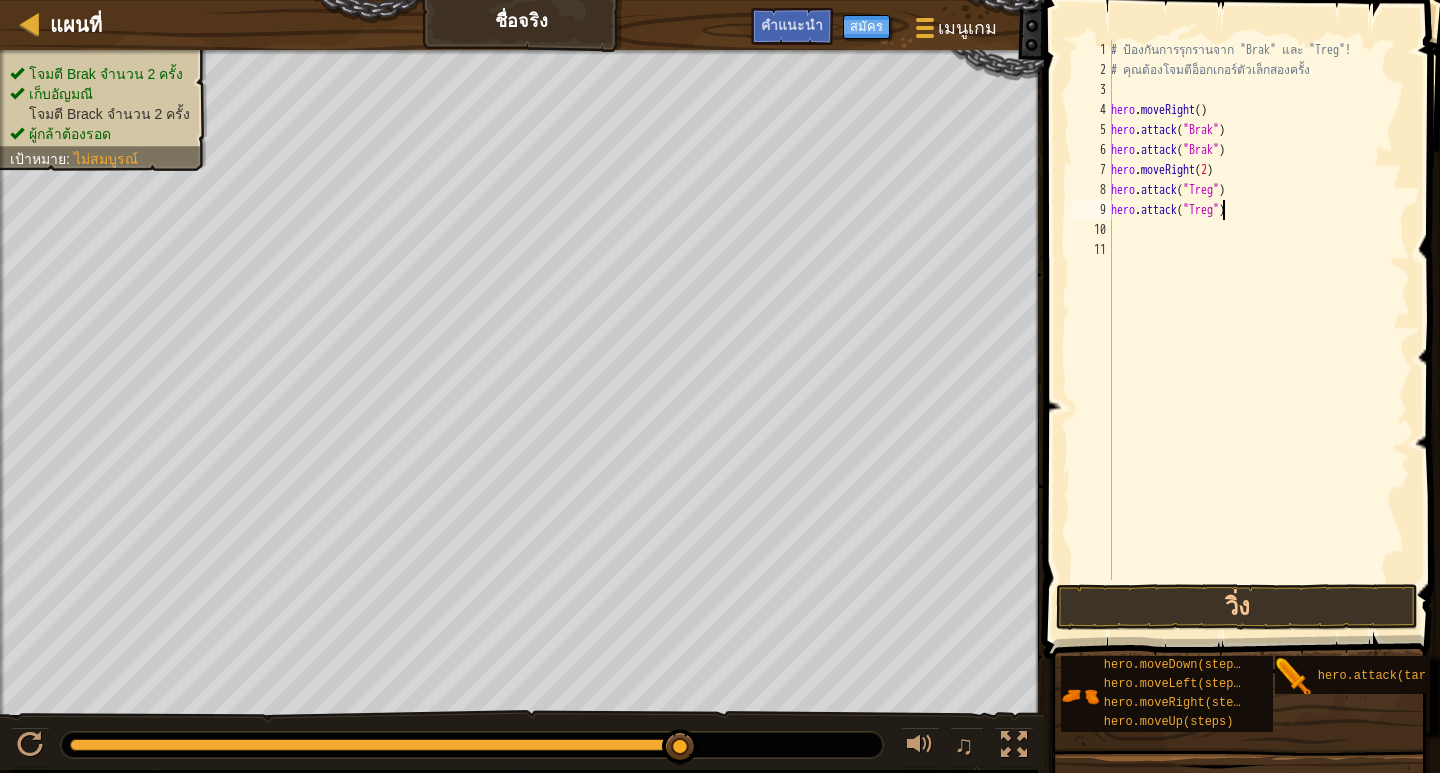 scroll, scrollTop: 9, scrollLeft: 9, axis: both 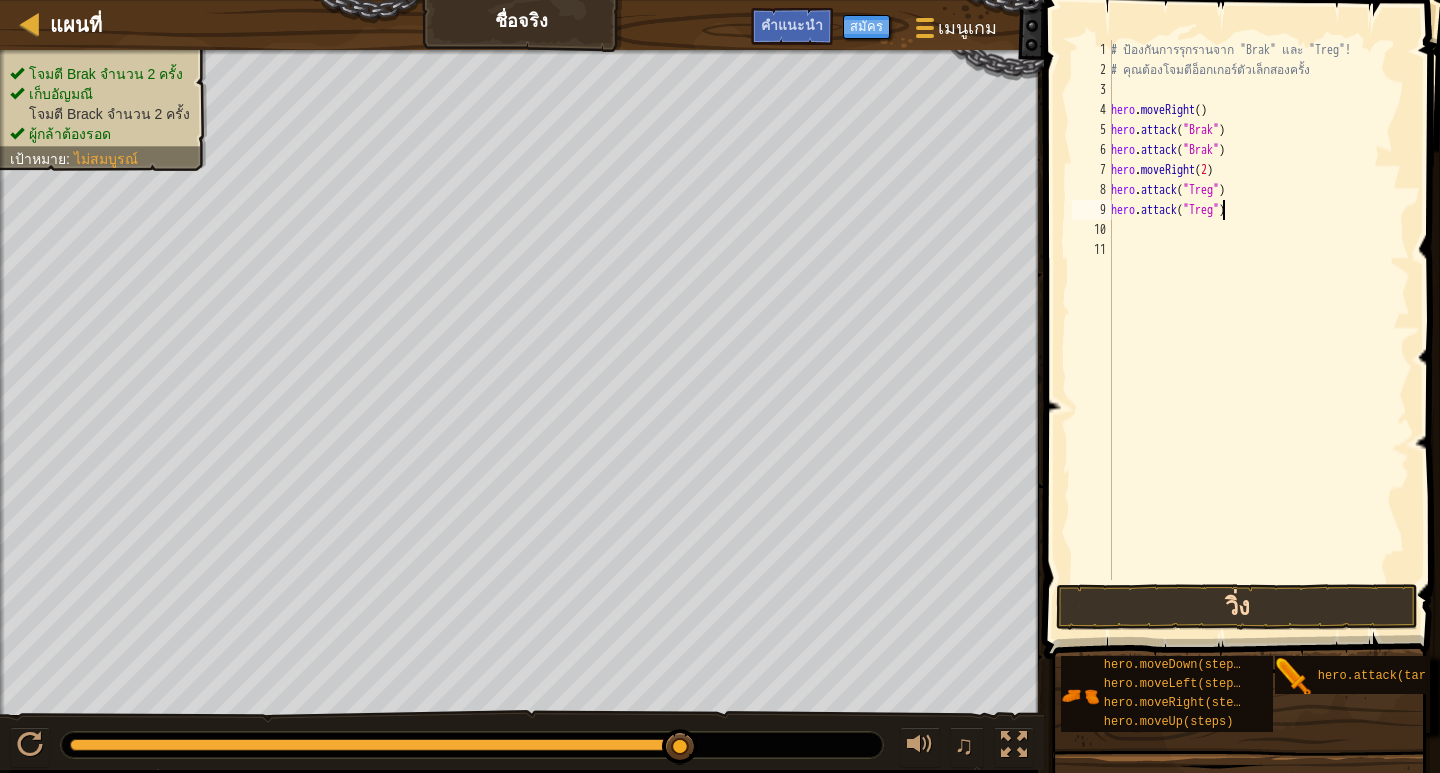 type on "hero.attack("Treg")" 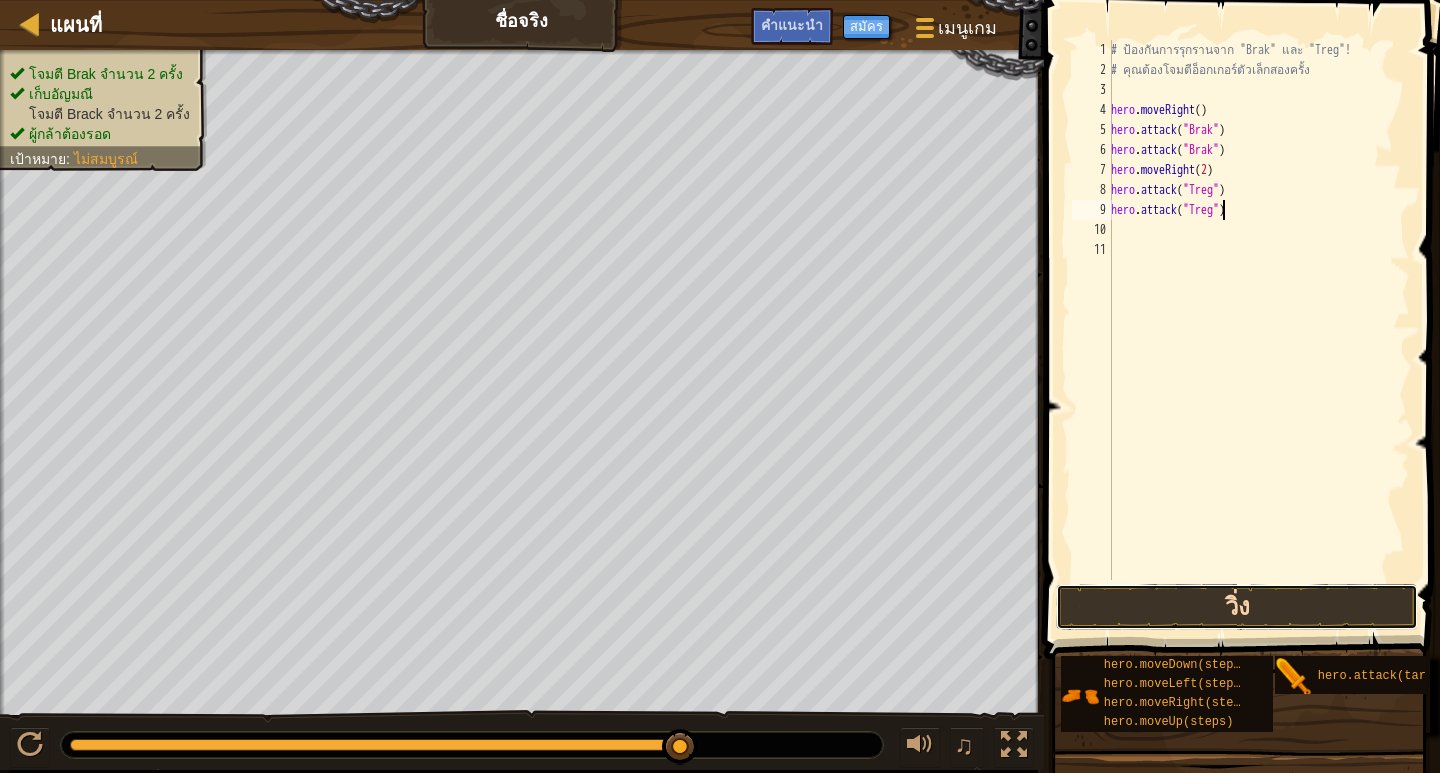 click on "วิ่ง" at bounding box center [1236, 607] 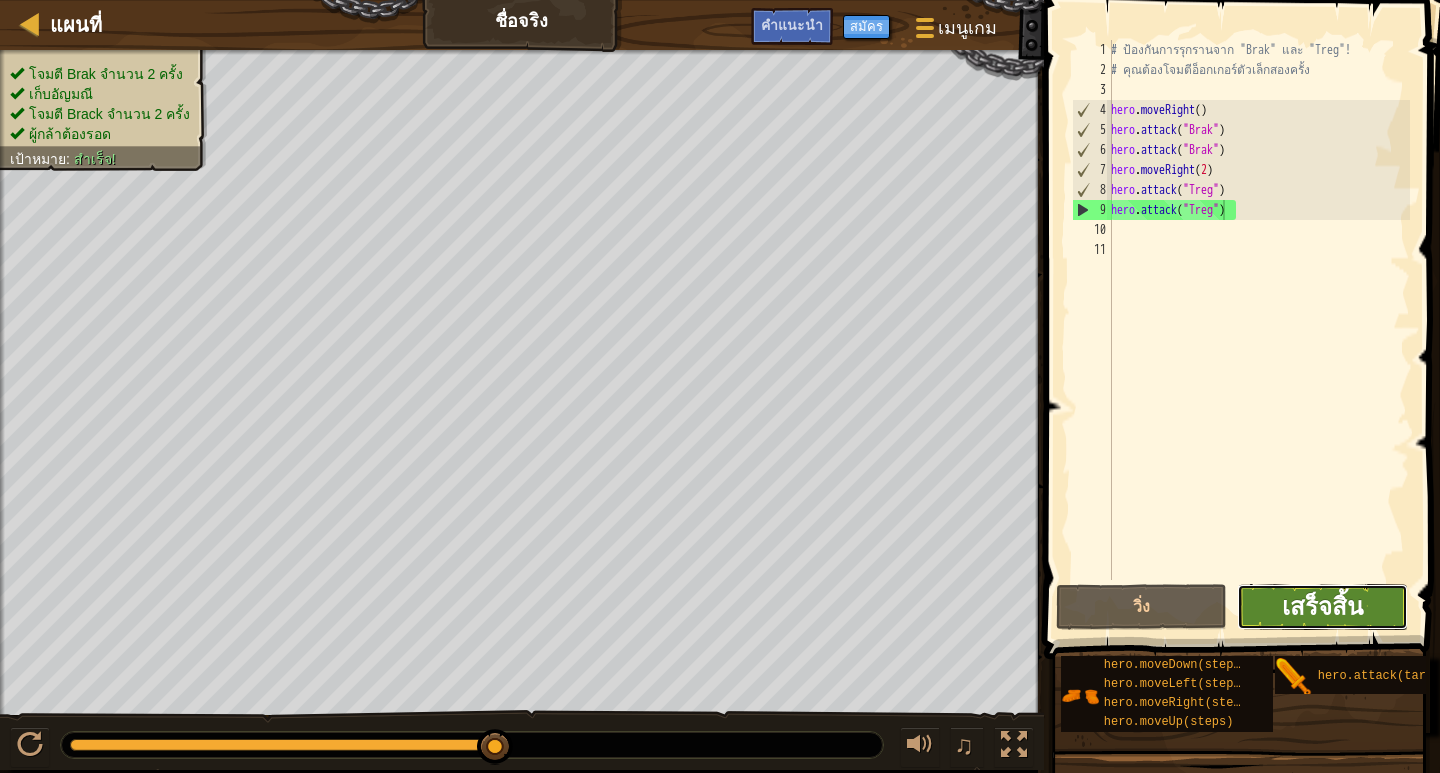 click on "เสร็จสิ้น" at bounding box center [1322, 606] 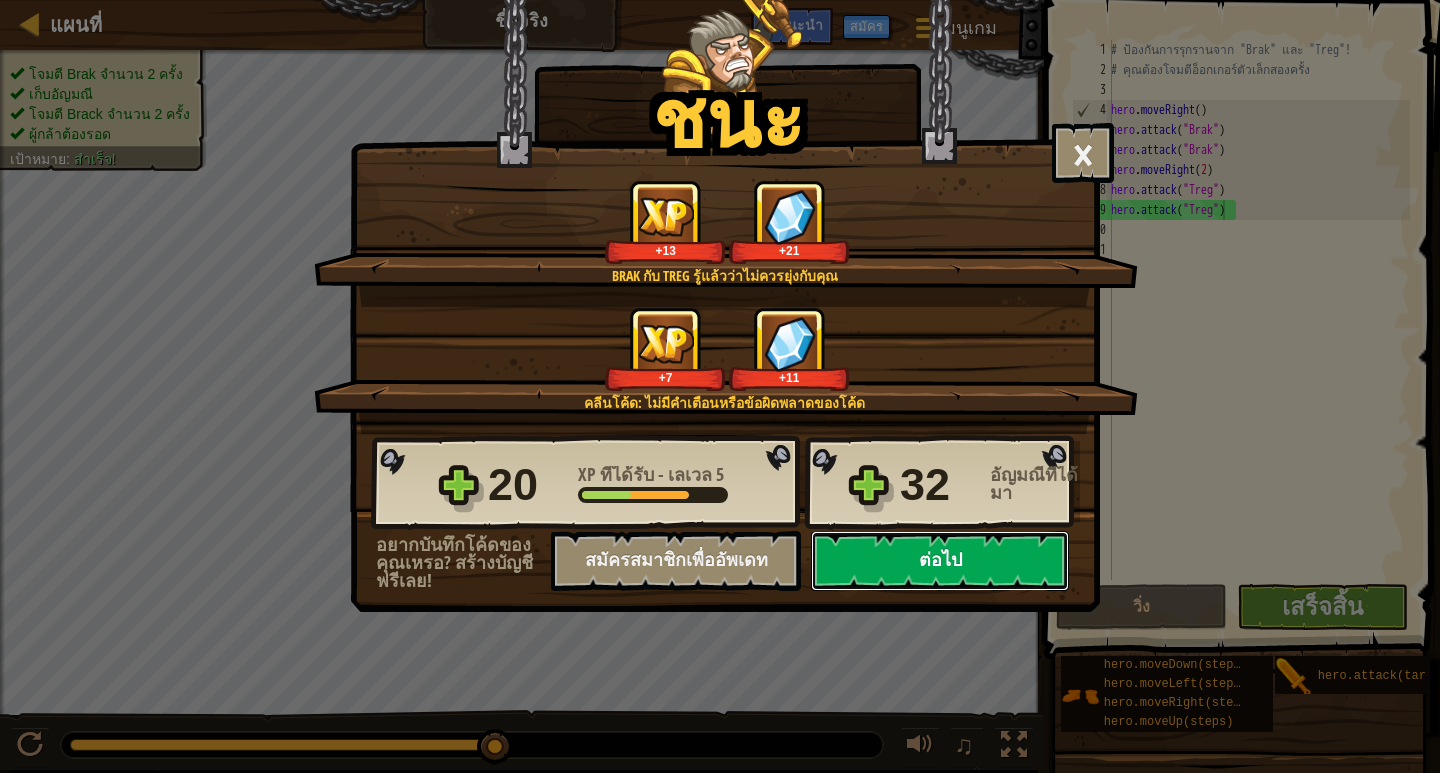 click on "ต่อไป" at bounding box center (940, 561) 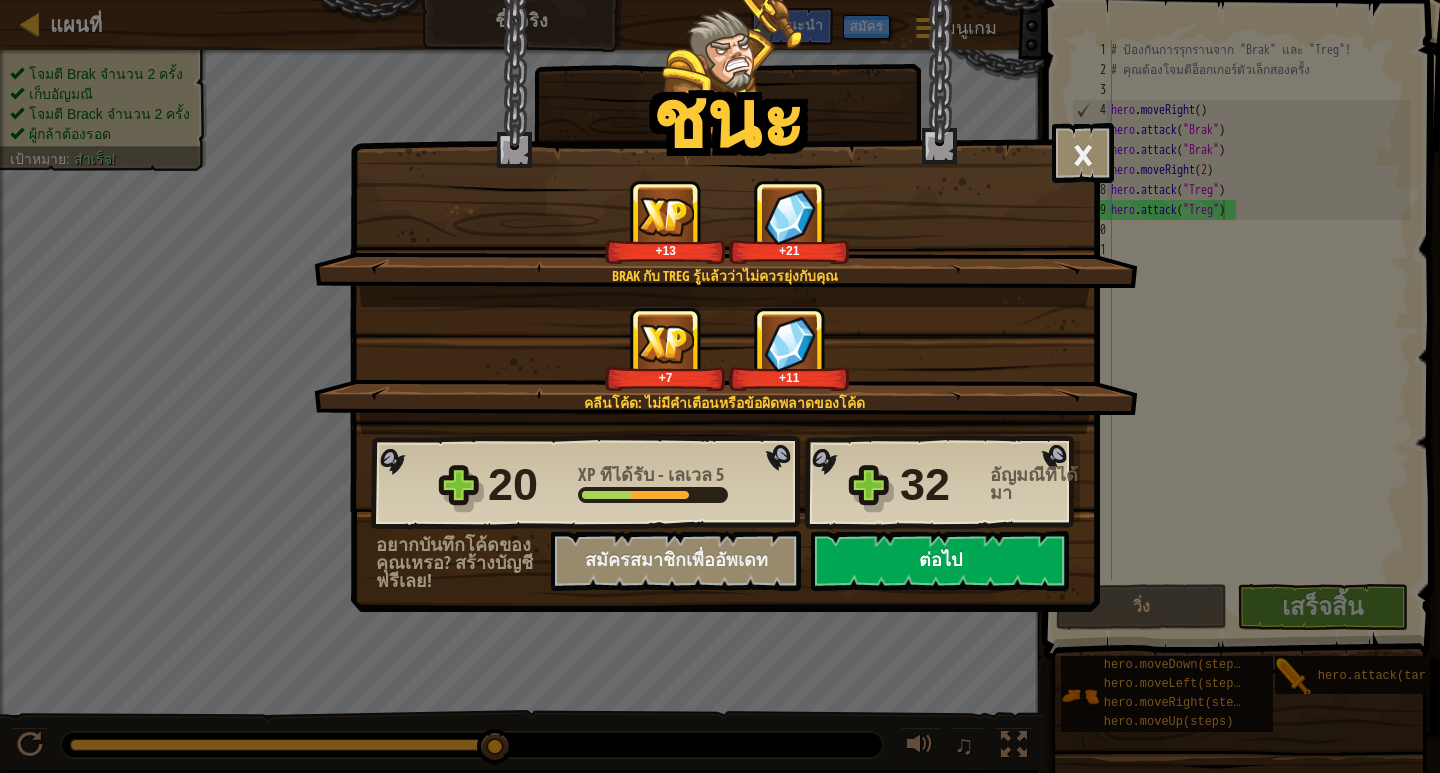 select on "th" 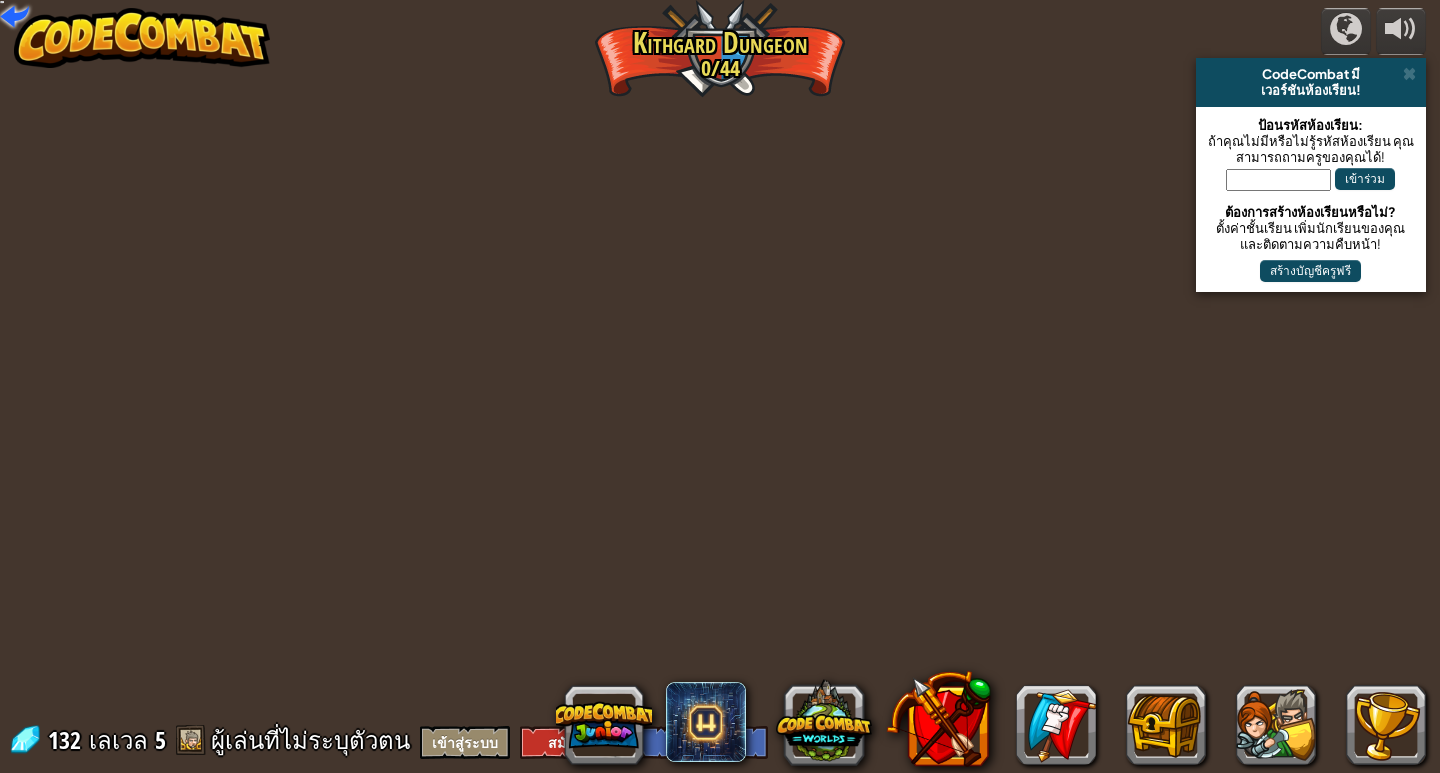 select on "th" 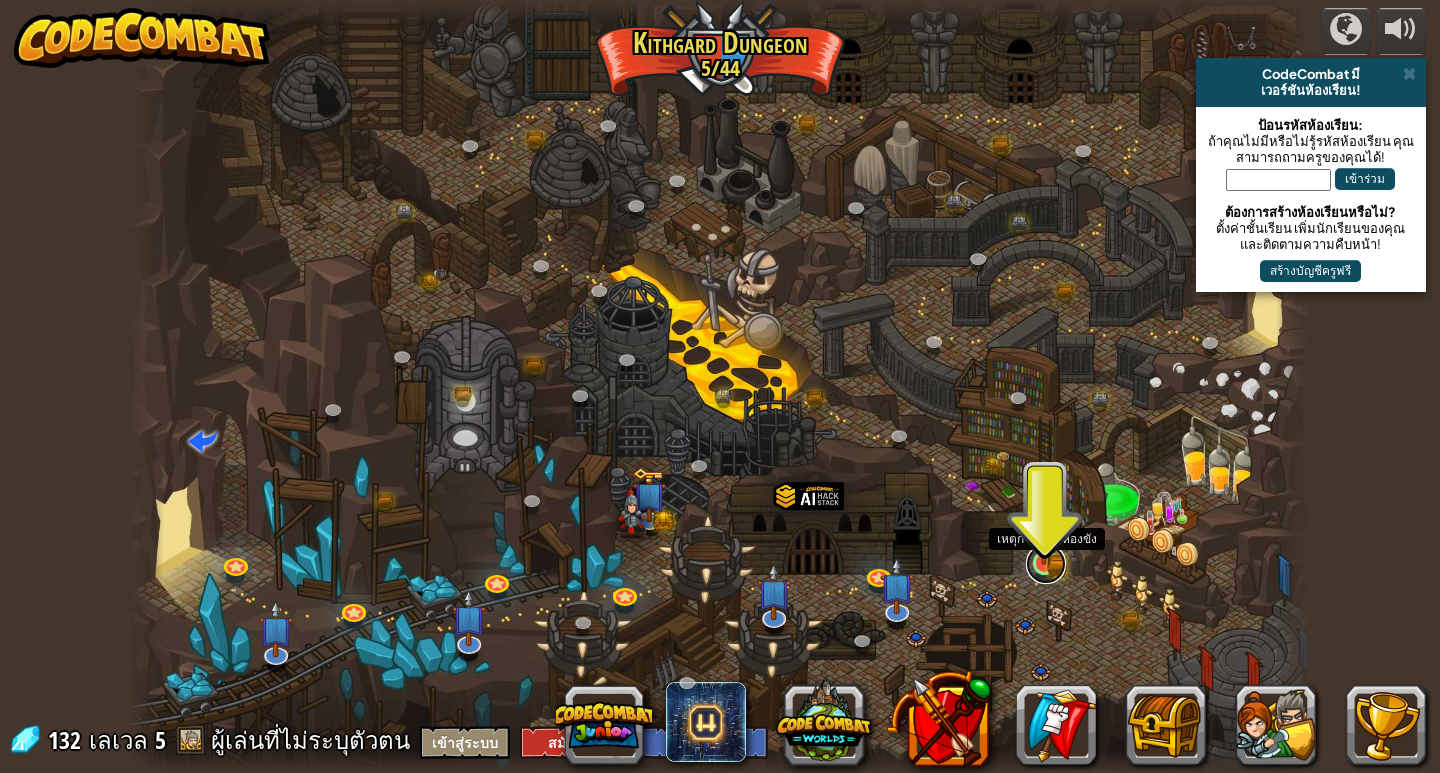 click at bounding box center (1046, 564) 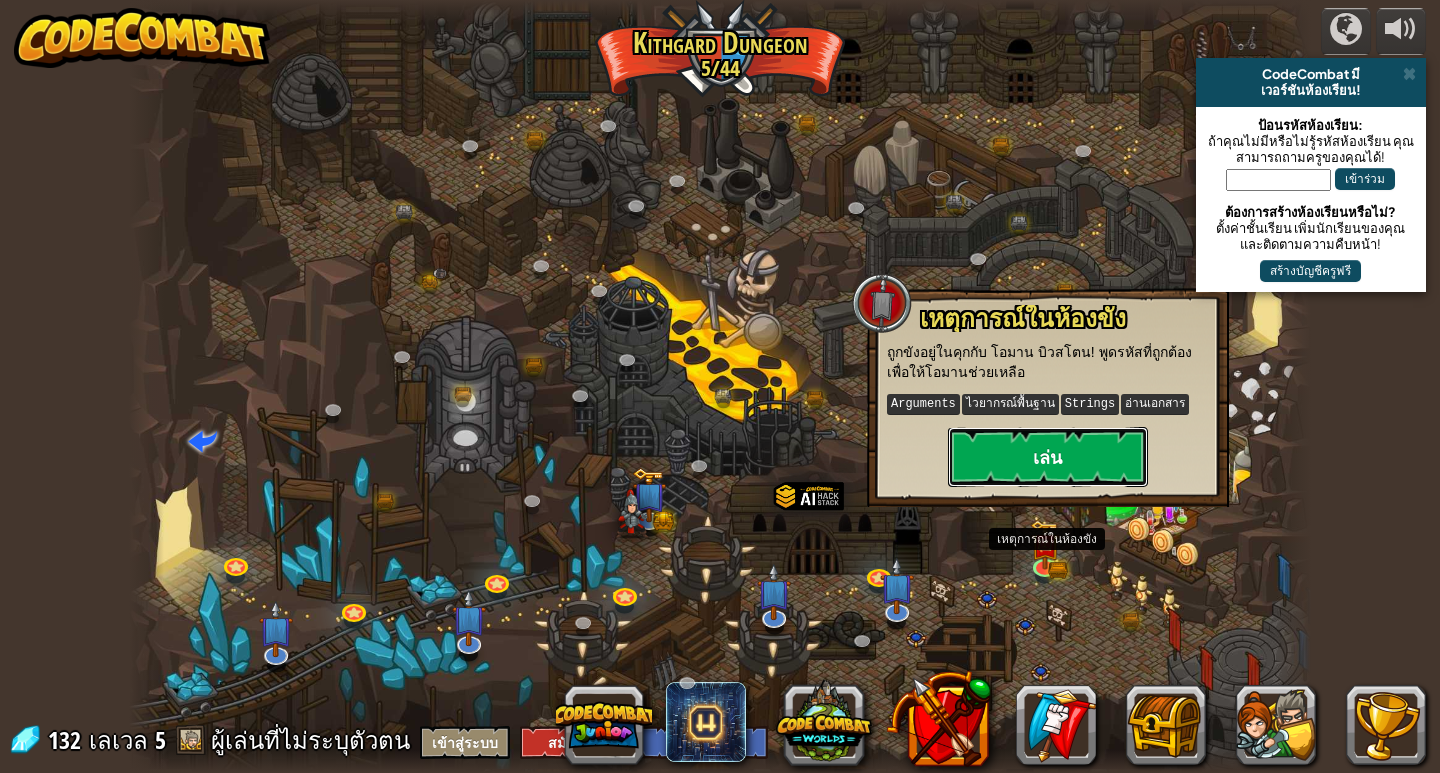 click on "เล่น" at bounding box center [1048, 457] 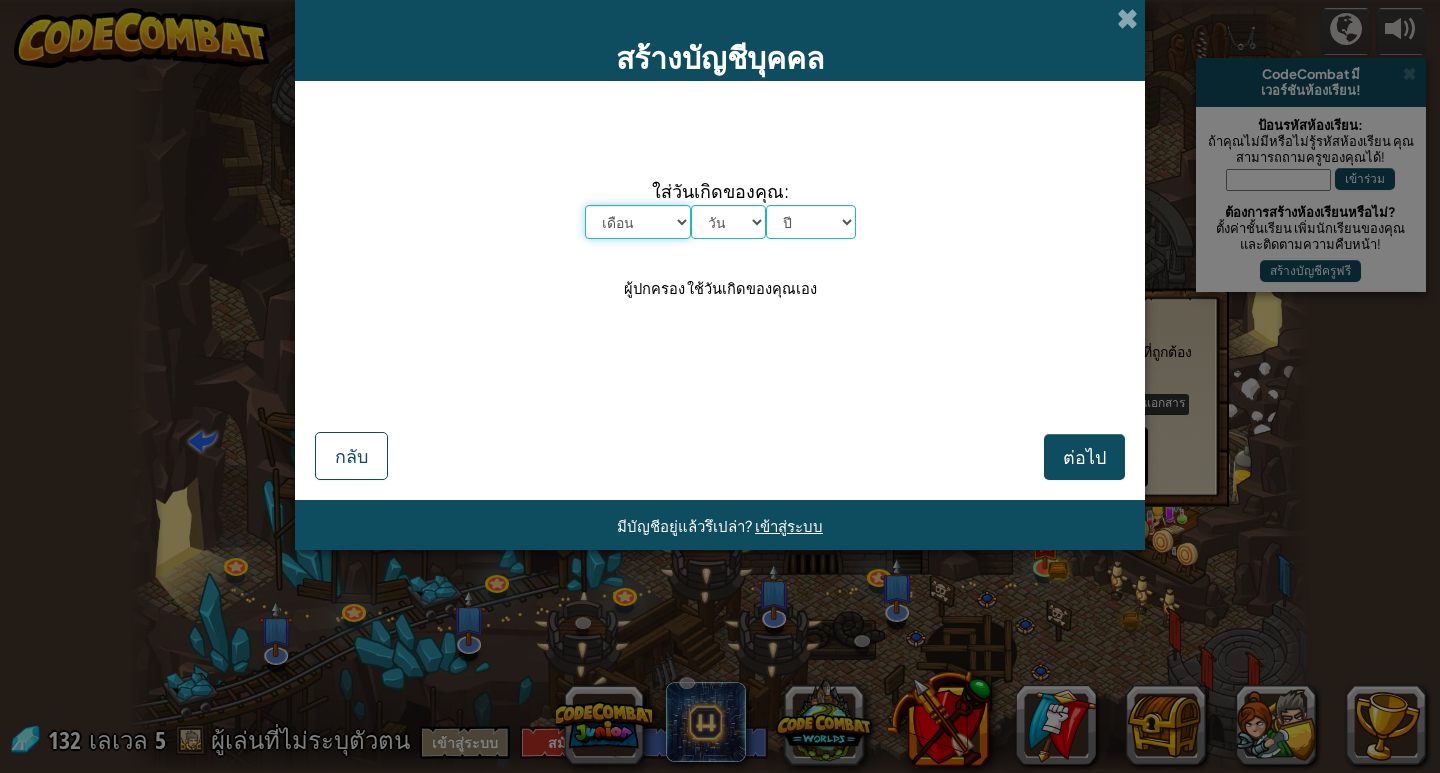 click on "เดือน มกราคม กุมภาพันธ์ มีนาคม เมษายน พฤษภาคม มิถุนายน กรกฎาคม สิงหาคม กันยายน ตุลาคม พฤศจิกายน ธันวาคม" at bounding box center (638, 222) 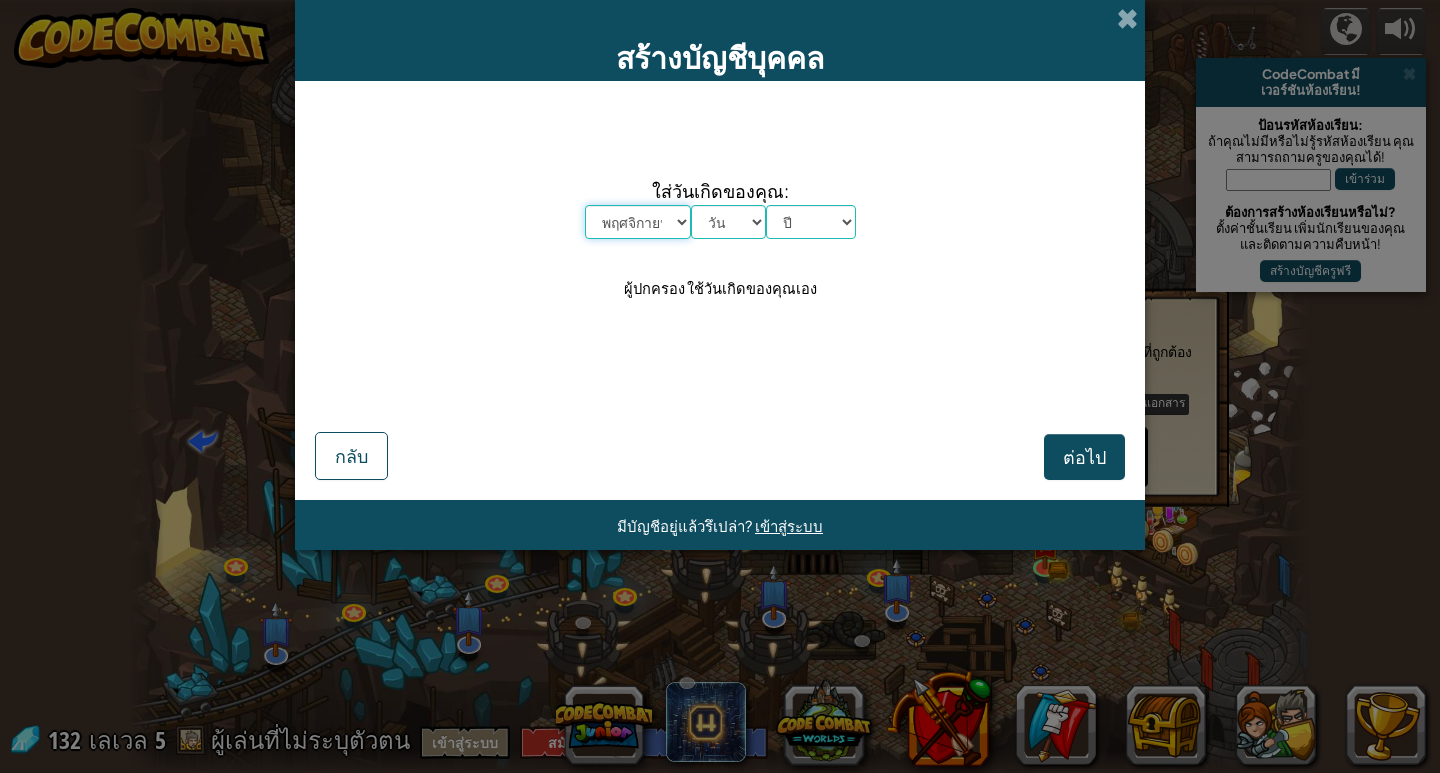 click on "เดือน มกราคม กุมภาพันธ์ มีนาคม เมษายน พฤษภาคม มิถุนายน กรกฎาคม สิงหาคม กันยายน ตุลาคม พฤศจิกายน ธันวาคม" at bounding box center [638, 222] 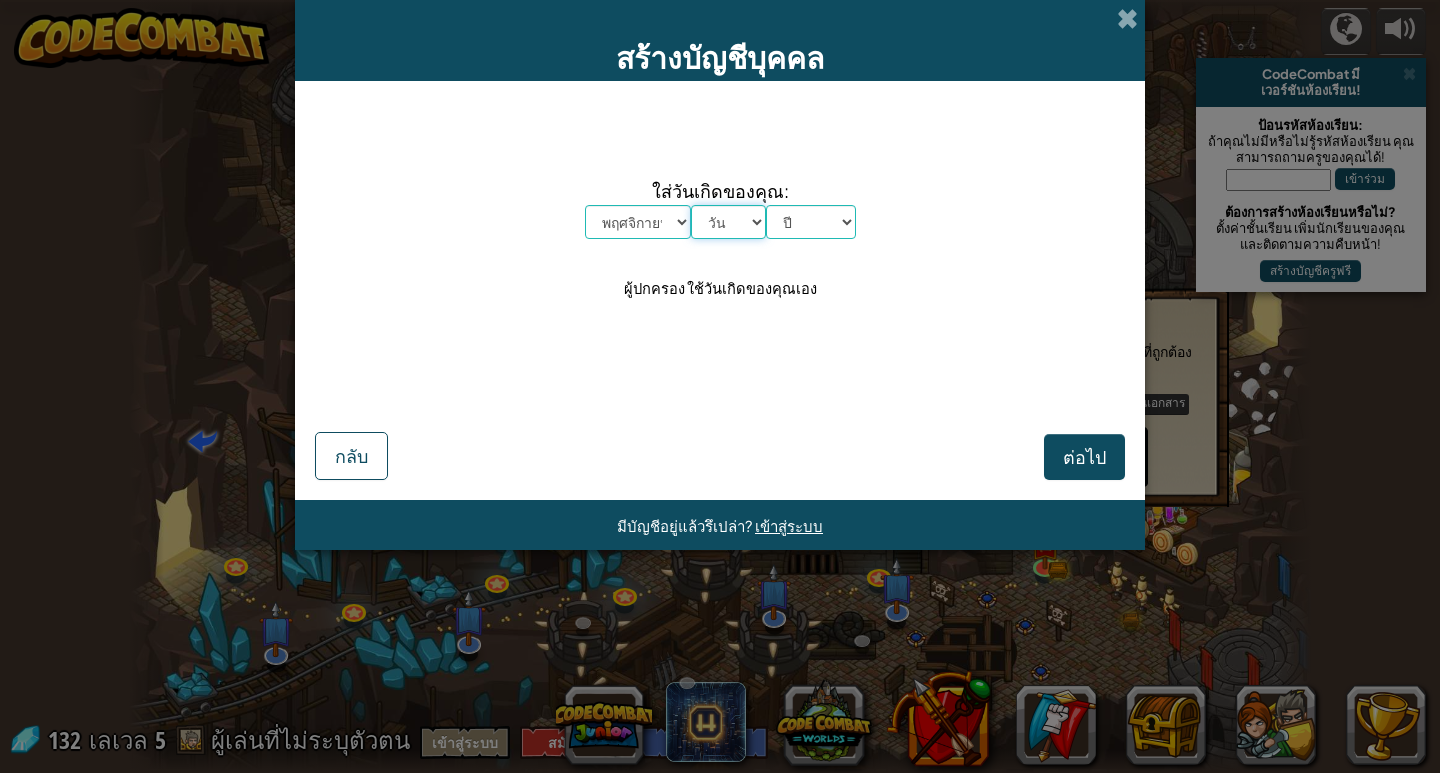 click on "วัน 1 2 3 4 5 6 7 8 9 10 11 12 13 14 15 16 17 18 19 20 21 22 23 24 25 26 27 28 29 30 31" at bounding box center (728, 222) 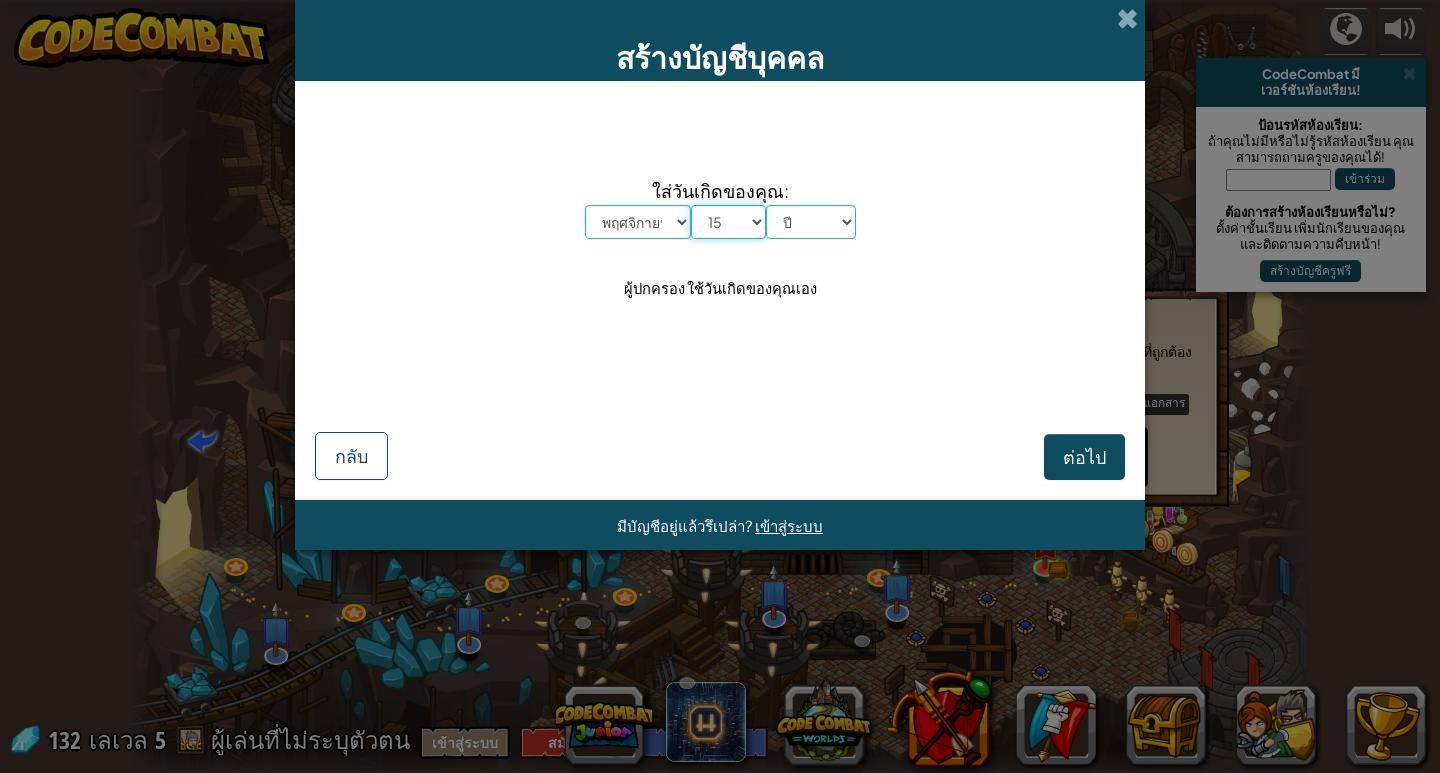 click on "วัน 1 2 3 4 5 6 7 8 9 10 11 12 13 14 15 16 17 18 19 20 21 22 23 24 25 26 27 28 29 30 31" at bounding box center (728, 222) 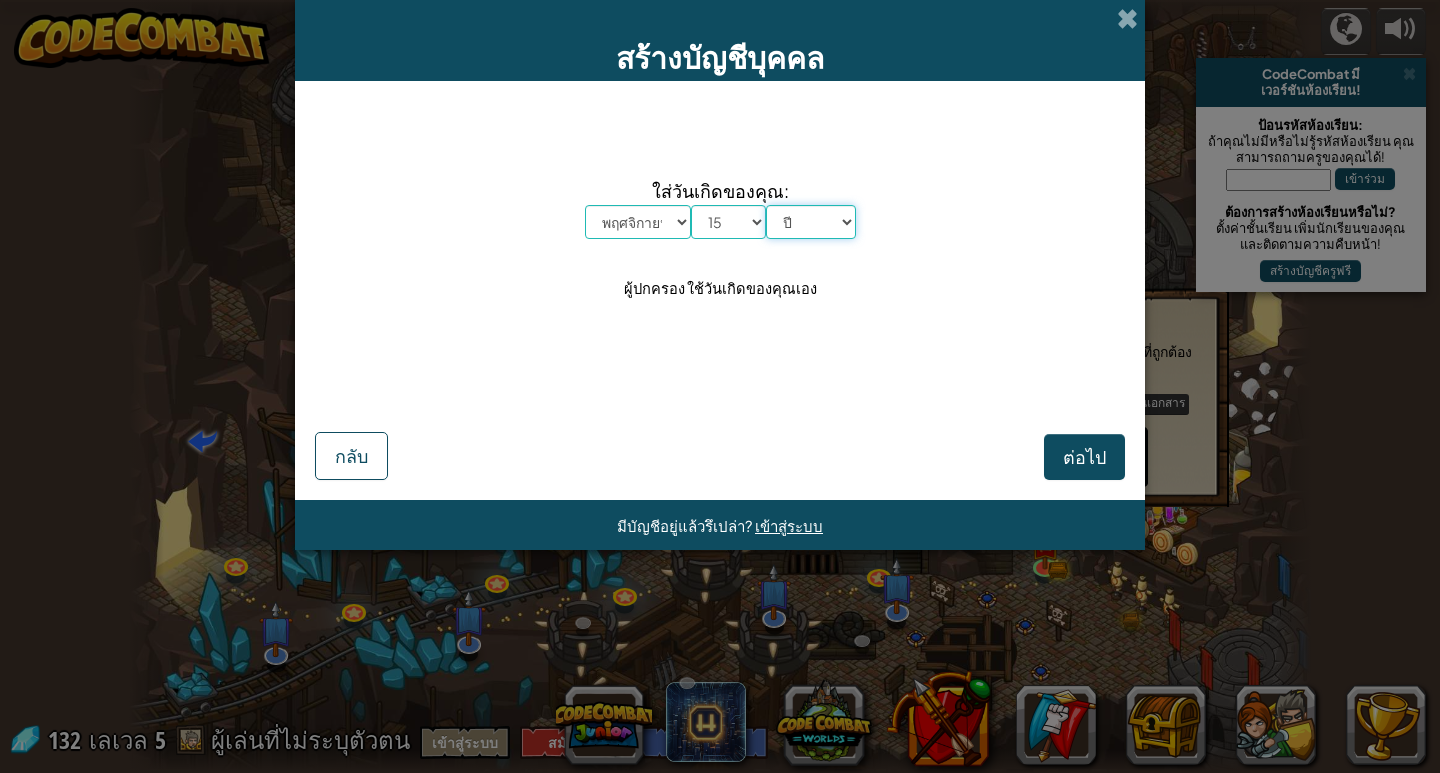 click on "ปี 2025 2024 2023 2022 2021 2020 2019 2018 2017 2016 2015 2014 2013 2012 2011 2010 2009 2008 2007 2006 2005 2004 2003 2002 2001 2000 1999 1998 1997 1996 1995 1994 1993 1992 1991 1990 1989 1988 1987 1986 1985 1984 1983 1982 1981 1980 1979 1978 1977 1976 1975 1974 1973 1972 1971 1970 1969 1968 1967 1966 1965 1964 1963 1962 1961 1960 1959 1958 1957 1956 1955 1954 1953 1952 1951 1950 1949 1948 1947 1946 1945 1944 1943 1942 1941 1940 1939 1938 1937 1936 1935 1934 1933 1932 1931 1930 1929 1928 1927 1926" at bounding box center [811, 222] 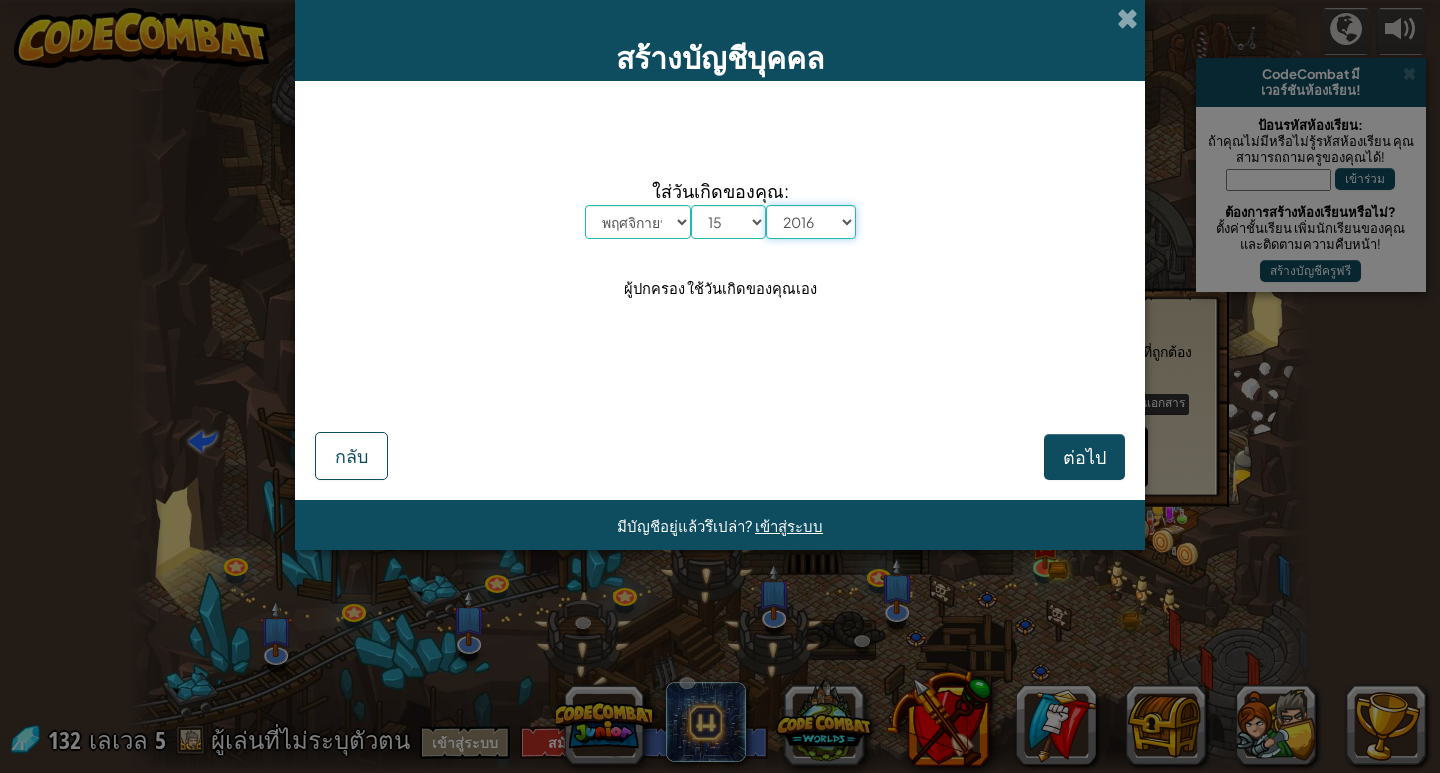 click on "ปี 2025 2024 2023 2022 2021 2020 2019 2018 2017 2016 2015 2014 2013 2012 2011 2010 2009 2008 2007 2006 2005 2004 2003 2002 2001 2000 1999 1998 1997 1996 1995 1994 1993 1992 1991 1990 1989 1988 1987 1986 1985 1984 1983 1982 1981 1980 1979 1978 1977 1976 1975 1974 1973 1972 1971 1970 1969 1968 1967 1966 1965 1964 1963 1962 1961 1960 1959 1958 1957 1956 1955 1954 1953 1952 1951 1950 1949 1948 1947 1946 1945 1944 1943 1942 1941 1940 1939 1938 1937 1936 1935 1934 1933 1932 1931 1930 1929 1928 1927 1926" at bounding box center (811, 222) 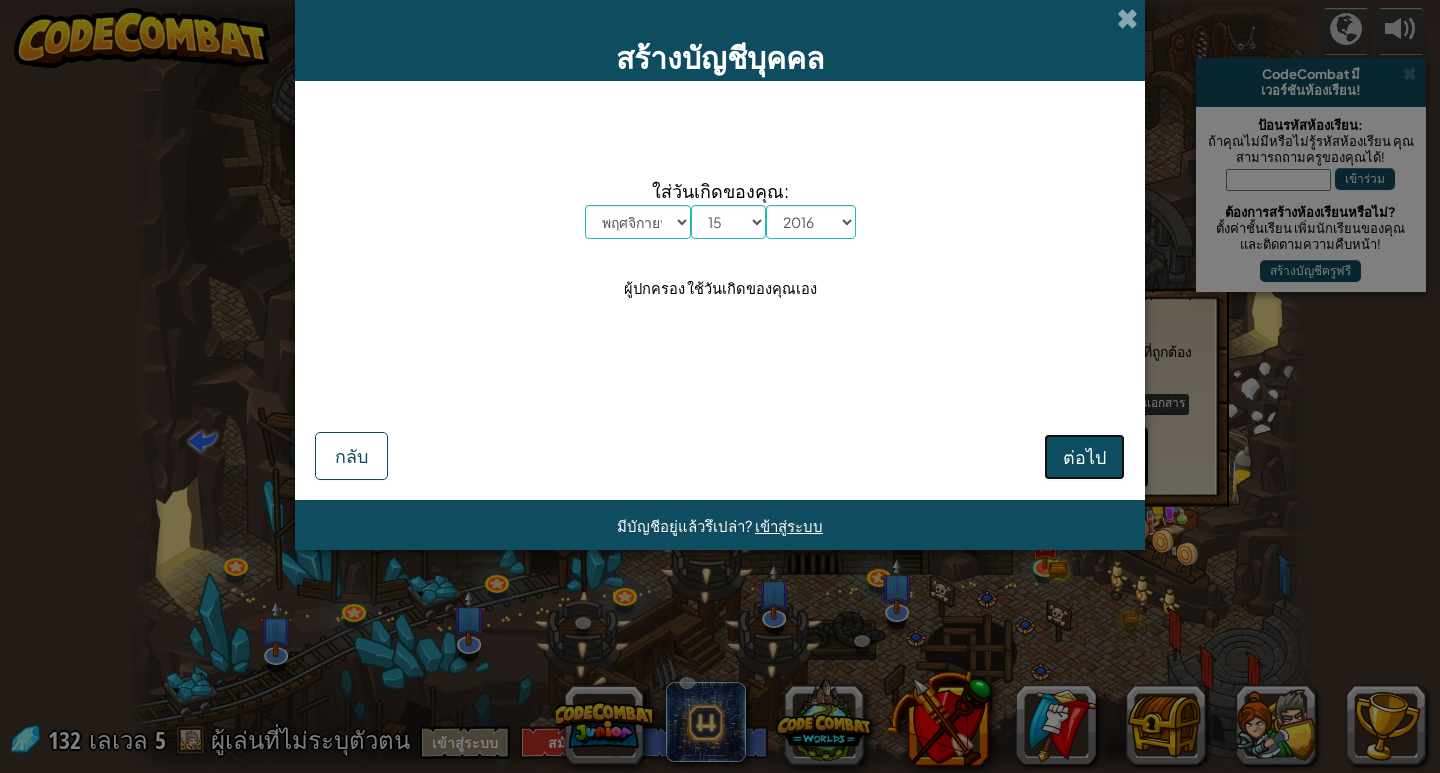 click on "ต่อไป" at bounding box center [1084, 457] 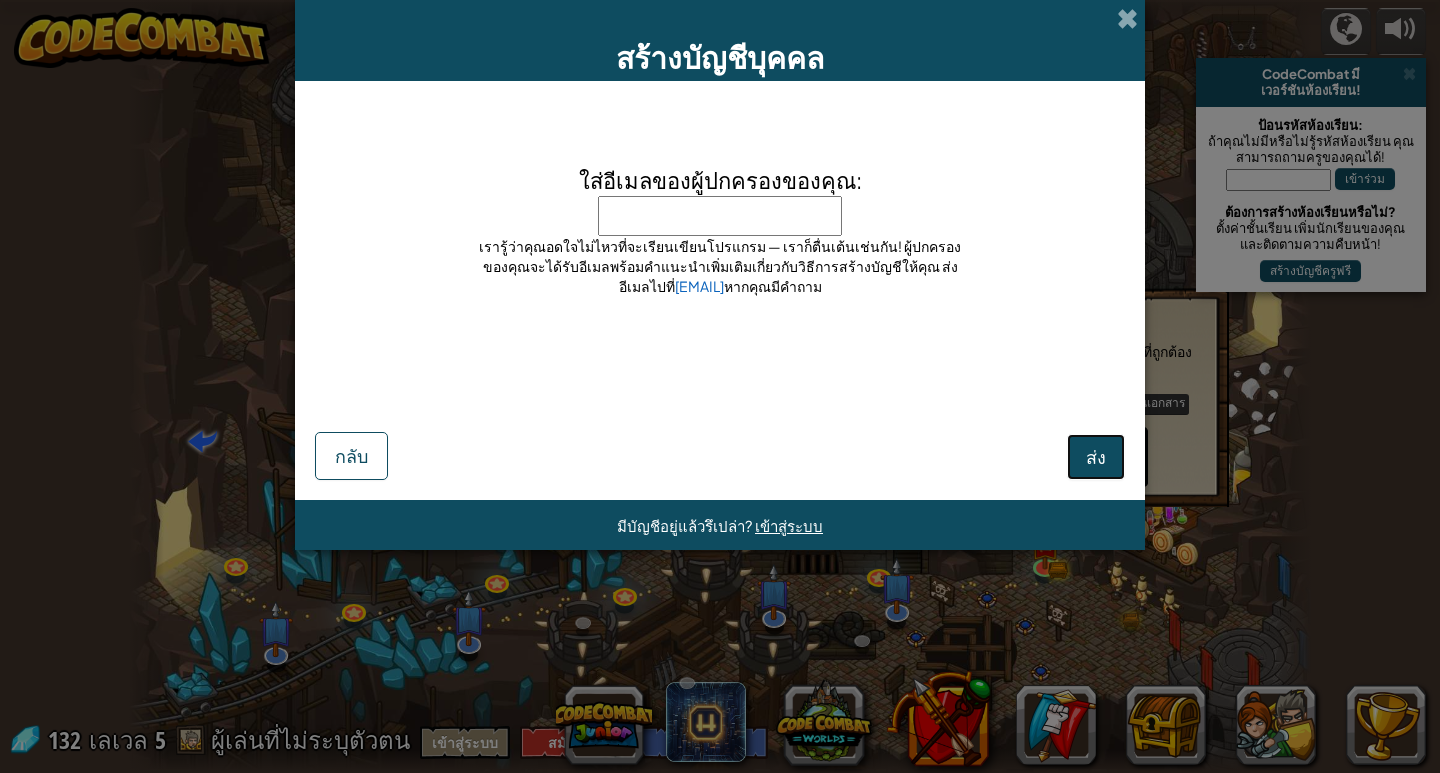 click on "ส่ง" at bounding box center (1096, 456) 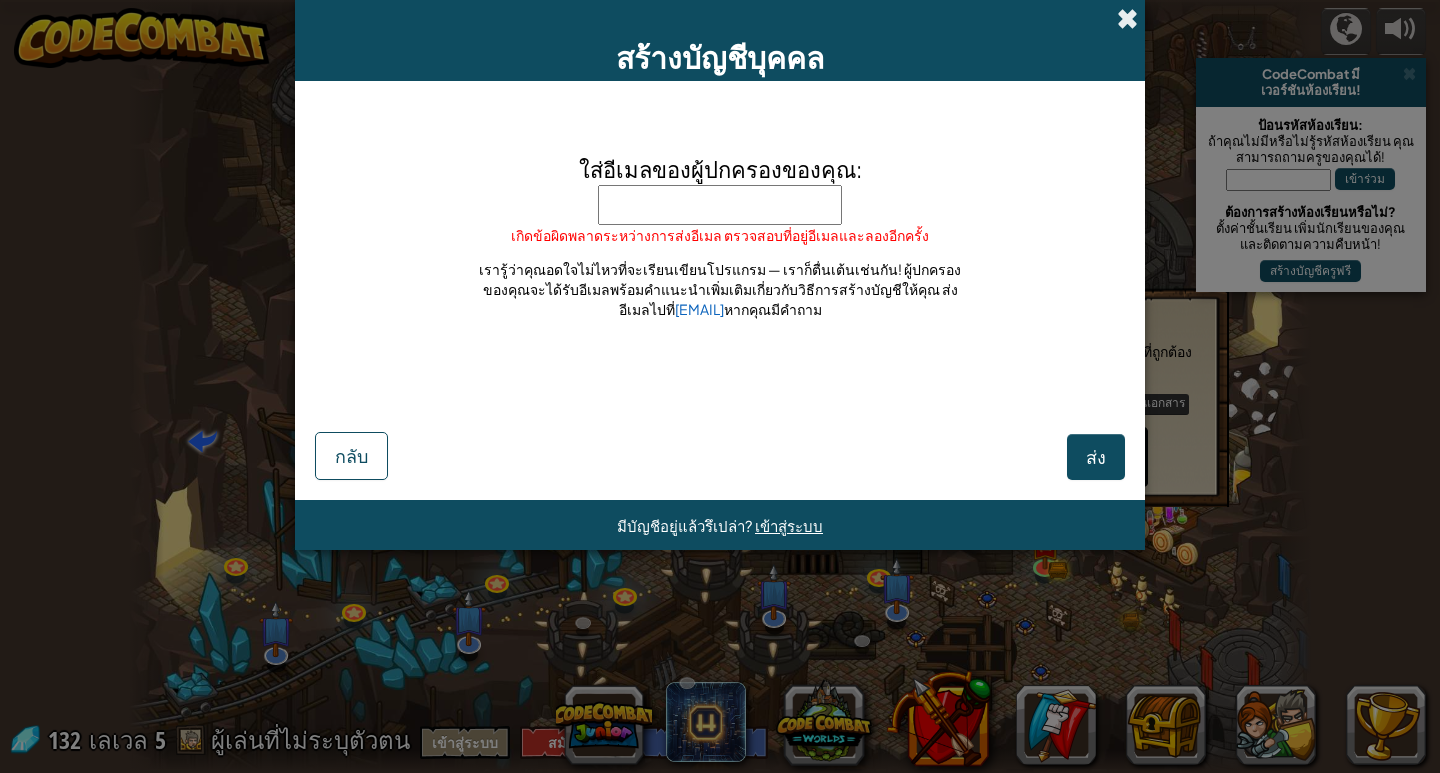 click at bounding box center [1127, 18] 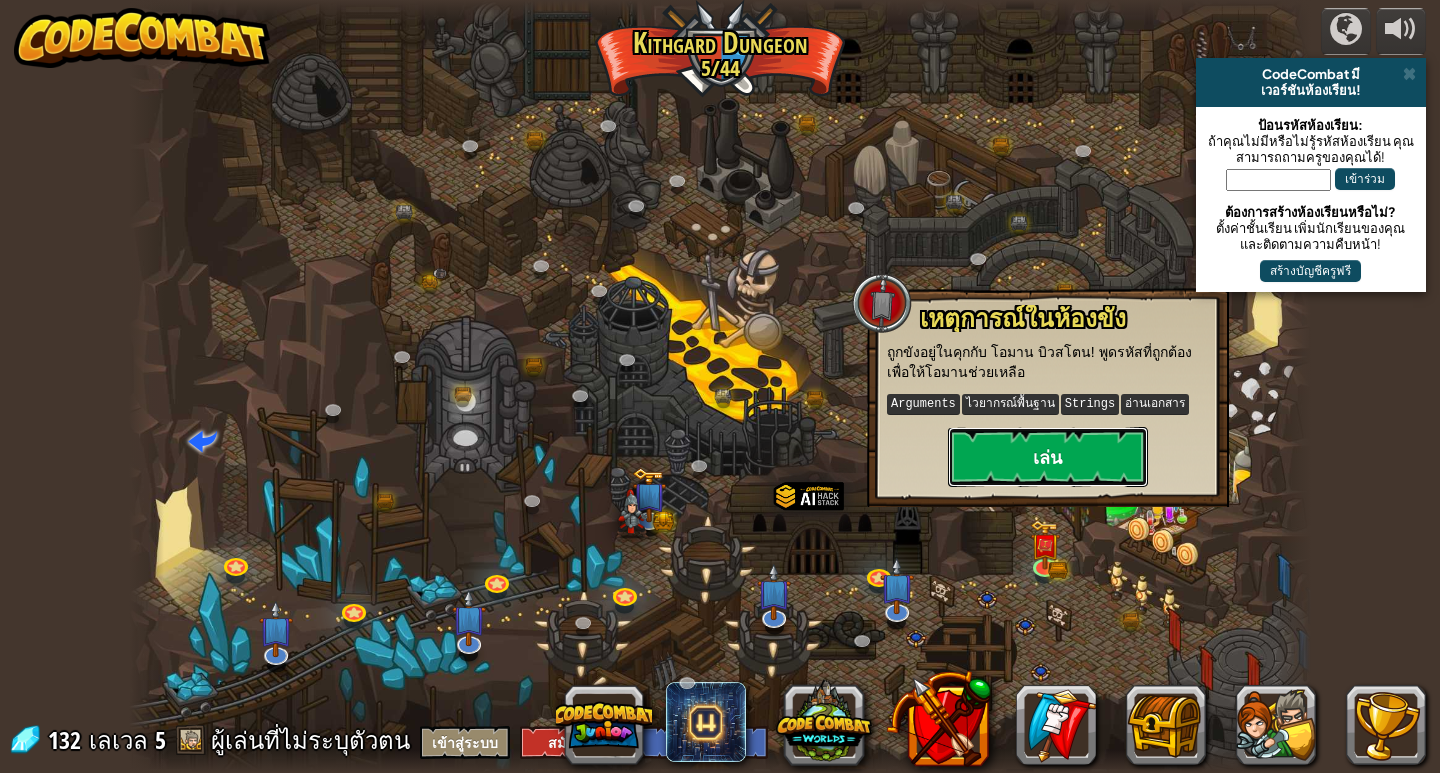 click on "เล่น" at bounding box center (1048, 457) 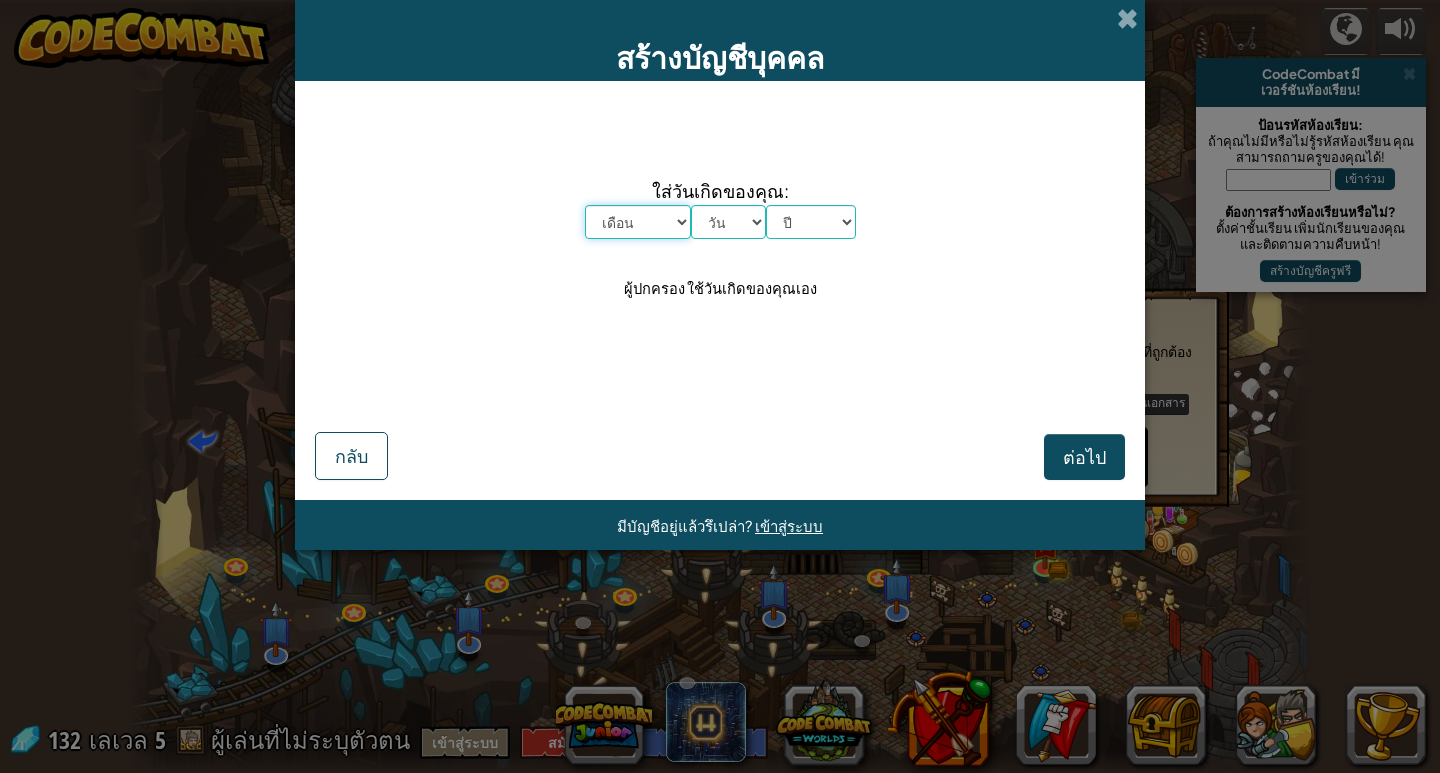 click on "เดือน มกราคม กุมภาพันธ์ มีนาคม เมษายน พฤษภาคม มิถุนายน กรกฎาคม สิงหาคม กันยายน ตุลาคม พฤศจิกายน ธันวาคม" at bounding box center [638, 222] 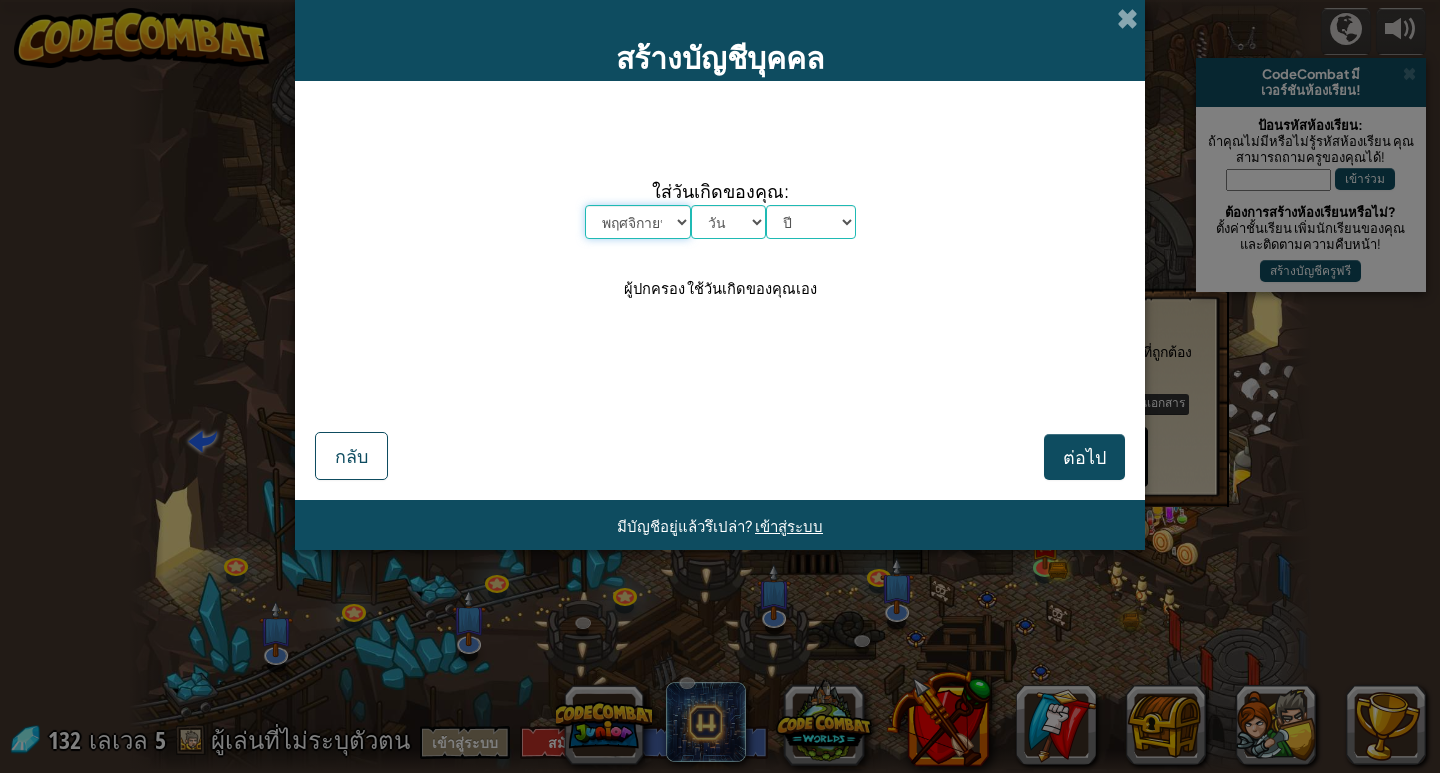click on "เดือน มกราคม กุมภาพันธ์ มีนาคม เมษายน พฤษภาคม มิถุนายน กรกฎาคม สิงหาคม กันยายน ตุลาคม พฤศจิกายน ธันวาคม" at bounding box center (638, 222) 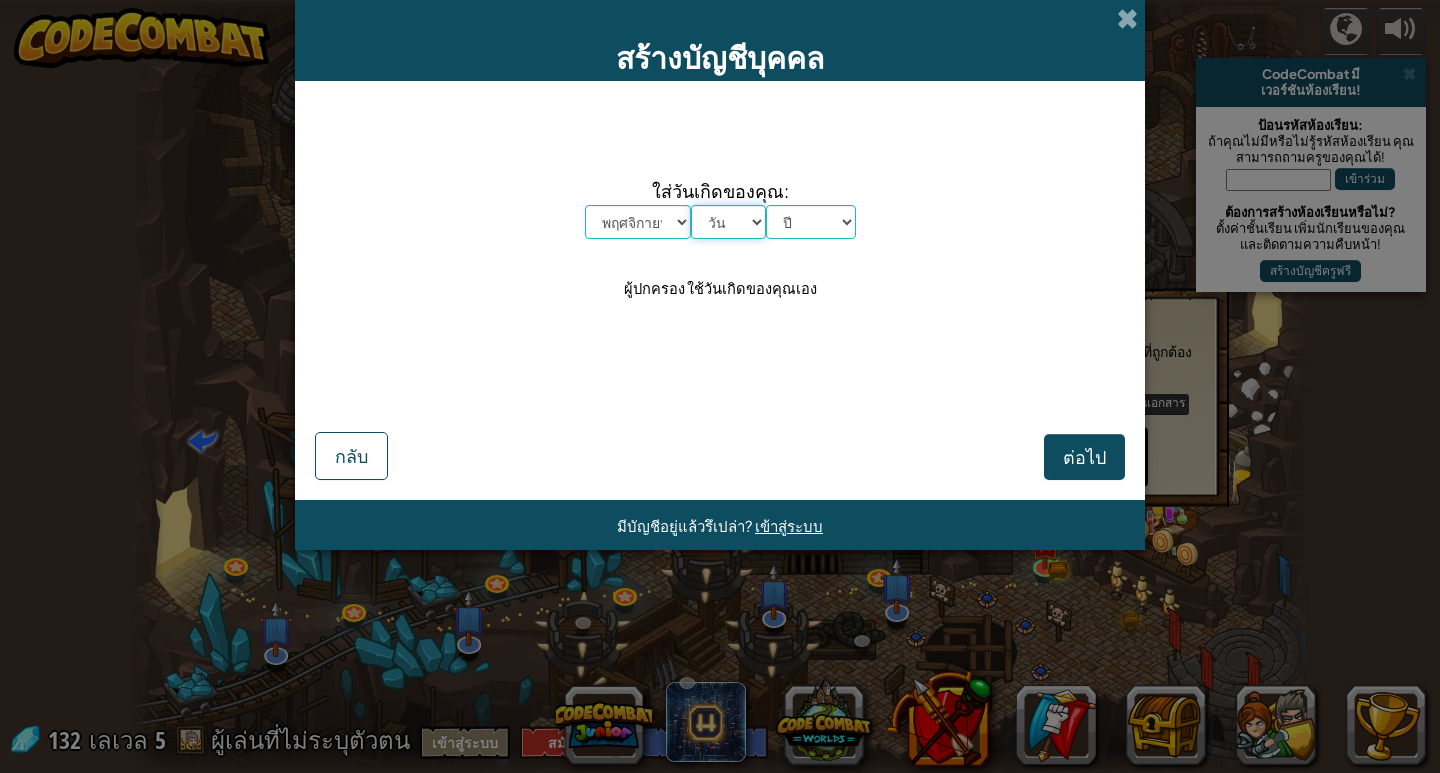 click on "วัน 1 2 3 4 5 6 7 8 9 10 11 12 13 14 15 16 17 18 19 20 21 22 23 24 25 26 27 28 29 30 31" at bounding box center (728, 222) 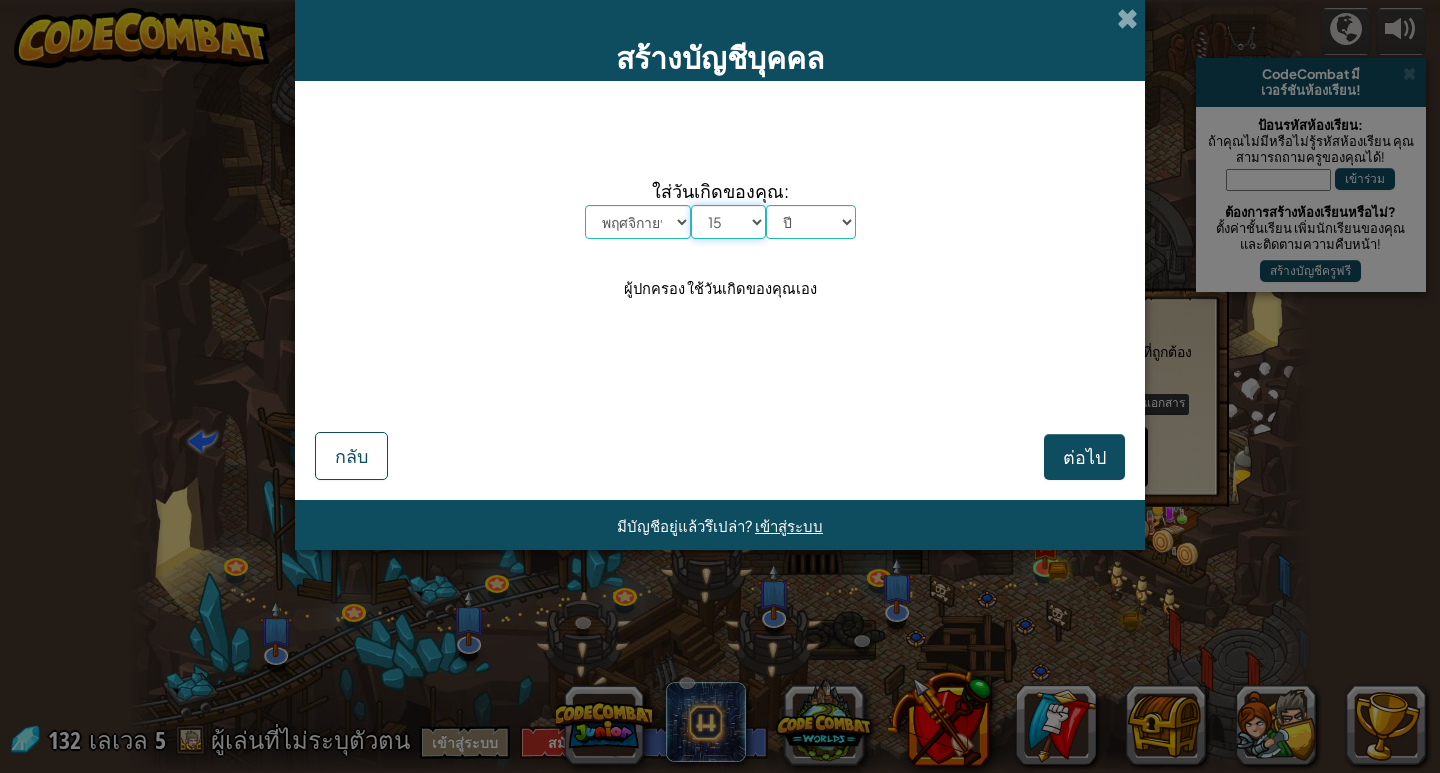 click on "วัน 1 2 3 4 5 6 7 8 9 10 11 12 13 14 15 16 17 18 19 20 21 22 23 24 25 26 27 28 29 30 31" at bounding box center (728, 222) 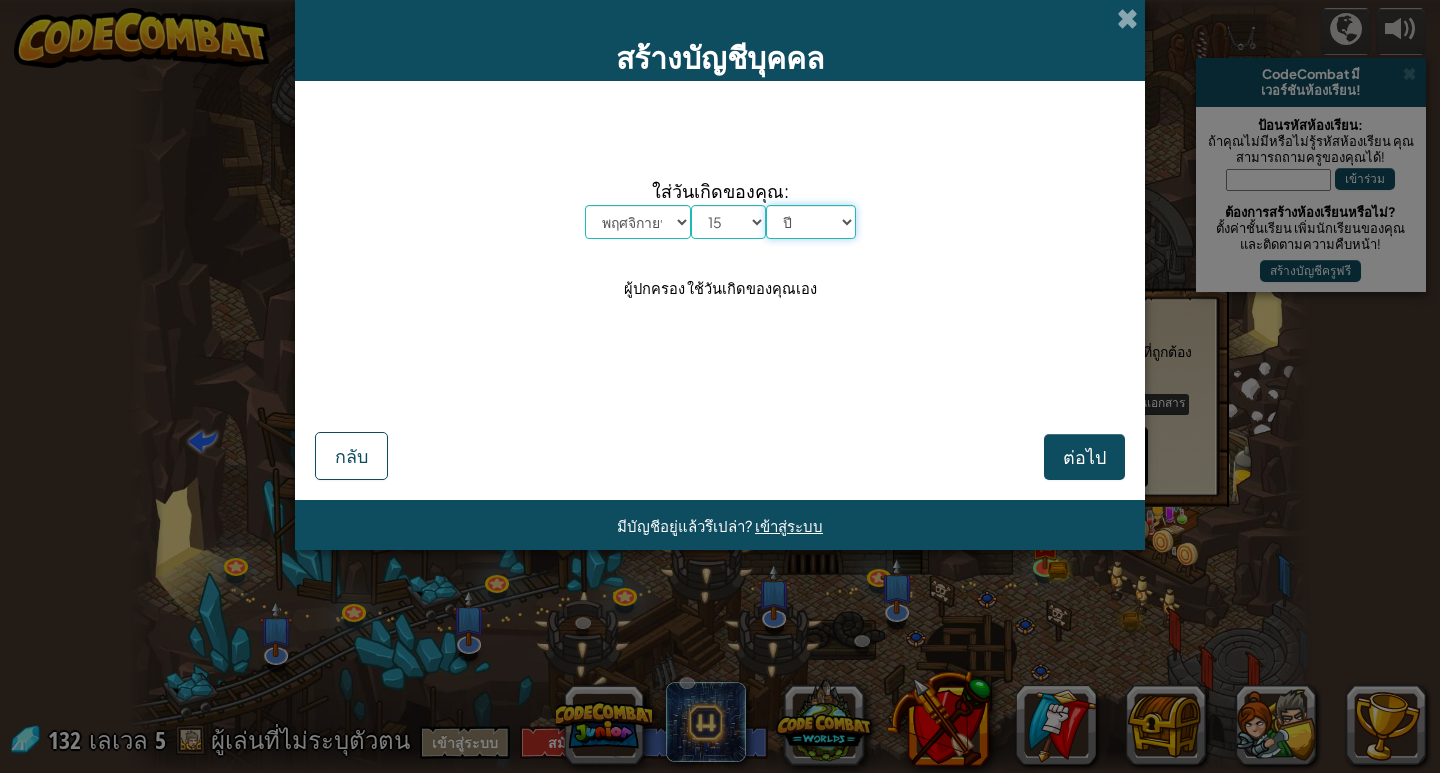click on "ปี 2025 2024 2023 2022 2021 2020 2019 2018 2017 2016 2015 2014 2013 2012 2011 2010 2009 2008 2007 2006 2005 2004 2003 2002 2001 2000 1999 1998 1997 1996 1995 1994 1993 1992 1991 1990 1989 1988 1987 1986 1985 1984 1983 1982 1981 1980 1979 1978 1977 1976 1975 1974 1973 1972 1971 1970 1969 1968 1967 1966 1965 1964 1963 1962 1961 1960 1959 1958 1957 1956 1955 1954 1953 1952 1951 1950 1949 1948 1947 1946 1945 1944 1943 1942 1941 1940 1939 1938 1937 1936 1935 1934 1933 1932 1931 1930 1929 1928 1927 1926" at bounding box center [811, 222] 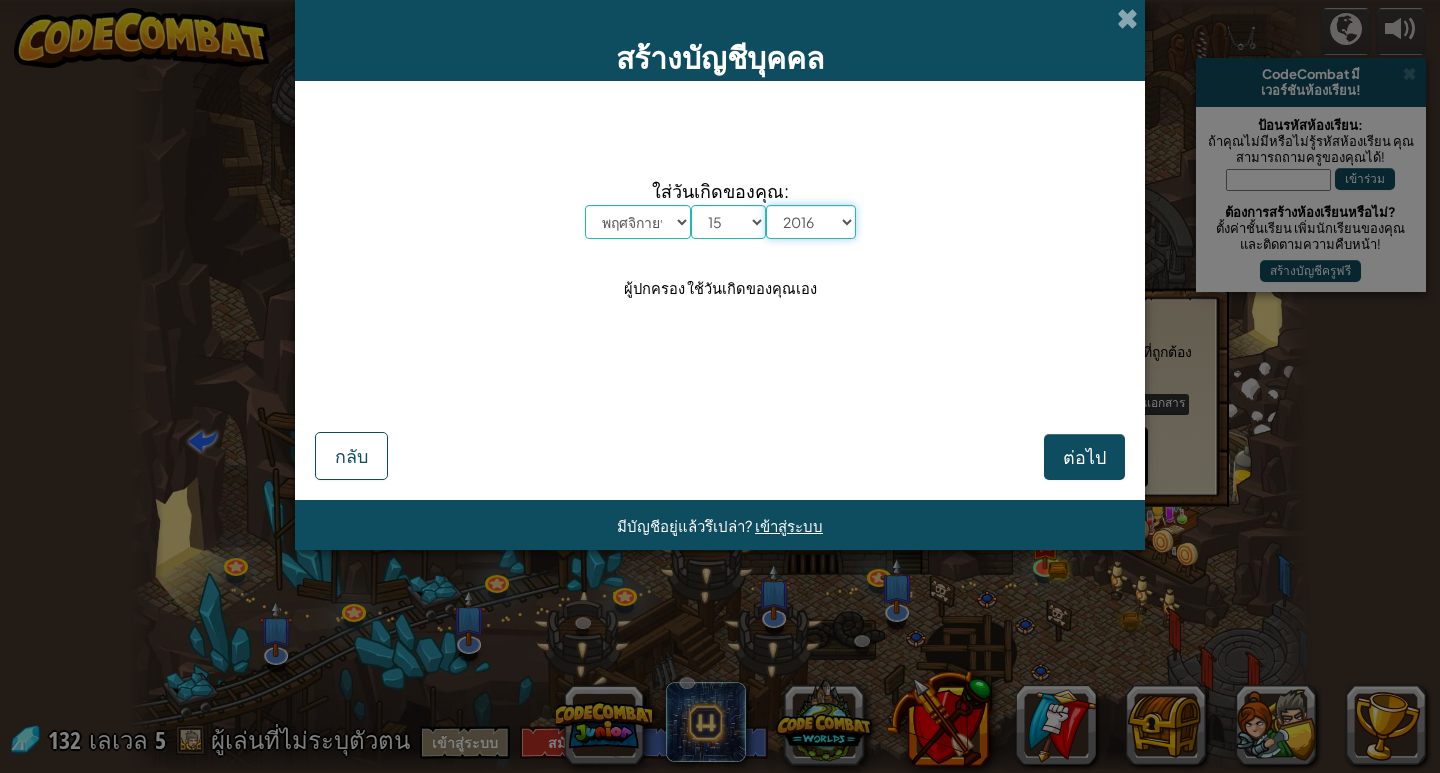 click on "ปี 2025 2024 2023 2022 2021 2020 2019 2018 2017 2016 2015 2014 2013 2012 2011 2010 2009 2008 2007 2006 2005 2004 2003 2002 2001 2000 1999 1998 1997 1996 1995 1994 1993 1992 1991 1990 1989 1988 1987 1986 1985 1984 1983 1982 1981 1980 1979 1978 1977 1976 1975 1974 1973 1972 1971 1970 1969 1968 1967 1966 1965 1964 1963 1962 1961 1960 1959 1958 1957 1956 1955 1954 1953 1952 1951 1950 1949 1948 1947 1946 1945 1944 1943 1942 1941 1940 1939 1938 1937 1936 1935 1934 1933 1932 1931 1930 1929 1928 1927 1926" at bounding box center [811, 222] 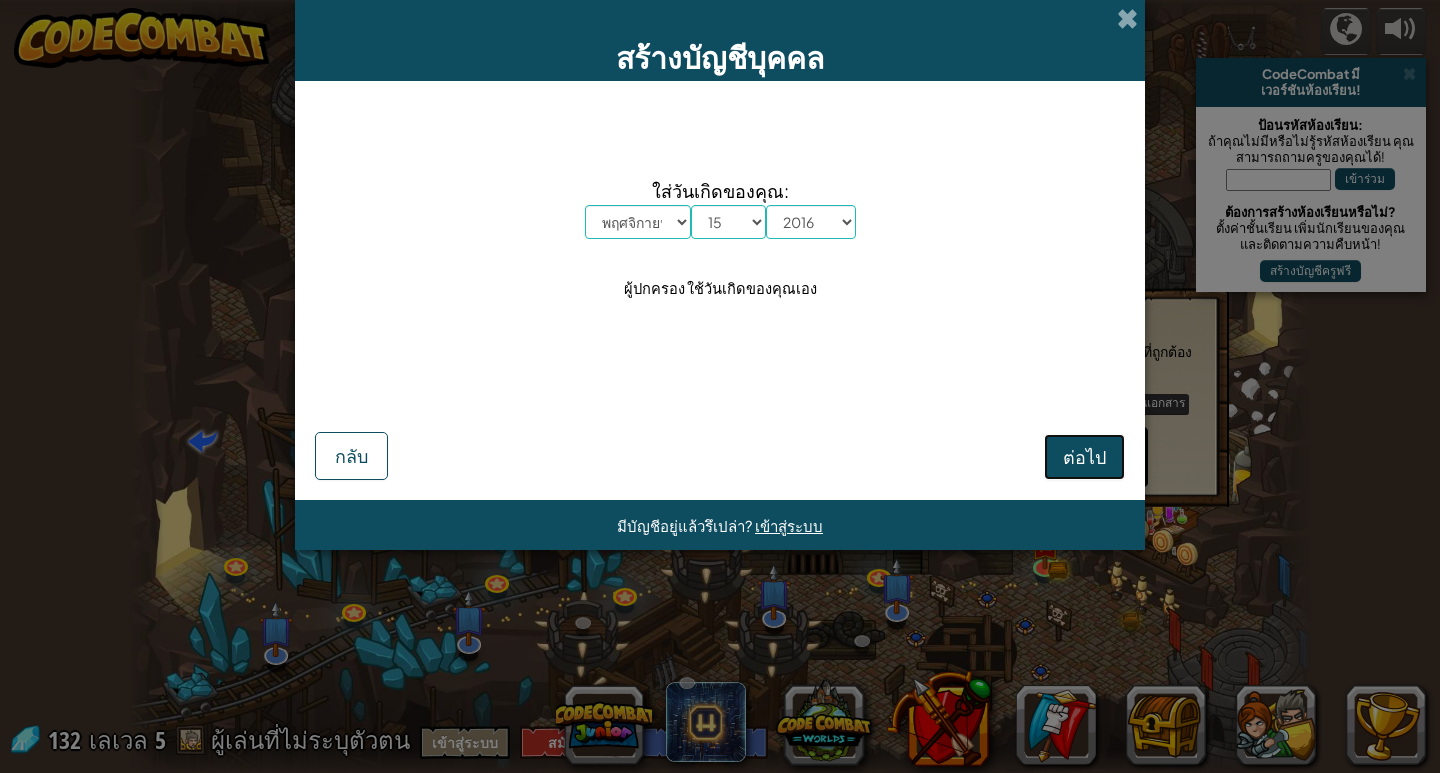 click on "ต่อไป" at bounding box center [1084, 457] 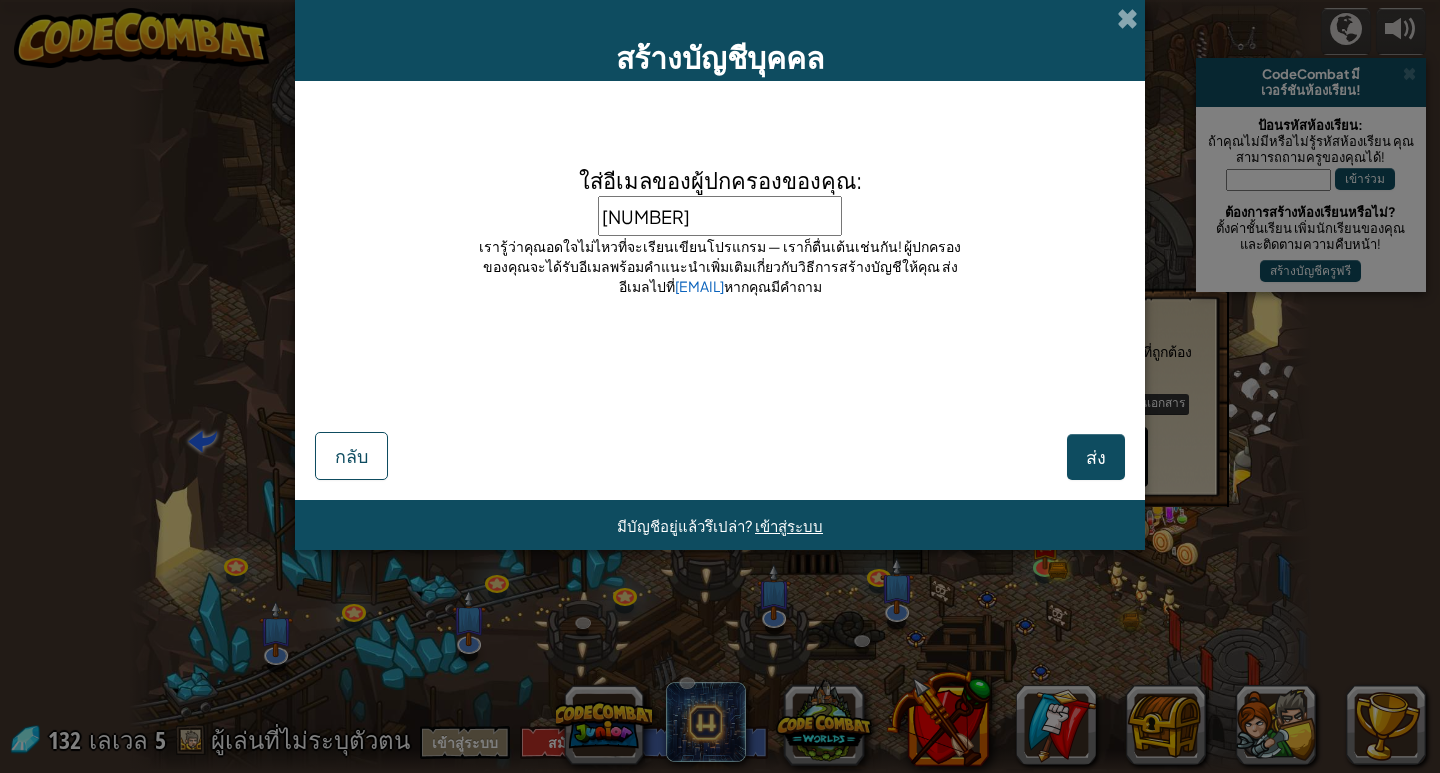 type on "[EMAIL]" 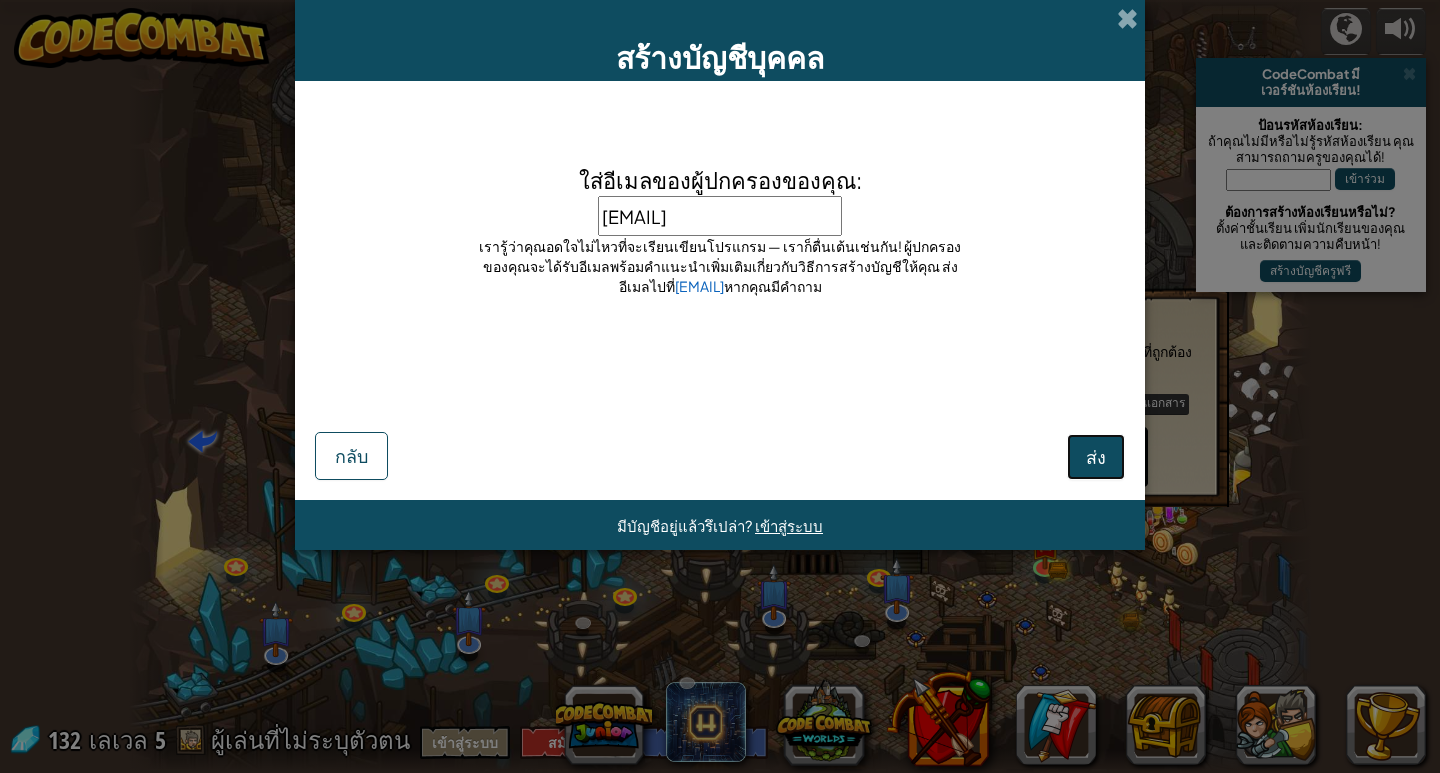 click on "ส่ง" at bounding box center (1096, 456) 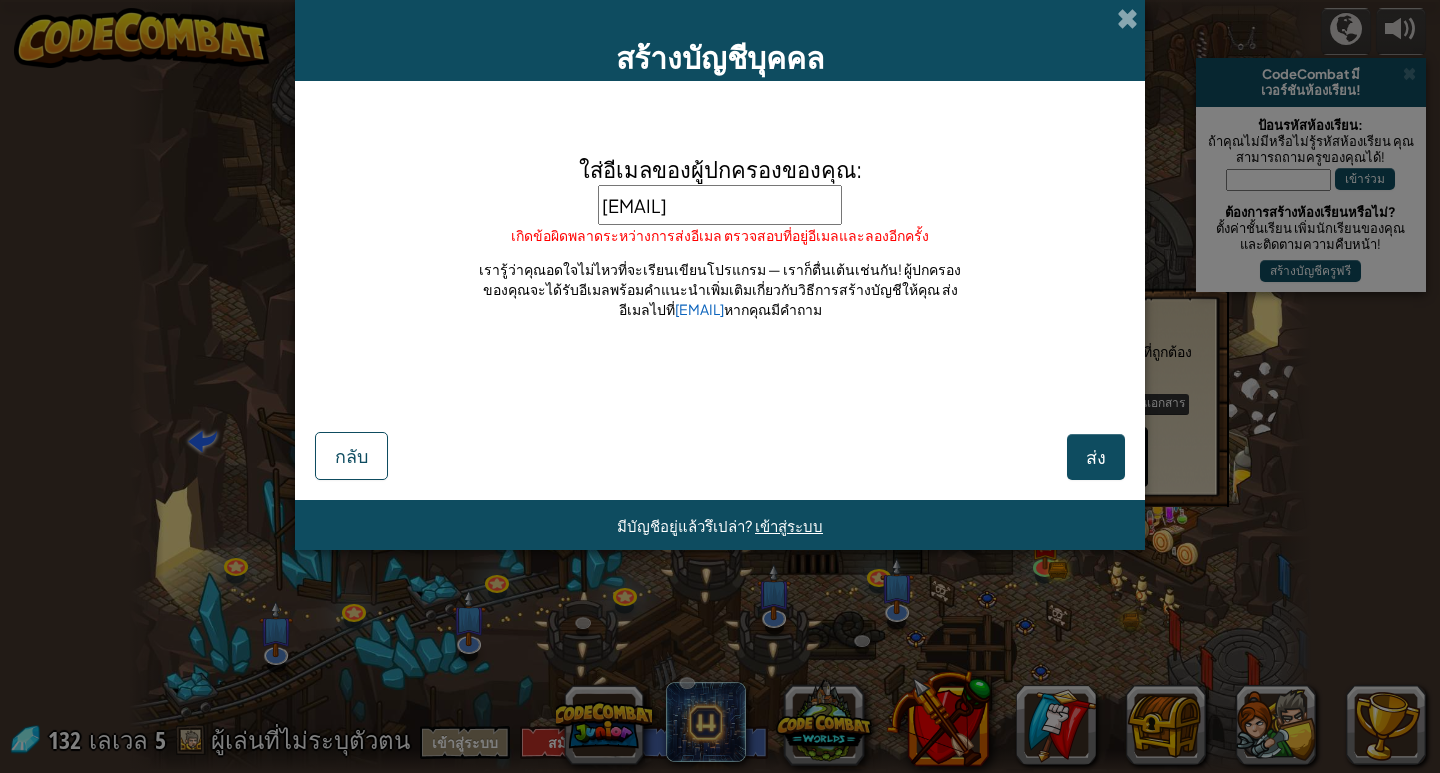 click on "[EMAIL]" at bounding box center [720, 205] 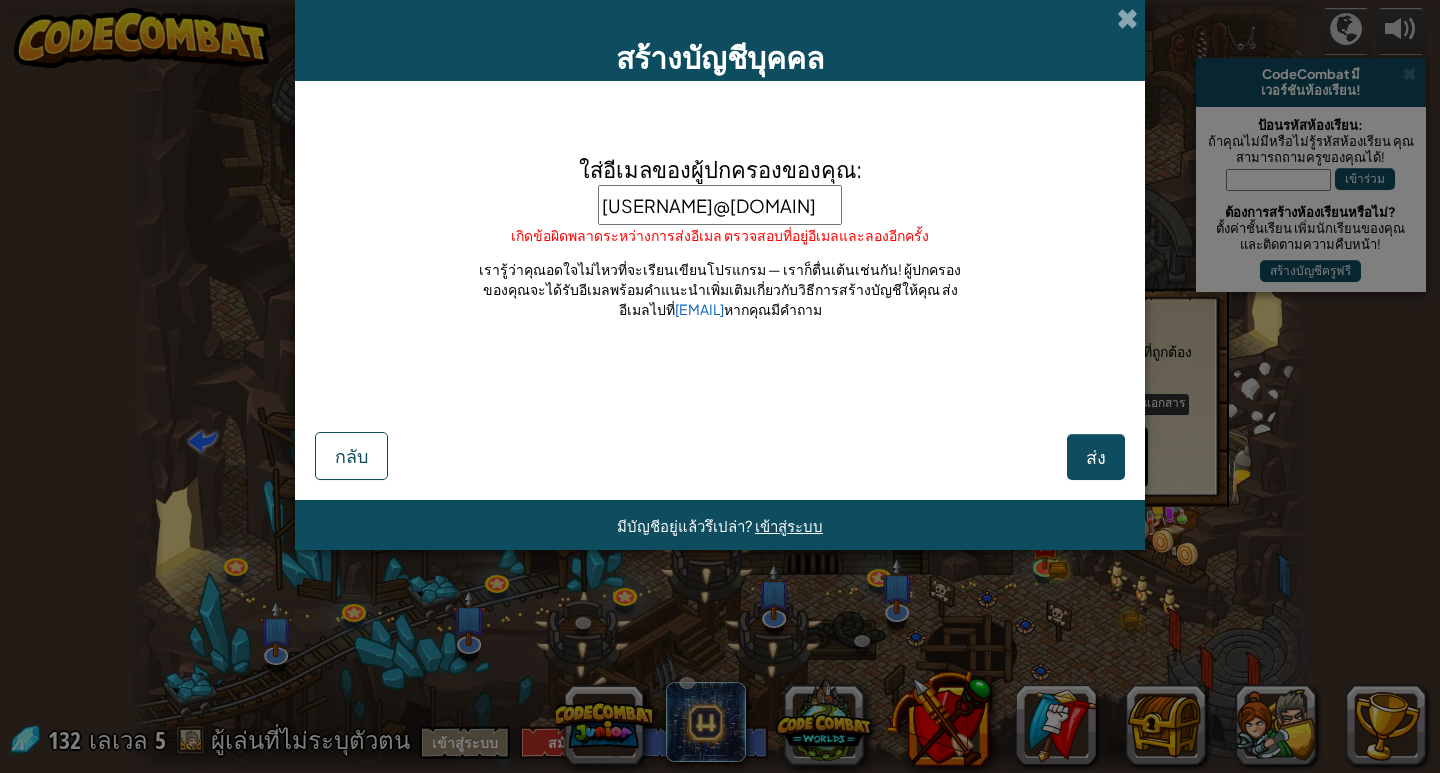 type on "[USERNAME]@[DOMAIN]" 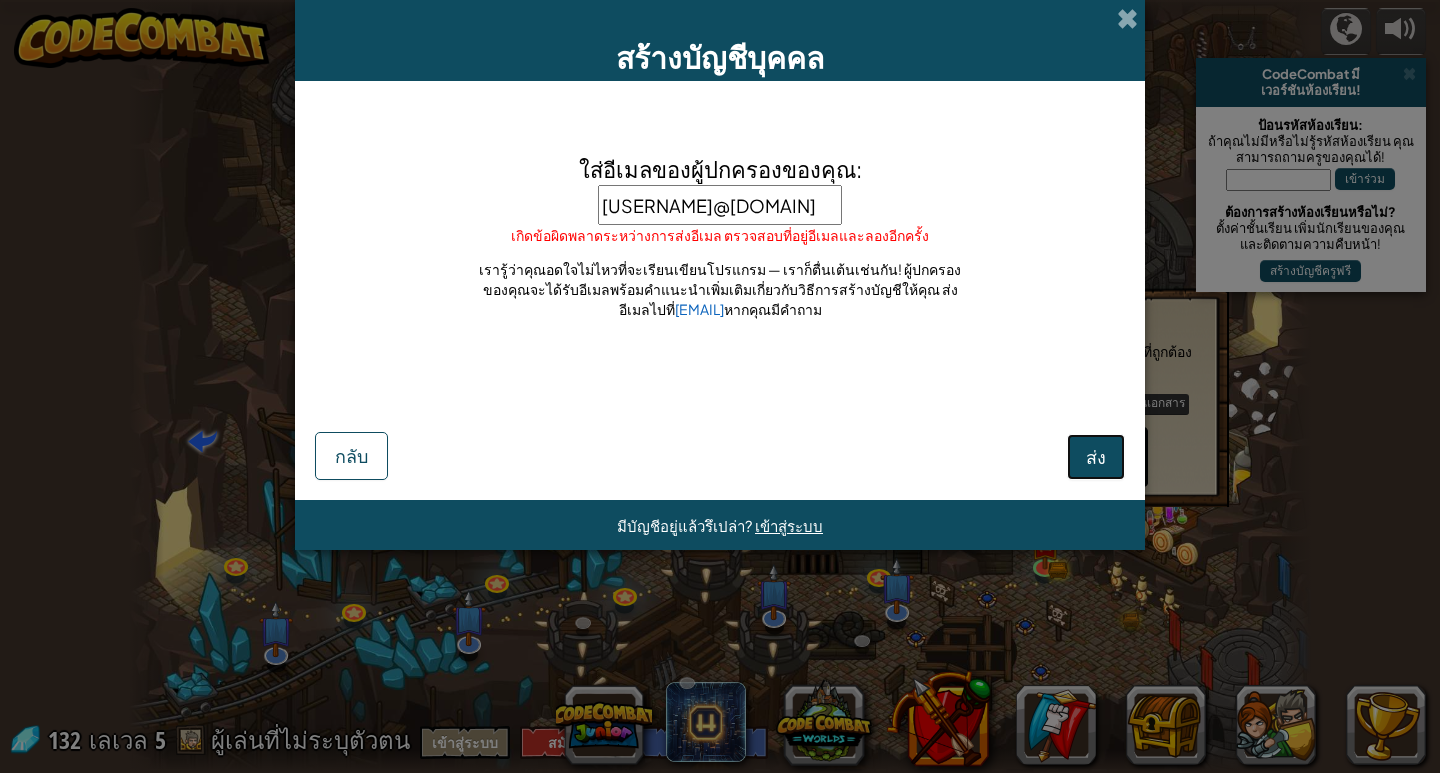 click on "ส่ง" at bounding box center (1096, 456) 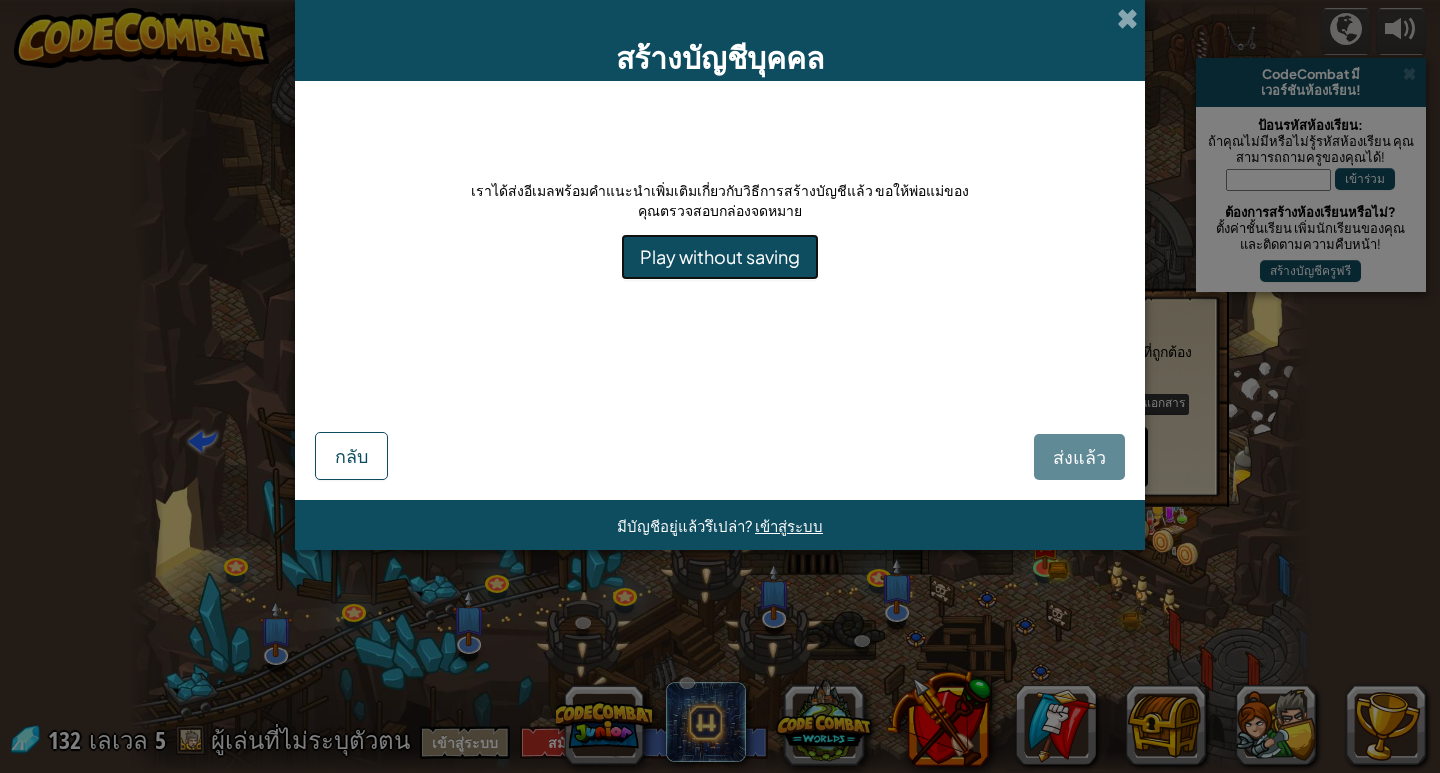 click on "Play without saving" at bounding box center (720, 257) 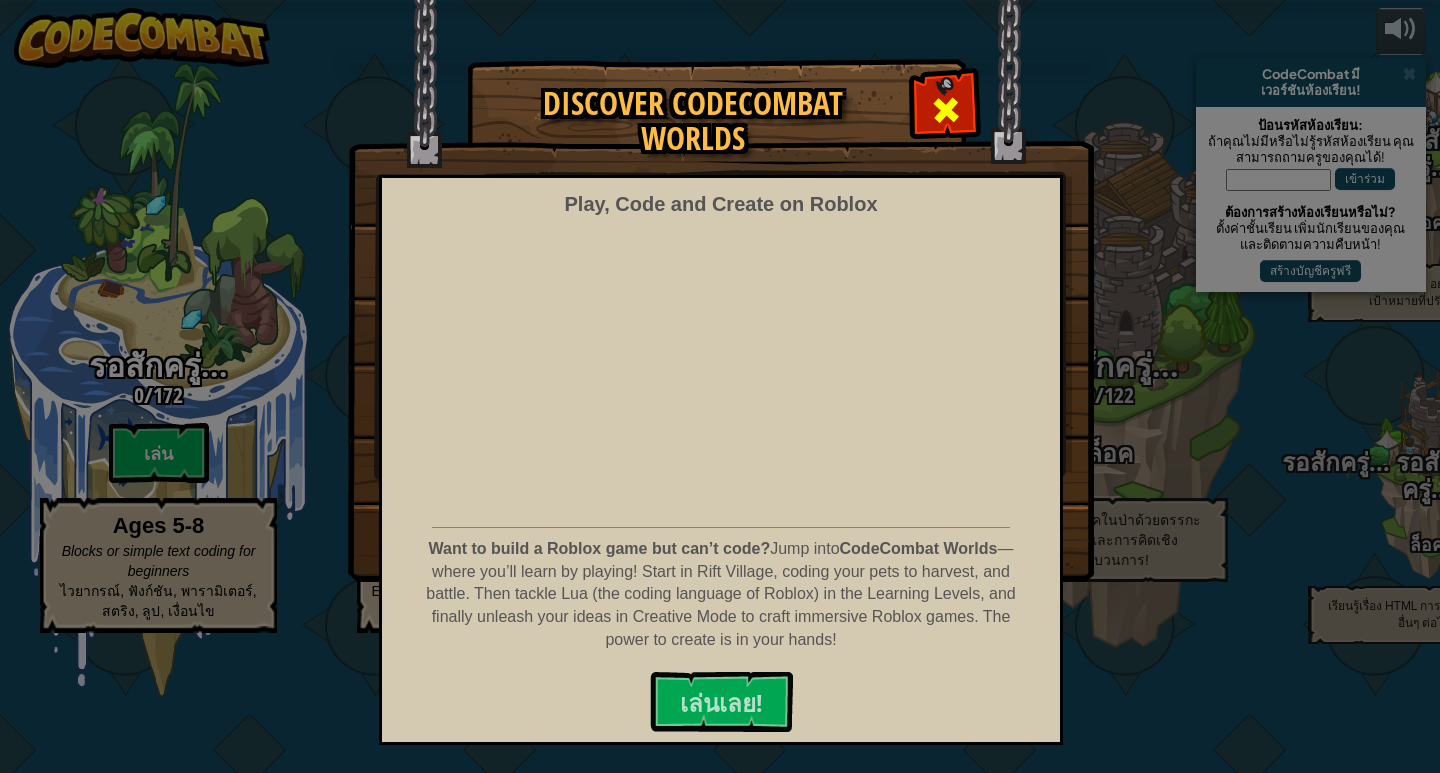 select on "th" 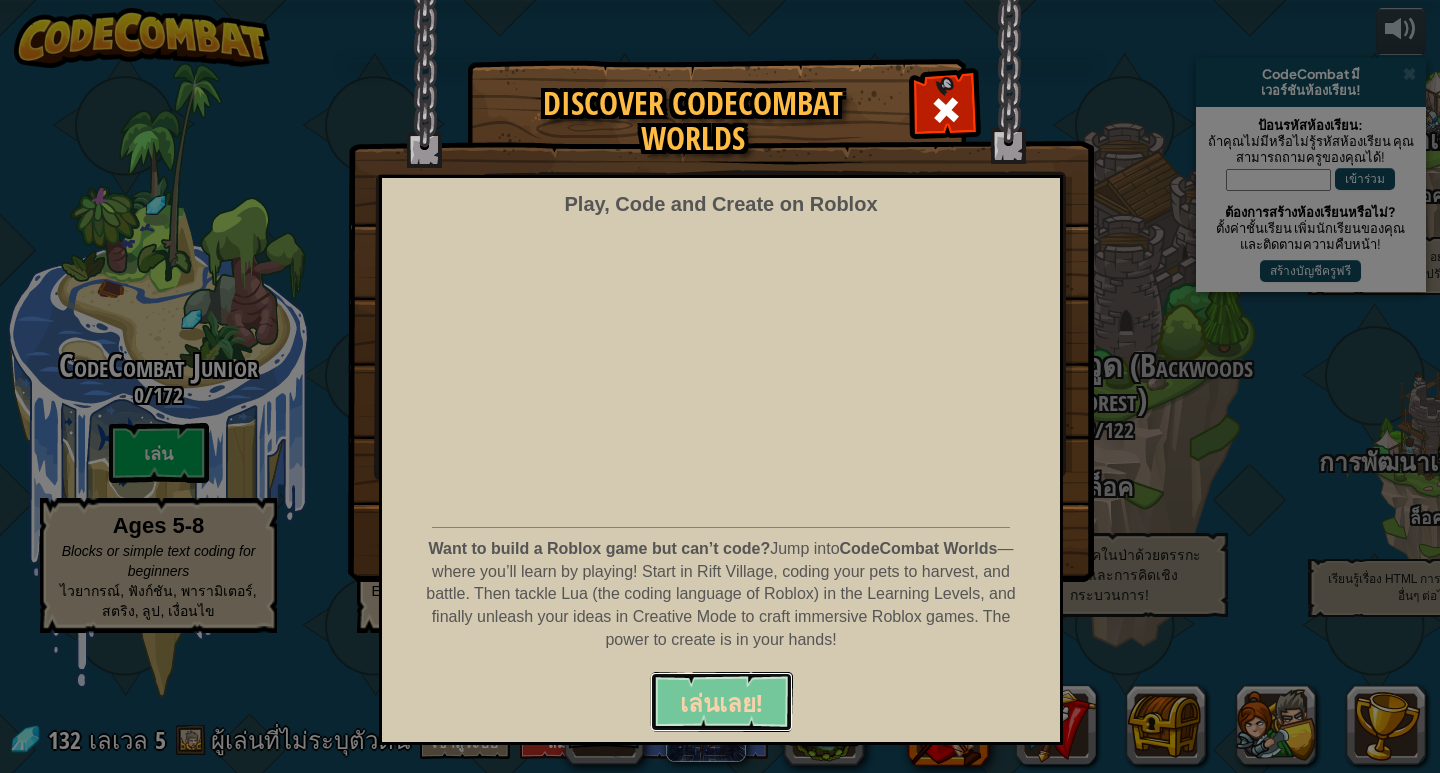 click on "เล่นเลย!" at bounding box center (721, 703) 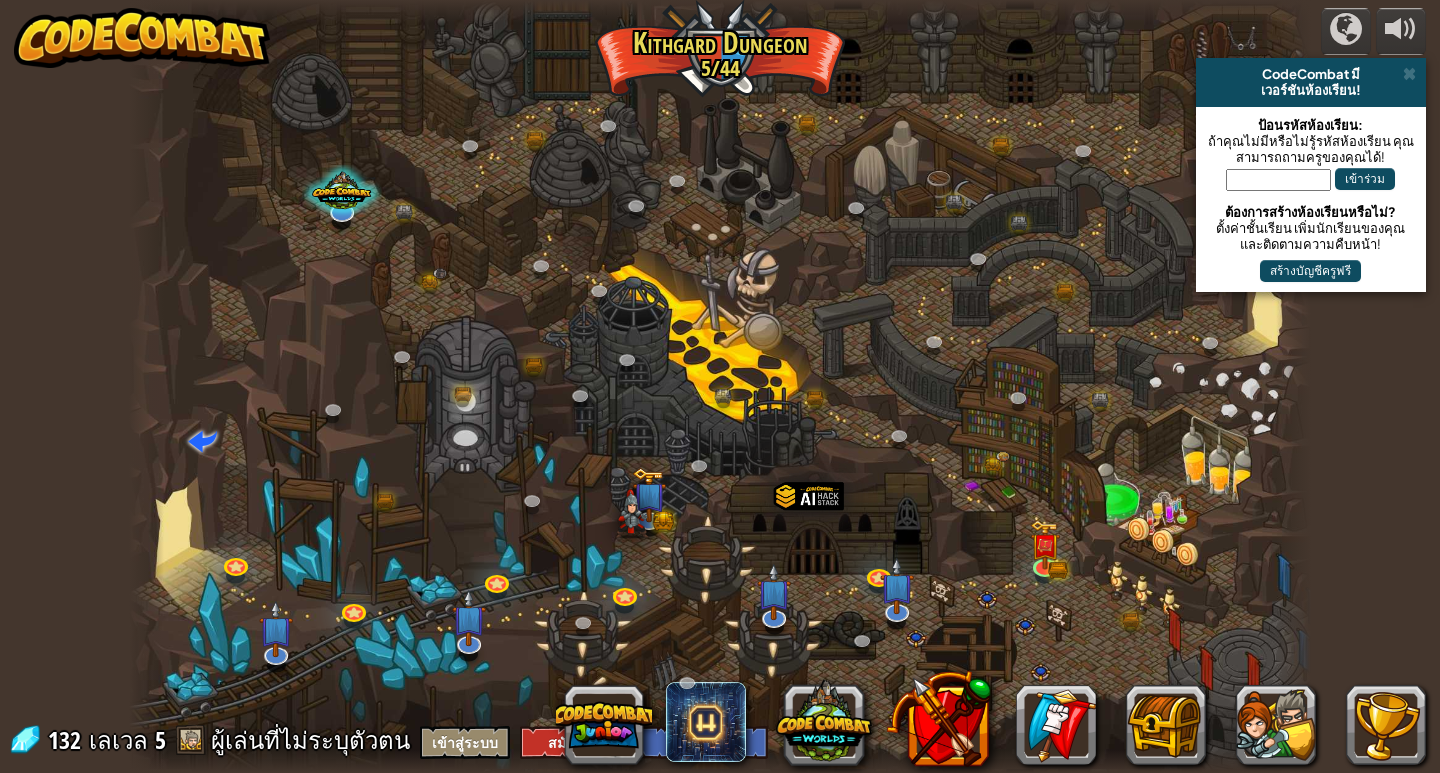 select on "th" 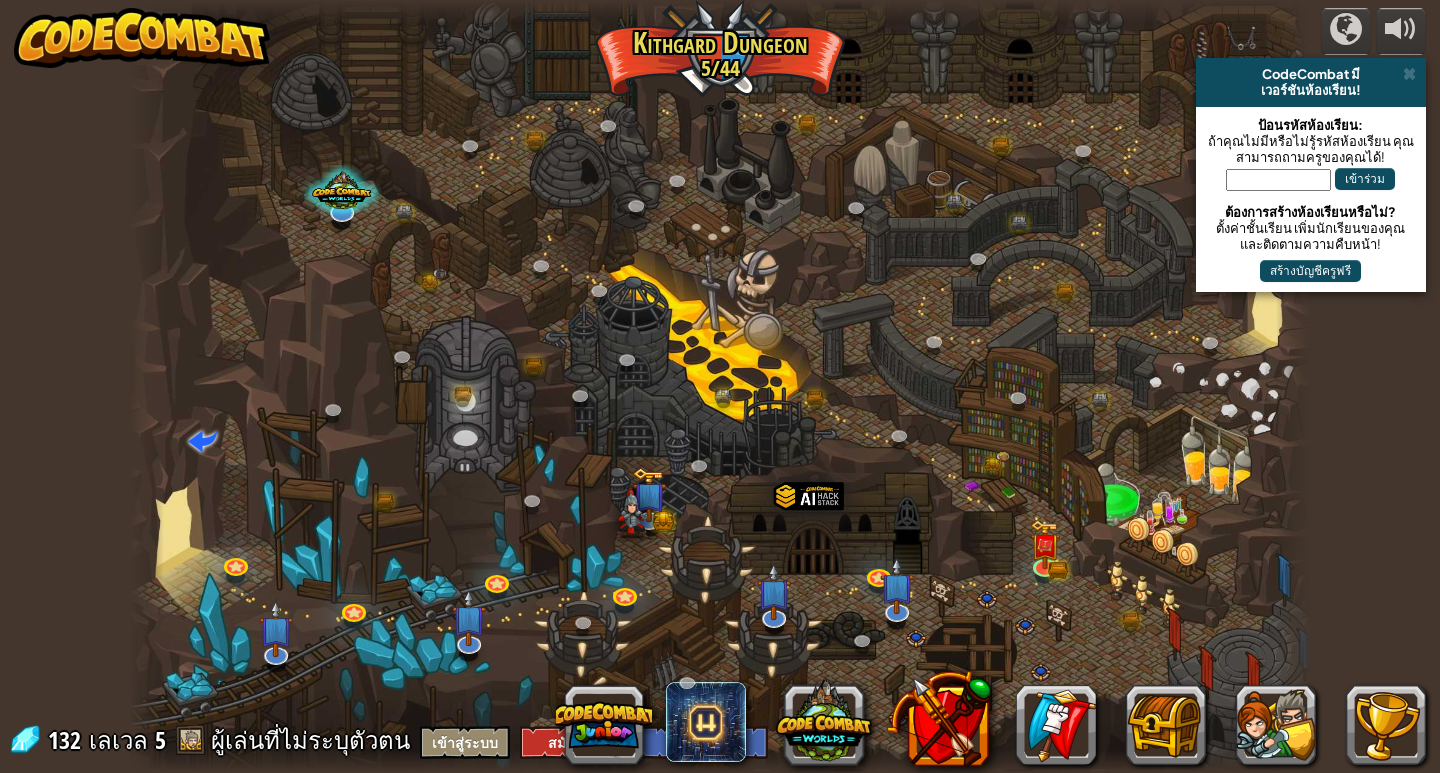 scroll, scrollTop: 0, scrollLeft: 0, axis: both 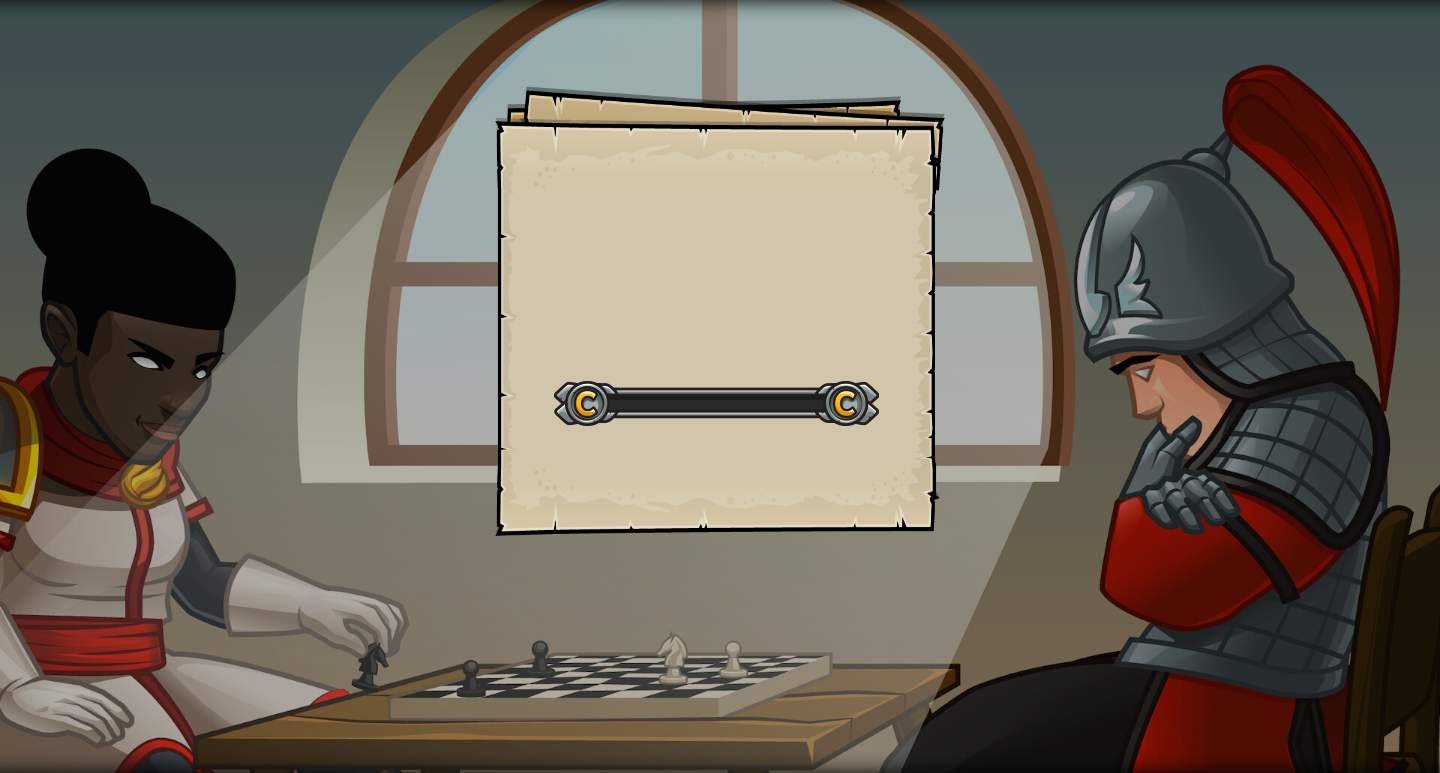 select on "th" 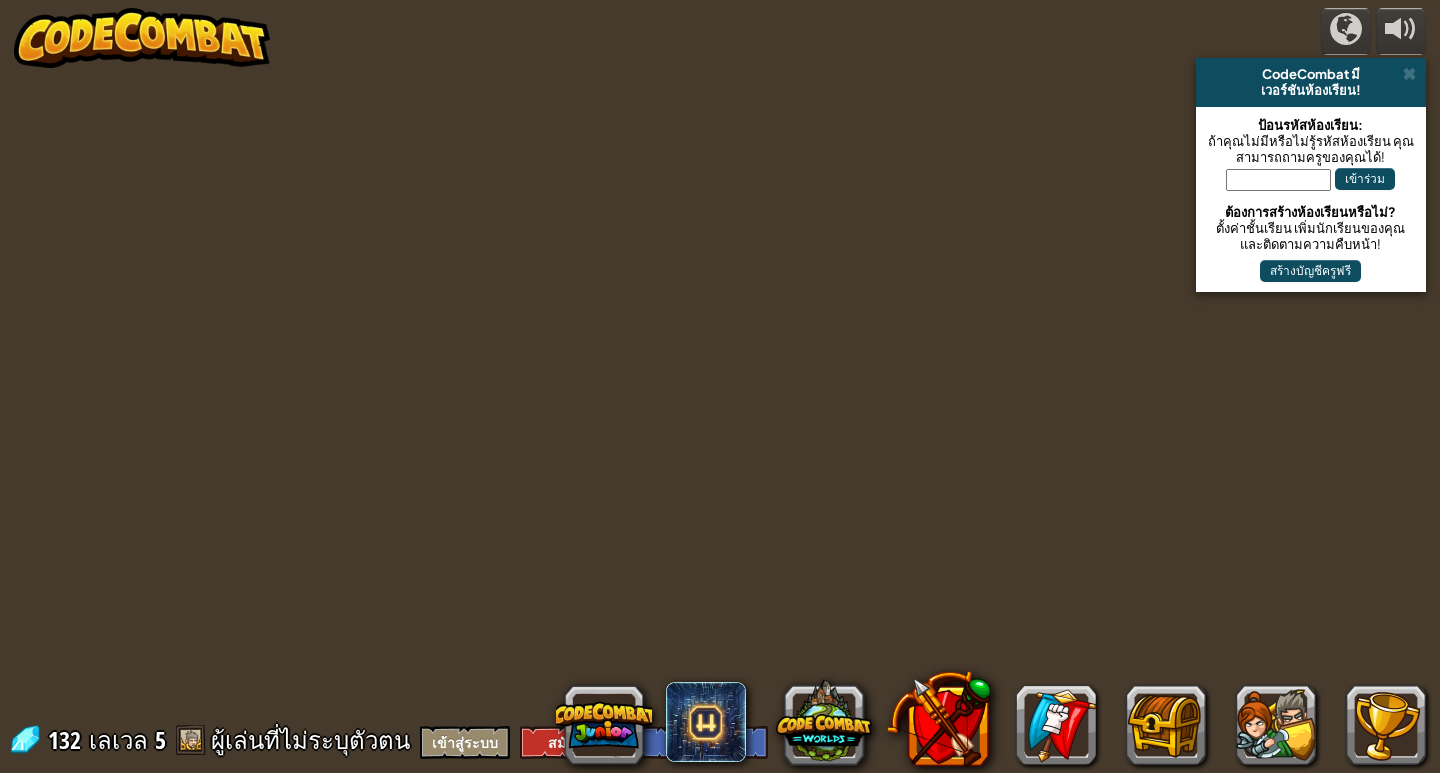 select on "th" 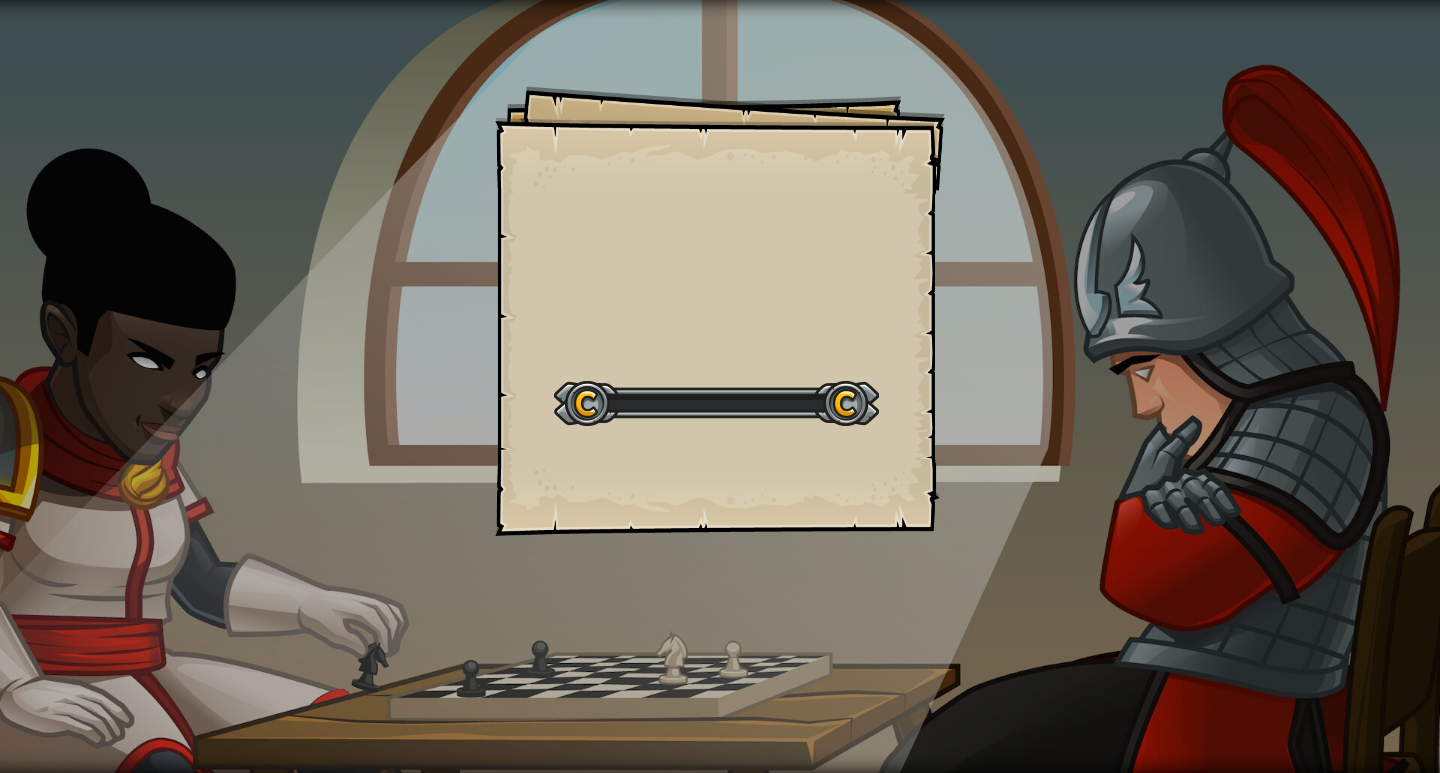 select on "th" 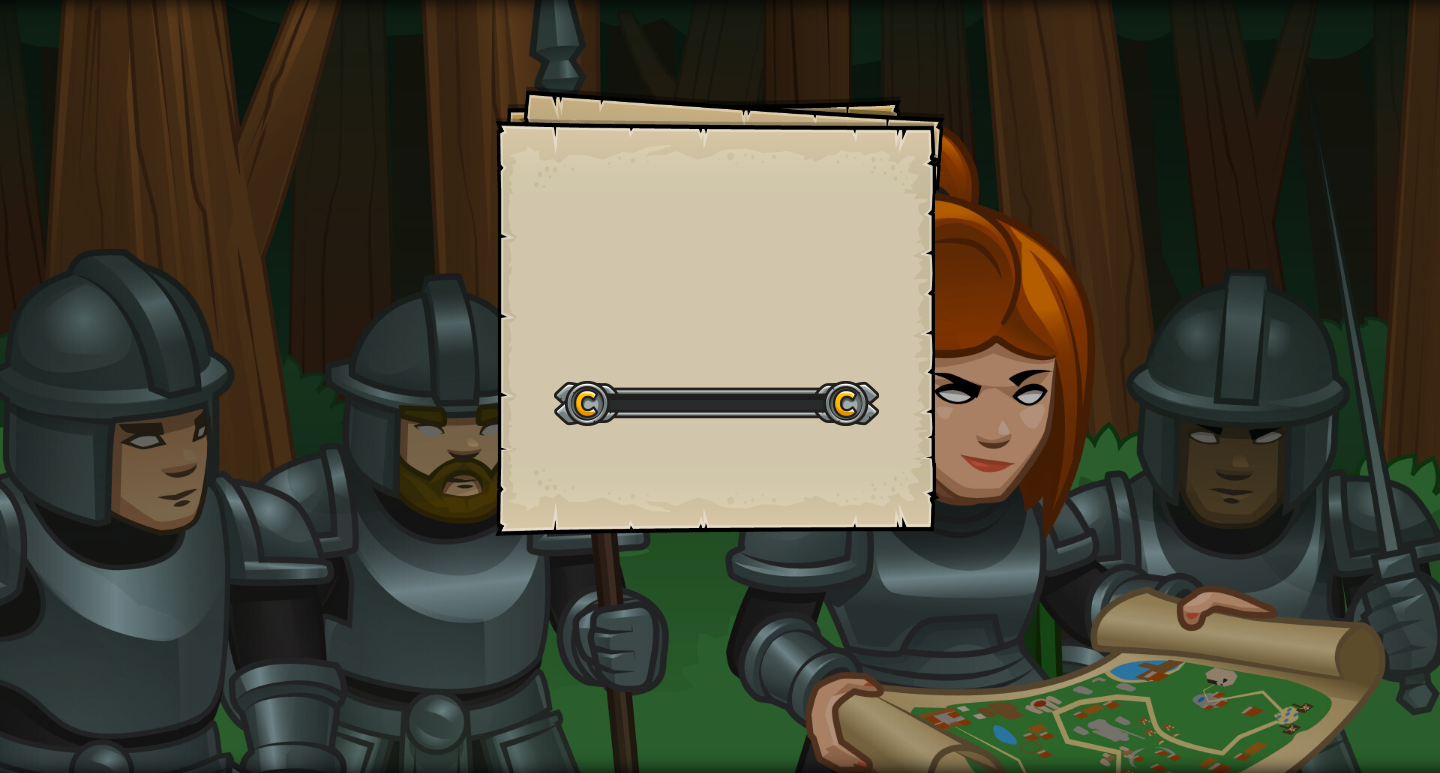 select on "th" 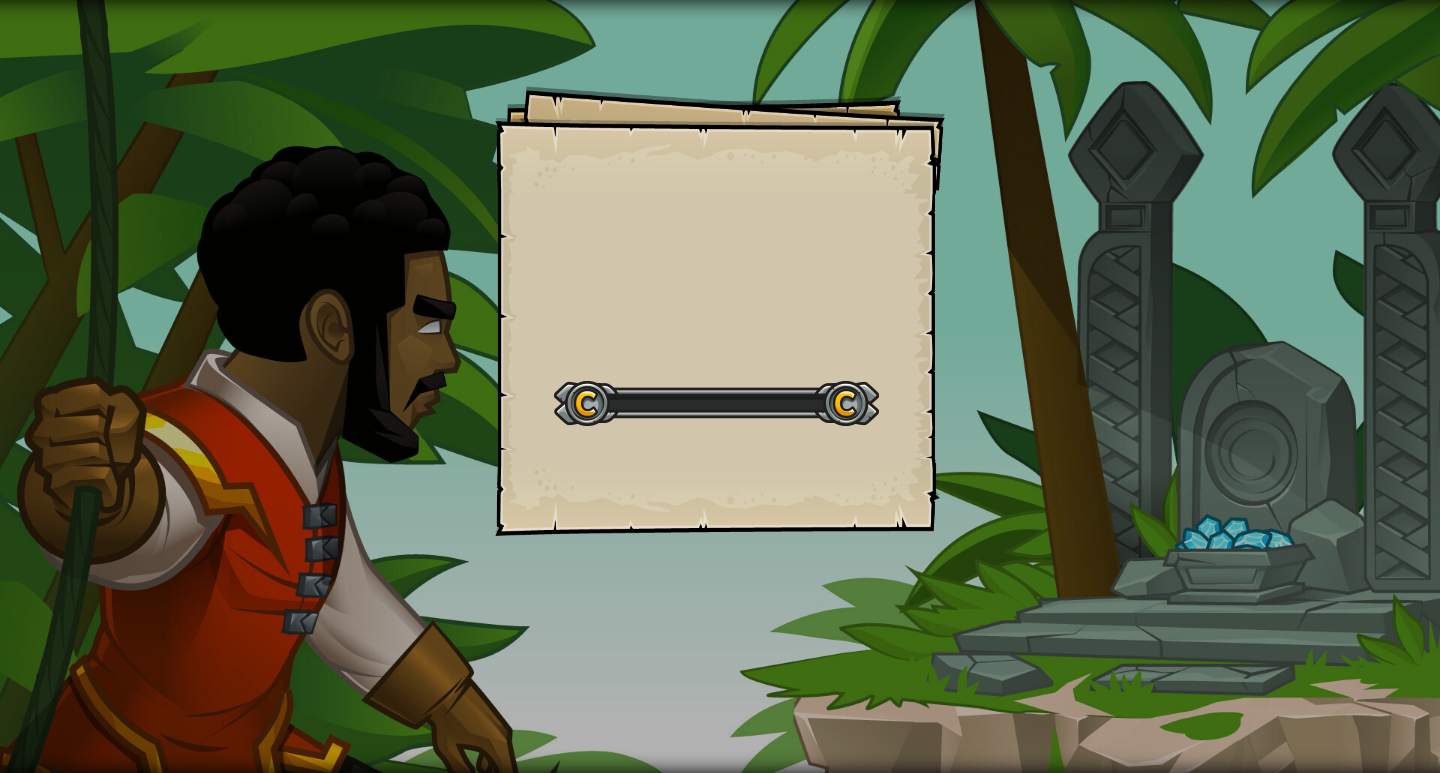 select on "th" 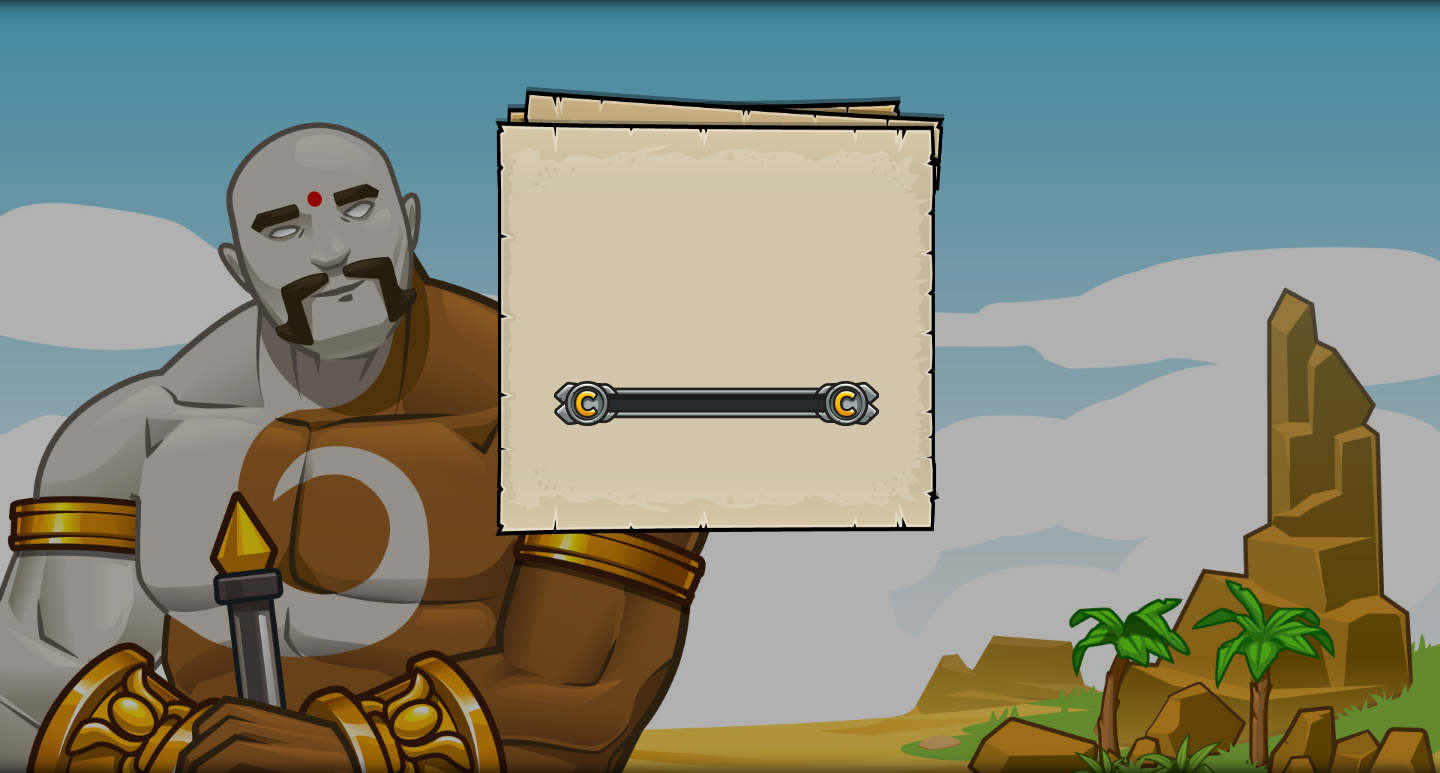 select on "th" 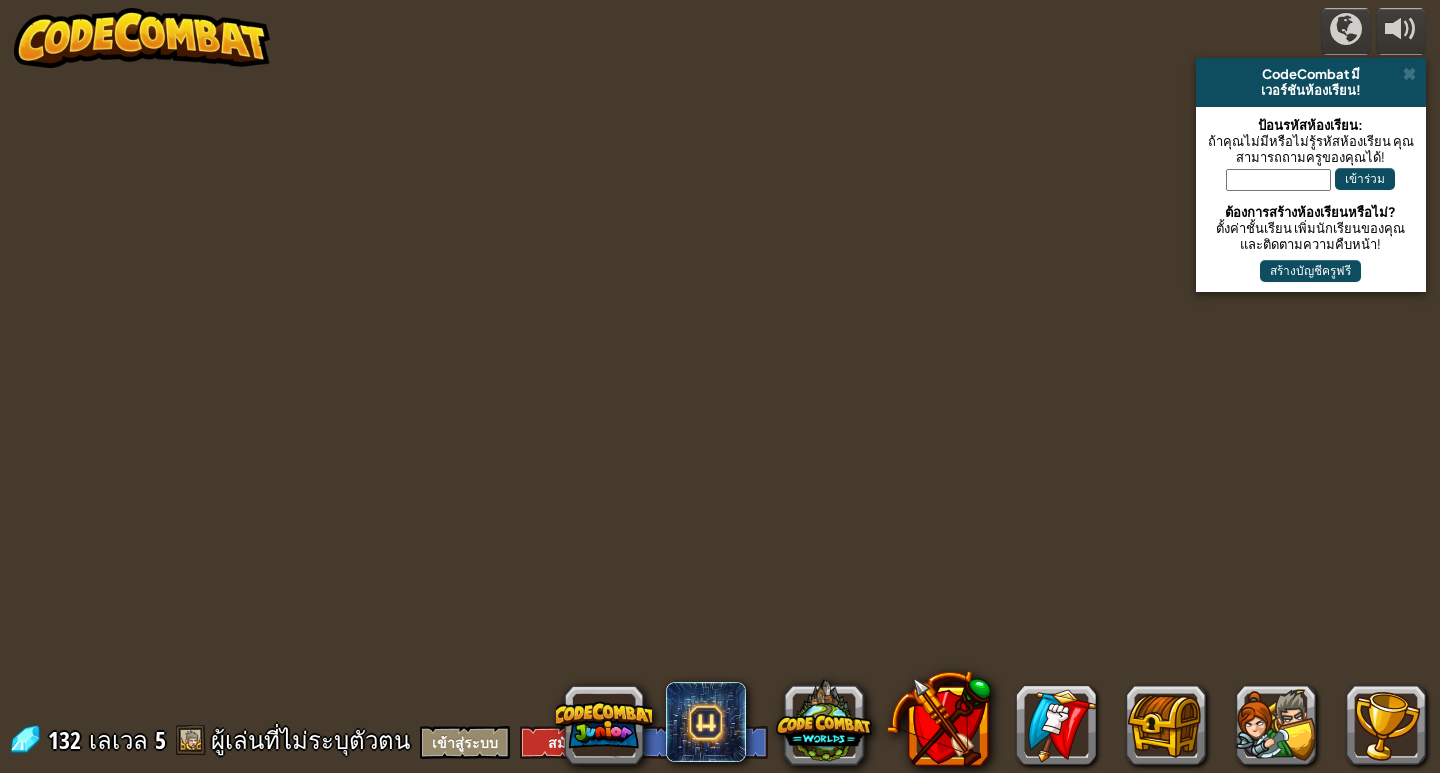 select on "th" 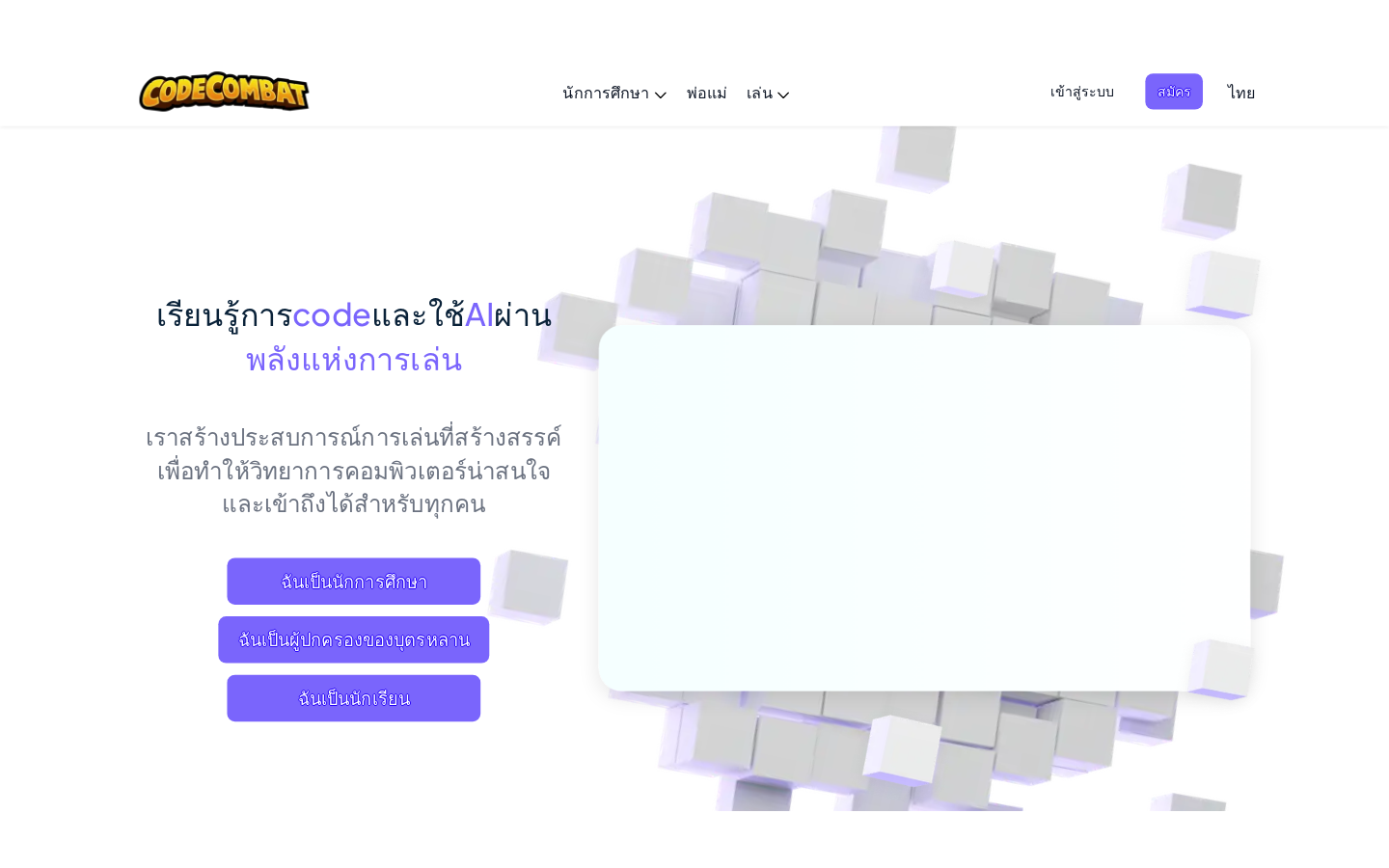 scroll, scrollTop: 0, scrollLeft: 0, axis: both 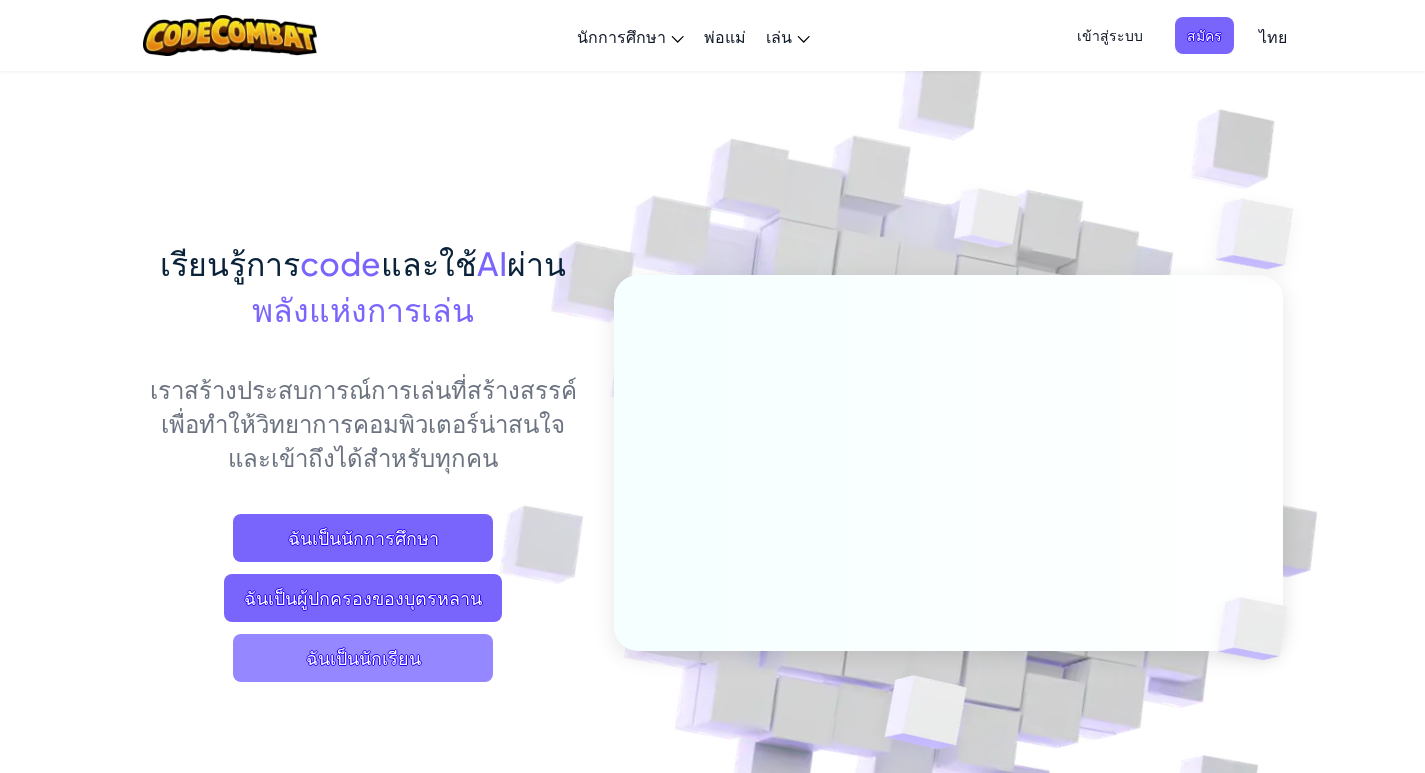click on "ฉันเป็นนักเรียน" at bounding box center [363, 658] 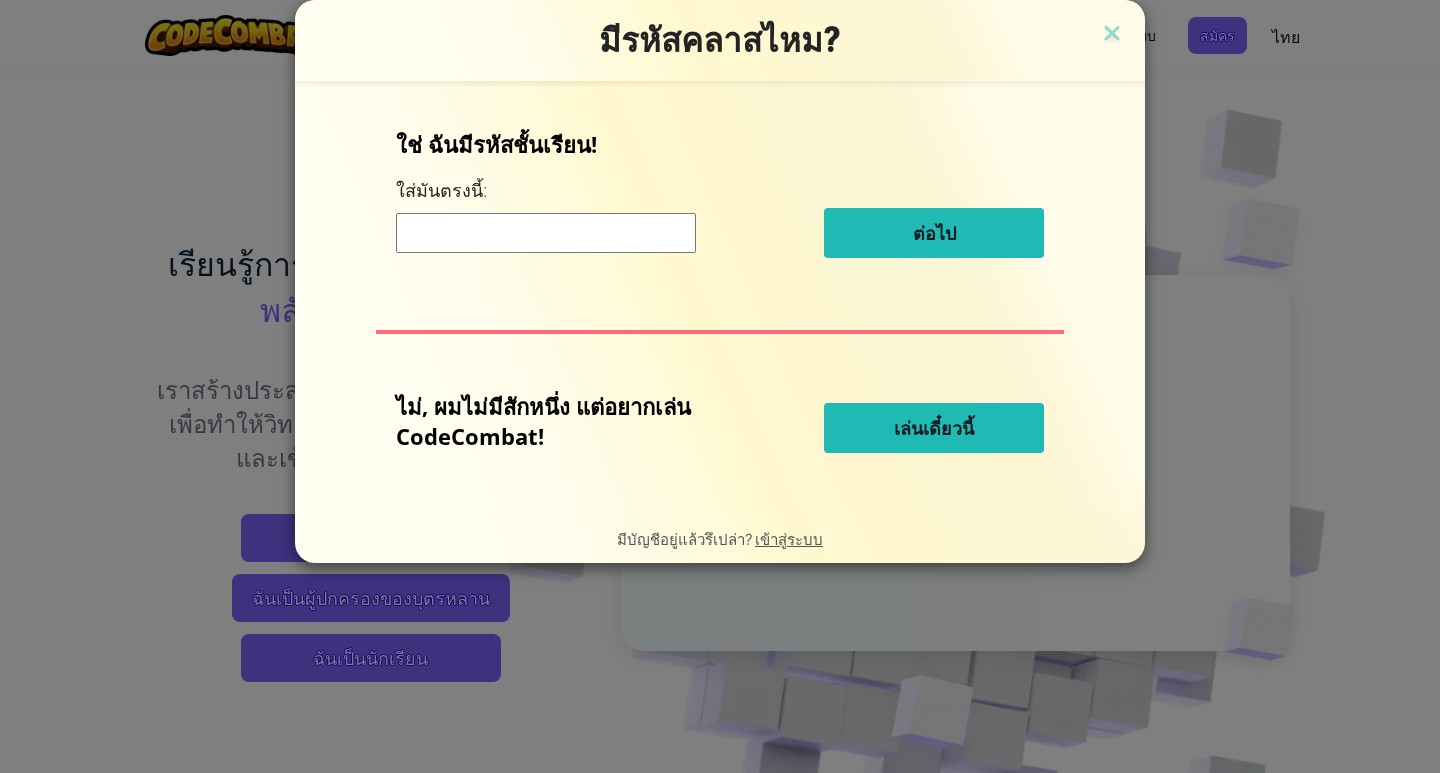 click on "เล่นเดี๋ยวนี้" at bounding box center [934, 428] 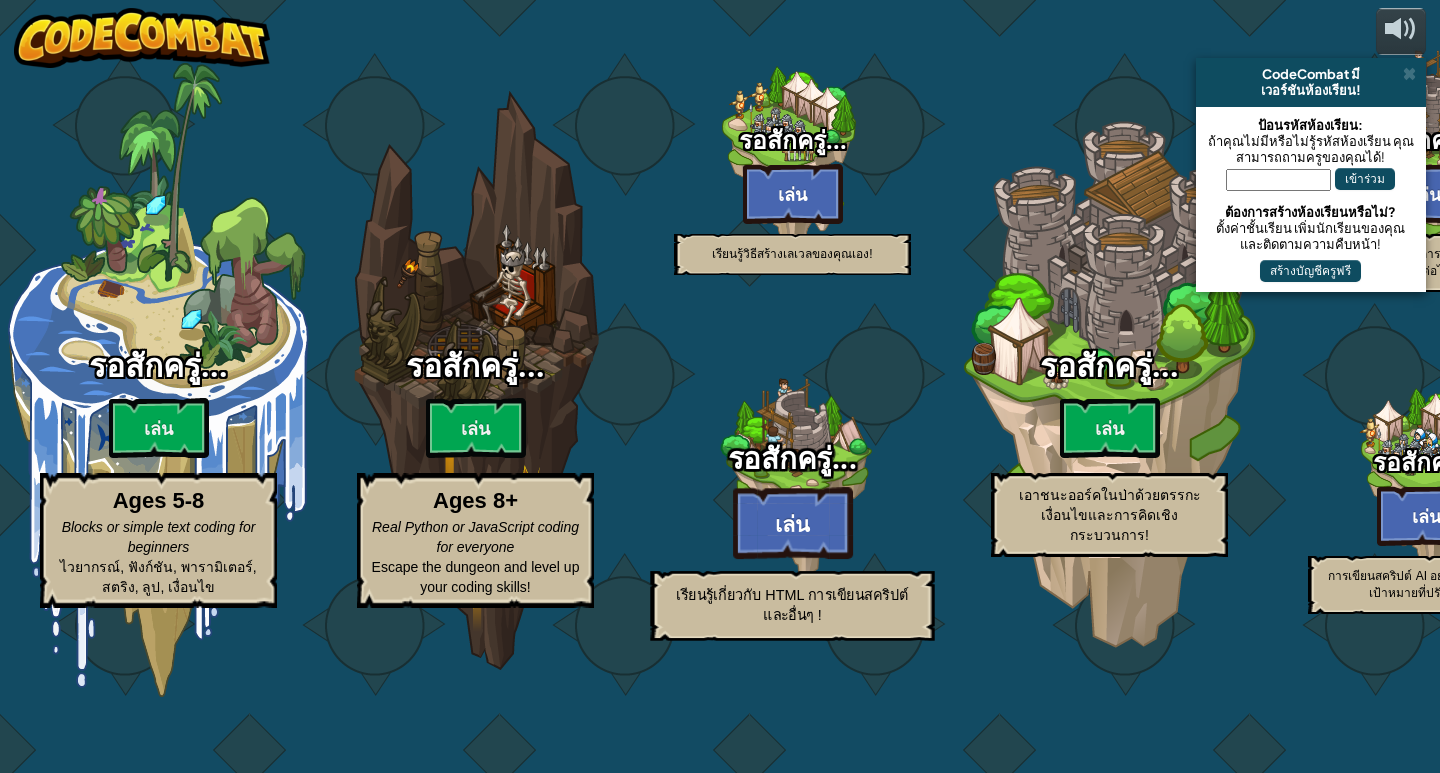 select on "th" 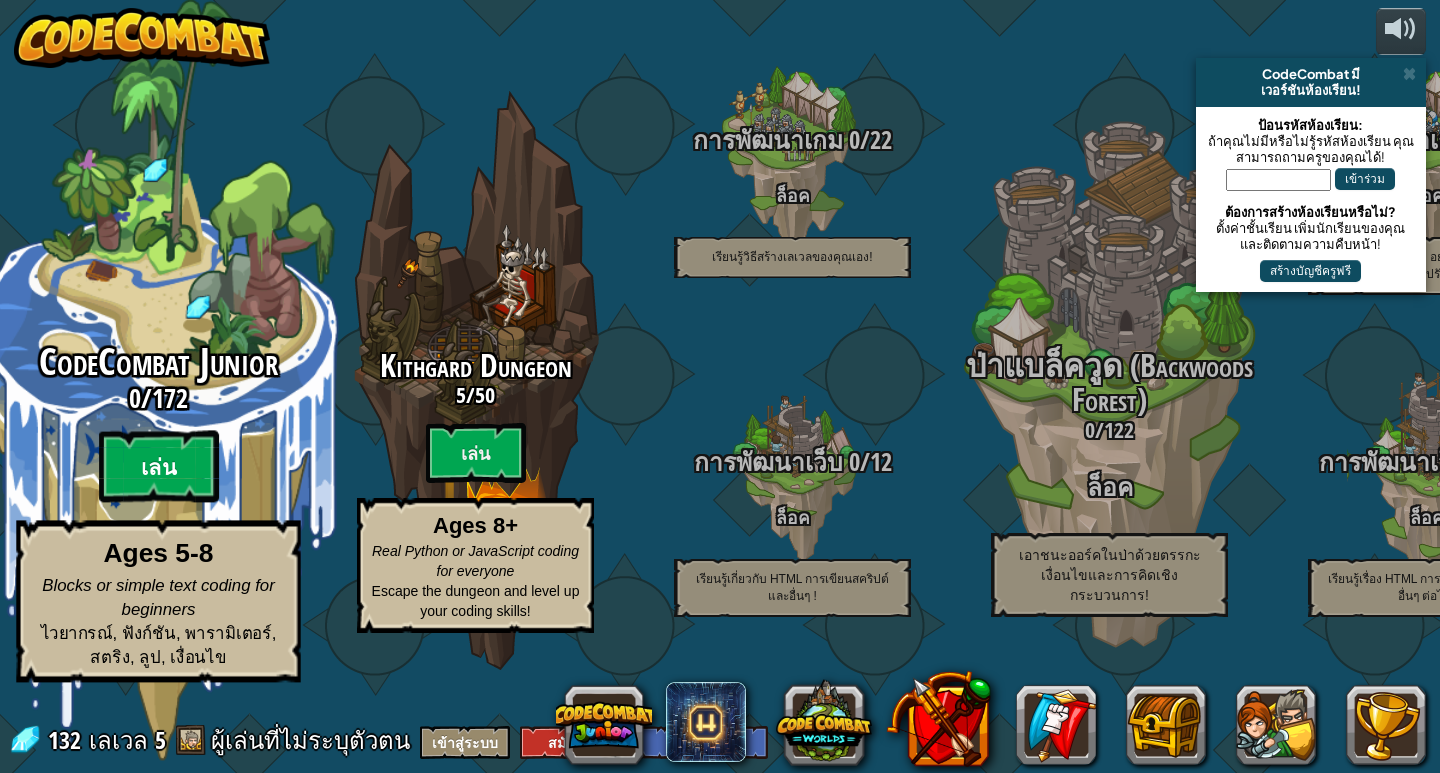 click on "เล่น" at bounding box center [159, 467] 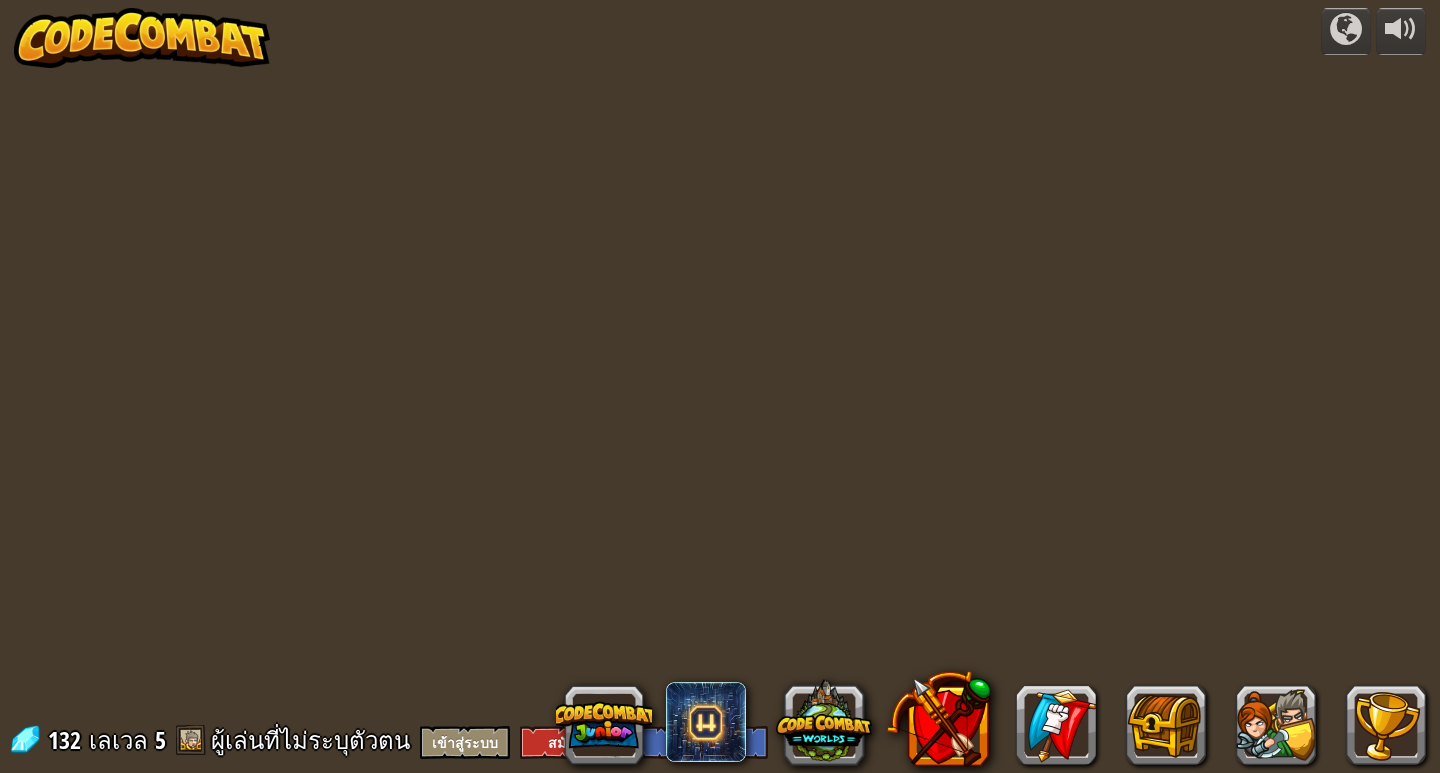 select on "th" 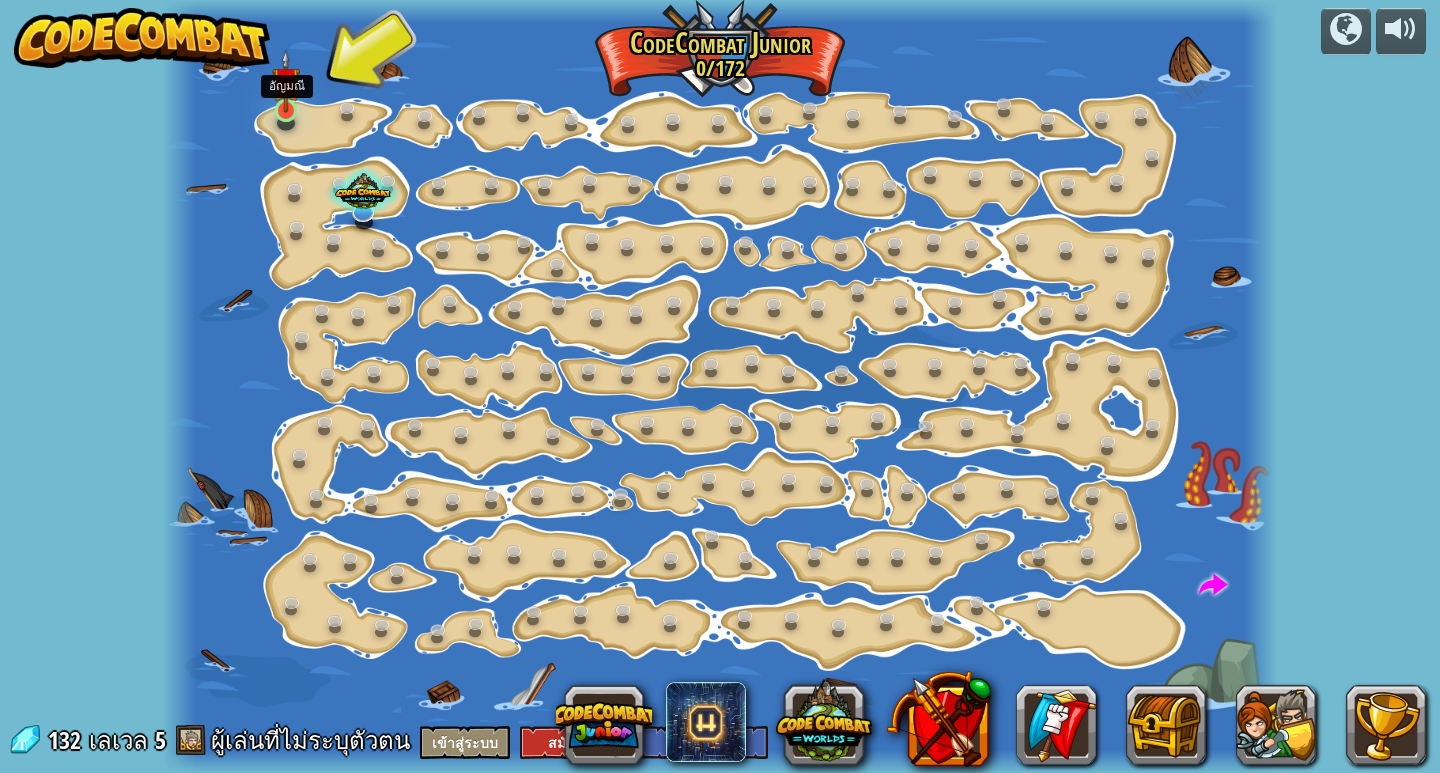 click at bounding box center [286, 81] 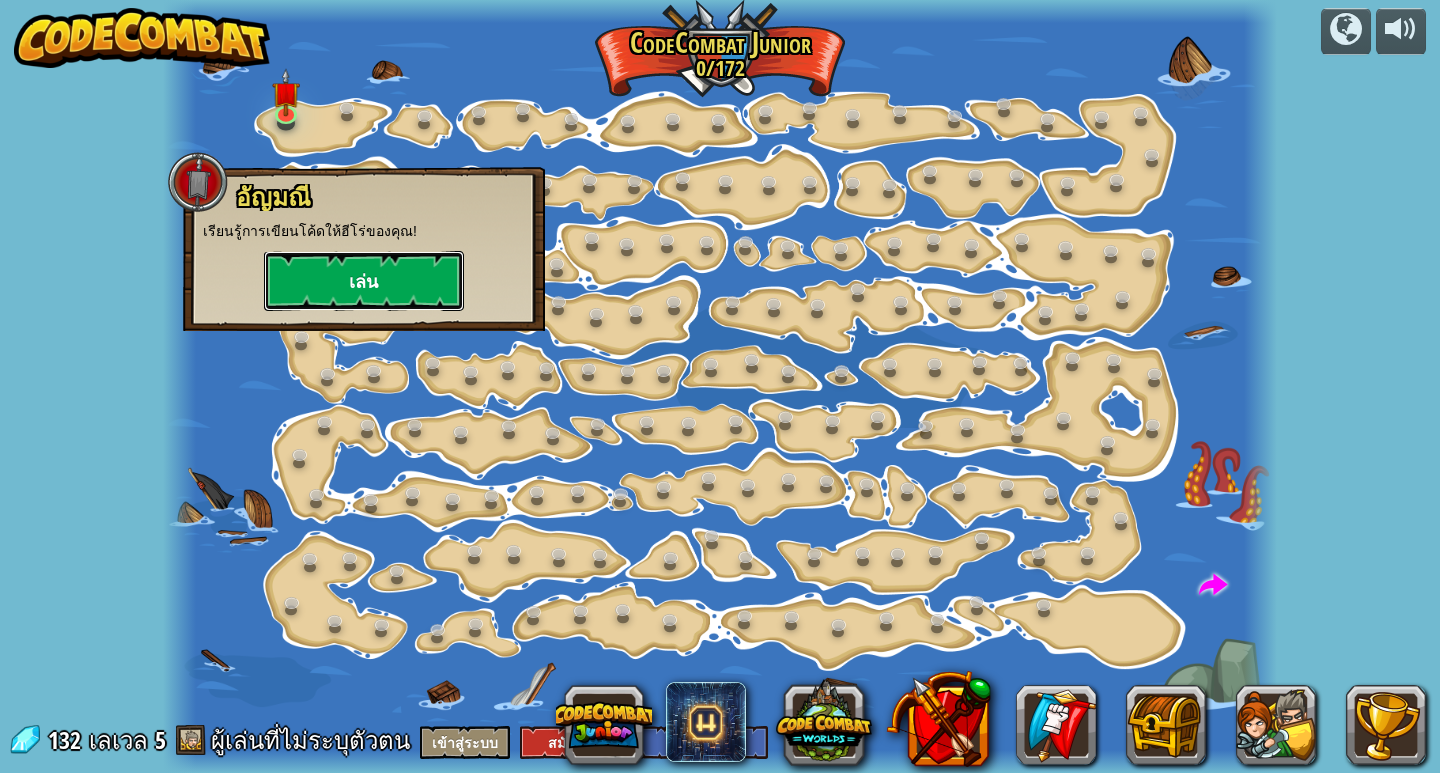 click on "เล่น" at bounding box center (364, 281) 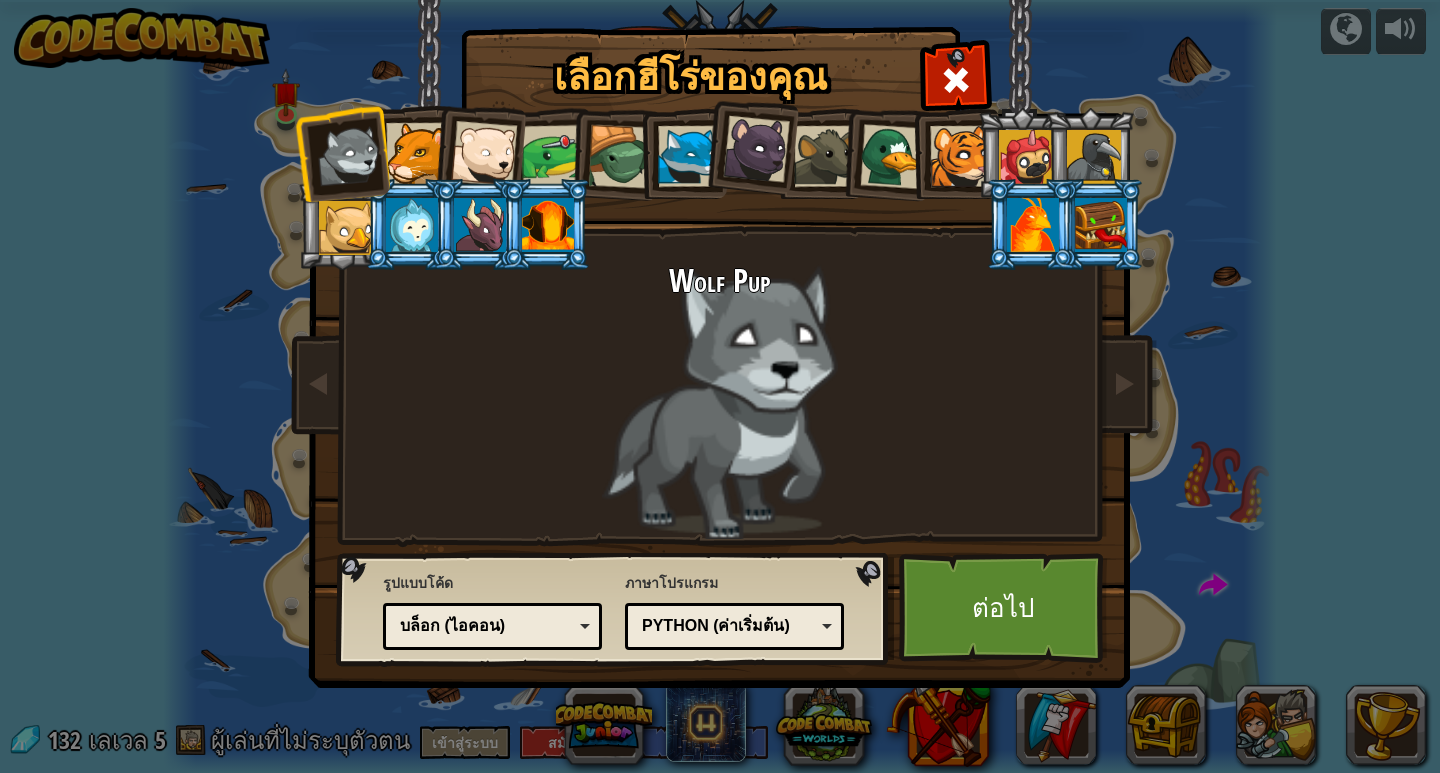 click at bounding box center [688, 156] 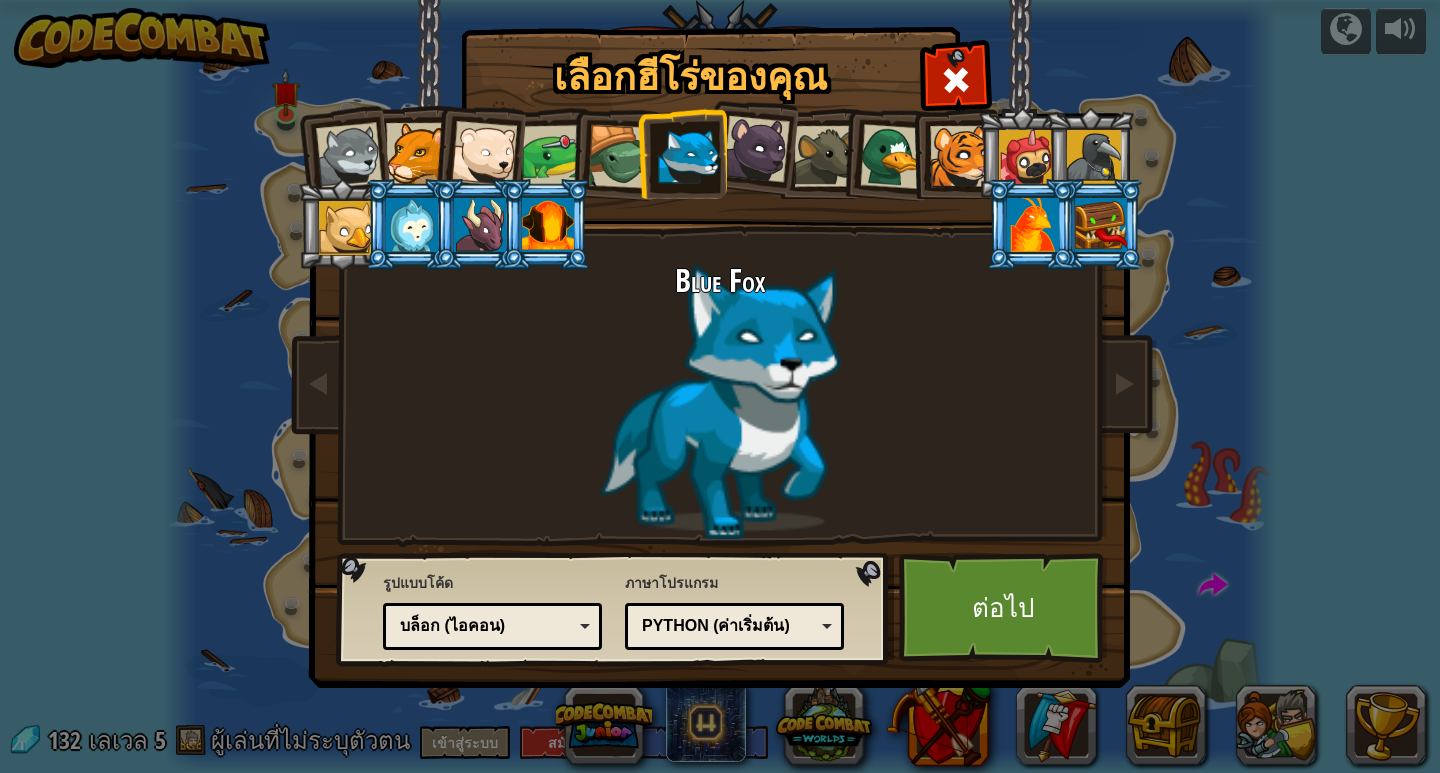 click at bounding box center (720, 108) 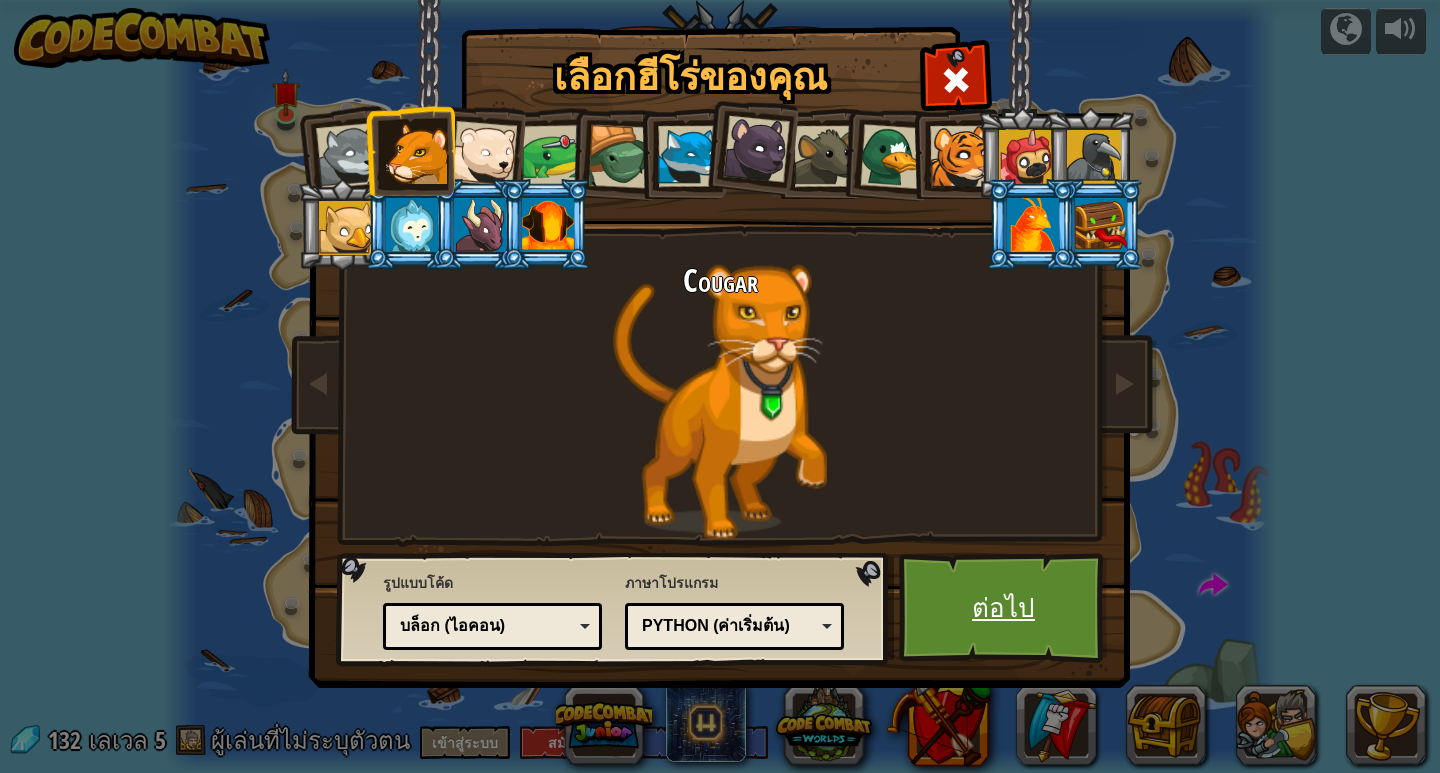 click on "ต่อไป" at bounding box center [1003, 608] 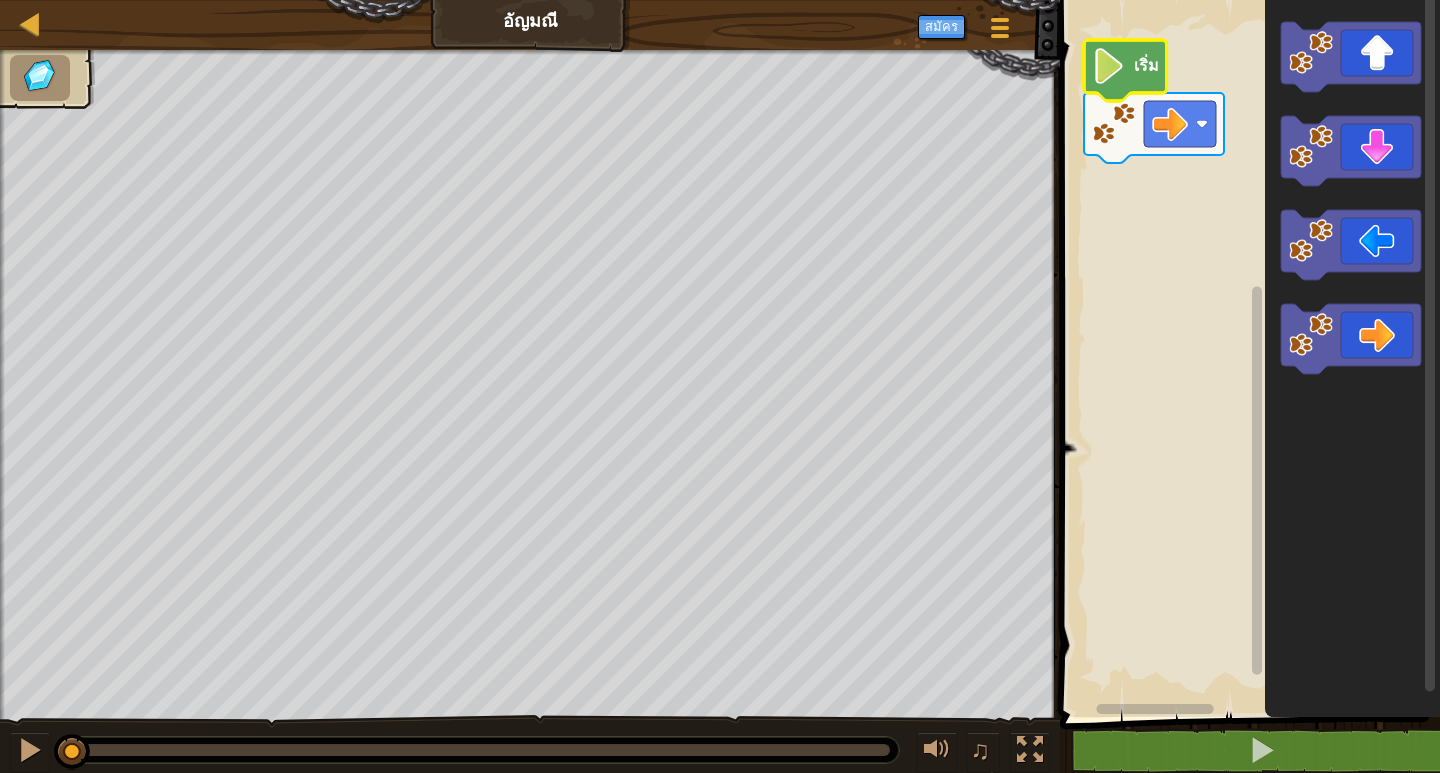 click 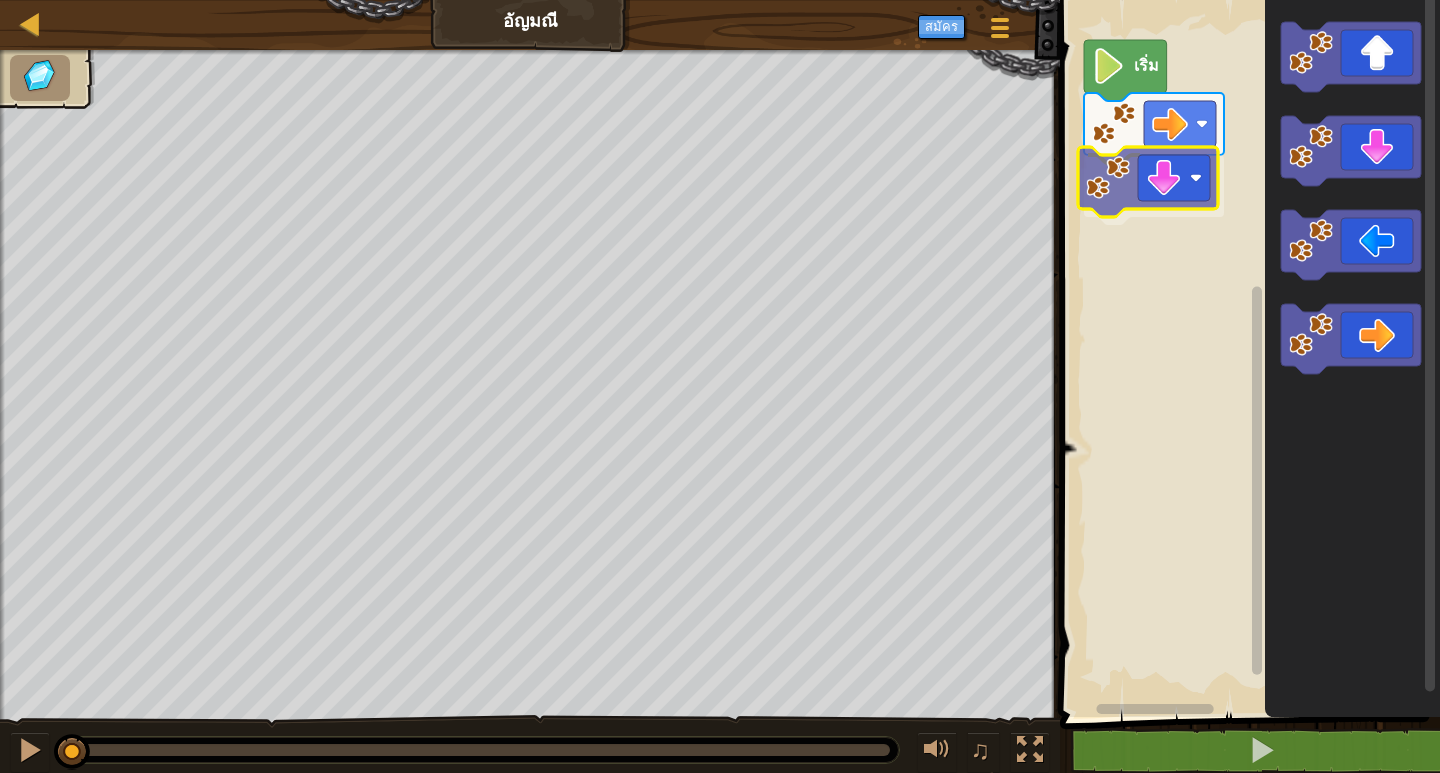 click on "เริ่ม" at bounding box center [1247, 353] 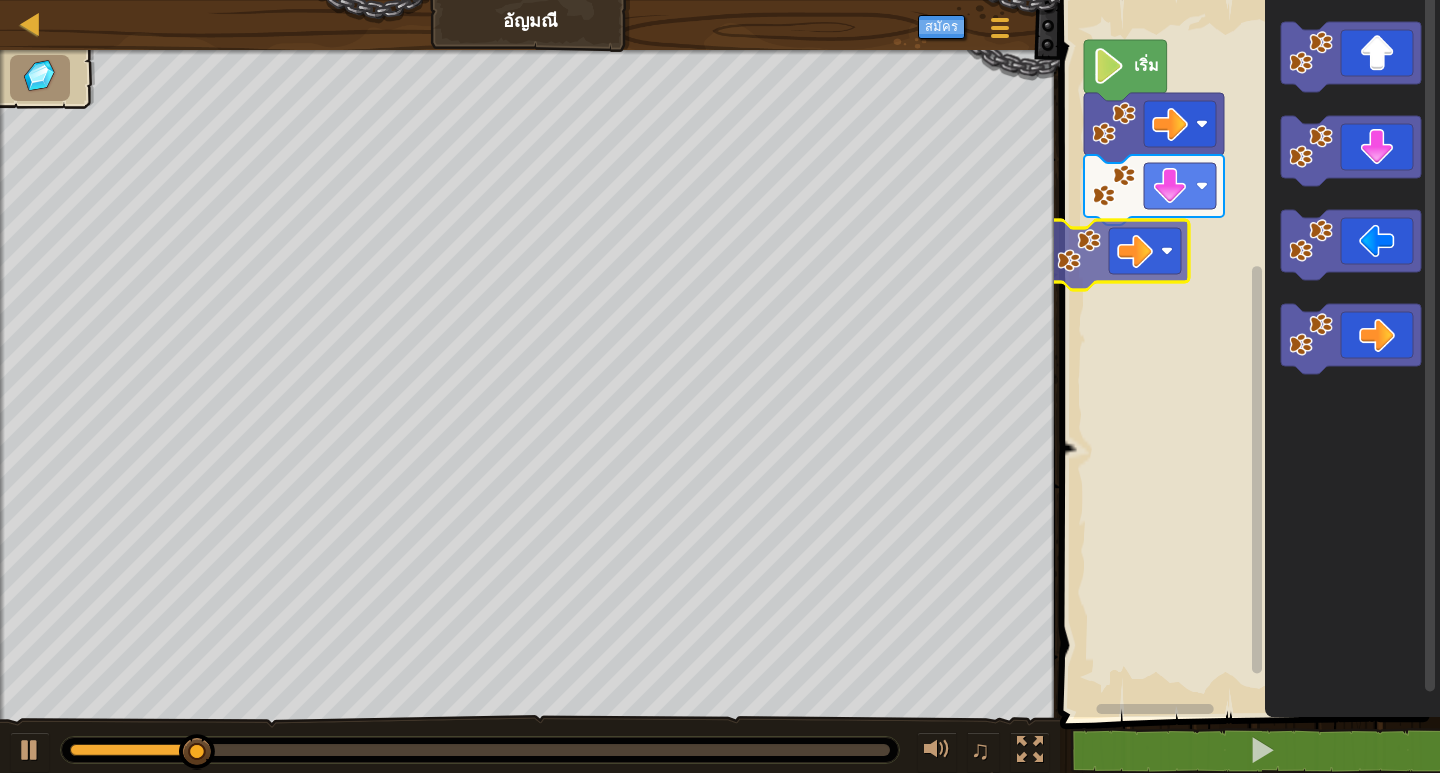 click on "เริ่ม" at bounding box center (1247, 353) 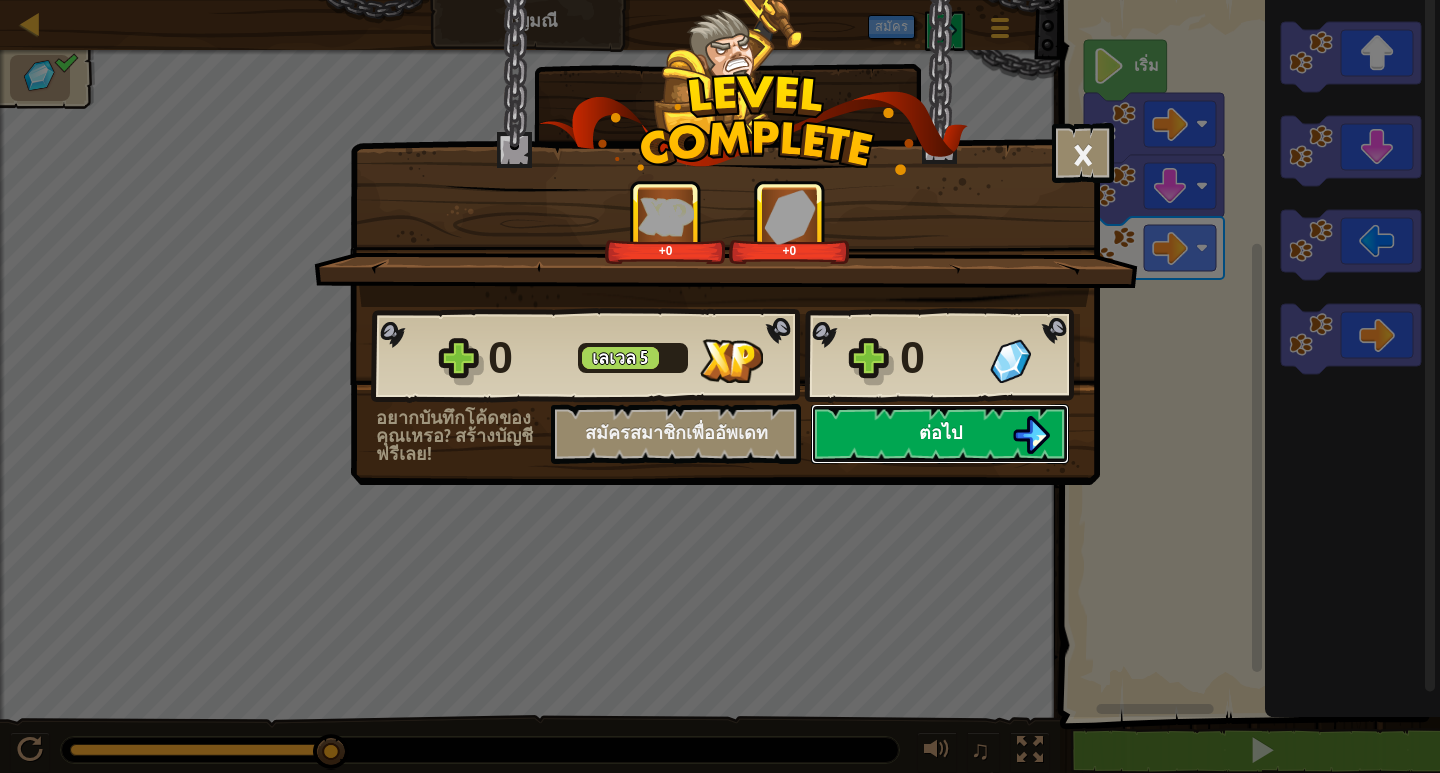click on "ต่อไป" at bounding box center (940, 432) 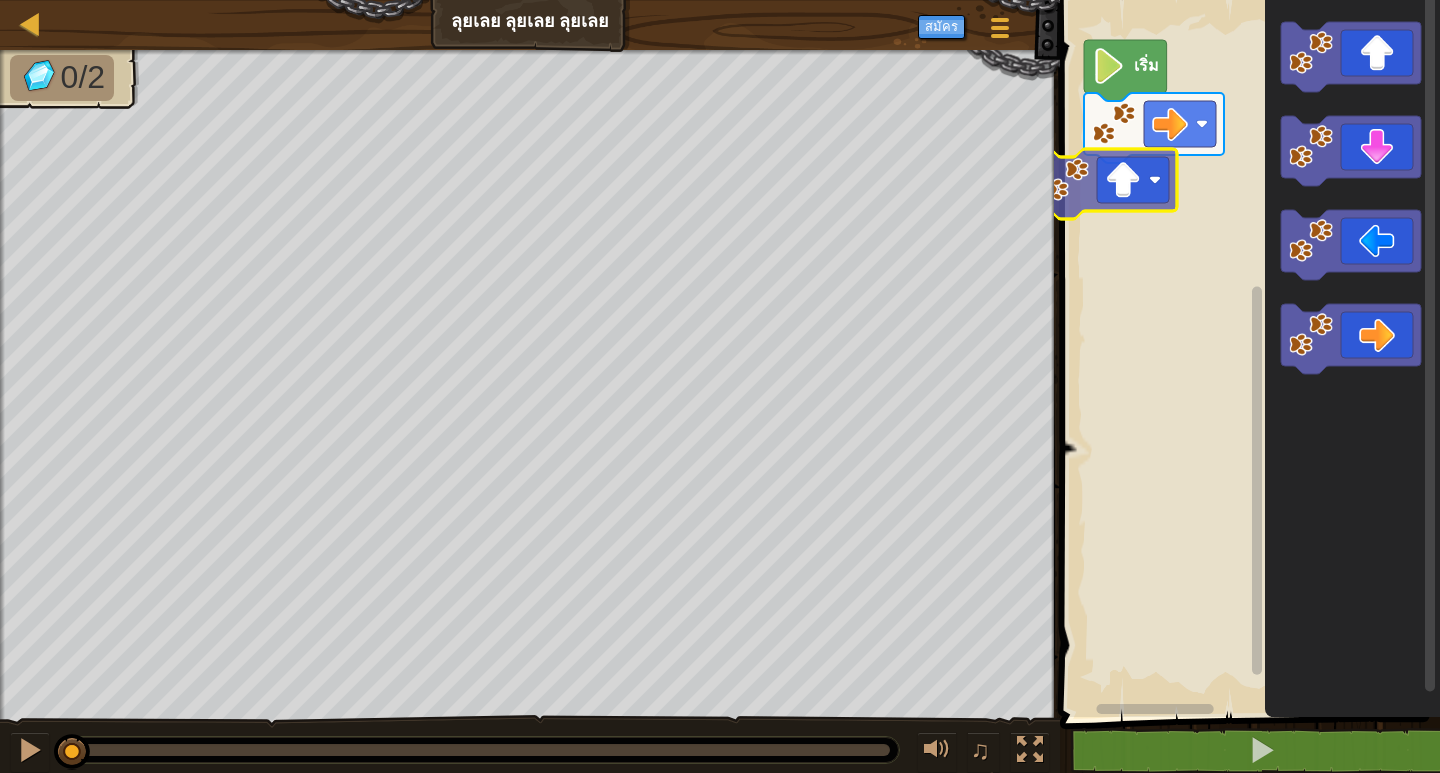 click on "เริ่ม" at bounding box center (1247, 353) 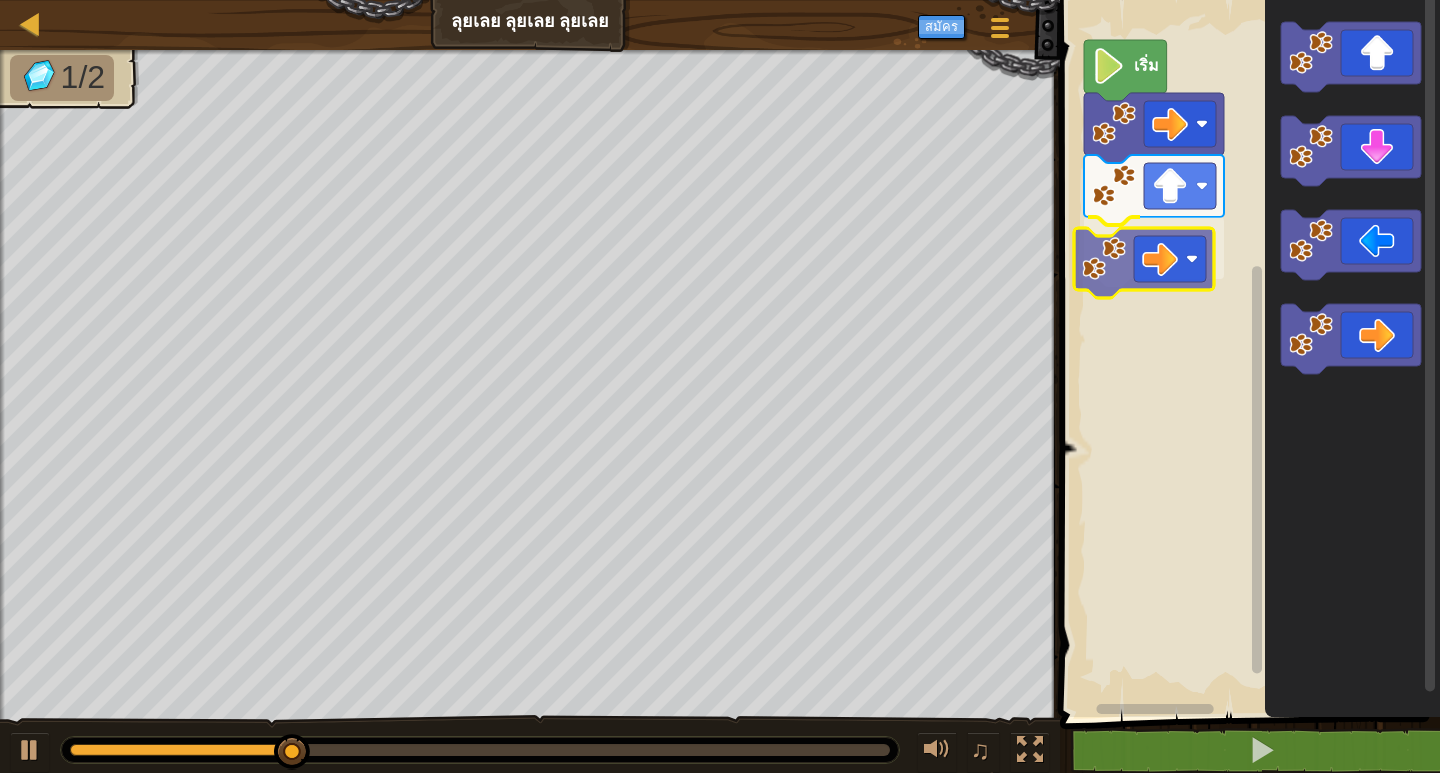 click on "เริ่ม" at bounding box center (1247, 353) 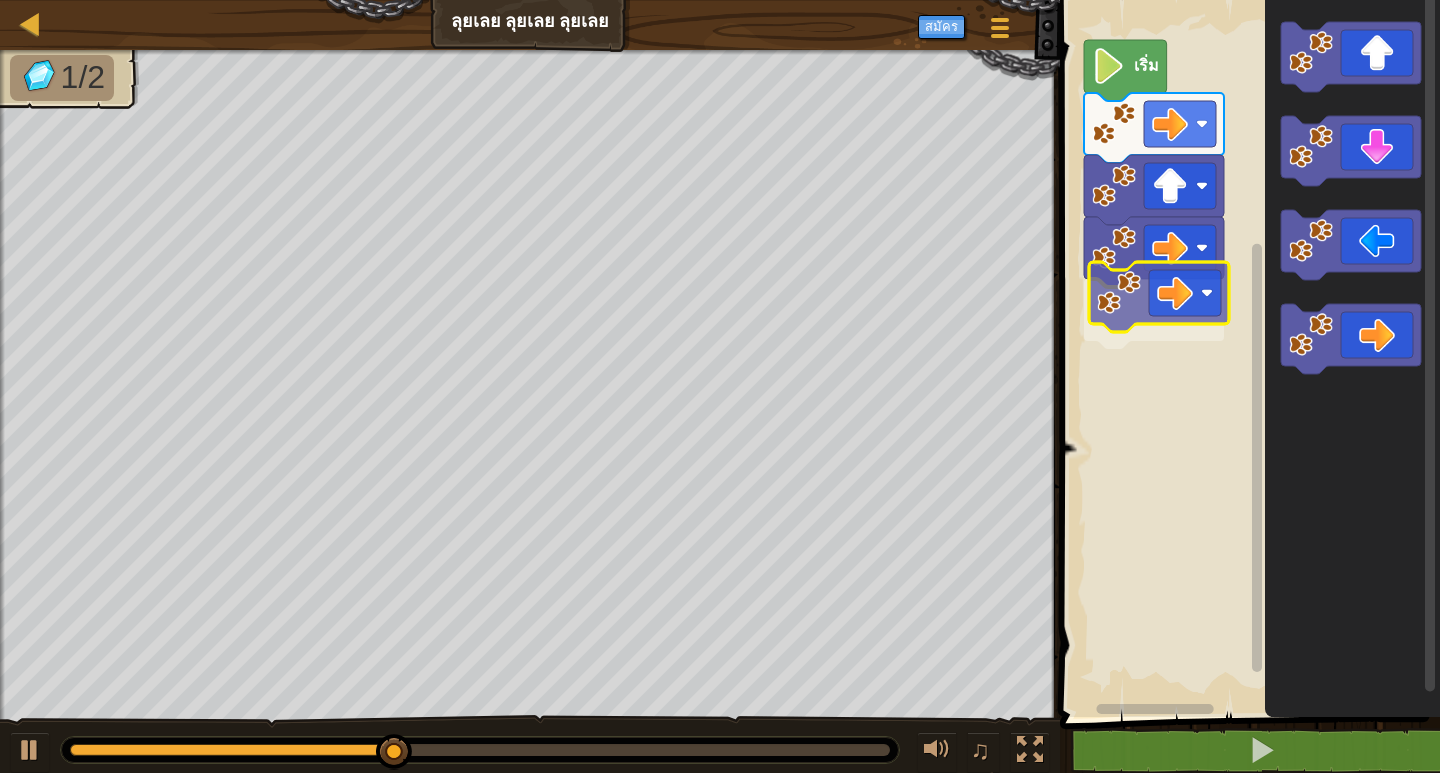 click on "เริ่ม" at bounding box center [1247, 353] 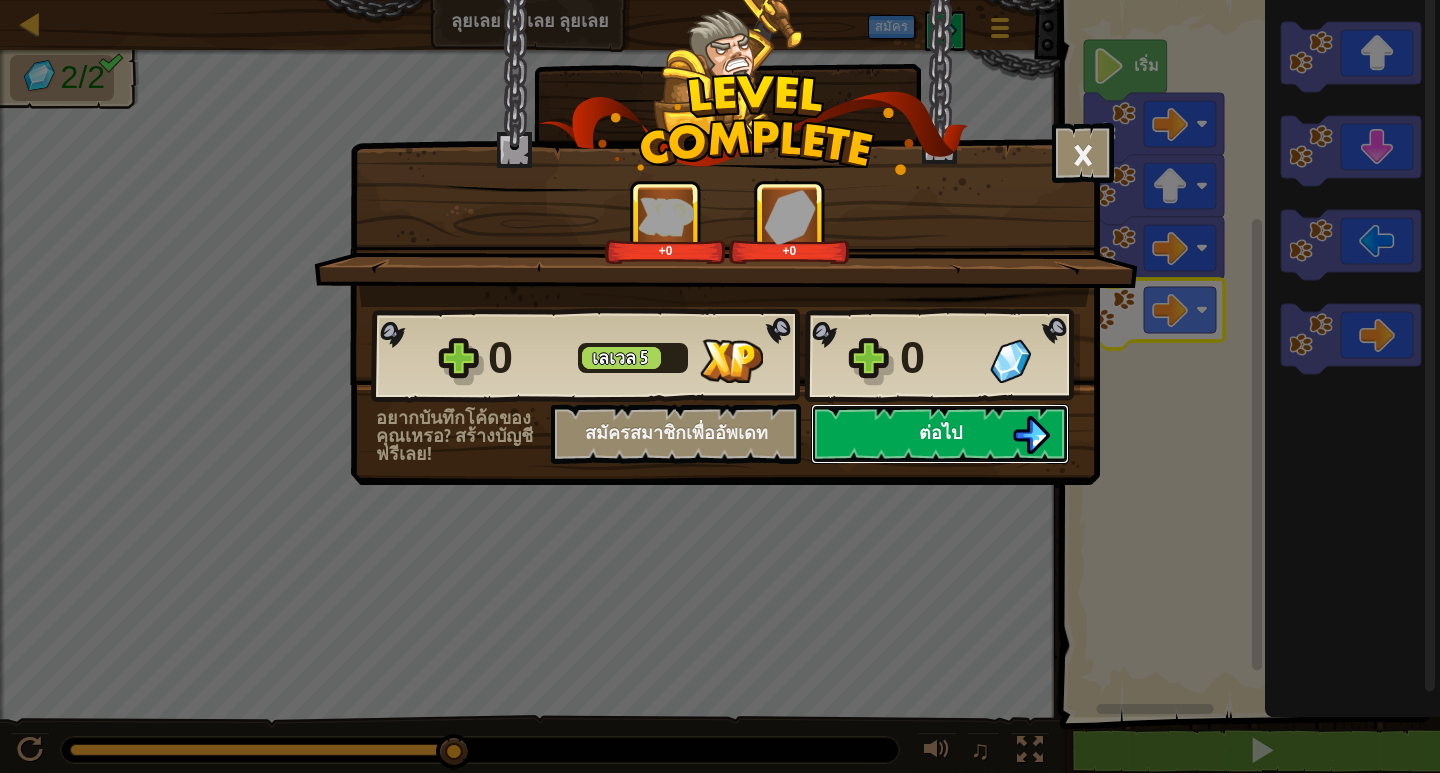 click on "ต่อไป" at bounding box center (940, 434) 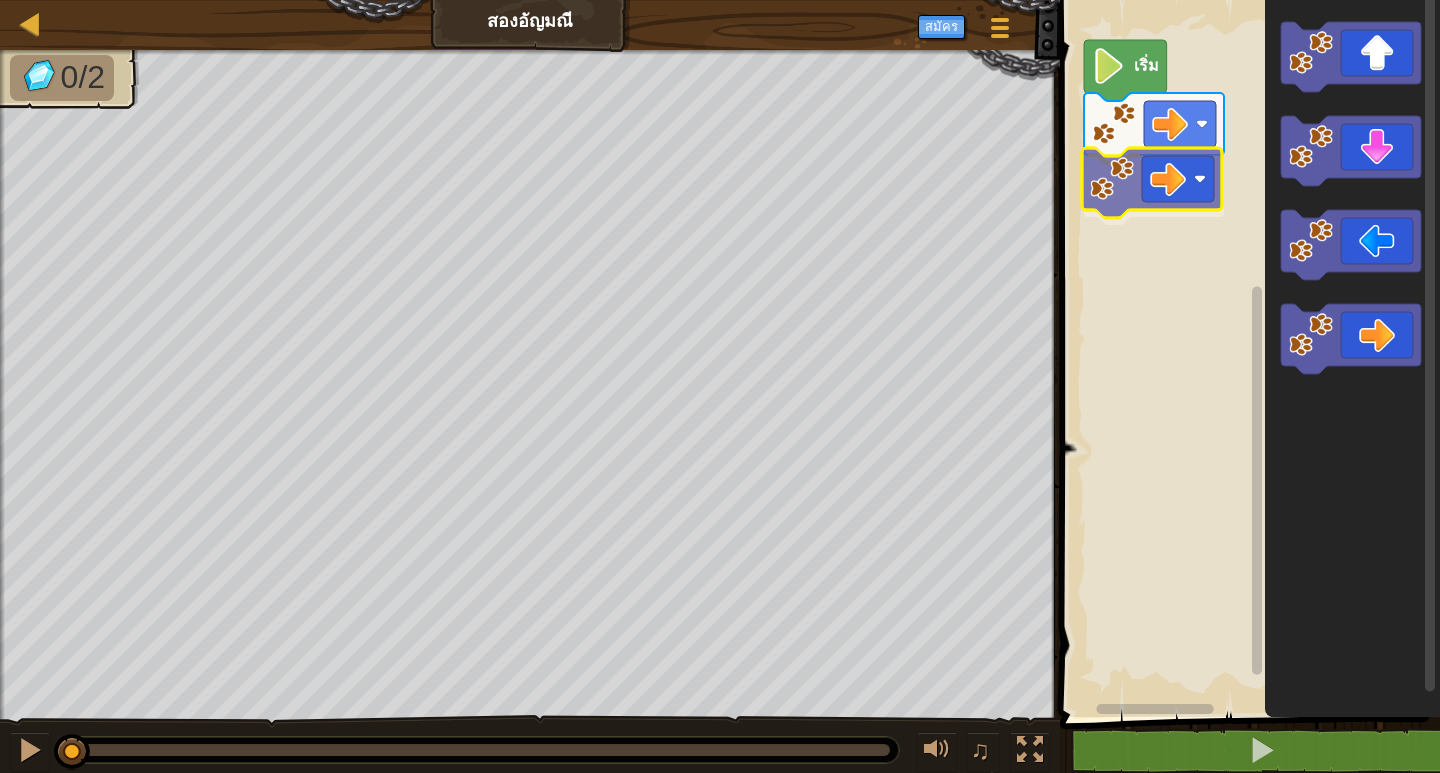 click on "เริ่ม" at bounding box center (1247, 353) 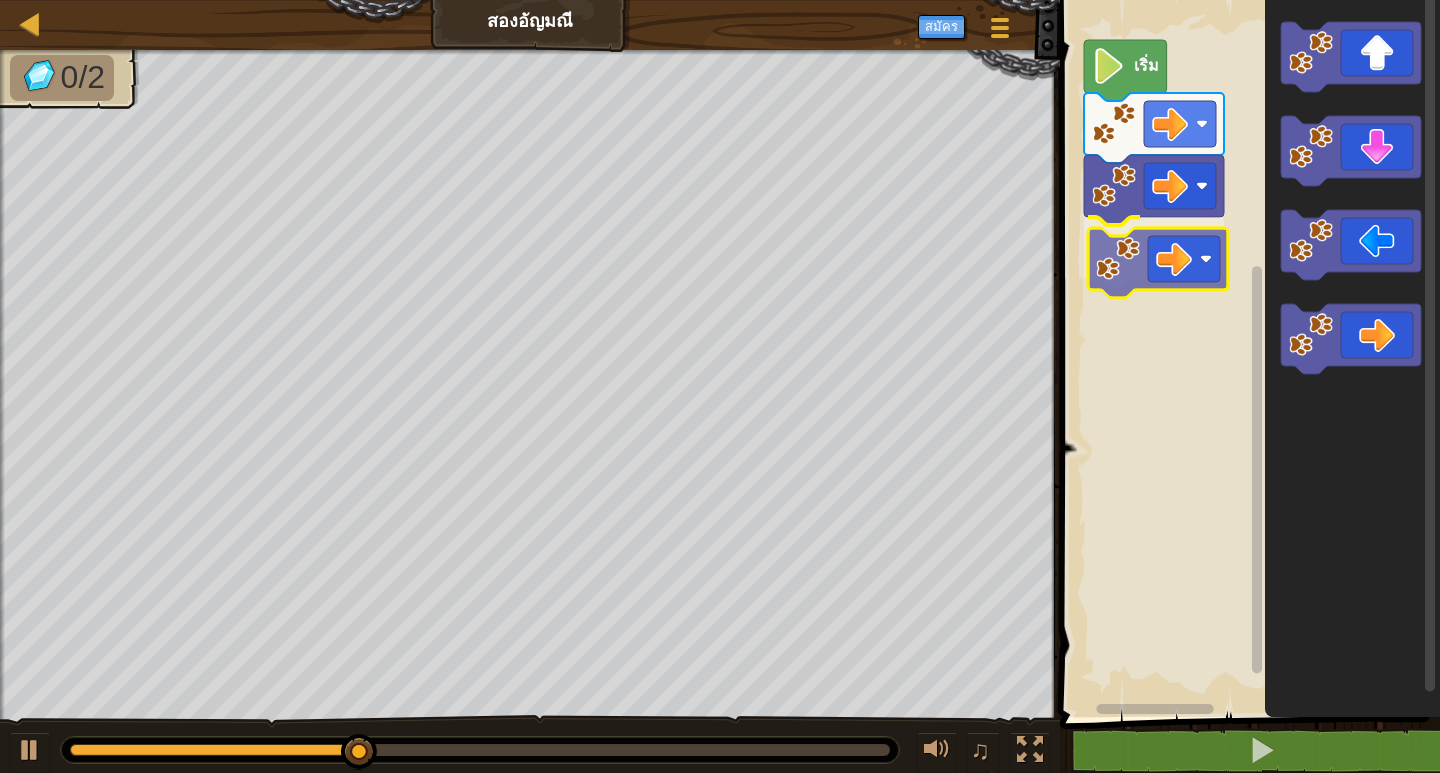 click on "เริ่ม" at bounding box center (1247, 353) 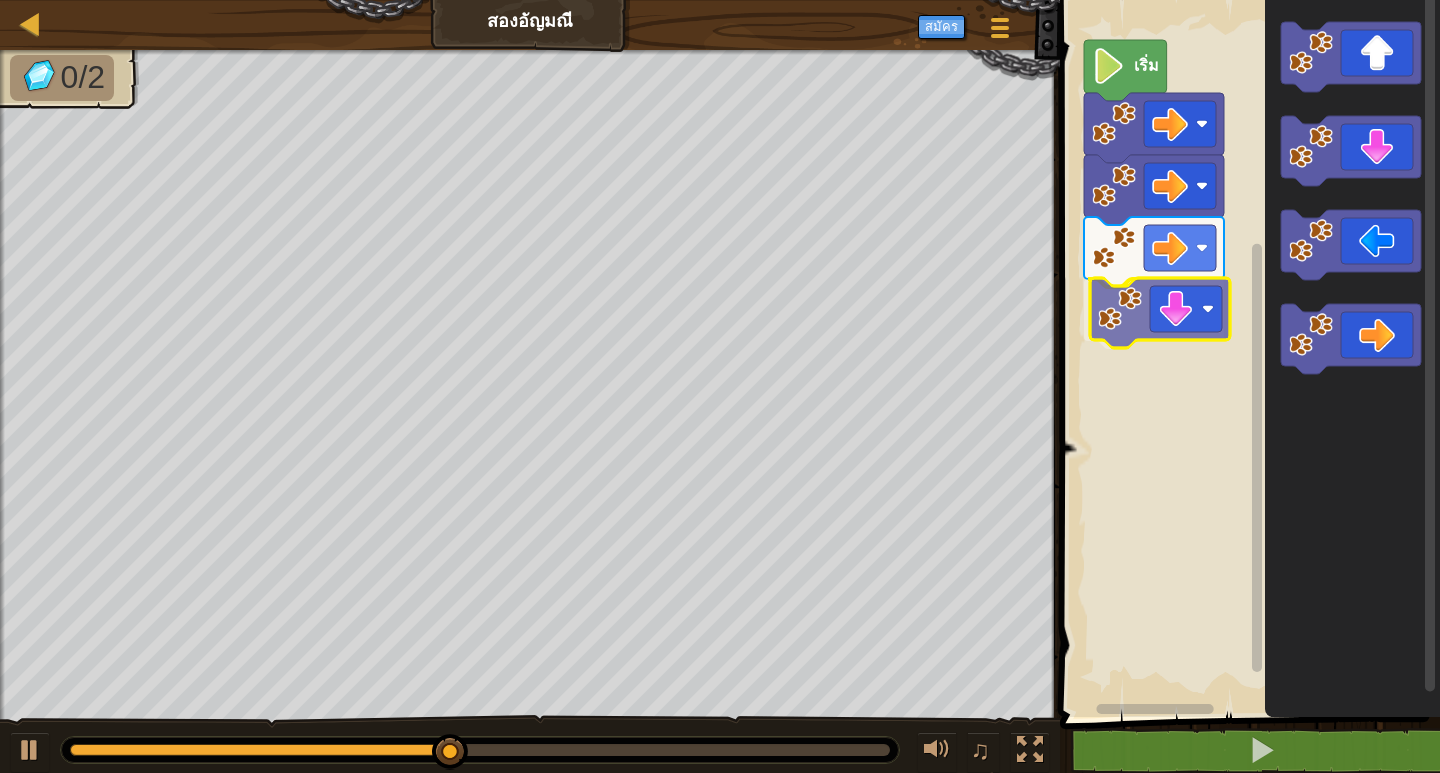 click on "เริ่ม" at bounding box center (1247, 353) 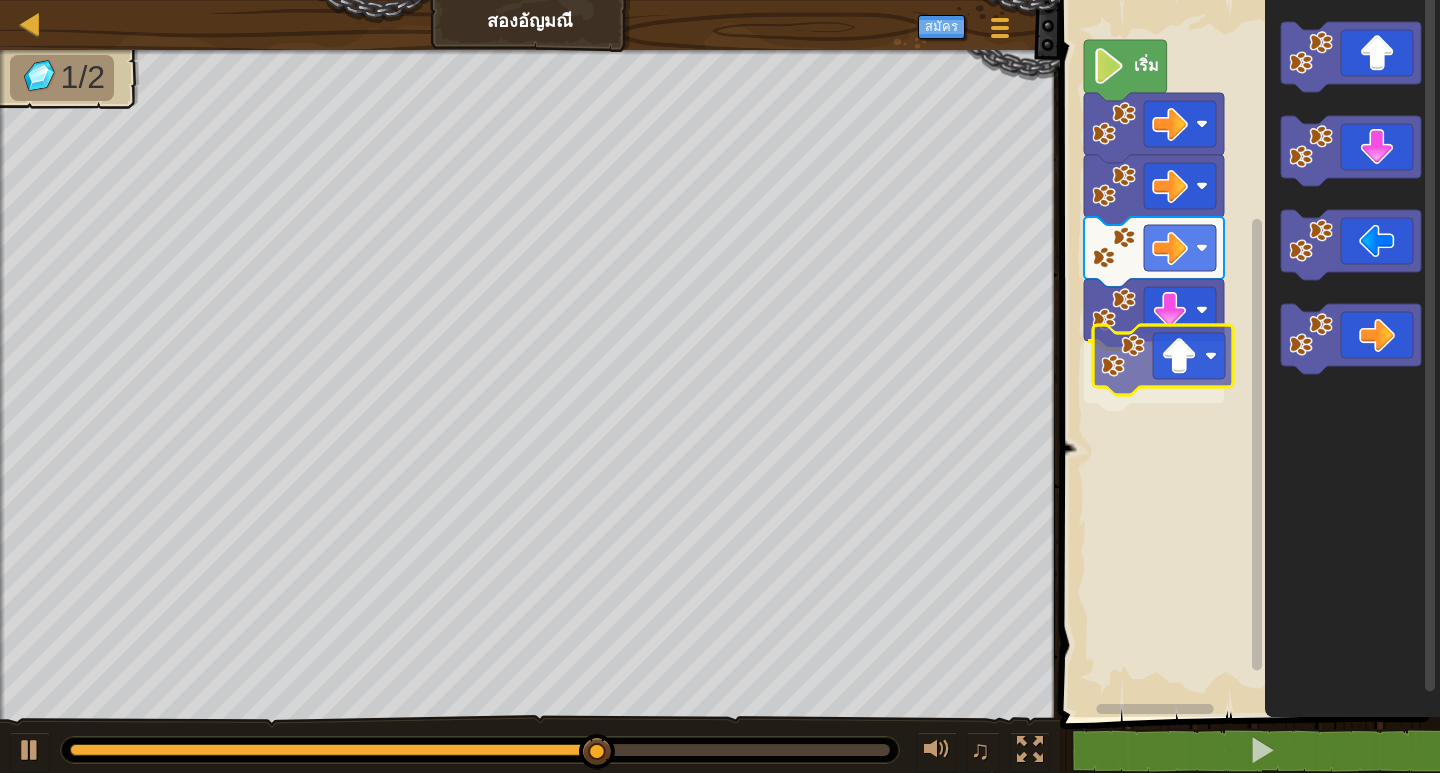 click on "เริ่ม" at bounding box center [1247, 353] 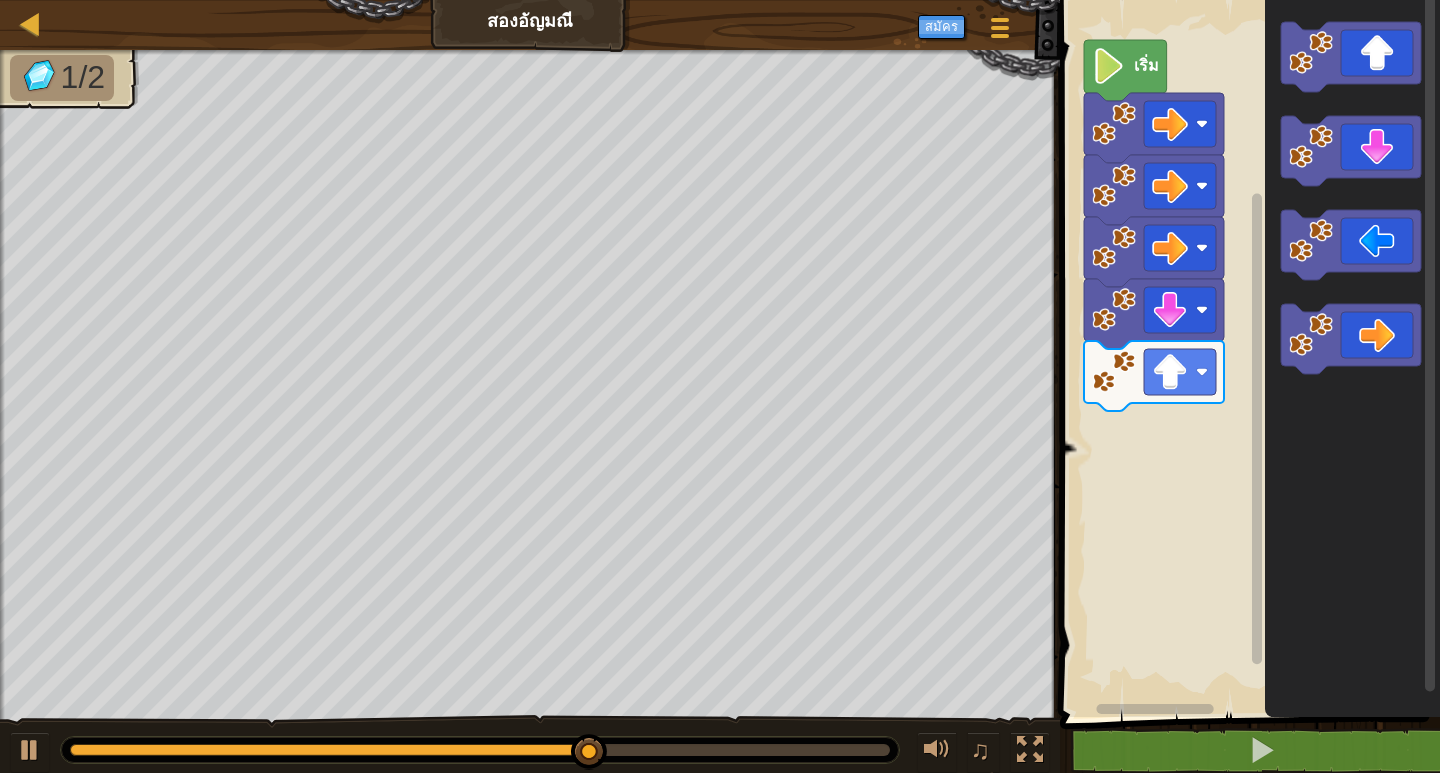 click on "เริ่ม" at bounding box center (1247, 353) 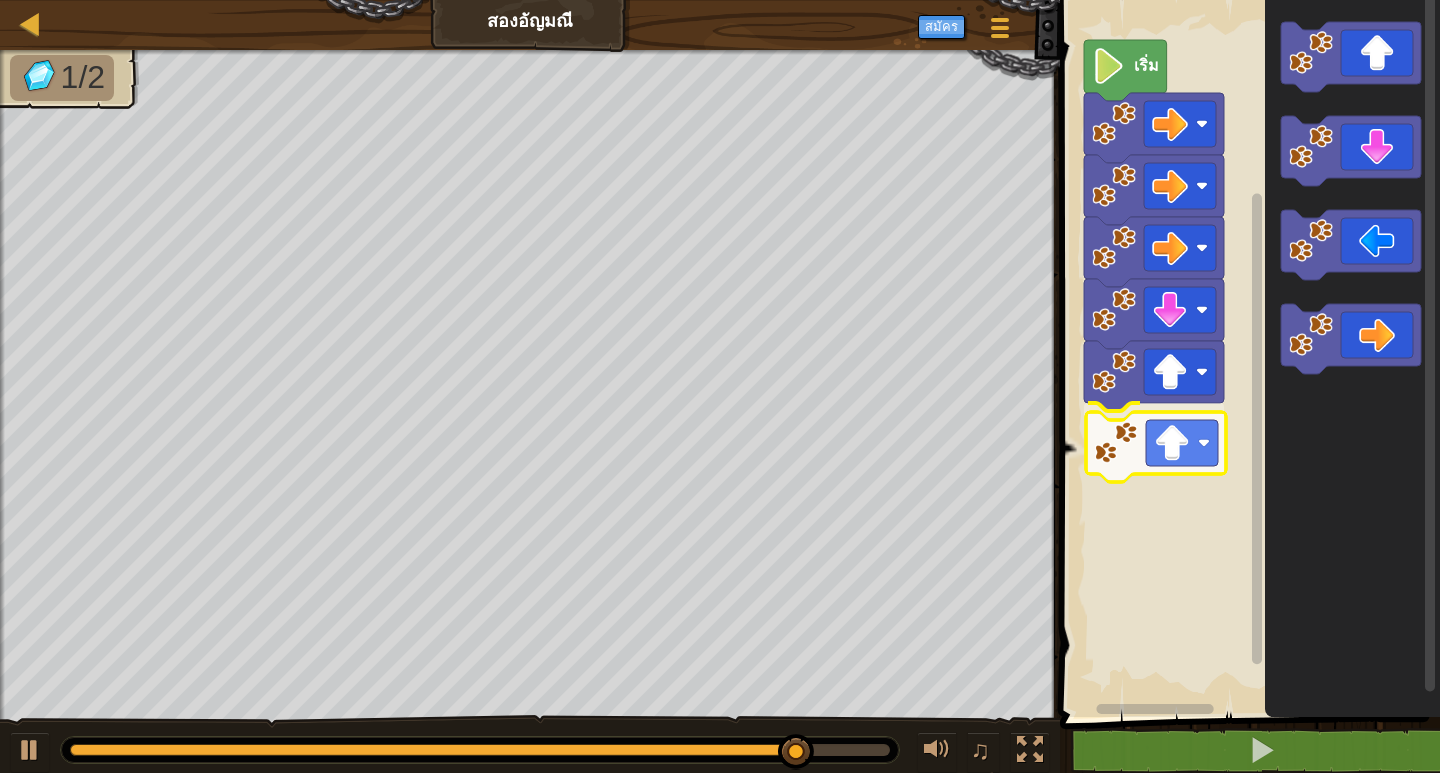 click on "เริ่ม" at bounding box center (1247, 353) 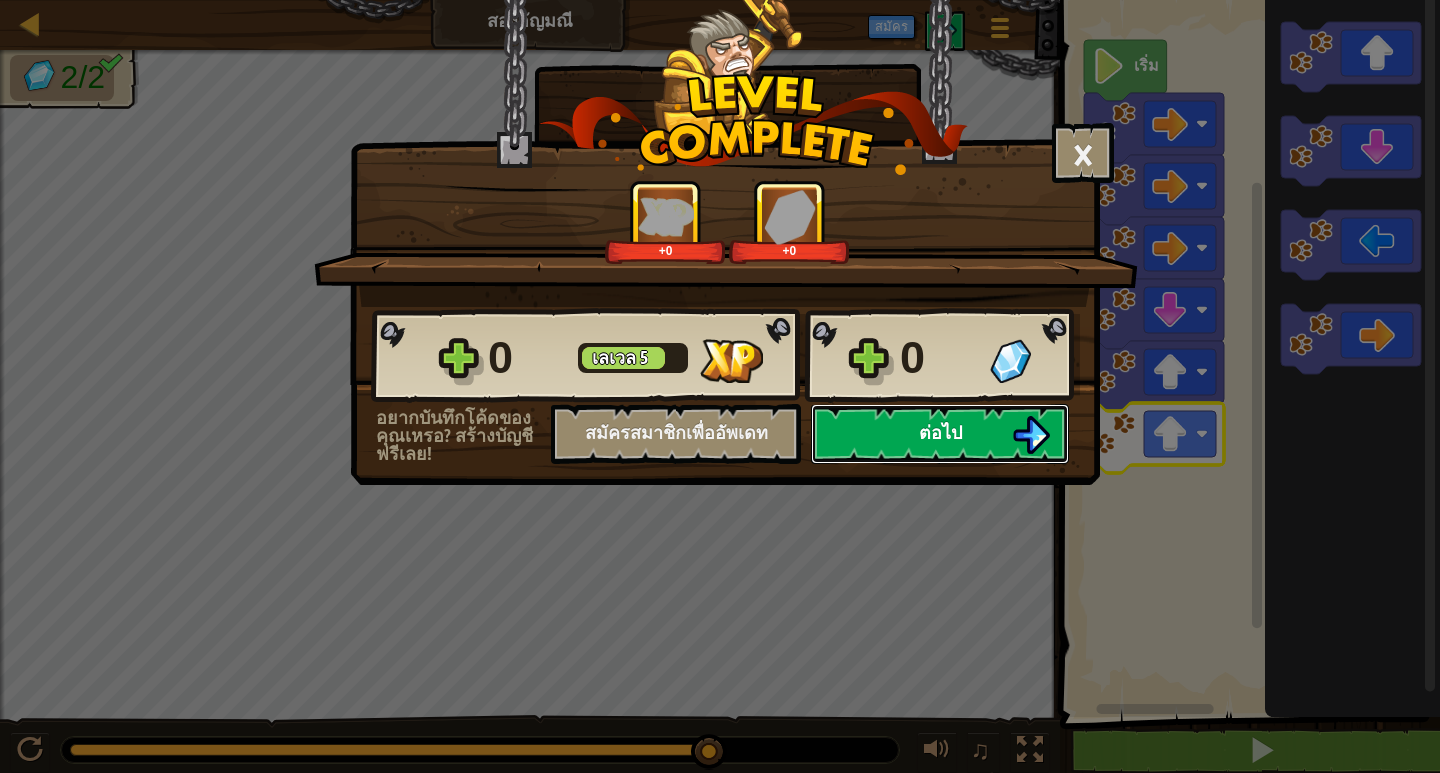click on "ต่อไป" at bounding box center [940, 434] 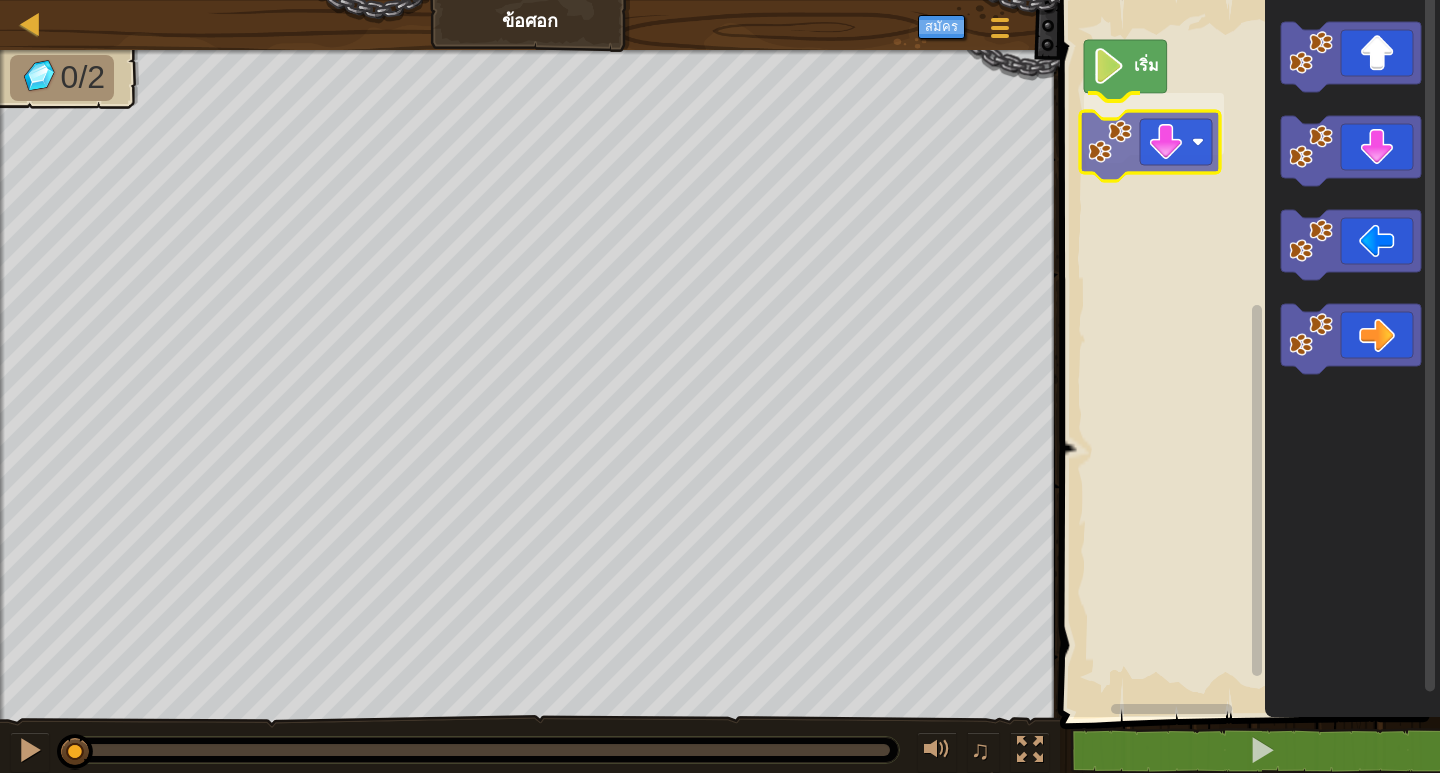 click on "เริ่ม" at bounding box center [1247, 353] 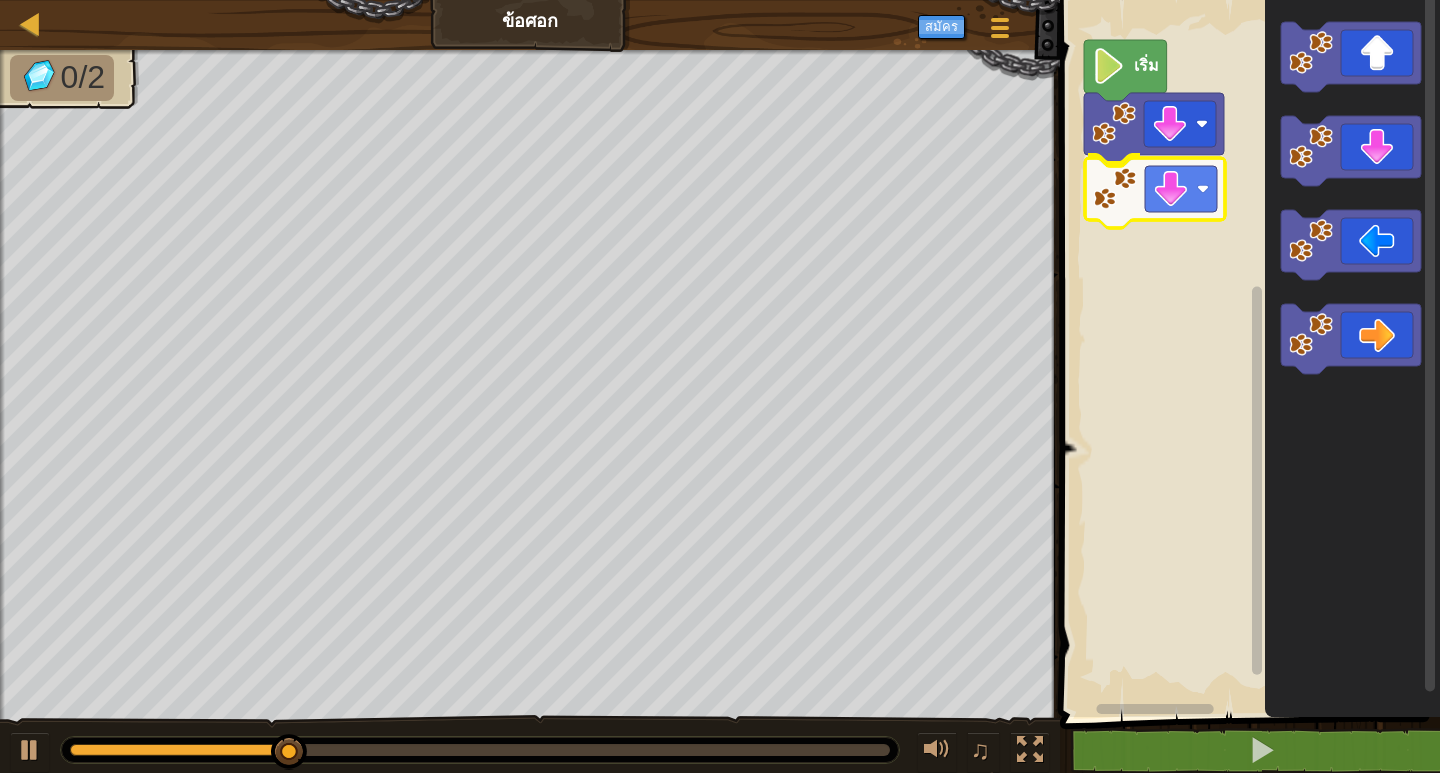 click on "เริ่ม" at bounding box center (1247, 353) 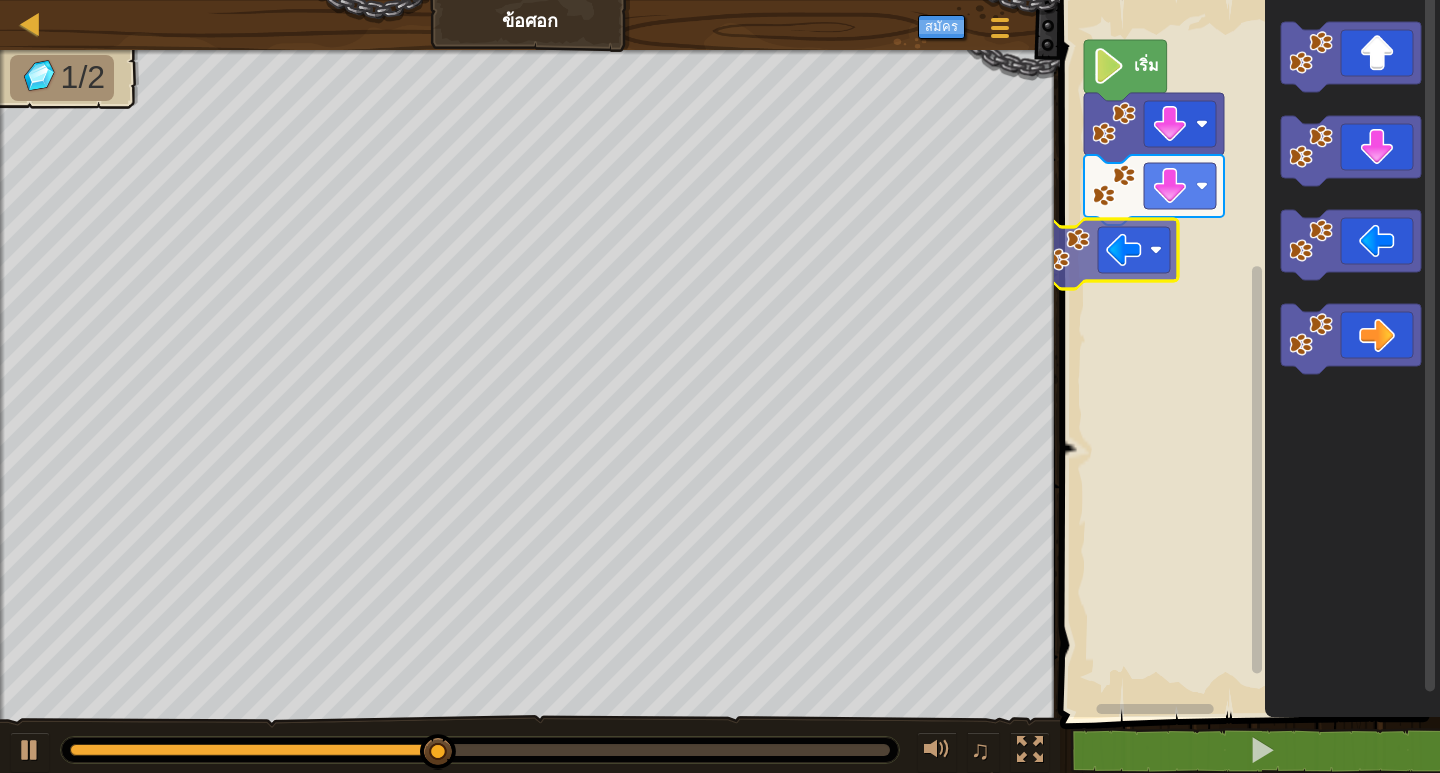 click on "เริ่ม" at bounding box center (1247, 353) 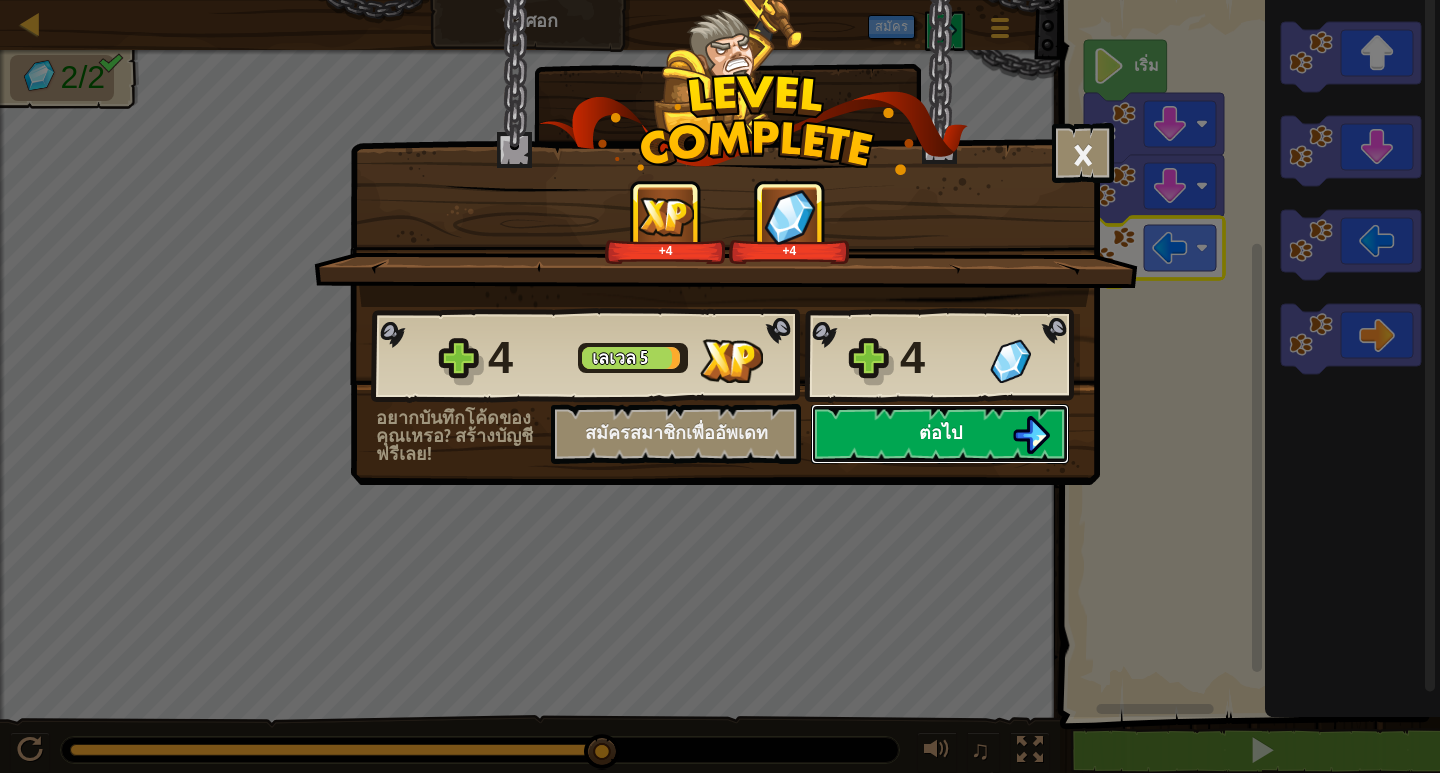 click at bounding box center [1031, 435] 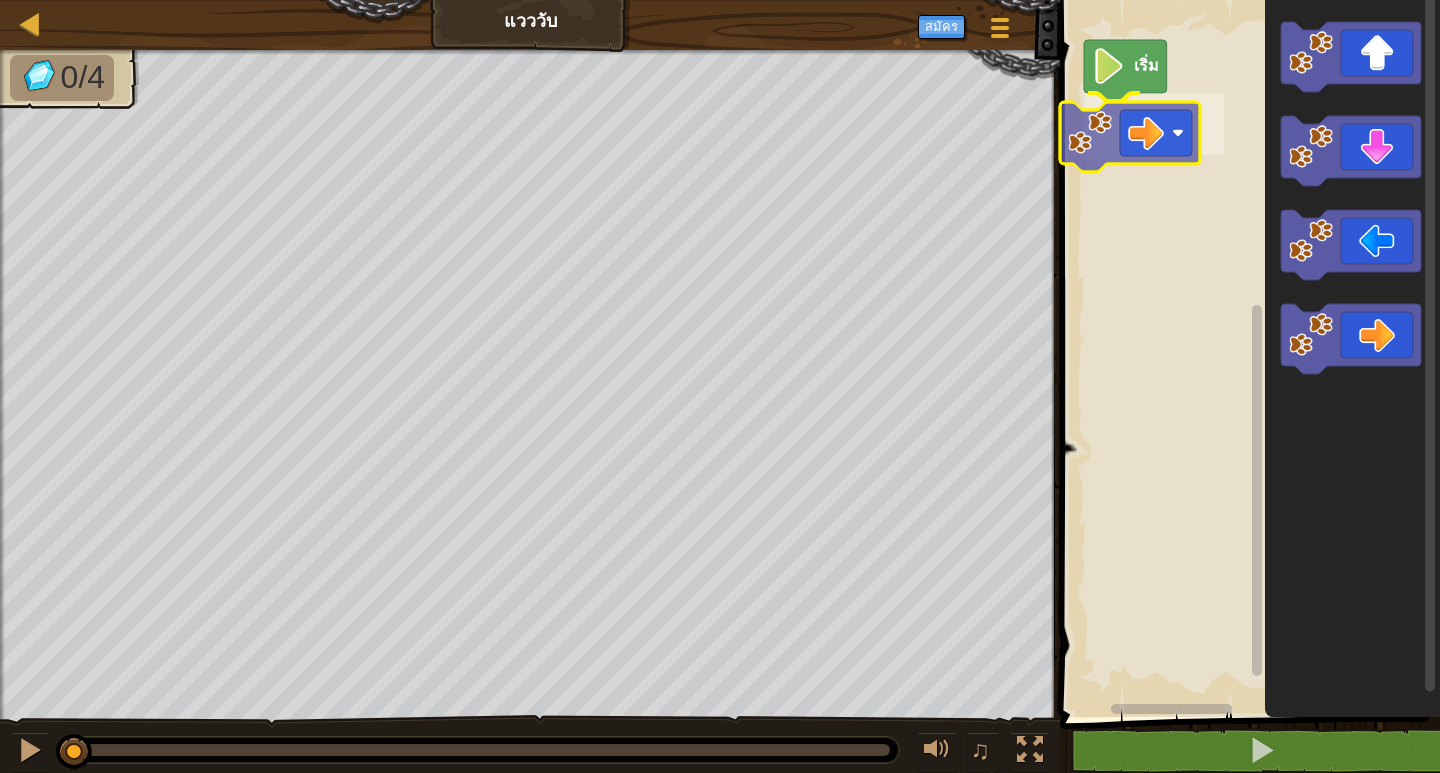 click on "เริ่ม" at bounding box center [1247, 353] 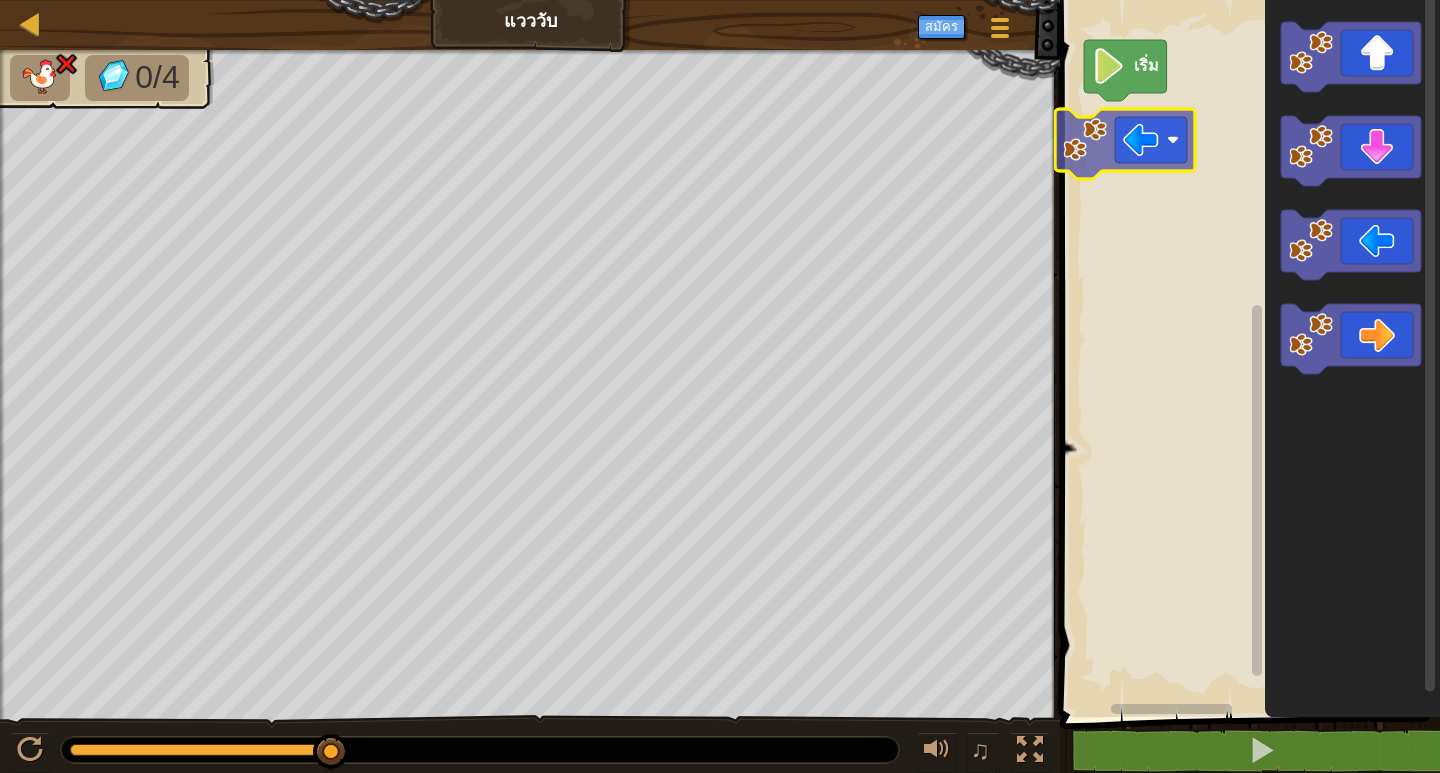 click on "เริ่ม" at bounding box center (1247, 353) 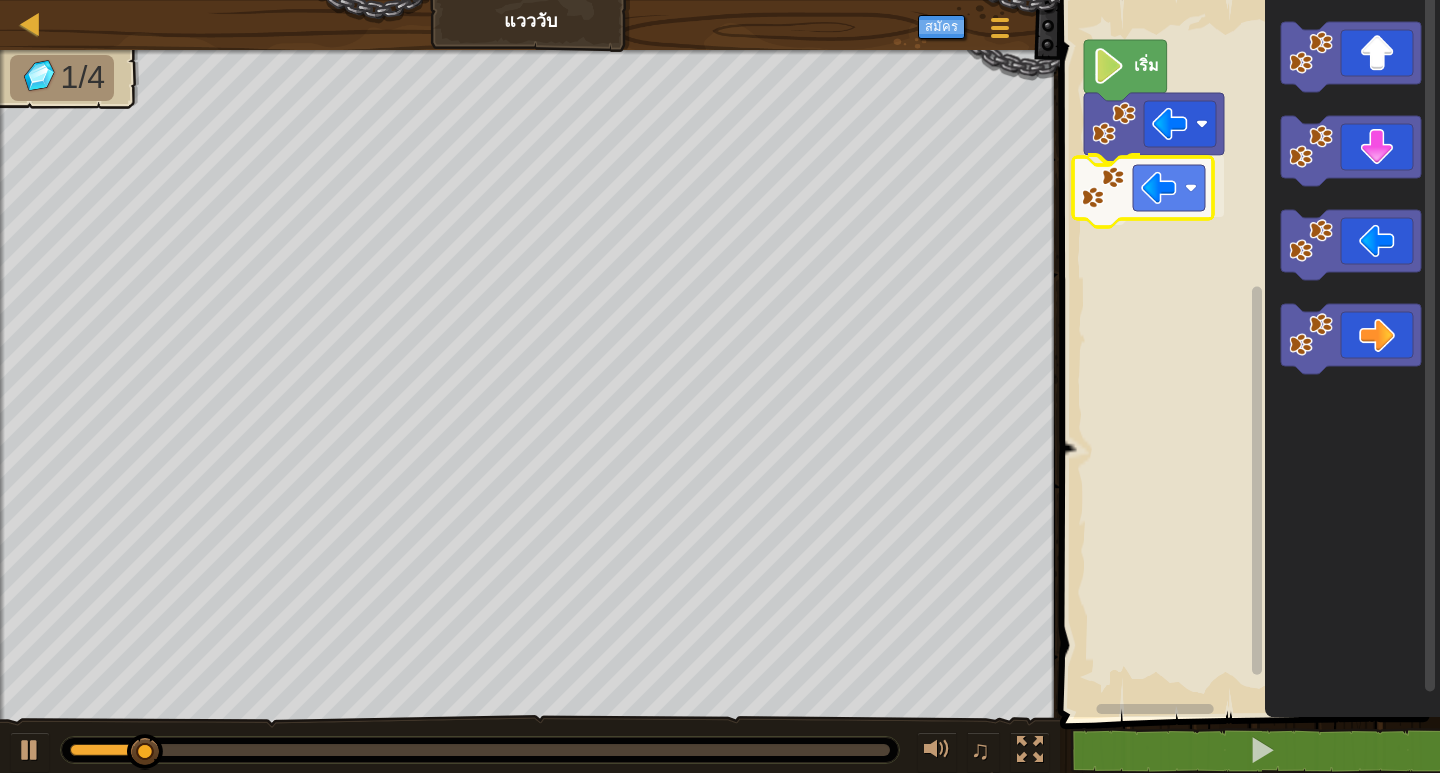 click on "เริ่ม" at bounding box center [1247, 353] 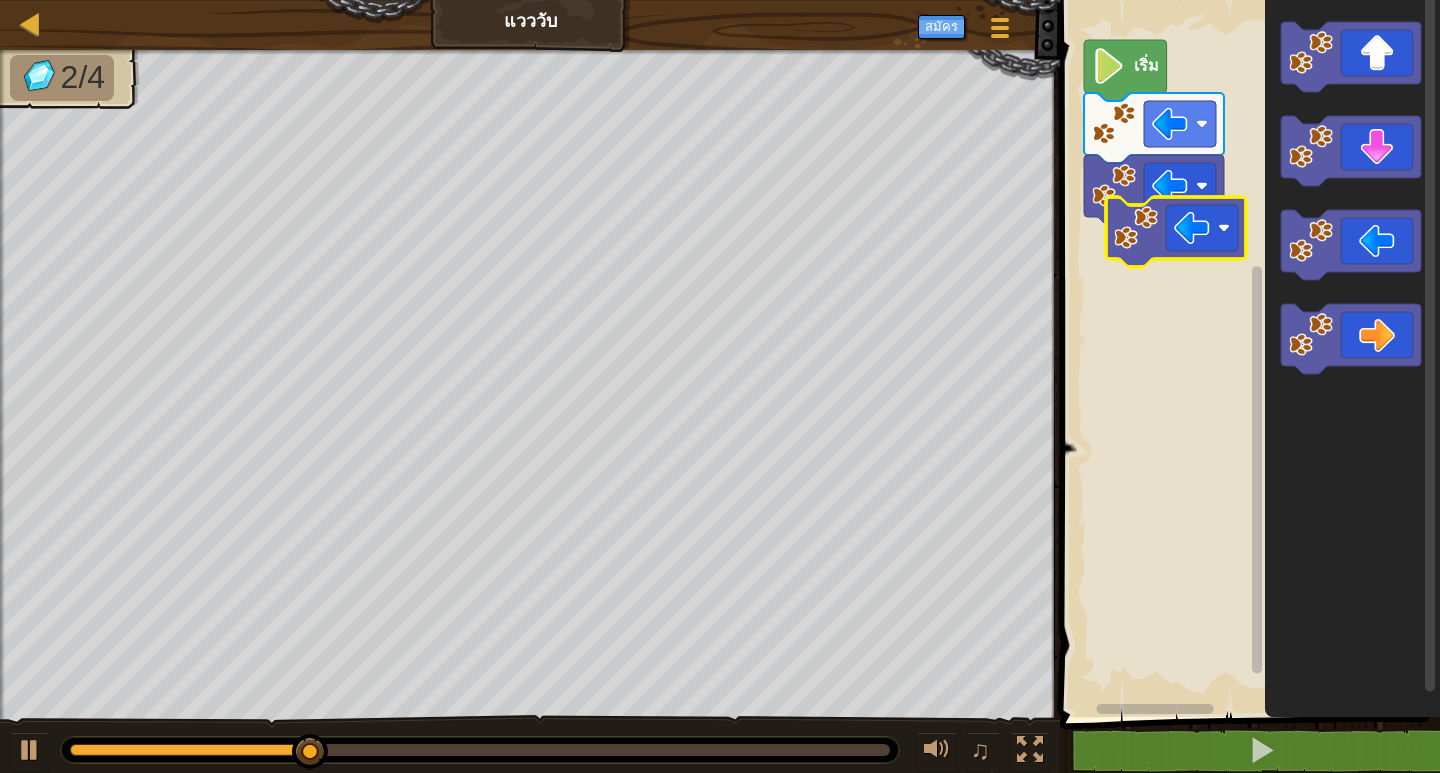 click on "เริ่ม" at bounding box center [1247, 353] 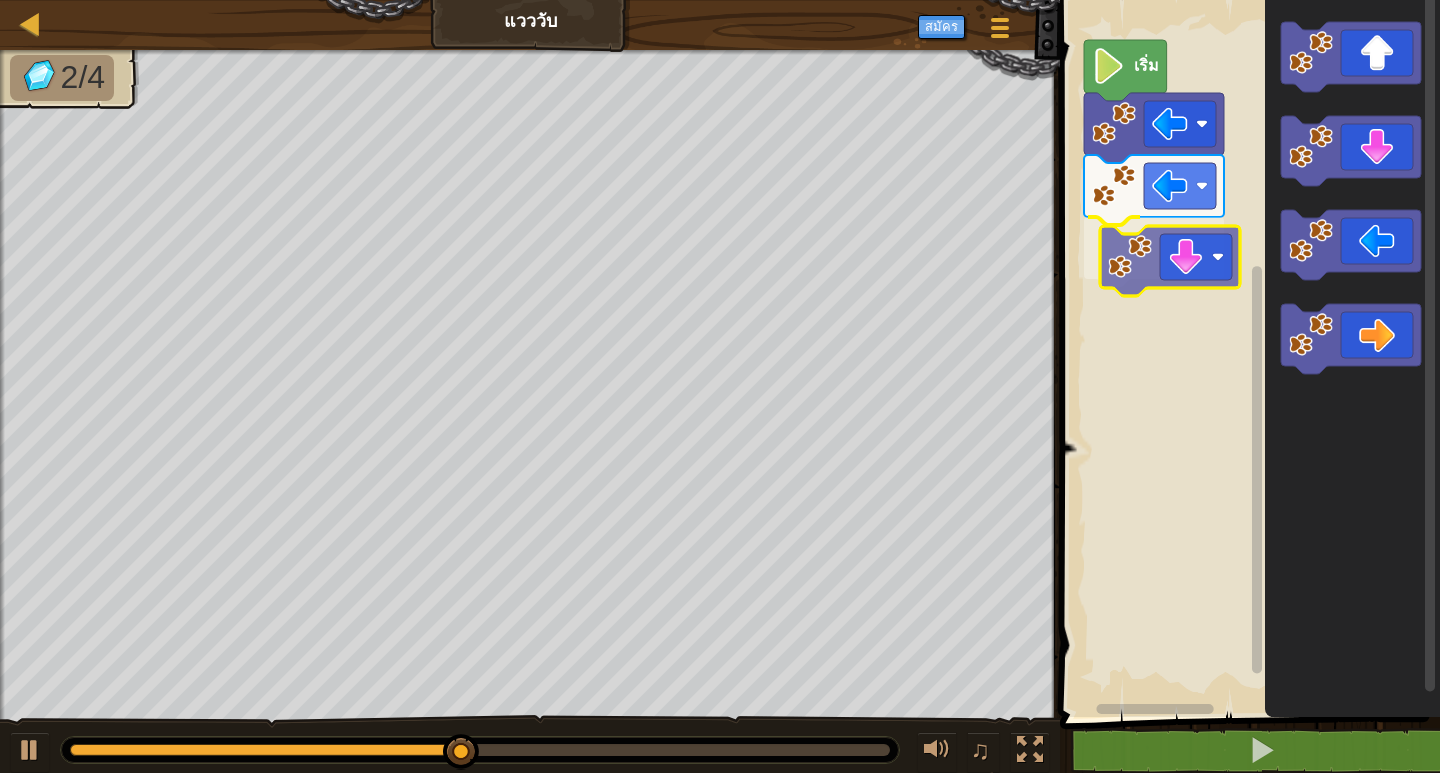 click on "เริ่ม" at bounding box center (1247, 353) 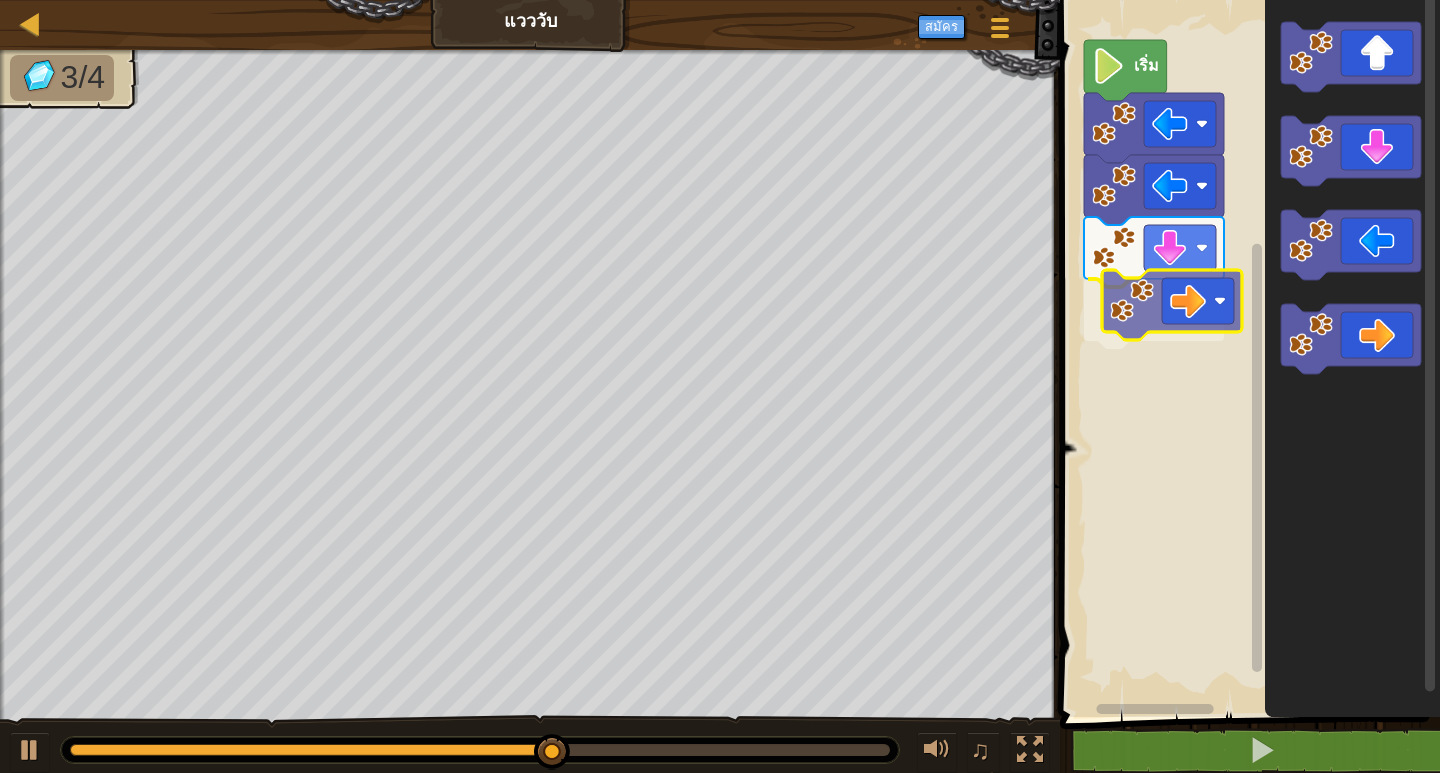 click on "เริ่ม" at bounding box center [1247, 353] 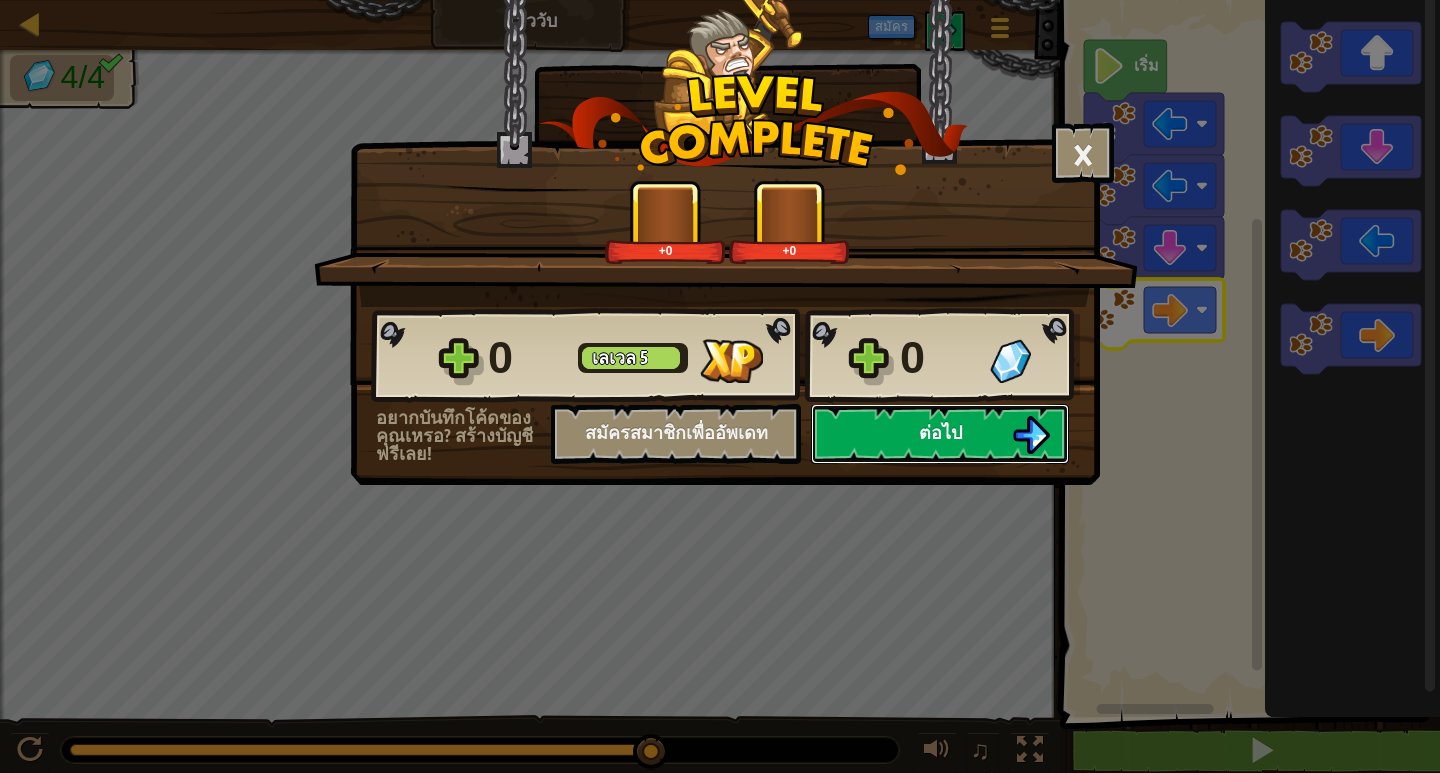 click on "ต่อไป" at bounding box center [940, 434] 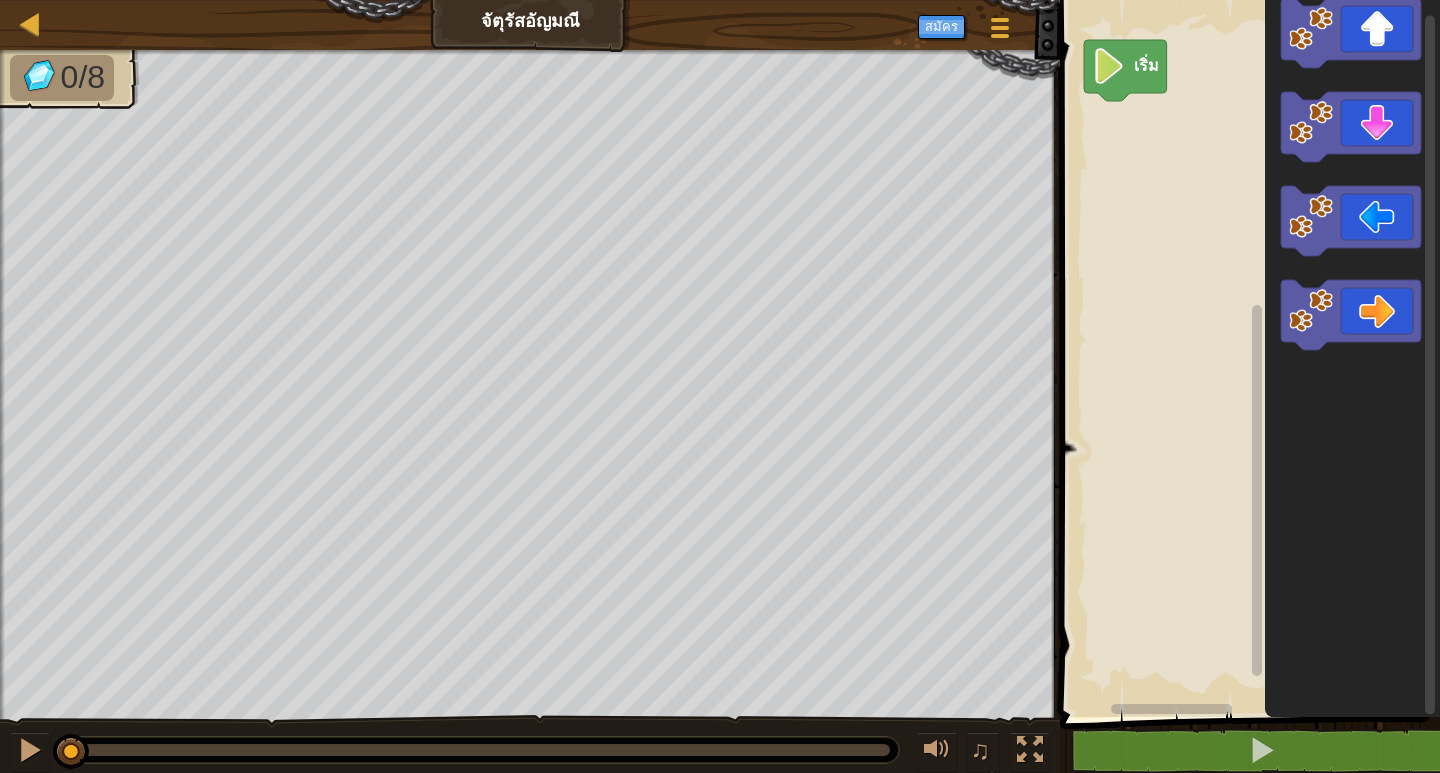 click on "เริ่ม" at bounding box center [1247, 353] 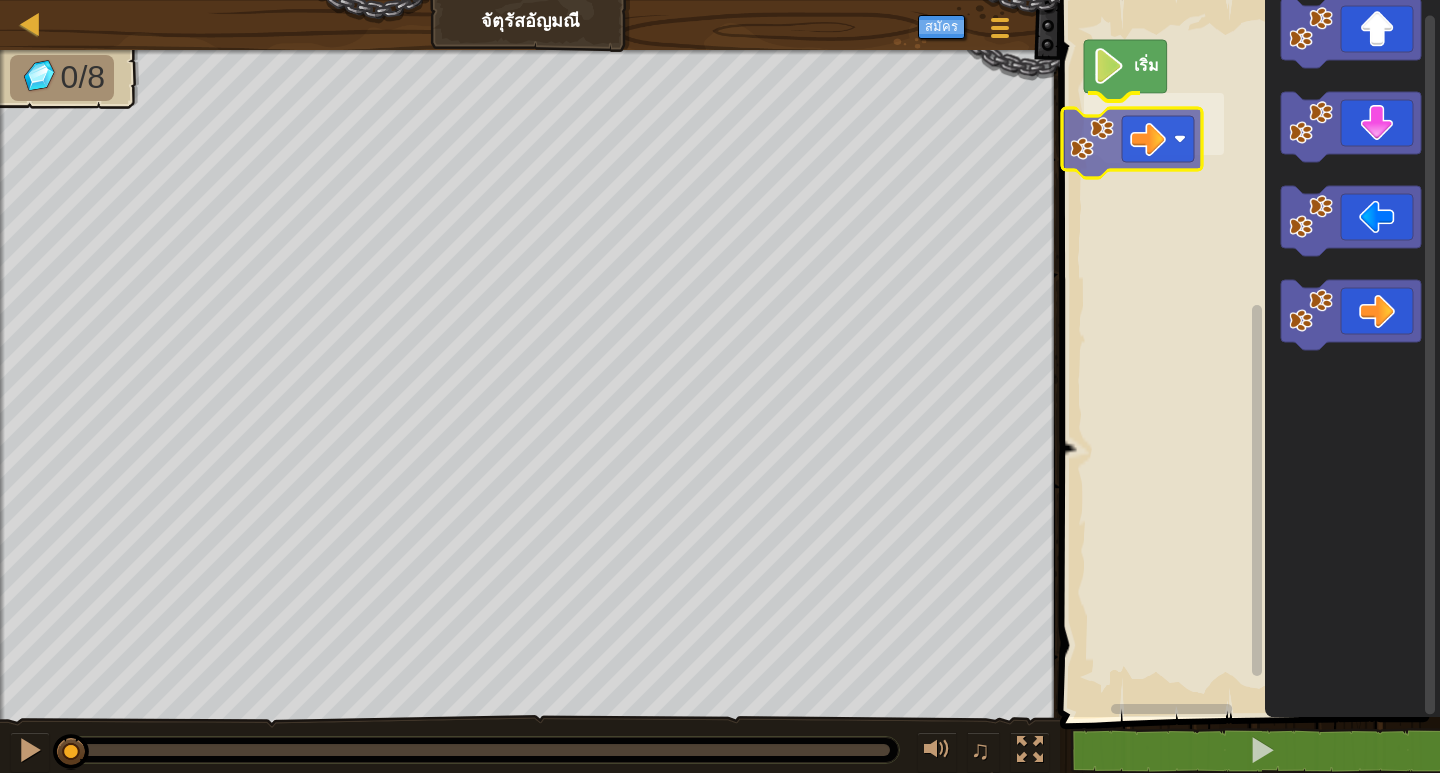 click on "เริ่ม" at bounding box center [1247, 353] 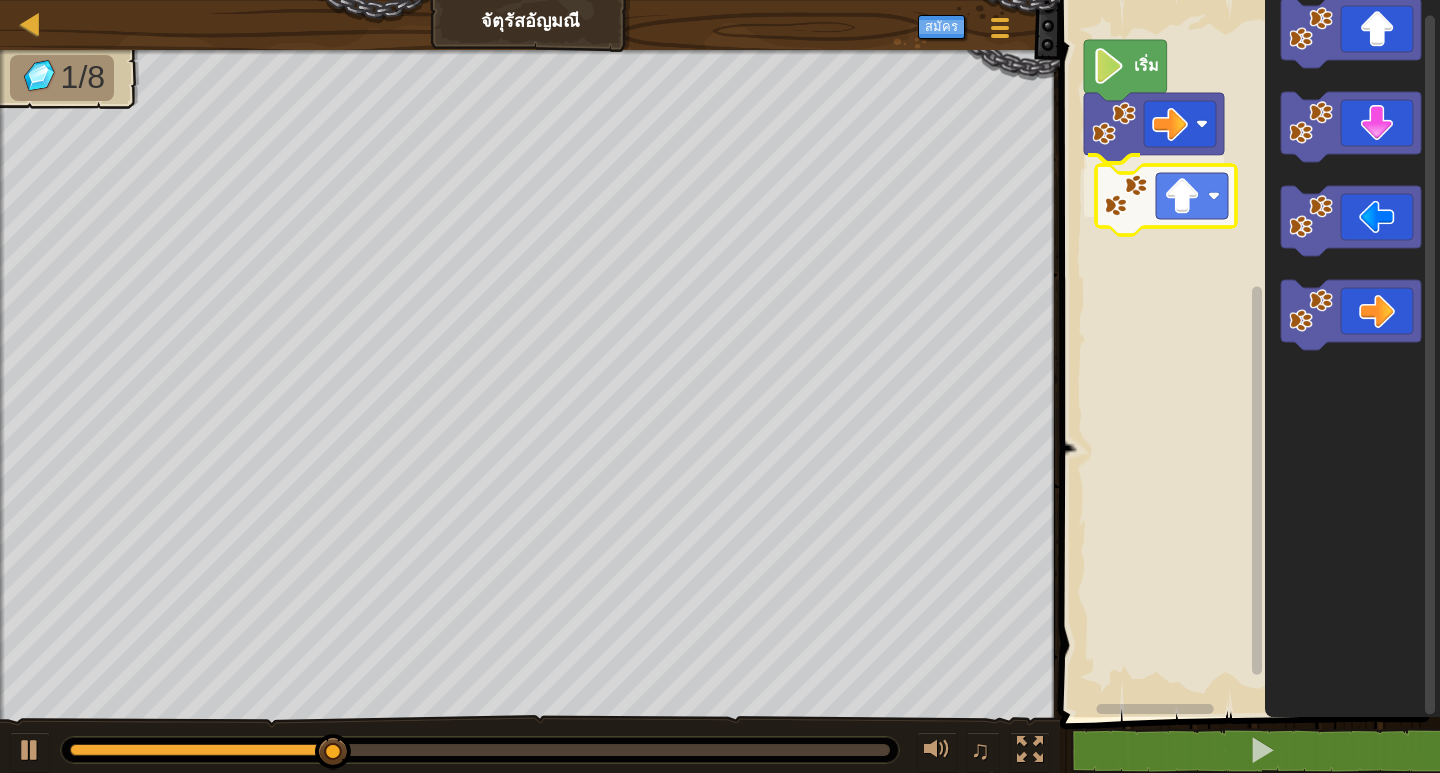 click on "เริ่ม" at bounding box center (1247, 353) 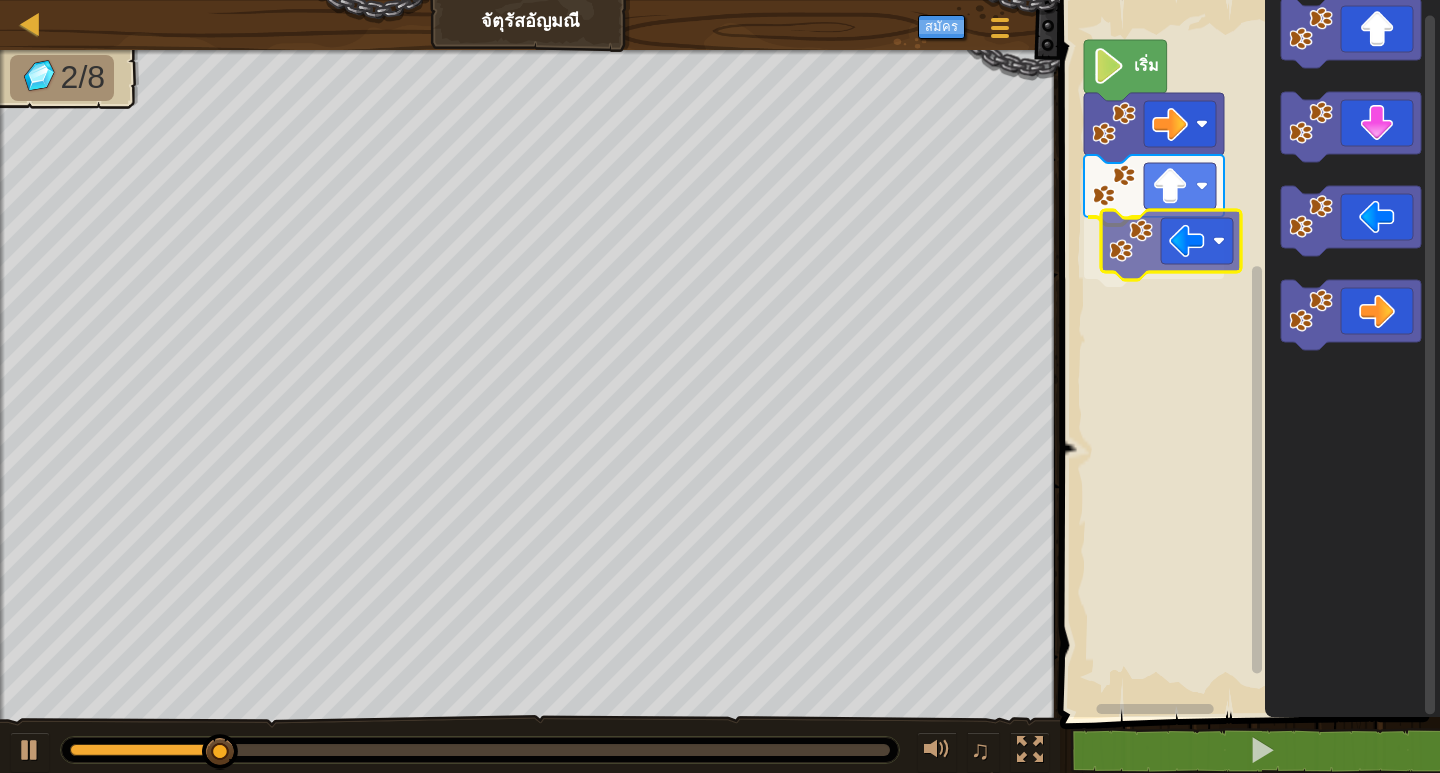 click on "เริ่ม" at bounding box center (1247, 353) 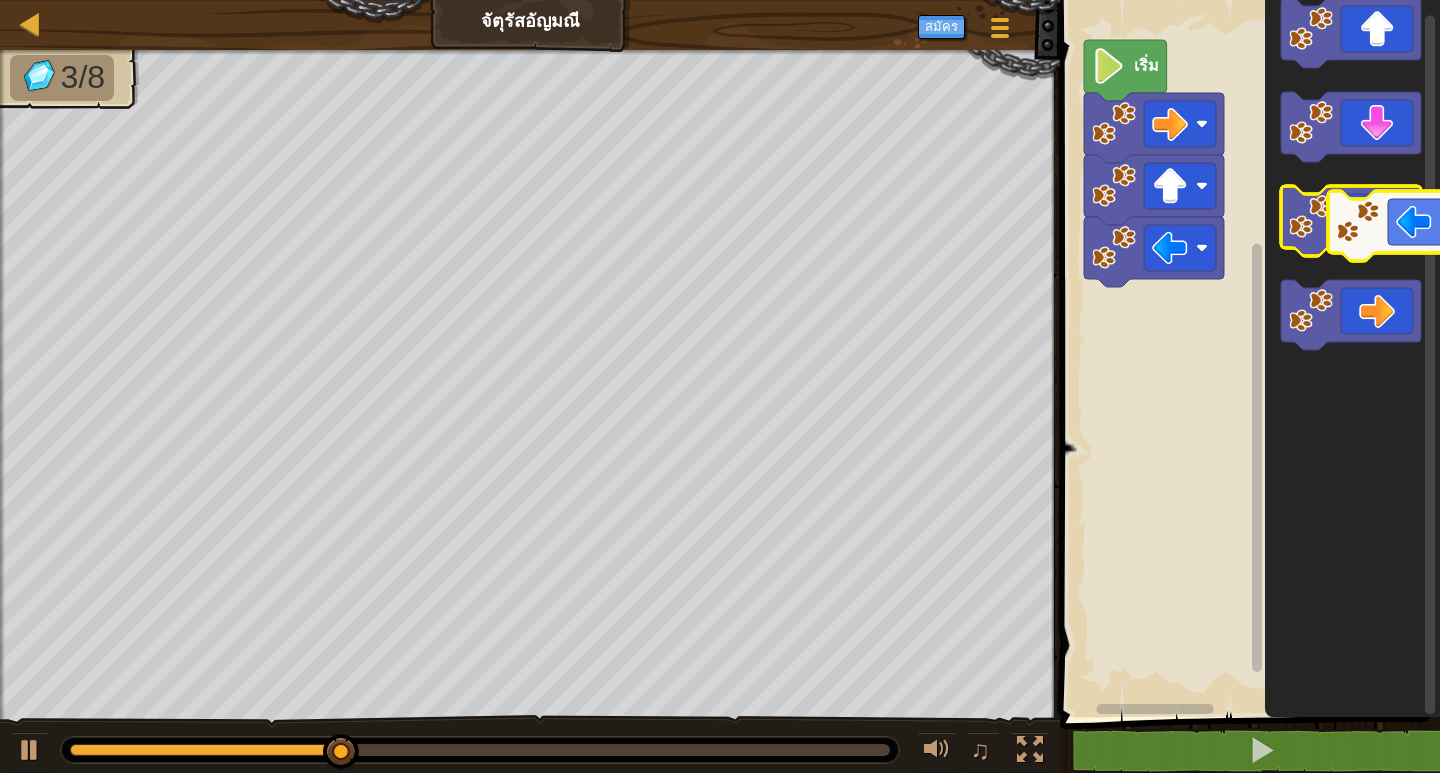 click 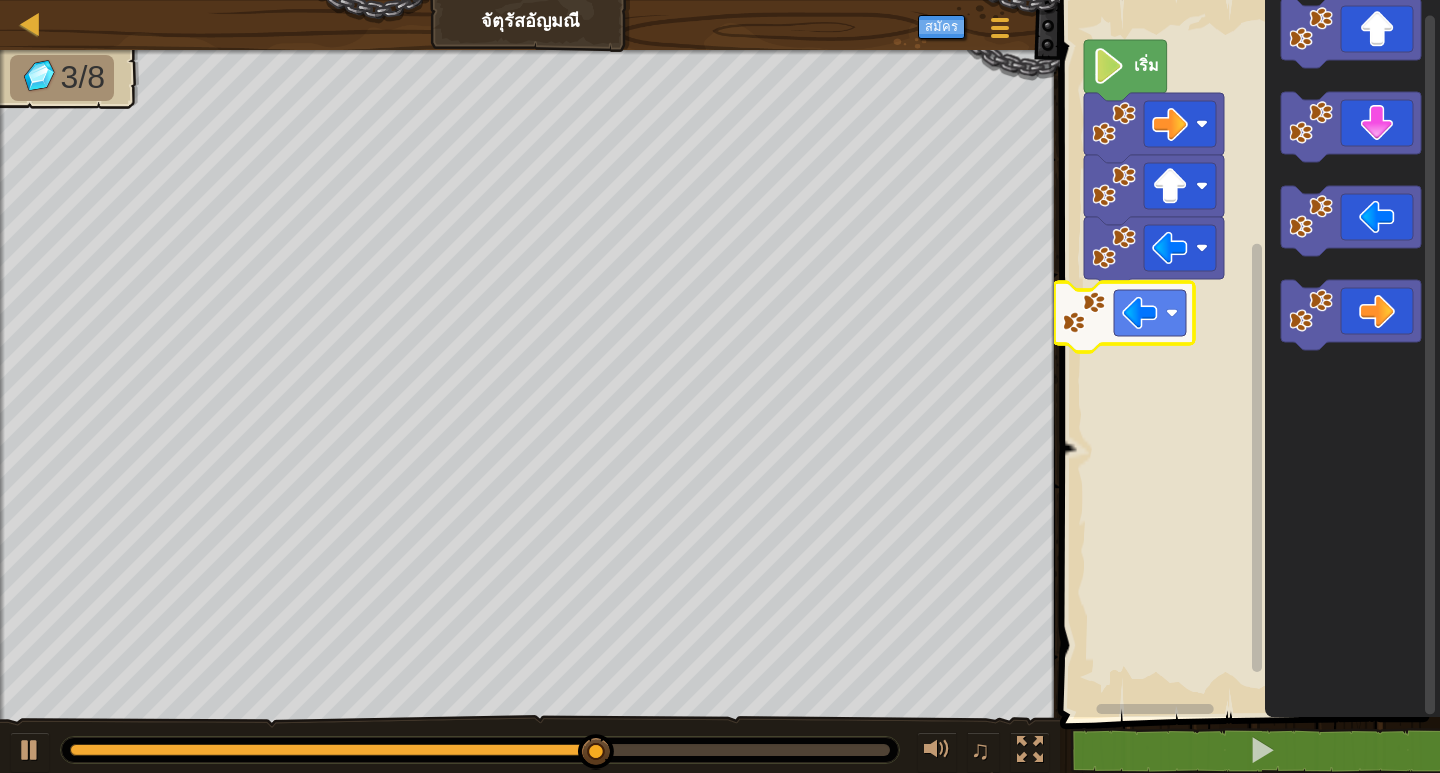 click on "เริ่ม" at bounding box center [1247, 353] 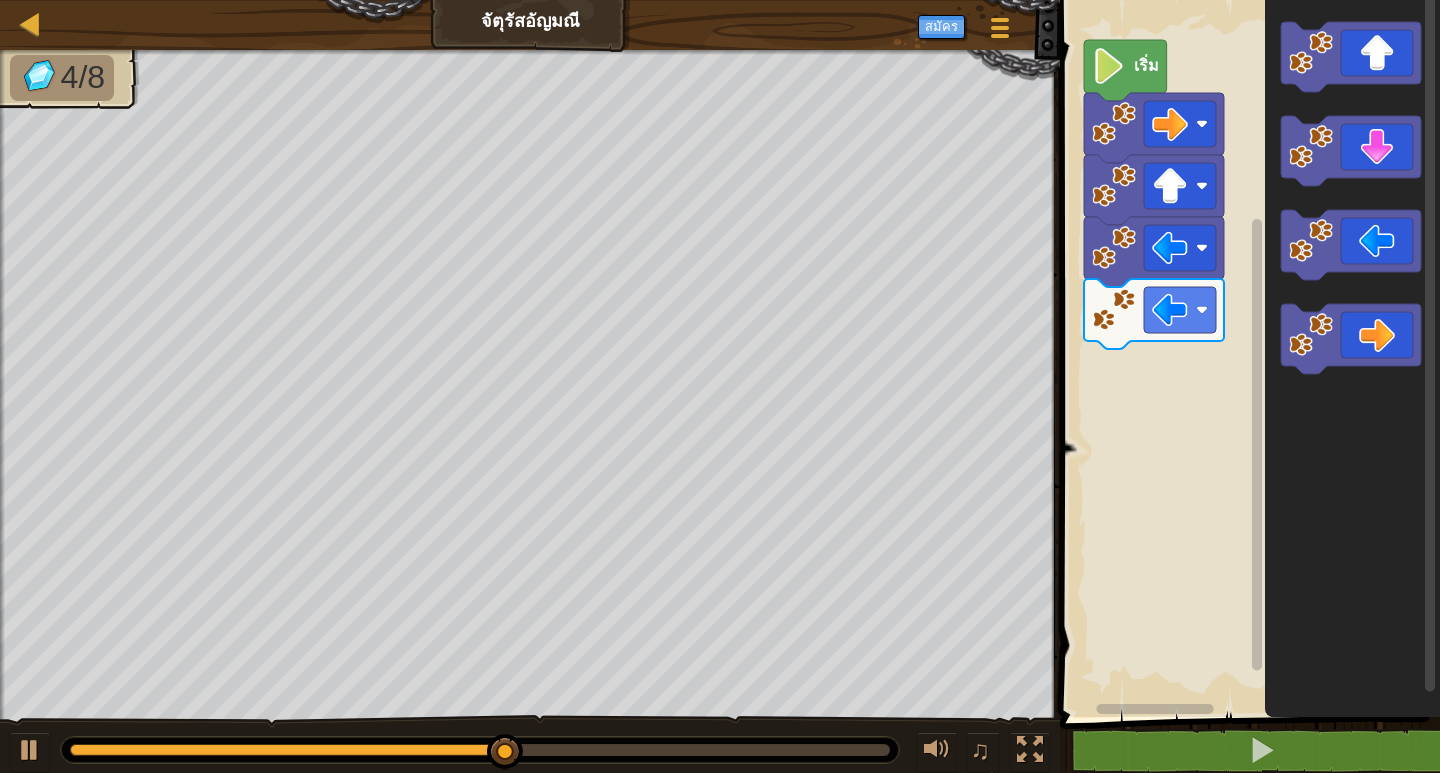 click on "เริ่ม" at bounding box center [1247, 353] 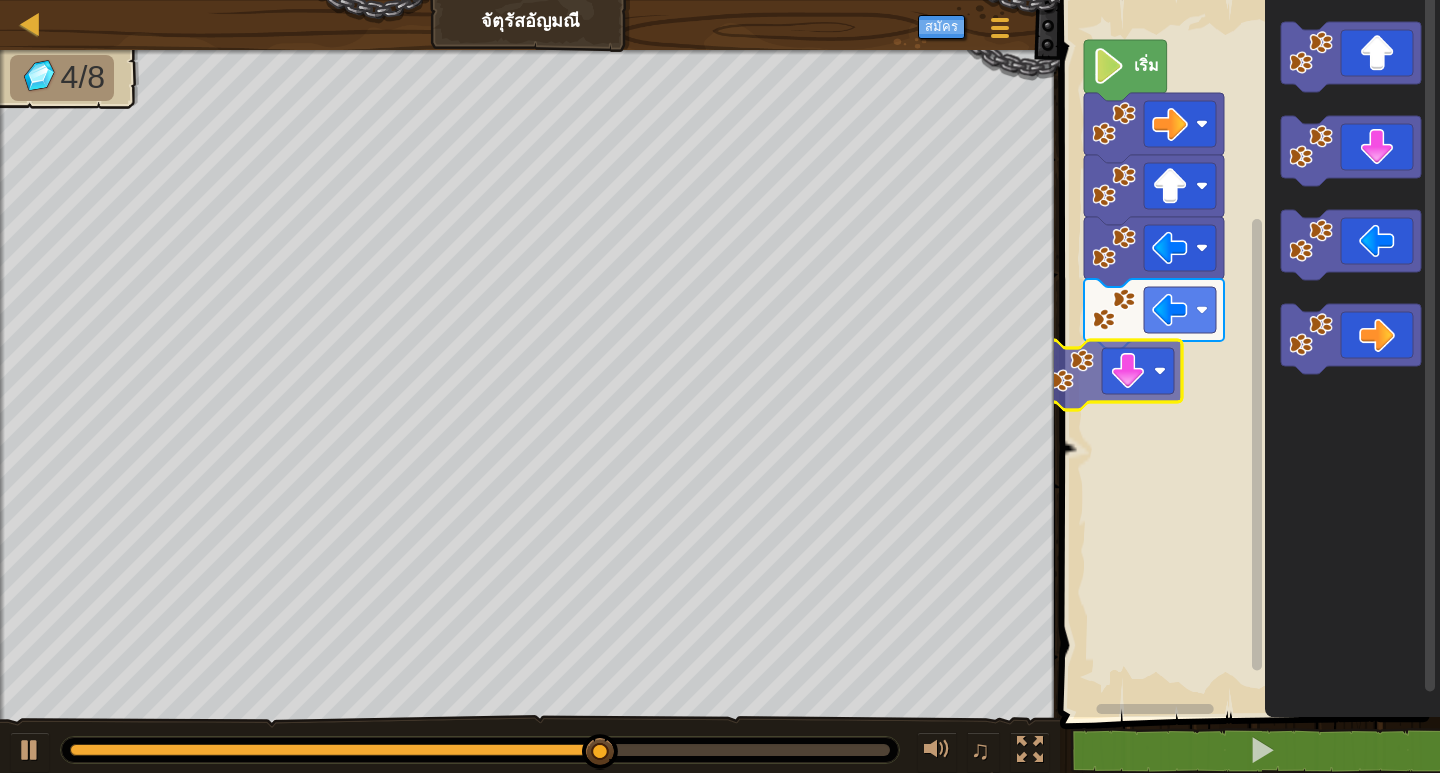 click on "เริ่ม" at bounding box center [1247, 353] 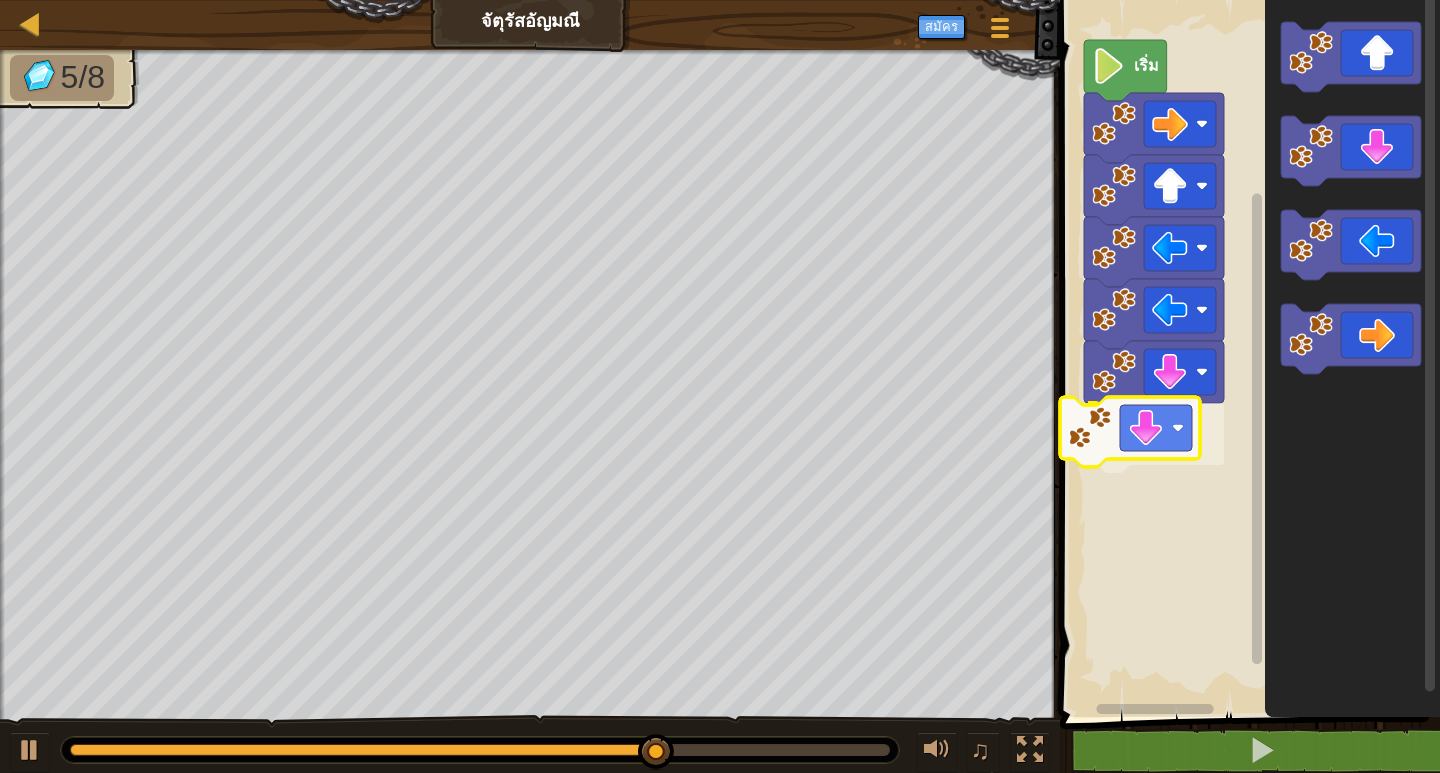click on "เริ่ม" at bounding box center (1247, 353) 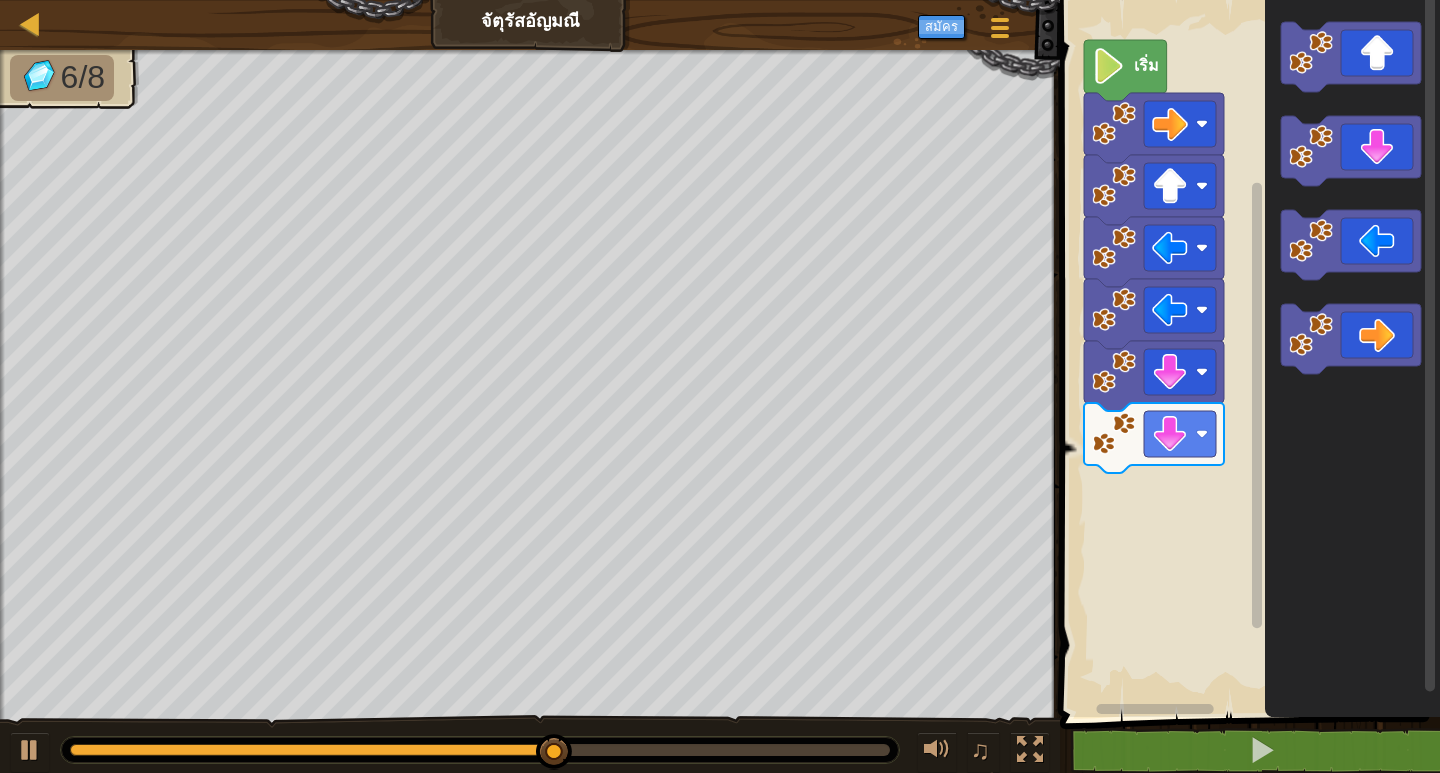 click on "เริ่ม" at bounding box center [1247, 353] 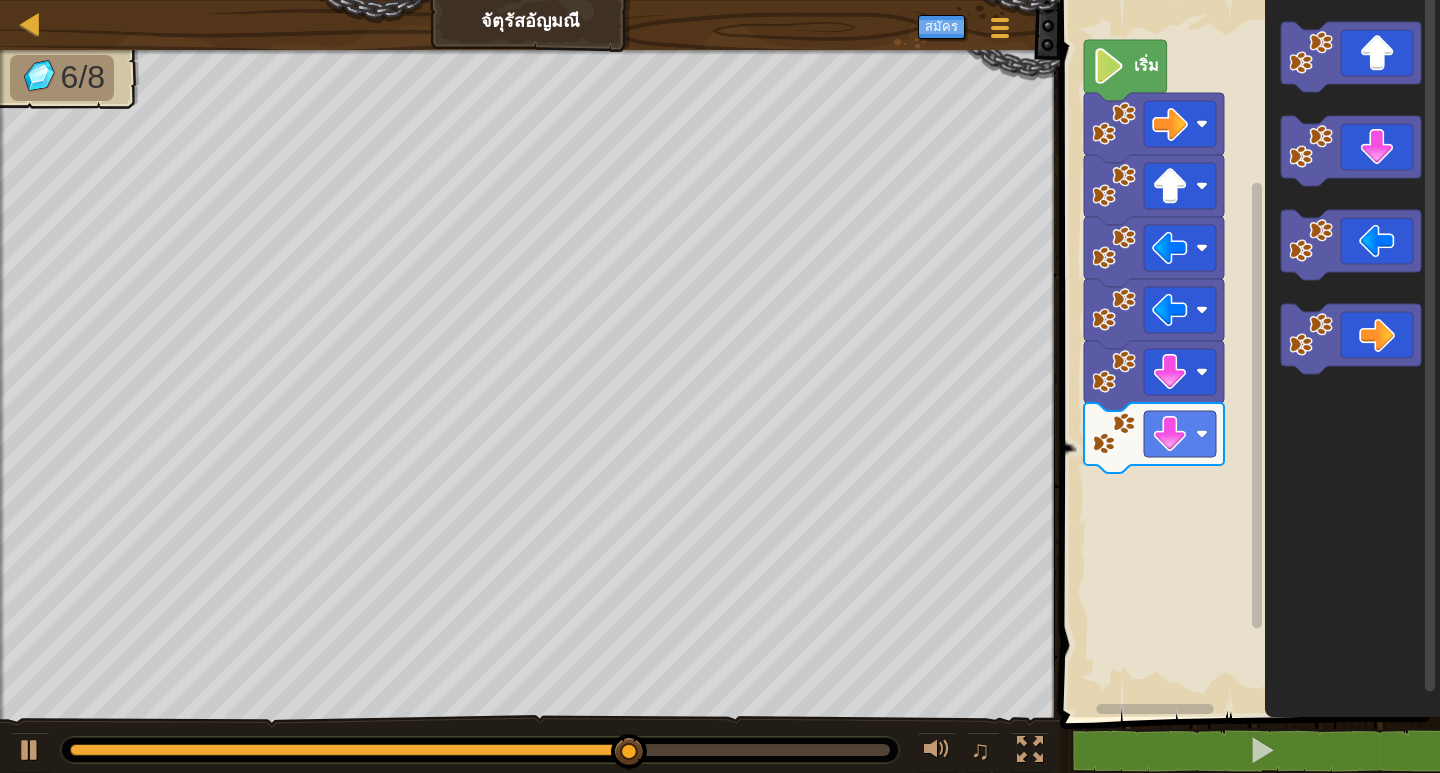 click on "เริ่ม" at bounding box center (1247, 353) 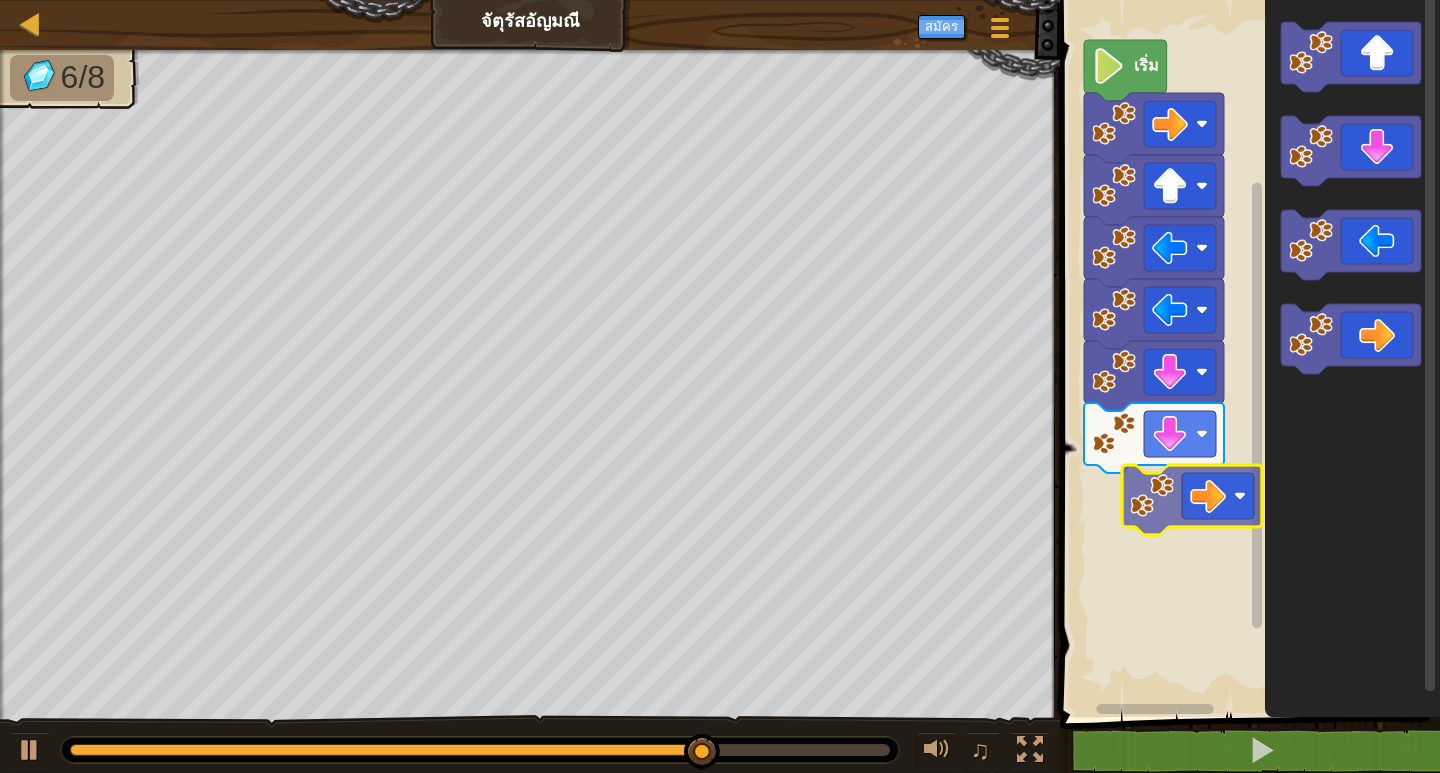 click on "เริ่ม" at bounding box center (1247, 353) 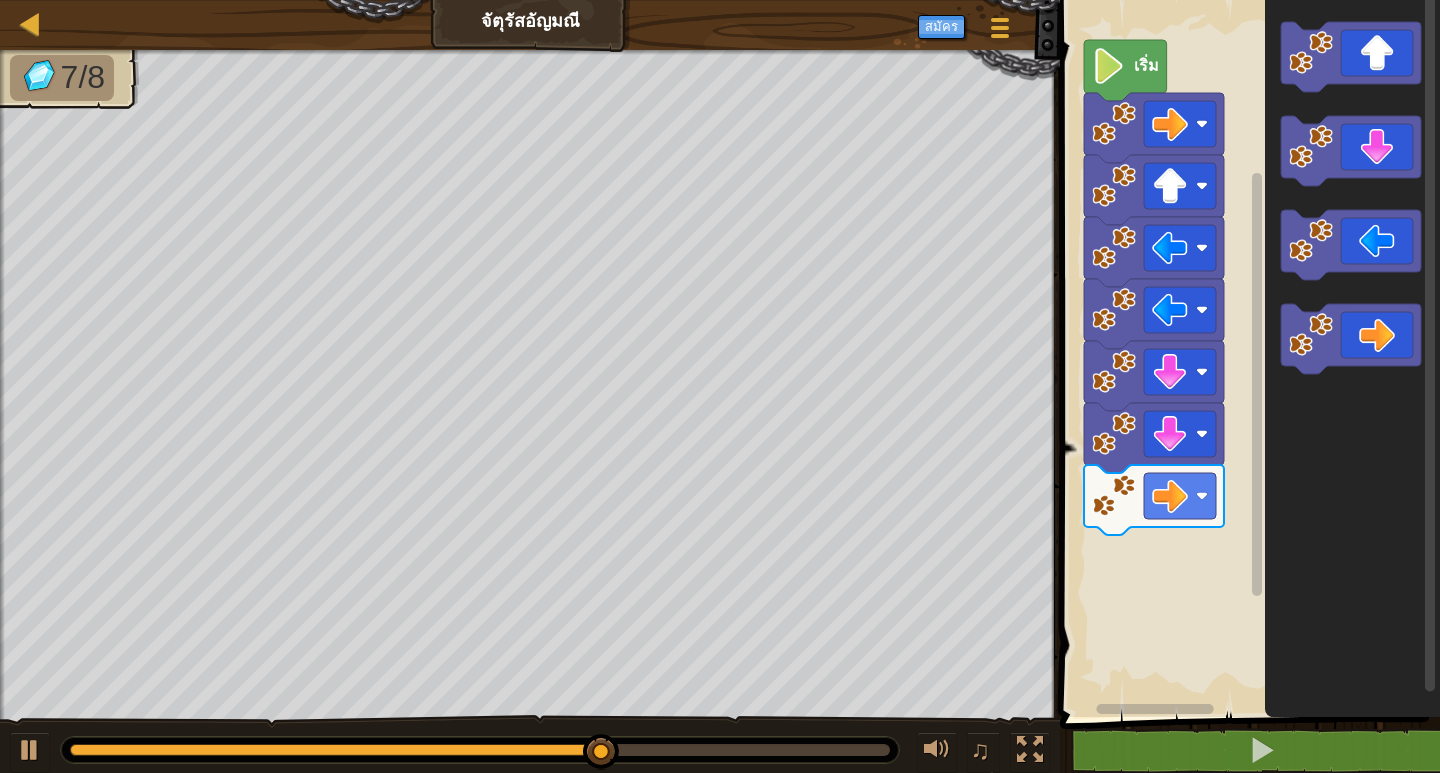 click on "เริ่ม" at bounding box center (1247, 353) 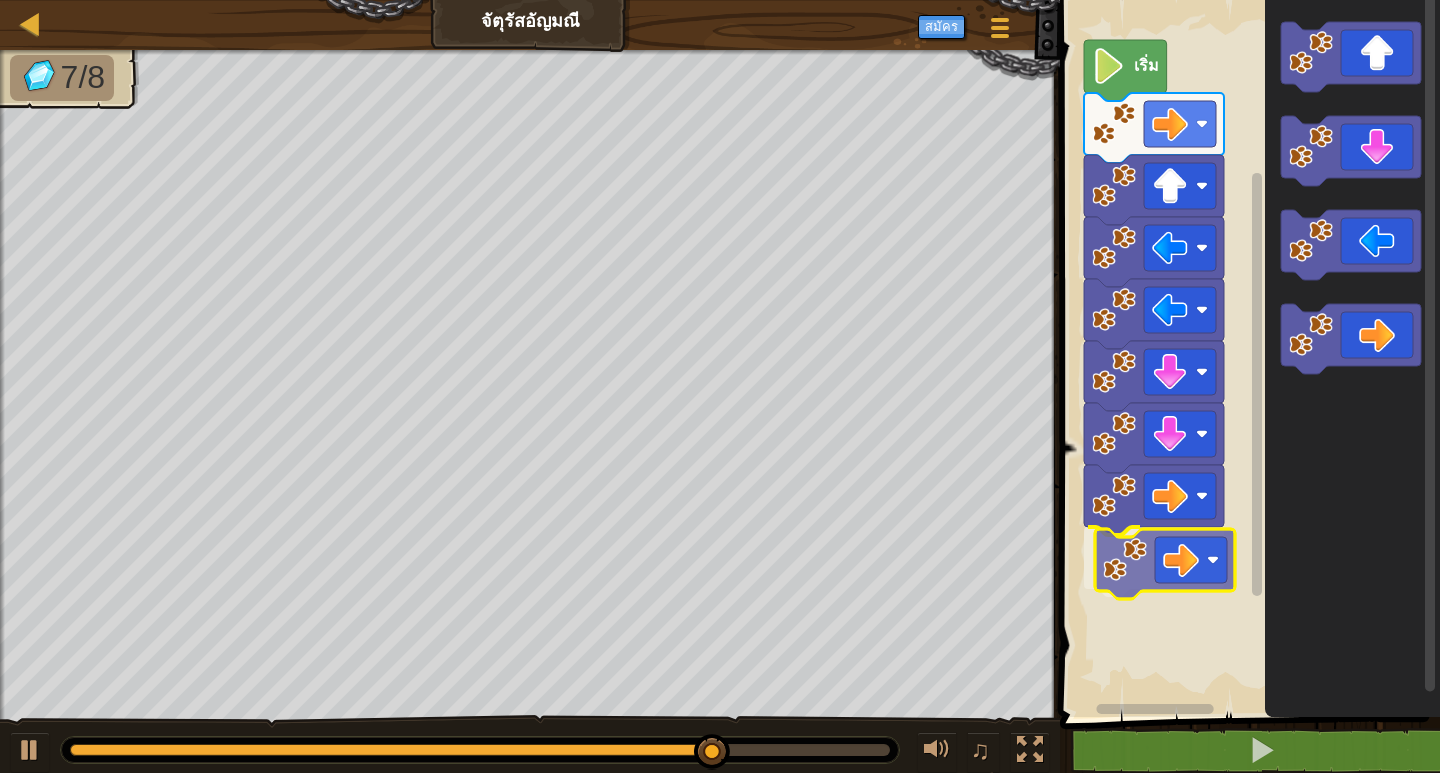 click on "เริ่ม" at bounding box center (1247, 353) 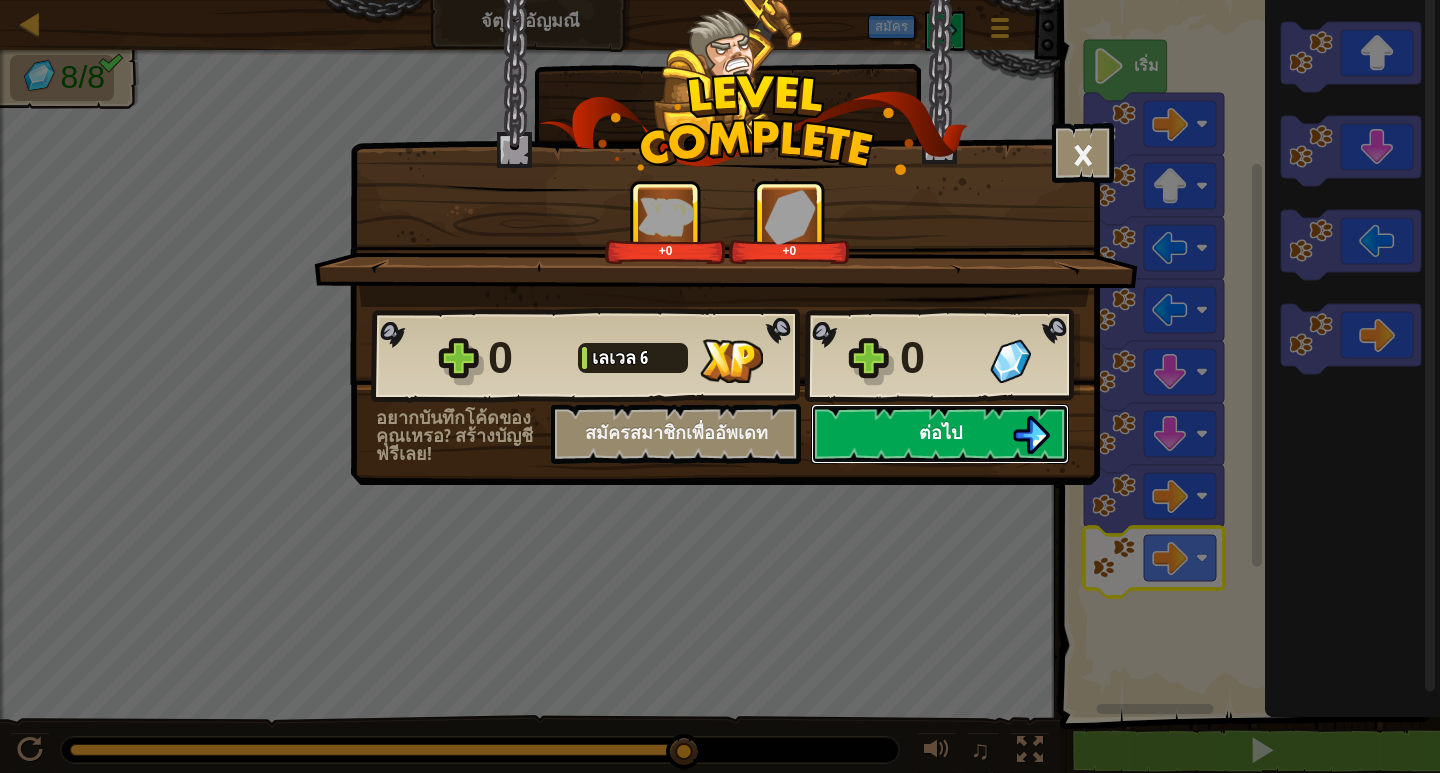 click at bounding box center (1031, 435) 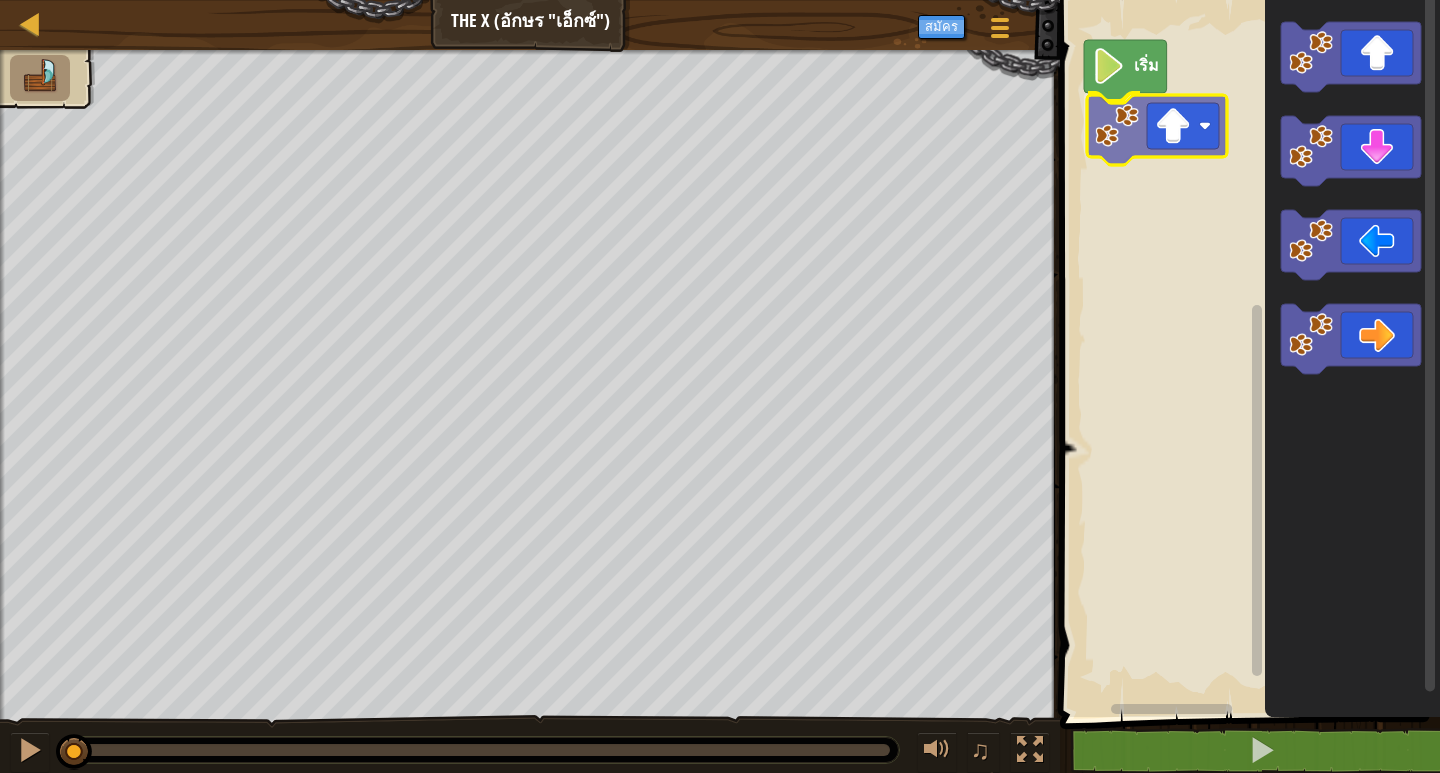 click on "เริ่ม" at bounding box center [1247, 353] 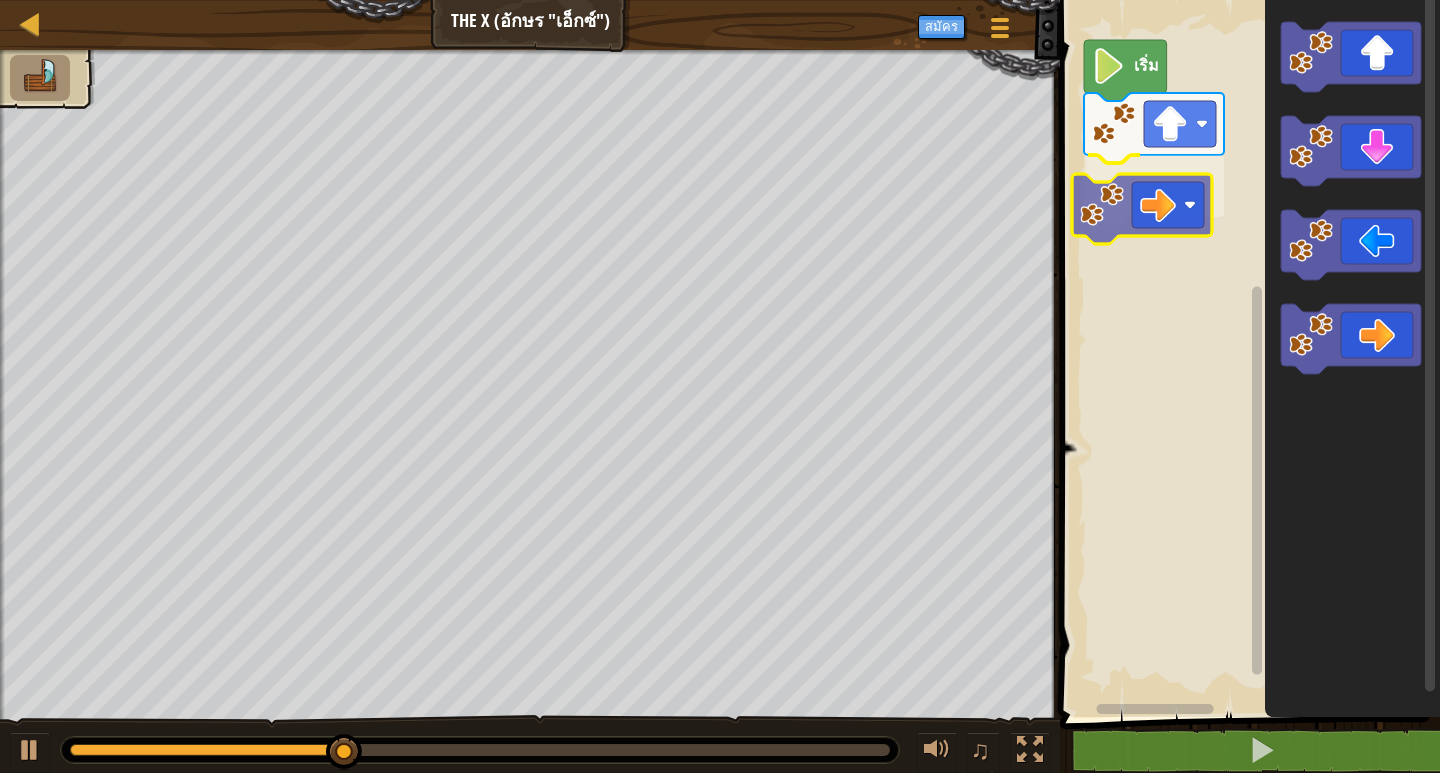 click on "เริ่ม" at bounding box center [1247, 353] 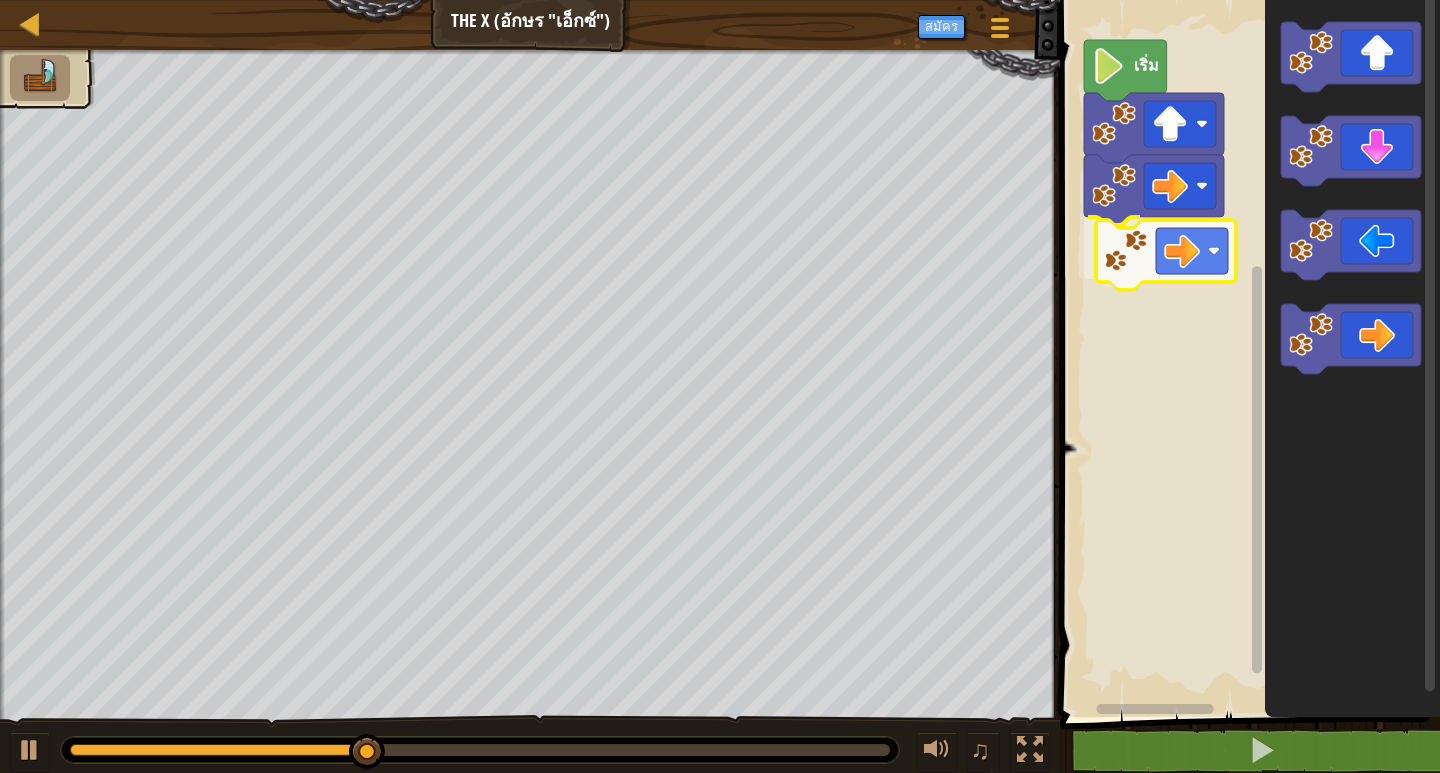 click on "เริ่ม" at bounding box center [1247, 353] 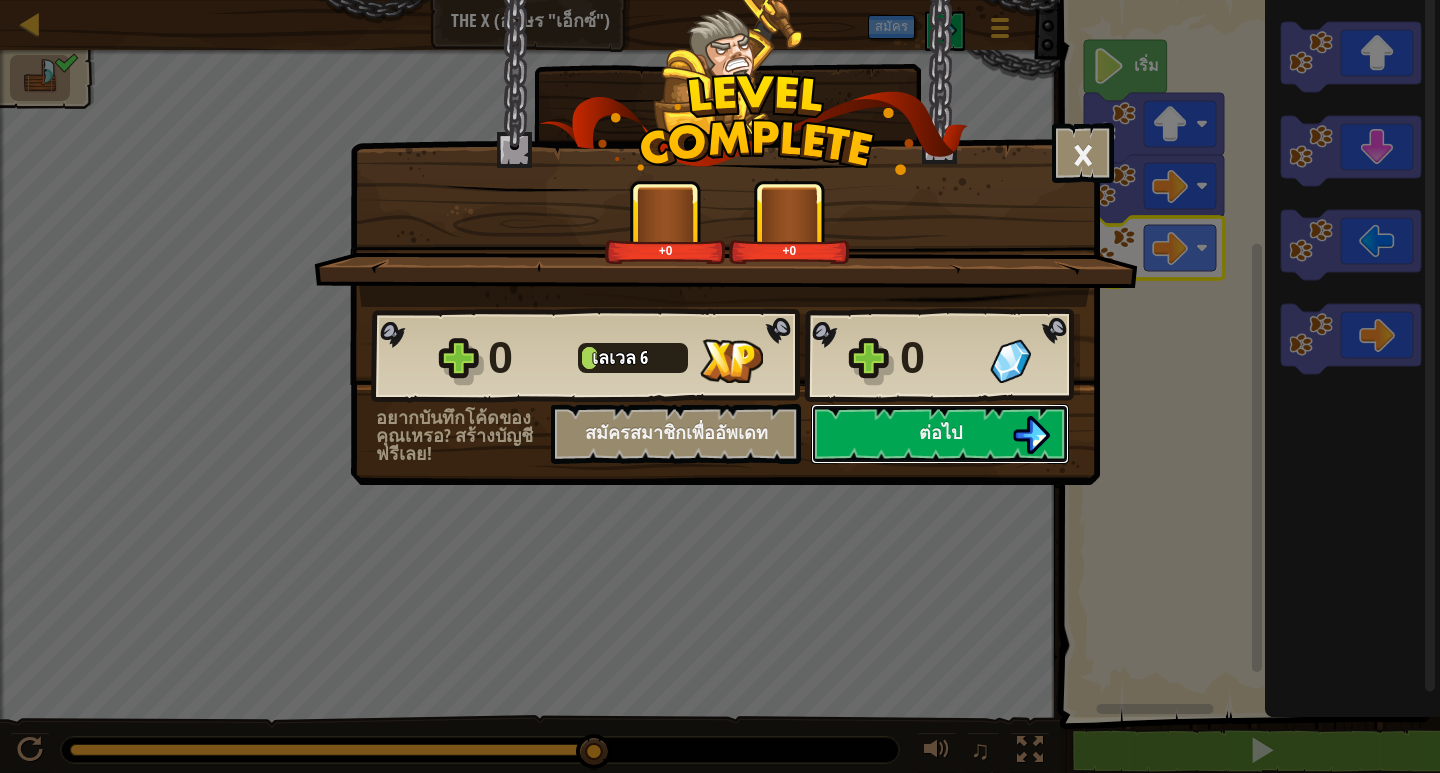 click on "ต่อไป" at bounding box center [940, 434] 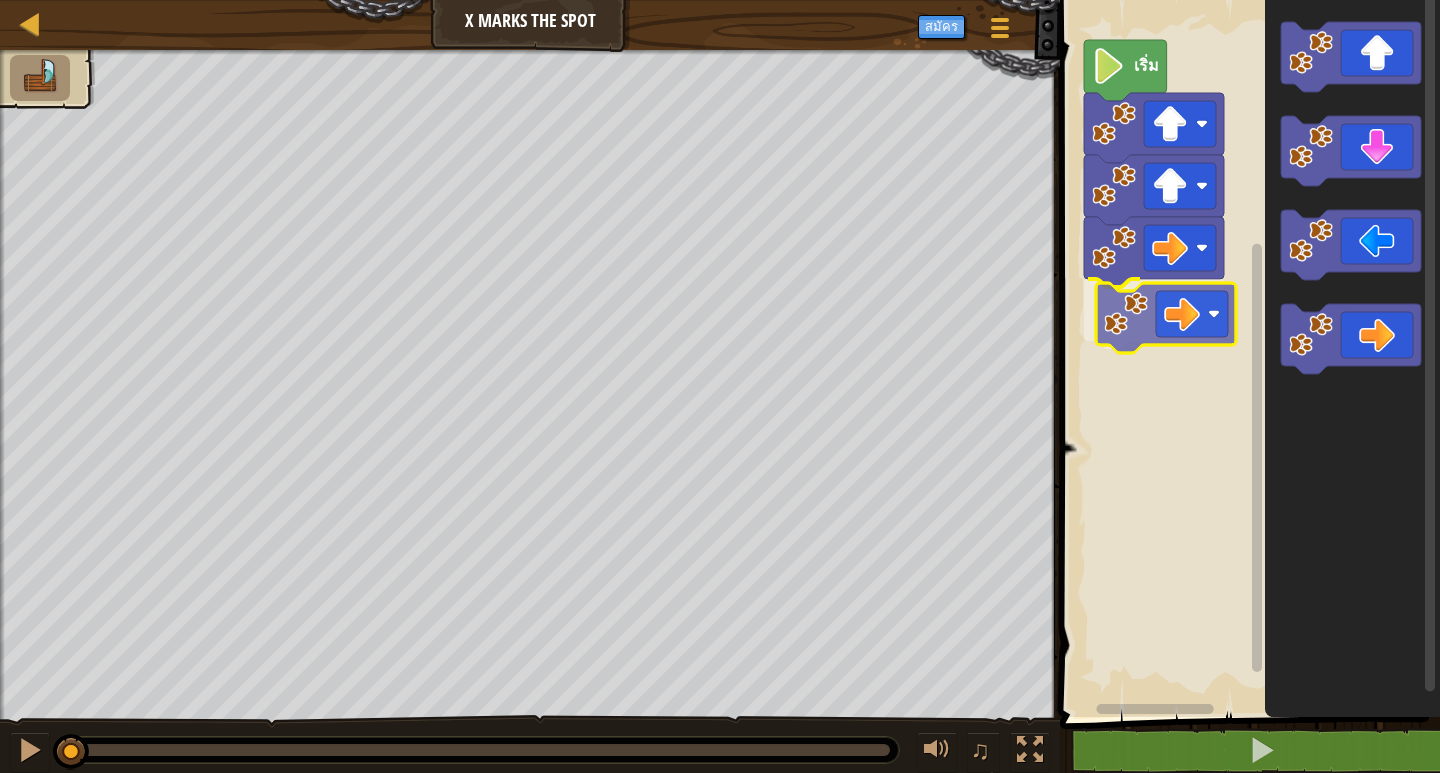 click on "เริ่ม" at bounding box center [1247, 353] 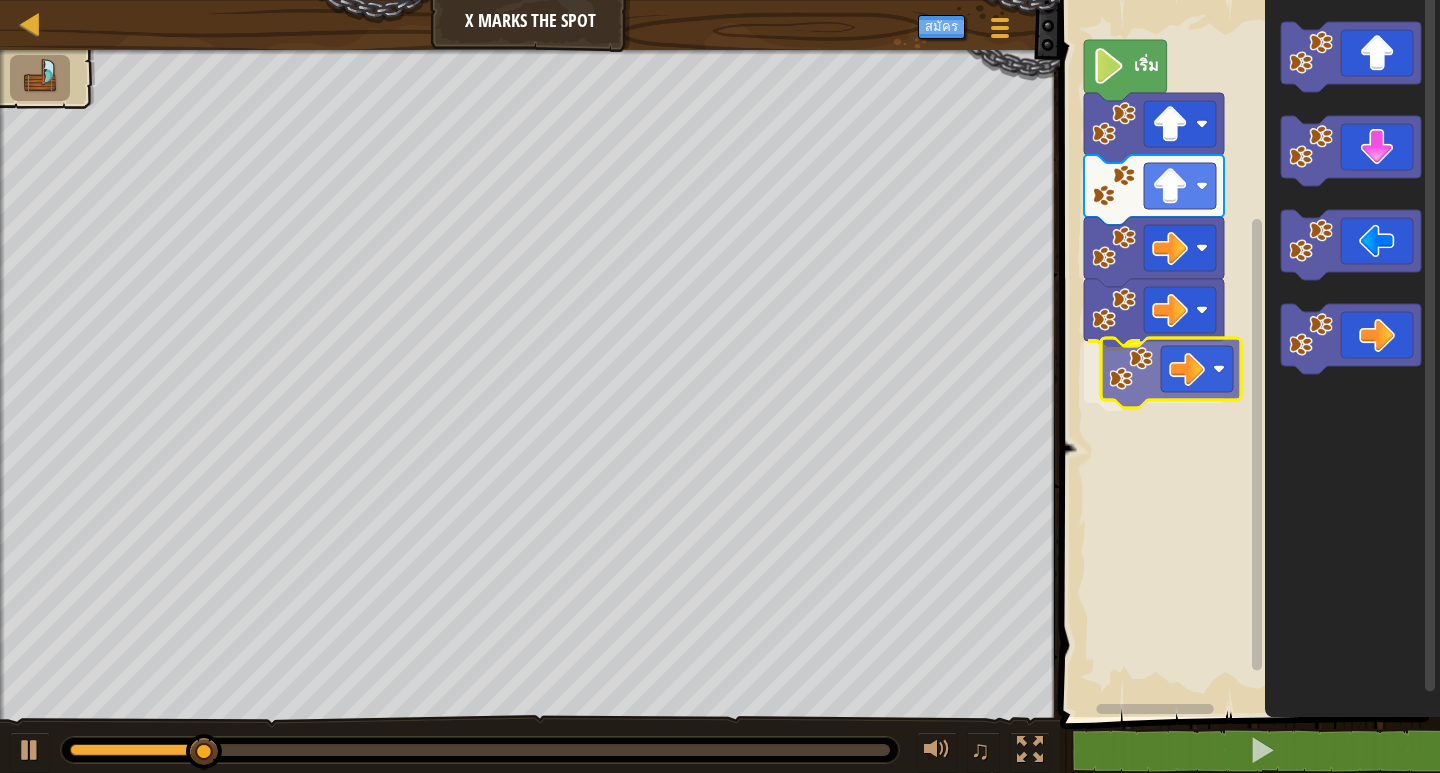 click on "เริ่ม" at bounding box center (1247, 353) 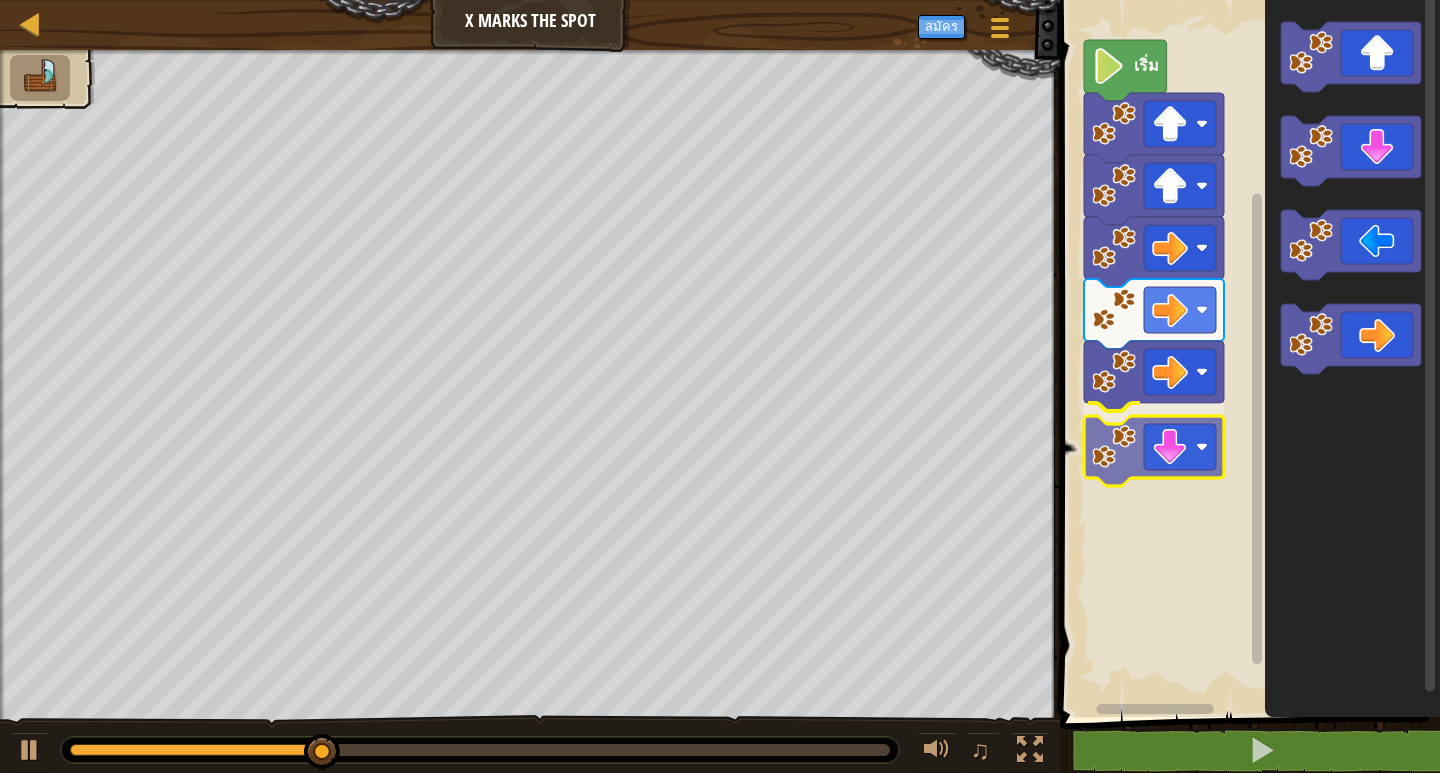click on "เริ่ม" at bounding box center (1247, 353) 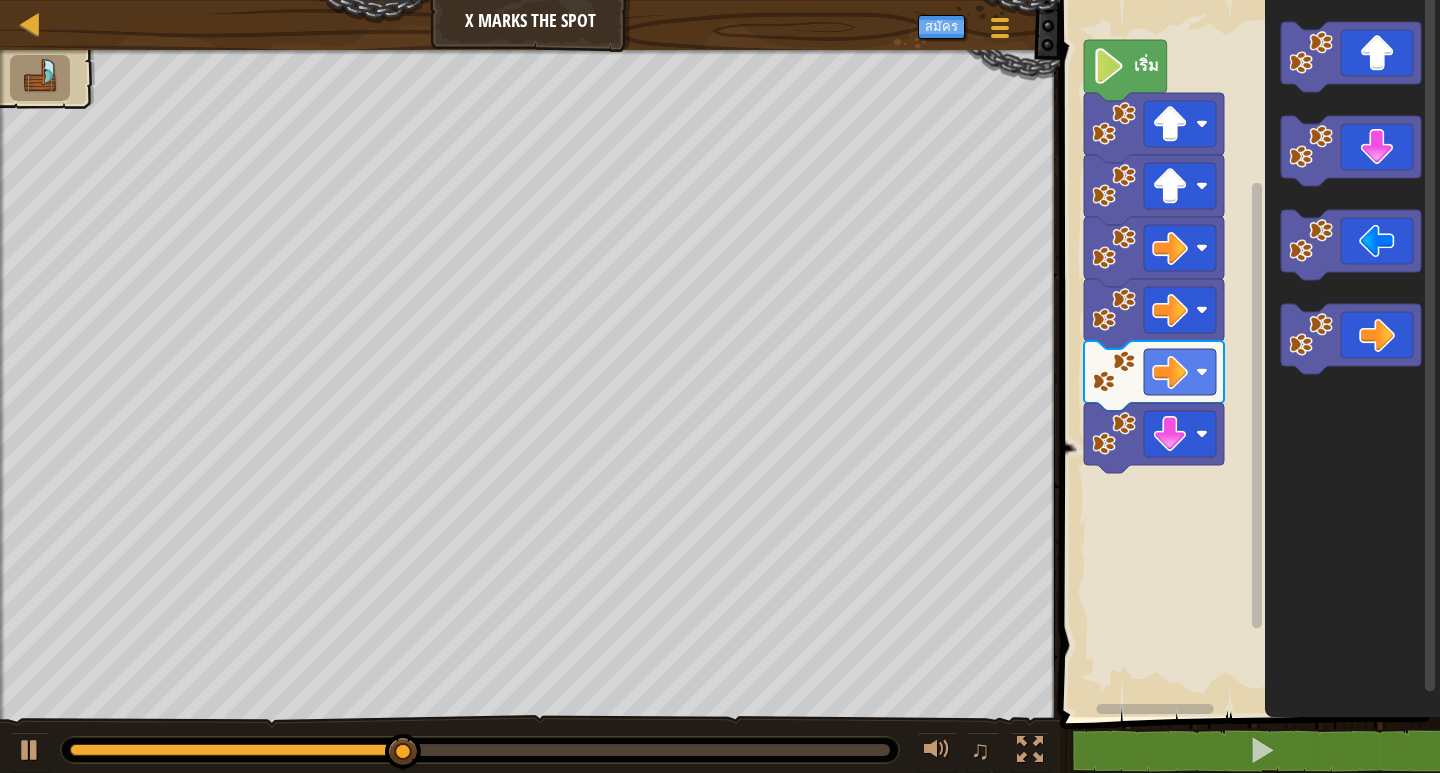 click on "เริ่ม" at bounding box center [1247, 353] 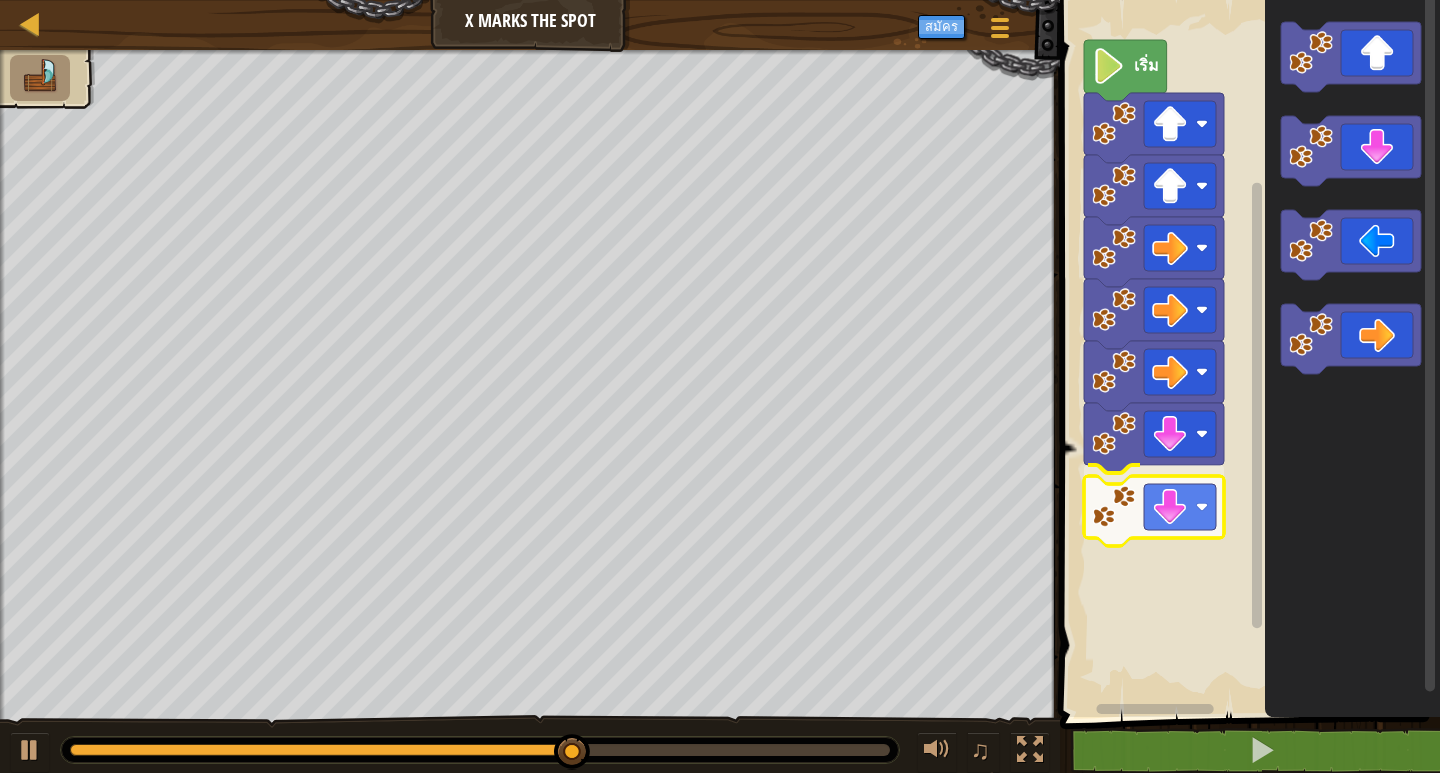 click on "เริ่ม" at bounding box center [1247, 353] 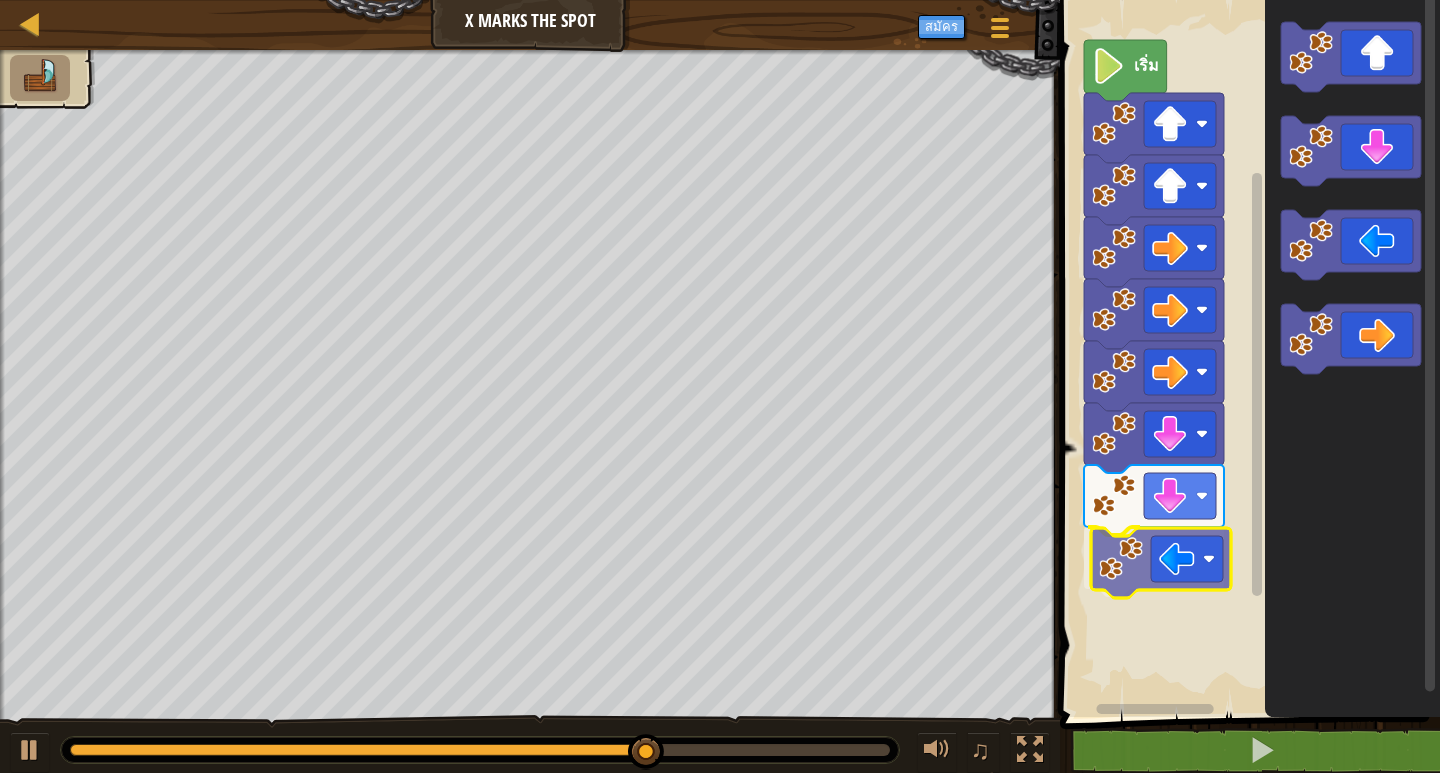 click on "เริ่ม" at bounding box center (1247, 353) 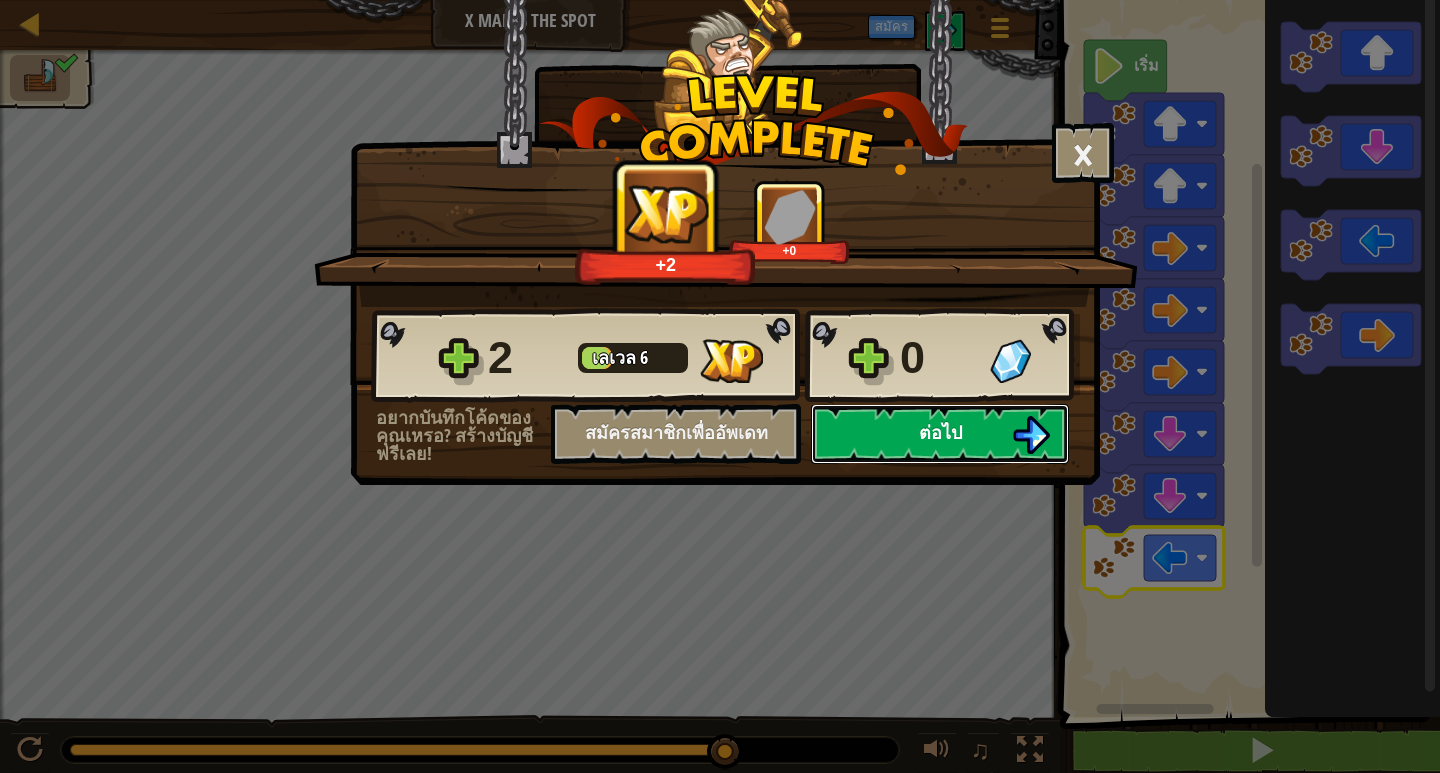 click on "ต่อไป" at bounding box center (940, 434) 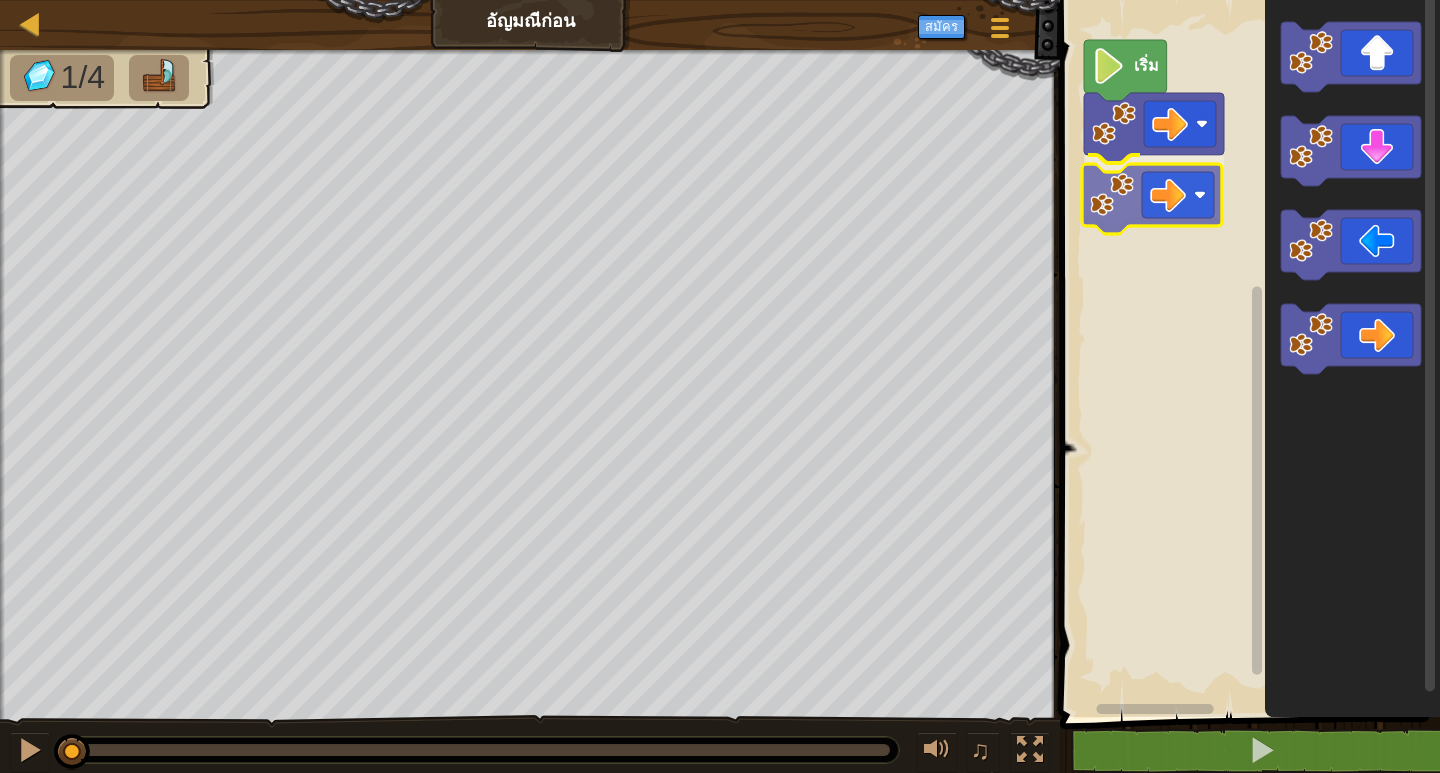 click on "เริ่ม" at bounding box center [1247, 353] 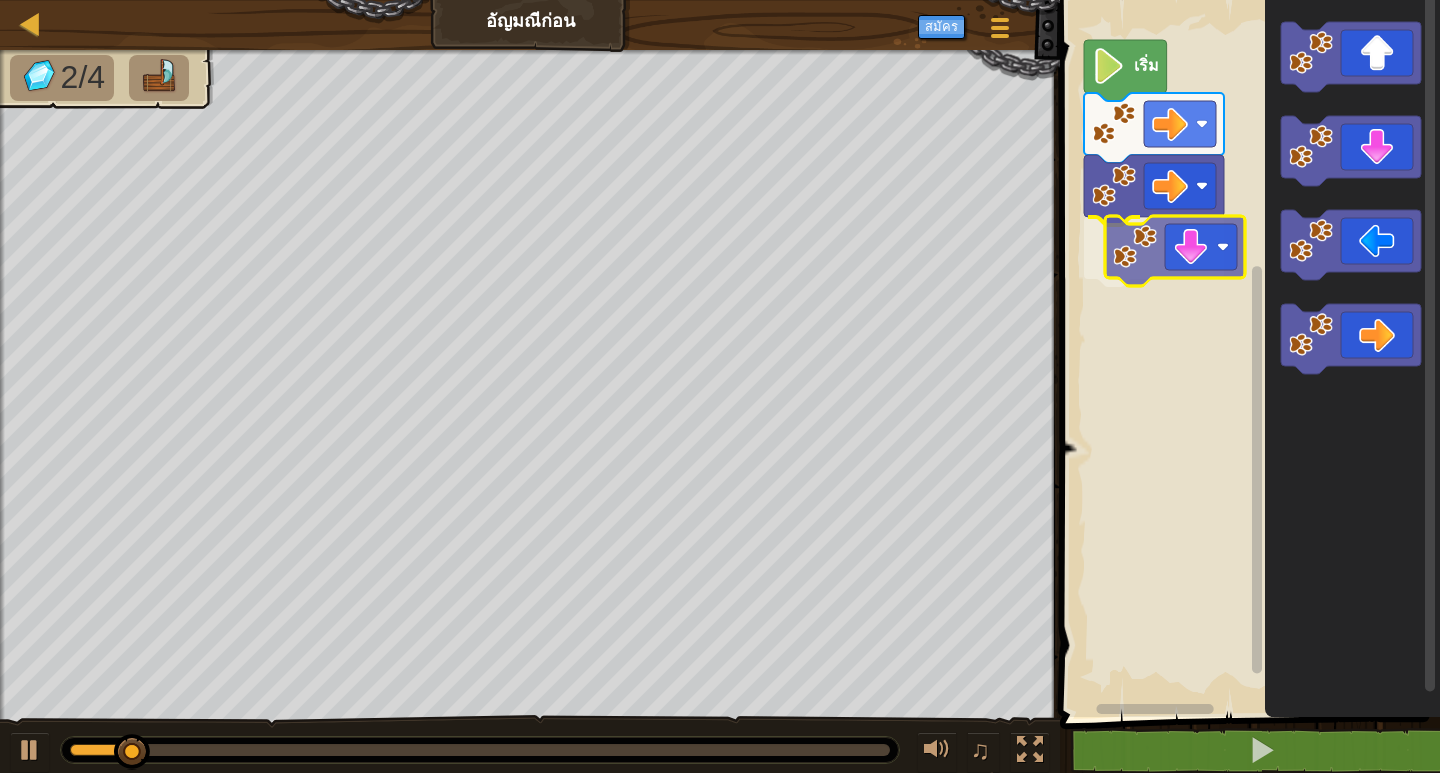 click on "เริ่ม" at bounding box center [1247, 353] 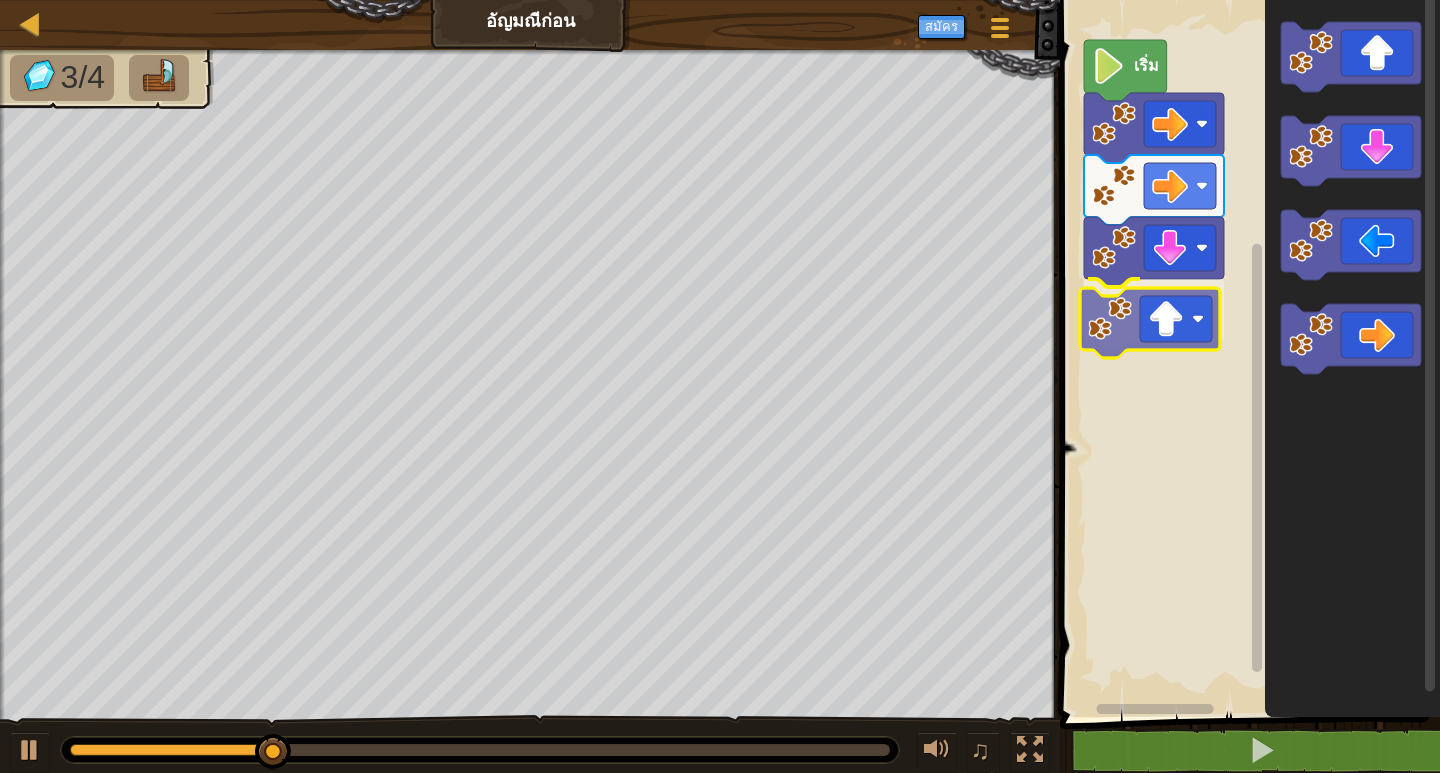 click on "เริ่ม" at bounding box center (1247, 353) 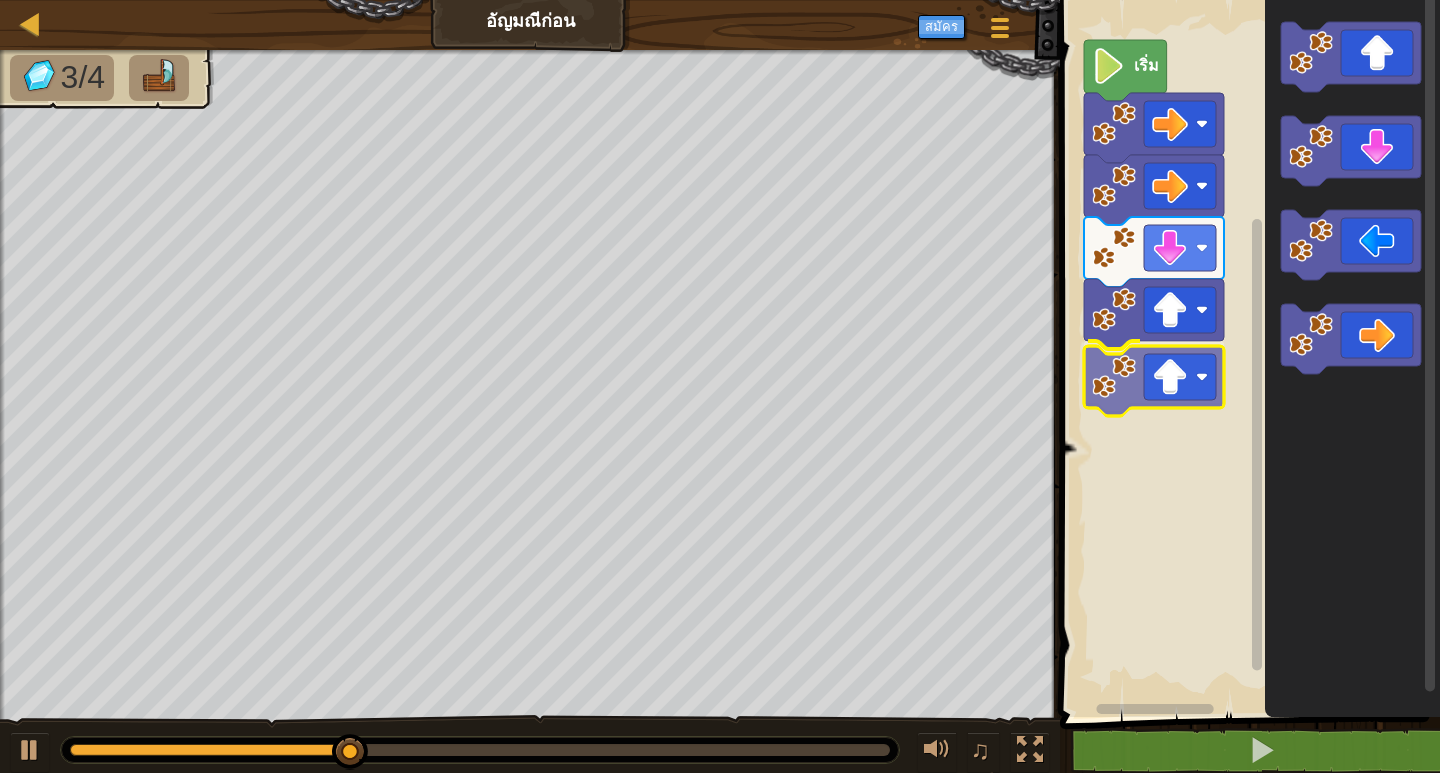 click on "เริ่ม" at bounding box center [1247, 353] 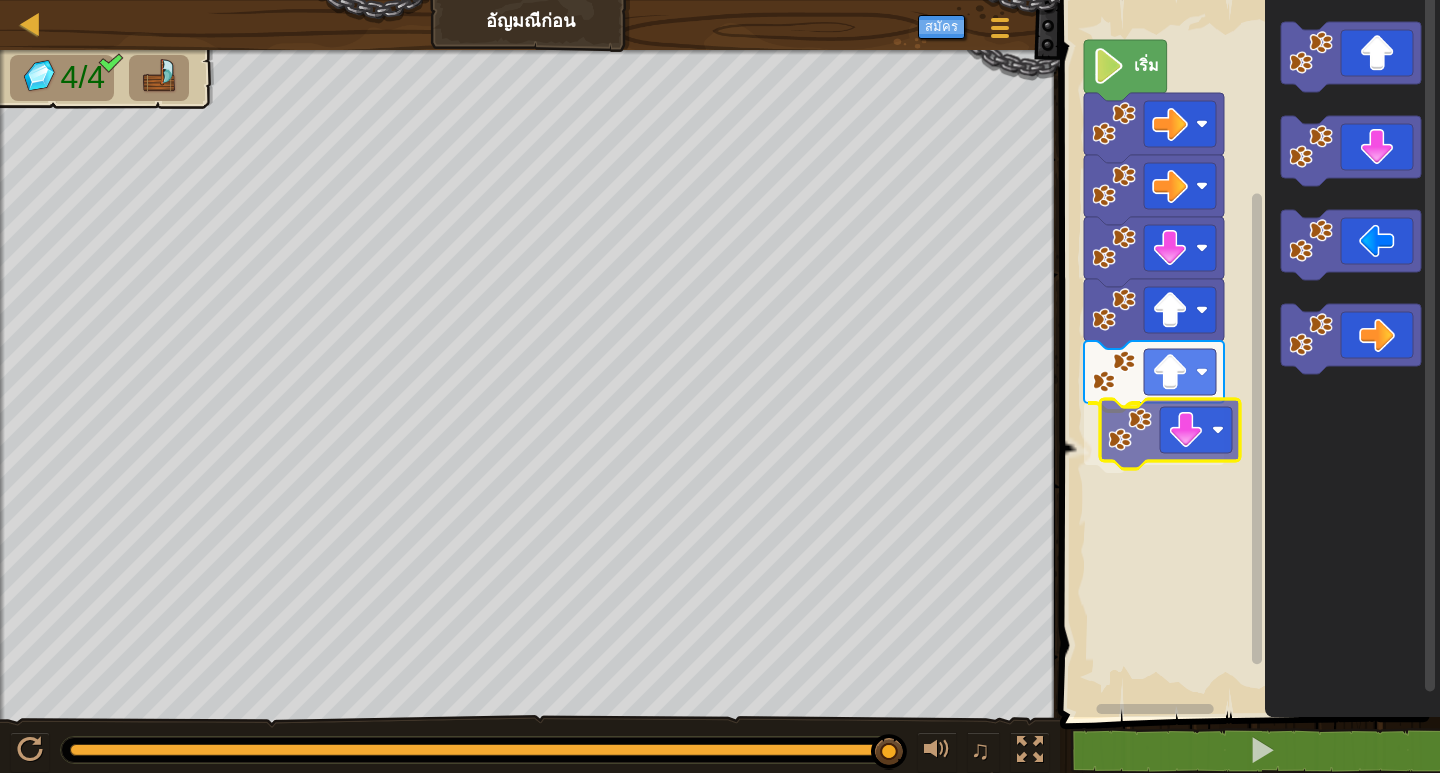click on "เริ่ม" at bounding box center (1247, 353) 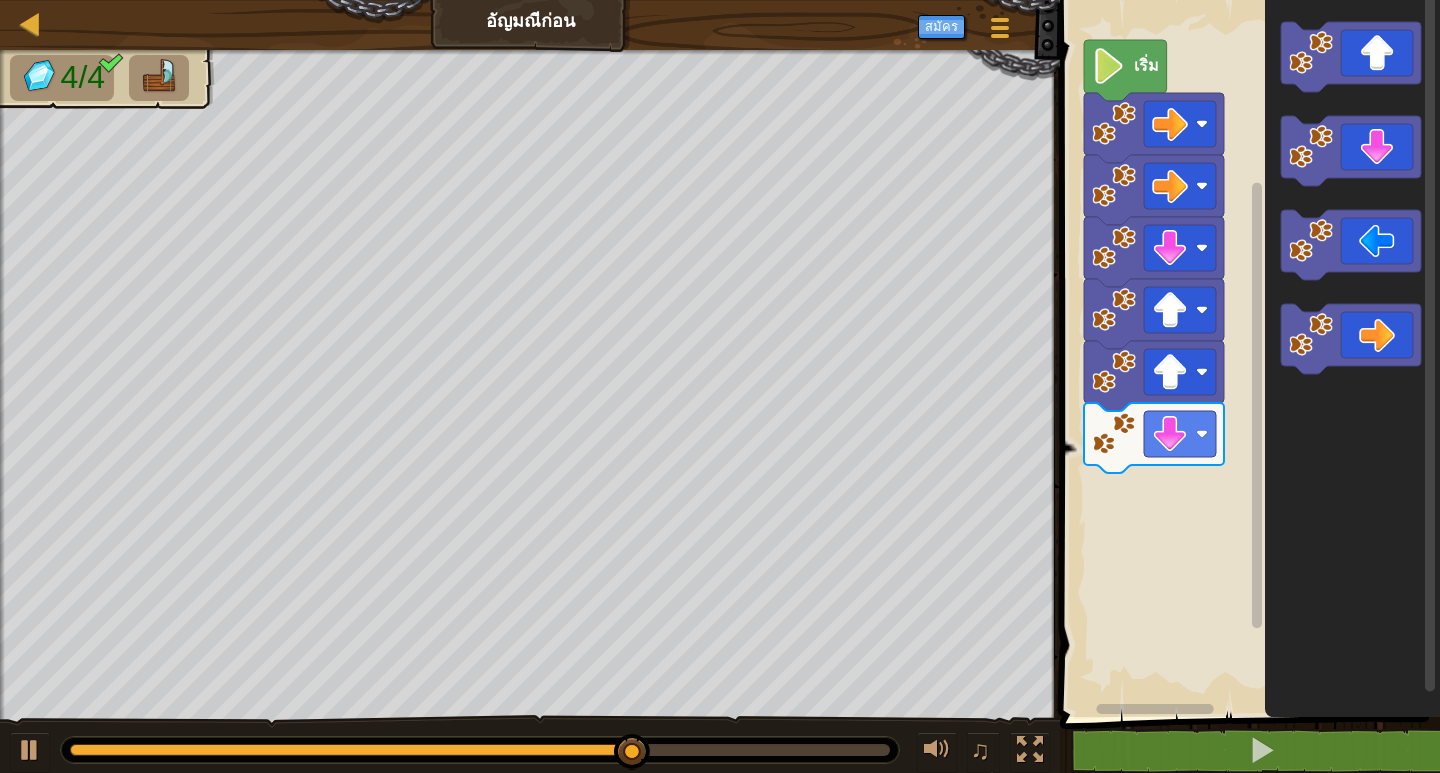 click on "เริ่ม" at bounding box center [1247, 353] 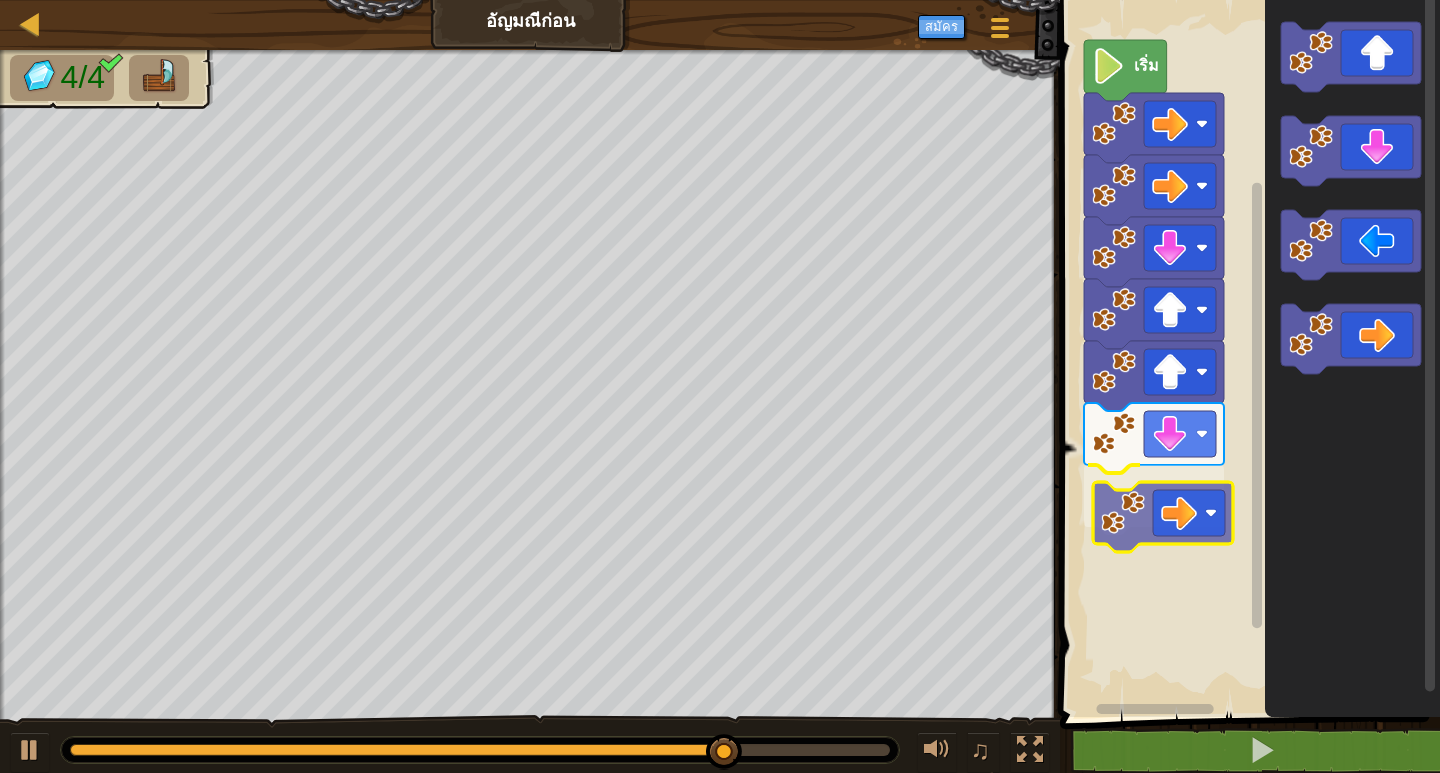 click on "เริ่ม" at bounding box center (1247, 353) 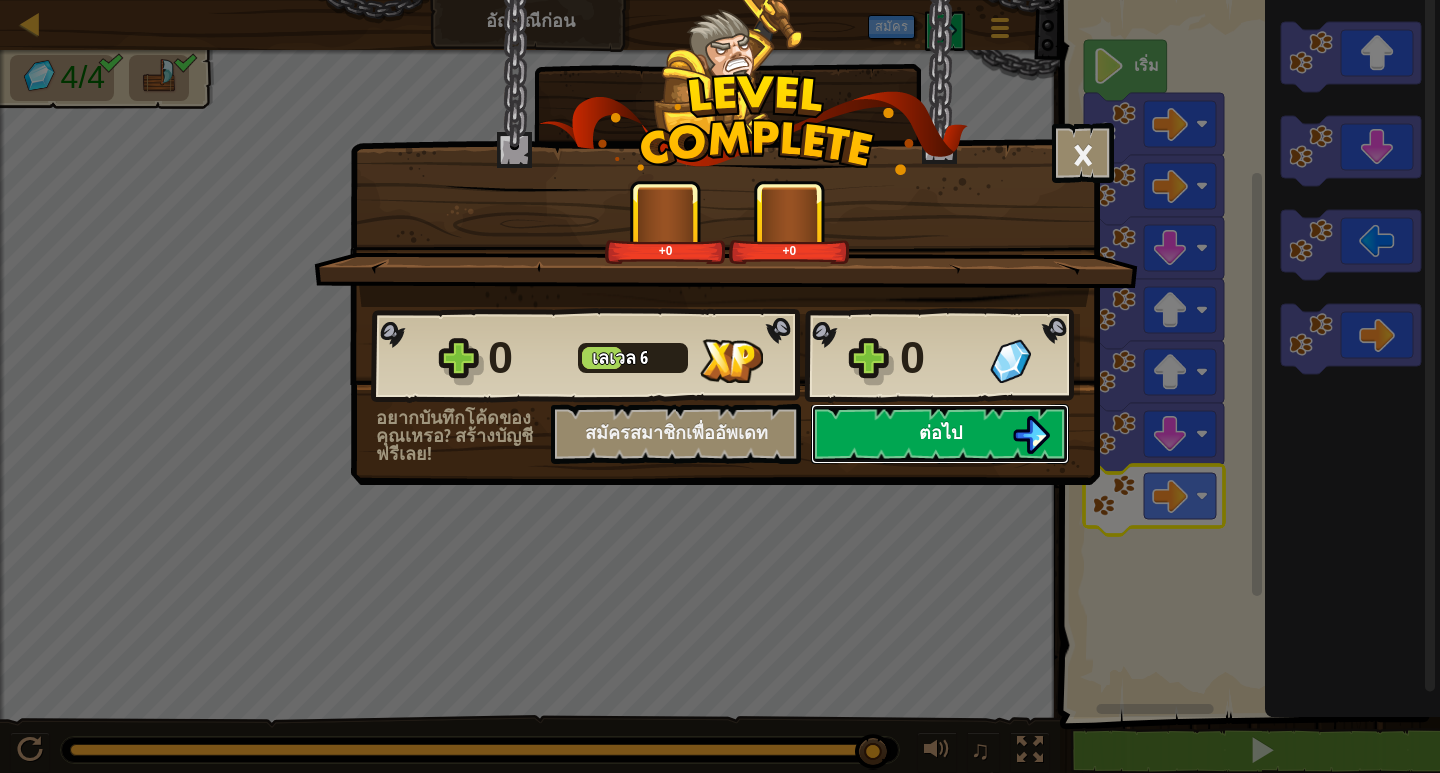 click on "ต่อไป" at bounding box center [940, 434] 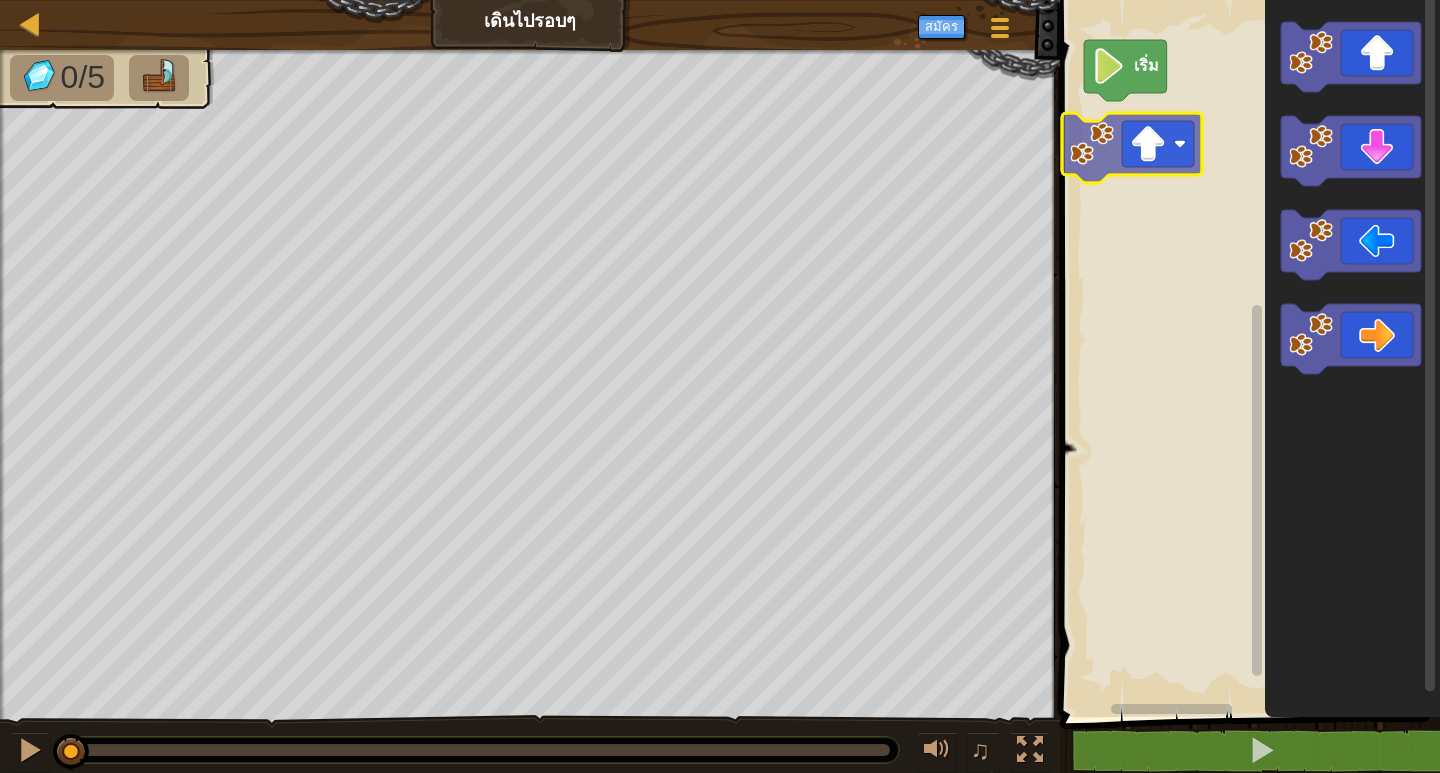 click on "เริ่ม" at bounding box center [1247, 353] 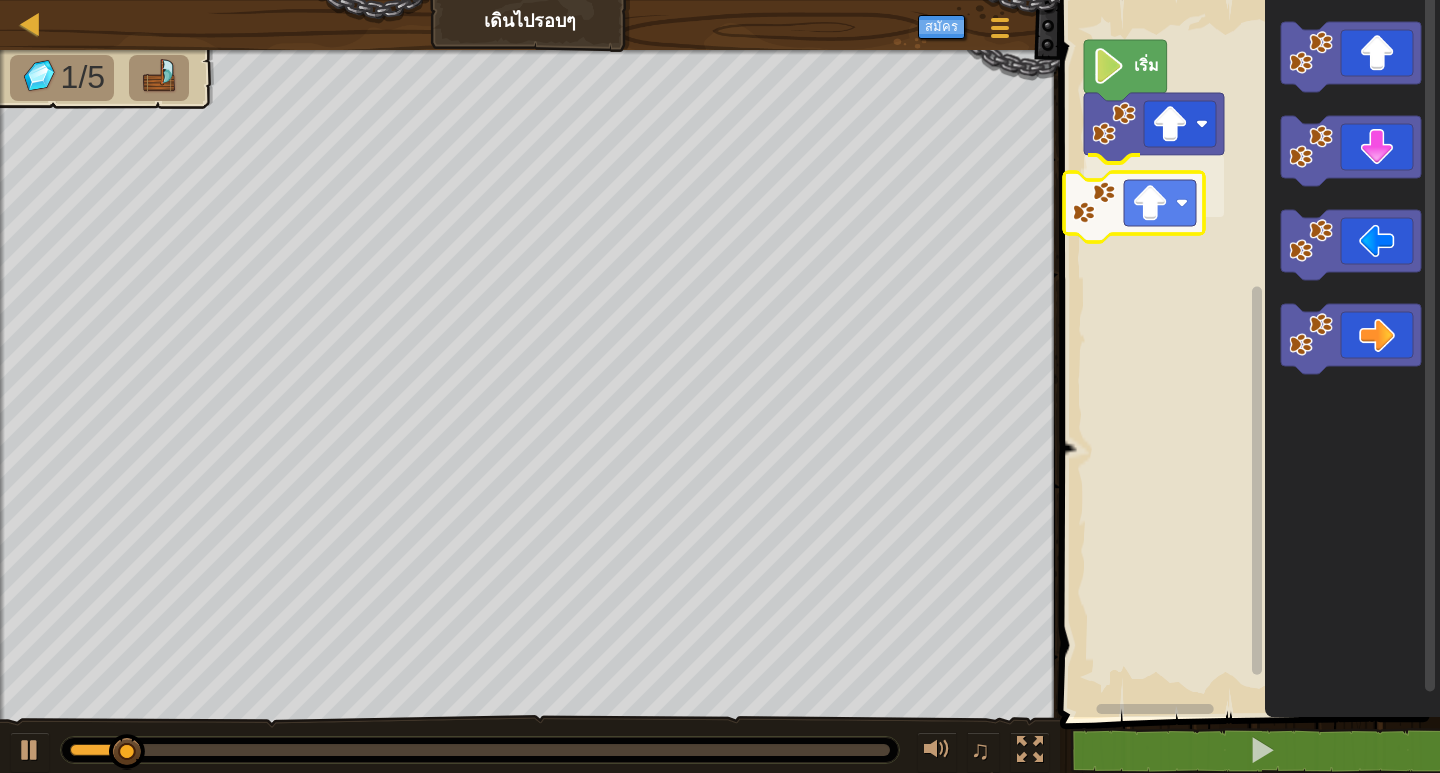 click on "เริ่ม" at bounding box center (1247, 353) 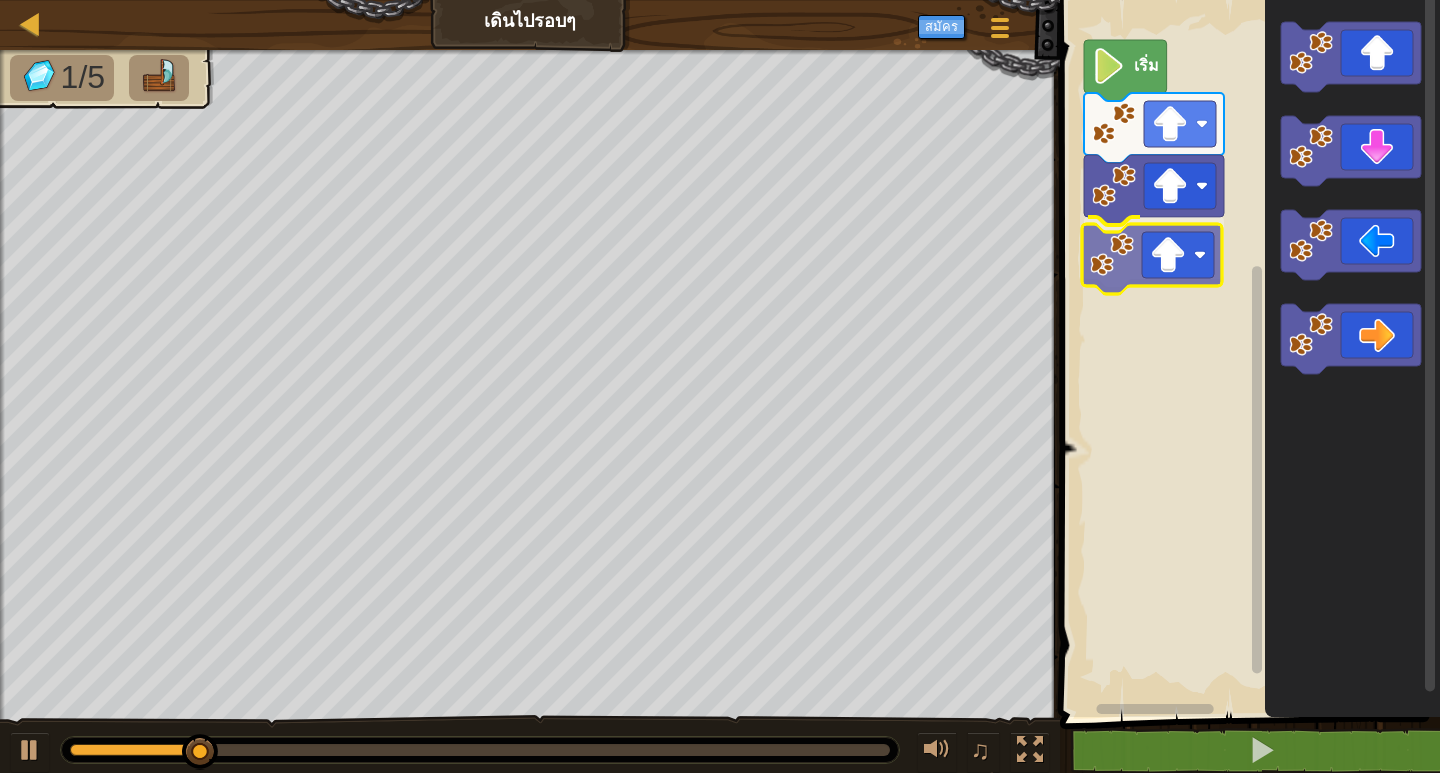 click on "เริ่ม" at bounding box center (1247, 353) 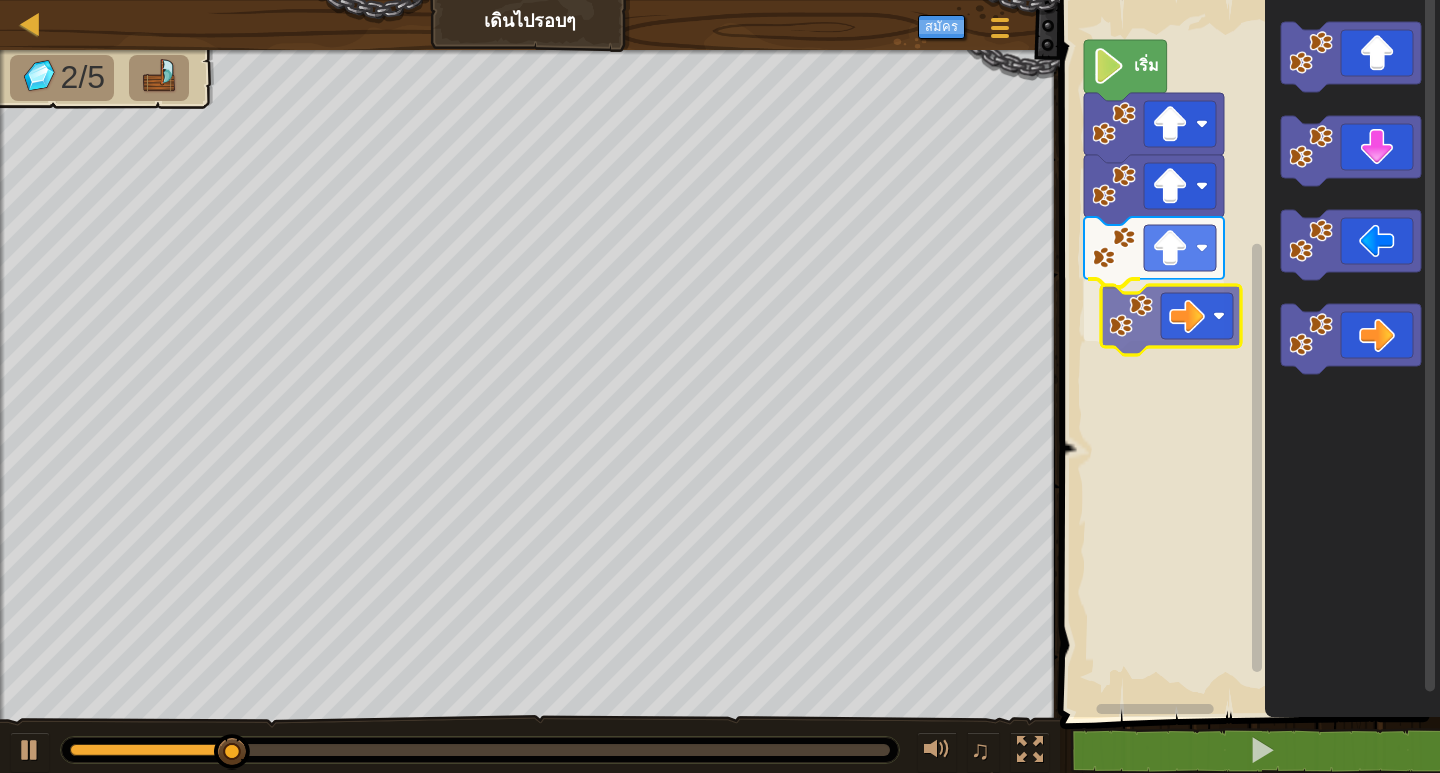 click on "เริ่ม" at bounding box center (1247, 353) 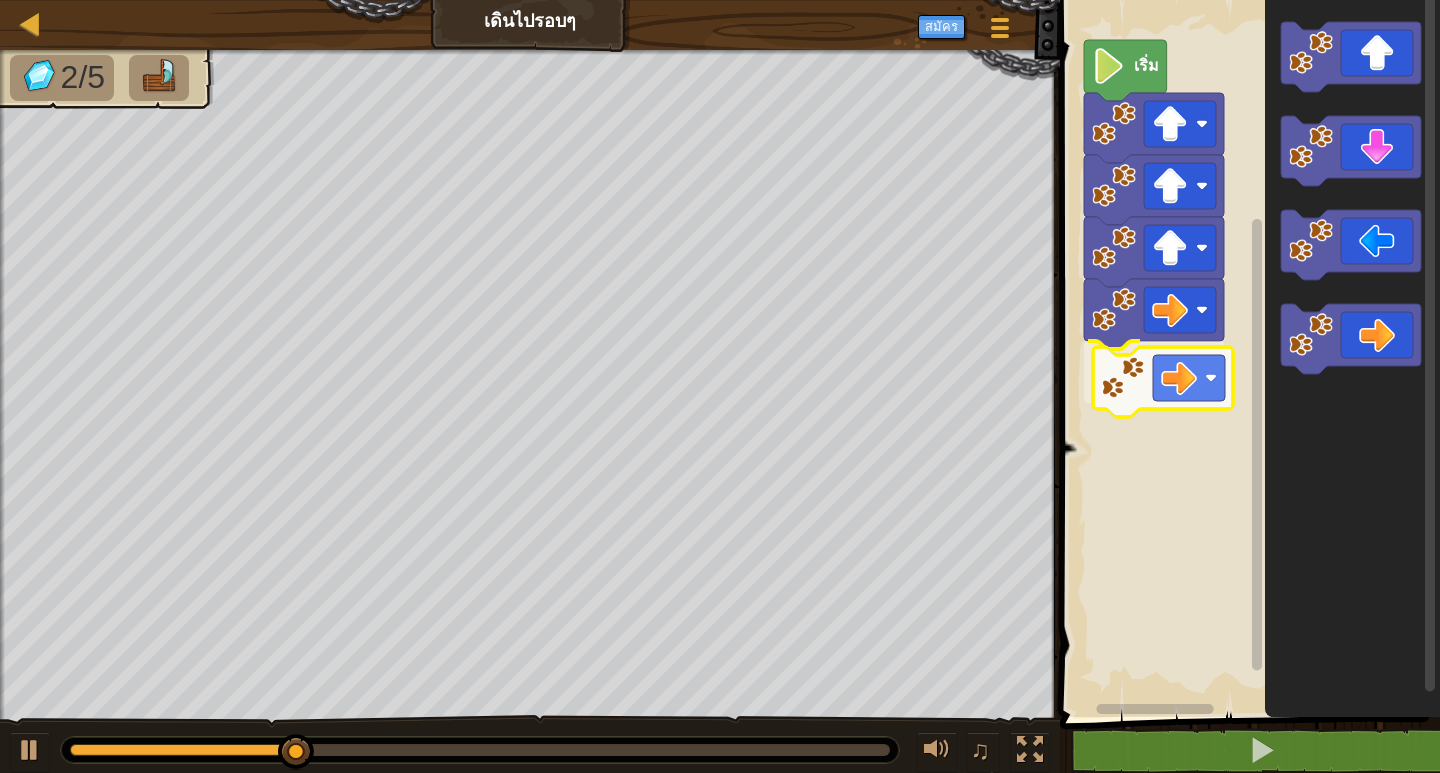 click on "เริ่ม" at bounding box center [1247, 353] 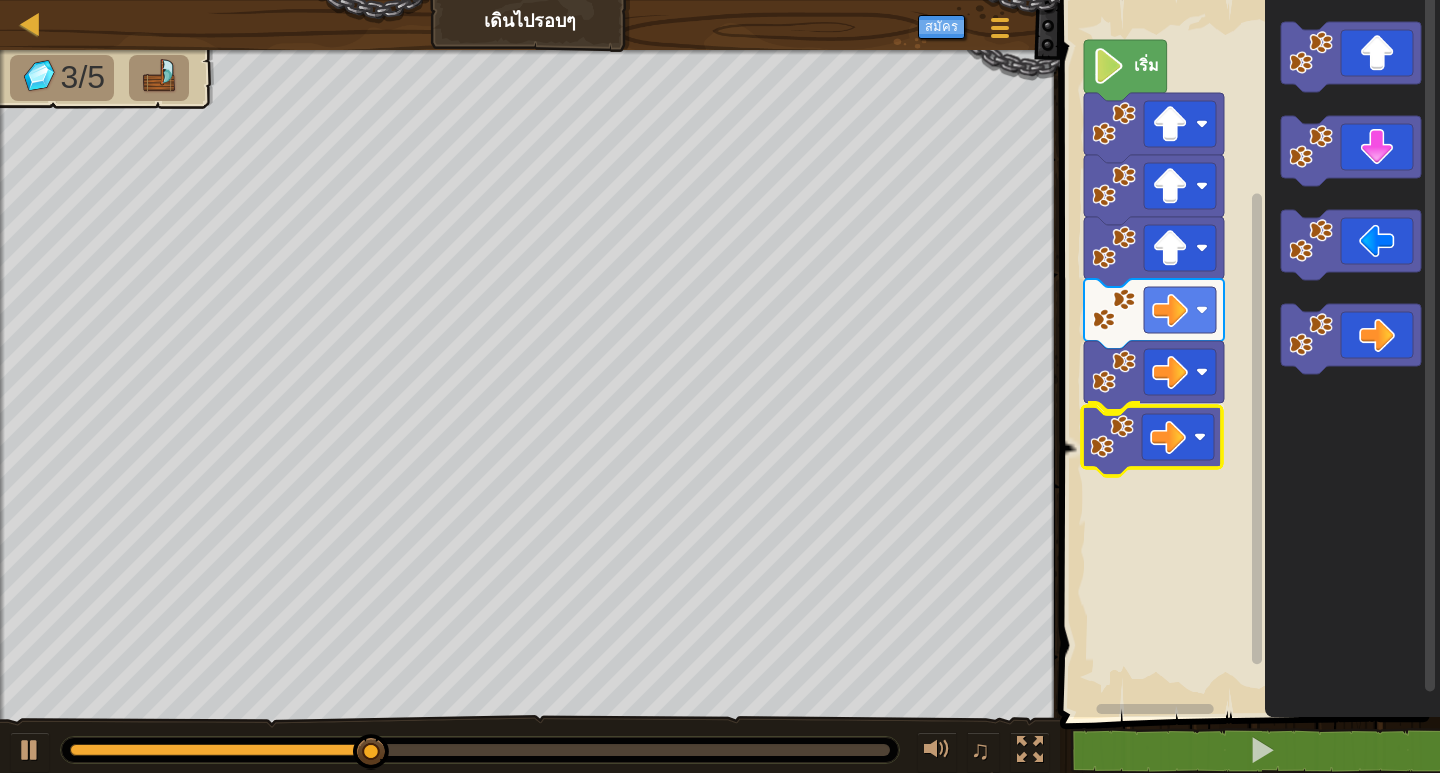 click on "เริ่ม" at bounding box center (1247, 353) 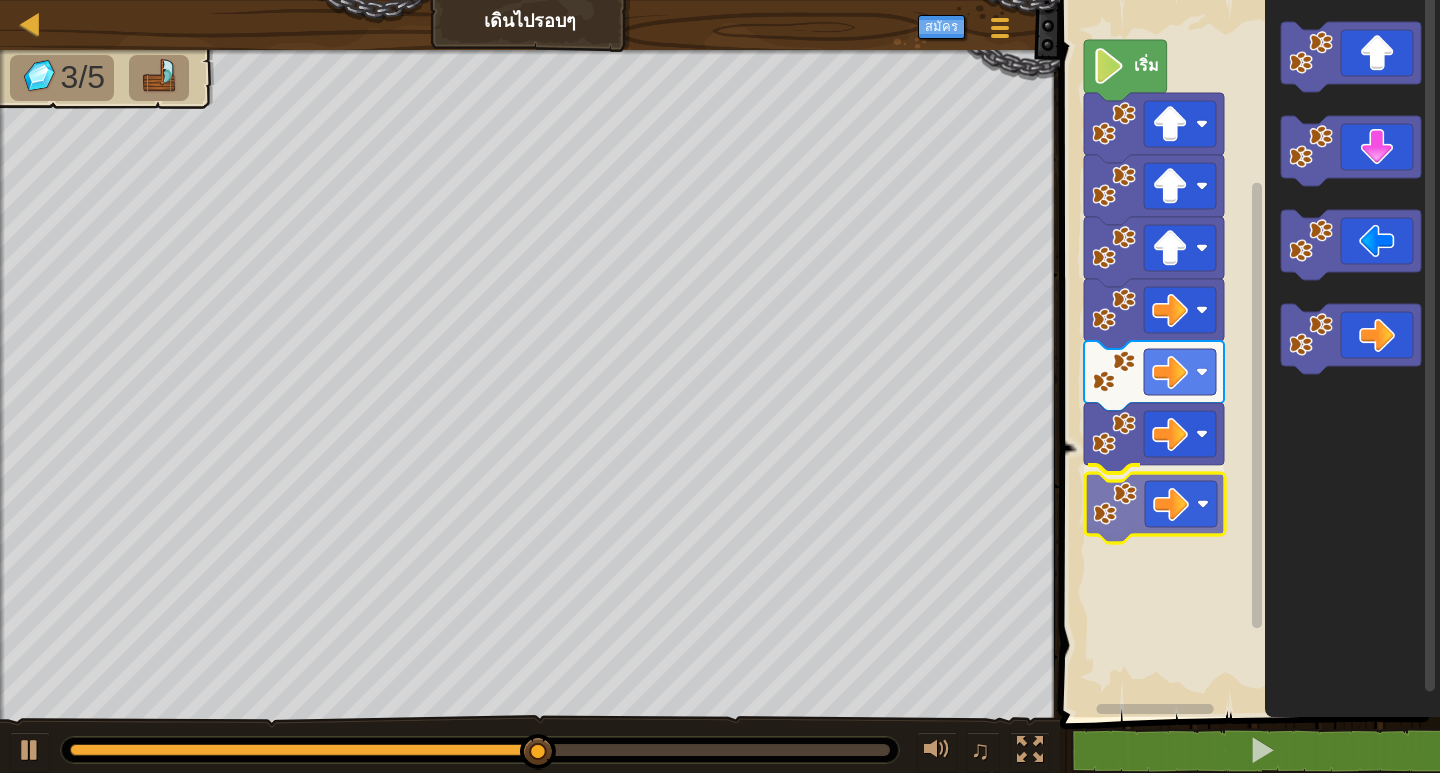 click on "เริ่ม" at bounding box center [1247, 353] 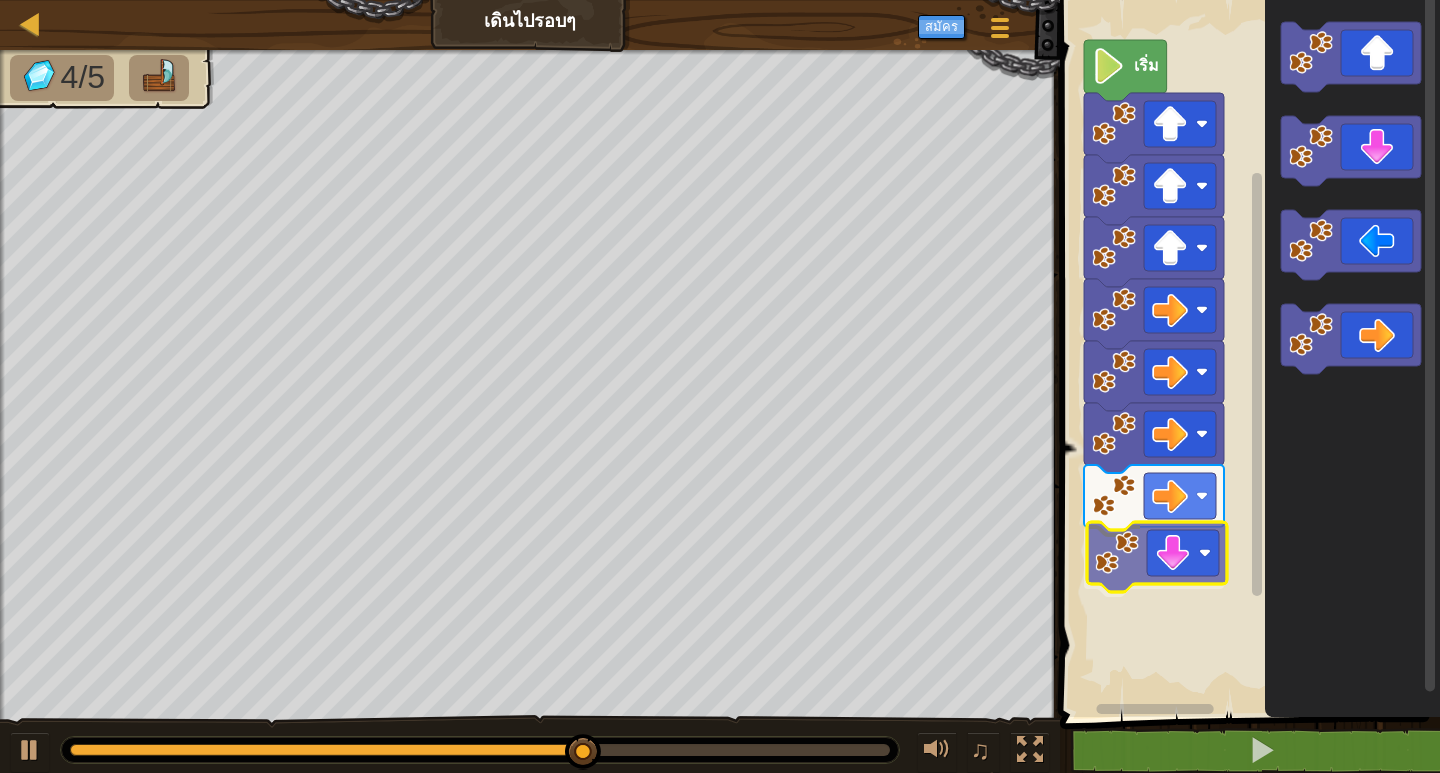 click on "เริ่ม" at bounding box center (1247, 353) 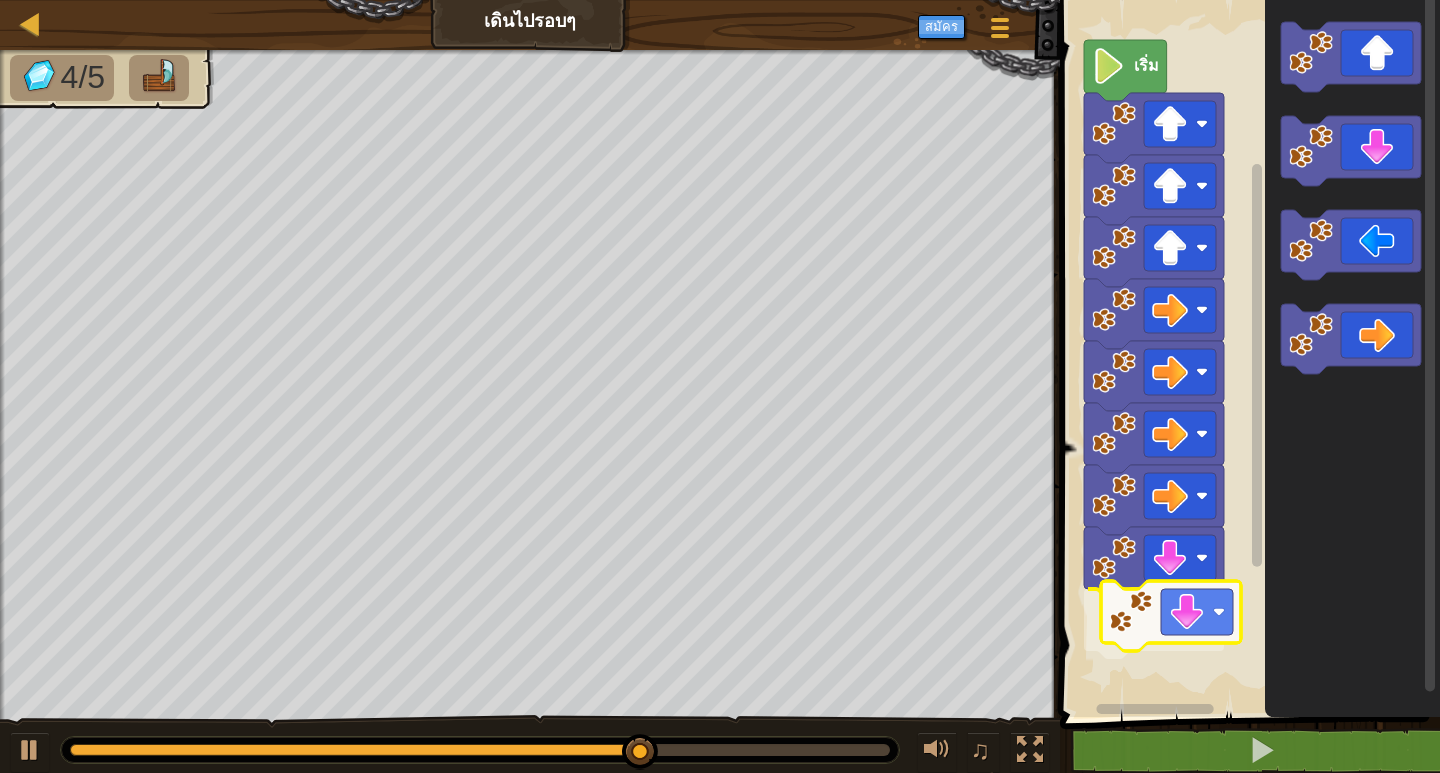 click on "เริ่ม" at bounding box center (1247, 353) 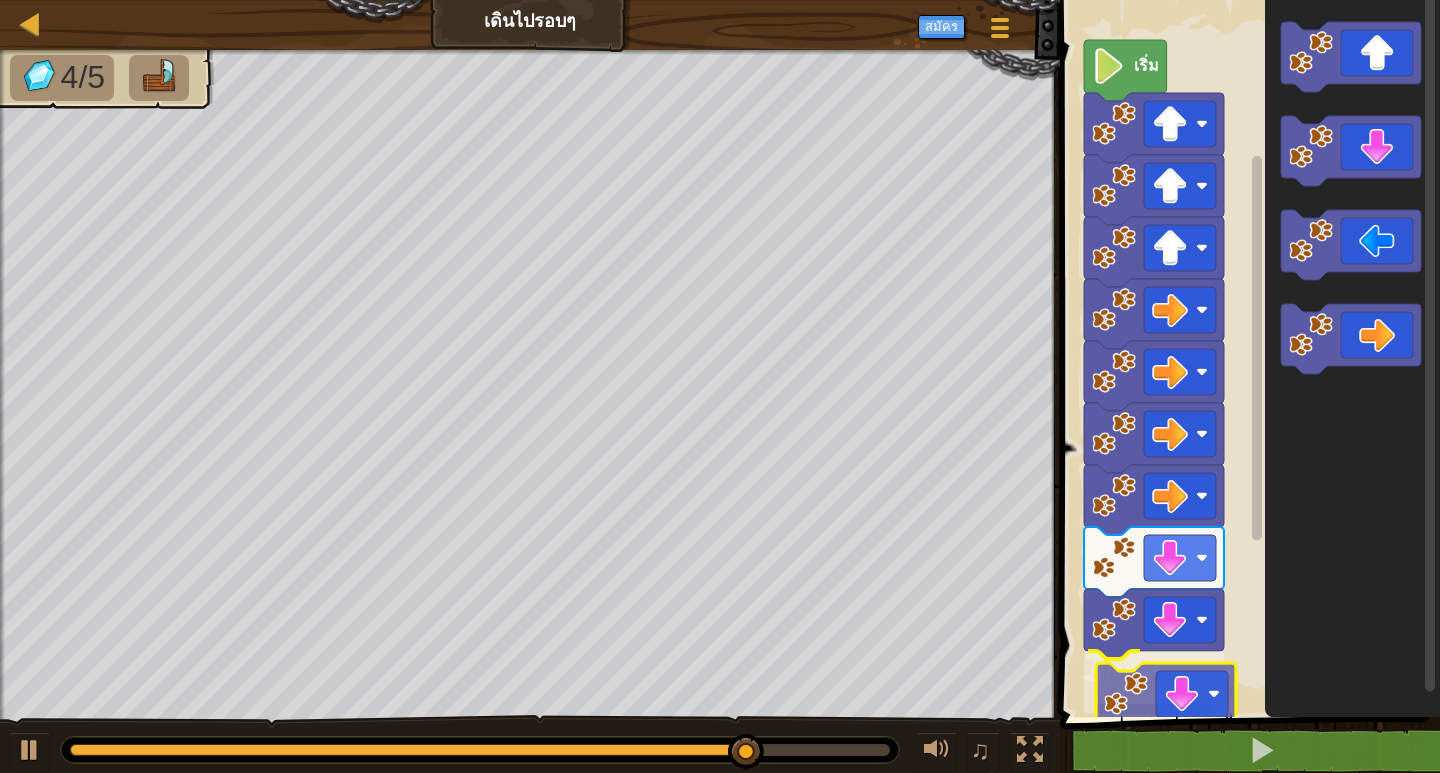 click on "เริ่ม" at bounding box center (1247, 353) 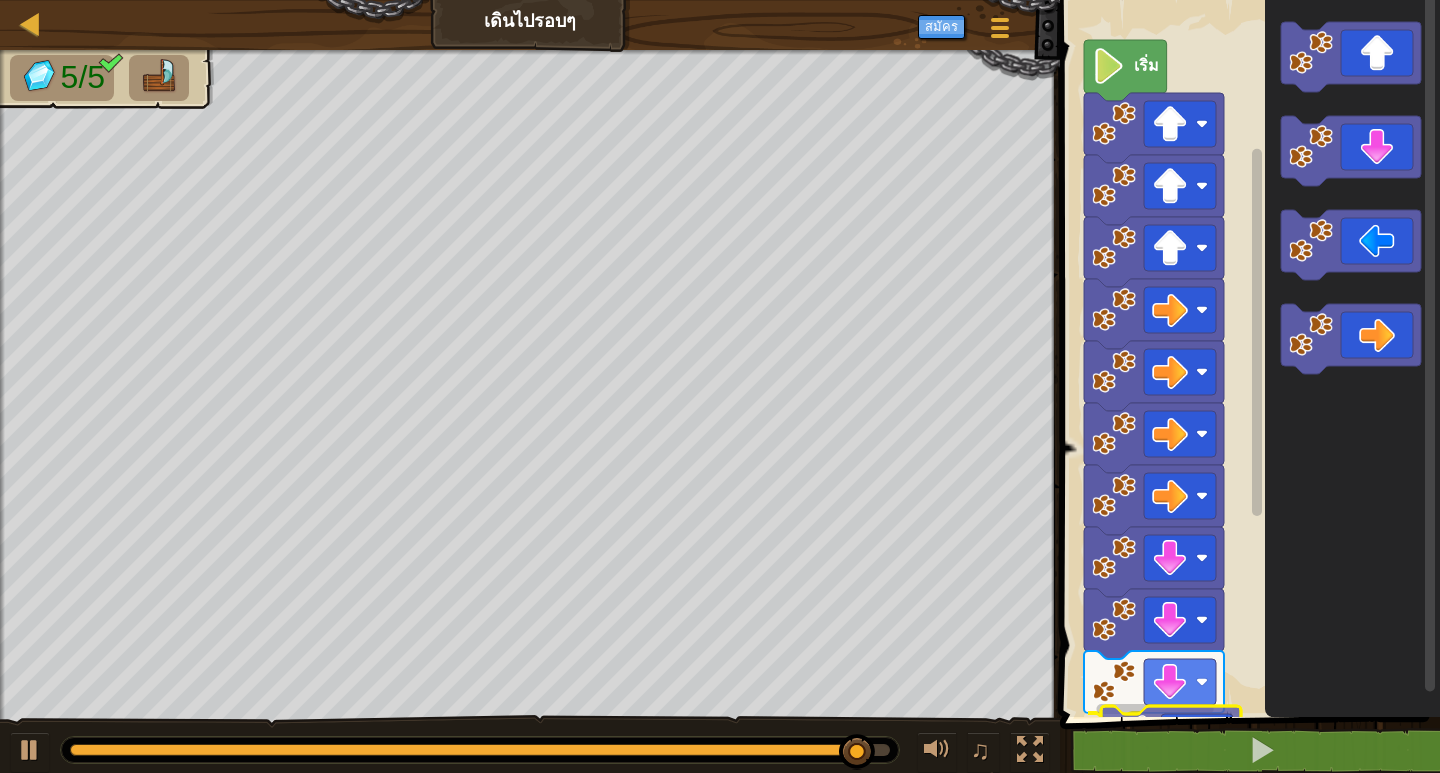 click on "1     הההההההההההההההההההההההההההההההההההההההההההההההההההההההההההההההההההההההההההההההההההההההההההההההההההההההההההההההההההההההההההההההההההההההההההההההההההההההההההההההההההההההההההההההההההההההההההההההההההההההההההההההההההההההההההההההההההההההההההההההההההההההההההההההה XXXXXXXXXXXXXXXXXXXXXXXXXXXXXXXXXXXXXXXXXXXXXXXXXXXXXXXXXXXXXXXXXXXXXXXXXXXXXXXXXXXXXXXXXXXXXXXXXXXXXXXXXXXXXXXXXXXXXXXXXXXXXXXXXXXXXXXXXXXXXXXXXXXXXXXXXXXXXXXXXXXXXXXXXXXXXXXXXXXXXXXXXXXXXXXXXXXXXXXXXXXXXXXXXXXXXXXXXXXXXXXXXXXXXXXXXXXXXXXXXXXXXXXXXXXXXXXX เริ่ม บันทึกโค้ดแล้ว ภาษาการเขียนโปรแกรม : Python Statement   /  Call   /" at bounding box center [1247, 400] 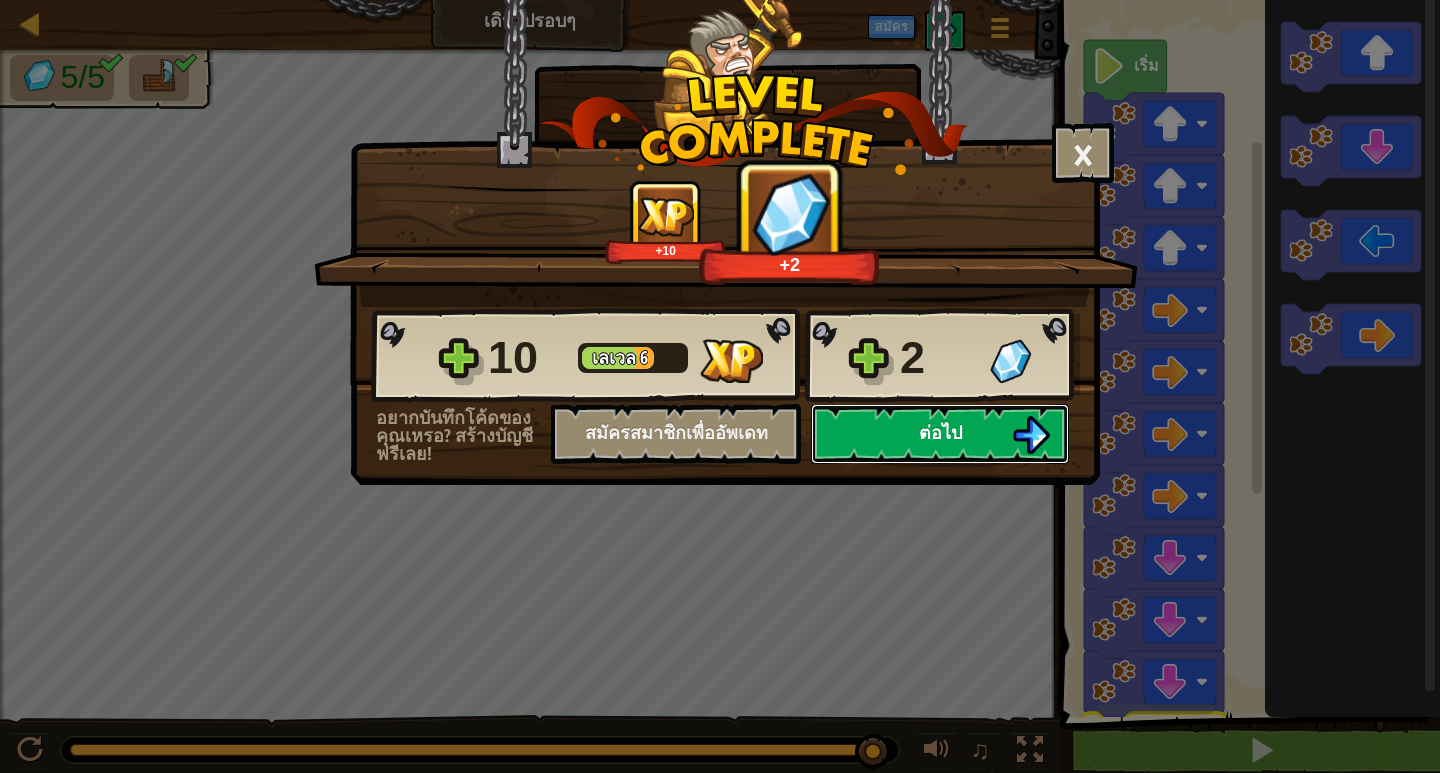 click on "ต่อไป" at bounding box center (940, 432) 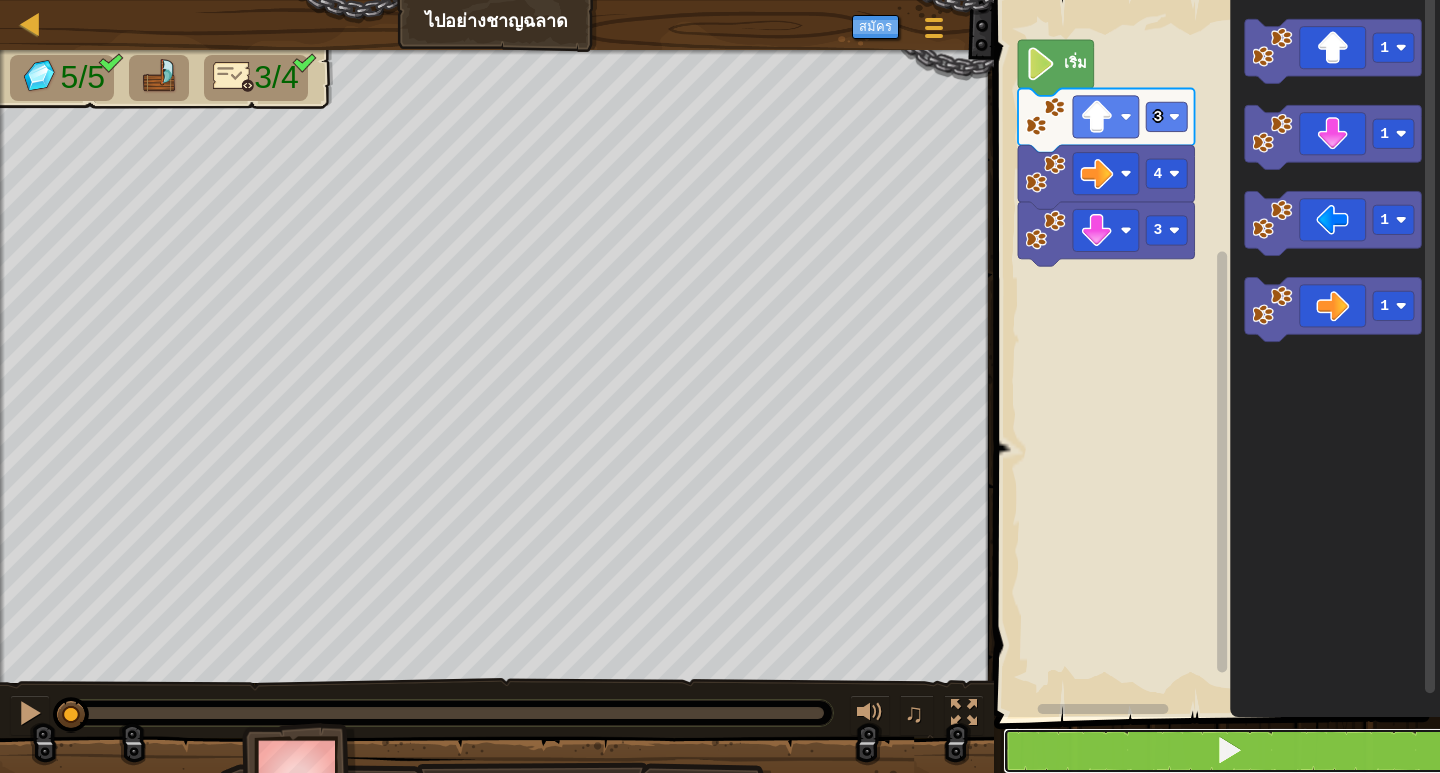 click at bounding box center [1229, 751] 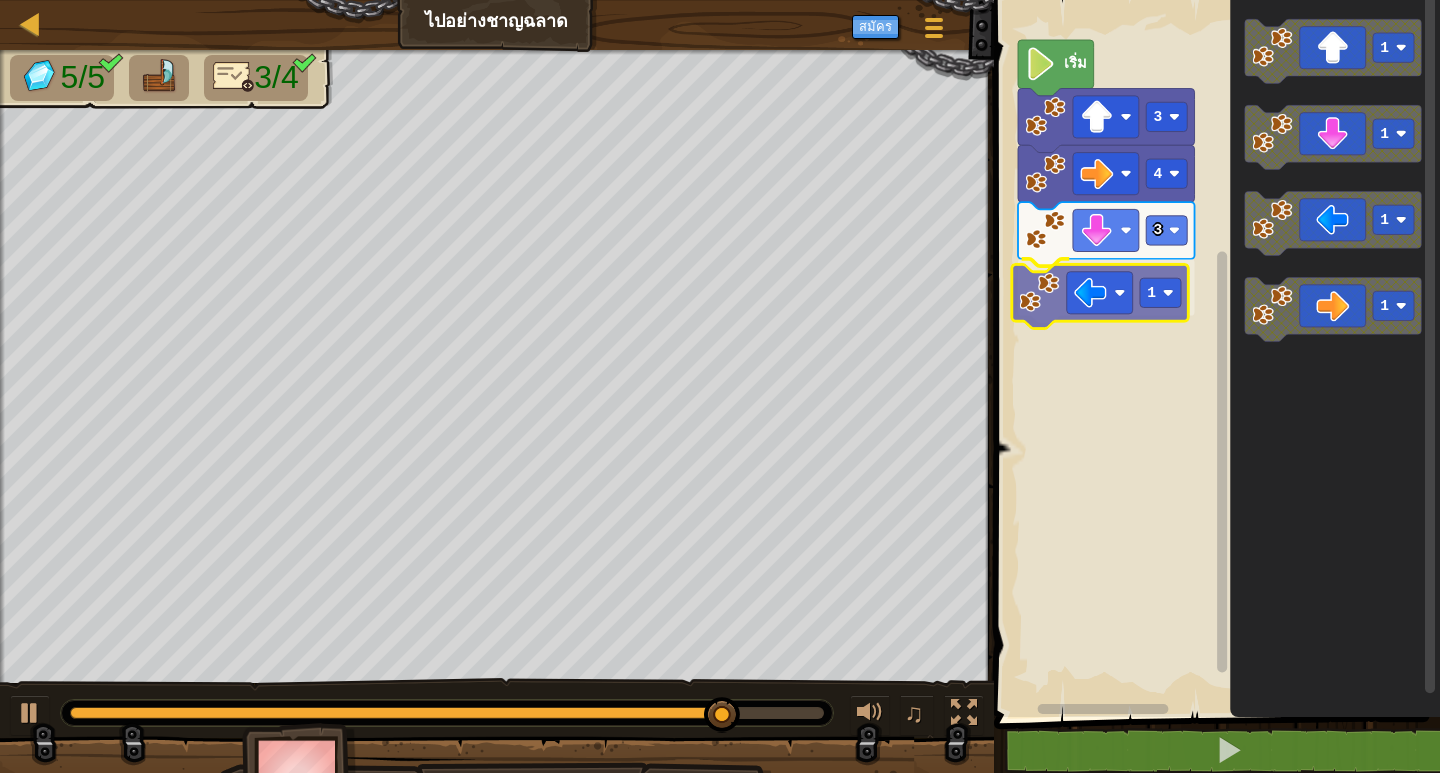 click on "3 1 4 3 เริ่ม 1 1 1 1 1" at bounding box center [1214, 353] 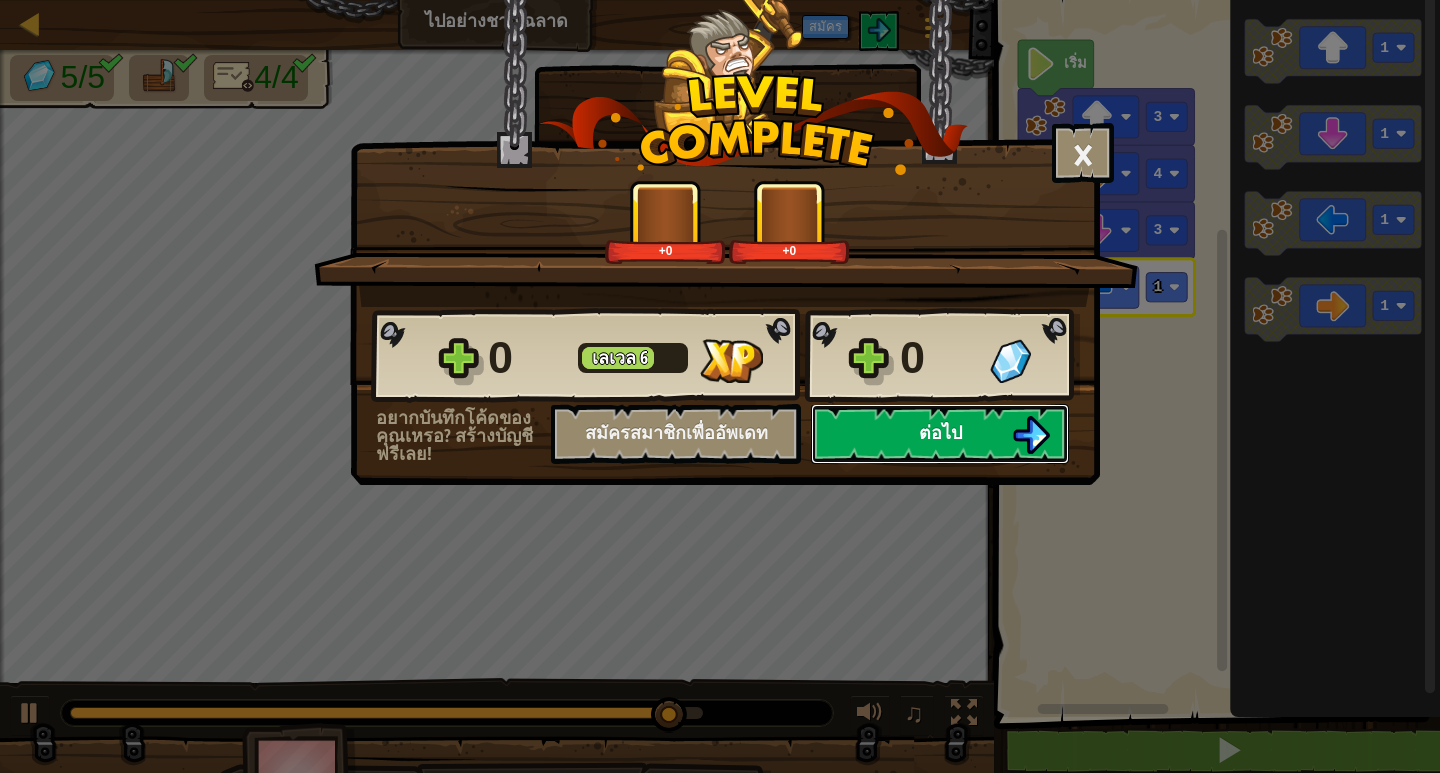 click on "ต่อไป" at bounding box center [940, 434] 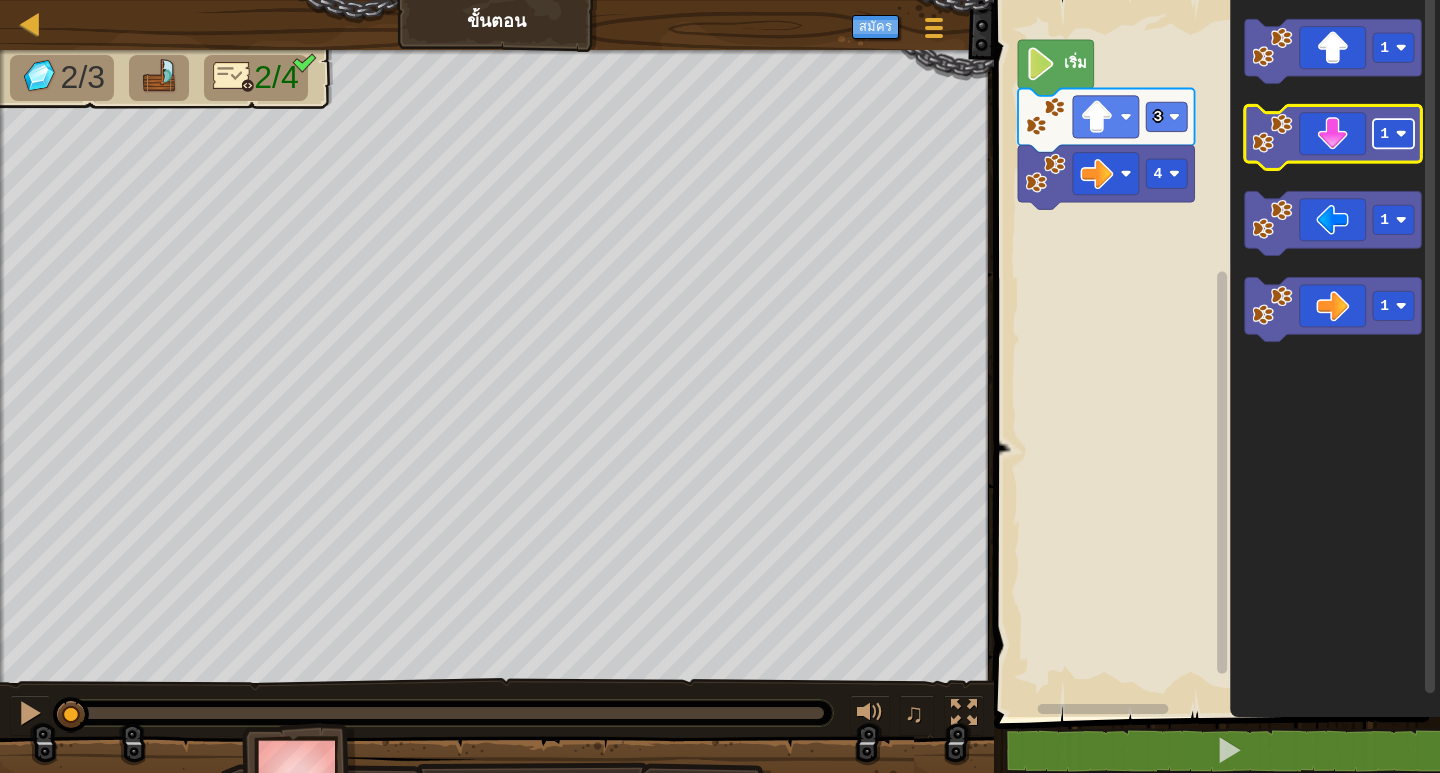 click on "1" 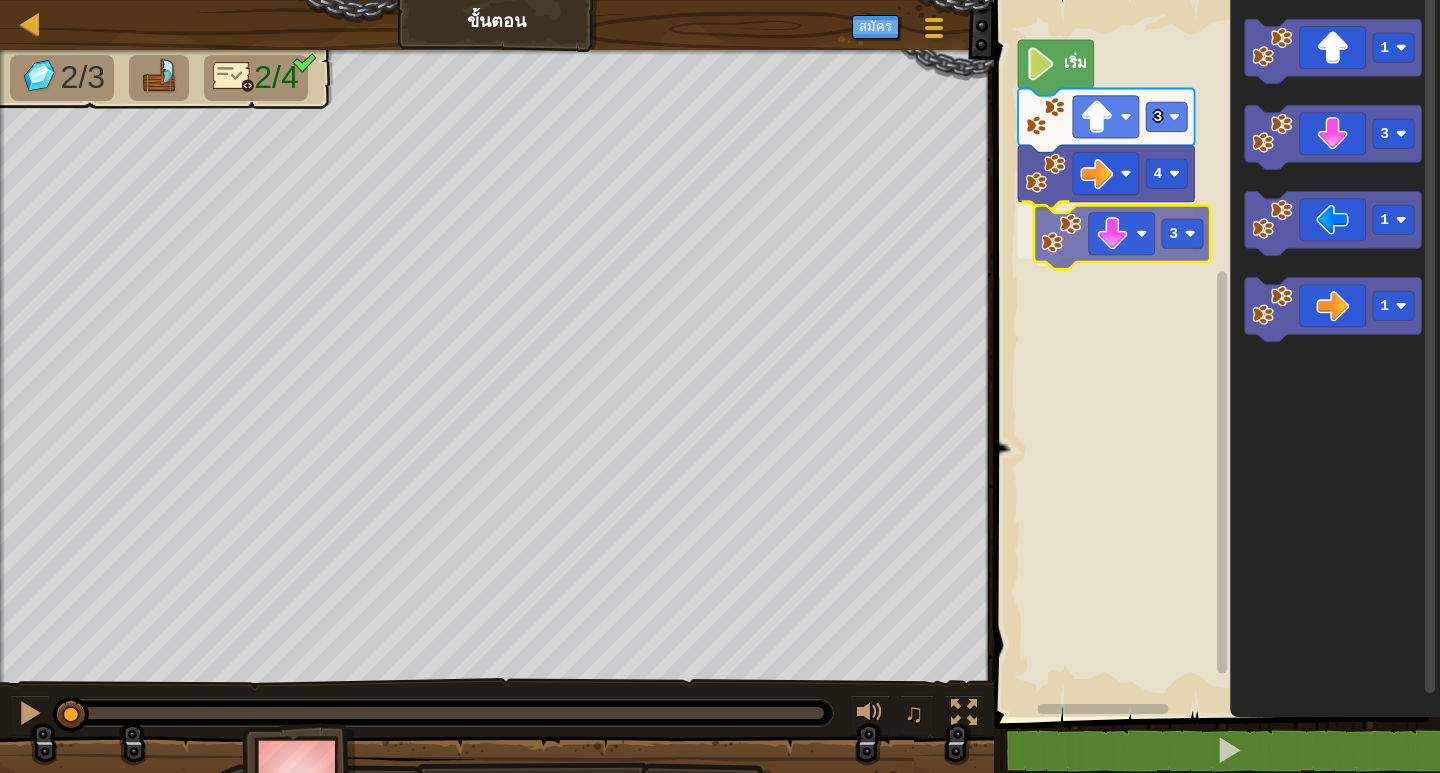 click on "4 3 3 เริ่ม 1 3 1 1 3" at bounding box center [1214, 353] 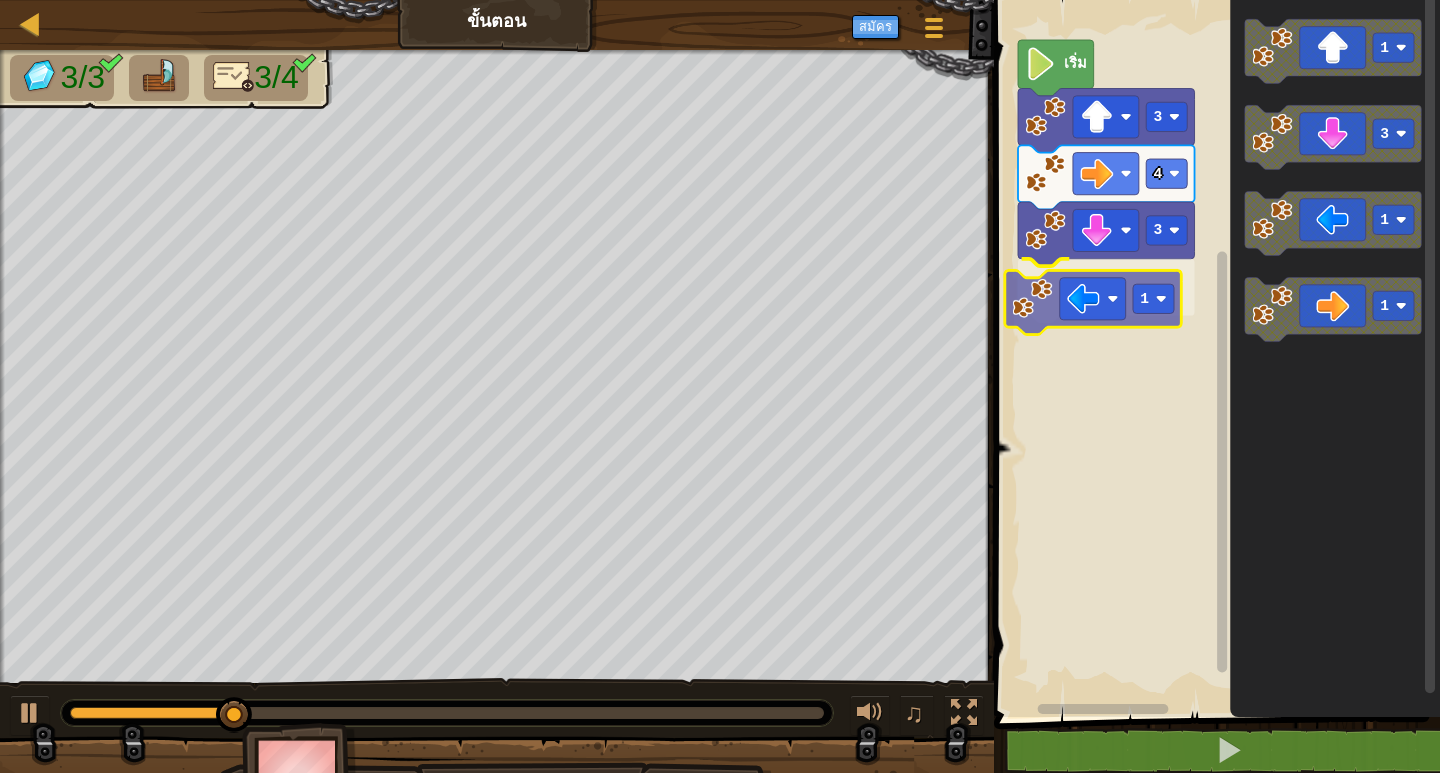 click on "4 3 1 3 เริ่ม 1 3 1 1 1" at bounding box center (1214, 353) 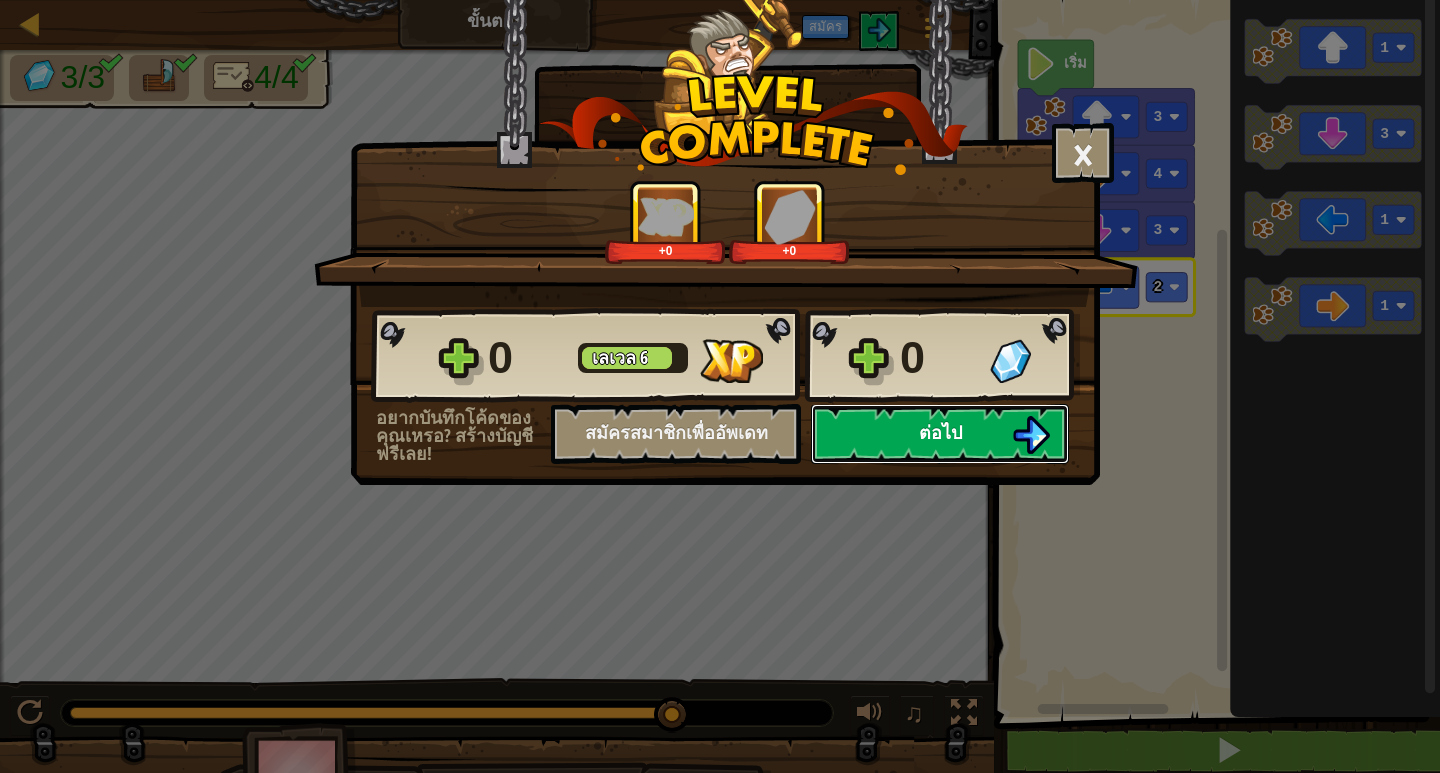click at bounding box center (1031, 435) 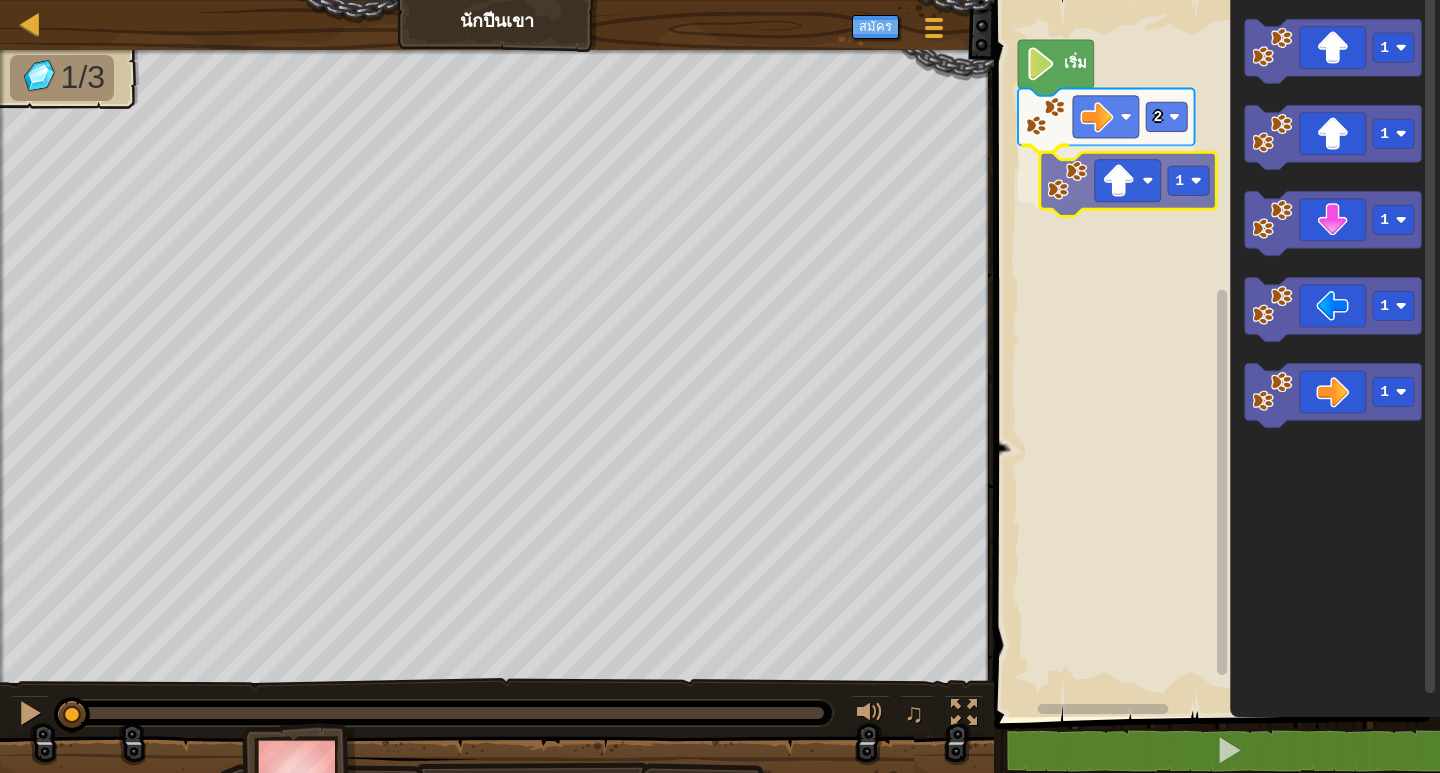 click on "2 1 เริ่ม 1 1 1 1 1 1" at bounding box center [1214, 353] 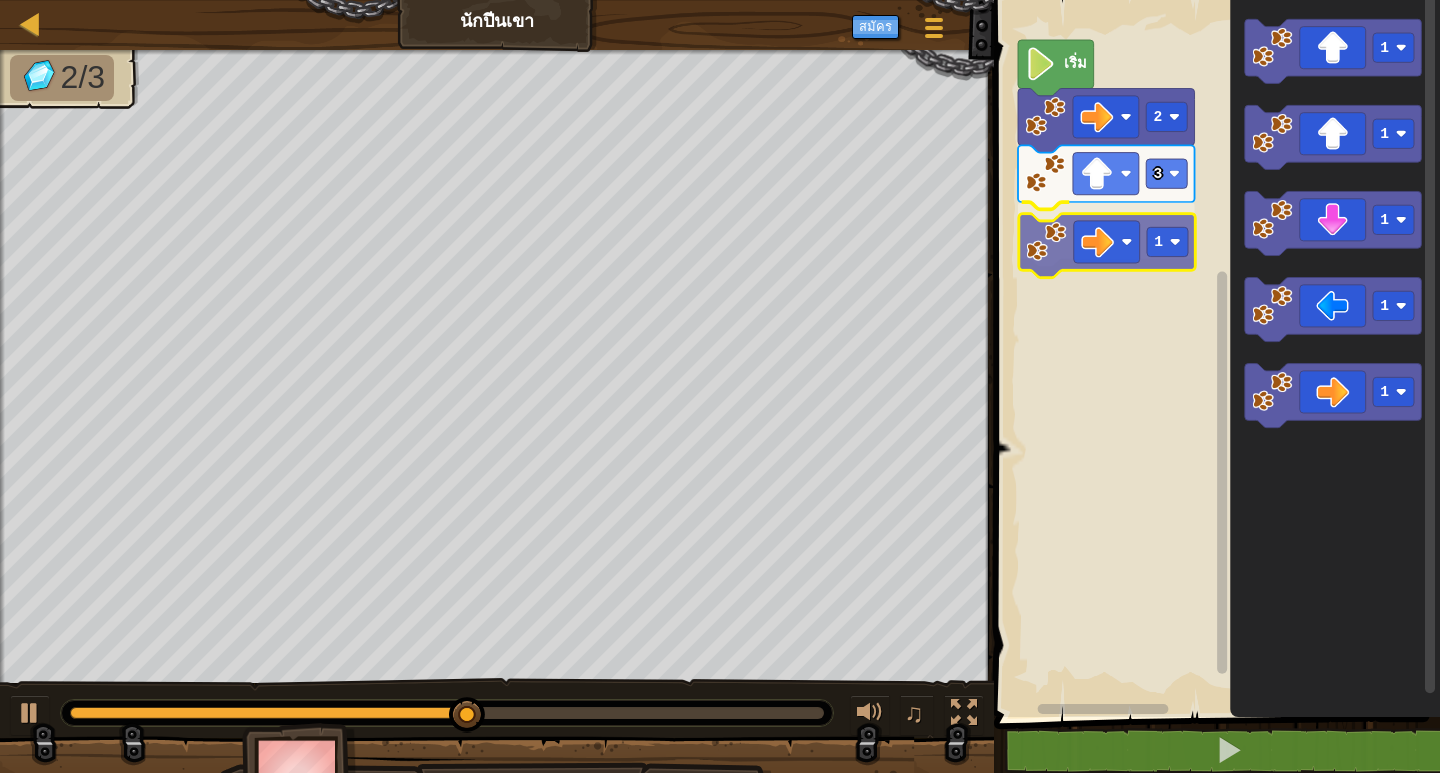 click on "เริ่ม 2 3 1 1 1 1 1 1 1" at bounding box center (1214, 353) 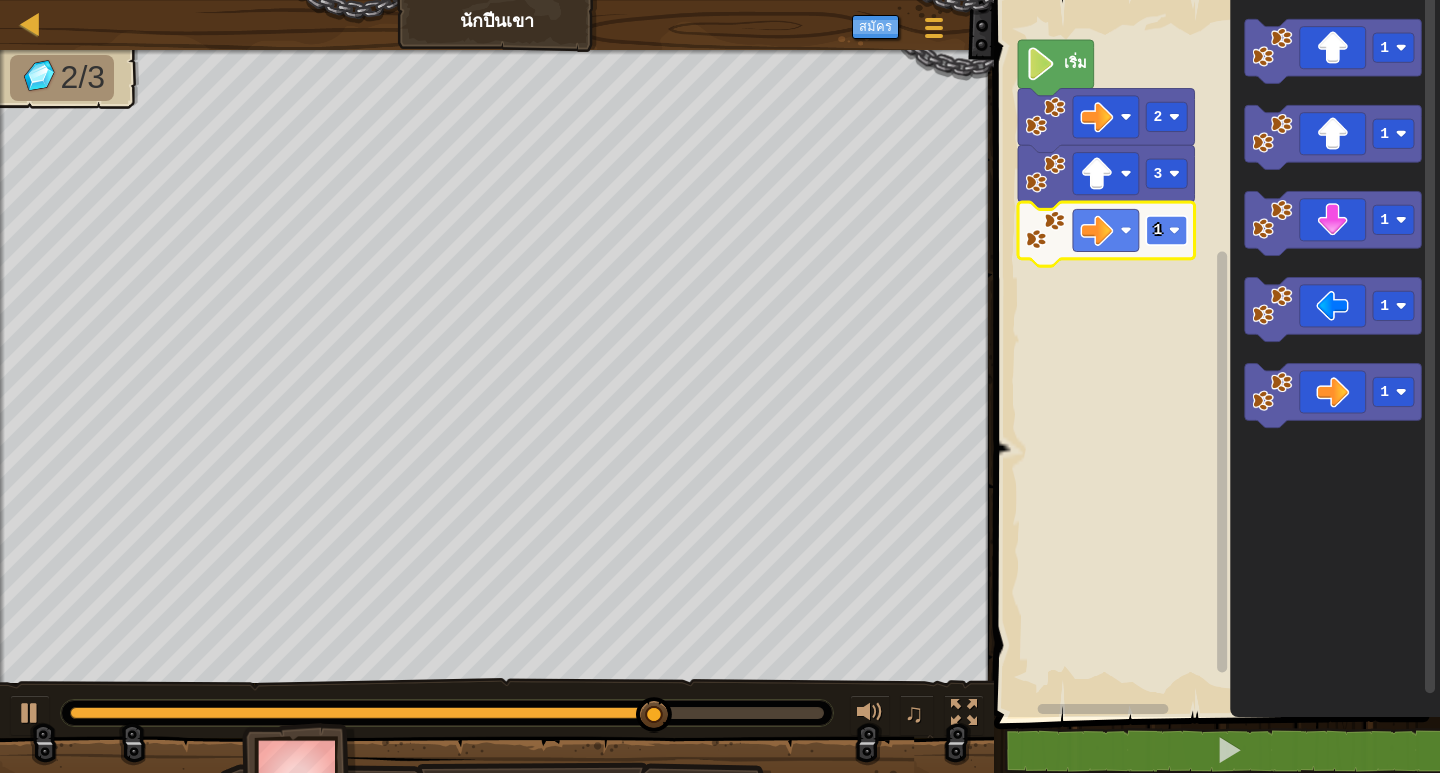 click 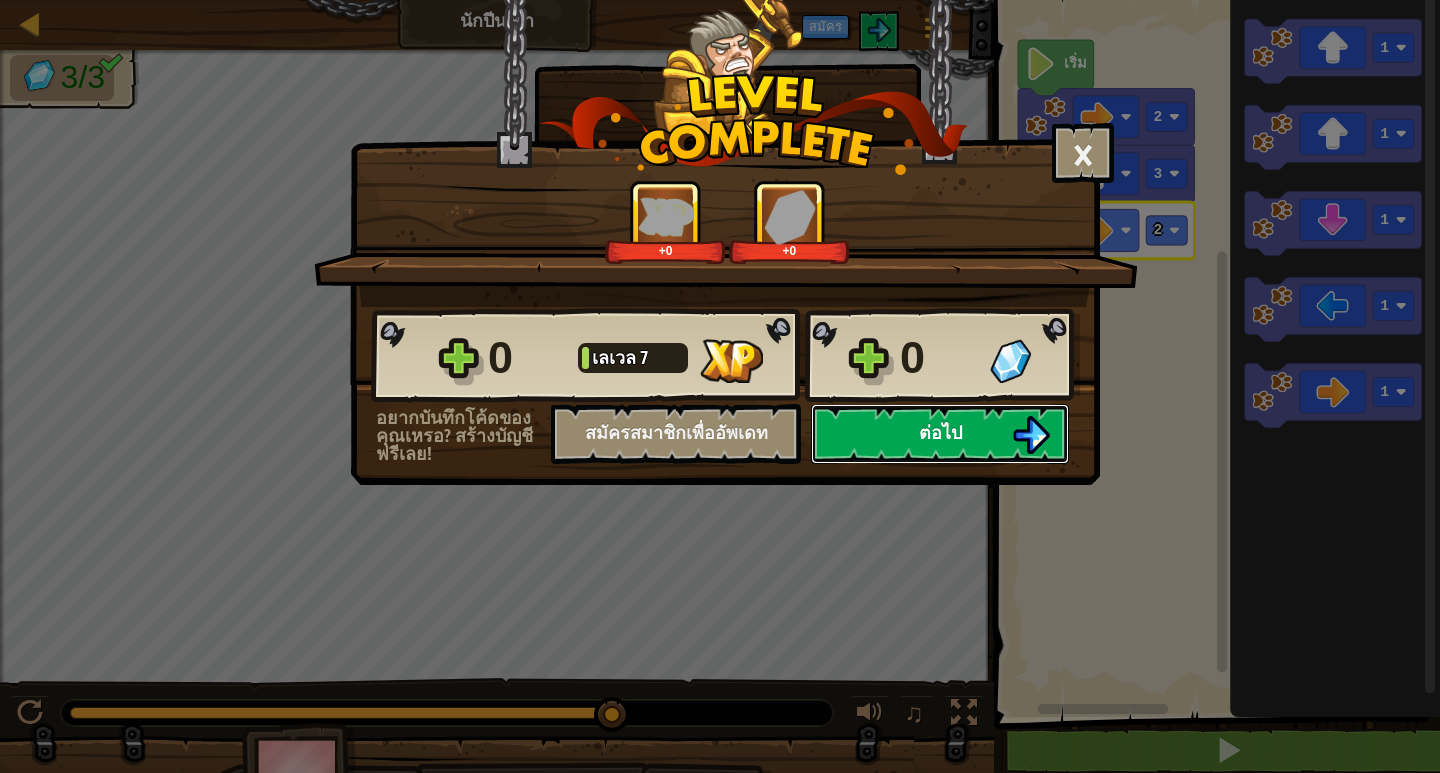 click on "ต่อไป" at bounding box center (940, 434) 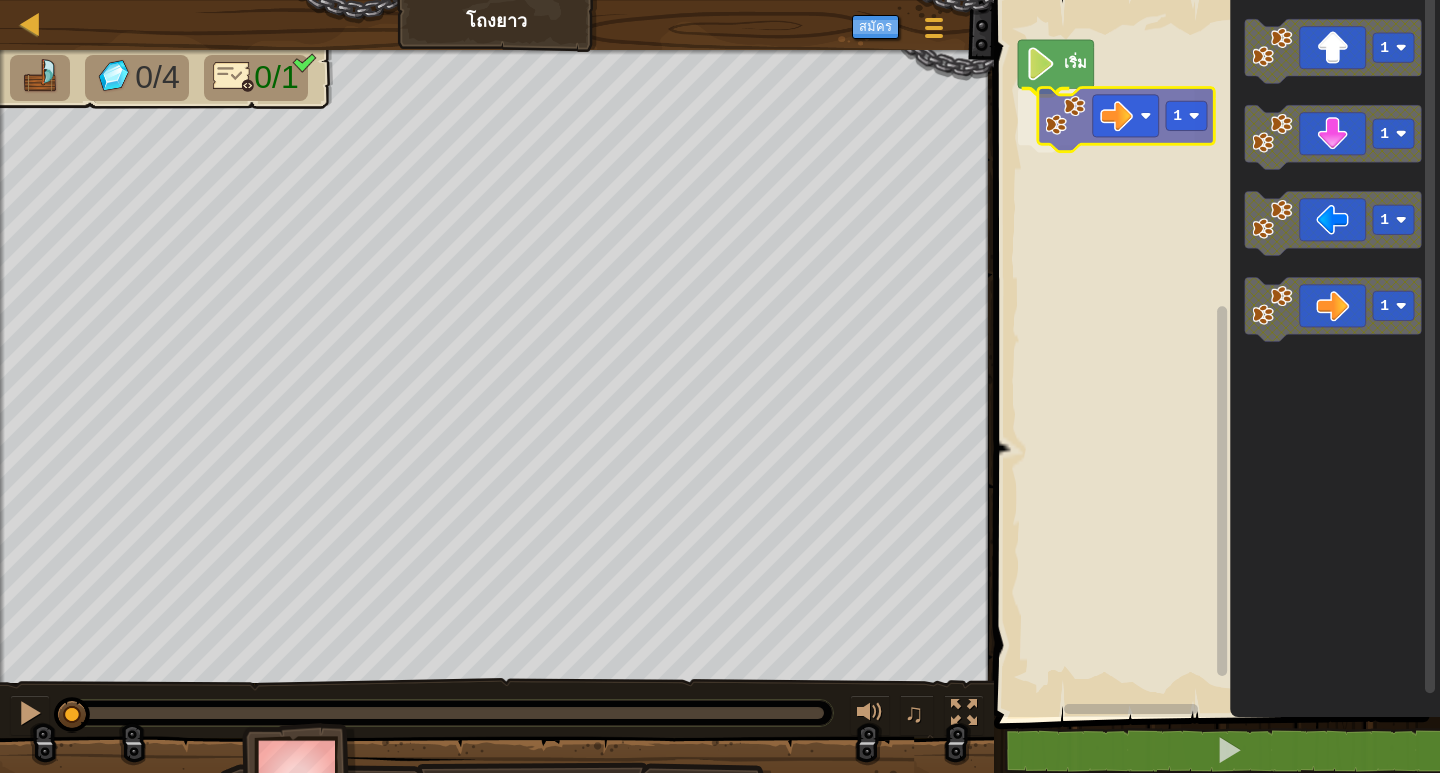 click on "เริ่ม 1 1 1 1 1 1" at bounding box center [1214, 353] 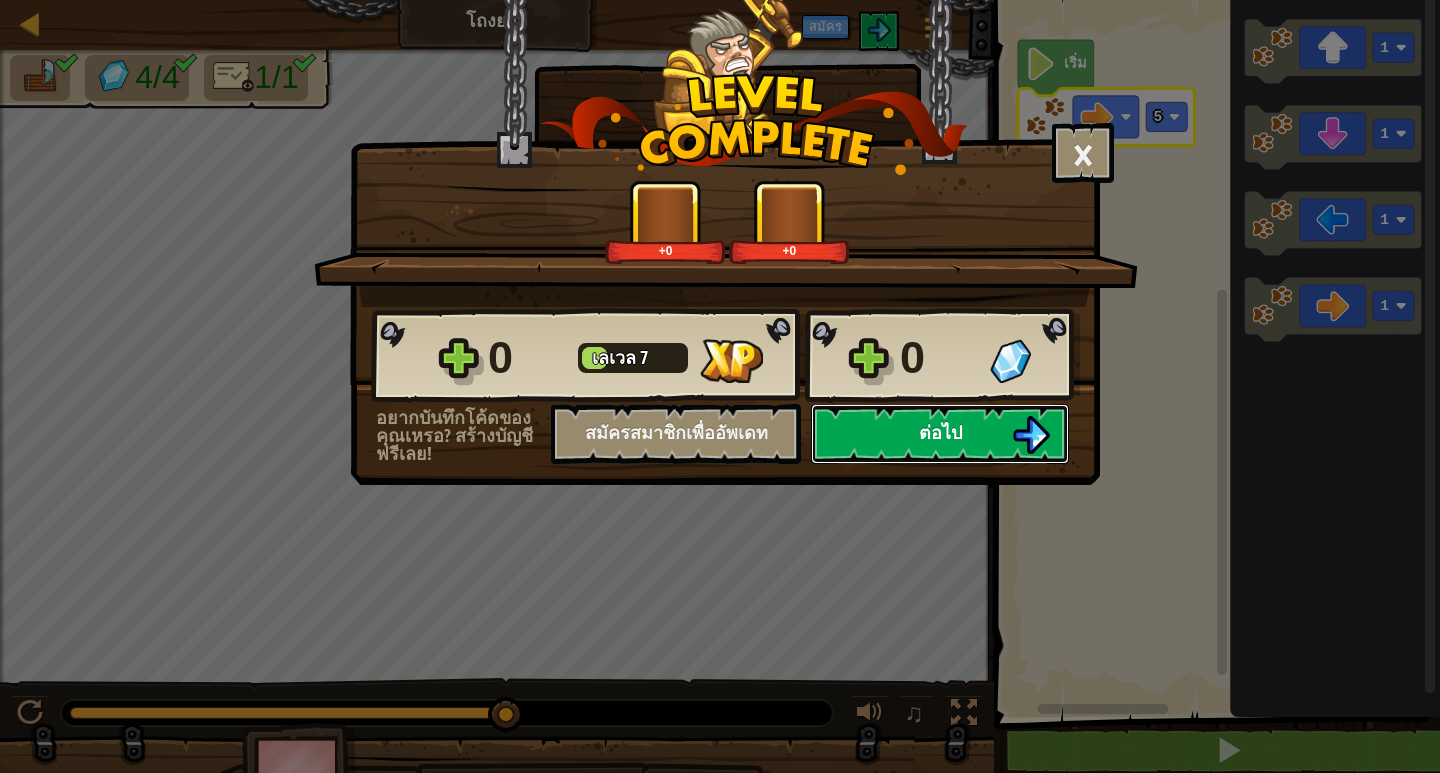 click on "ต่อไป" at bounding box center [940, 434] 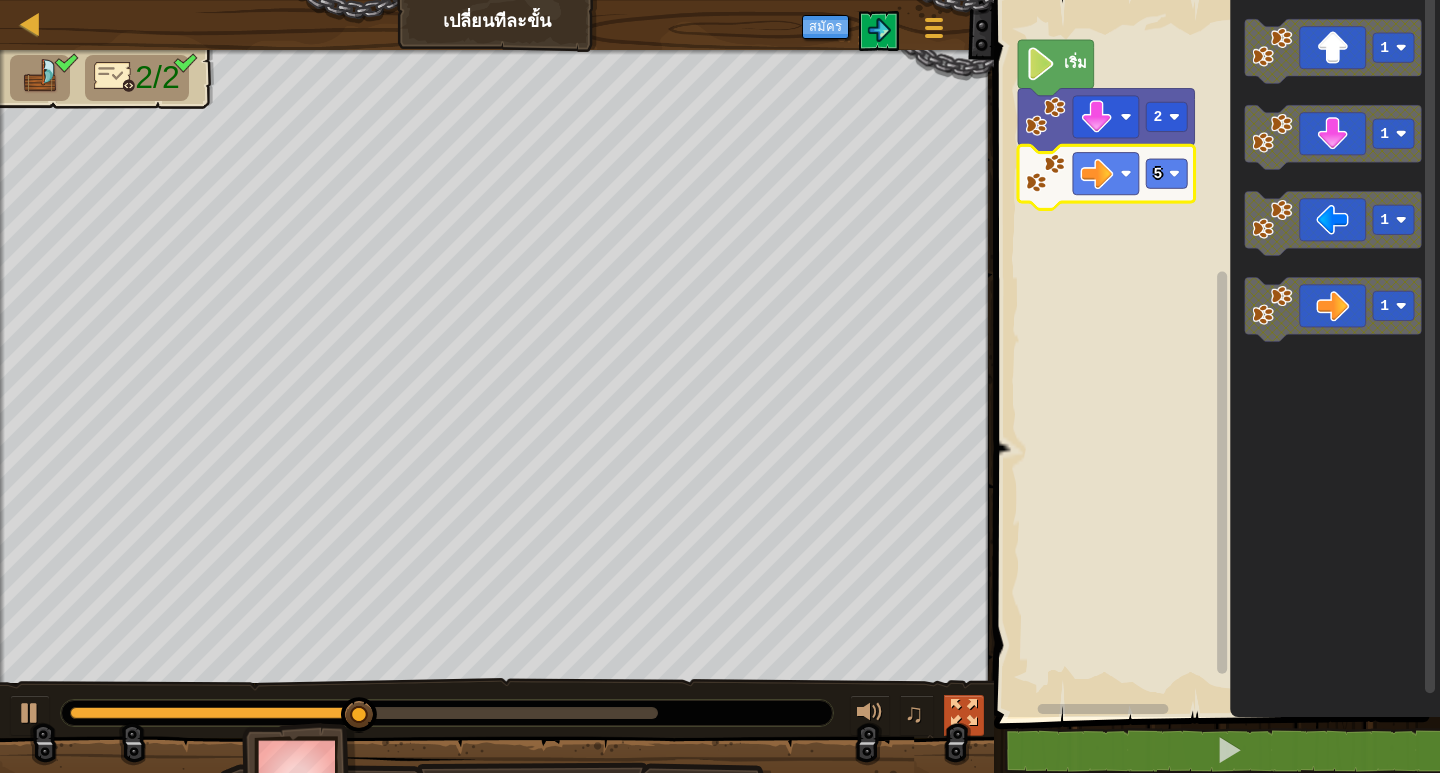 click at bounding box center [964, 713] 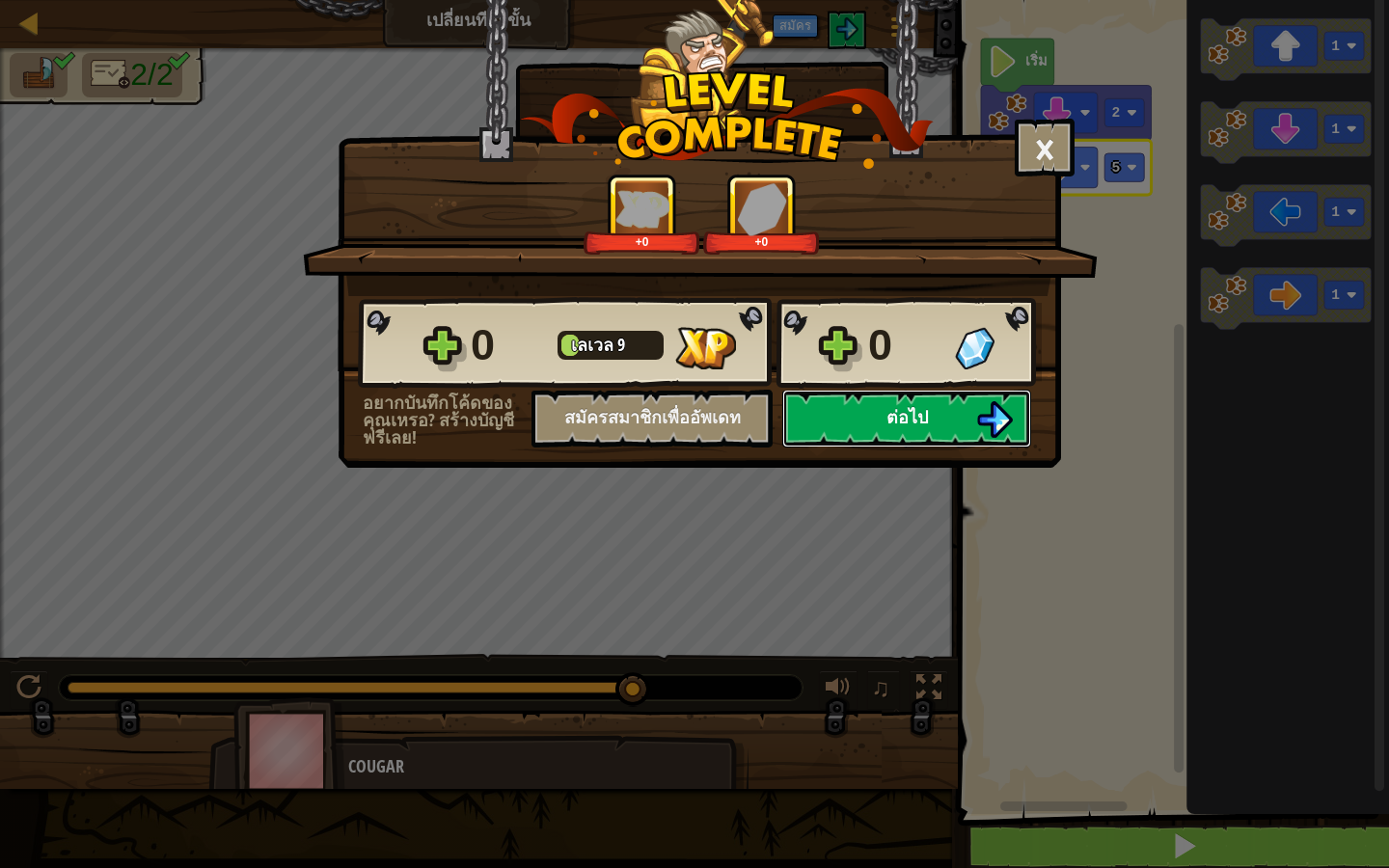 click at bounding box center (994, 420) 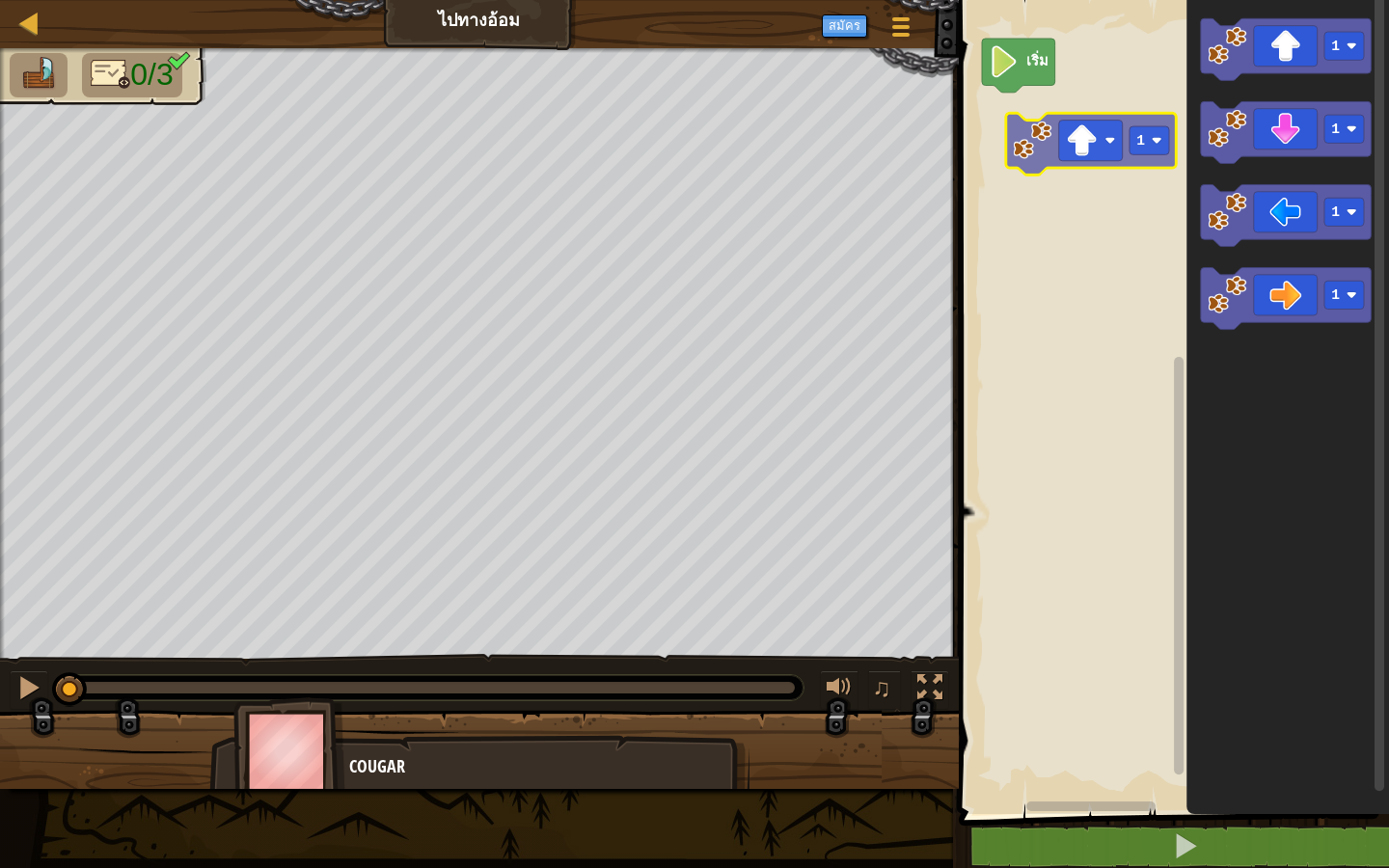 click on "เริ่ม 1 1 1 1 1" at bounding box center [1171, 402] 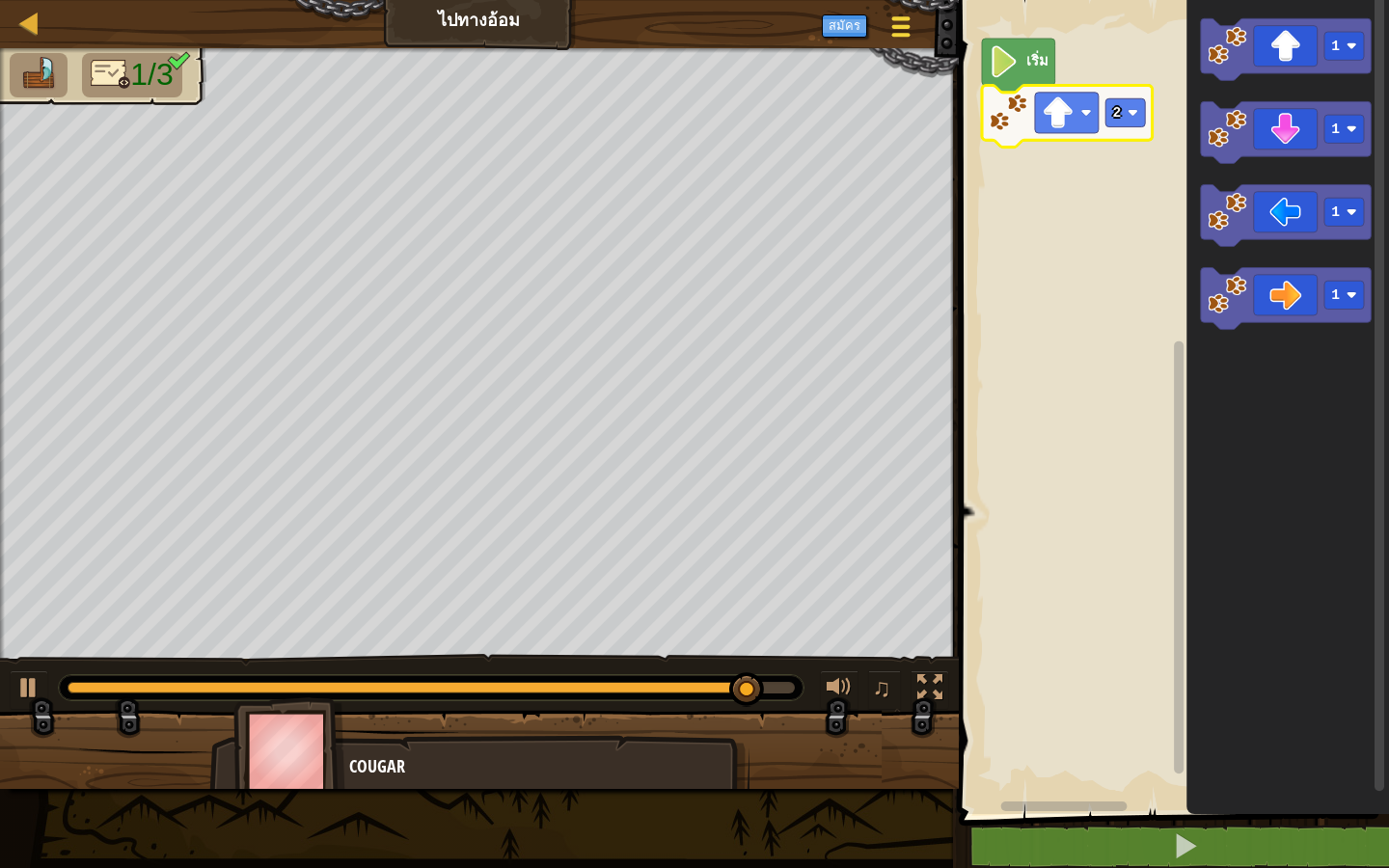 click at bounding box center (900, 26) 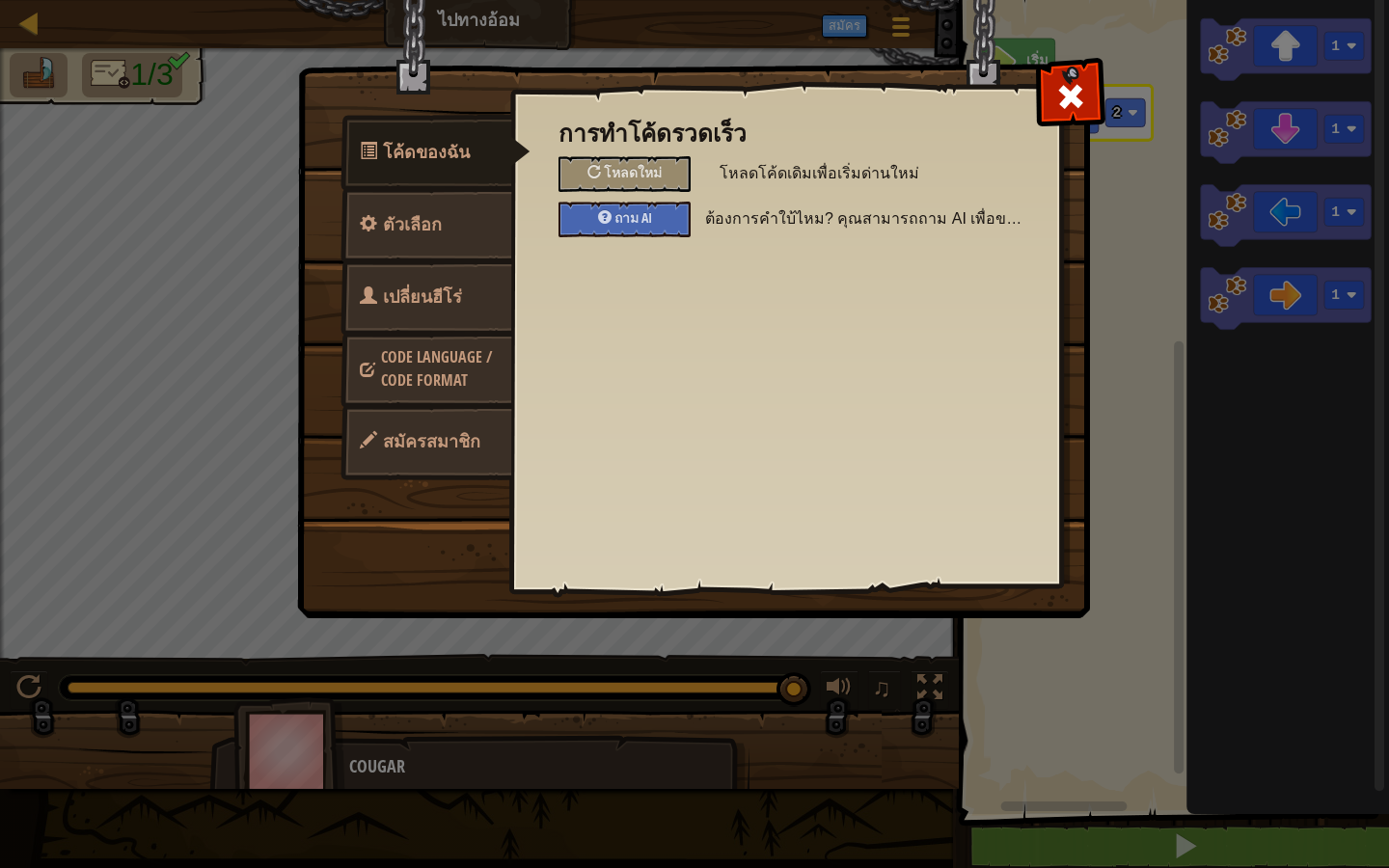 click on "เปลี่ยนฮีโร่" at bounding box center (422, 296) 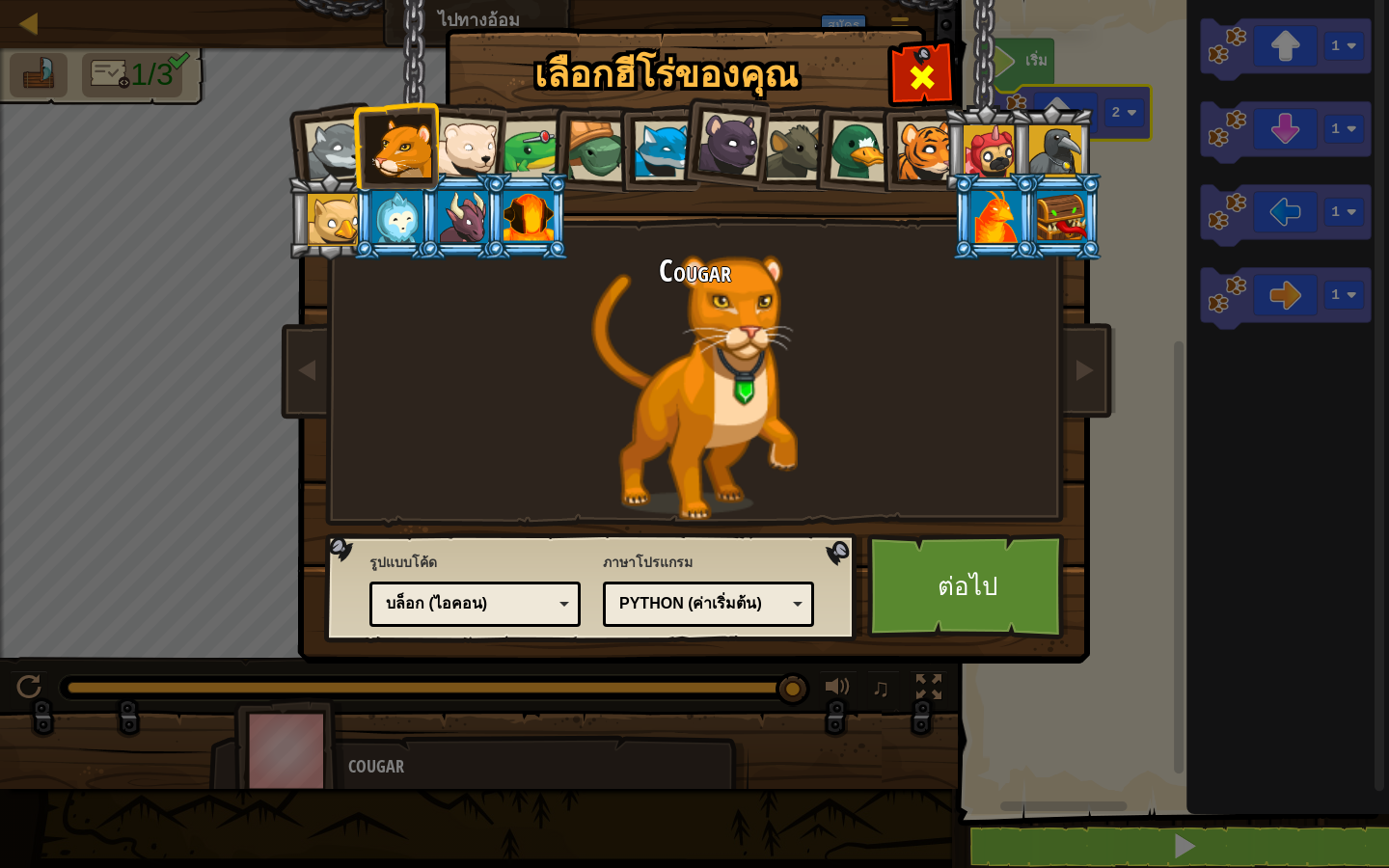 click at bounding box center [922, 77] 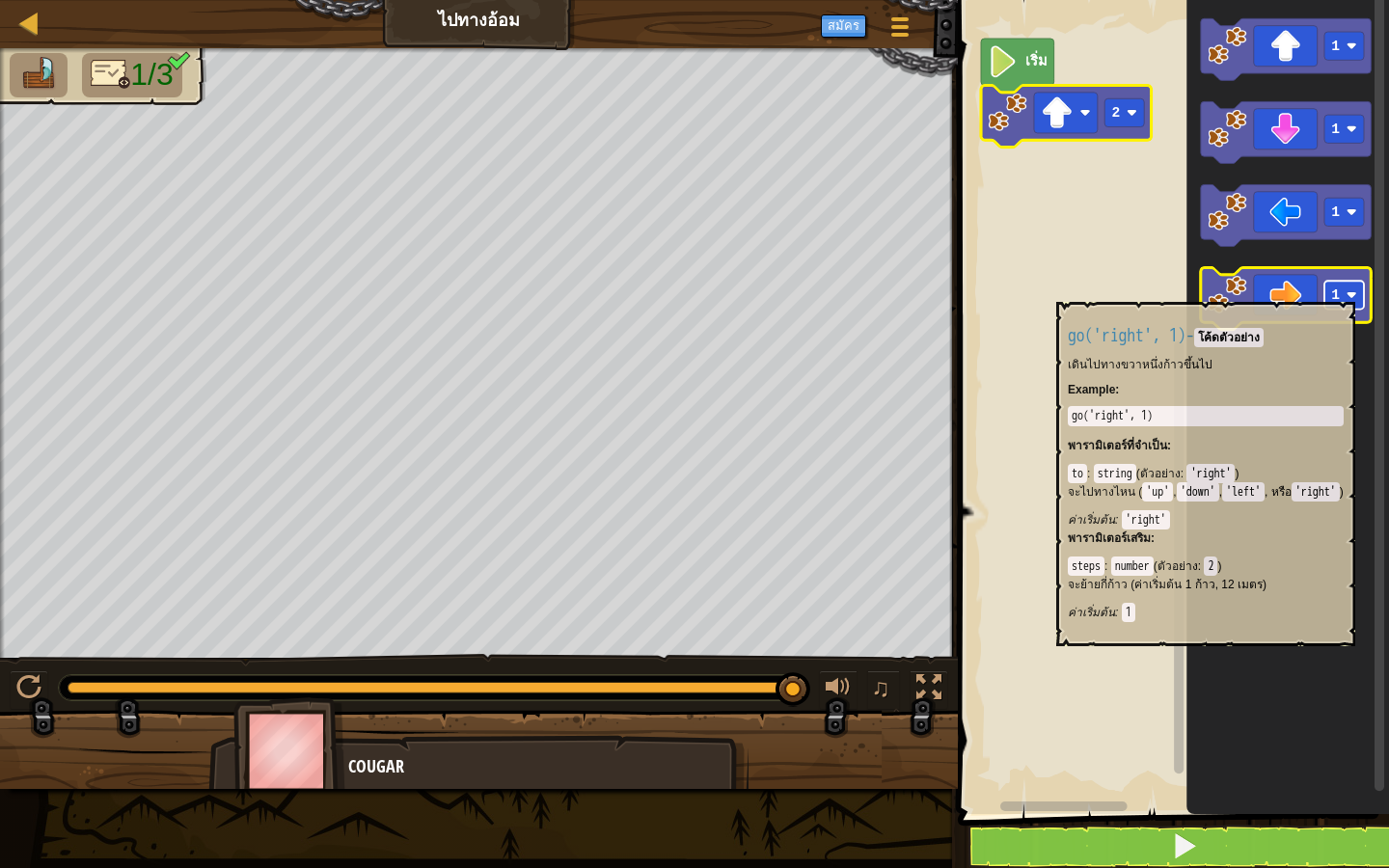 click 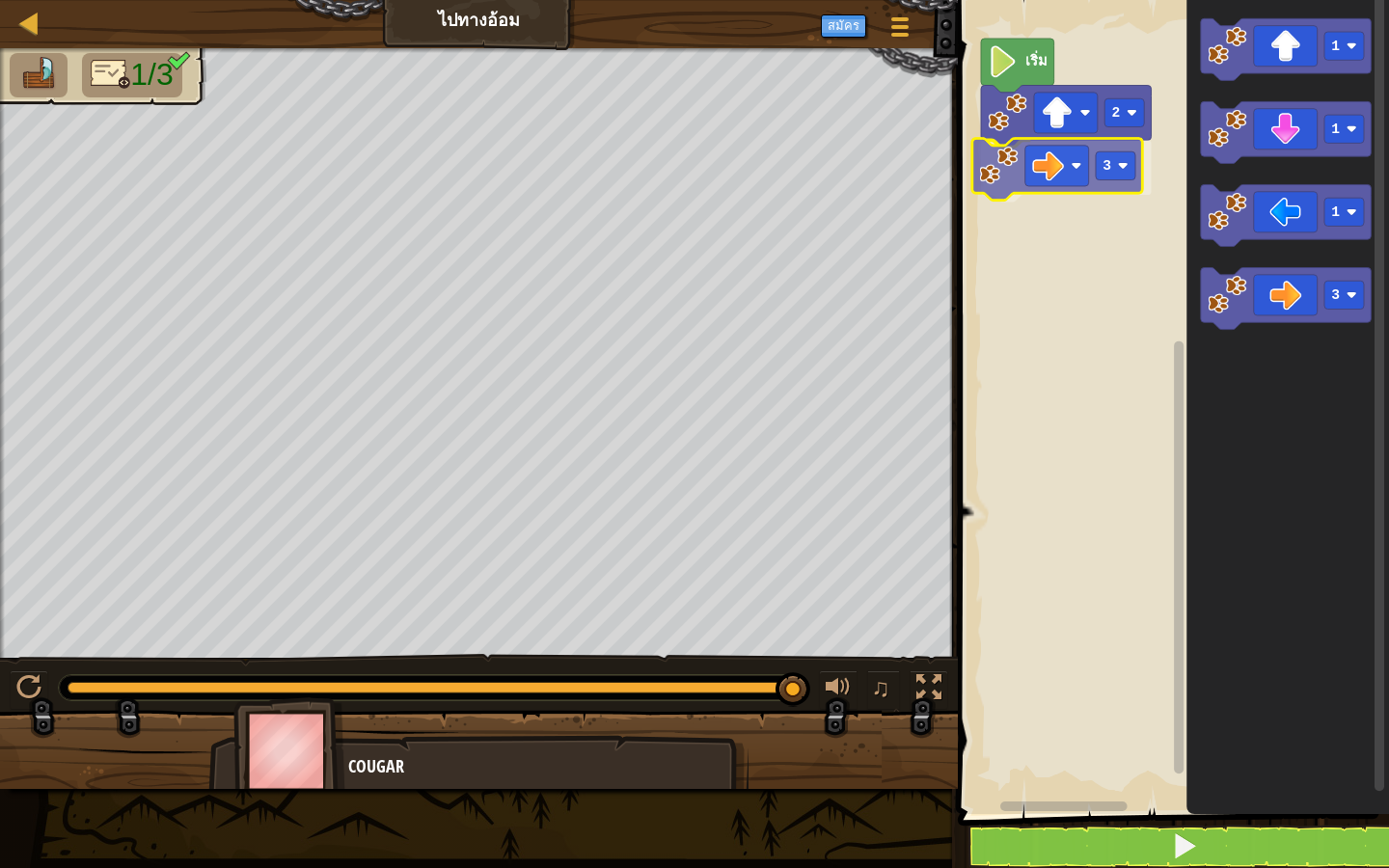 click on "เริ่ม 2 3 1 1 1 3 3" at bounding box center (1170, 402) 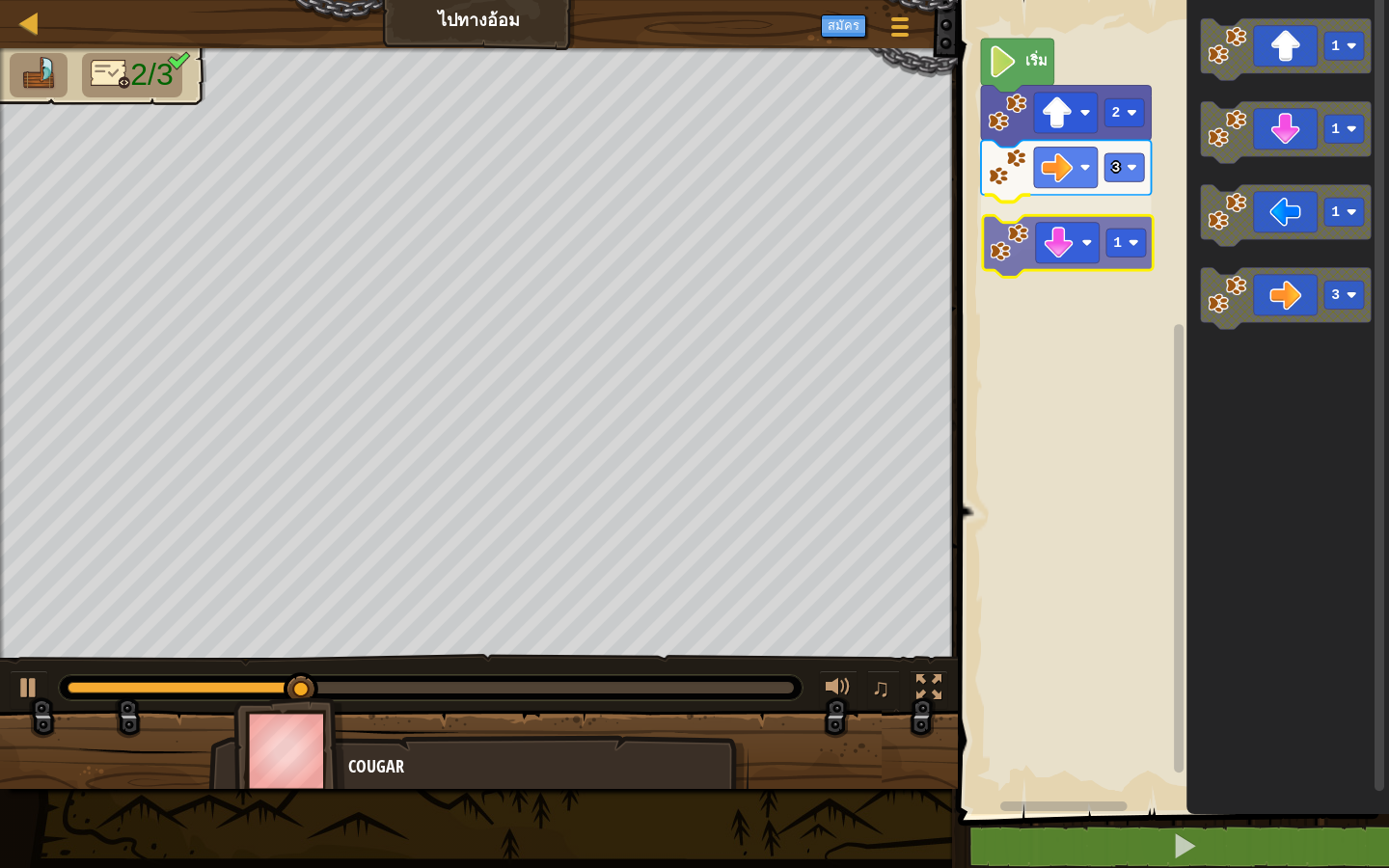 click on "เริ่ม 2 3 1 1 1 1 3 1" at bounding box center [1170, 402] 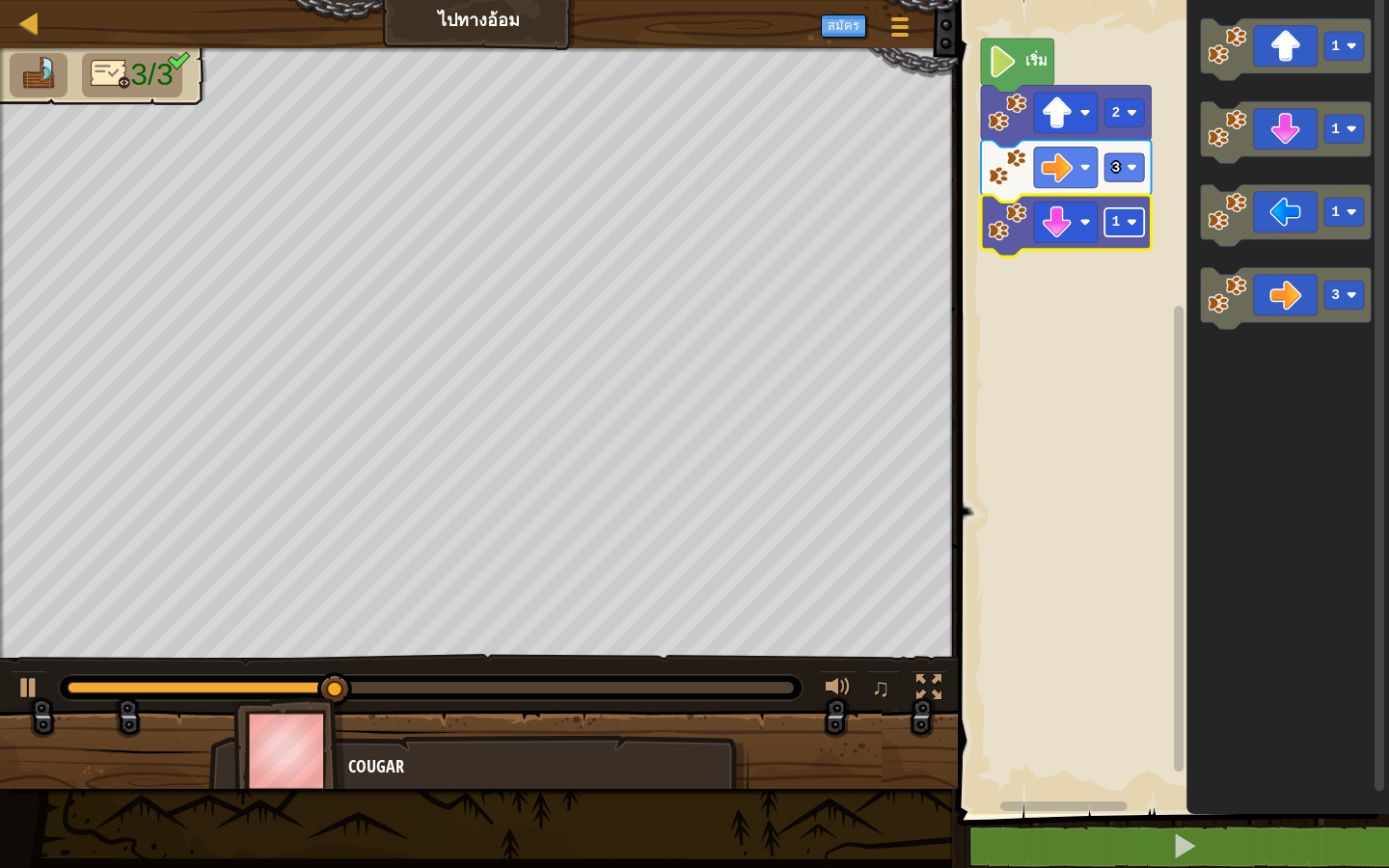 click 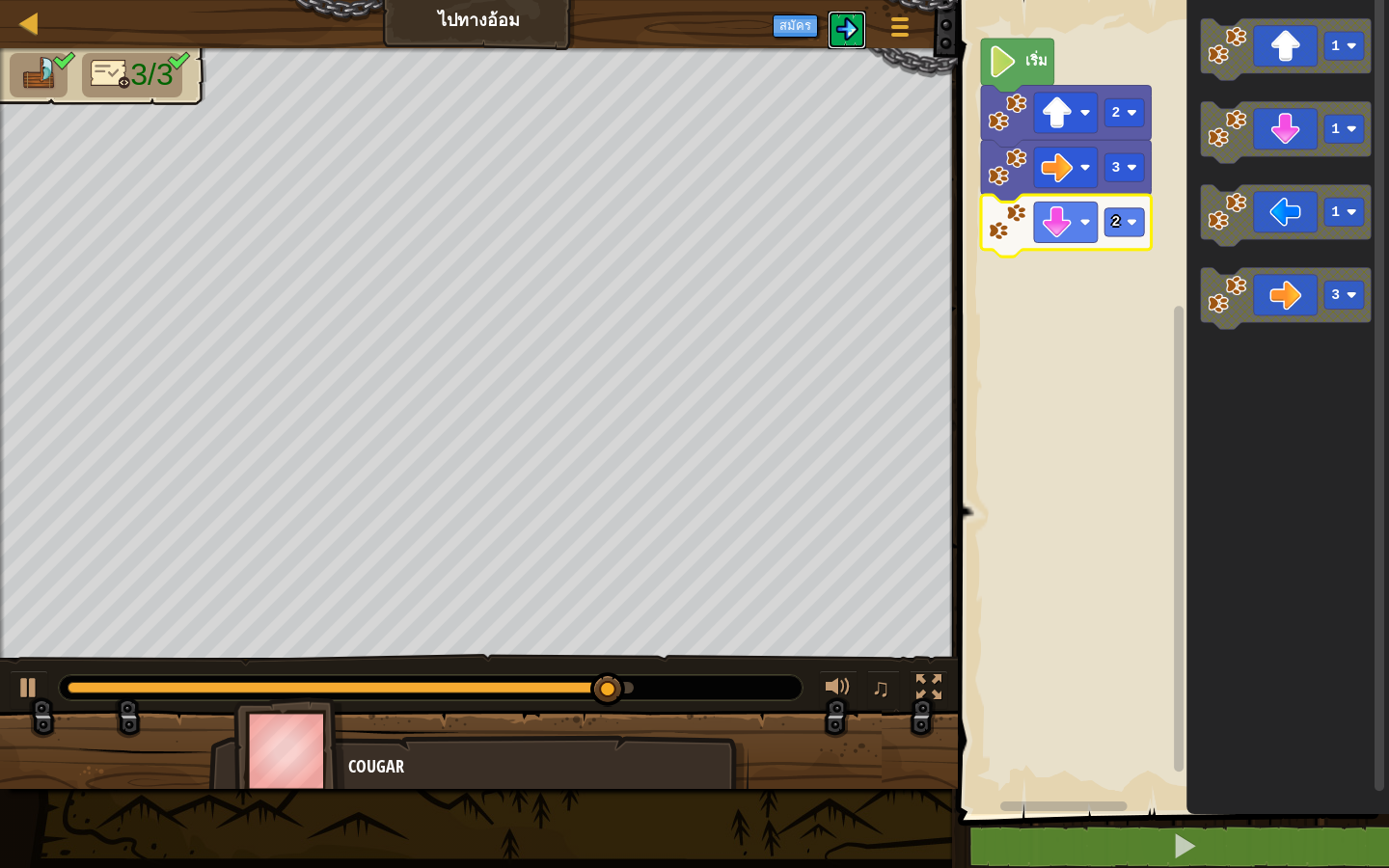 click at bounding box center (847, 29) 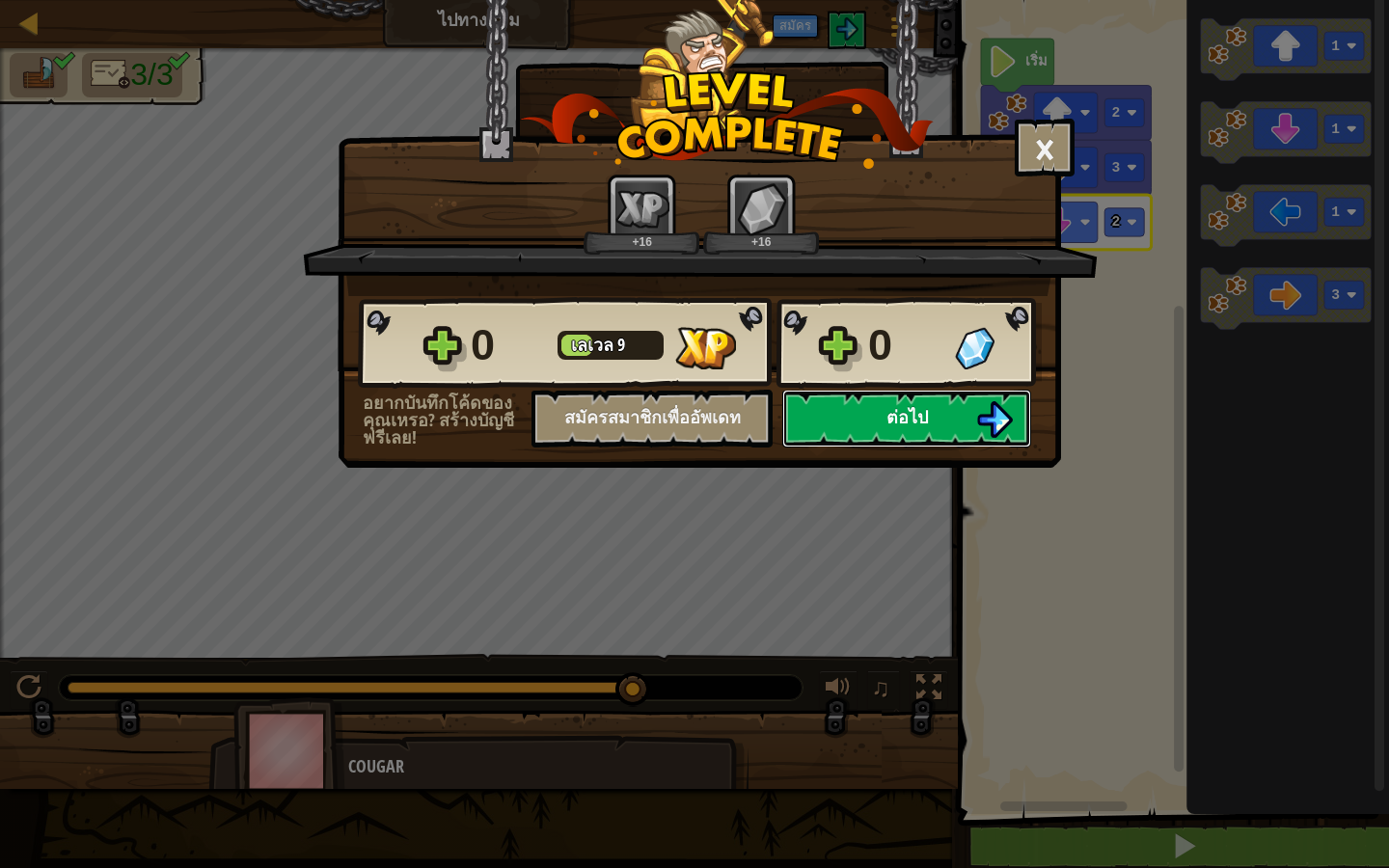 click on "ต่อไป" at bounding box center (907, 417) 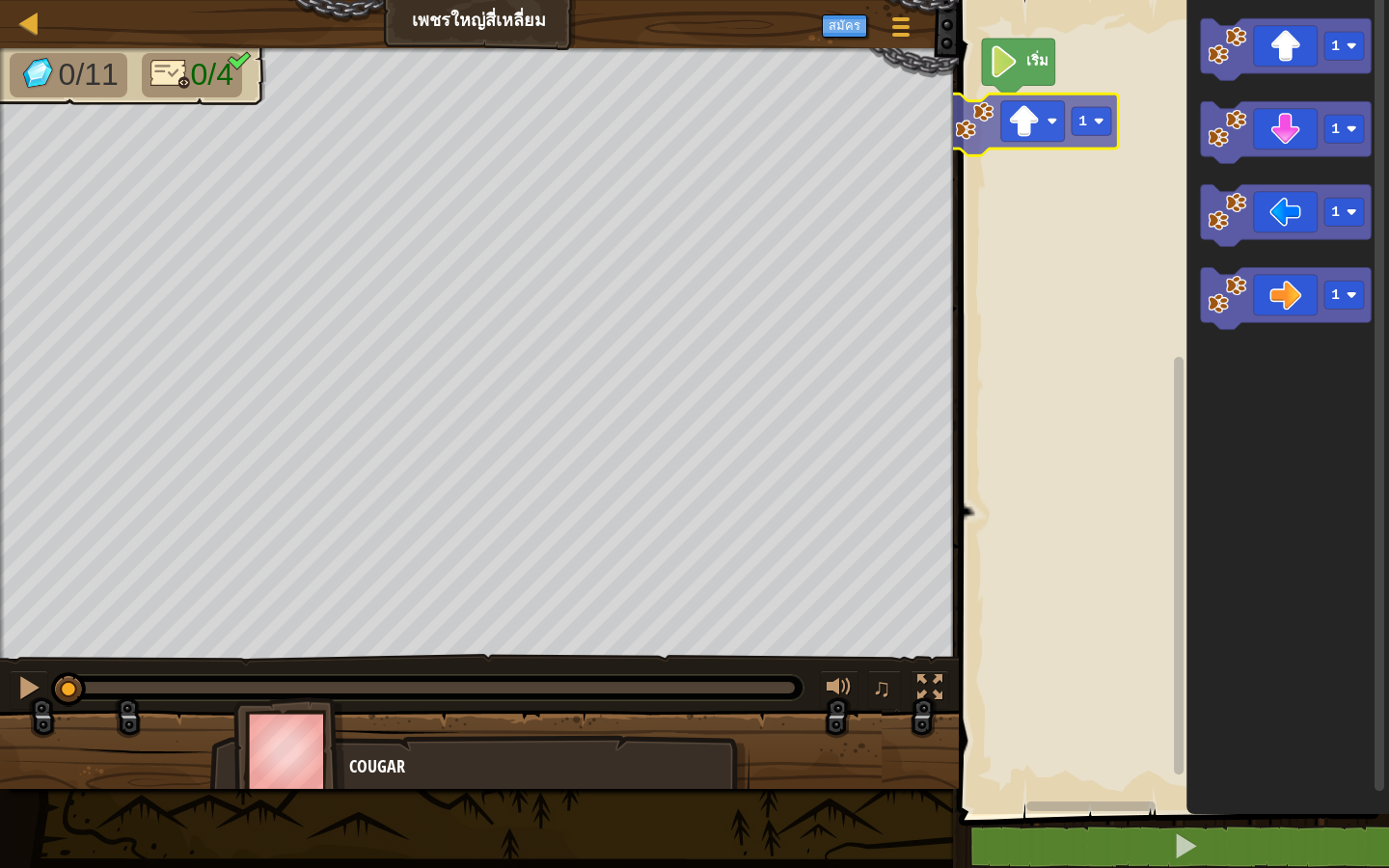 click on "เริ่ม 1 1 1 1 1 1" at bounding box center (1171, 402) 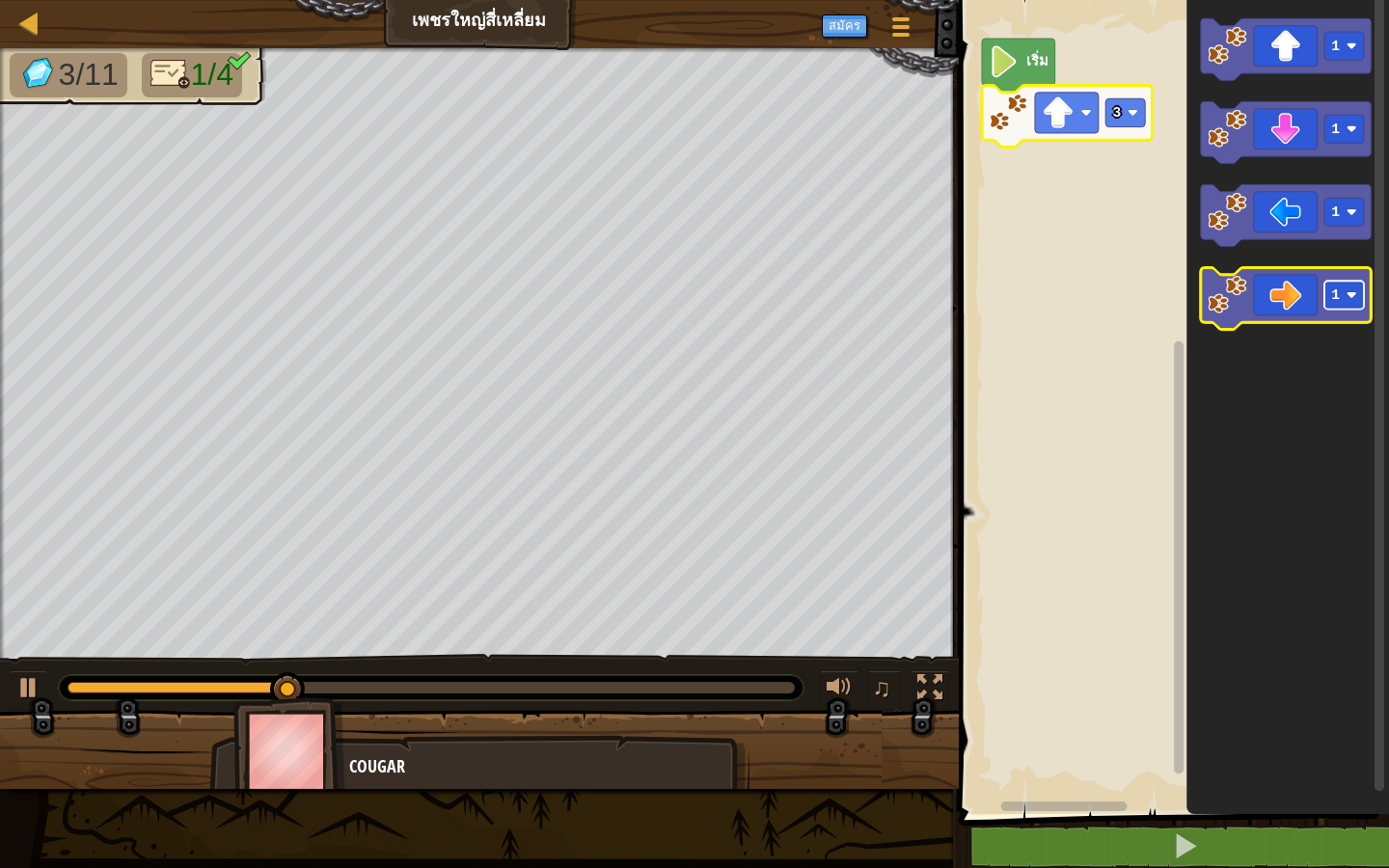 click 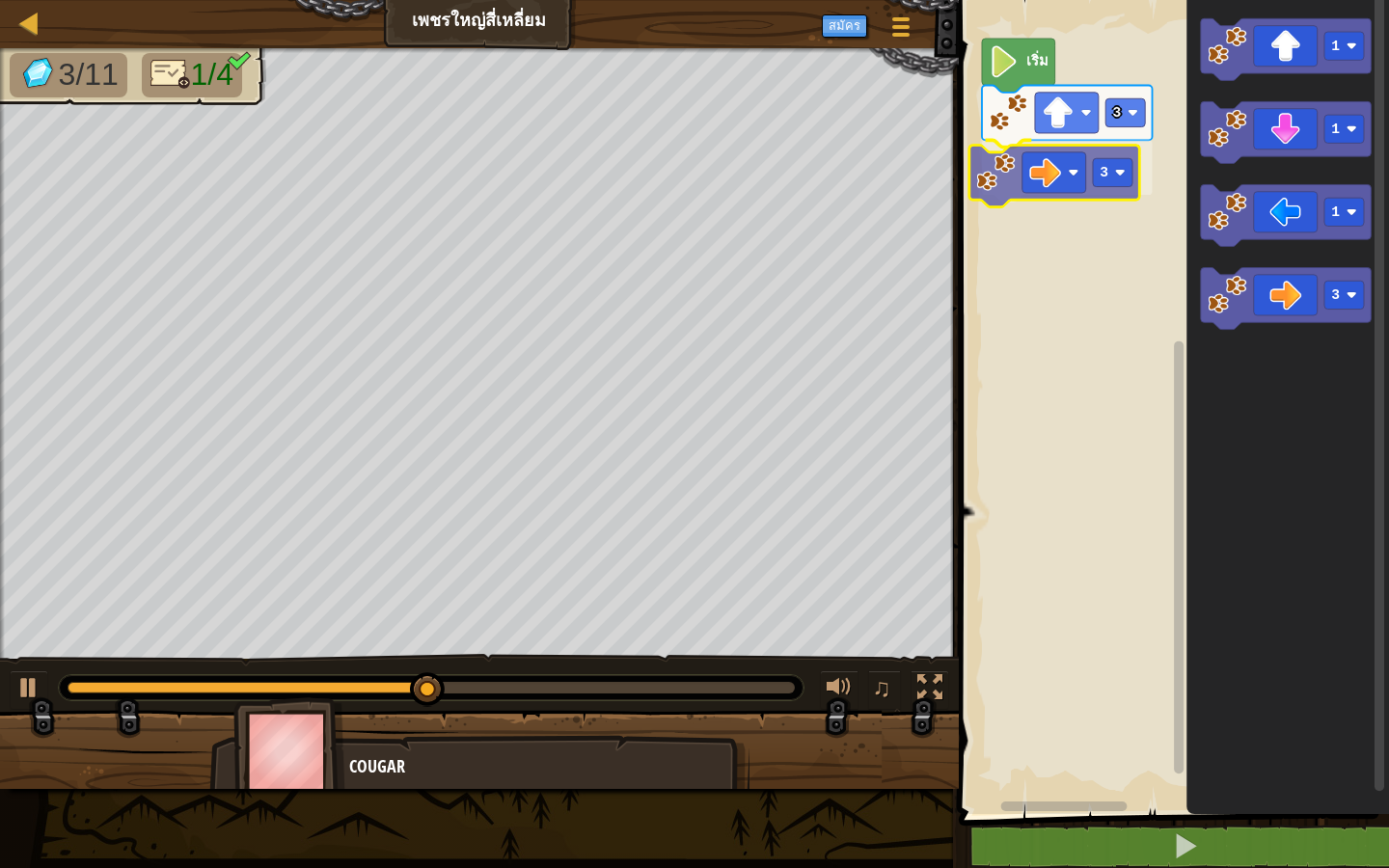 click on "เริ่ม 3 3 1 1 1 3 3" at bounding box center (1171, 402) 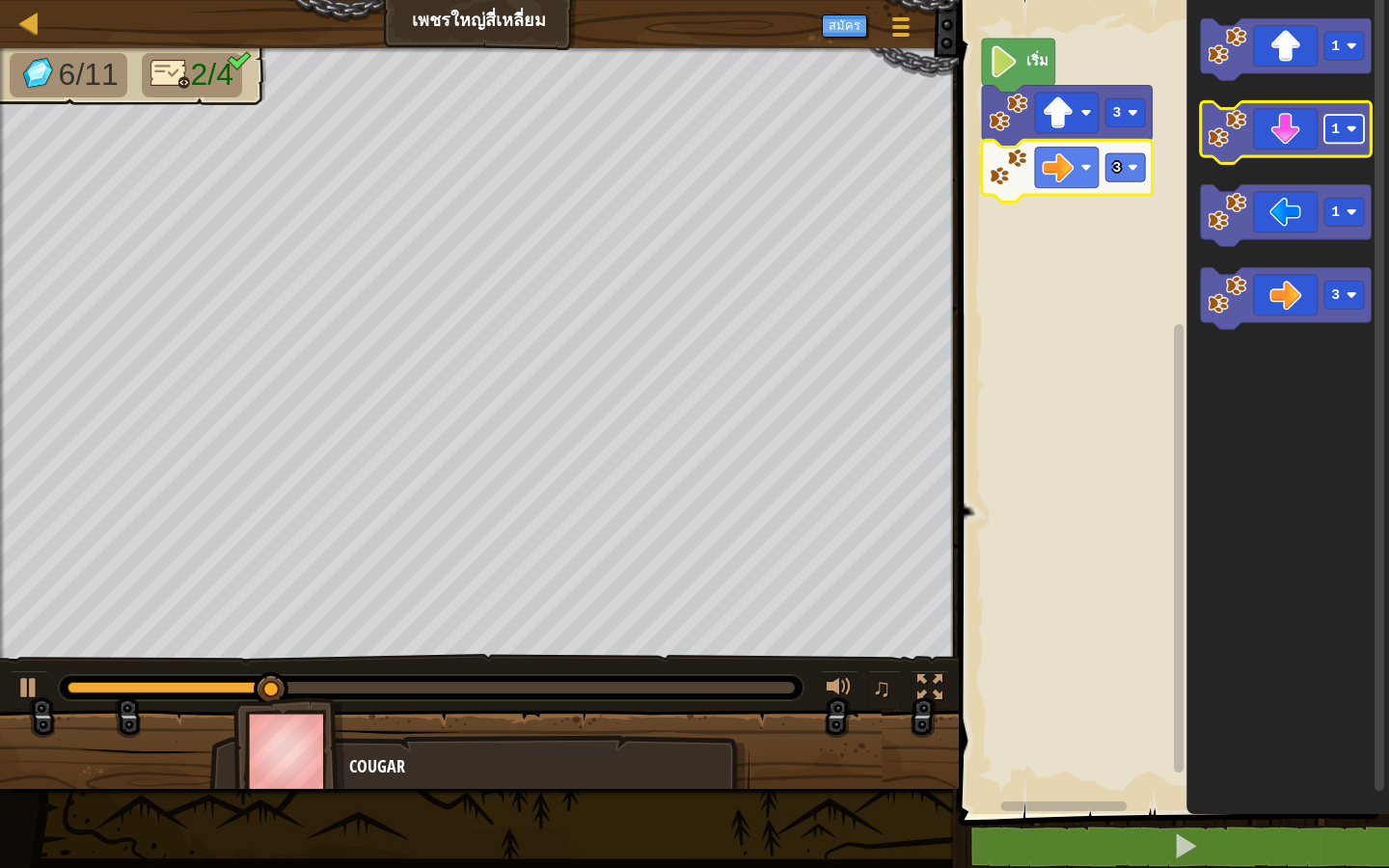 click on "1" 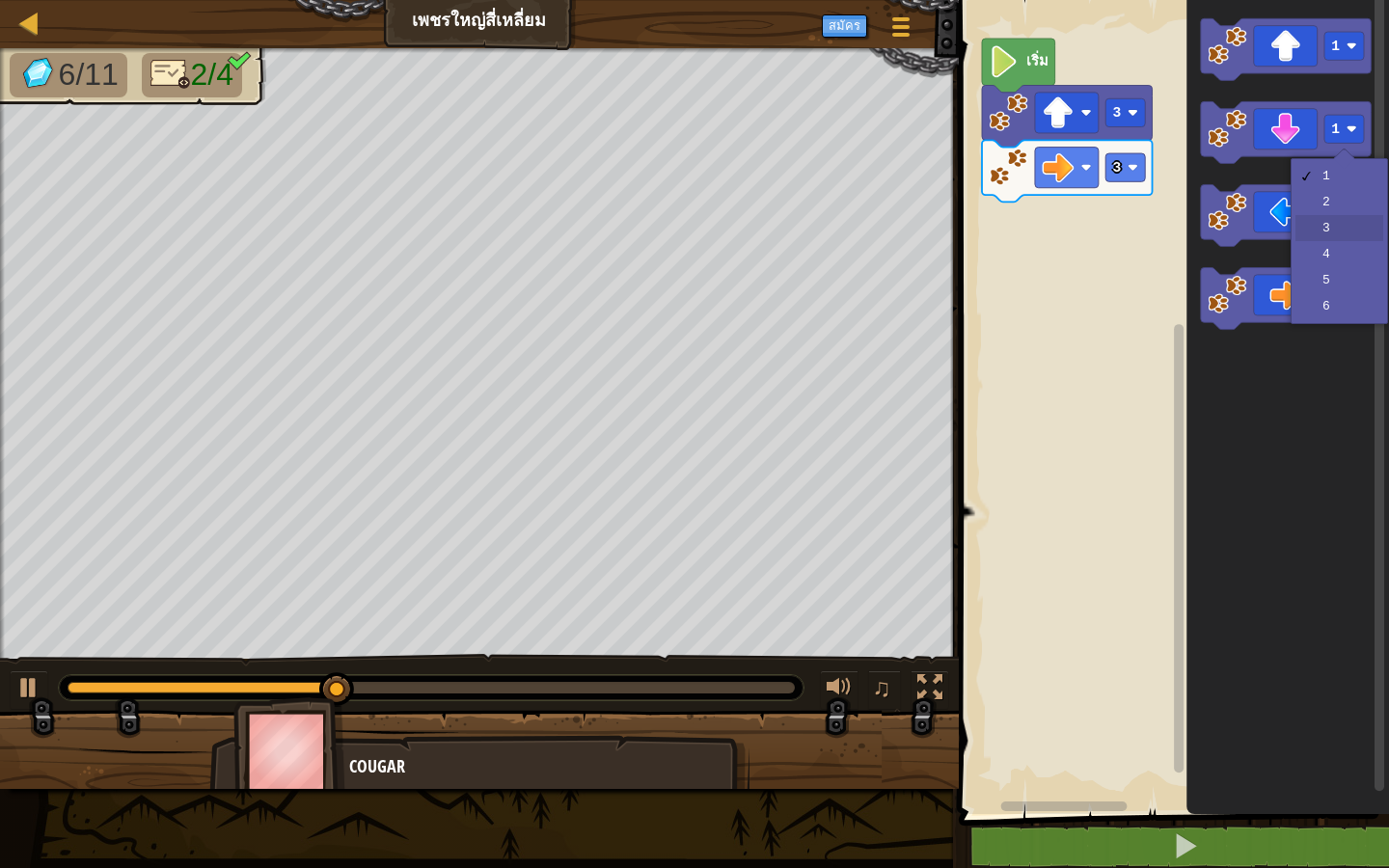 drag, startPoint x: 1337, startPoint y: 229, endPoint x: 1288, endPoint y: 185, distance: 65.8559 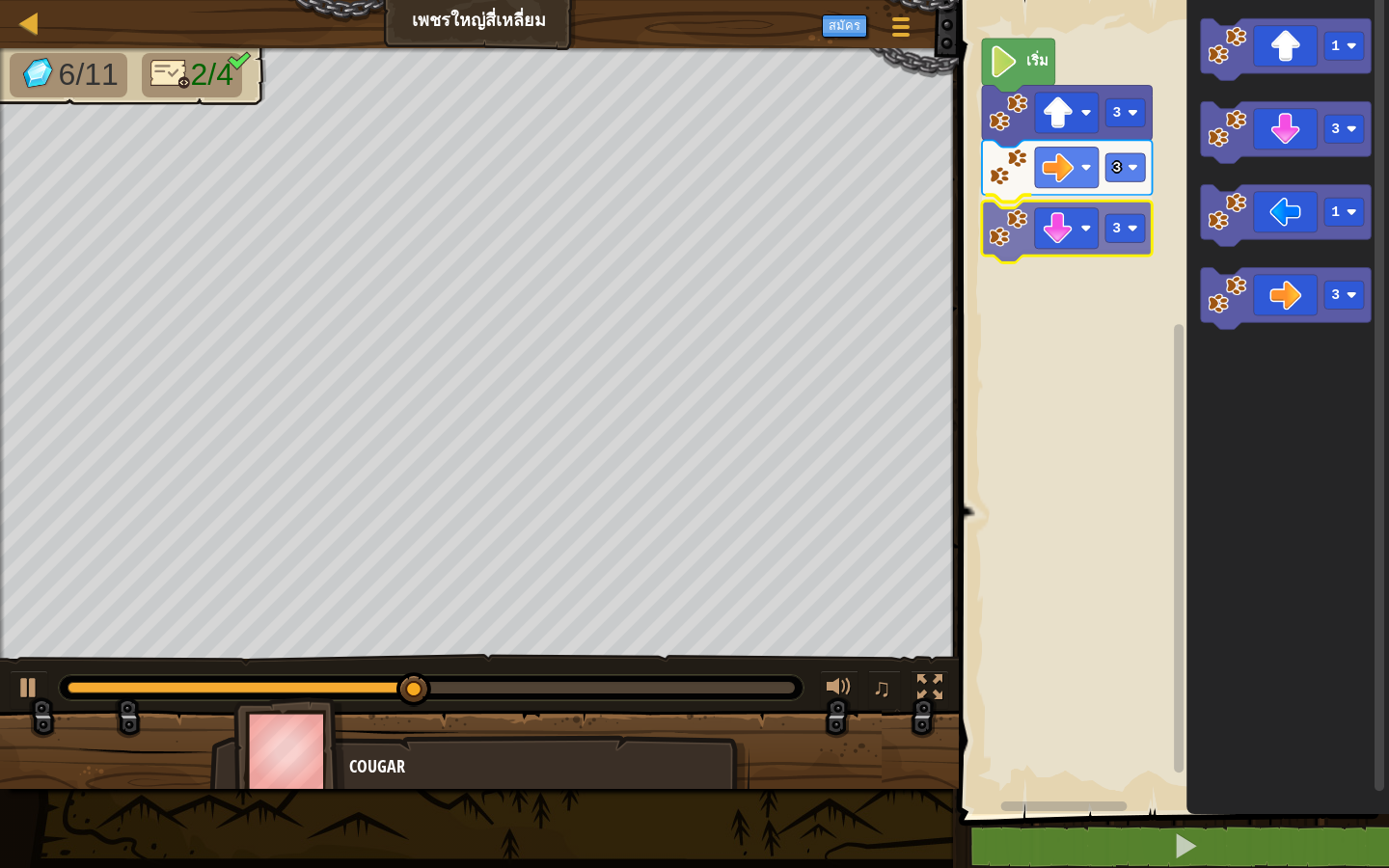 click on "เริ่ม 3 3 3 1 3 1 3 3" at bounding box center (1171, 402) 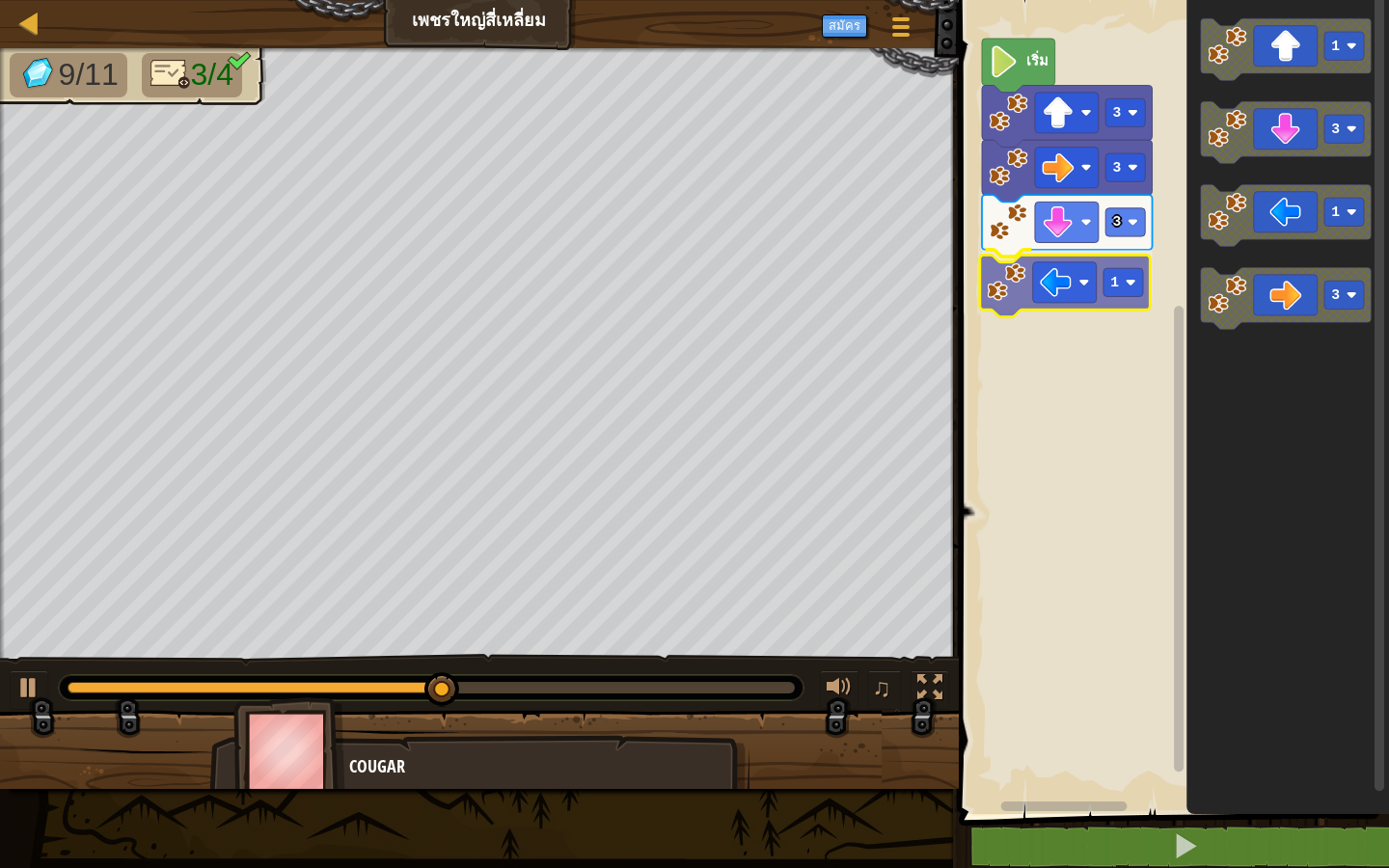 click on "เริ่ม 3 3 3 1 1 3 1 3 1" at bounding box center [1171, 402] 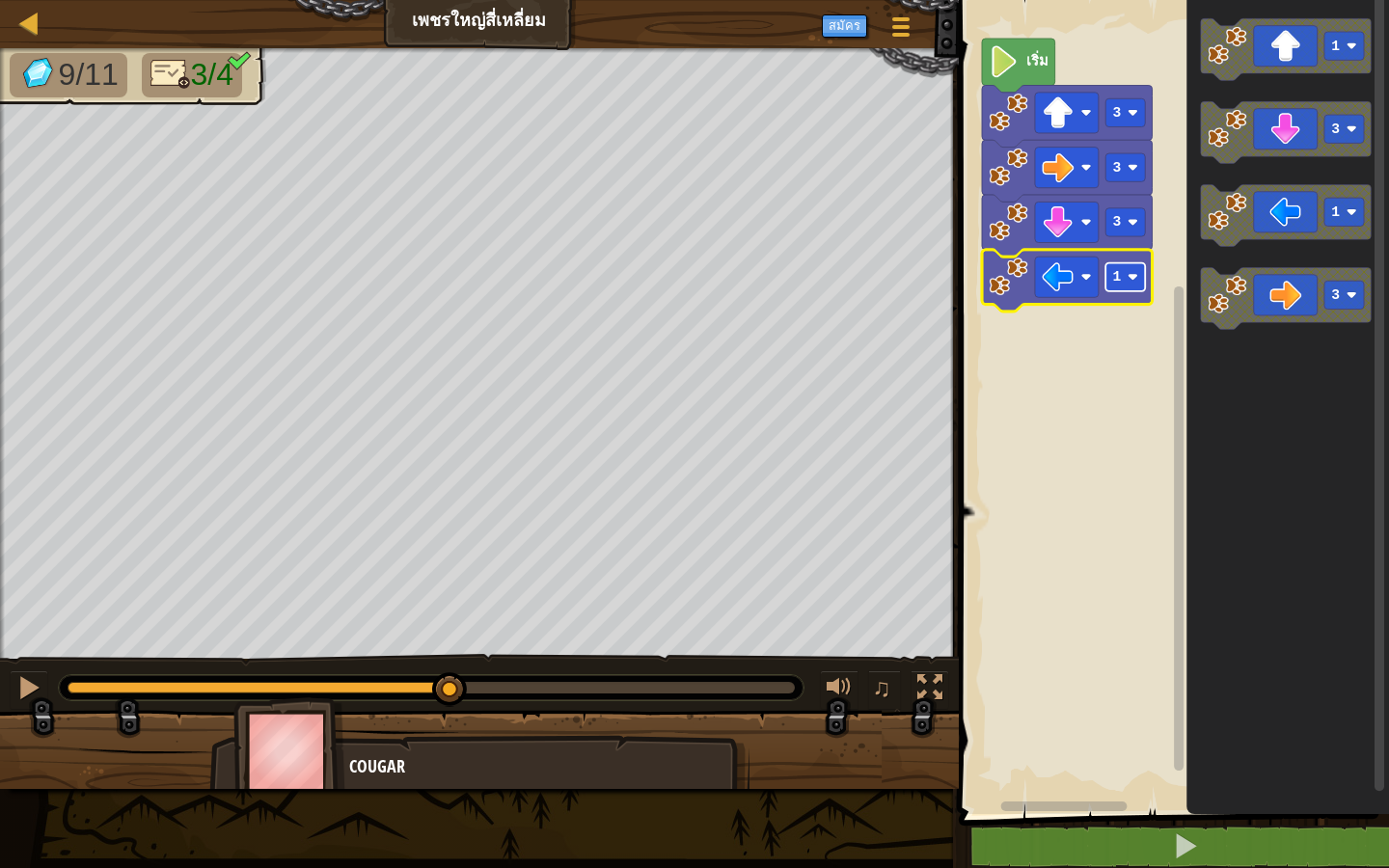 click 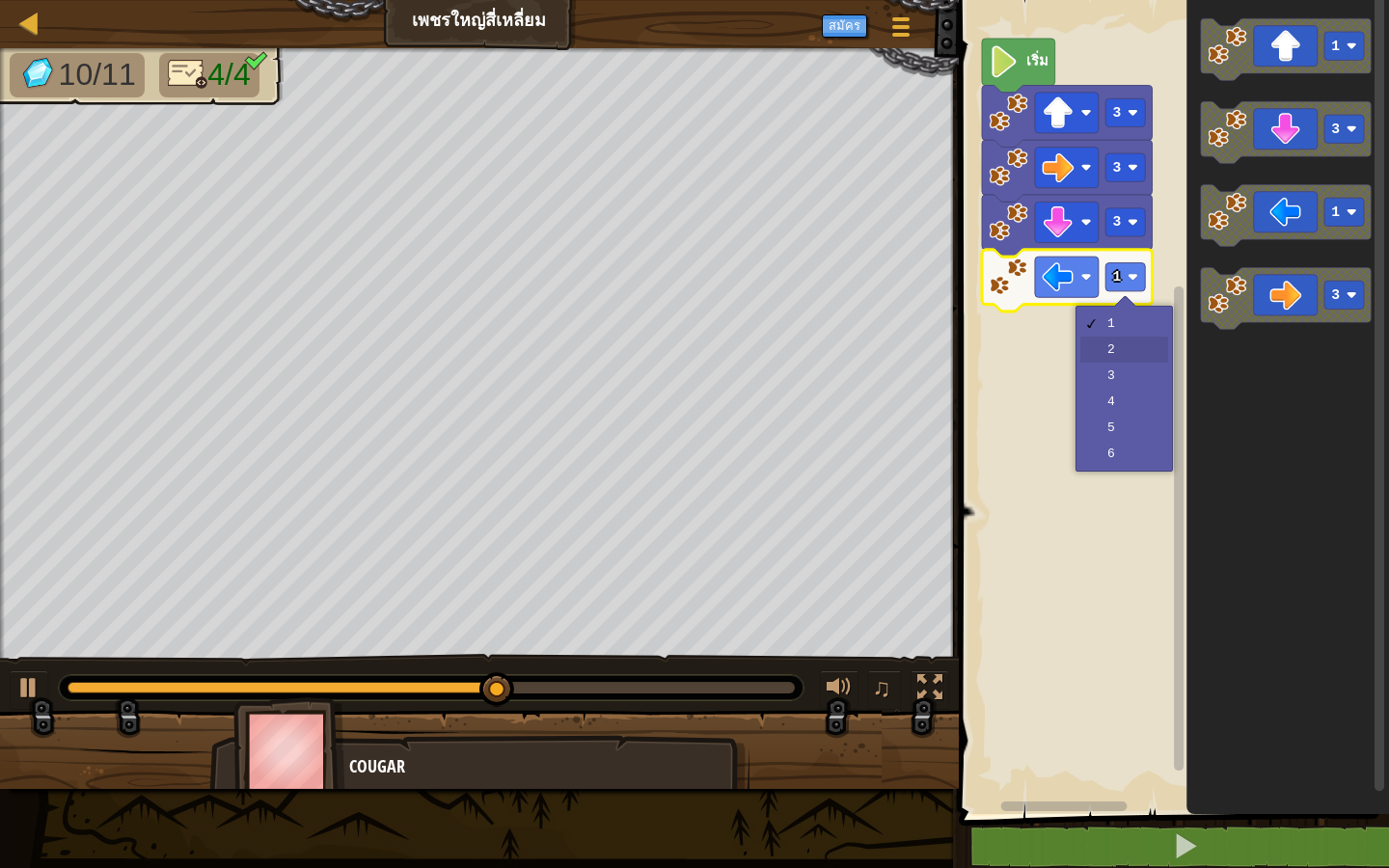 drag, startPoint x: 1122, startPoint y: 339, endPoint x: 1131, endPoint y: 339, distance: 9 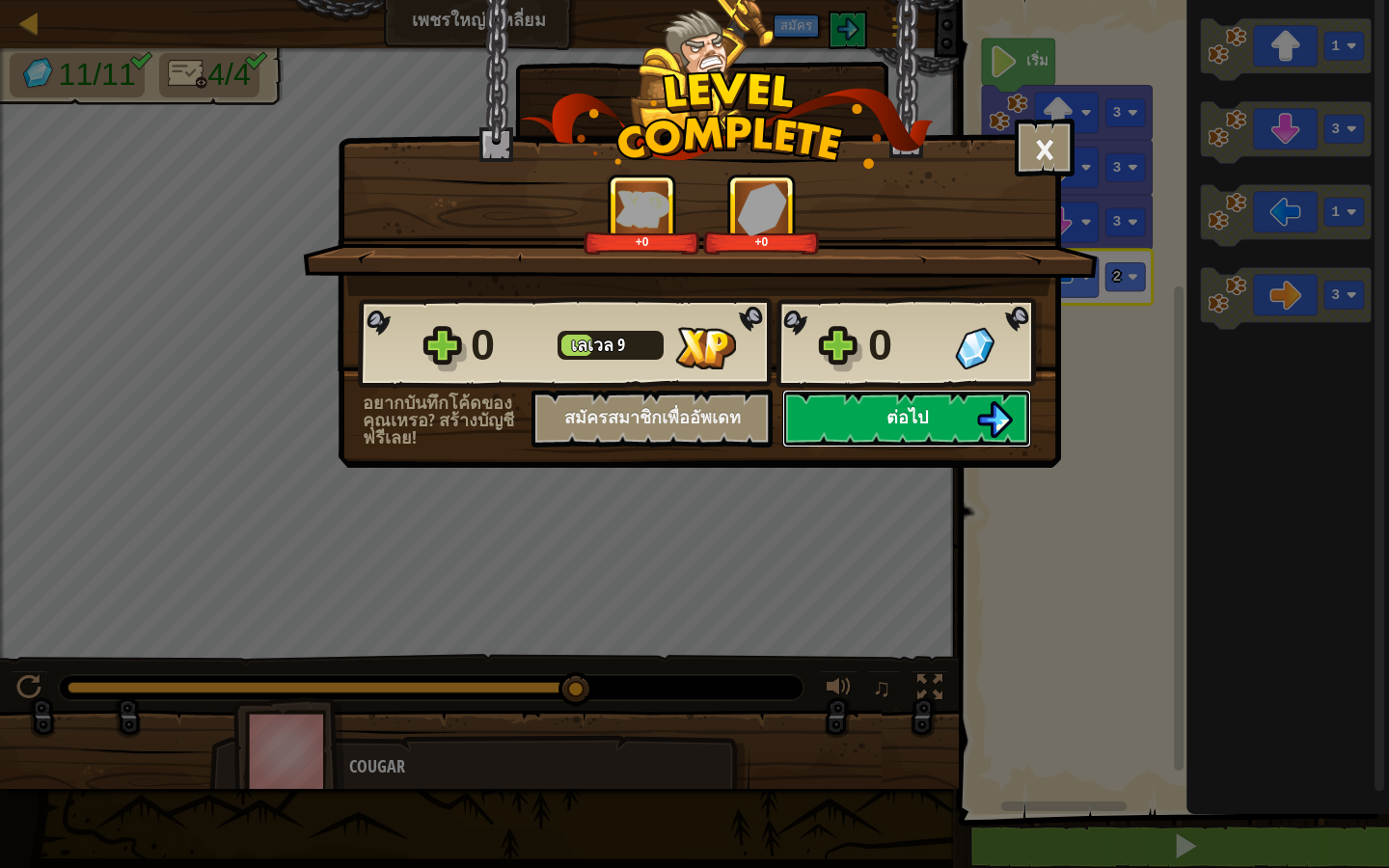 click on "ต่อไป" at bounding box center [907, 419] 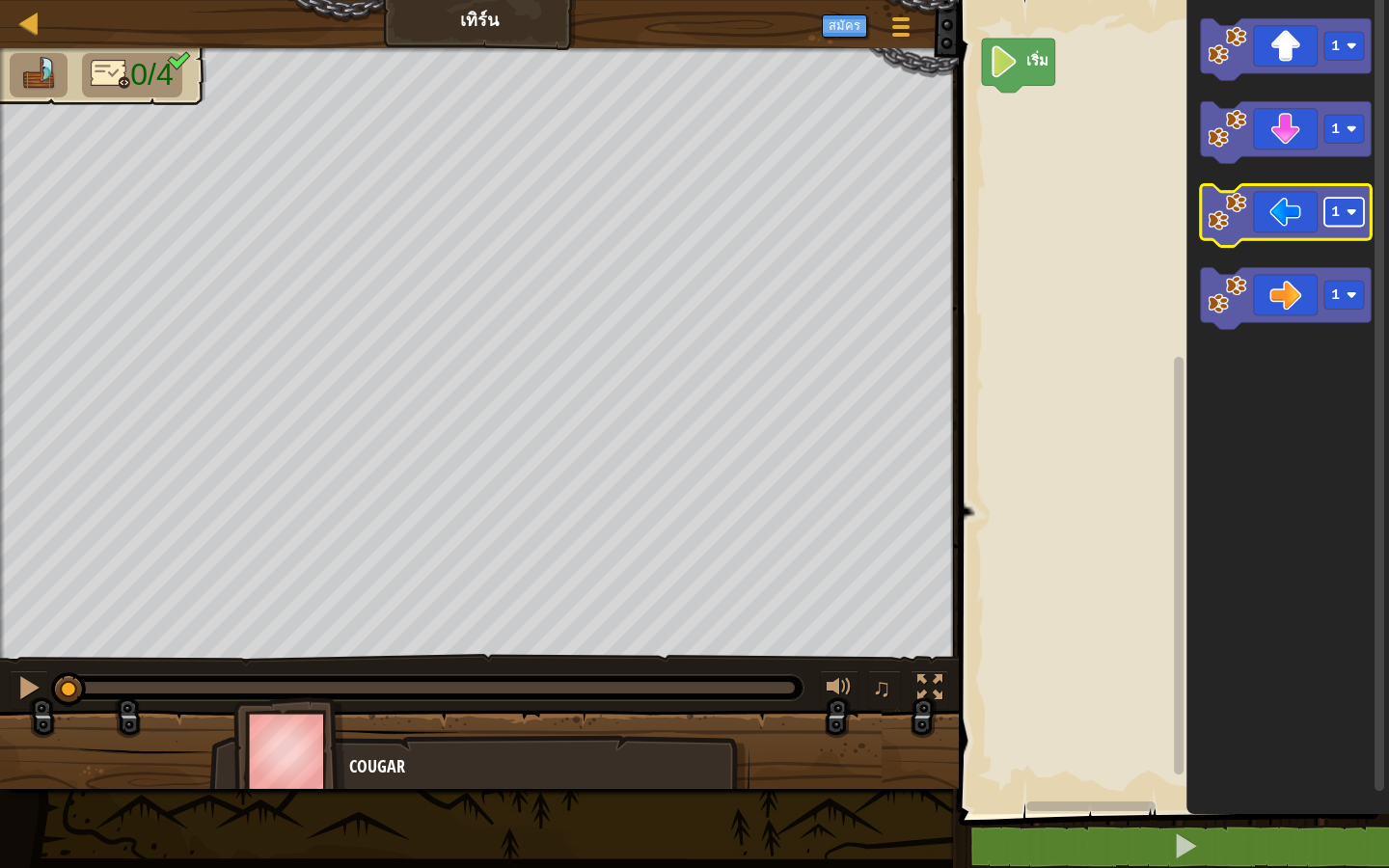 click 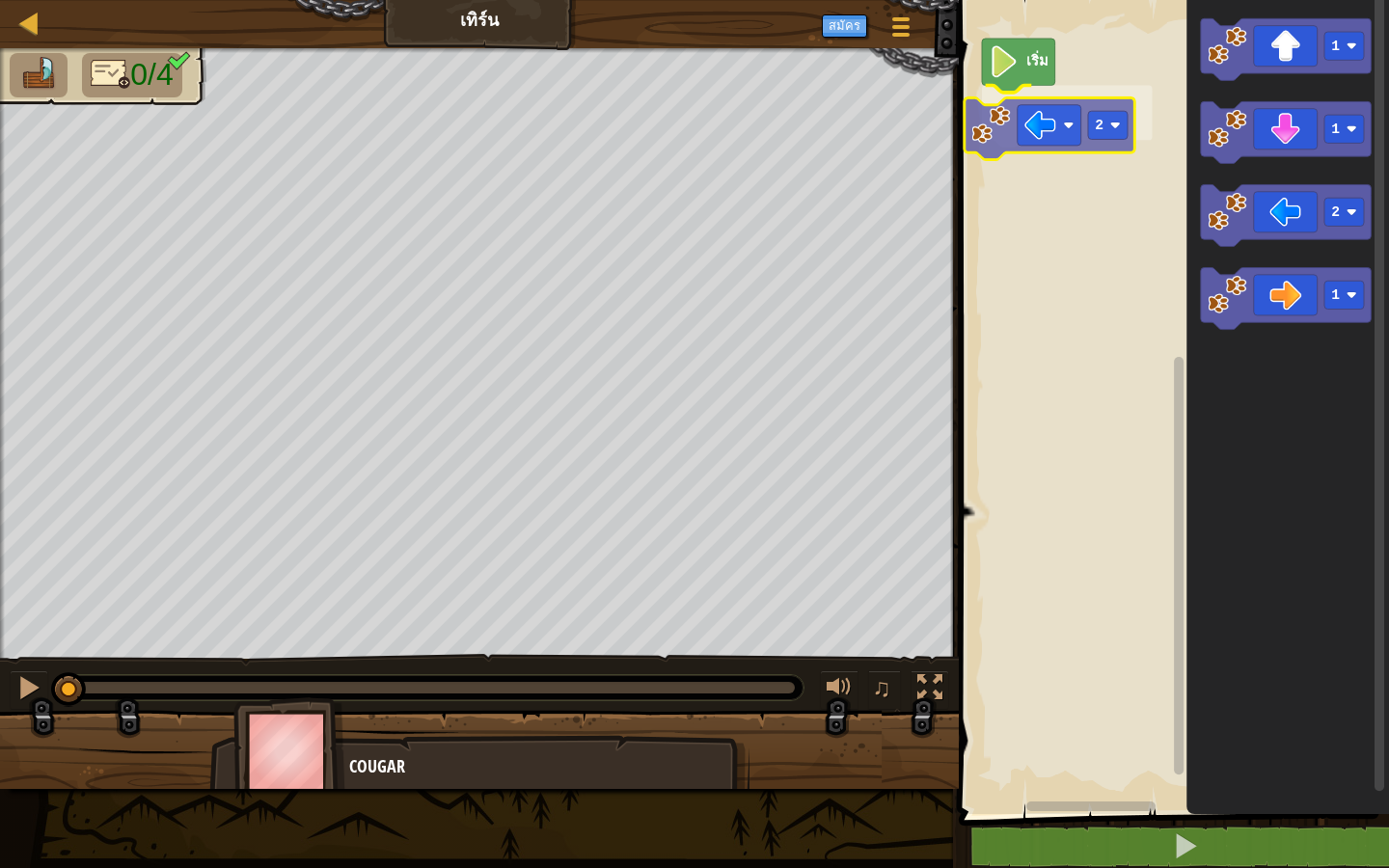 click on "เริ่ม 2 1 1 2 1 2" at bounding box center [1171, 402] 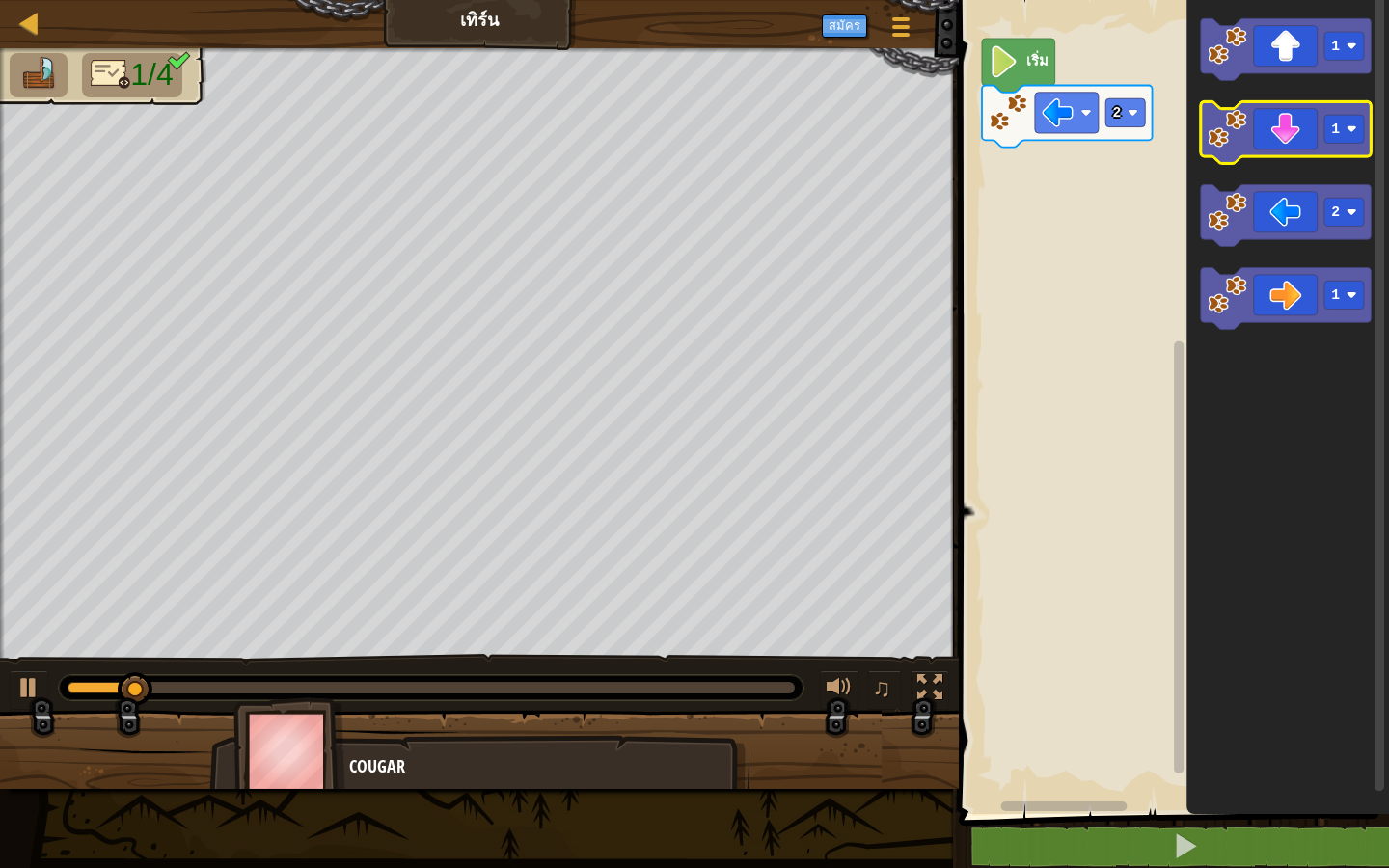 click 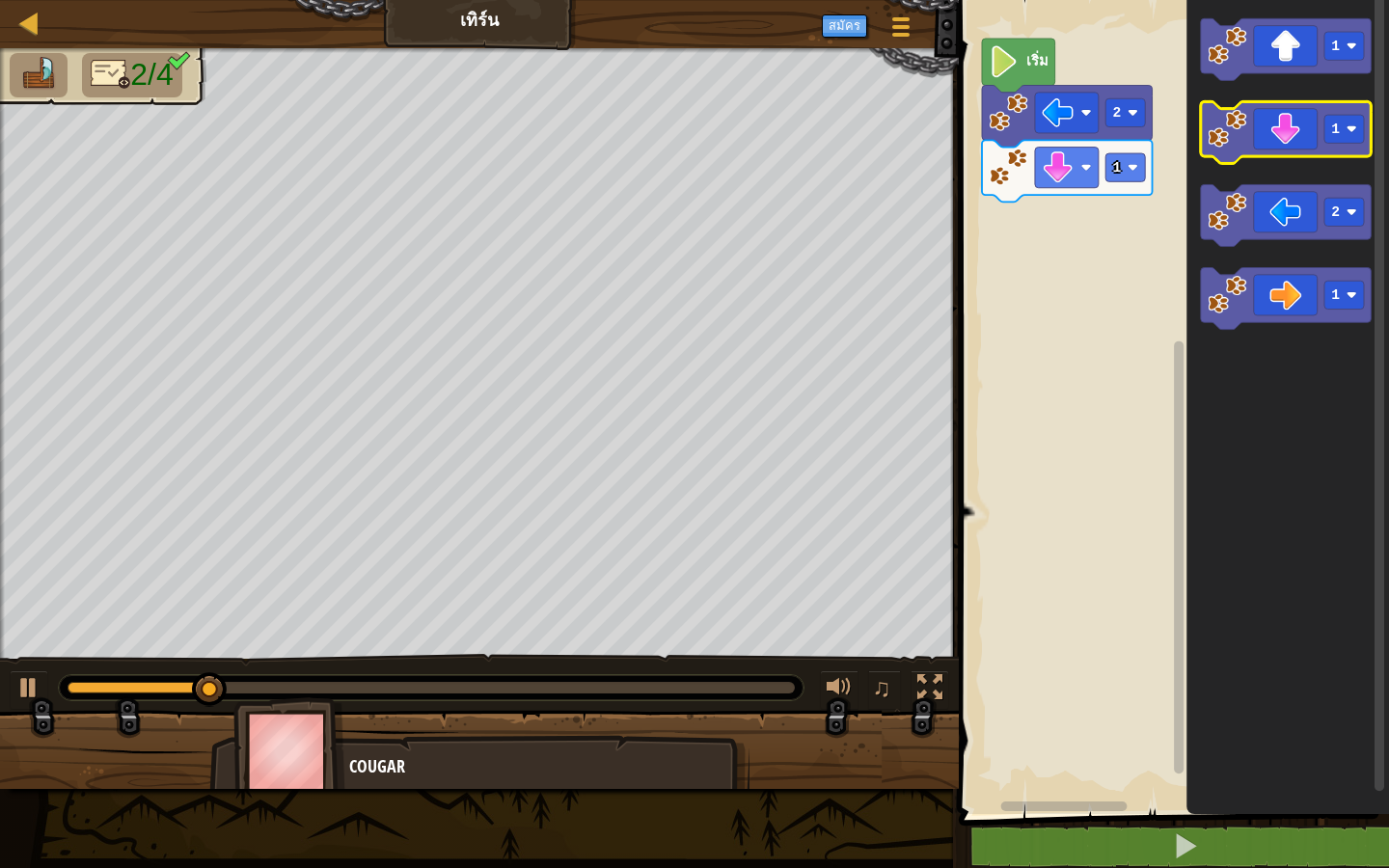 click 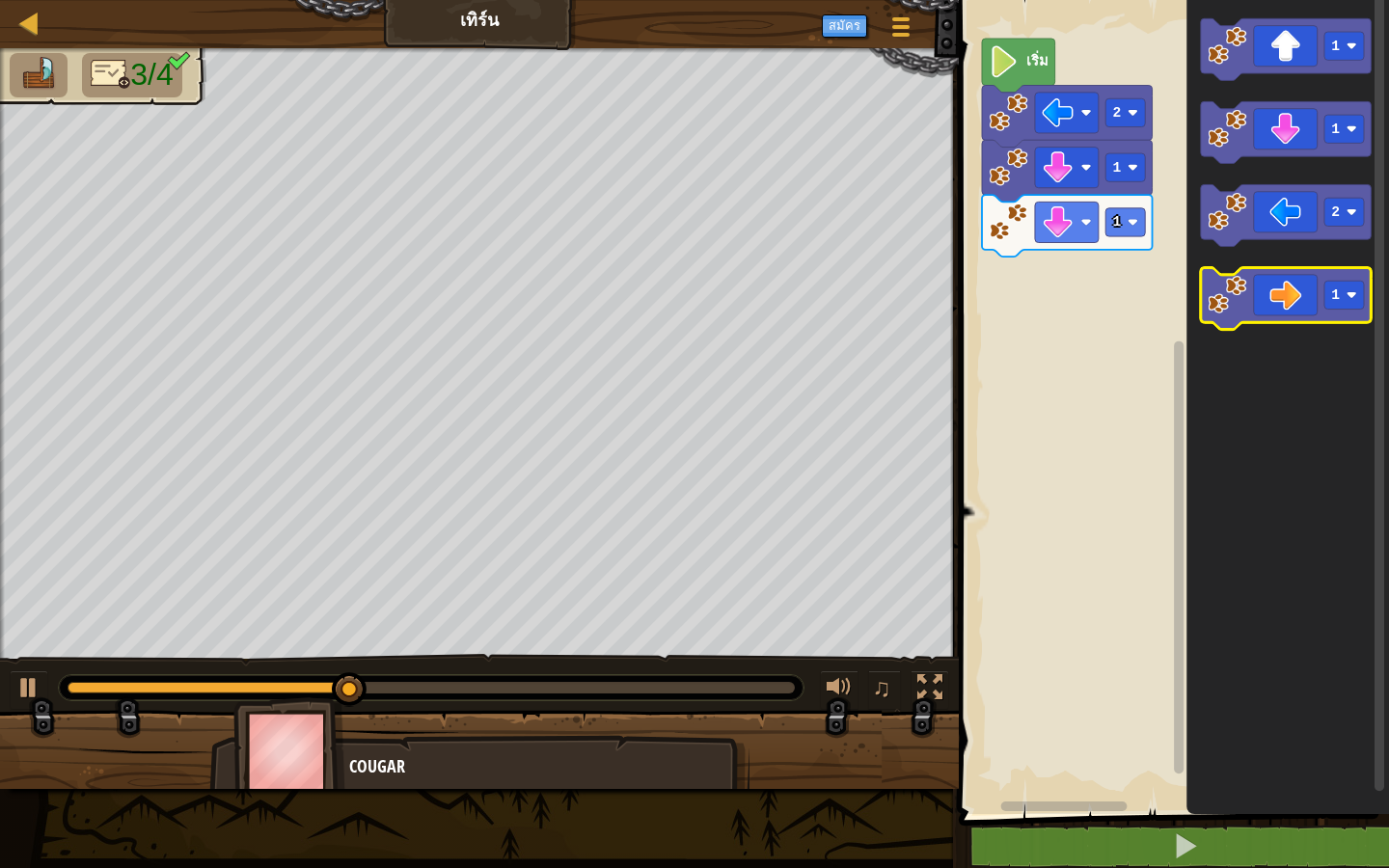click 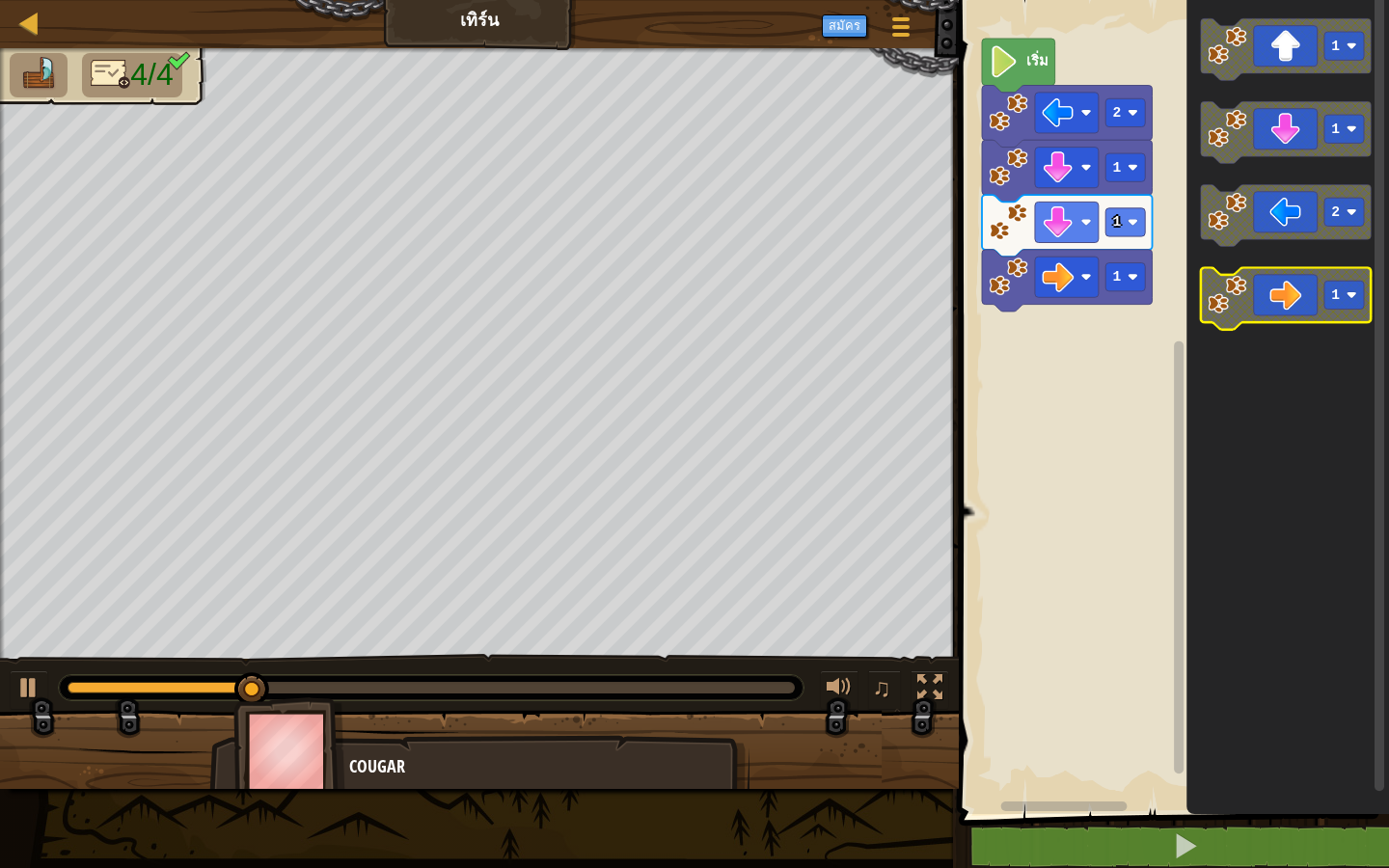 click 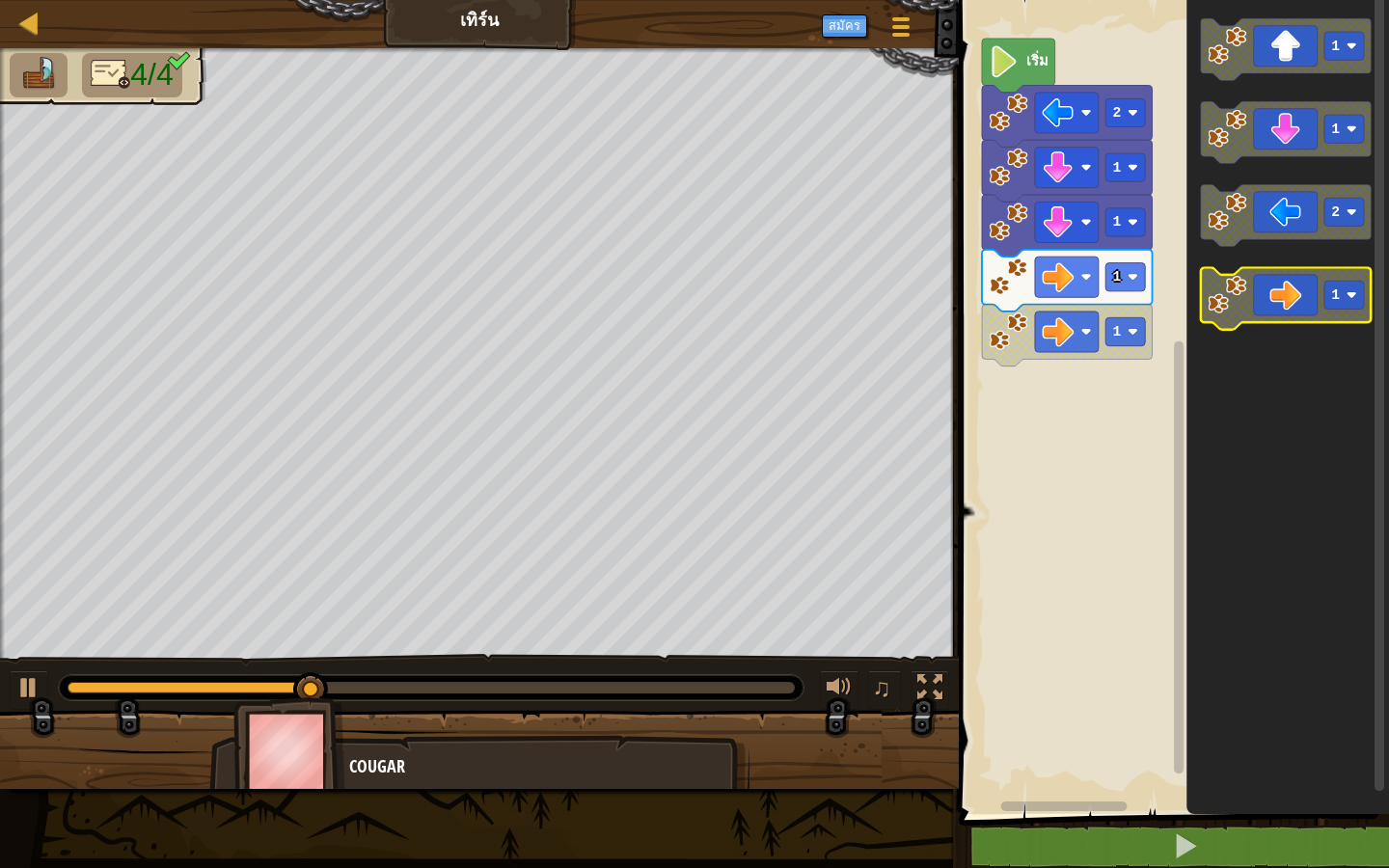 click 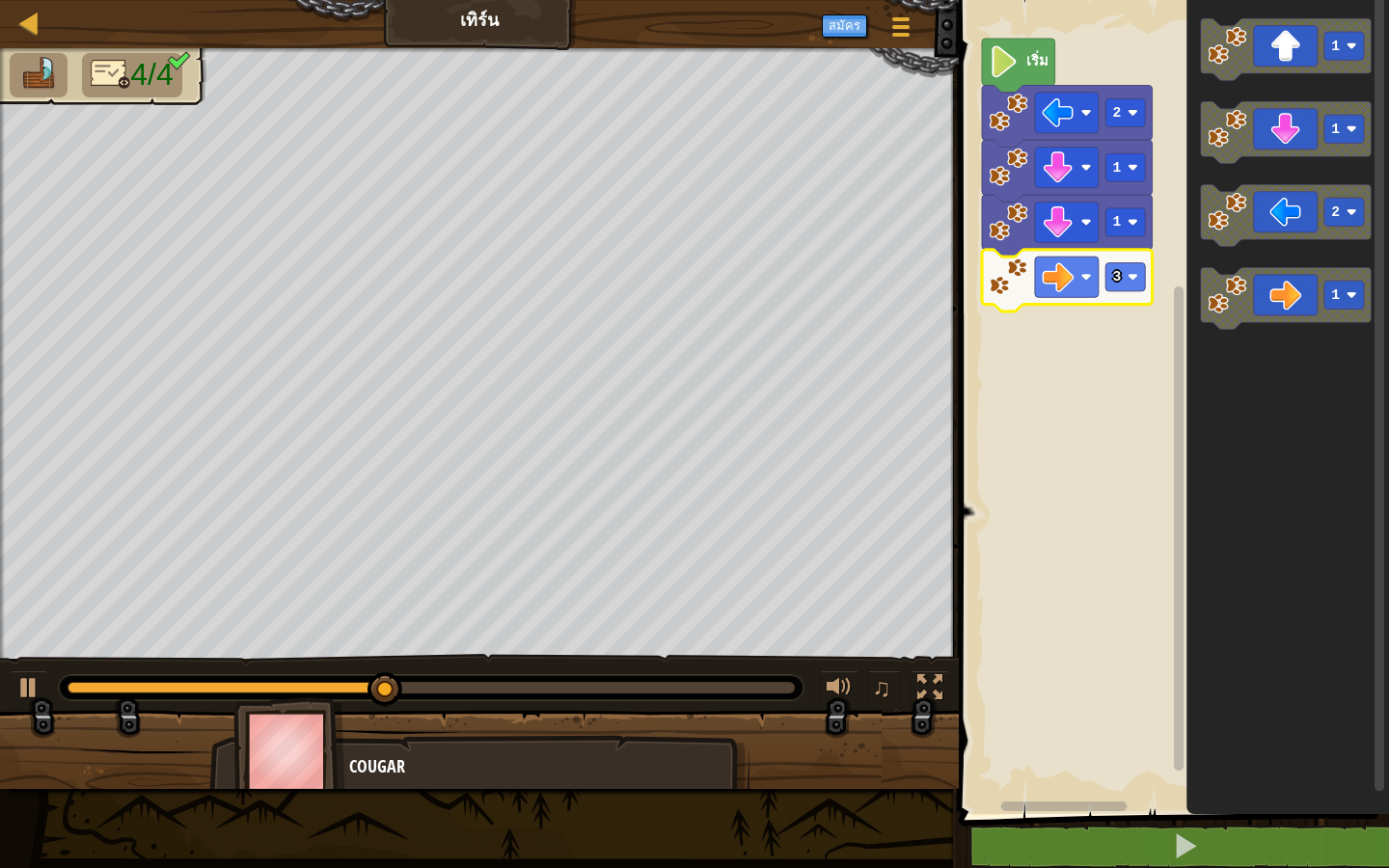 click 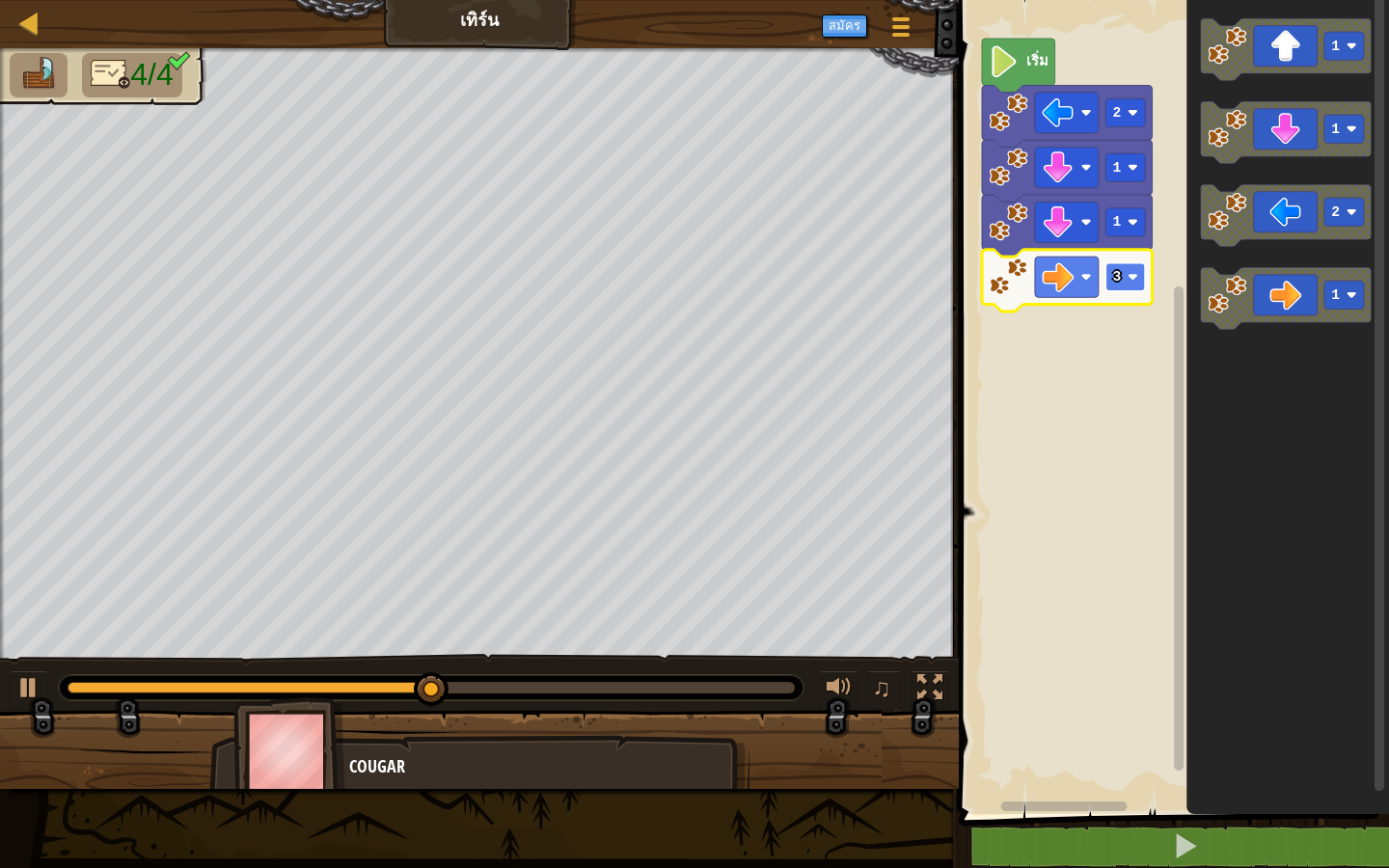 click 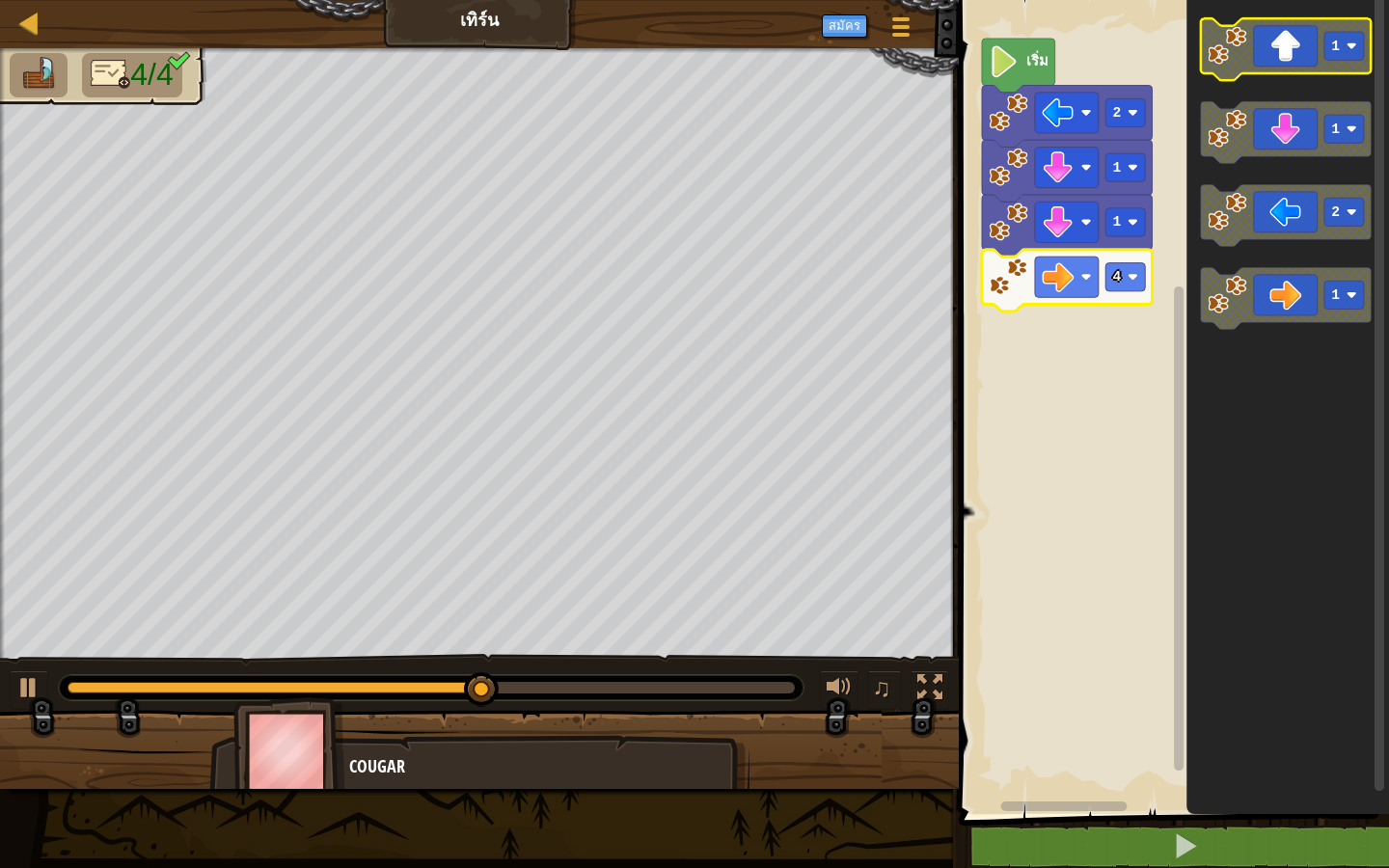 click 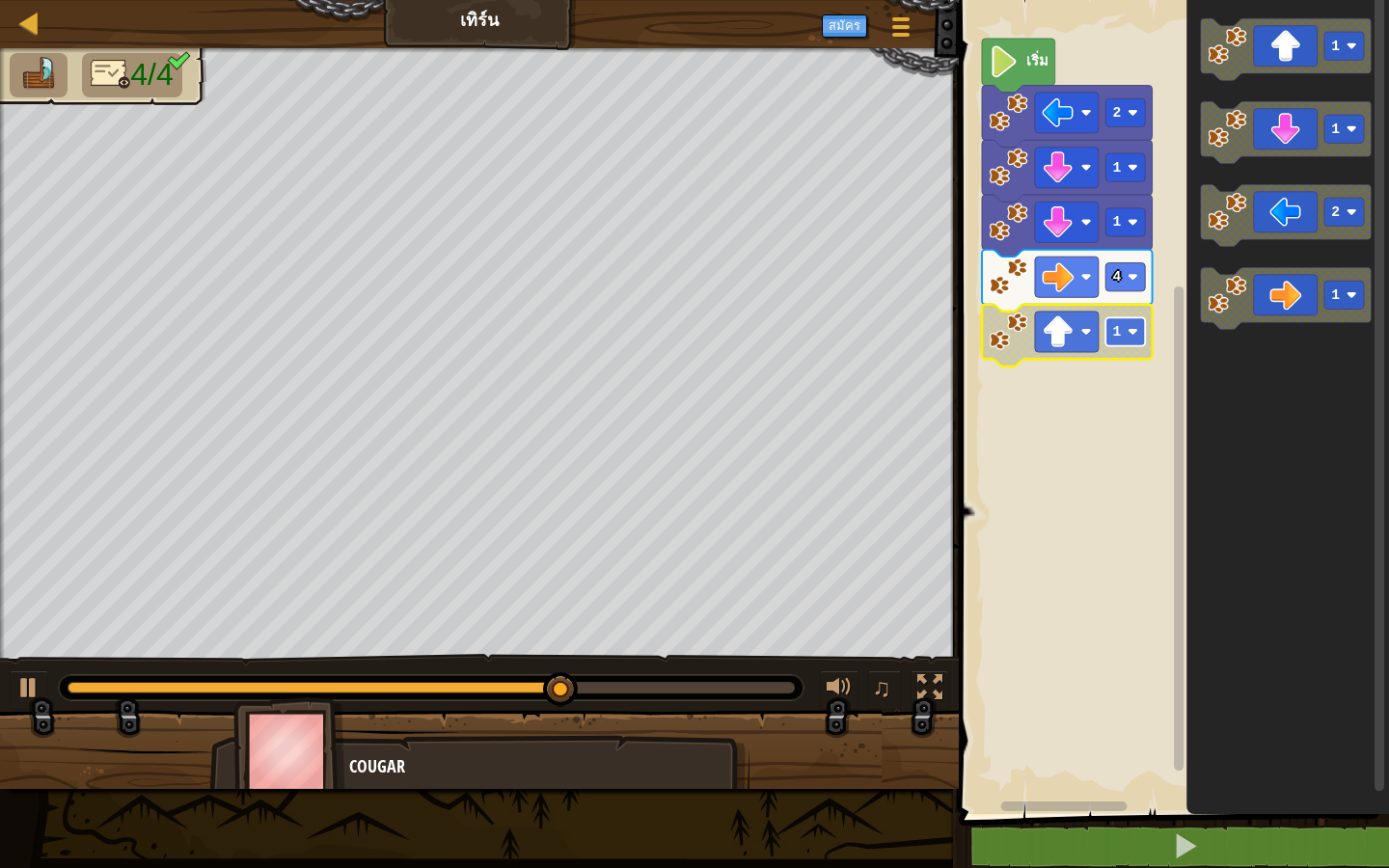 click 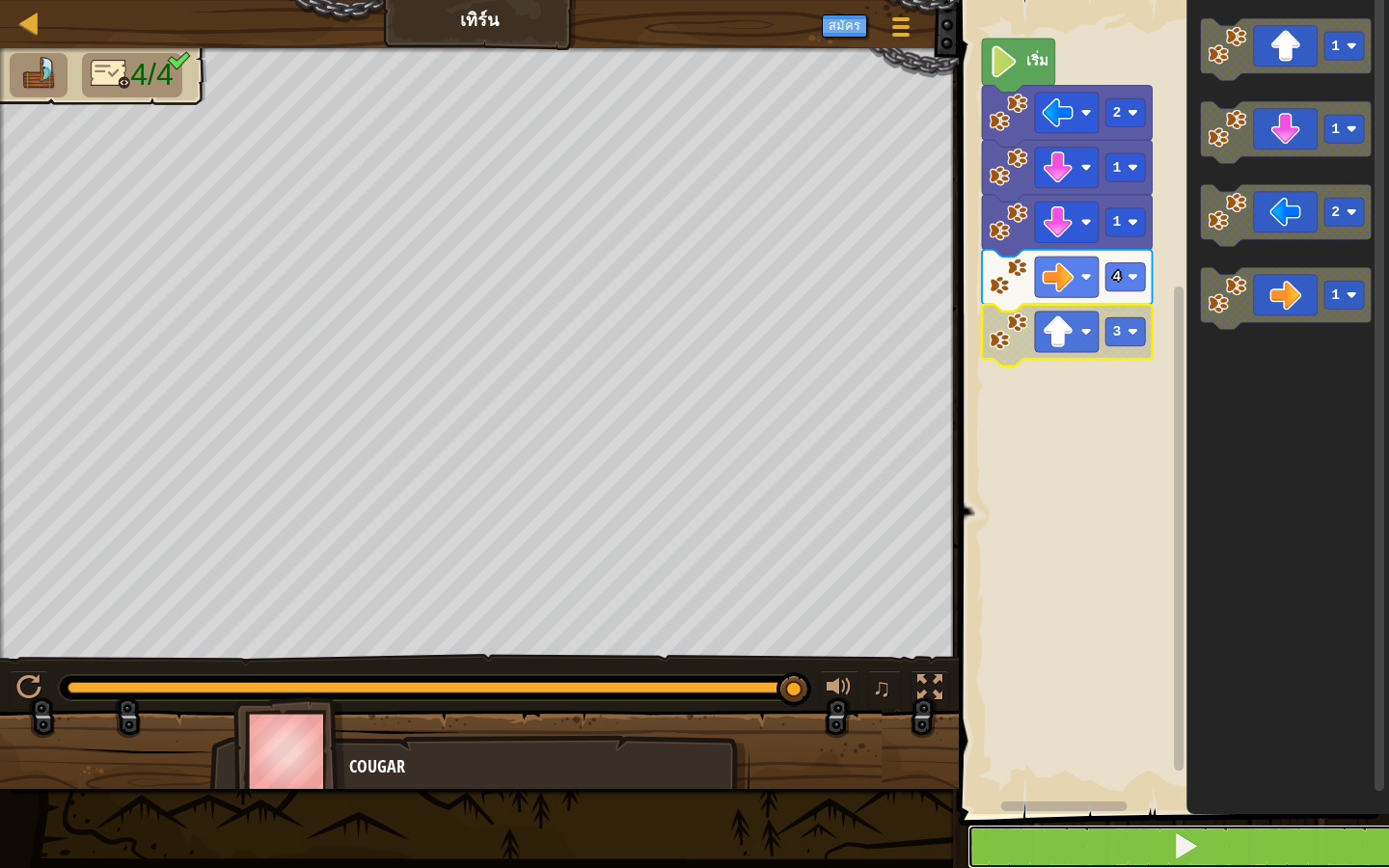 drag, startPoint x: 1154, startPoint y: 858, endPoint x: 1158, endPoint y: 848, distance: 10.7703296 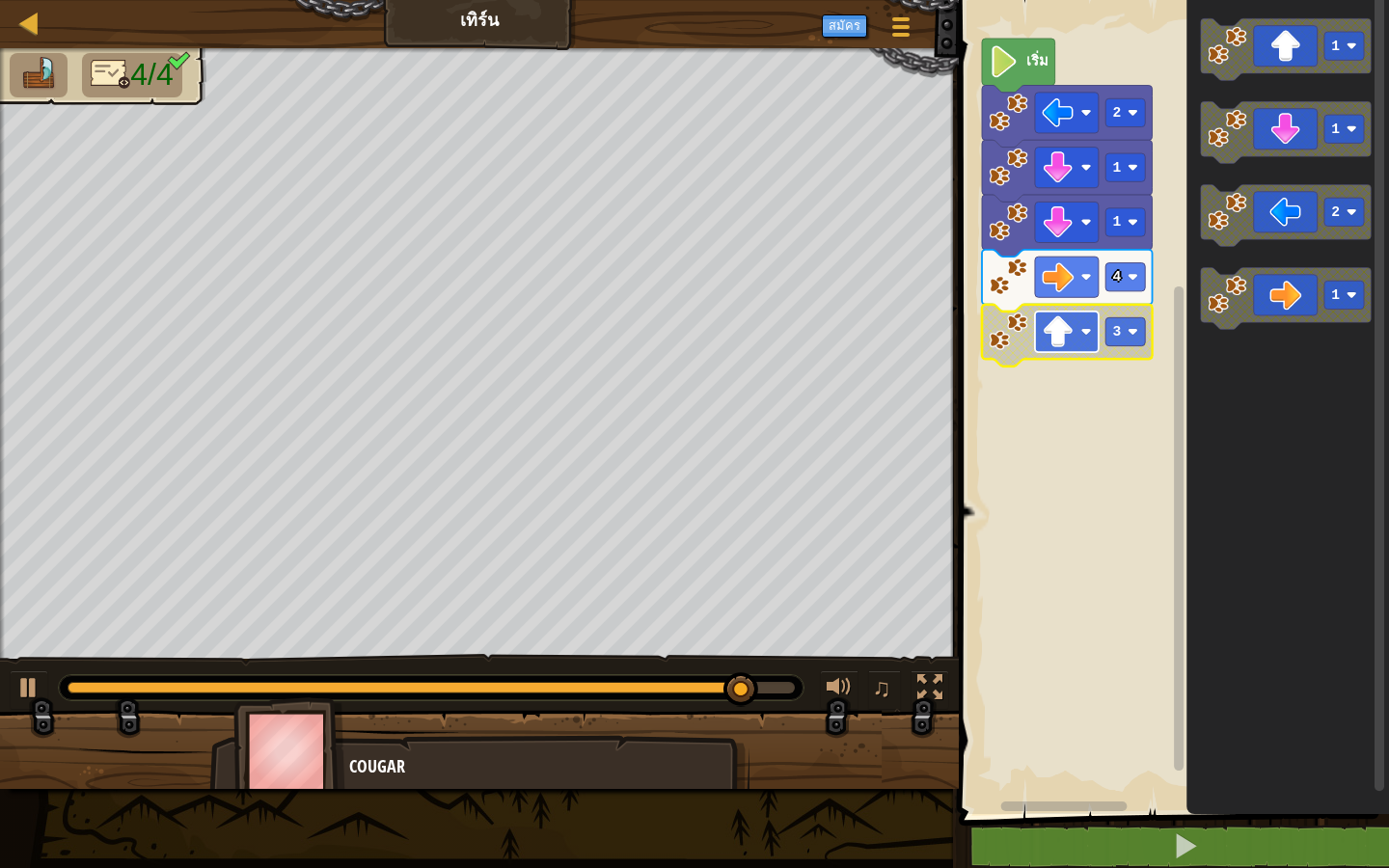 click 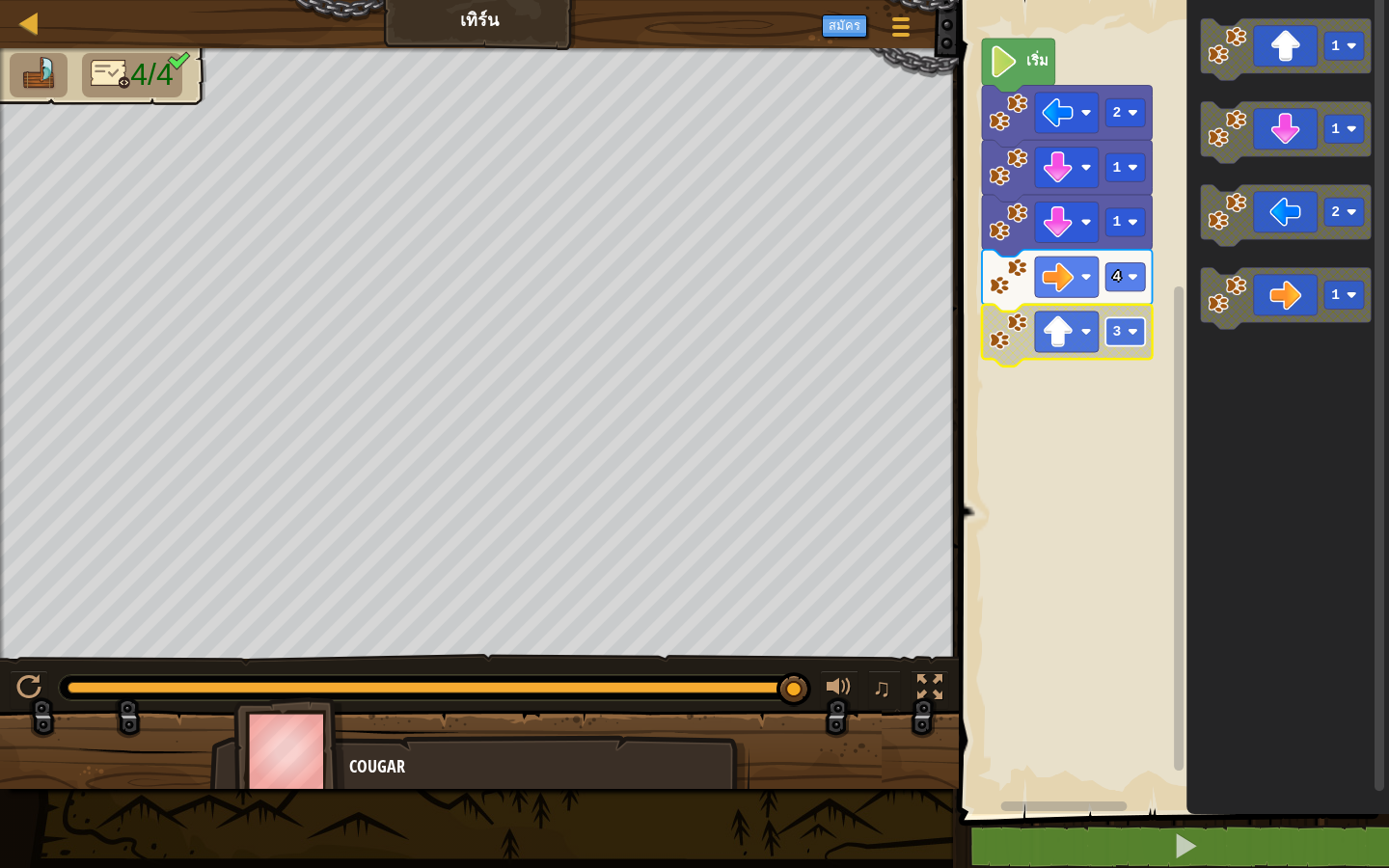 click 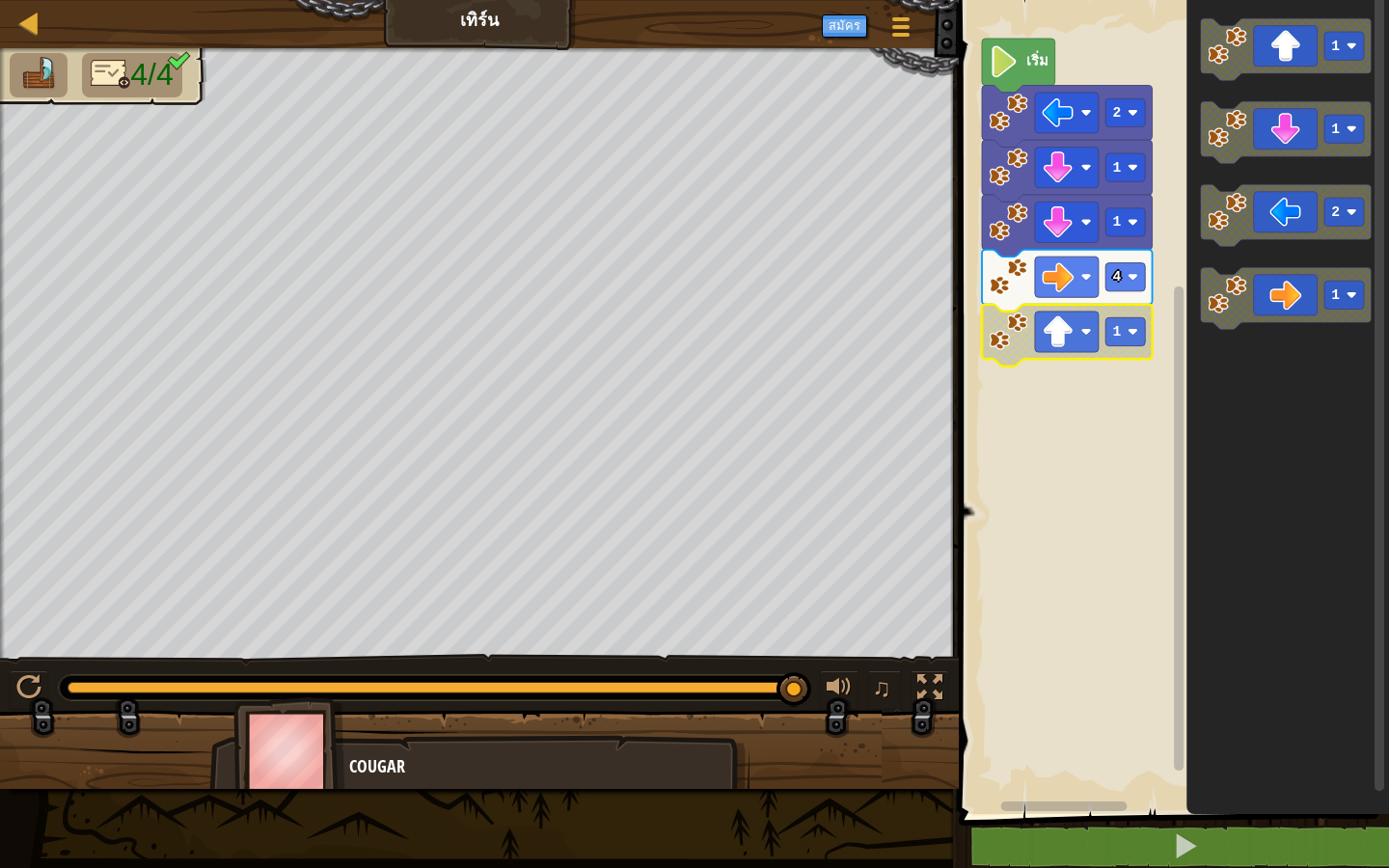 click 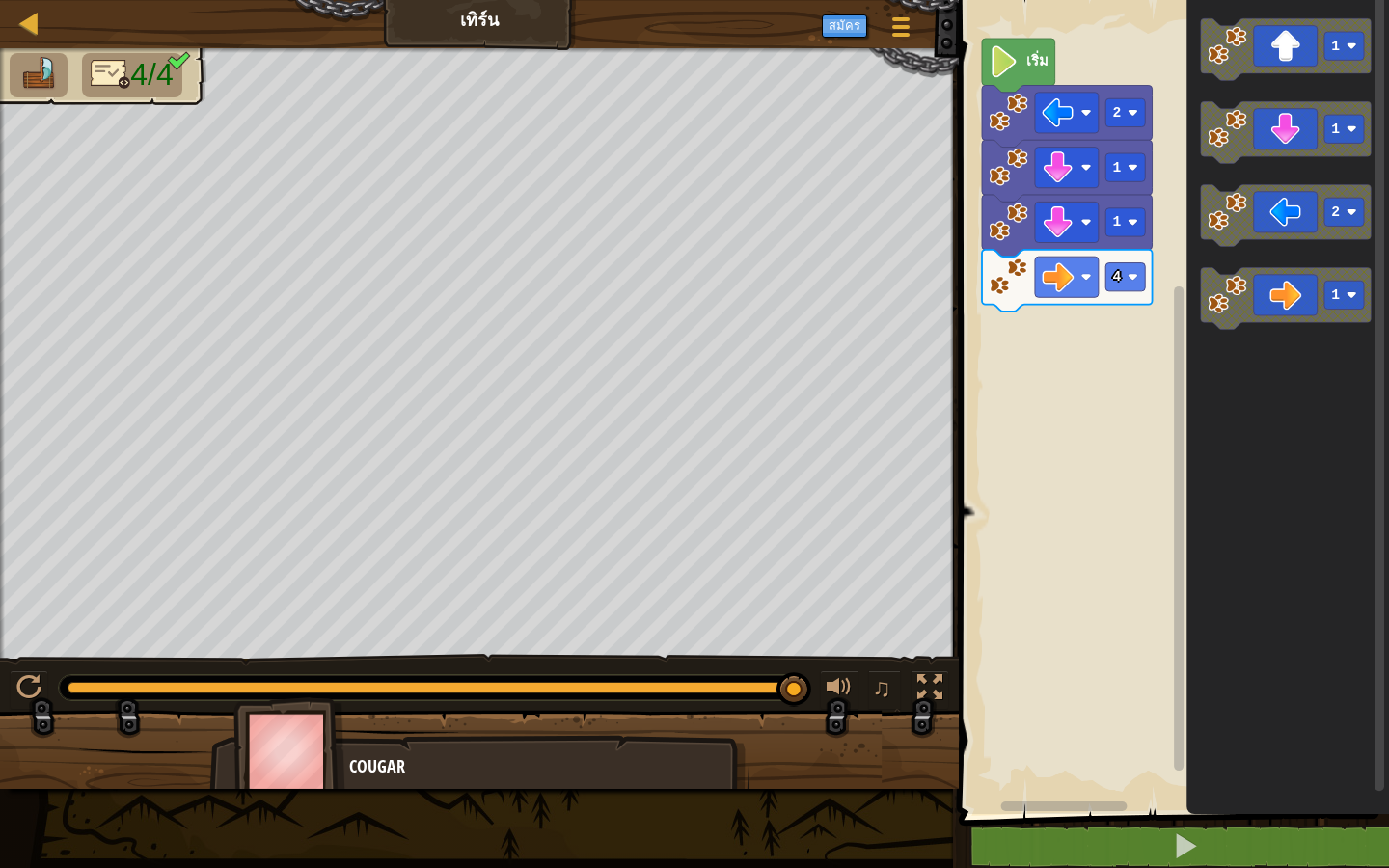click on "1 1 2 1" 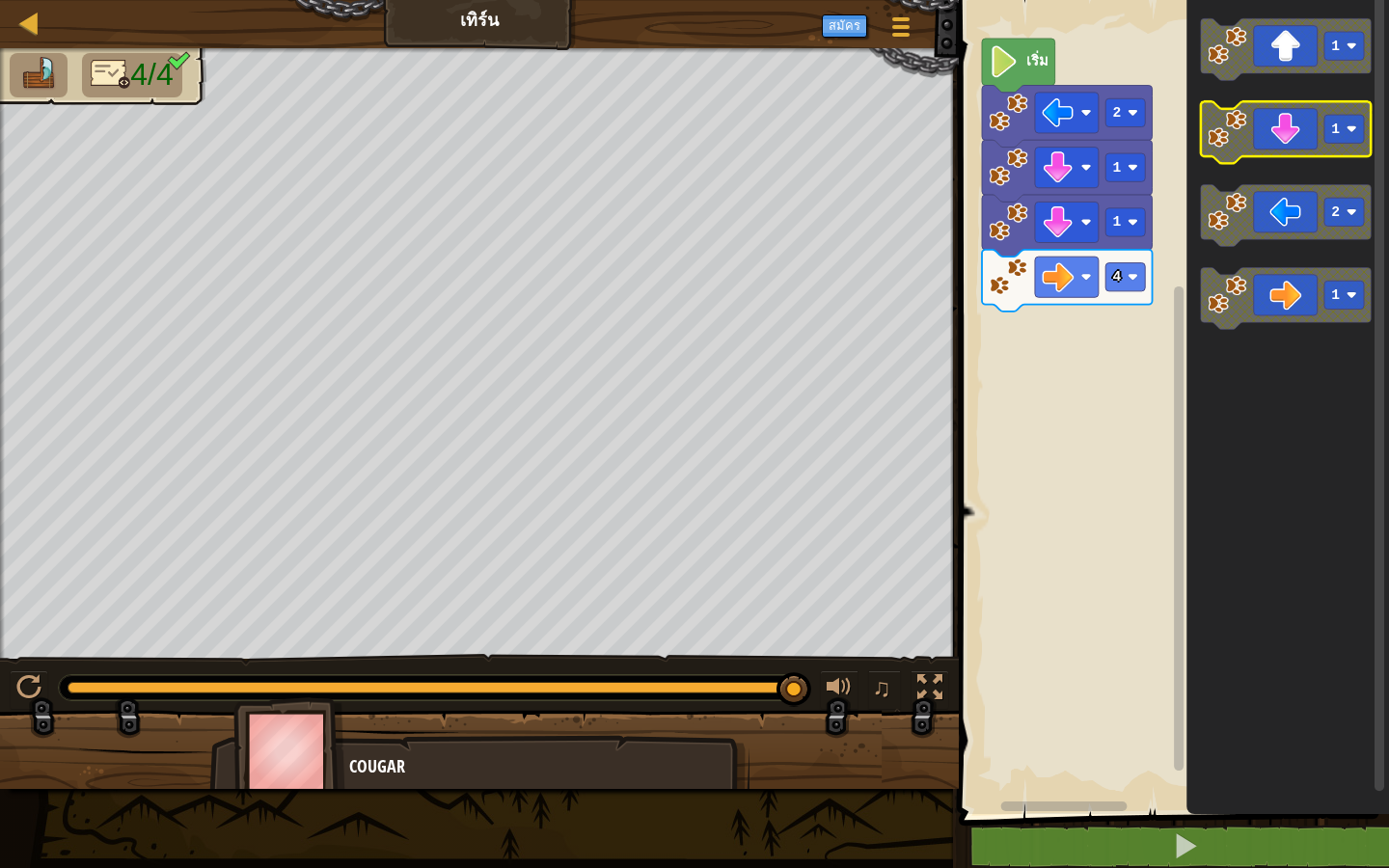 click on "1 1 2 1" 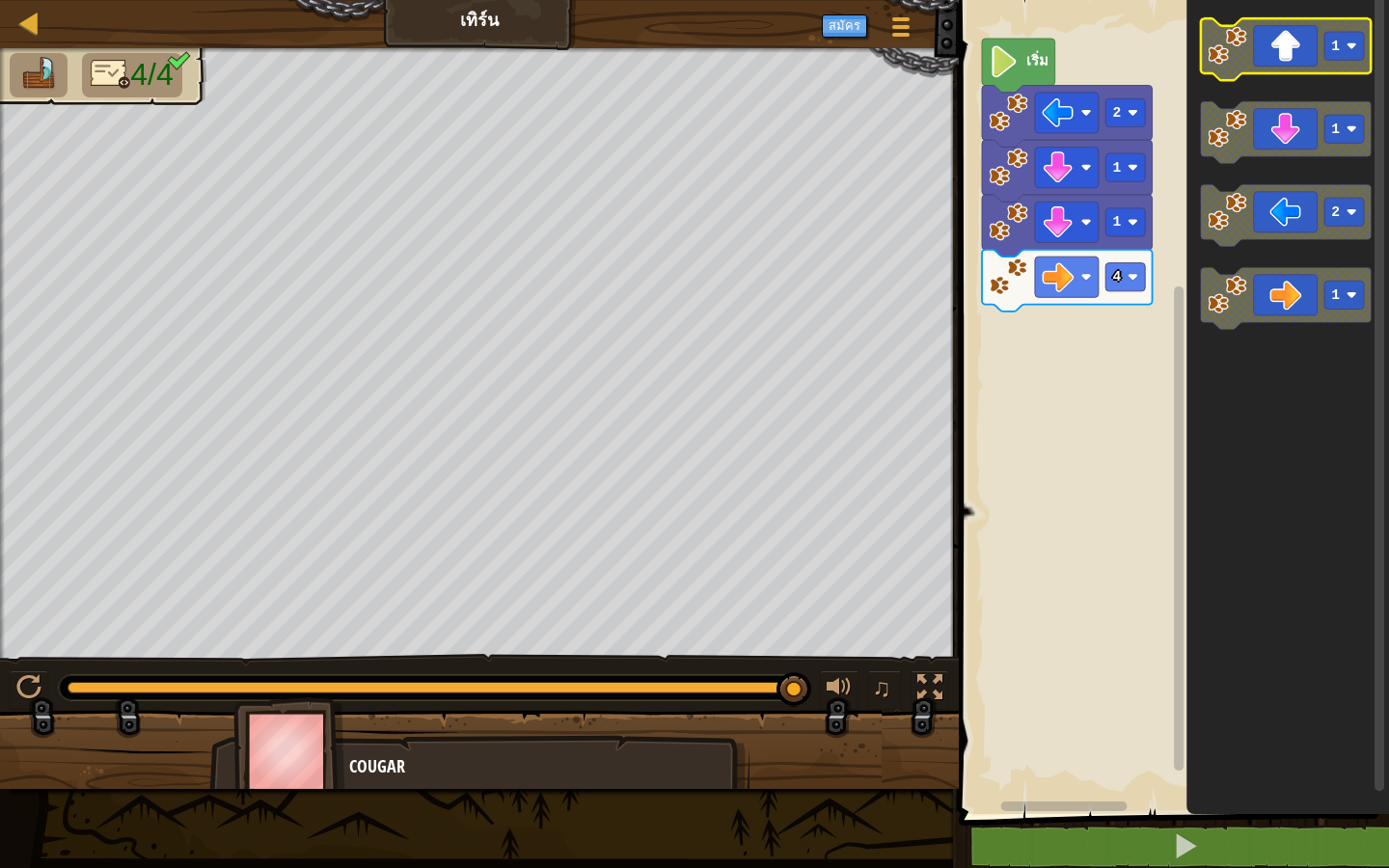 click 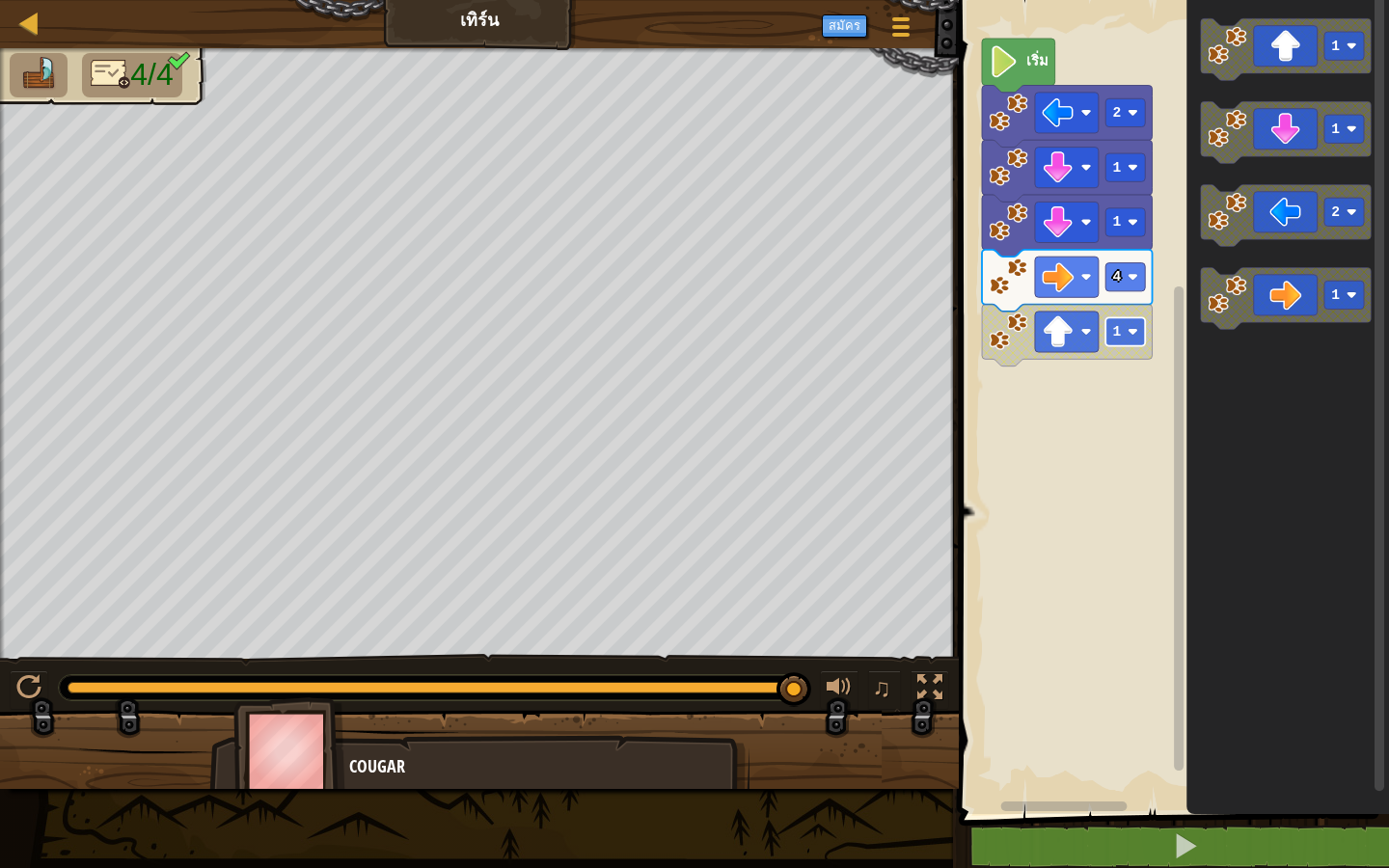 click 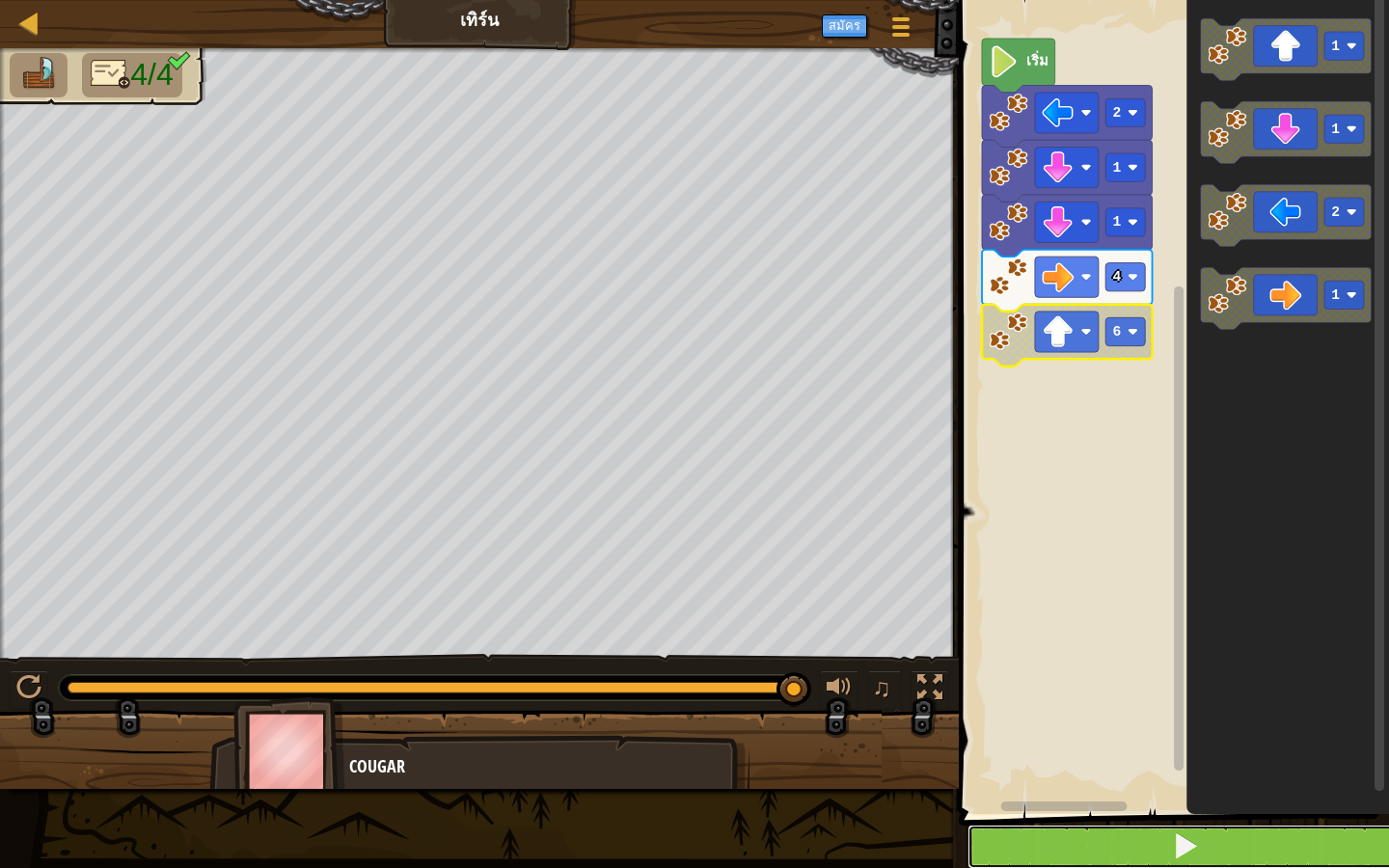drag, startPoint x: 1234, startPoint y: 867, endPoint x: 1239, endPoint y: 849, distance: 18.681542 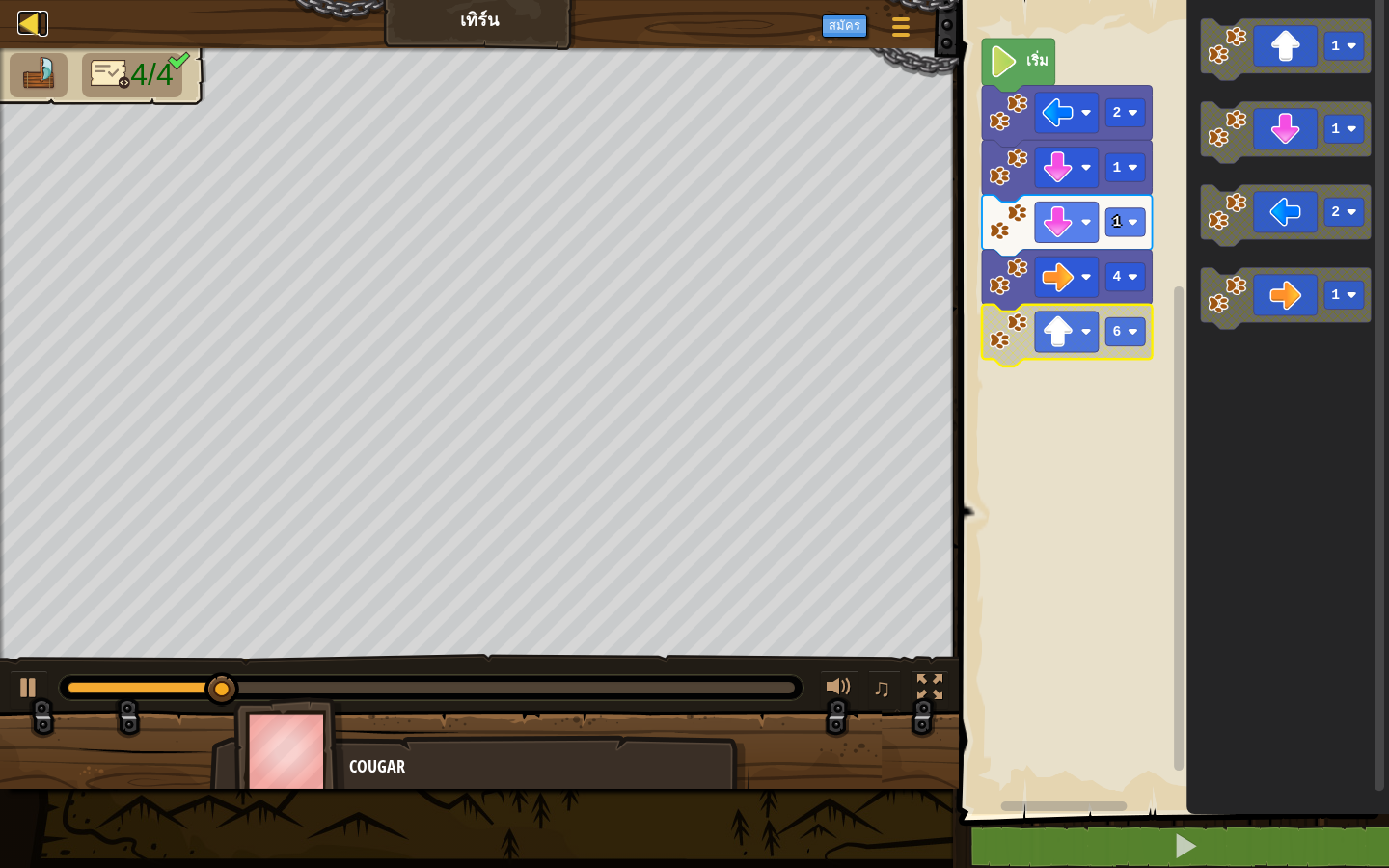click at bounding box center [29, 22] 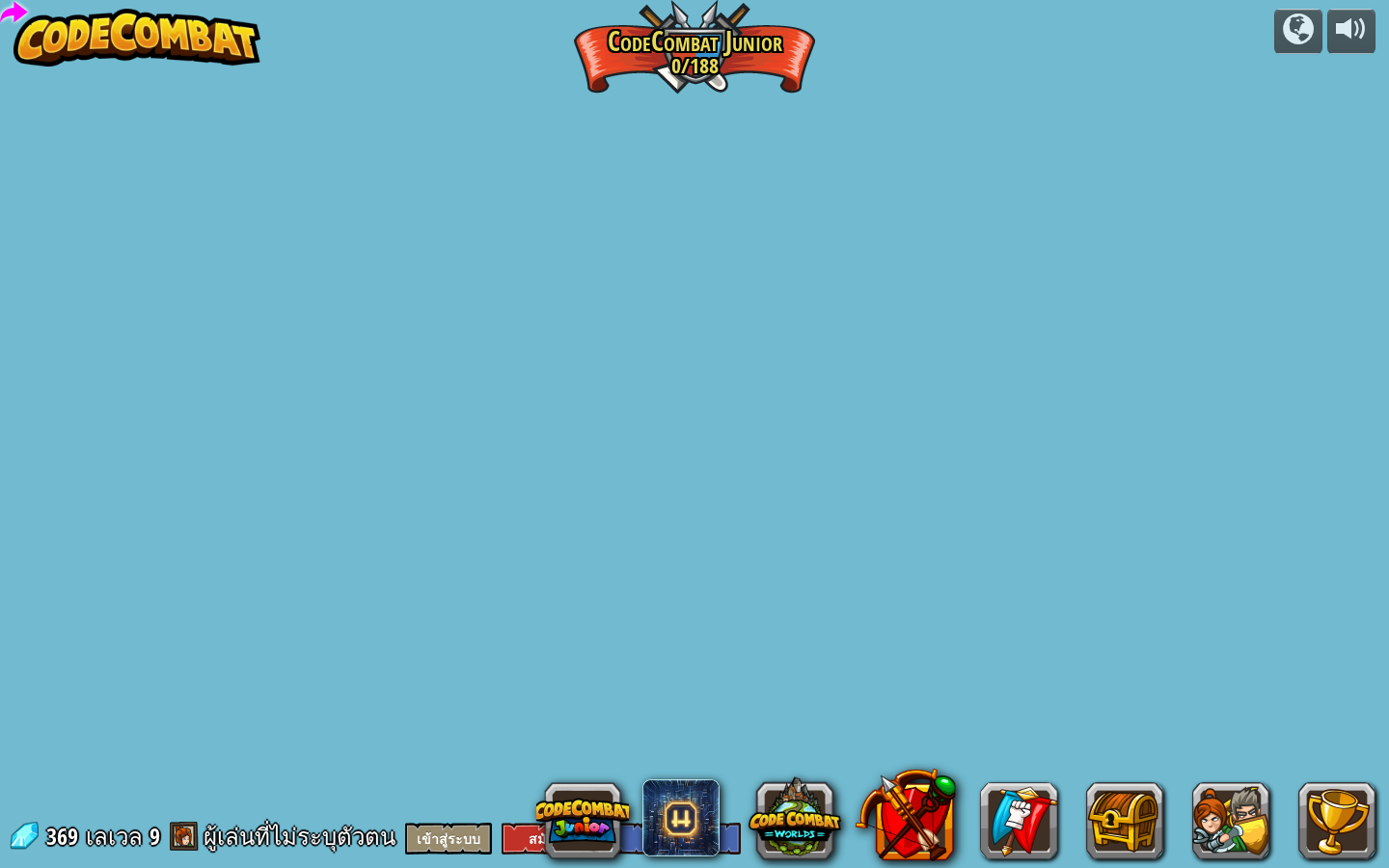 select on "th" 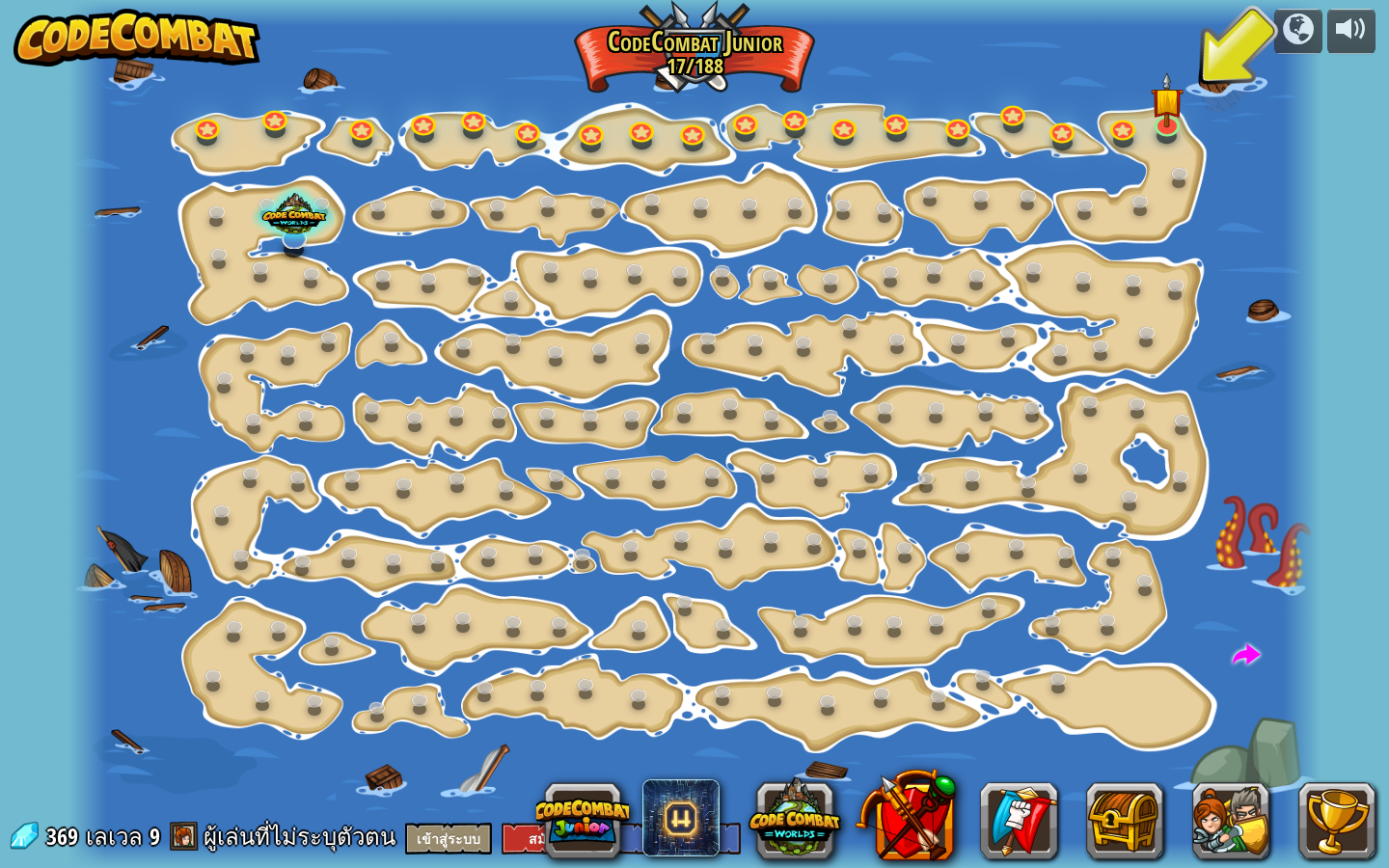 click at bounding box center (966, 821) 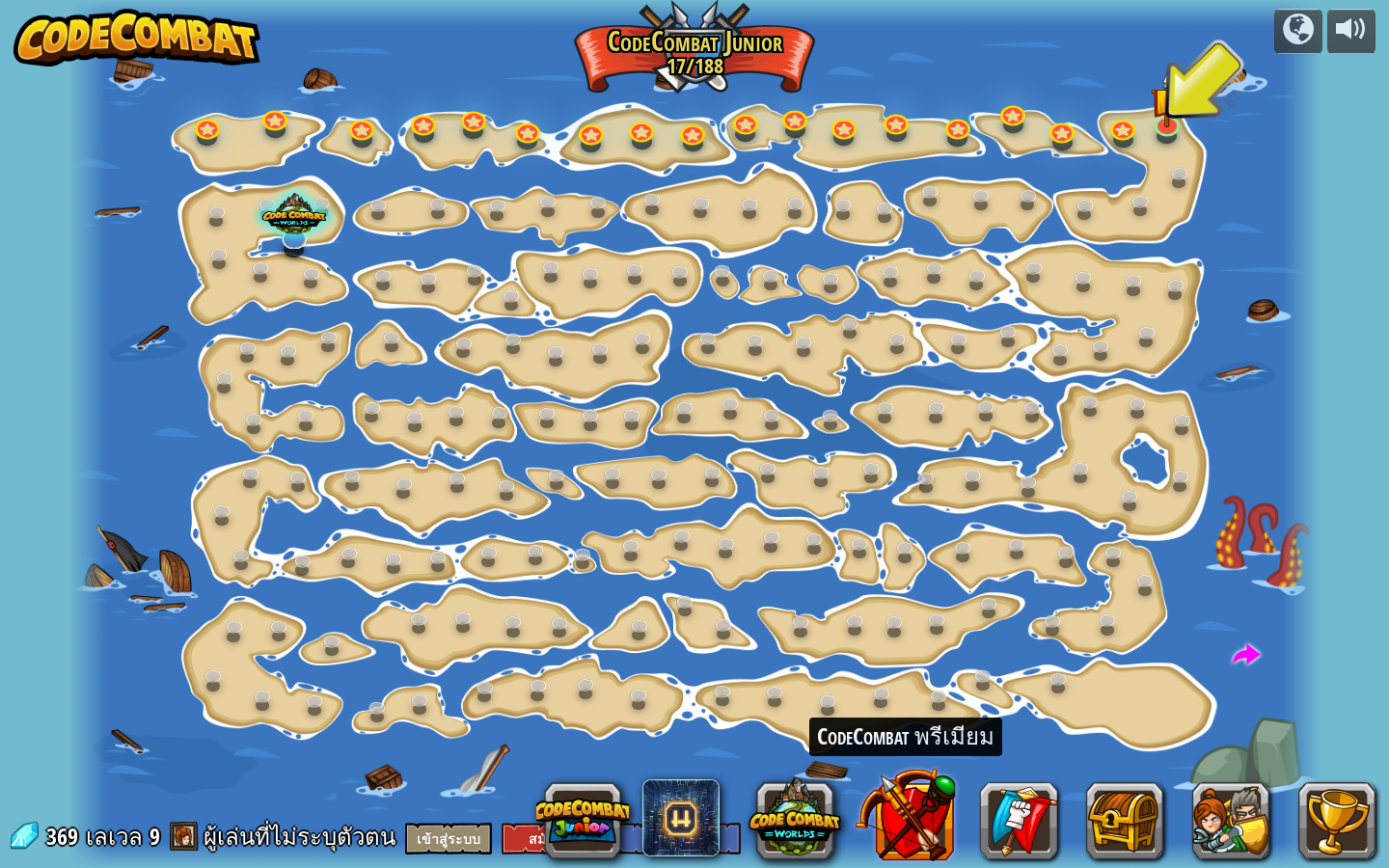 click at bounding box center (904, 814) 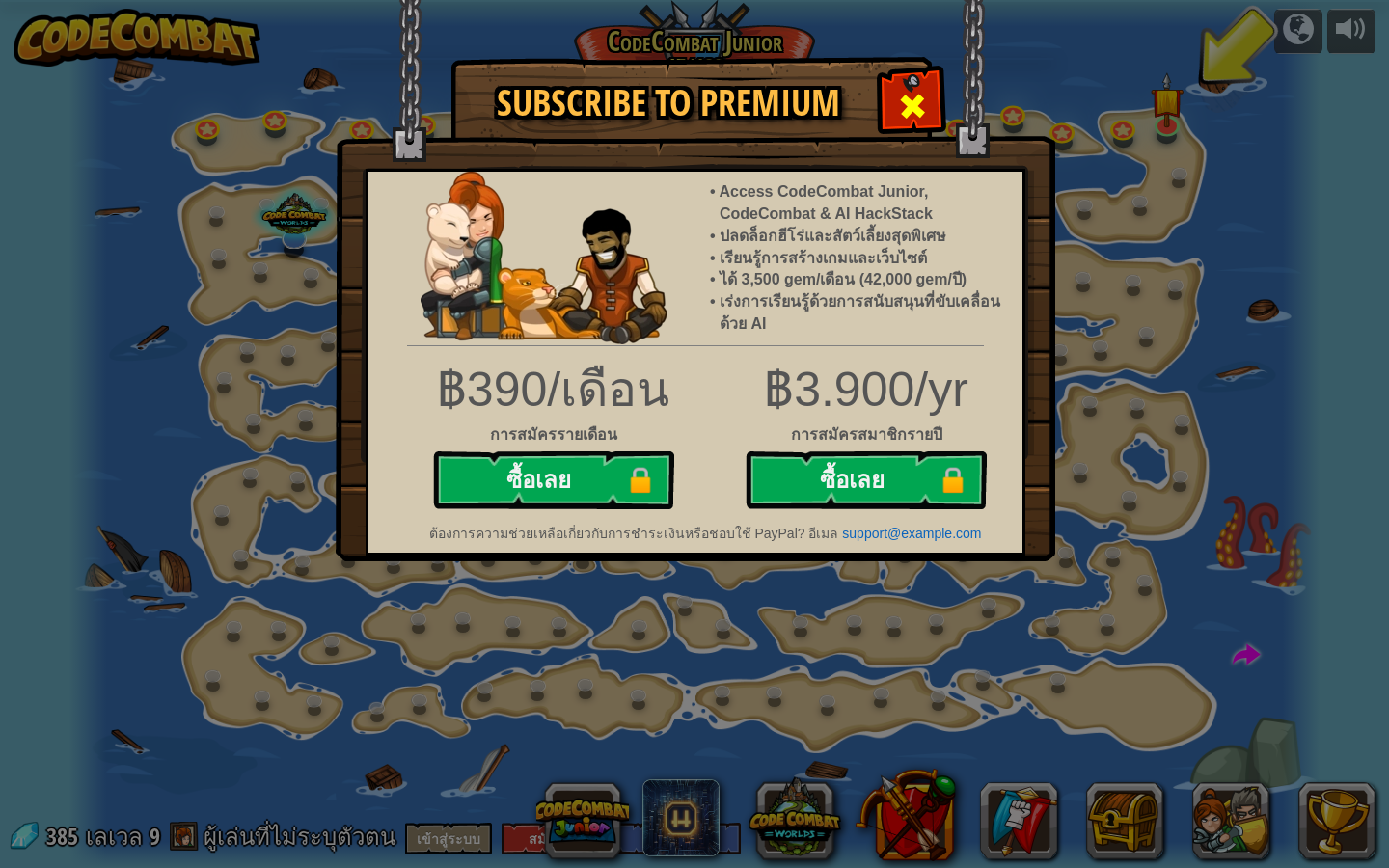 click at bounding box center (912, 106) 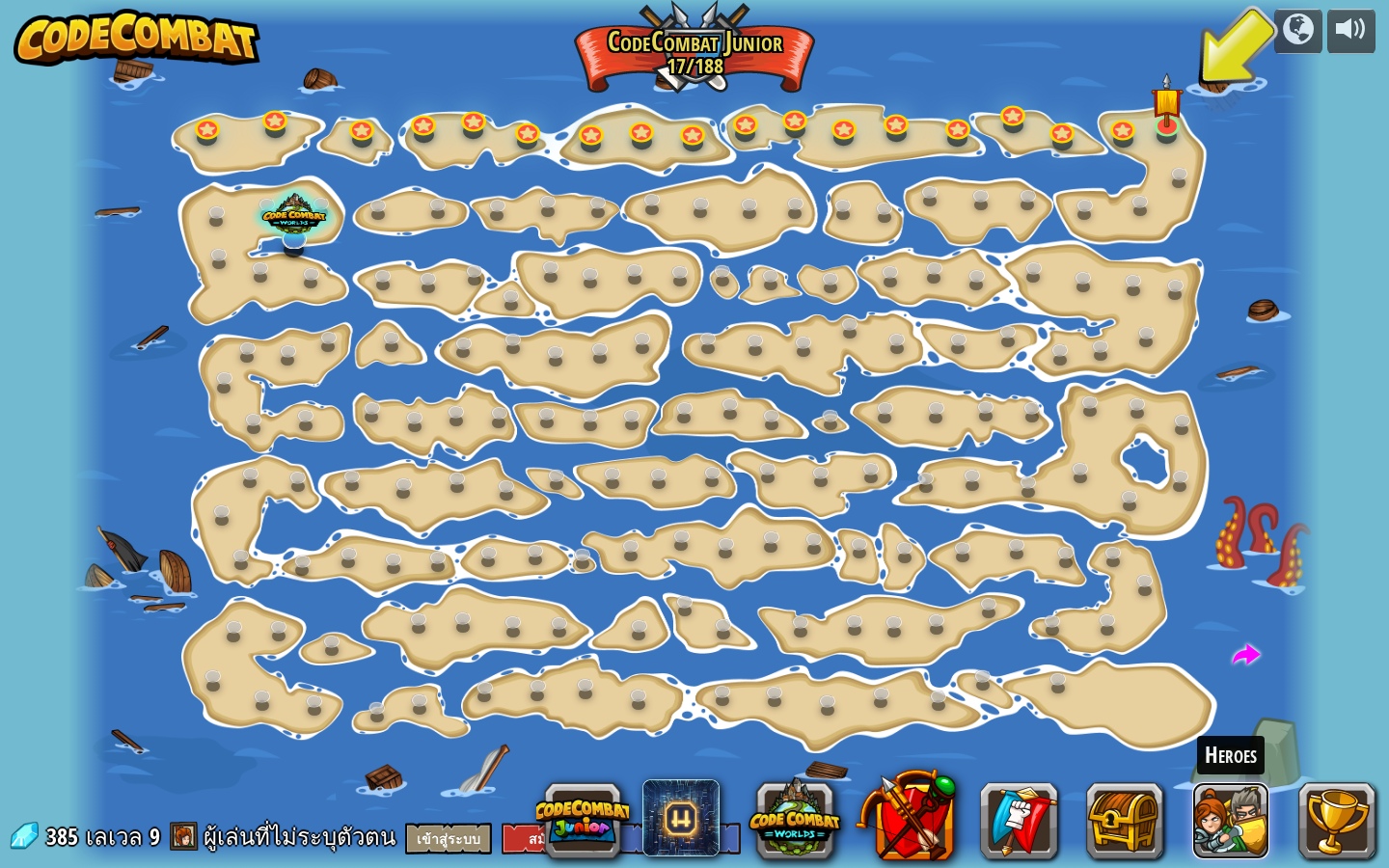 click at bounding box center [1231, 821] 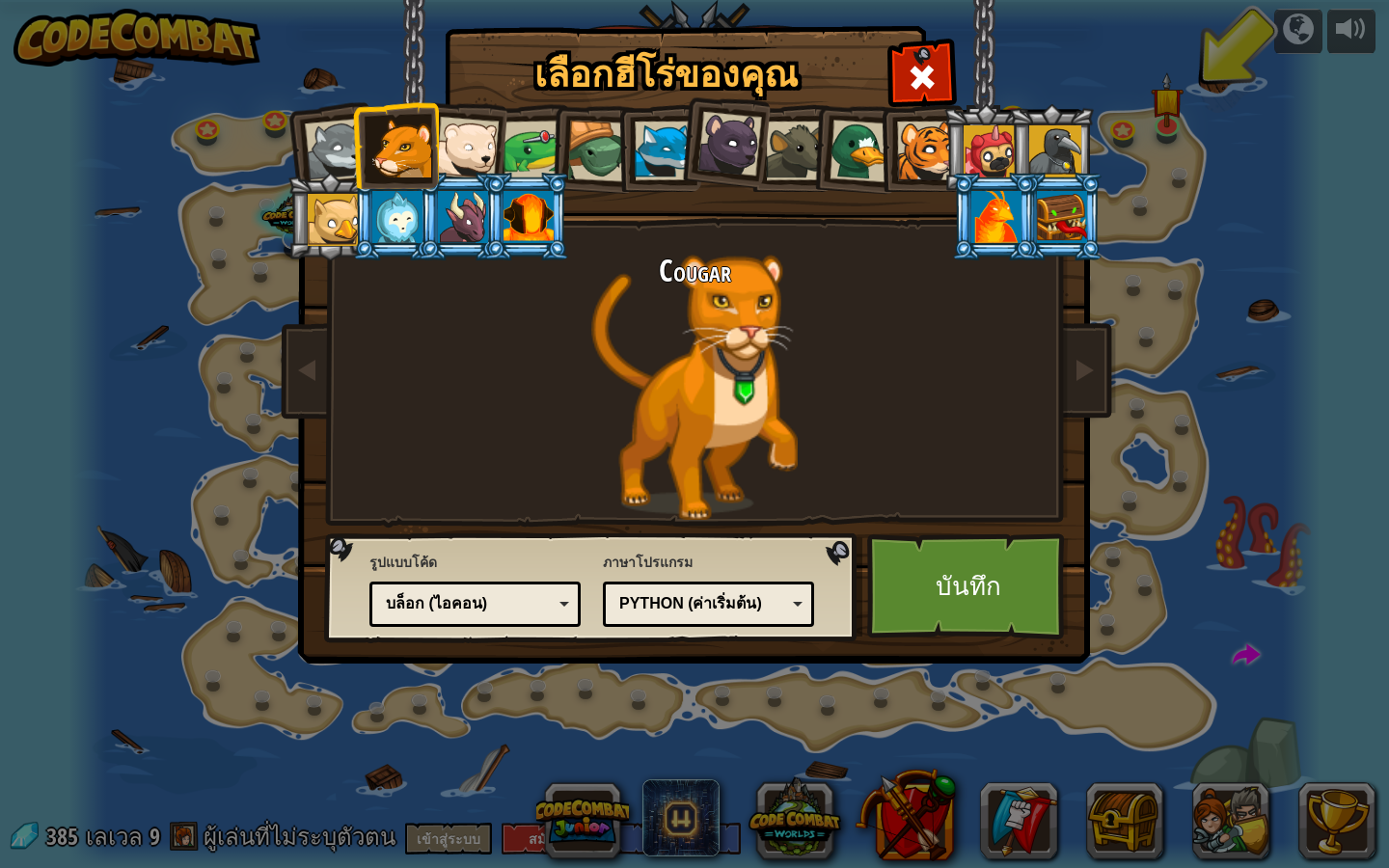 drag, startPoint x: 906, startPoint y: 136, endPoint x: 925, endPoint y: 219, distance: 85.14693 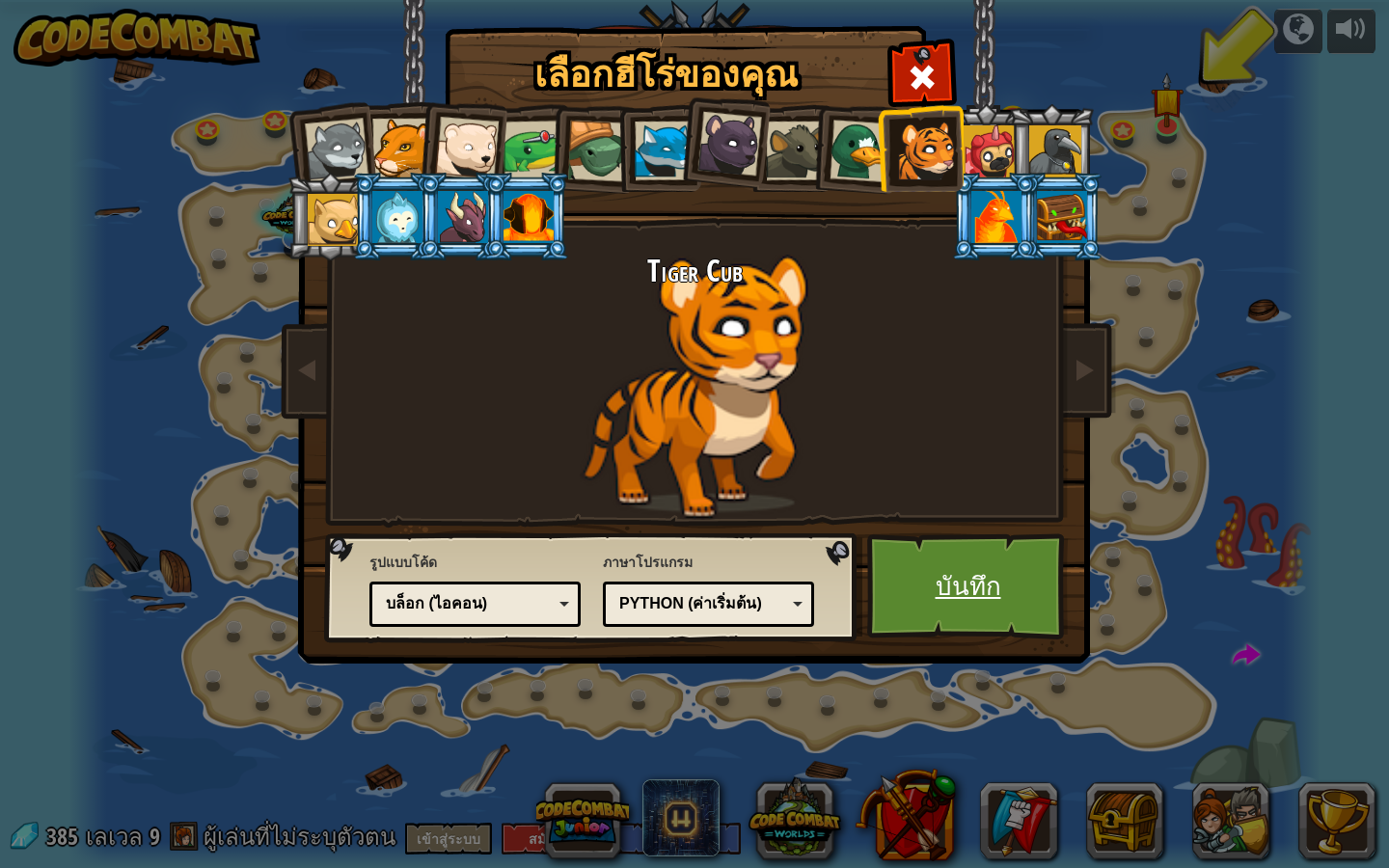 click on "บันทึก" at bounding box center [967, 586] 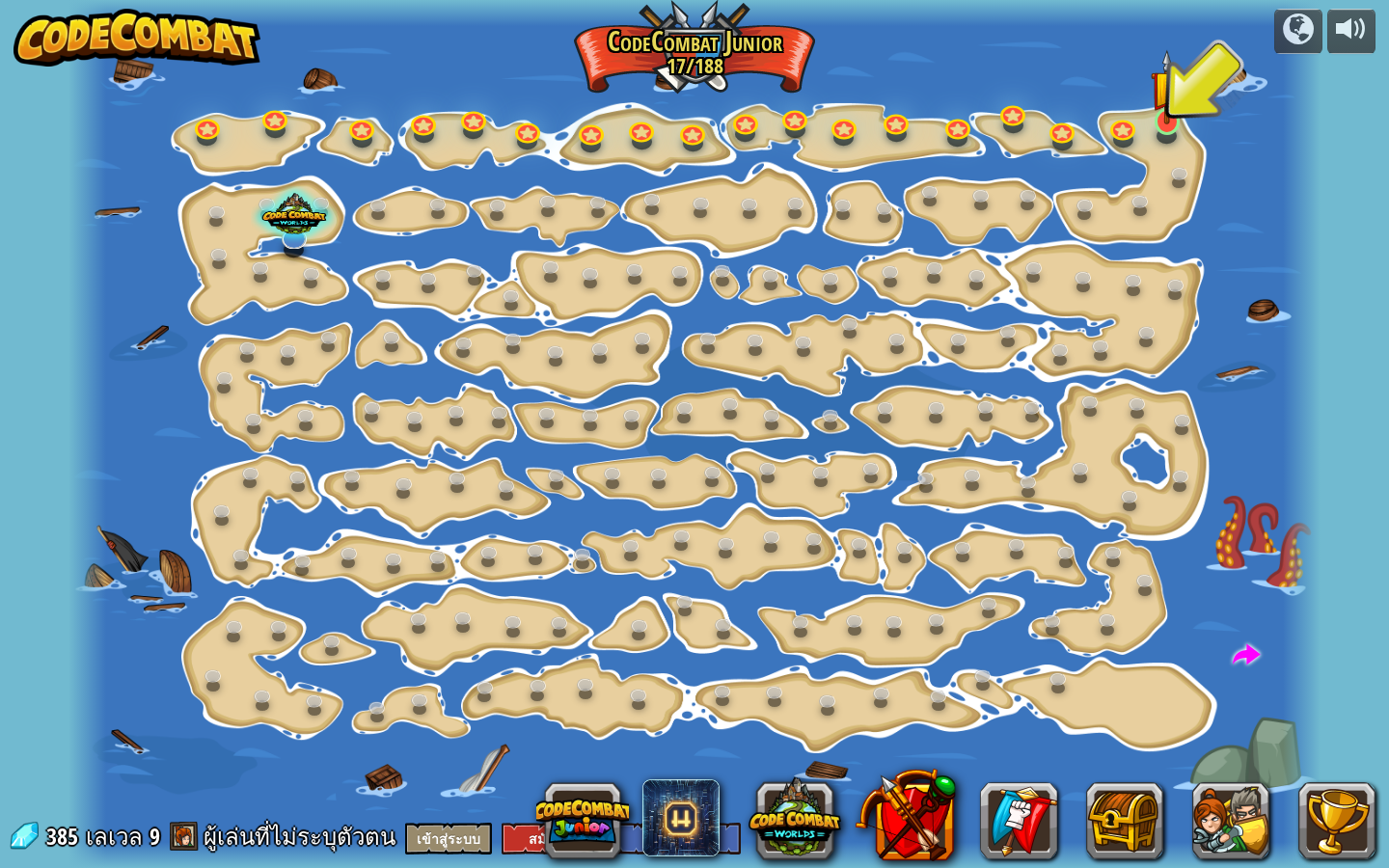click at bounding box center [1167, 122] 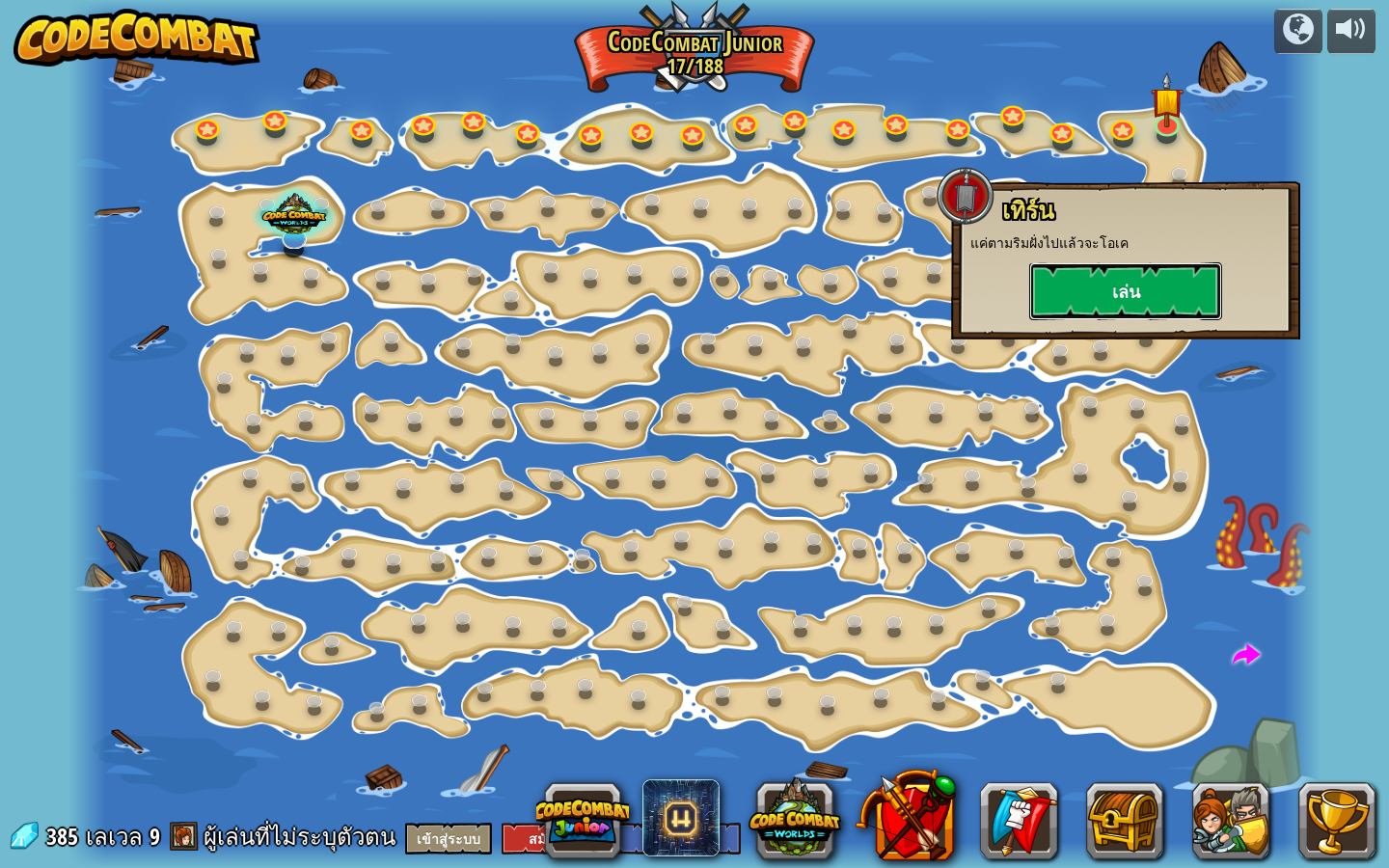 click on "เล่น" at bounding box center (1126, 291) 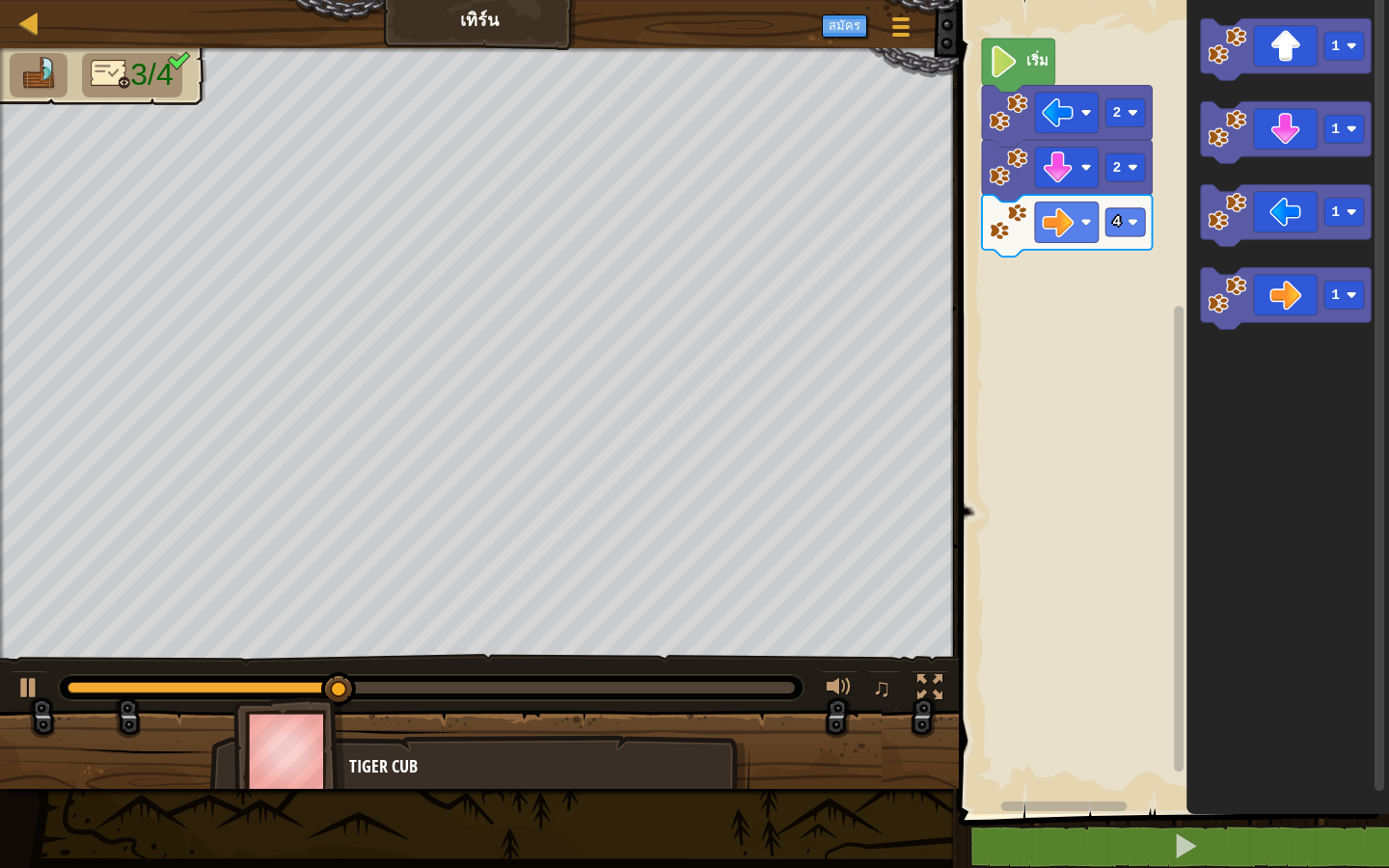 click on "1 1 1 1" 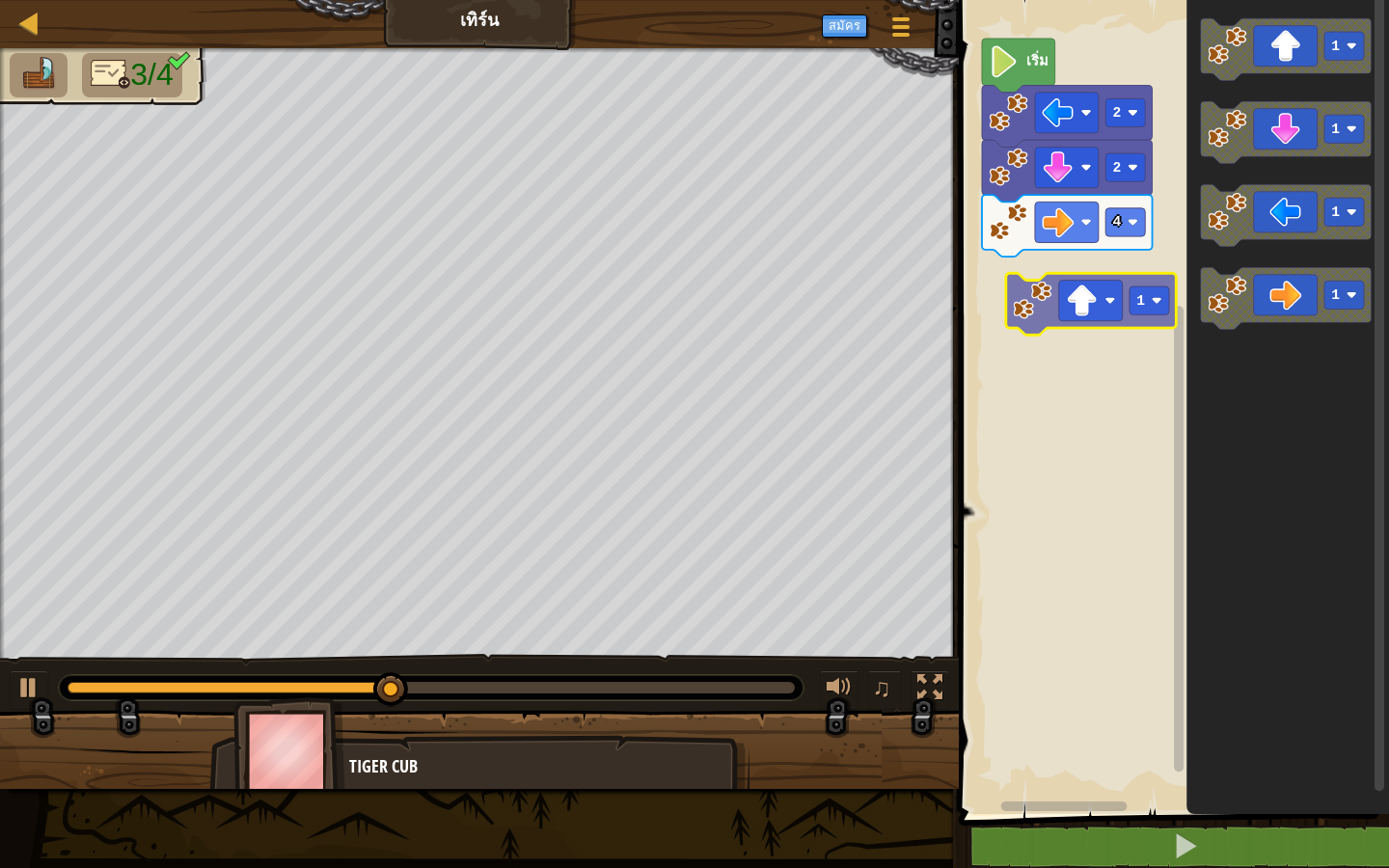 click on "เริ่ม 2 4 2 1 1 1 1 1" at bounding box center (1171, 402) 